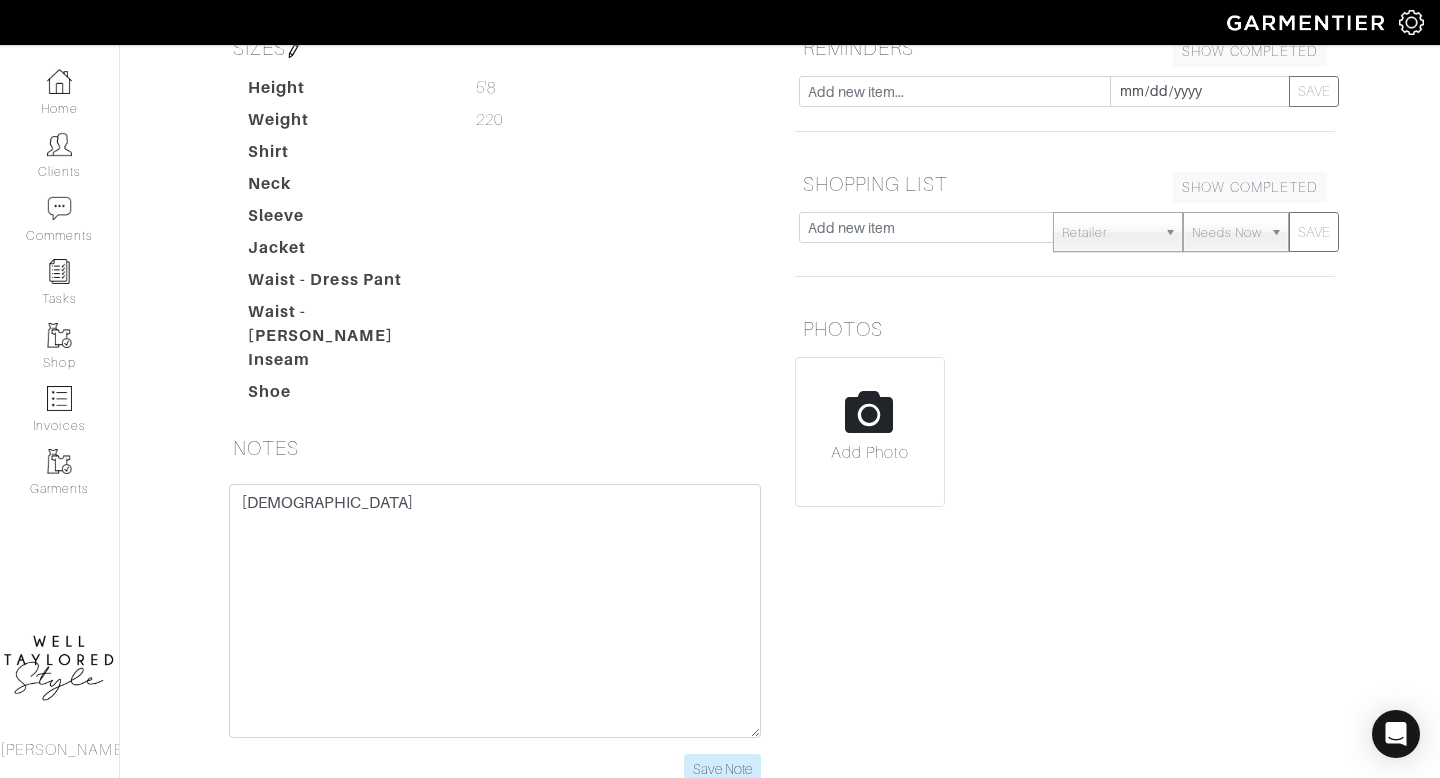 scroll, scrollTop: 262, scrollLeft: 0, axis: vertical 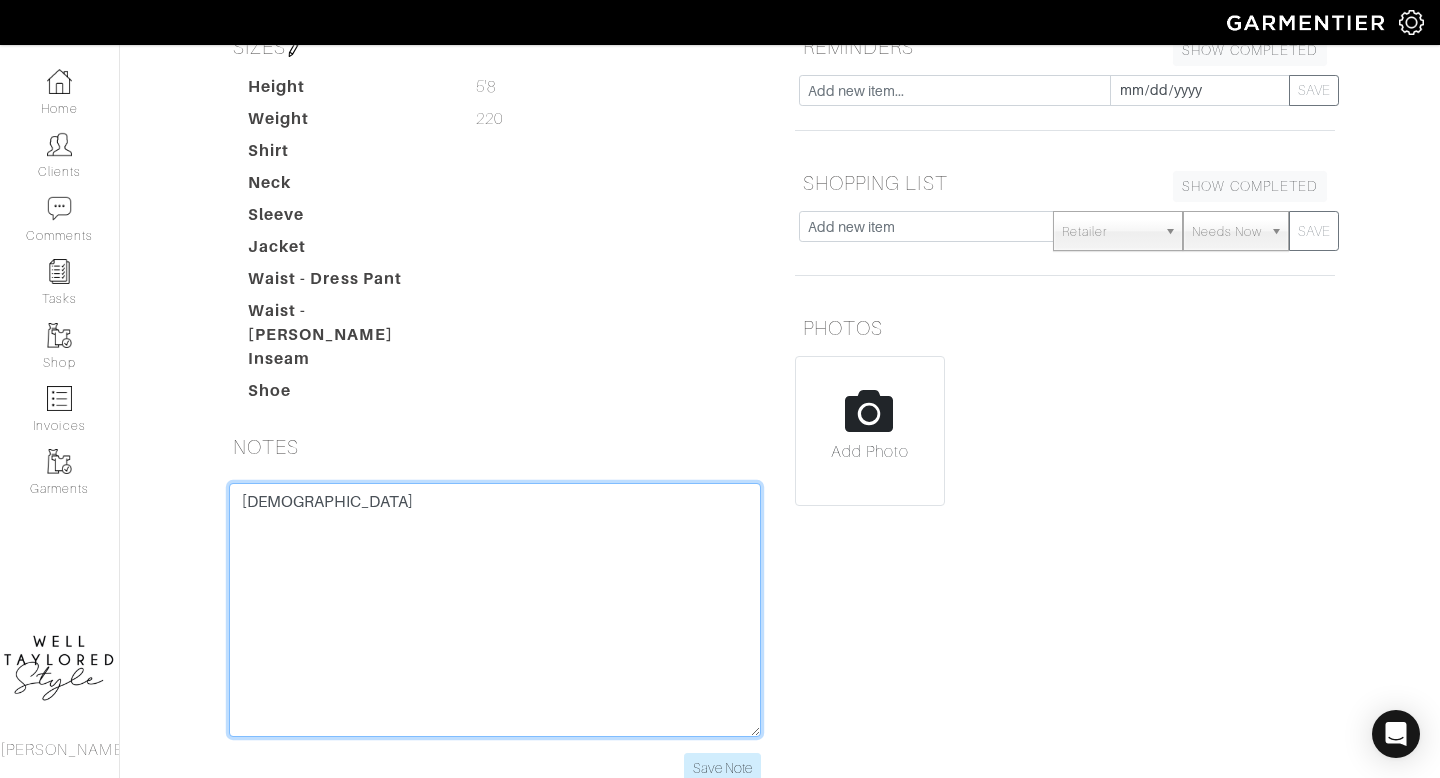 click on "[DEMOGRAPHIC_DATA]" at bounding box center [495, 610] 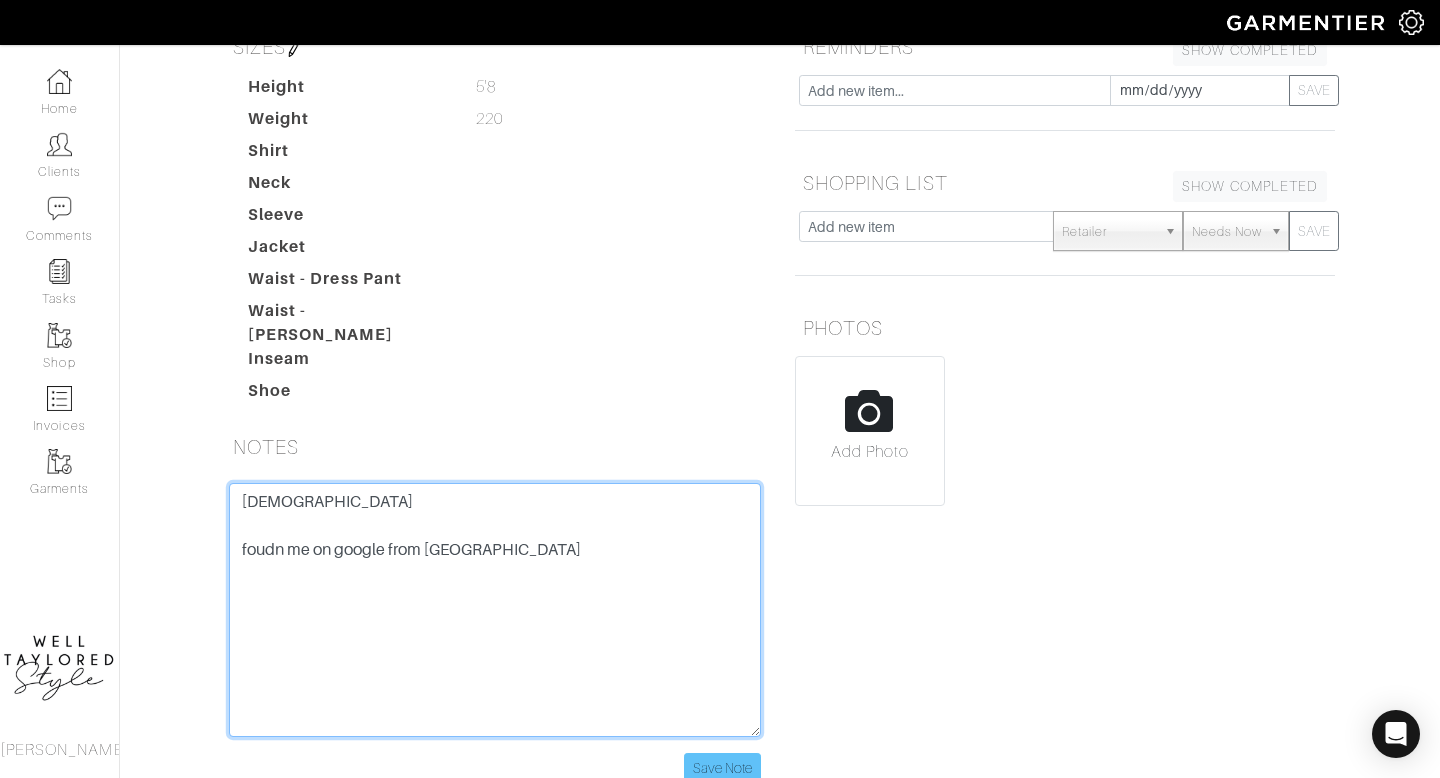 type on "[DEMOGRAPHIC_DATA]
foudn me on google from [GEOGRAPHIC_DATA]" 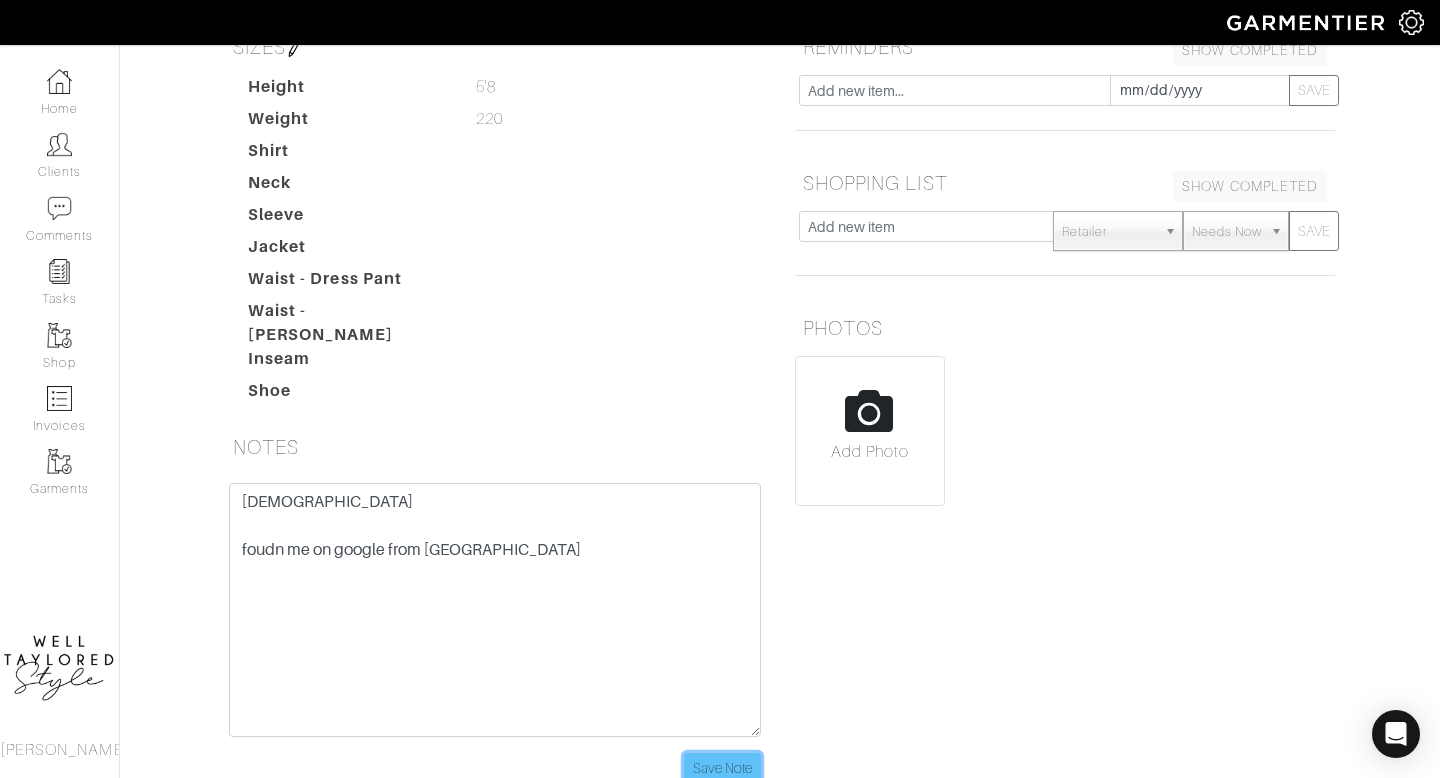 click on "Save Note" at bounding box center [722, 768] 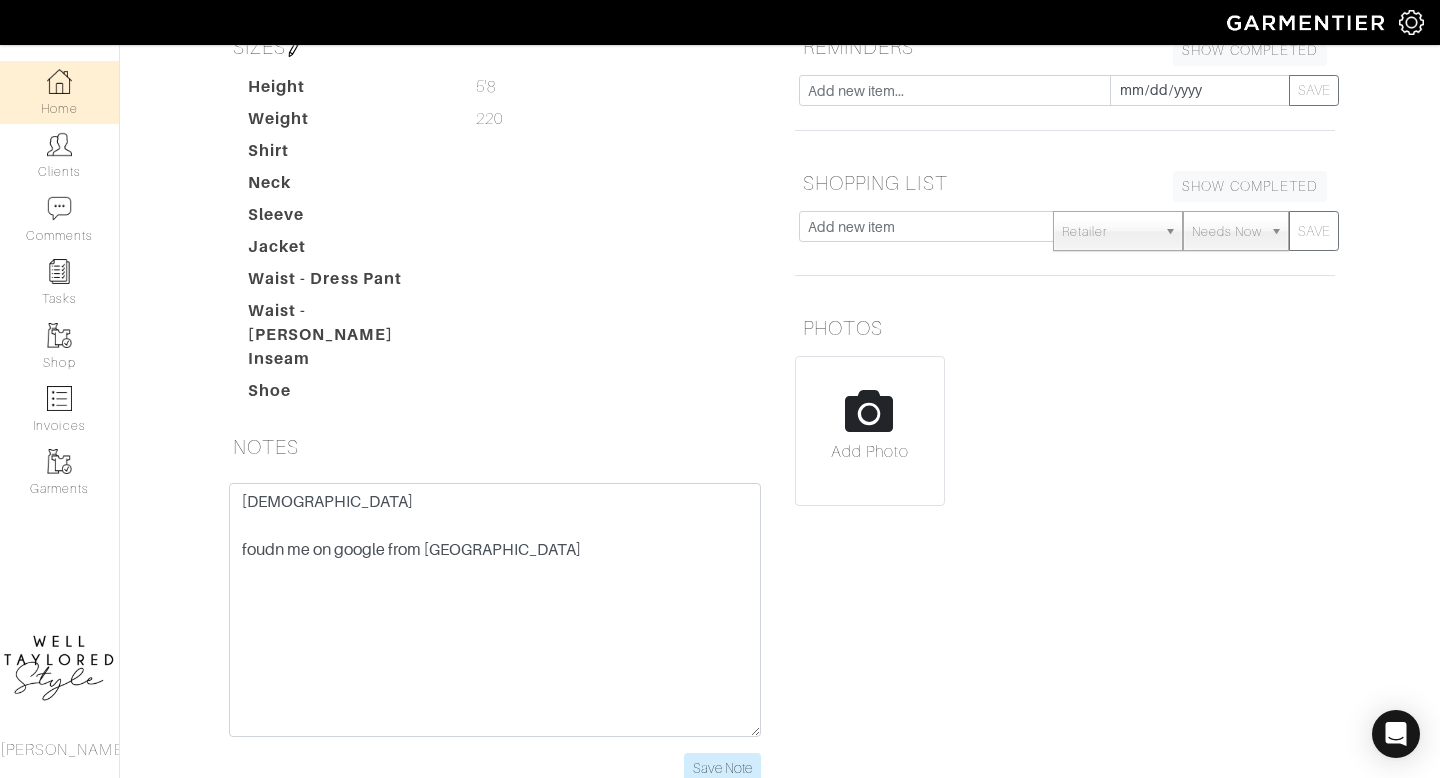 click on "Home" at bounding box center (59, 92) 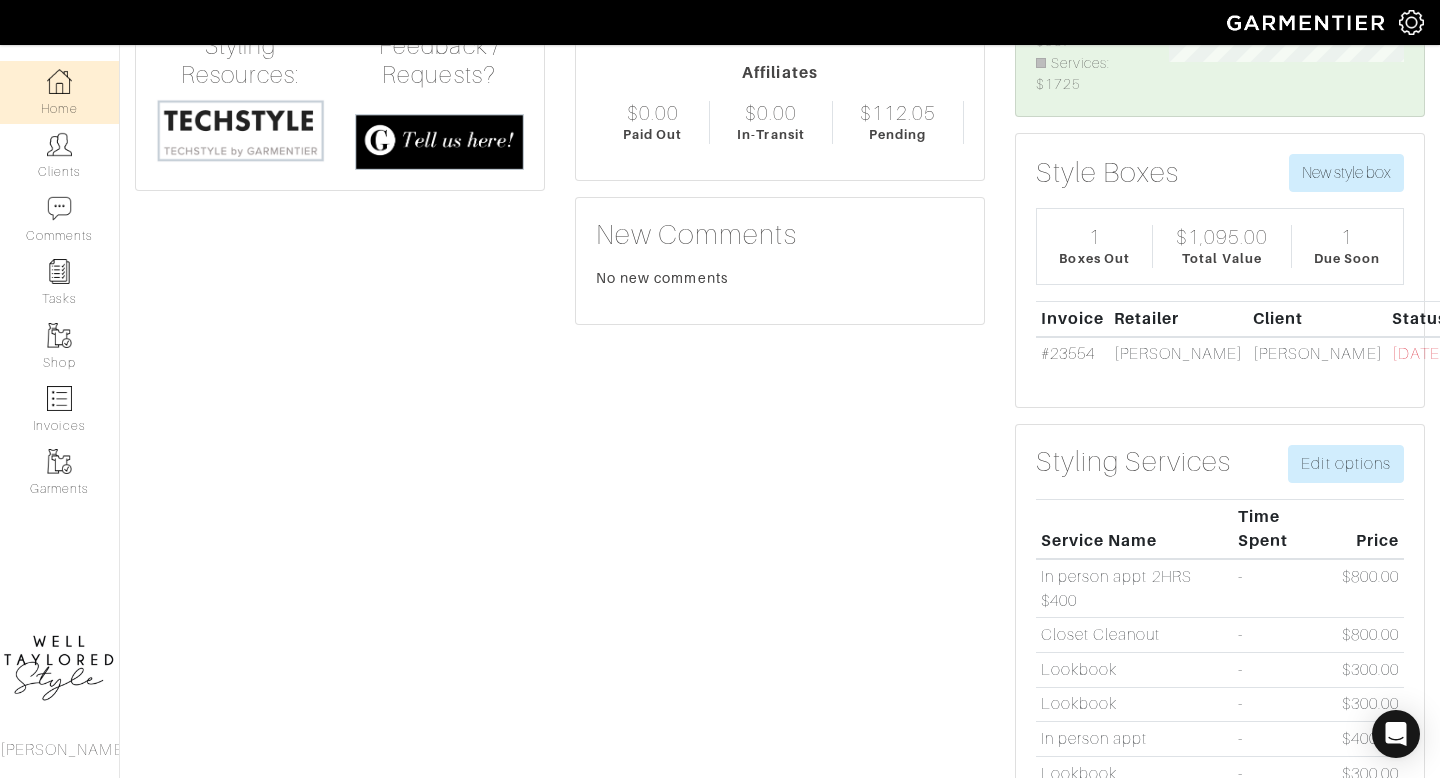 scroll, scrollTop: 0, scrollLeft: 0, axis: both 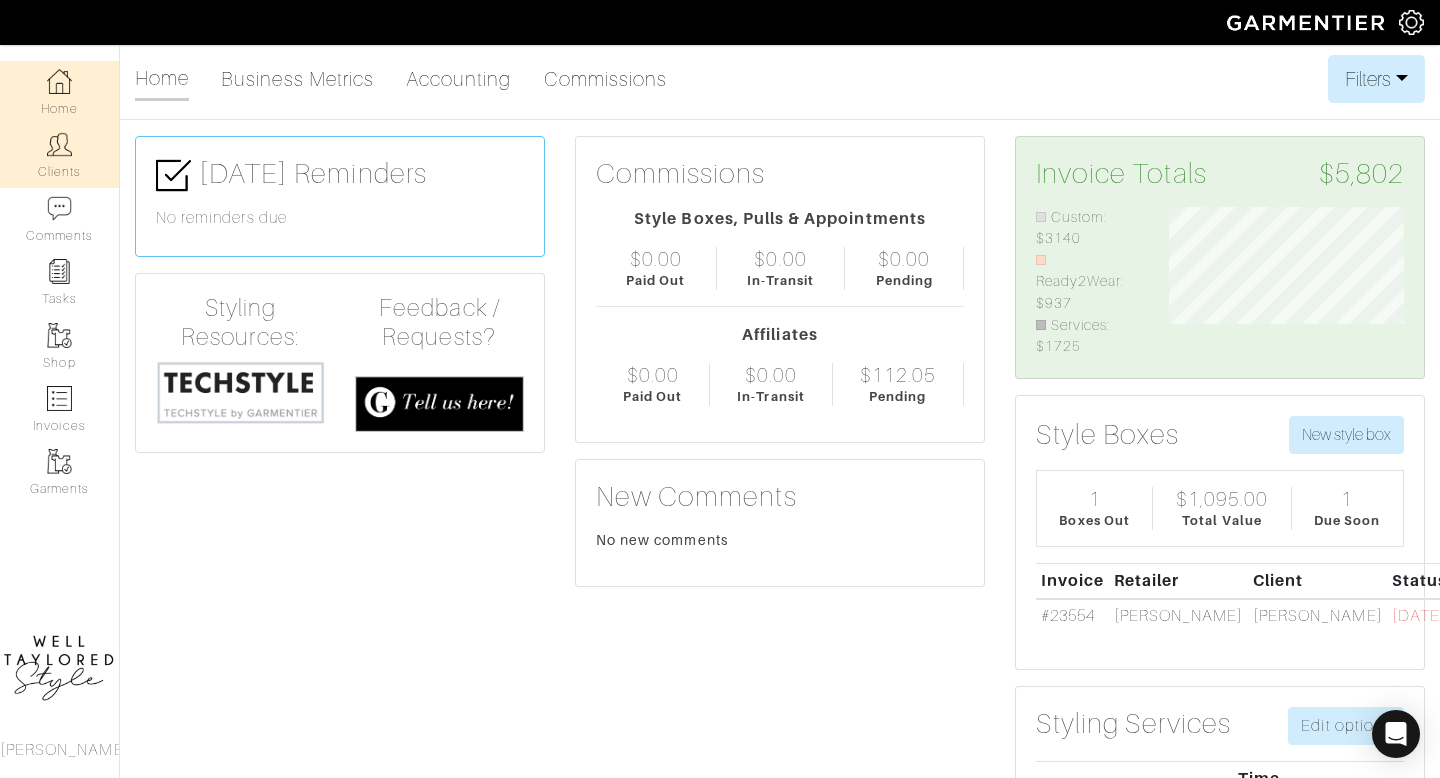 click on "Clients" at bounding box center [59, 155] 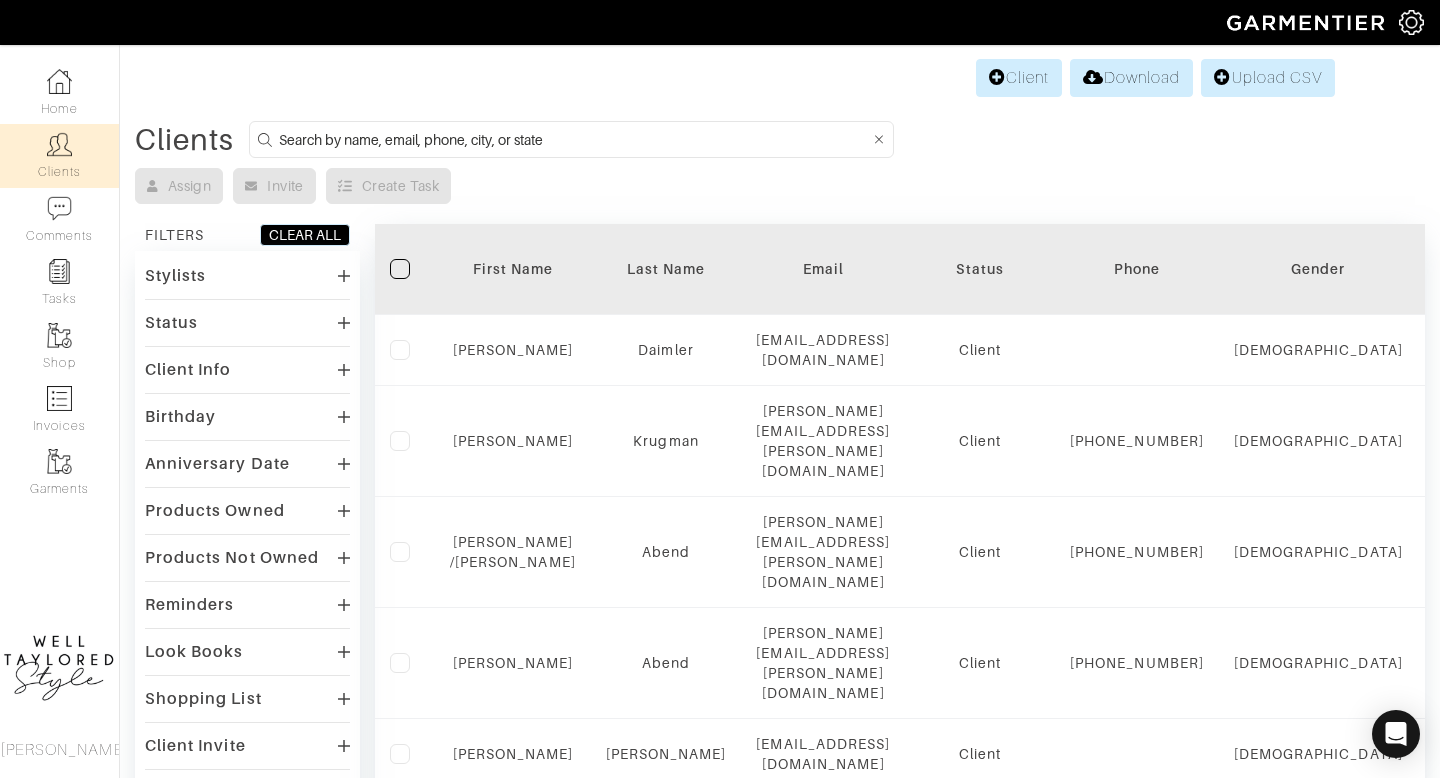 click at bounding box center (574, 139) 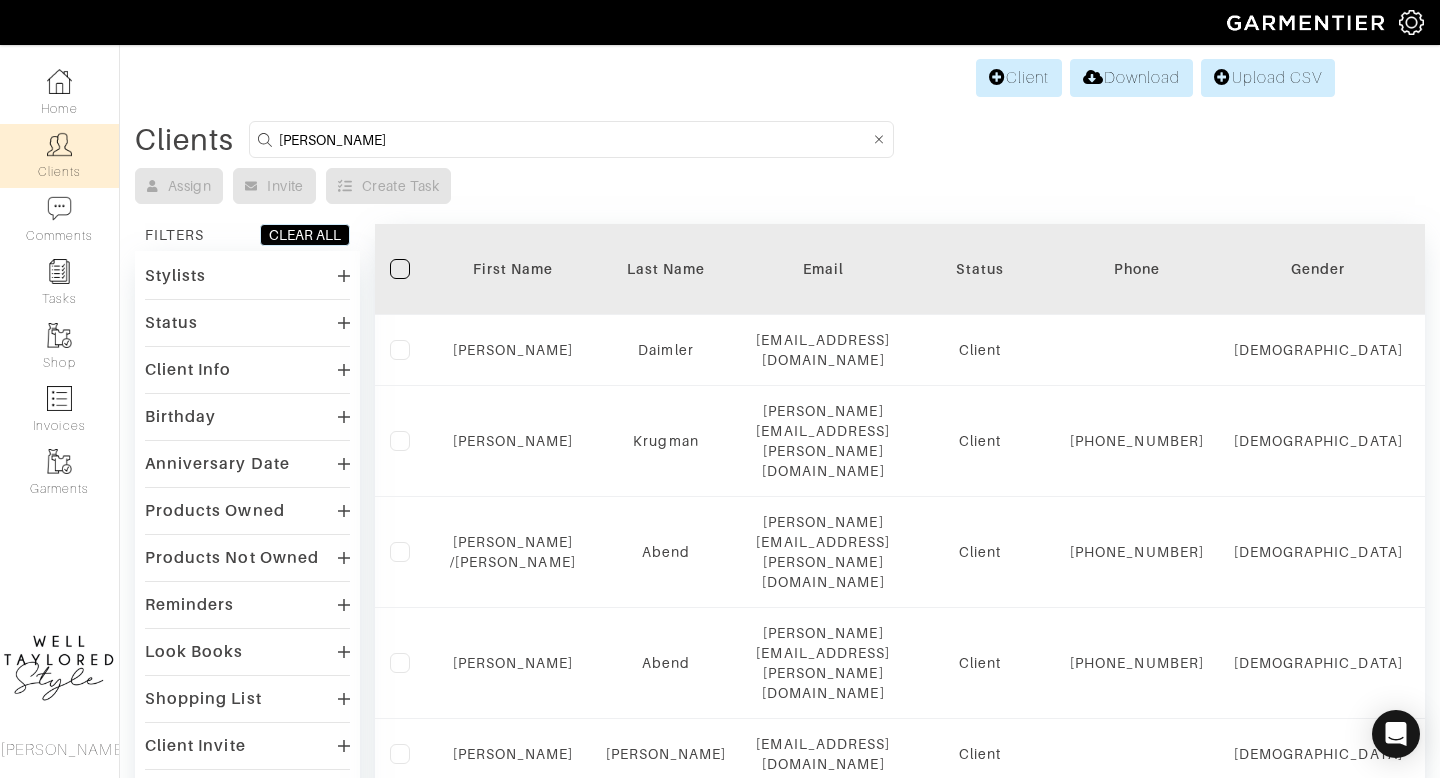 type on "jamie buschmann" 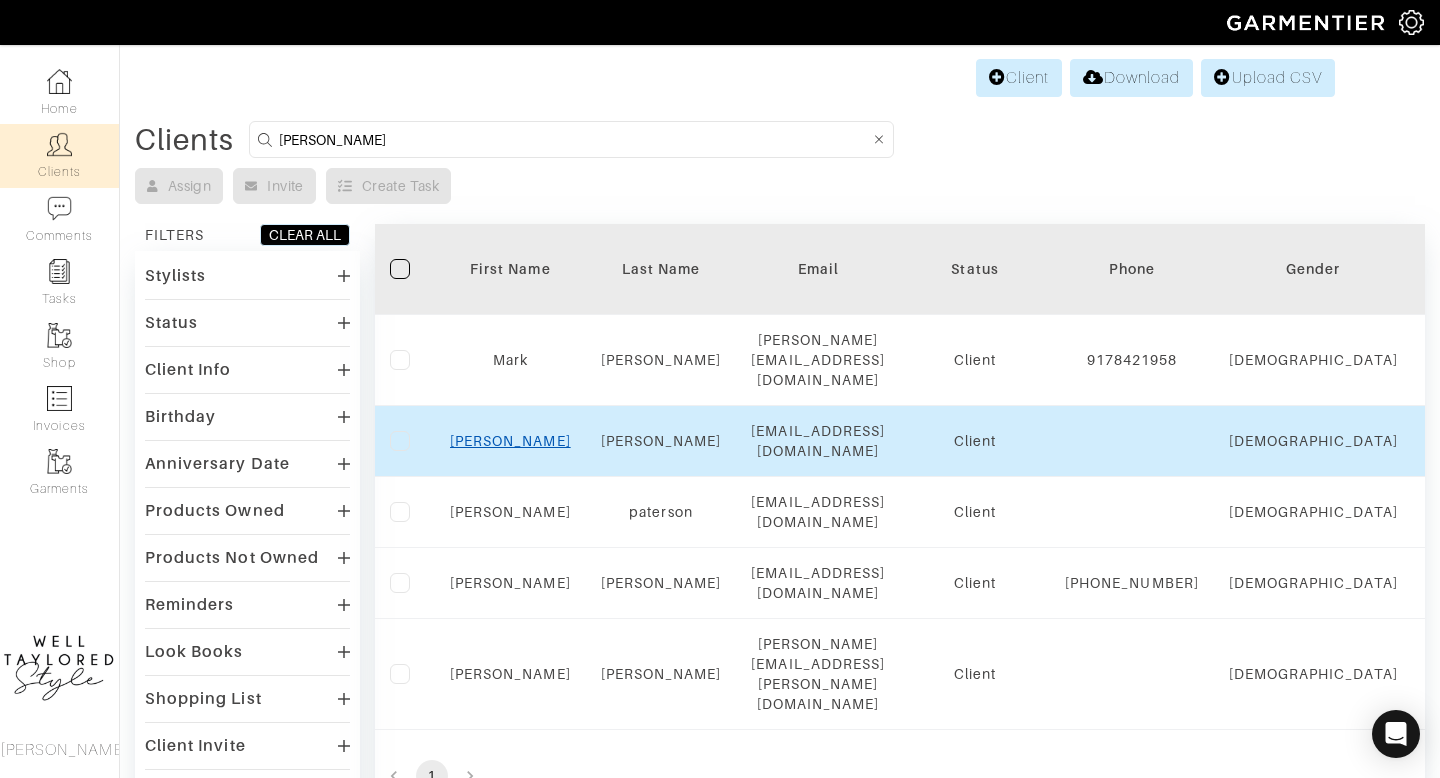 click on "Jamie" at bounding box center (510, 441) 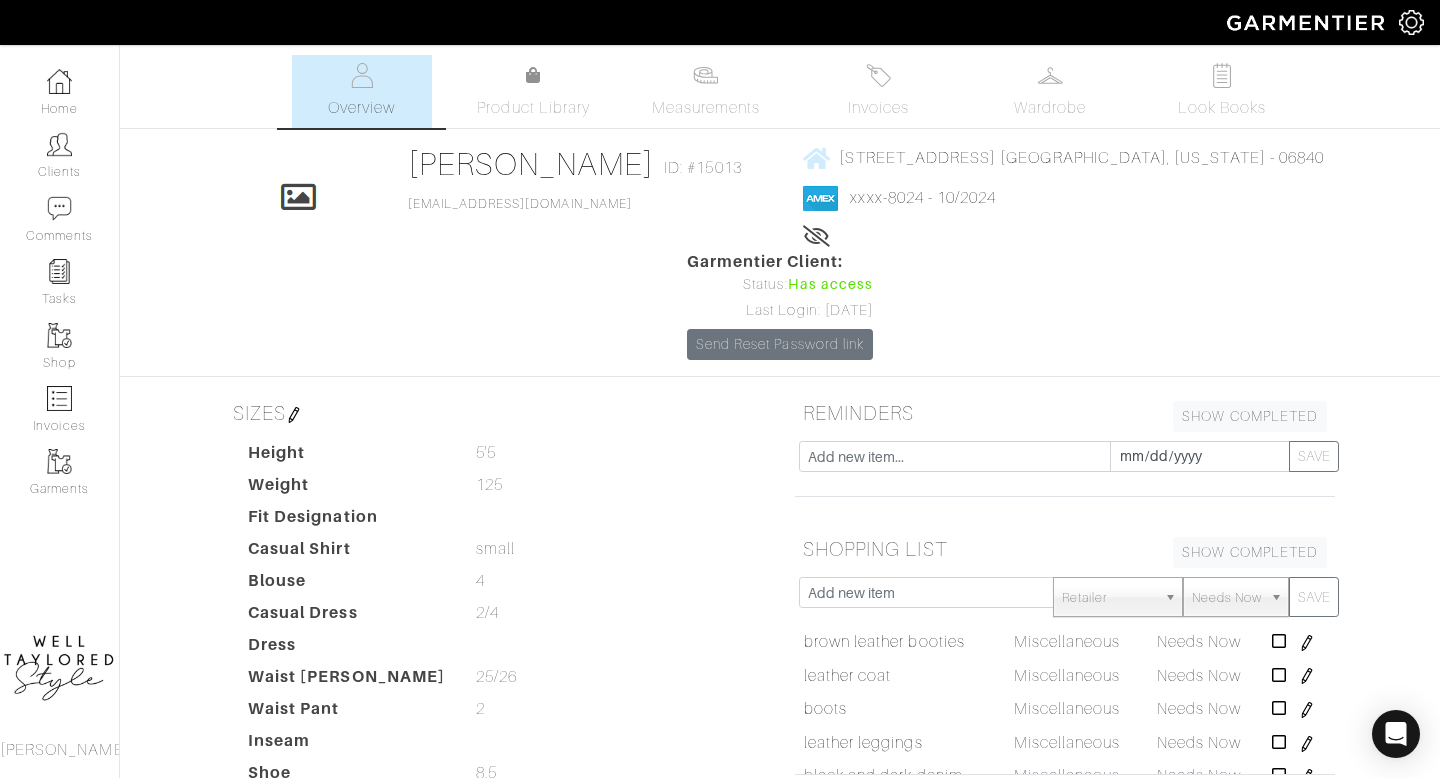 scroll, scrollTop: 0, scrollLeft: 0, axis: both 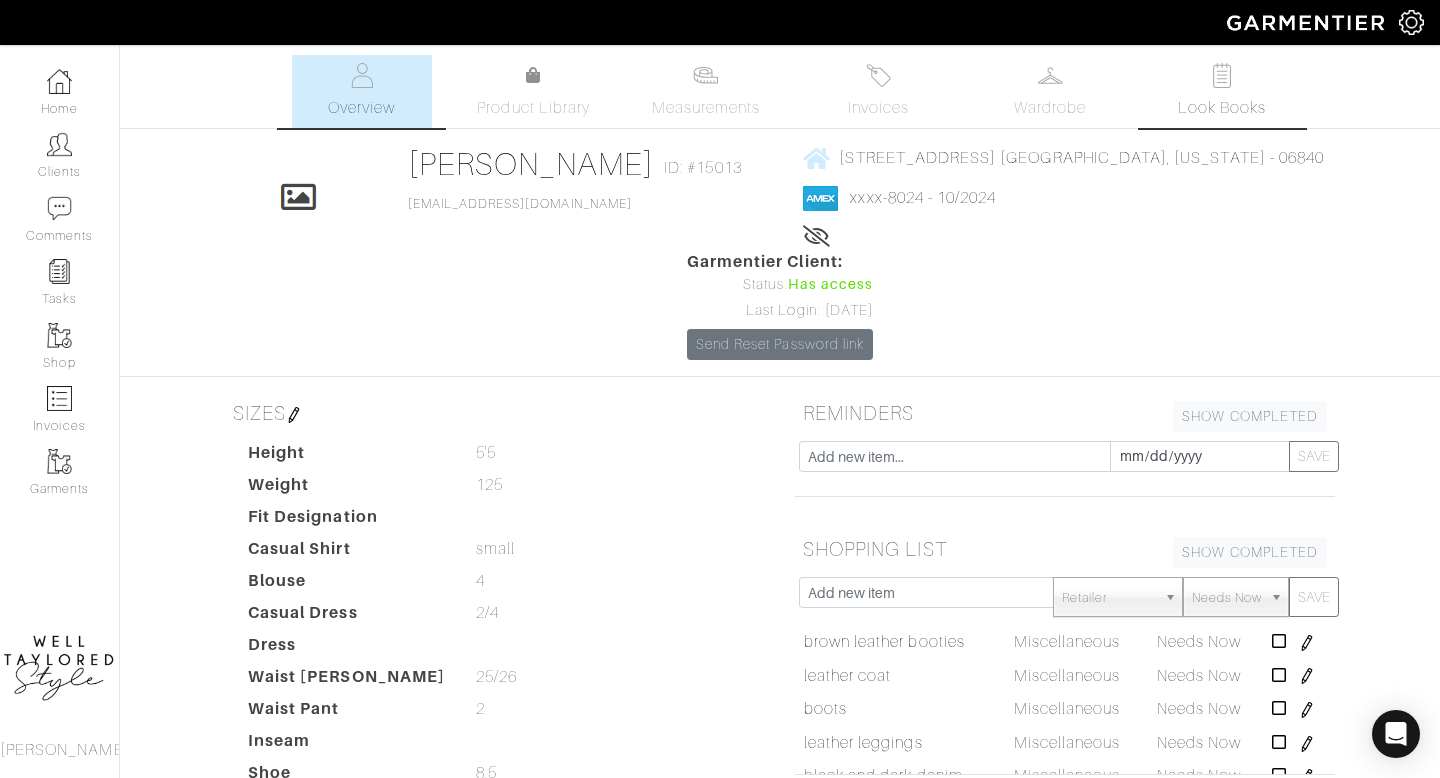 click on "Look Books" at bounding box center (1222, 108) 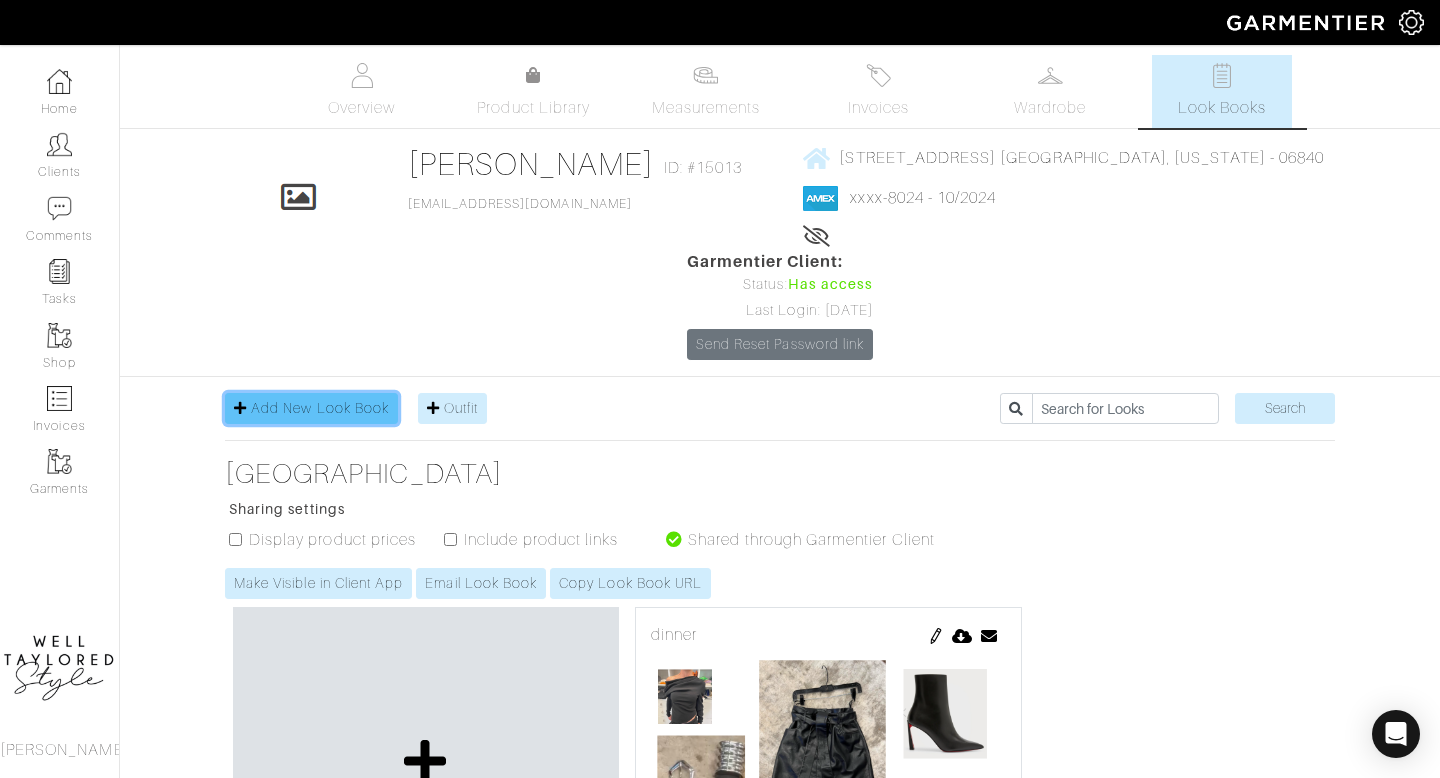 click on "Add New Look Book" at bounding box center (320, 408) 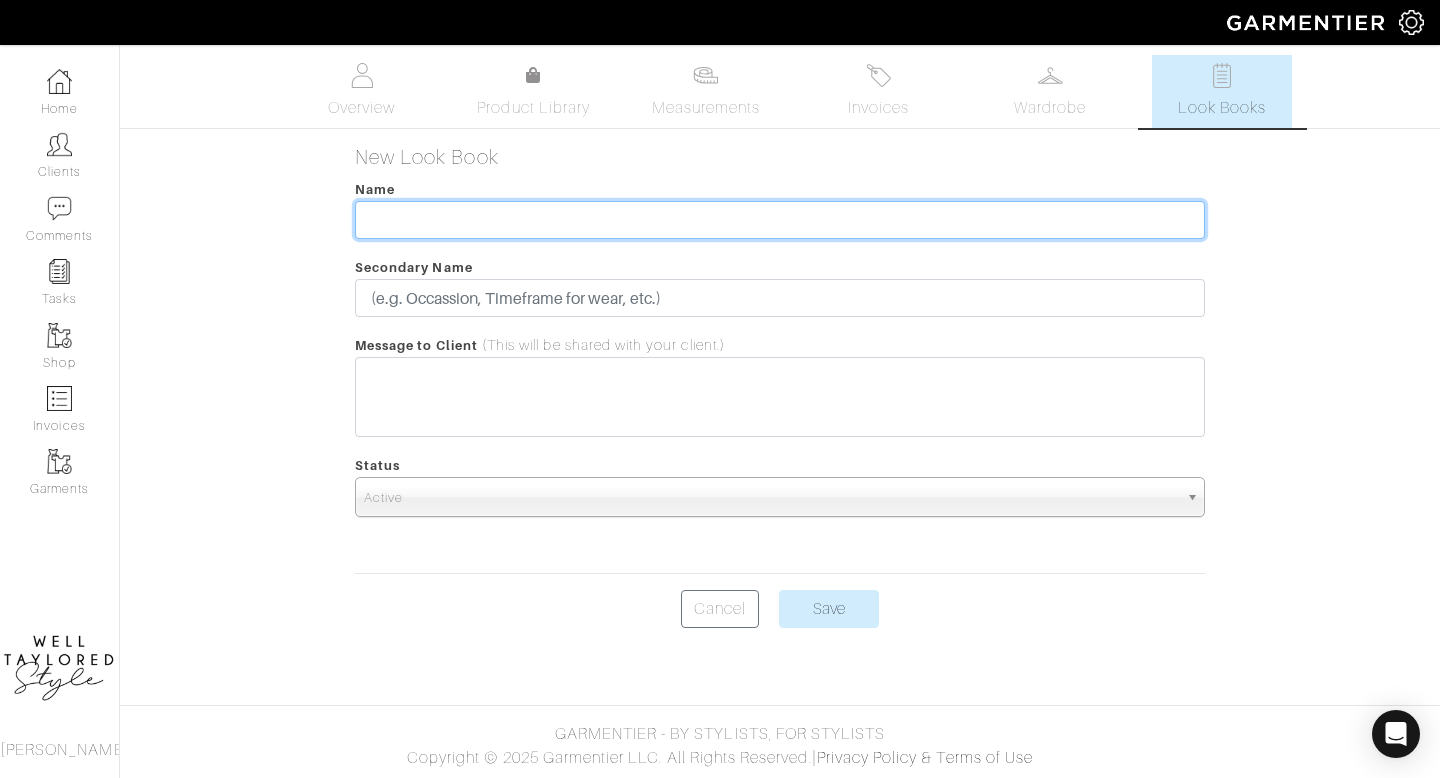 click at bounding box center [780, 220] 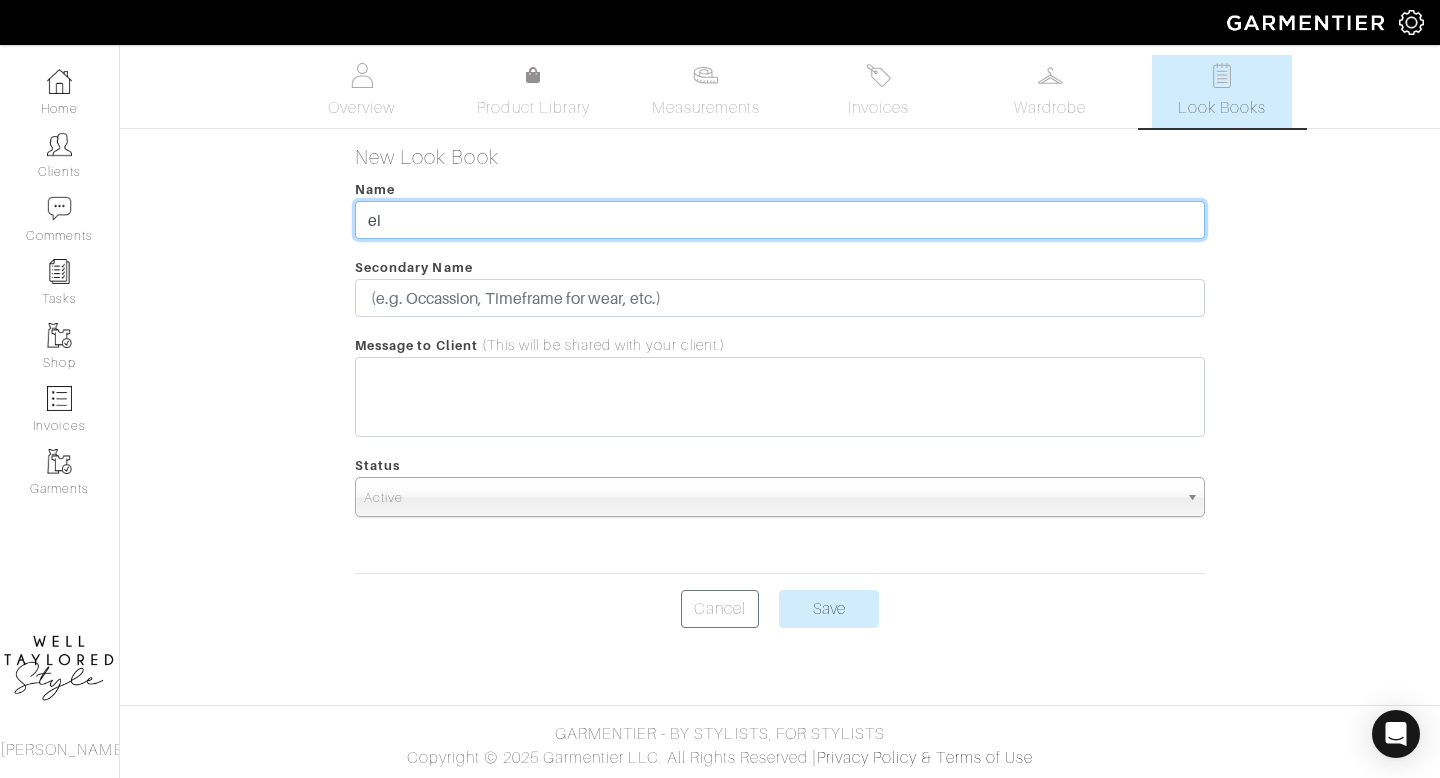 type on "e" 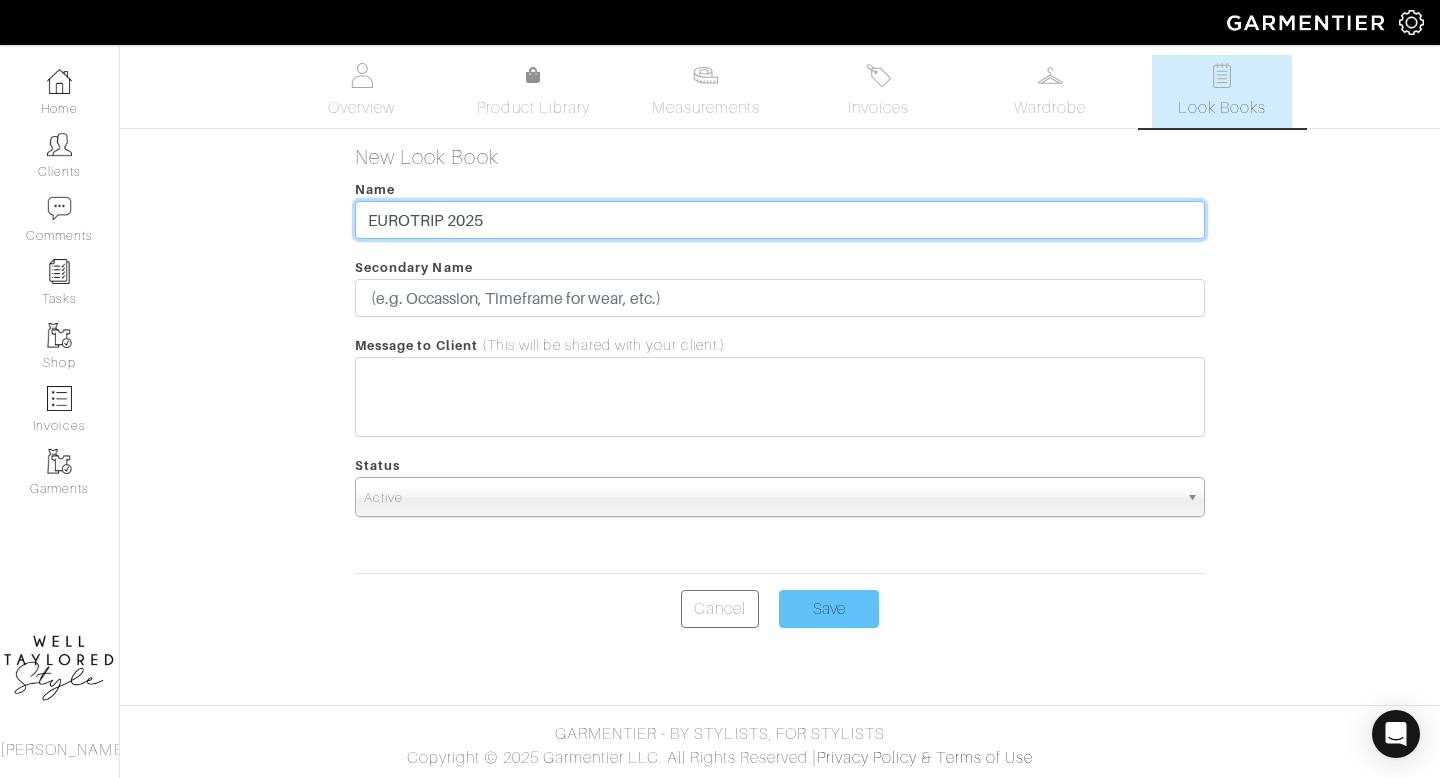 type on "EUROTRIP 2025" 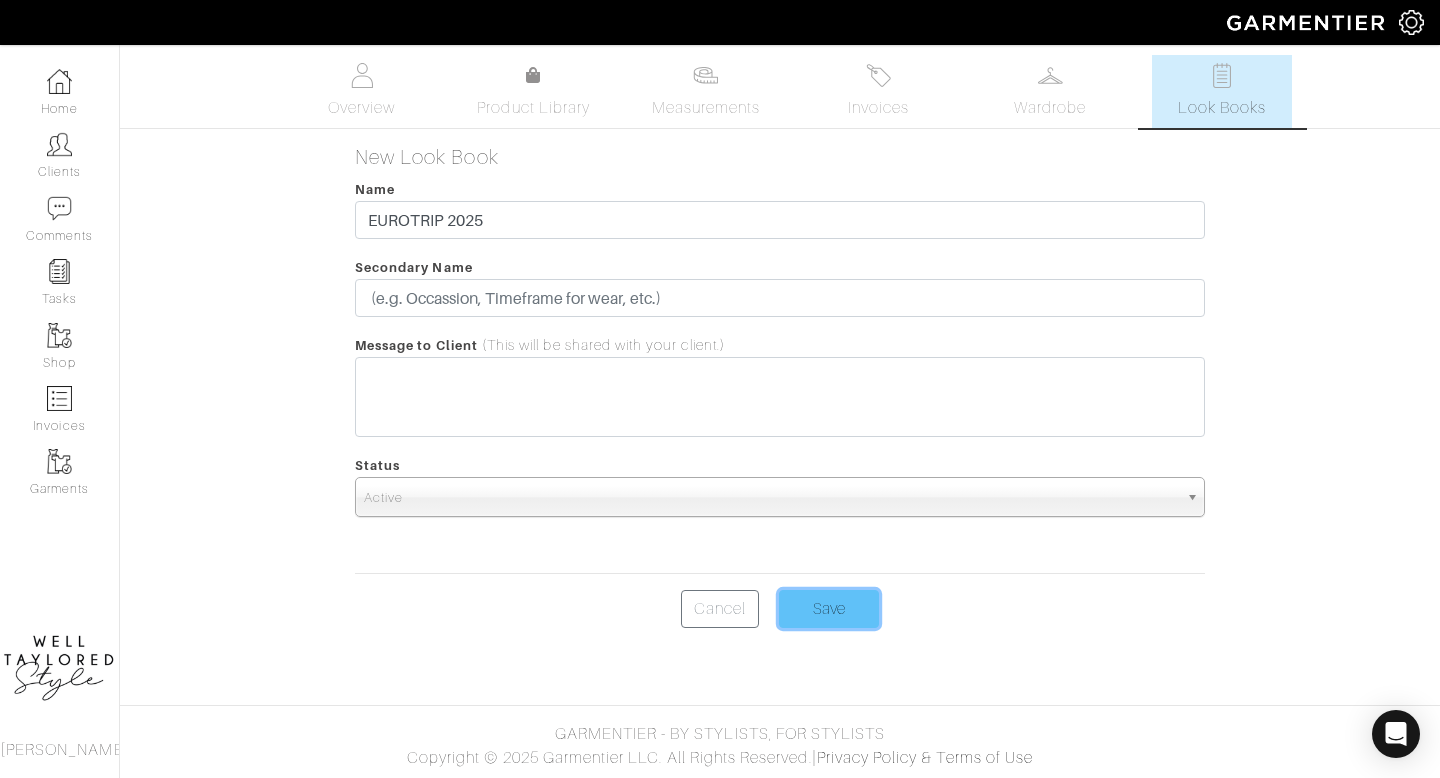click on "Save" at bounding box center (829, 609) 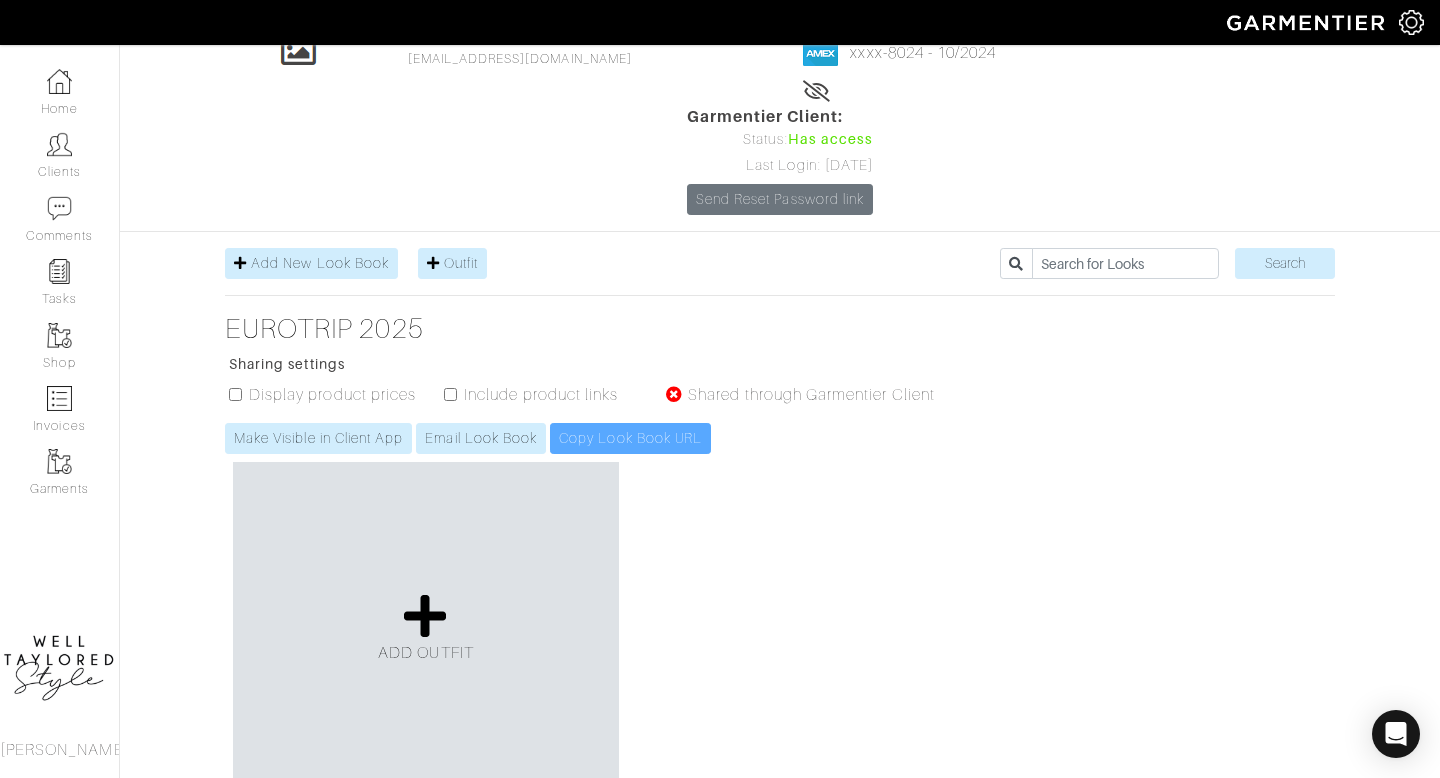 scroll, scrollTop: 192, scrollLeft: 0, axis: vertical 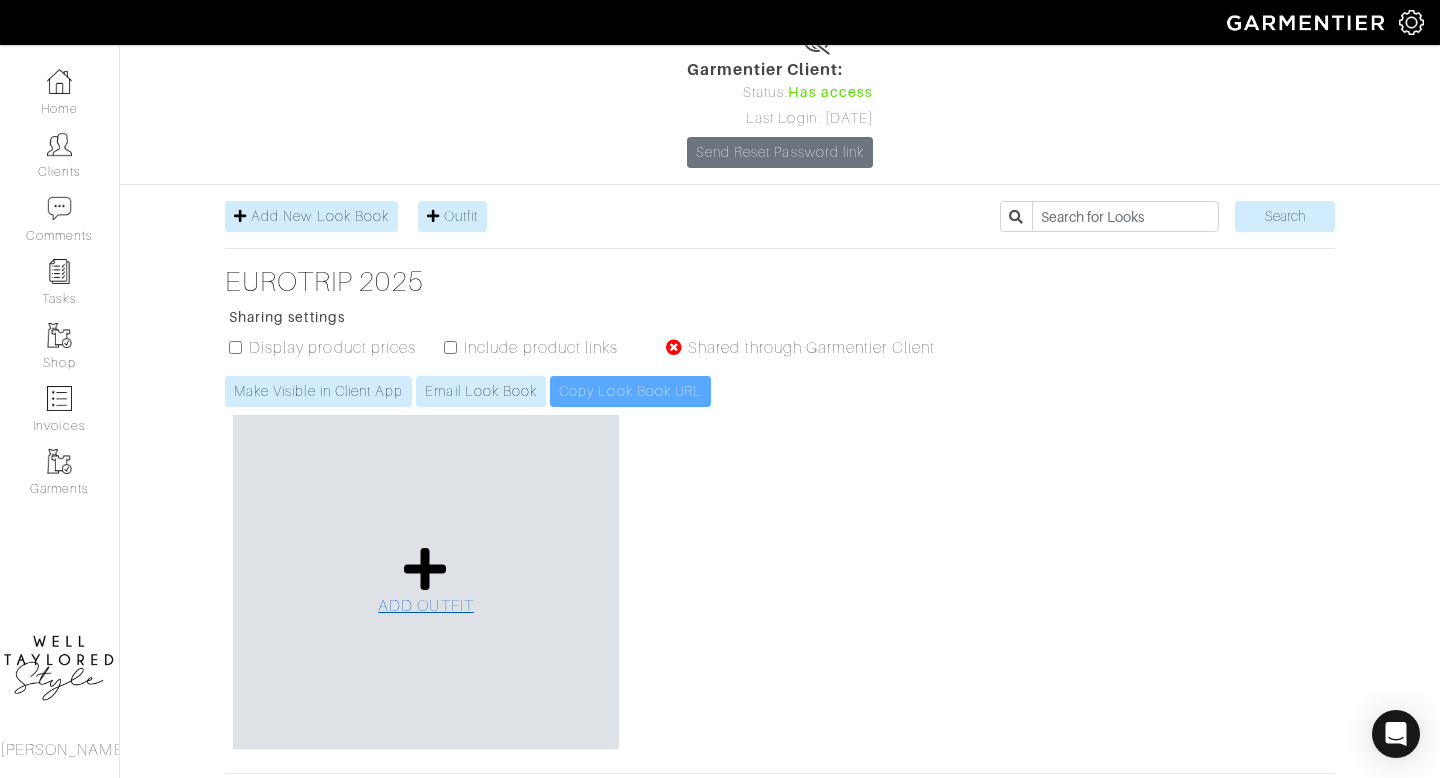 click at bounding box center (425, 569) 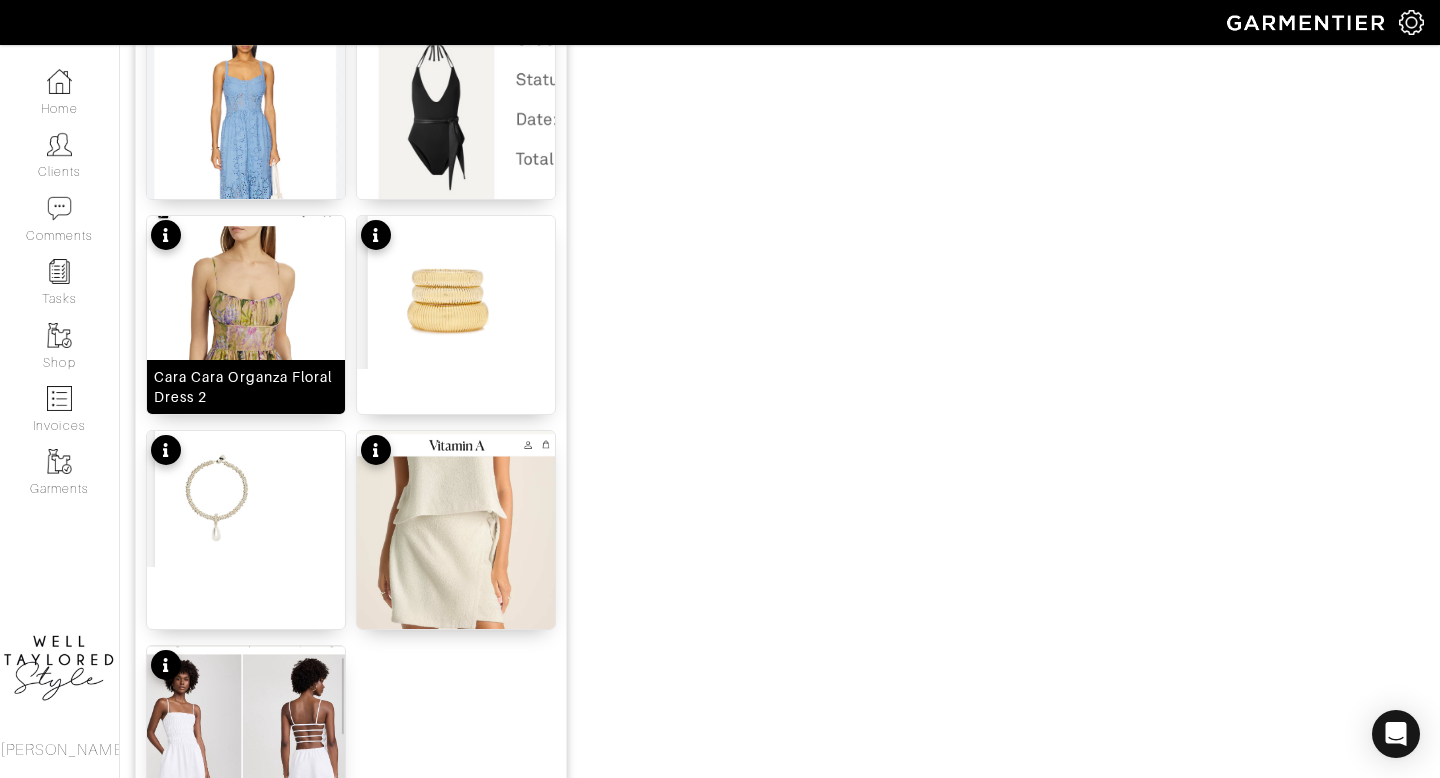 scroll, scrollTop: 2272, scrollLeft: 0, axis: vertical 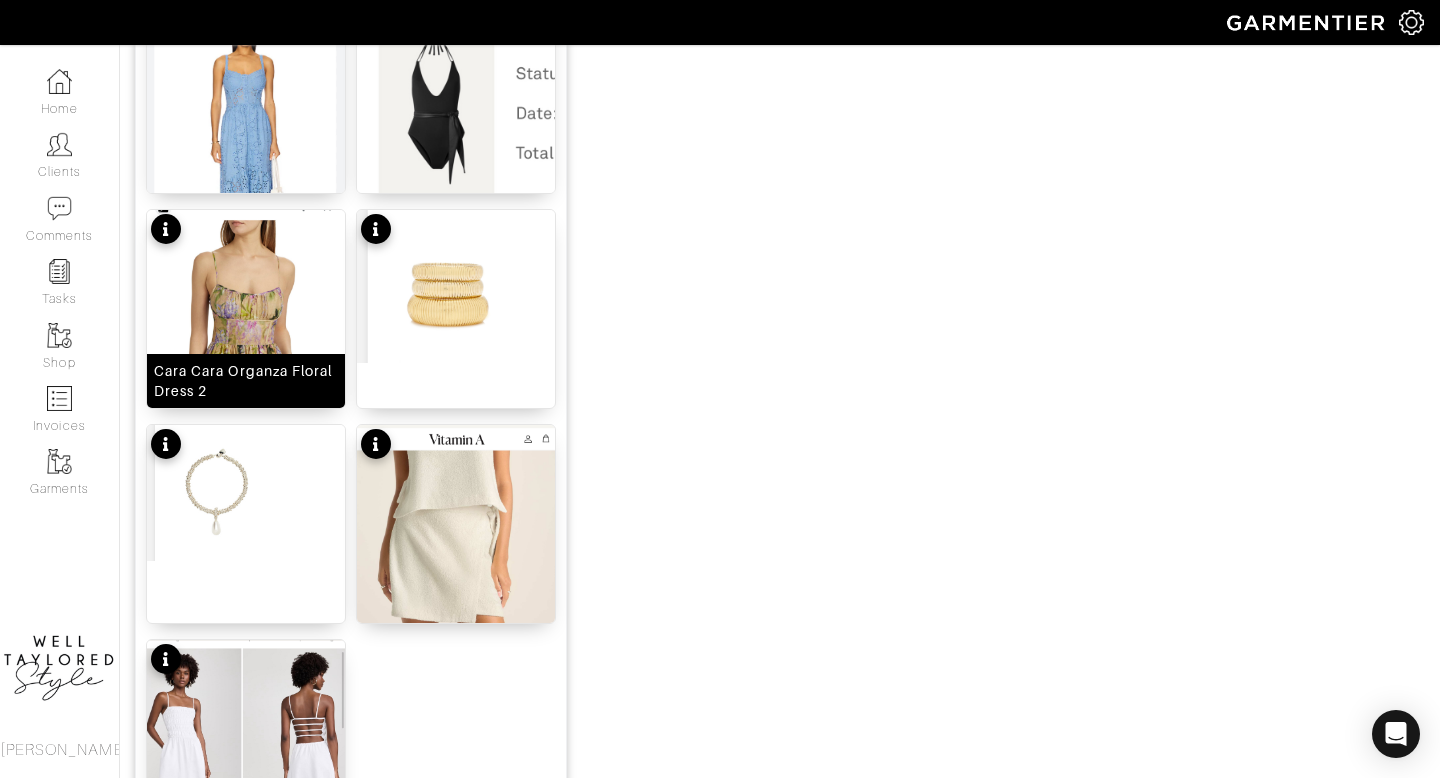 click at bounding box center (246, 360) 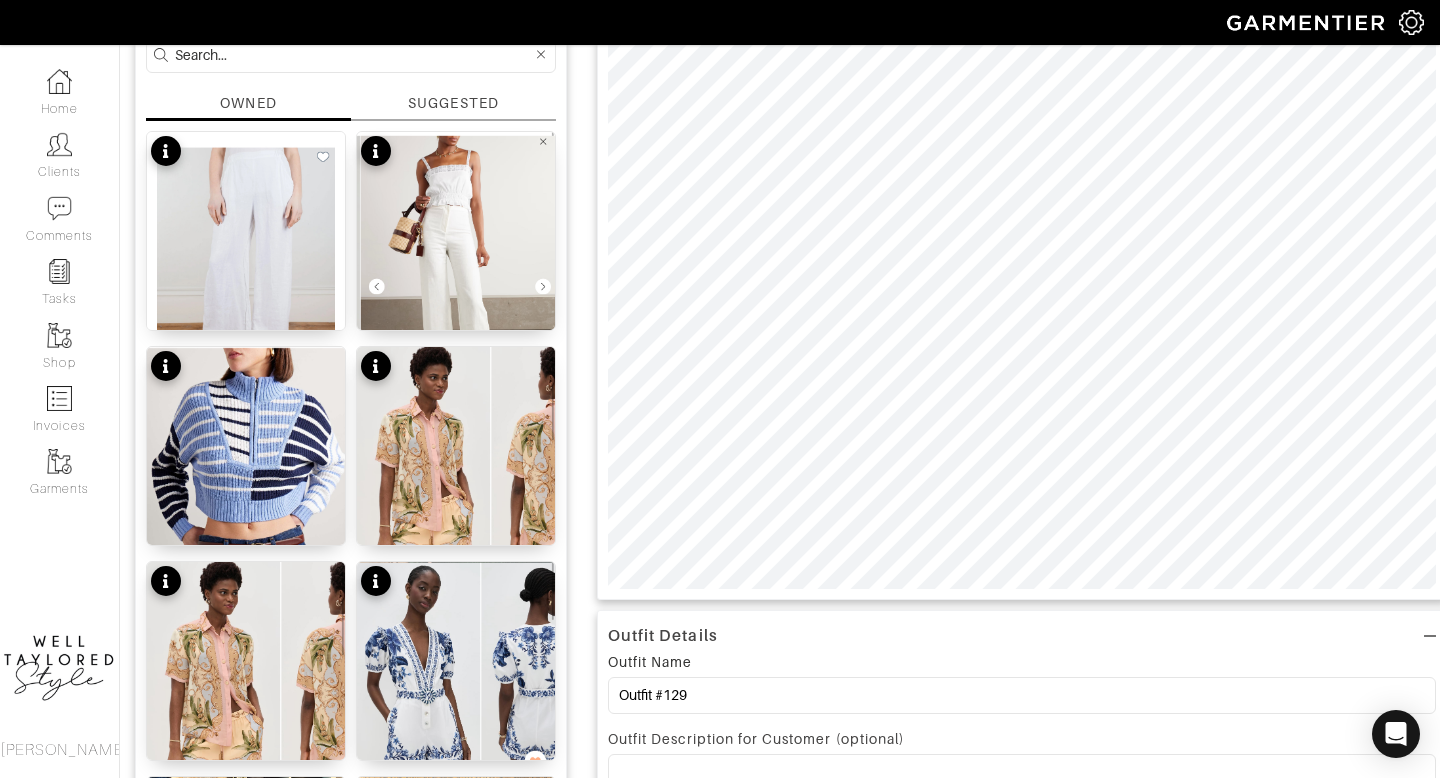 scroll, scrollTop: 143, scrollLeft: 0, axis: vertical 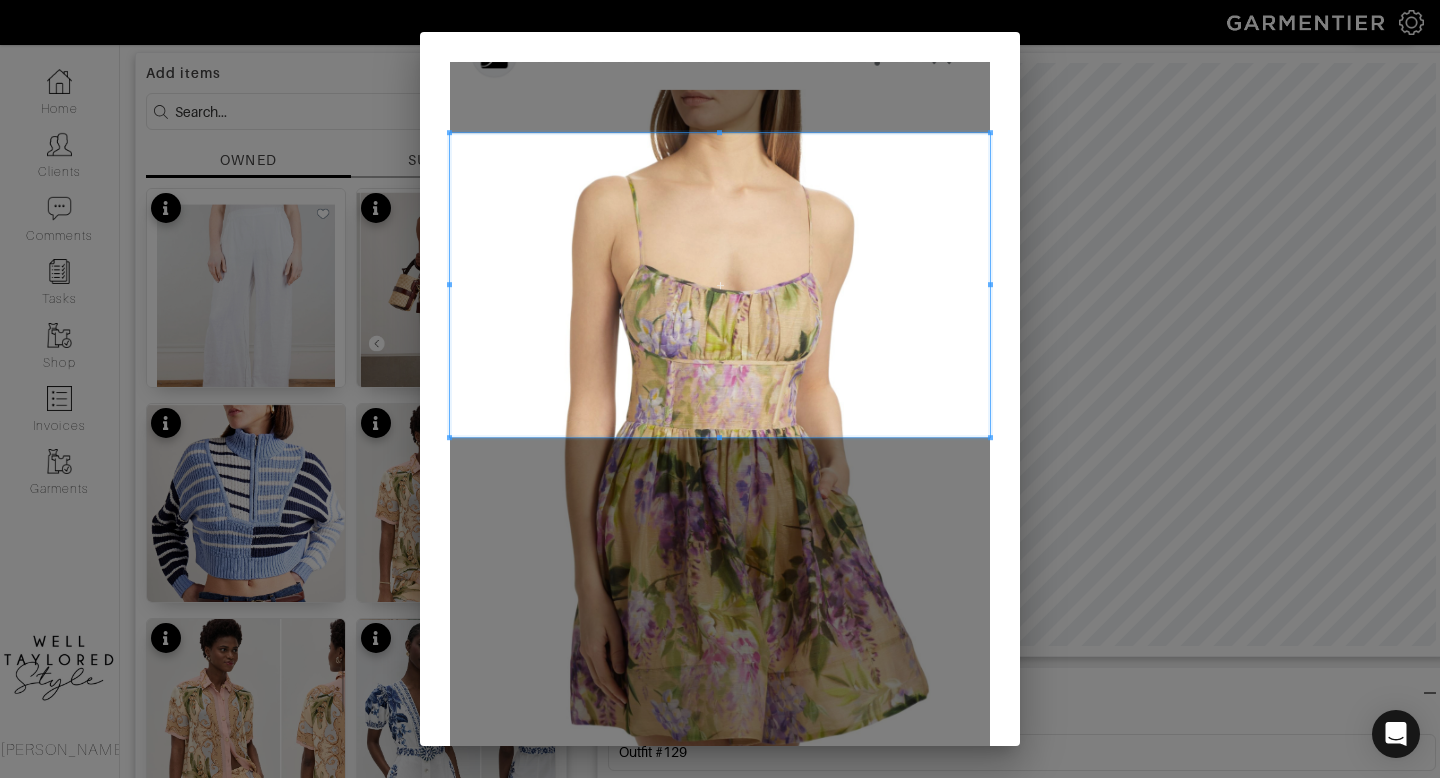 click at bounding box center (720, 285) 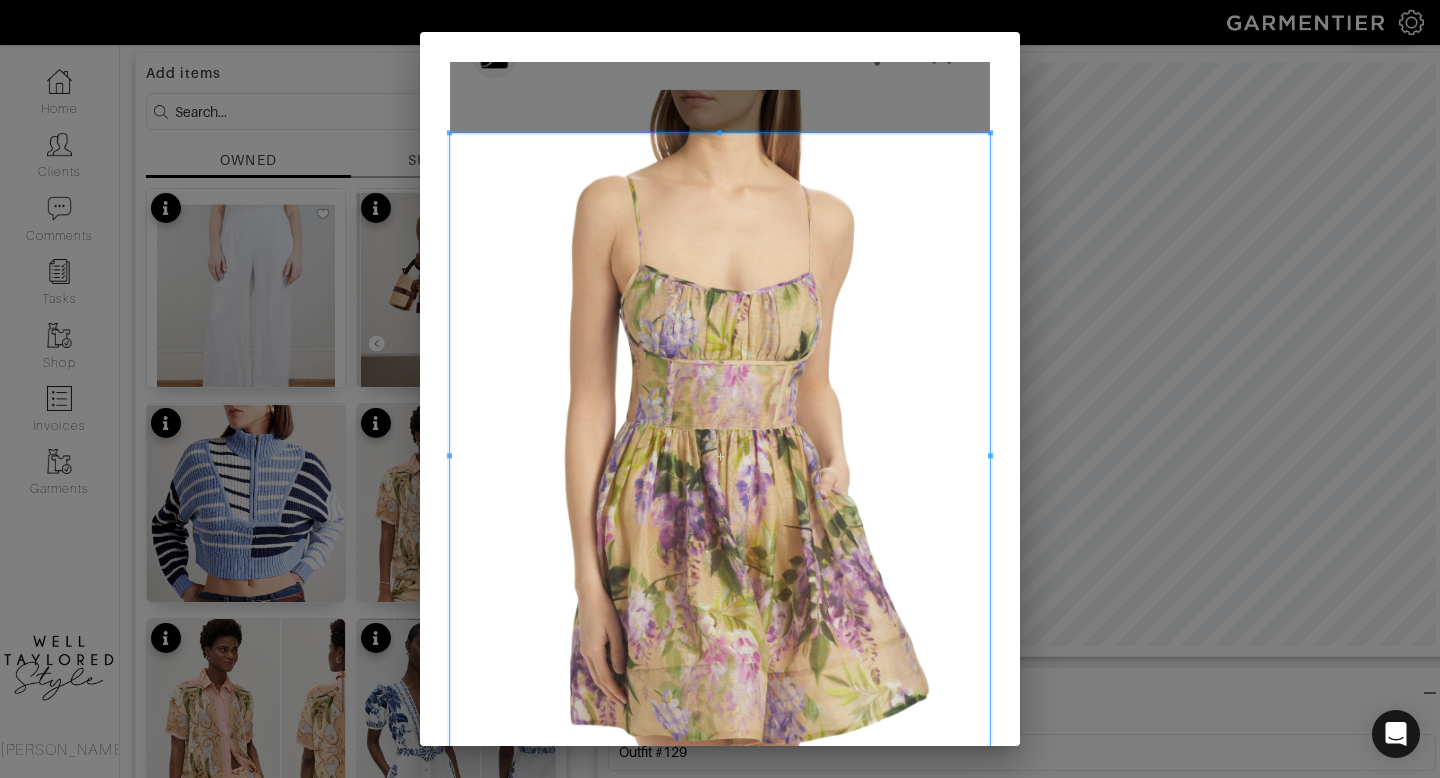 click on "Crop" at bounding box center [720, 389] 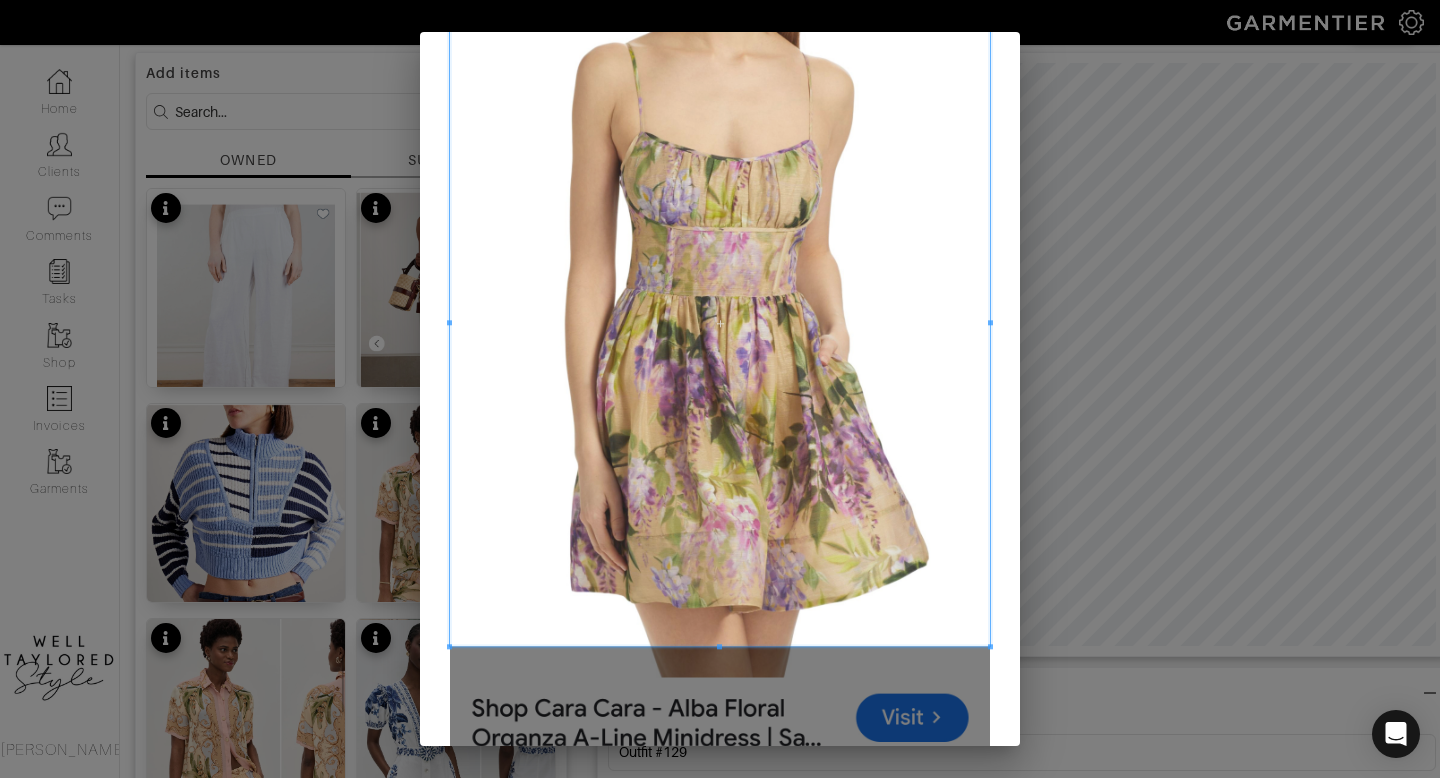 scroll, scrollTop: 0, scrollLeft: 0, axis: both 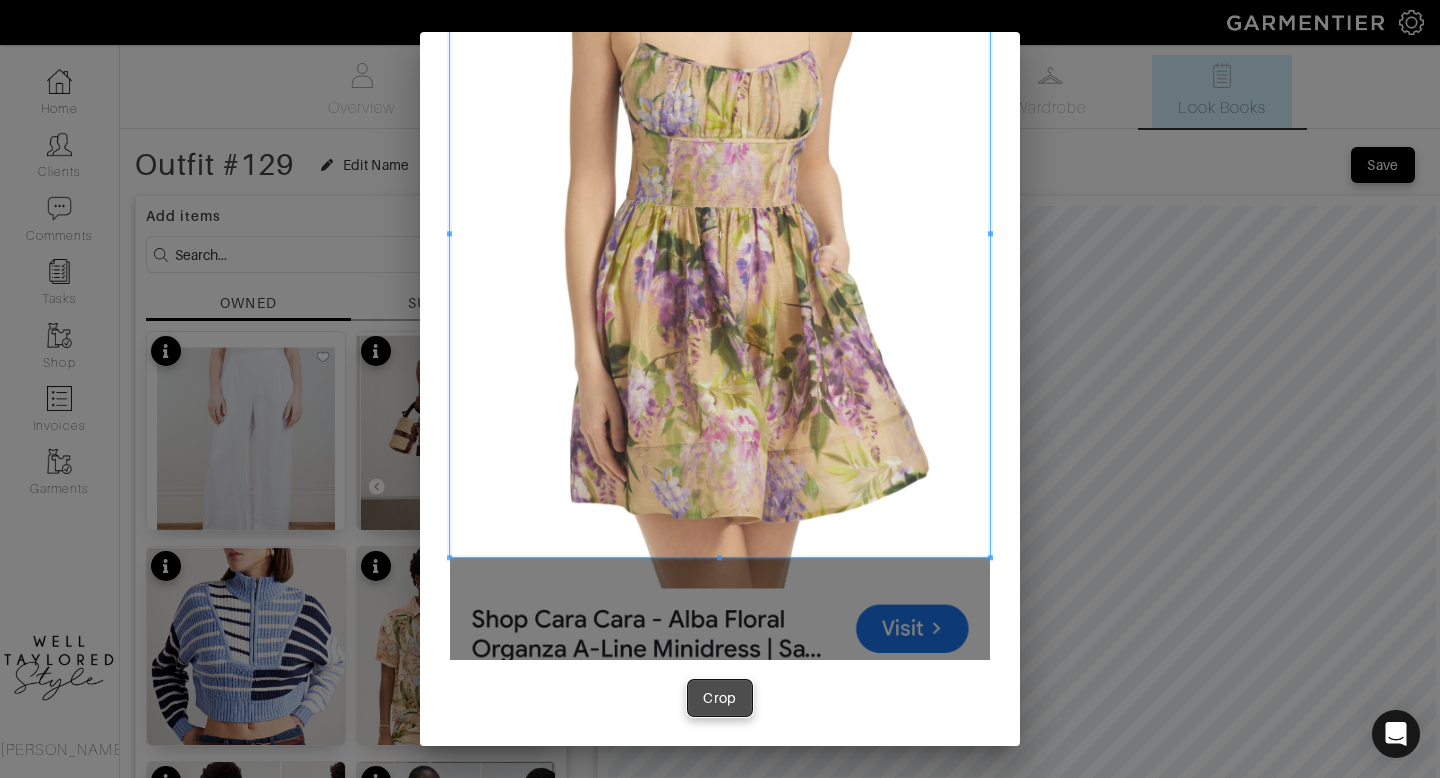 click on "Crop" at bounding box center [720, 698] 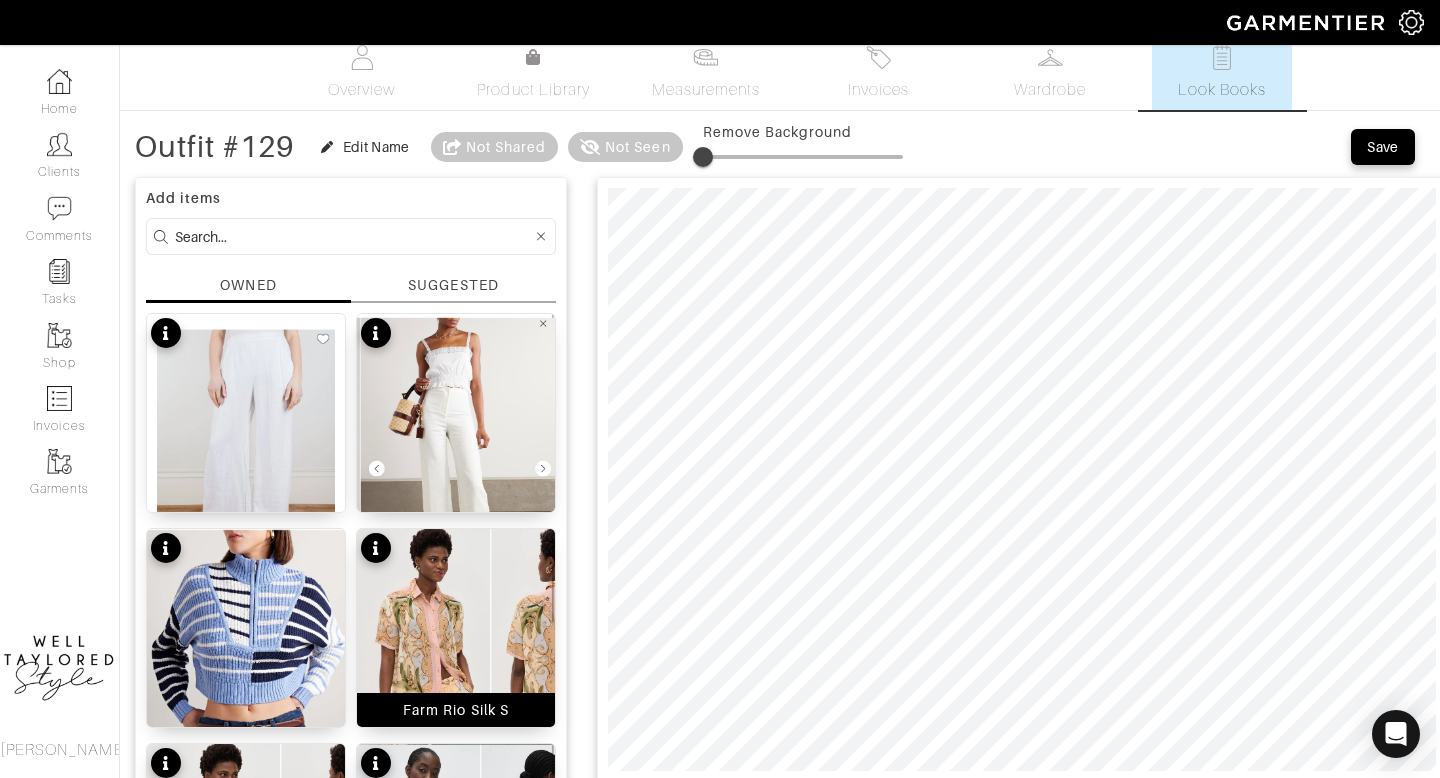 scroll, scrollTop: 14, scrollLeft: 0, axis: vertical 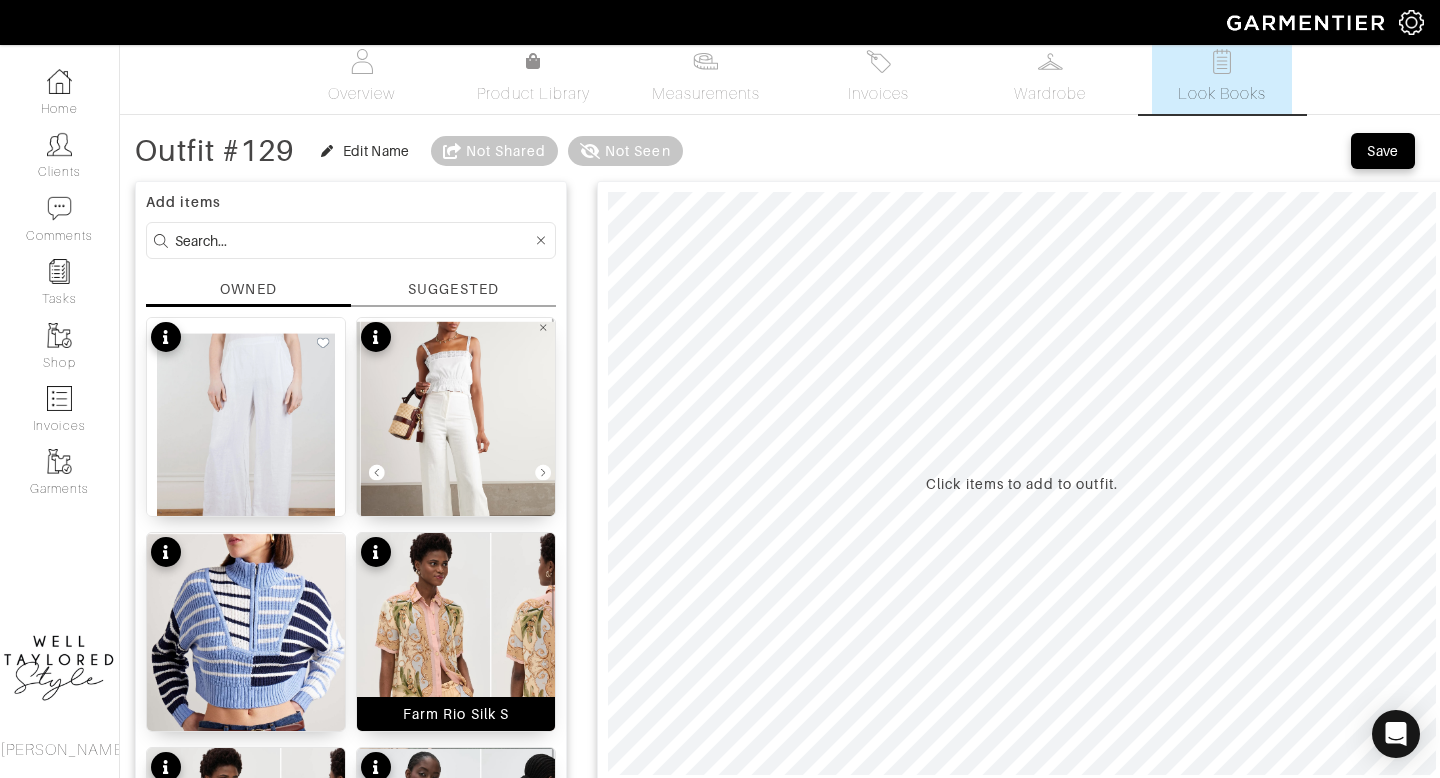 click at bounding box center (456, 679) 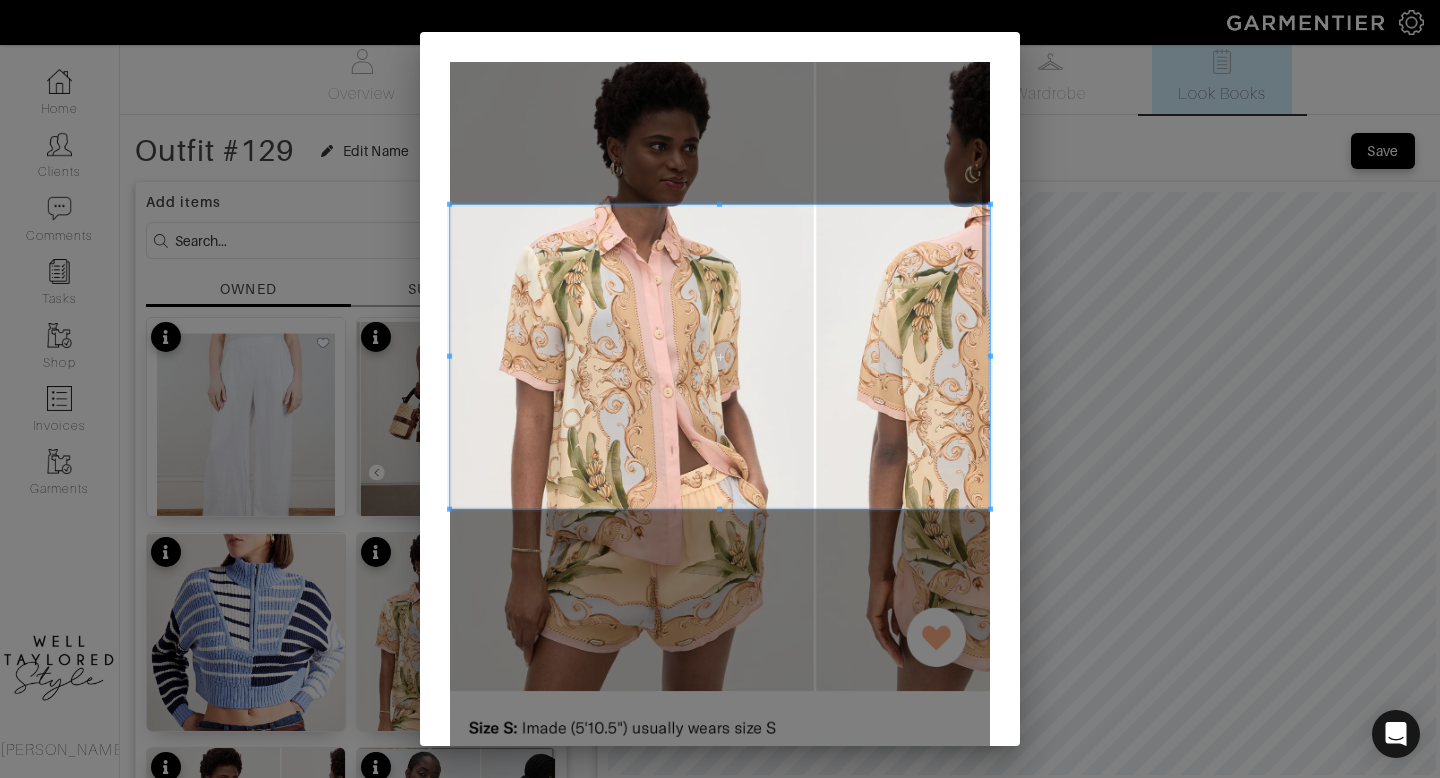 click at bounding box center (720, 357) 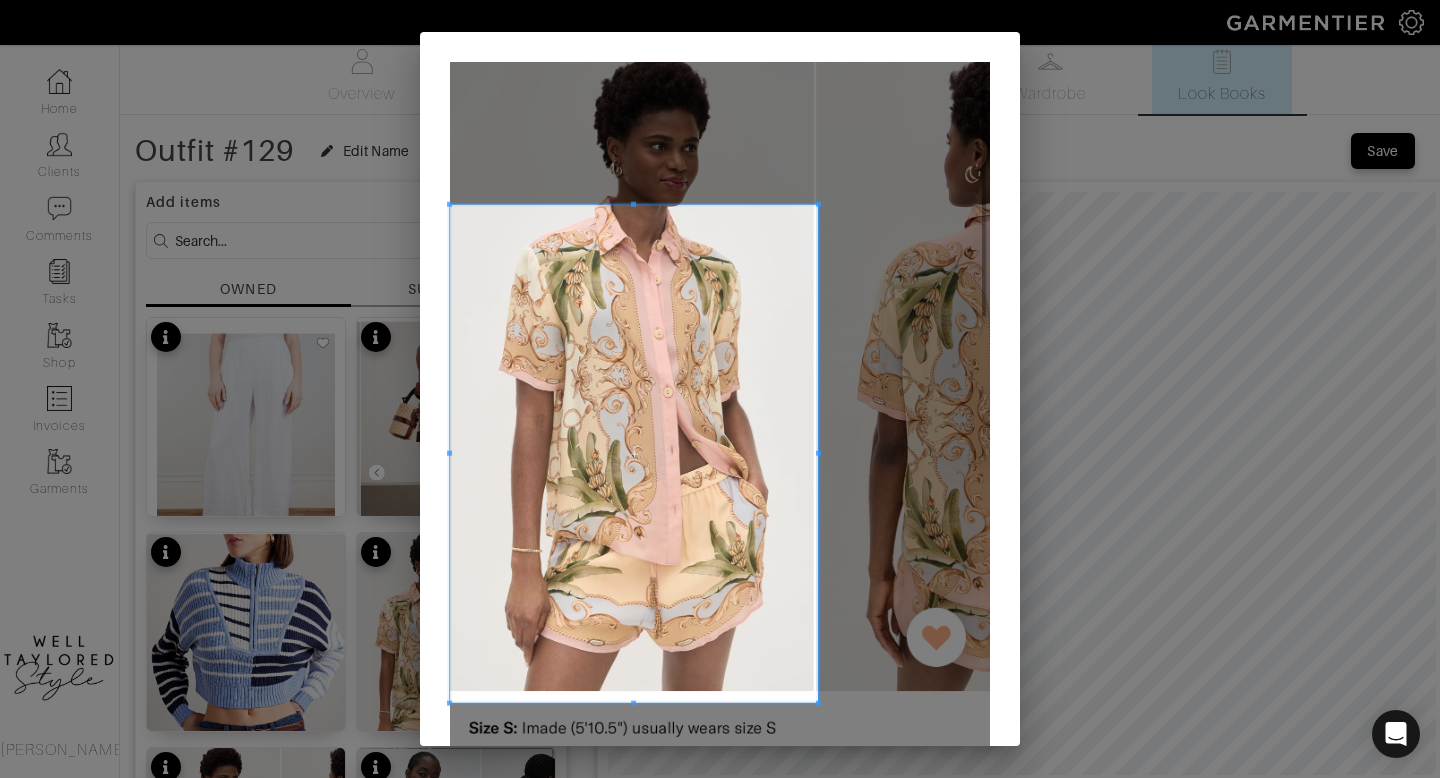 click at bounding box center [818, 703] 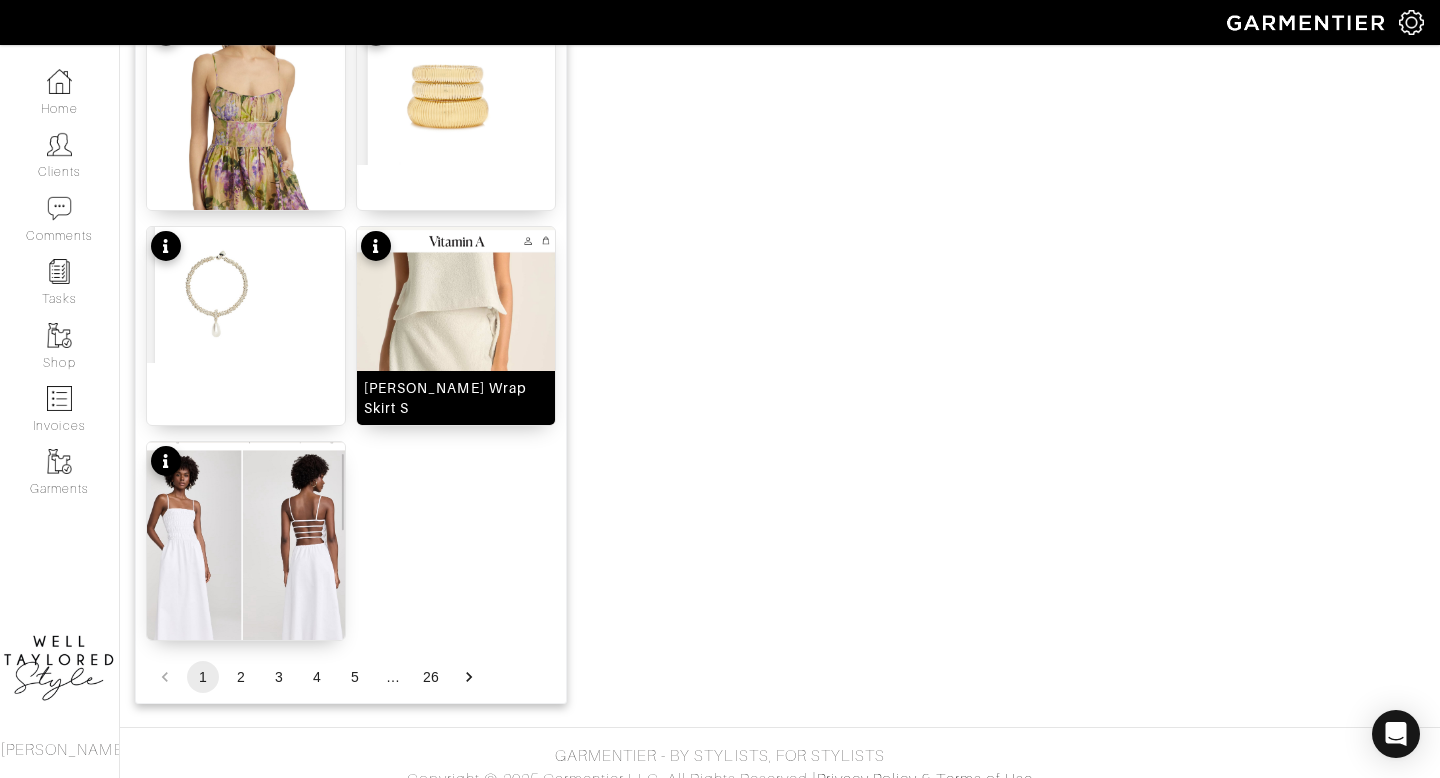 scroll, scrollTop: 2467, scrollLeft: 0, axis: vertical 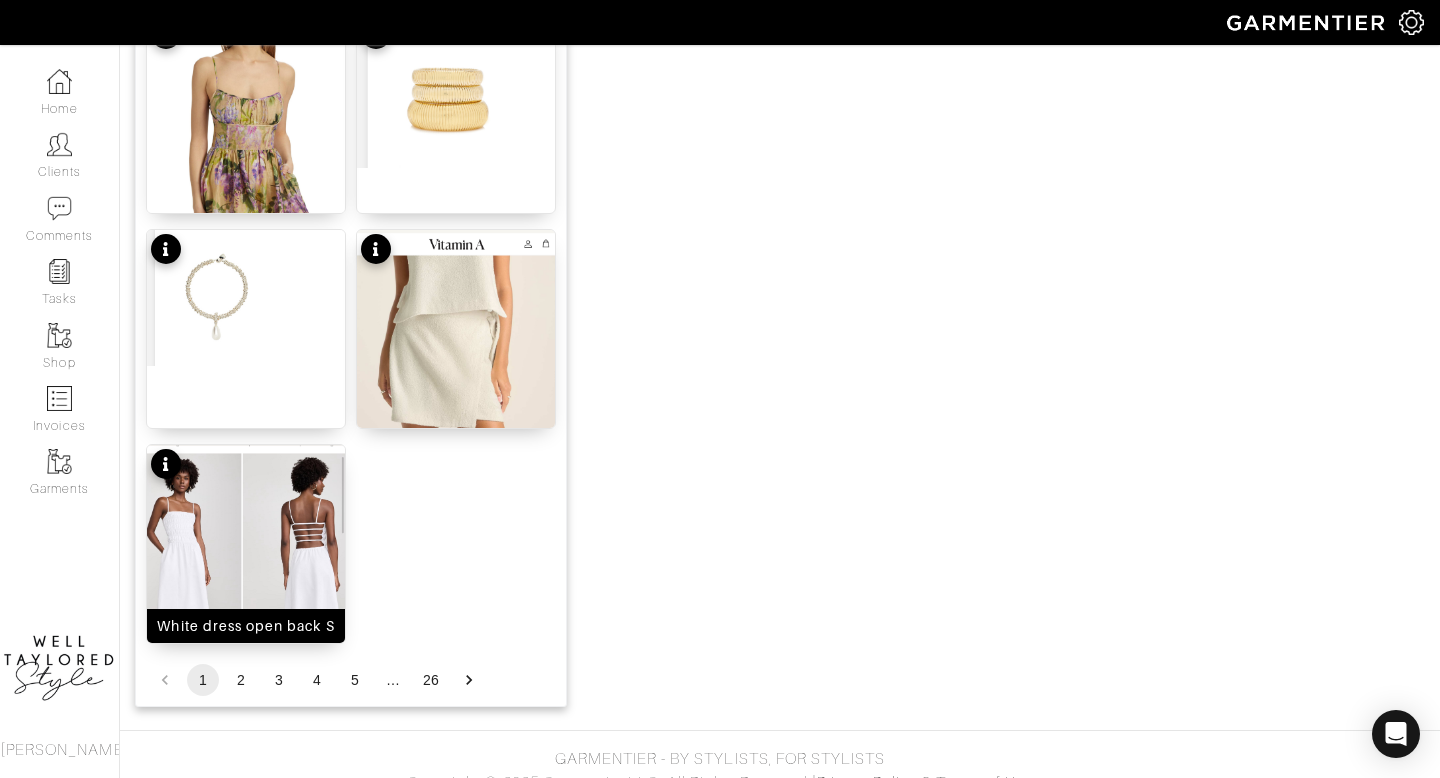 click at bounding box center [246, 602] 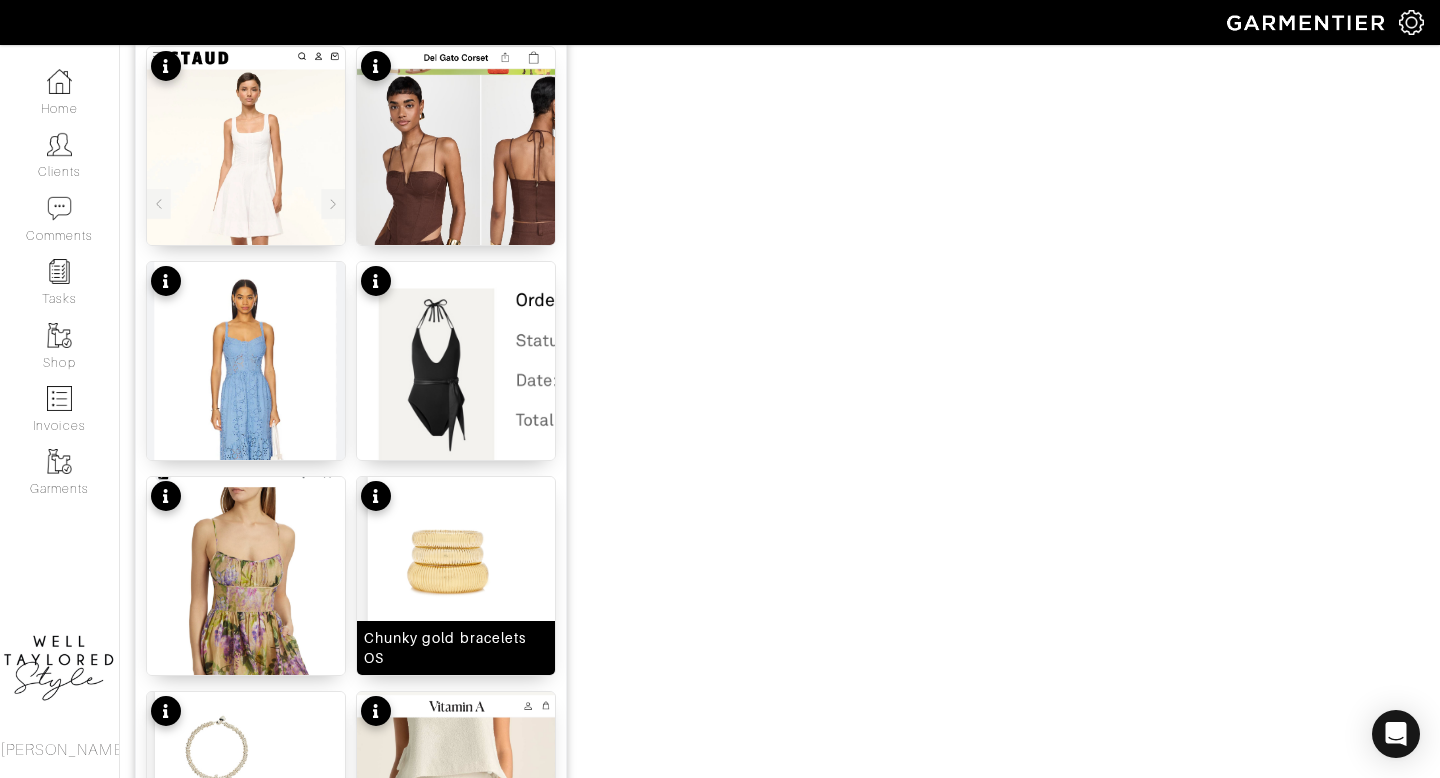 scroll, scrollTop: 2492, scrollLeft: 0, axis: vertical 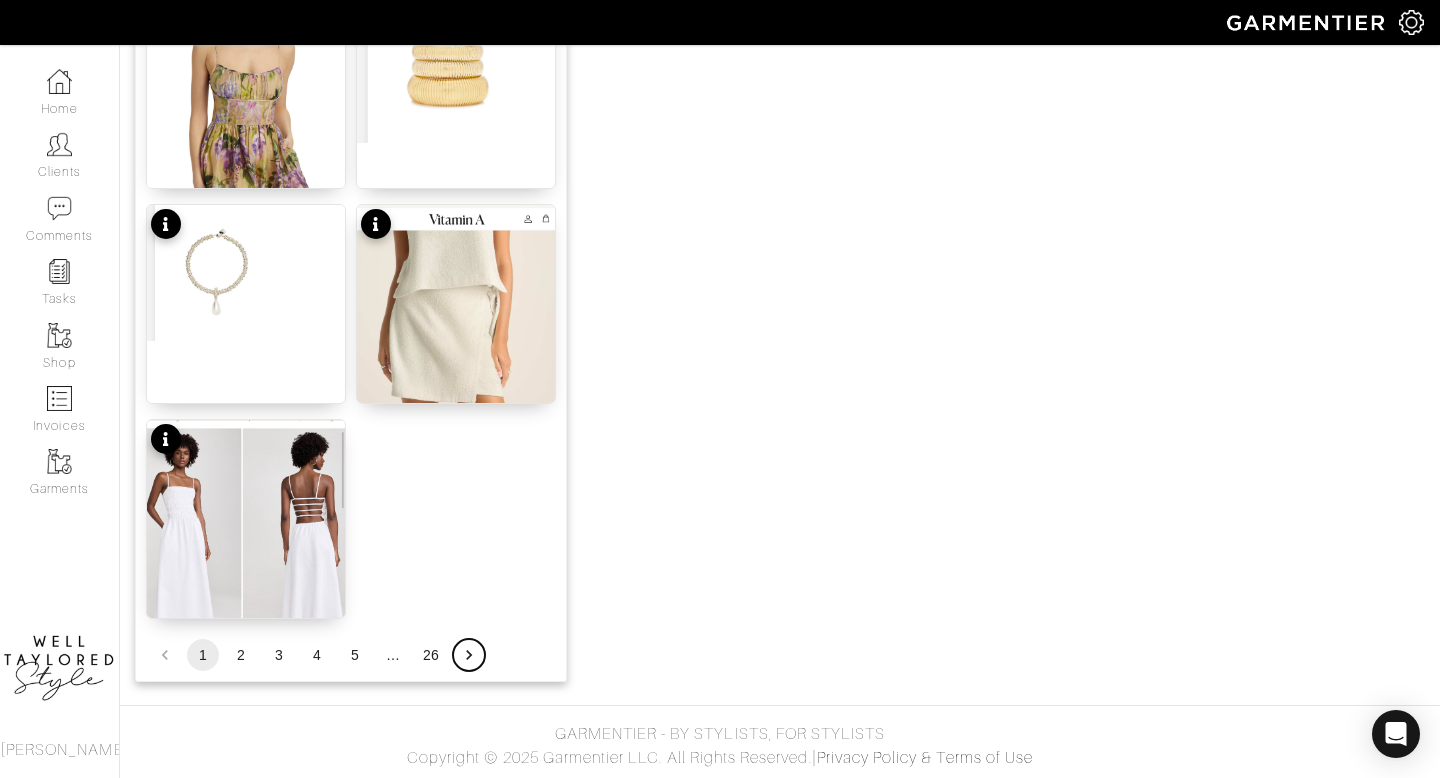 click 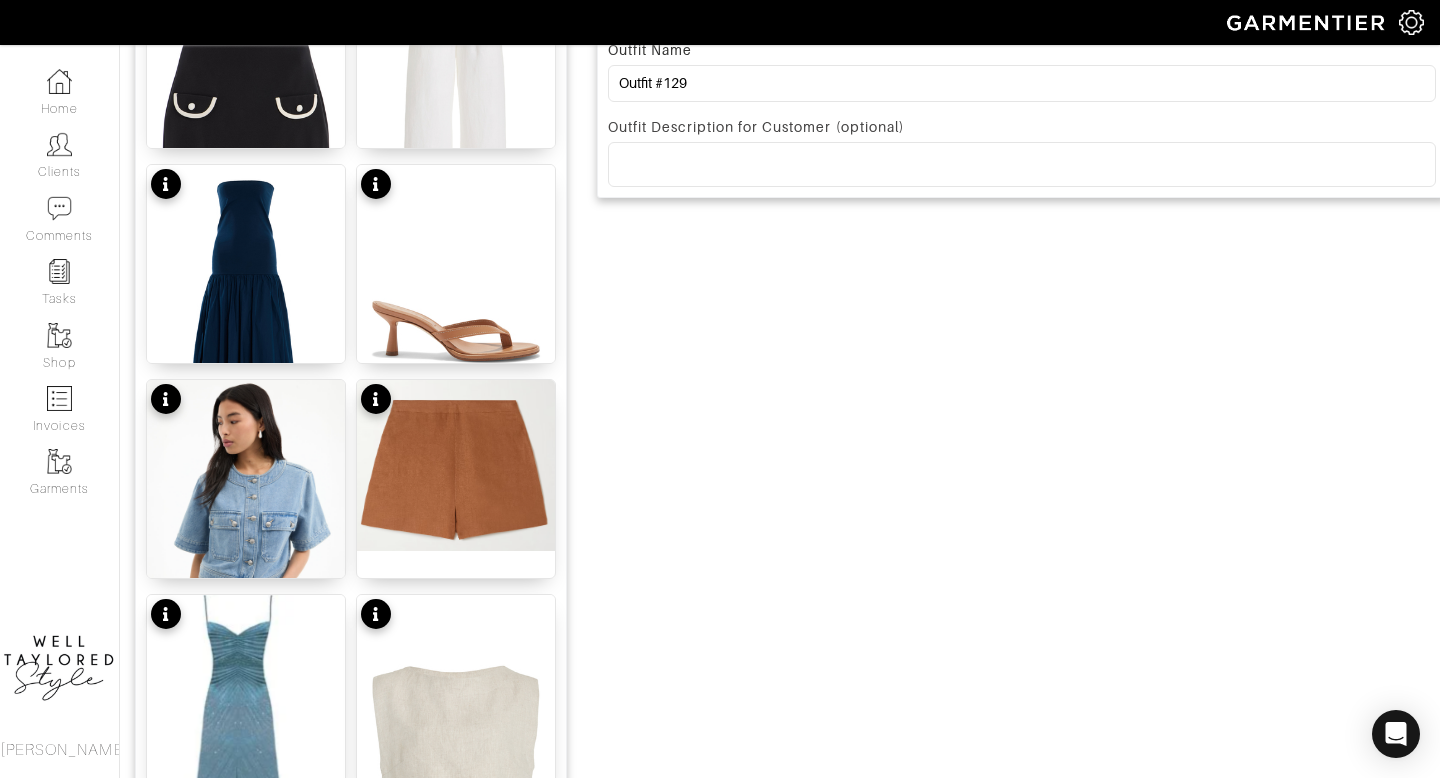 scroll, scrollTop: 811, scrollLeft: 0, axis: vertical 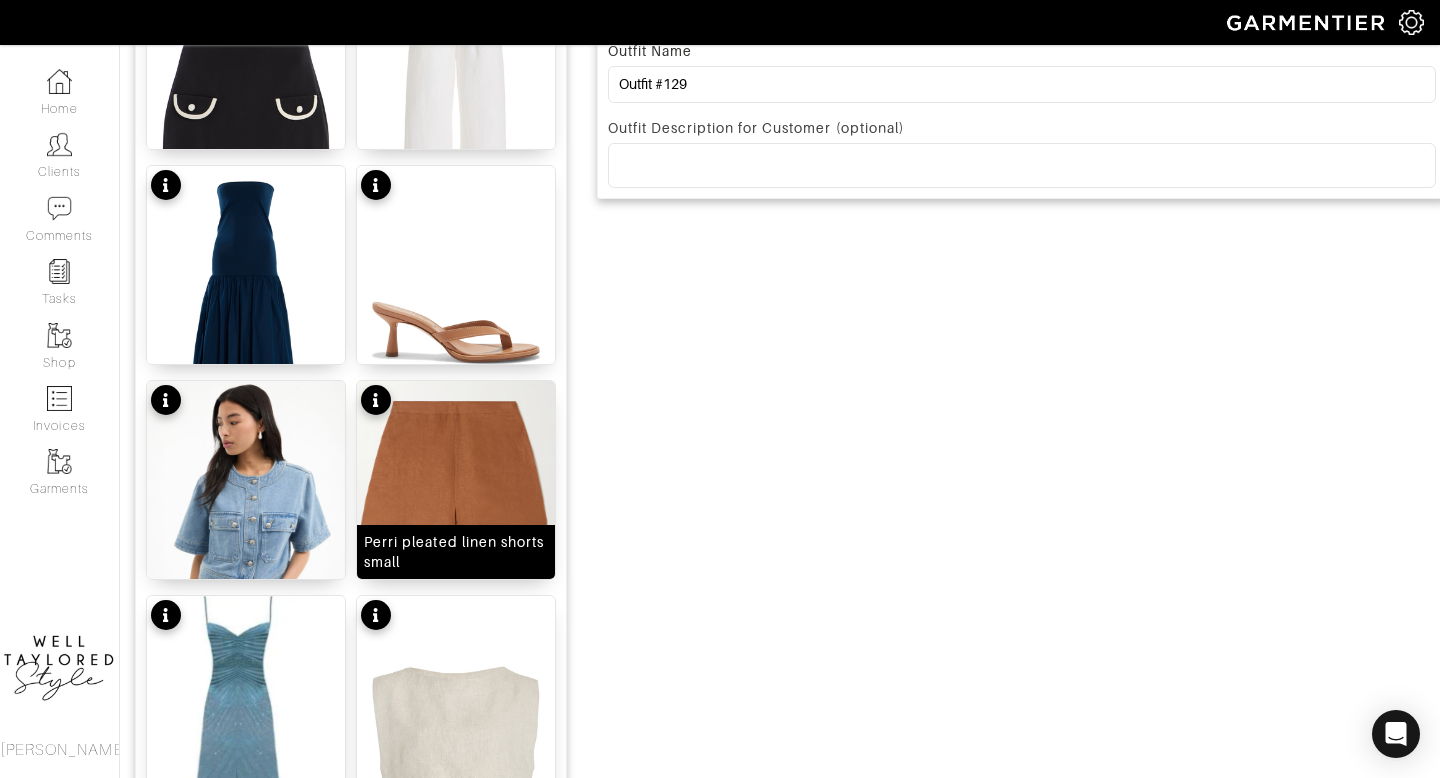 click at bounding box center (456, 466) 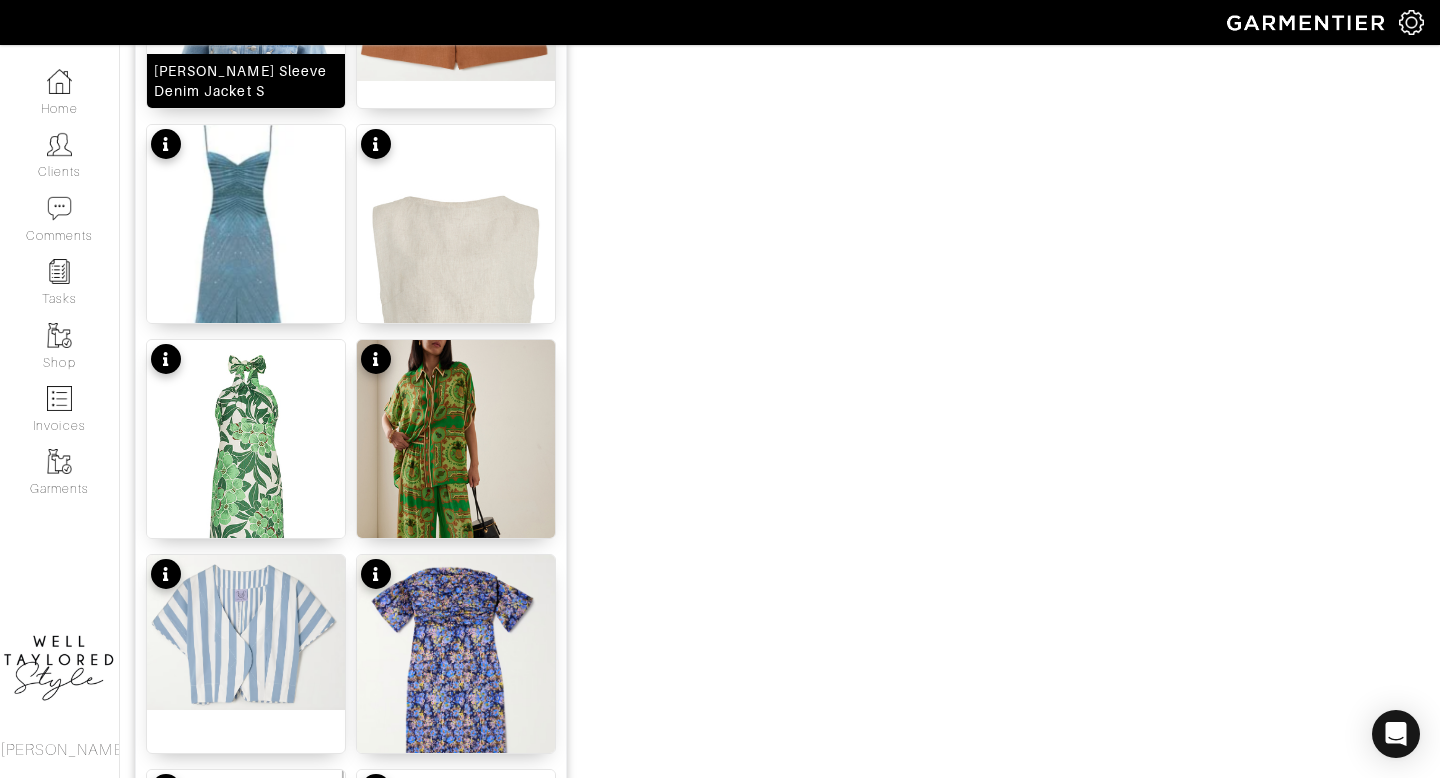 scroll, scrollTop: 1305, scrollLeft: 0, axis: vertical 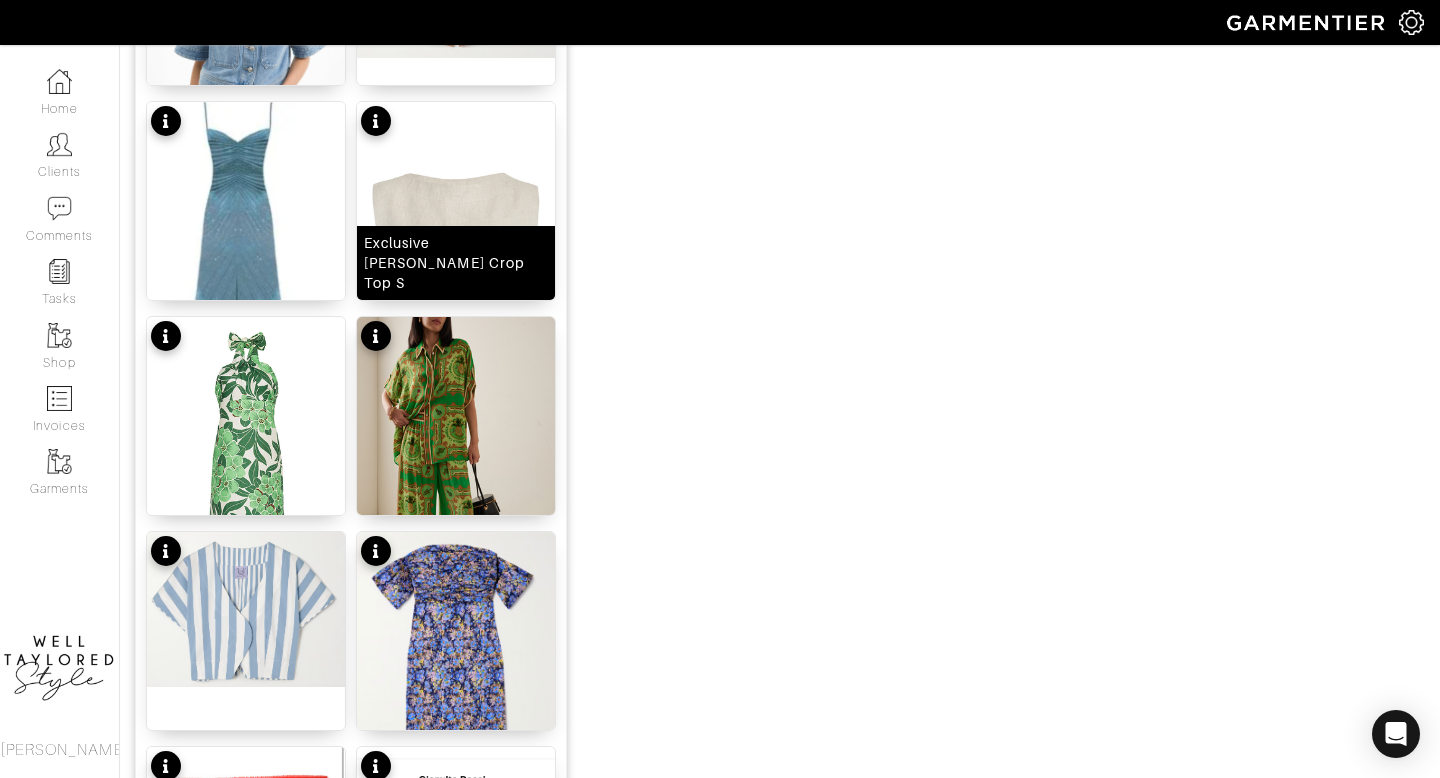 click at bounding box center (456, 260) 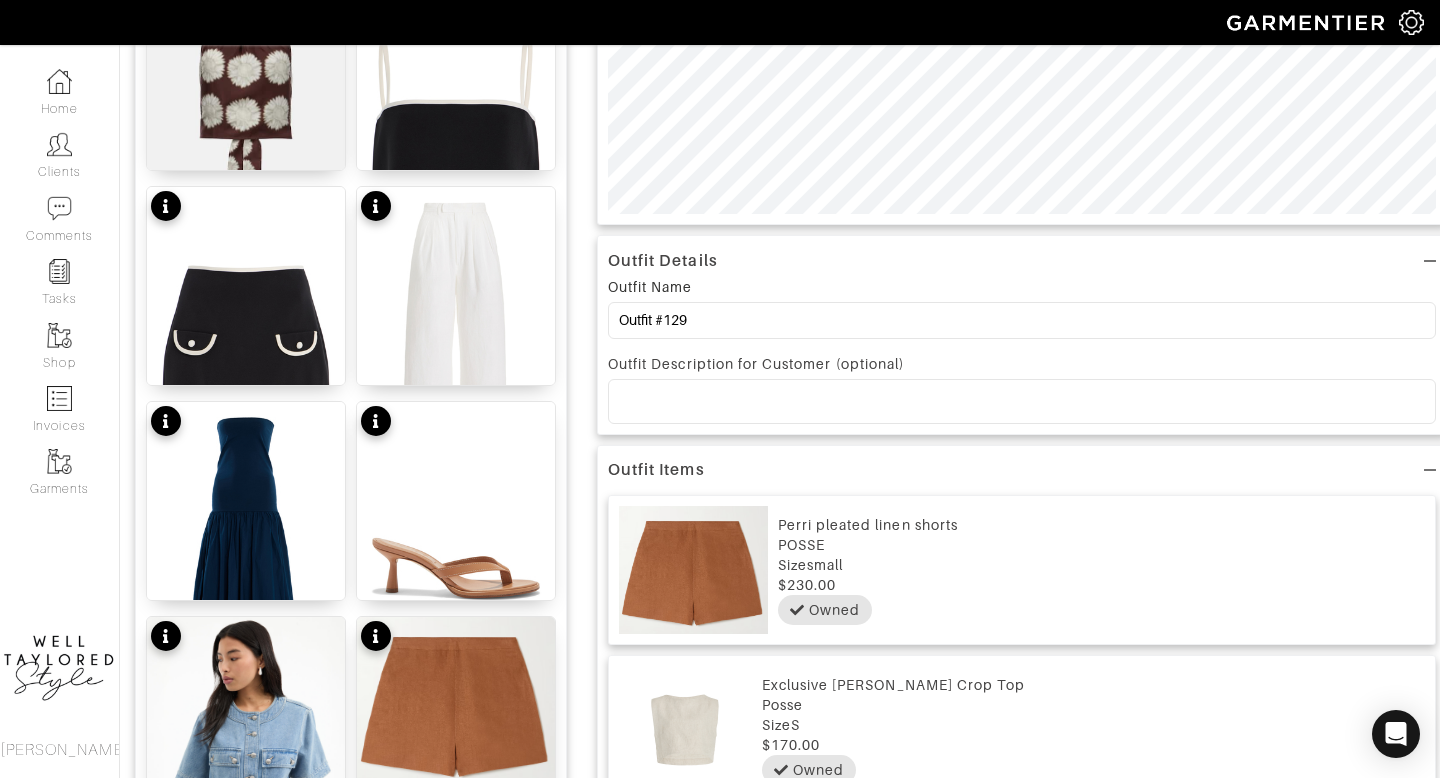 scroll, scrollTop: 0, scrollLeft: 0, axis: both 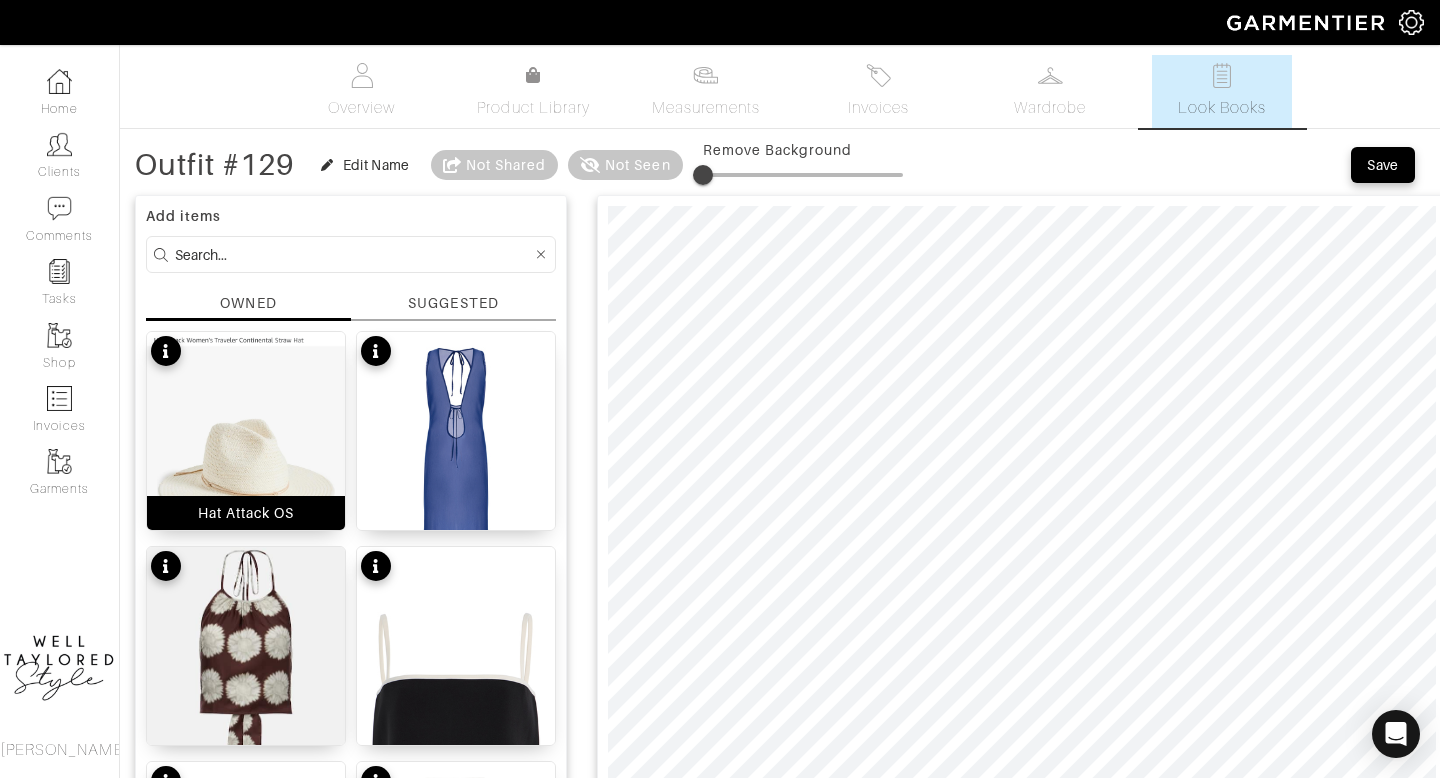 click at bounding box center [246, 439] 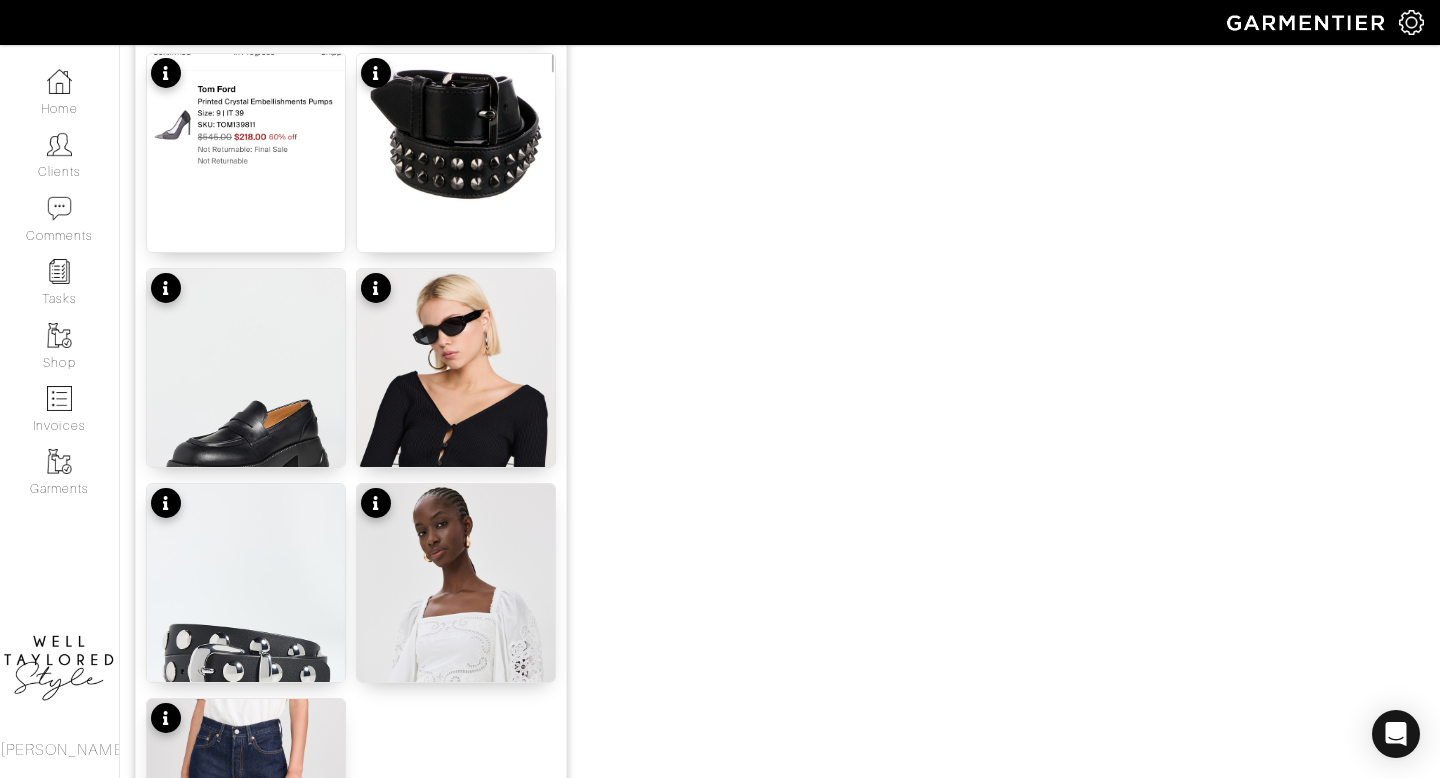 scroll, scrollTop: 2492, scrollLeft: 0, axis: vertical 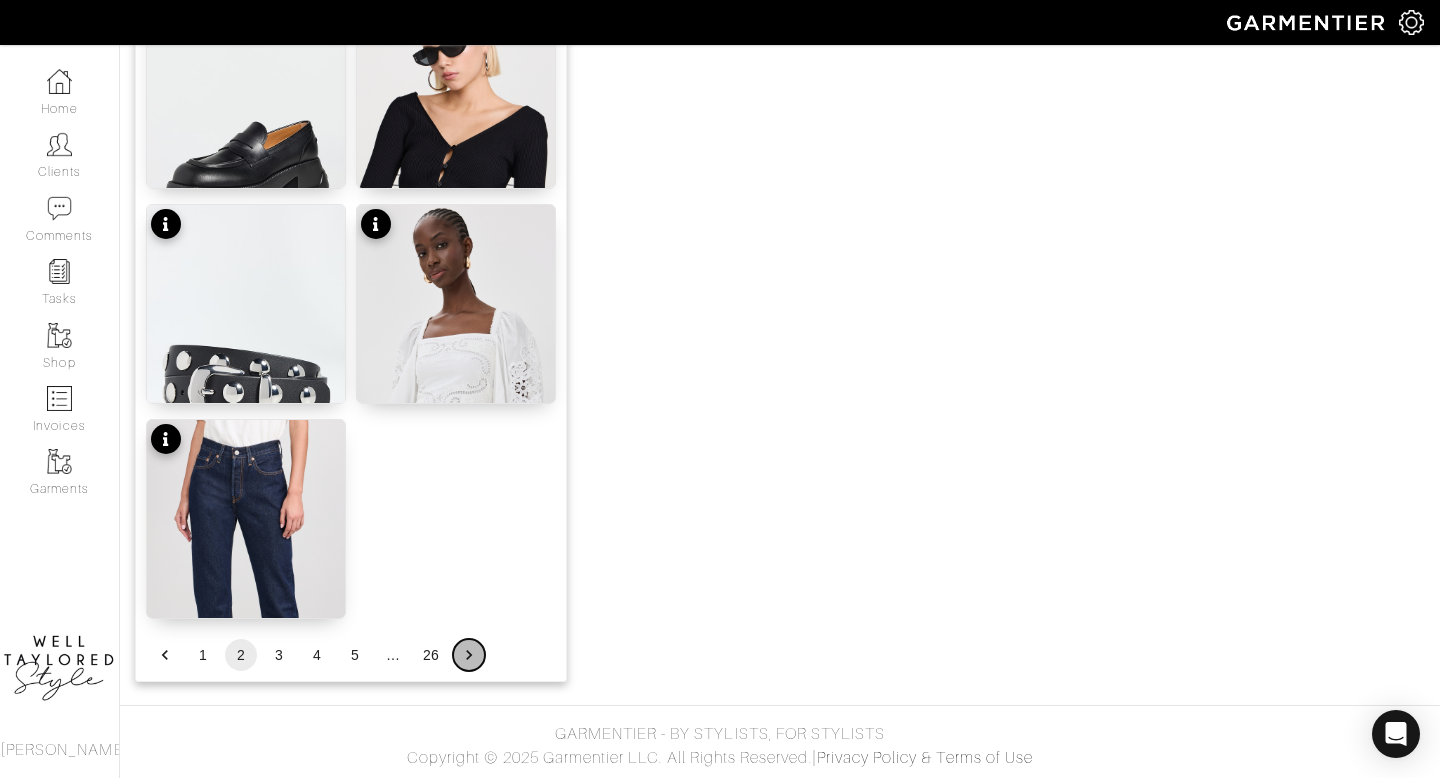 click 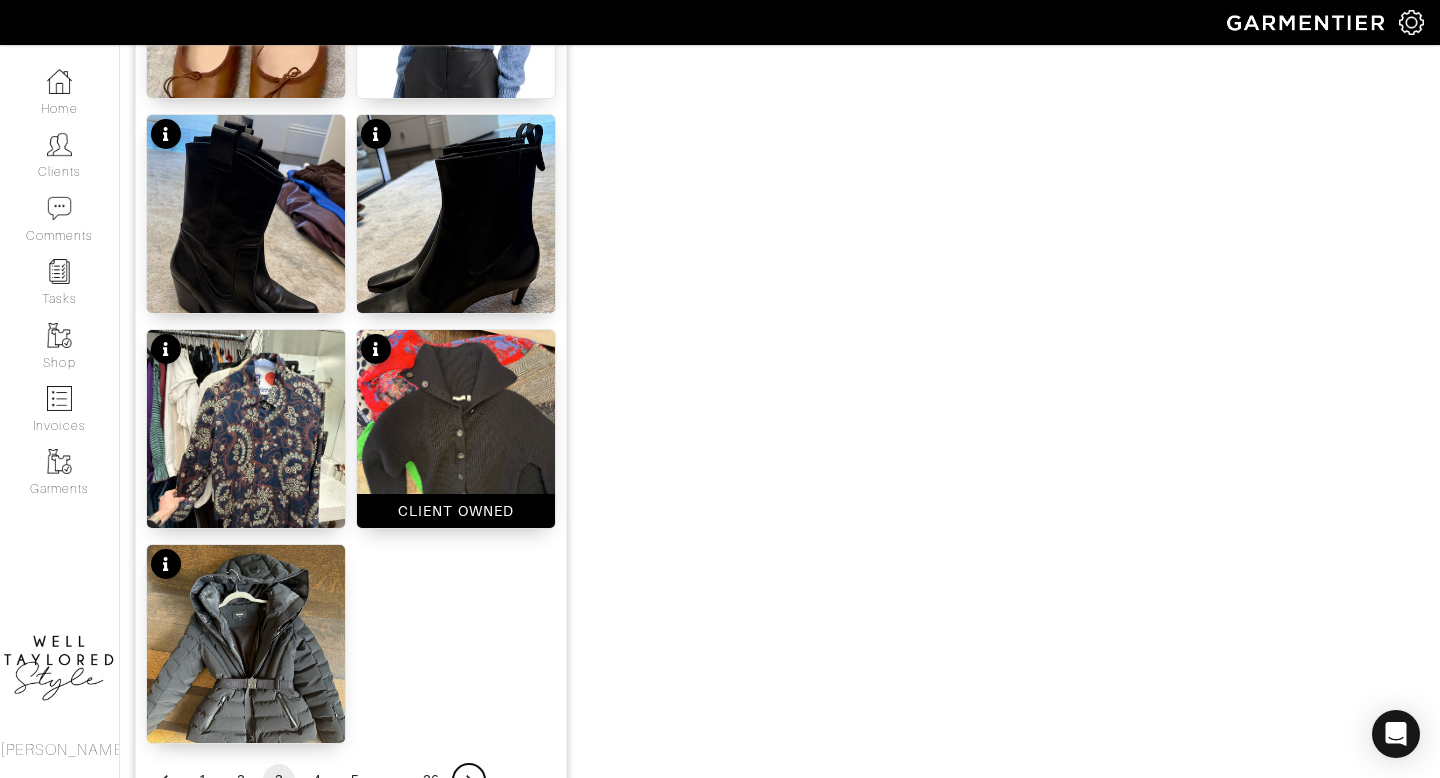 scroll, scrollTop: 2489, scrollLeft: 0, axis: vertical 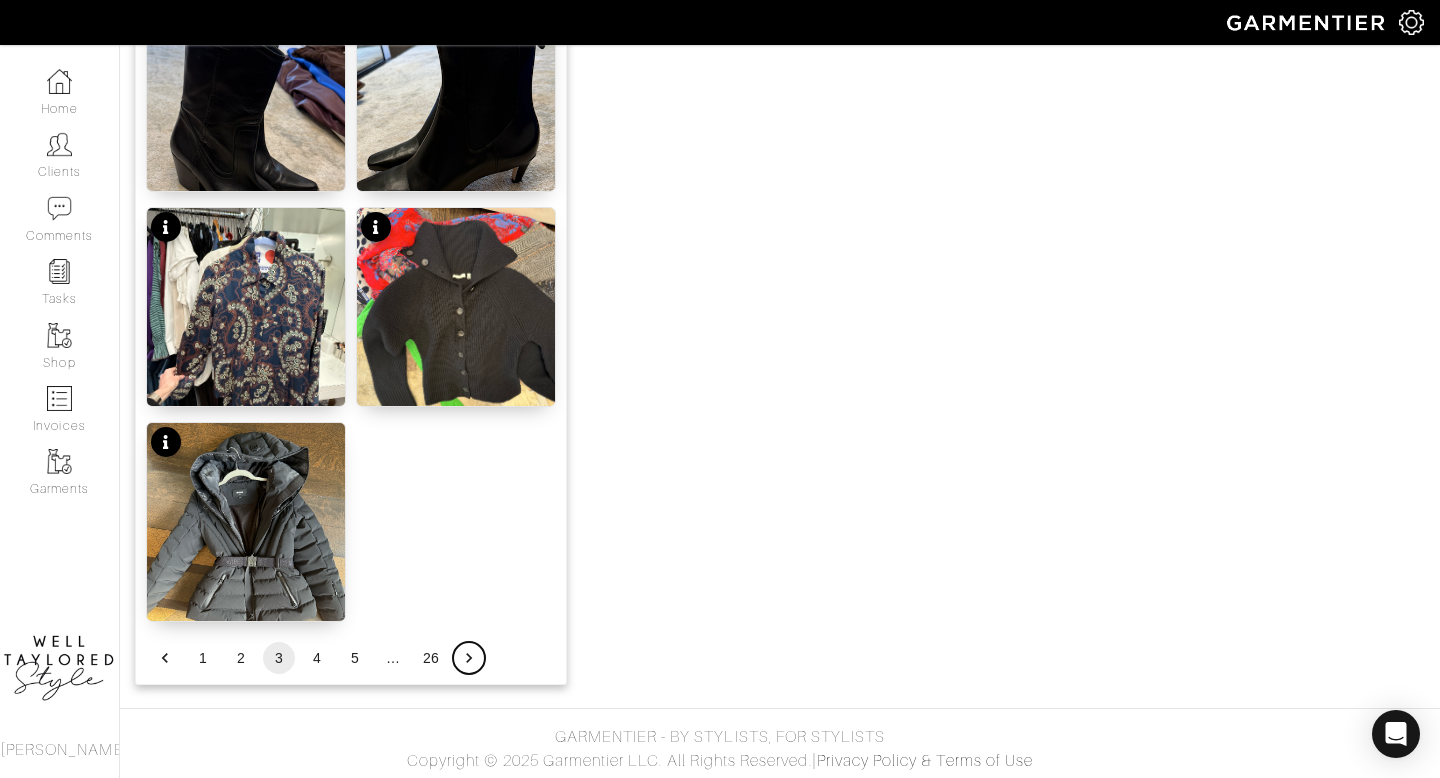 click 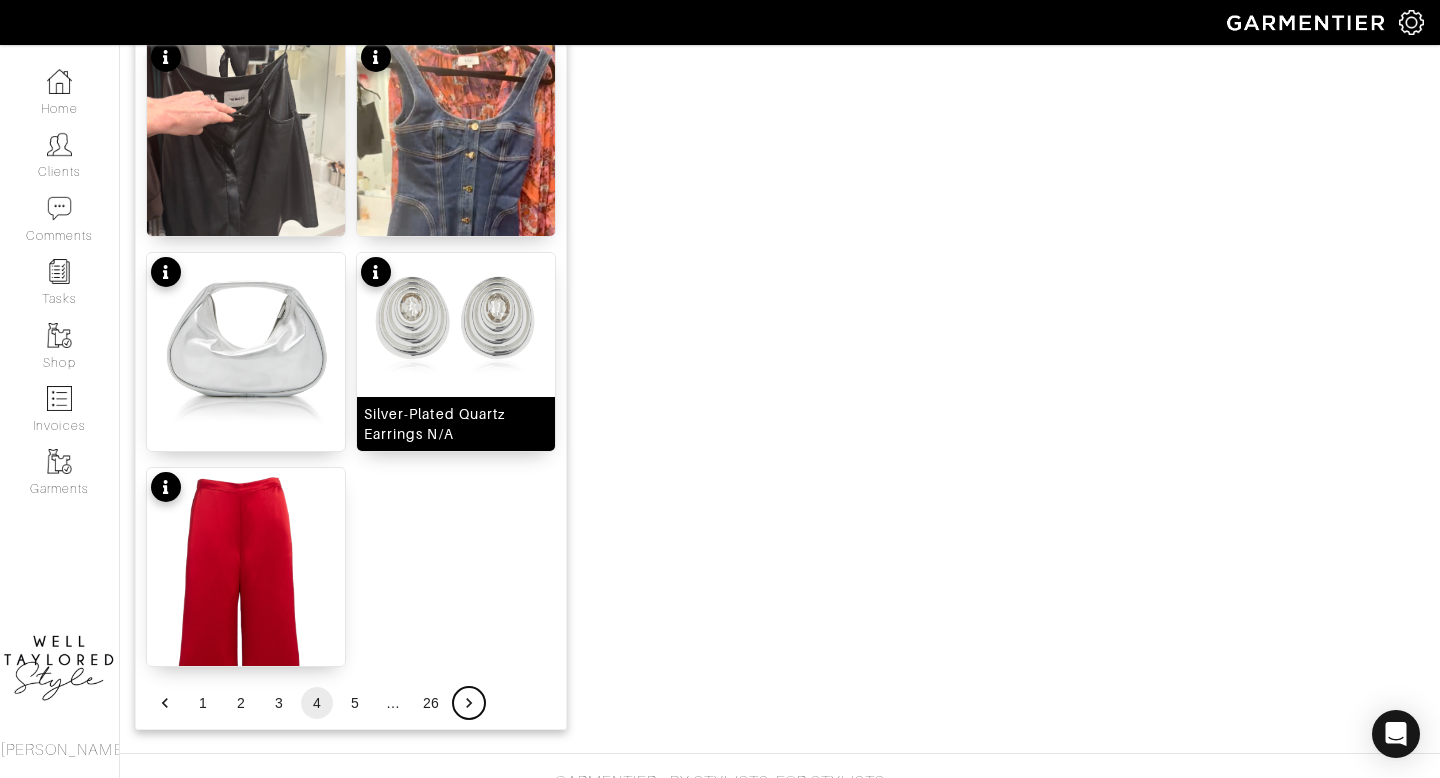 scroll, scrollTop: 2492, scrollLeft: 0, axis: vertical 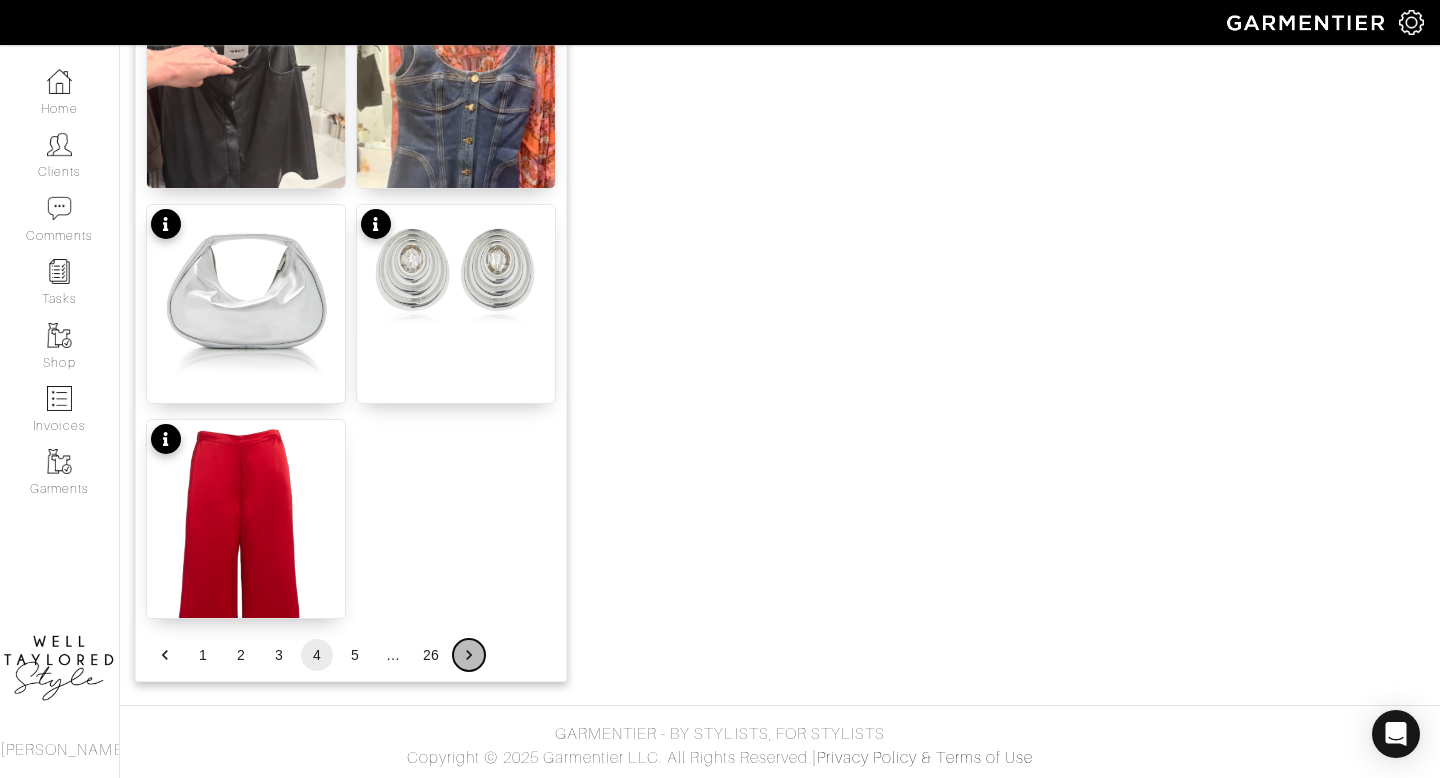 click 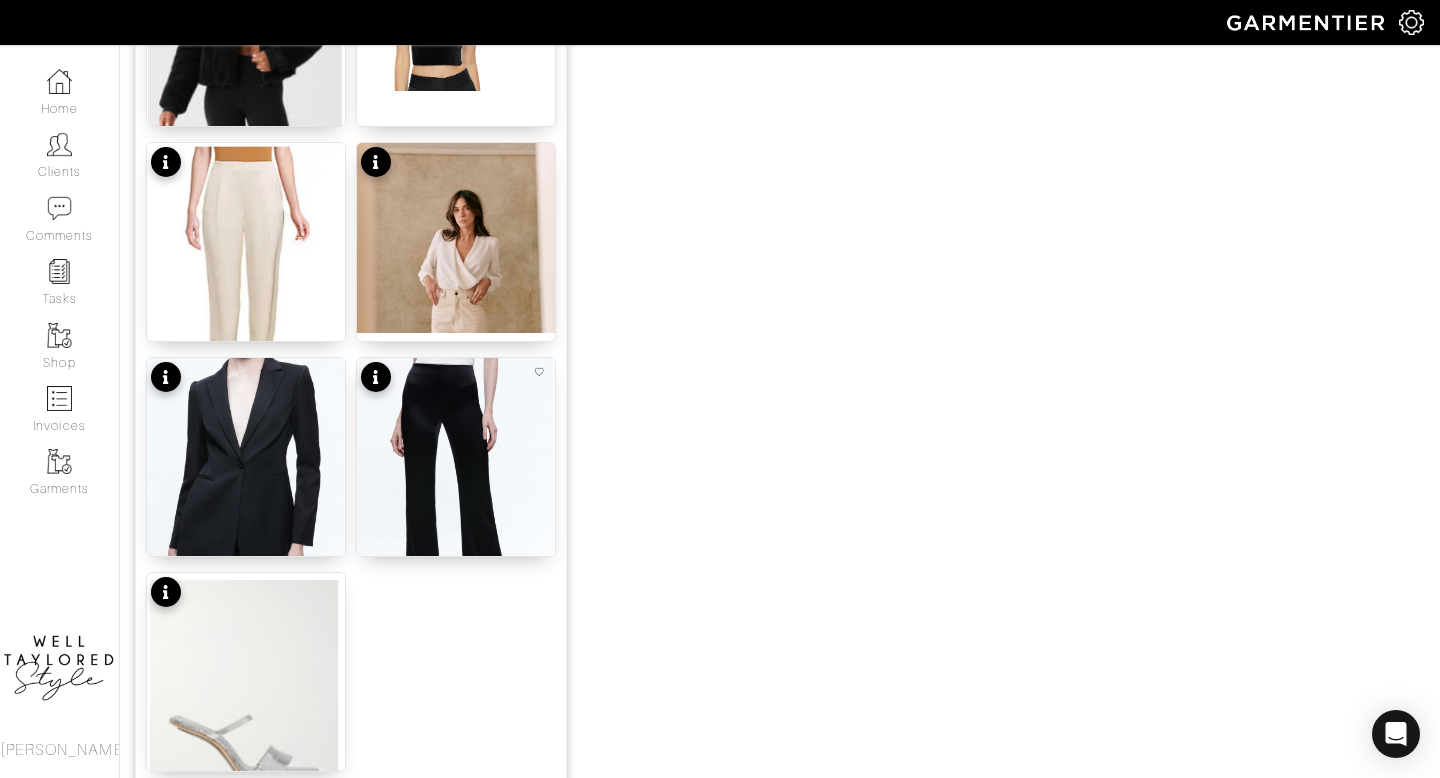 scroll, scrollTop: 2492, scrollLeft: 0, axis: vertical 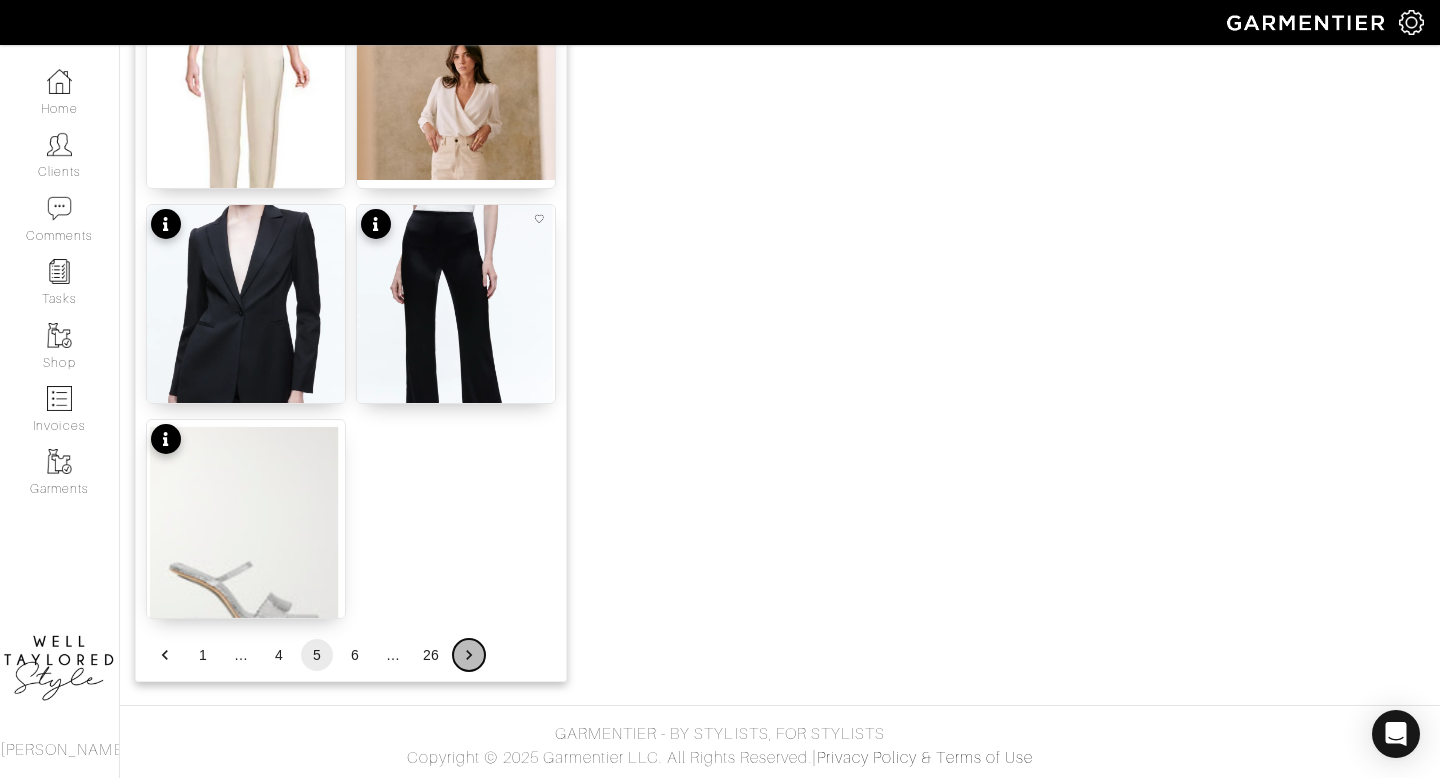 click 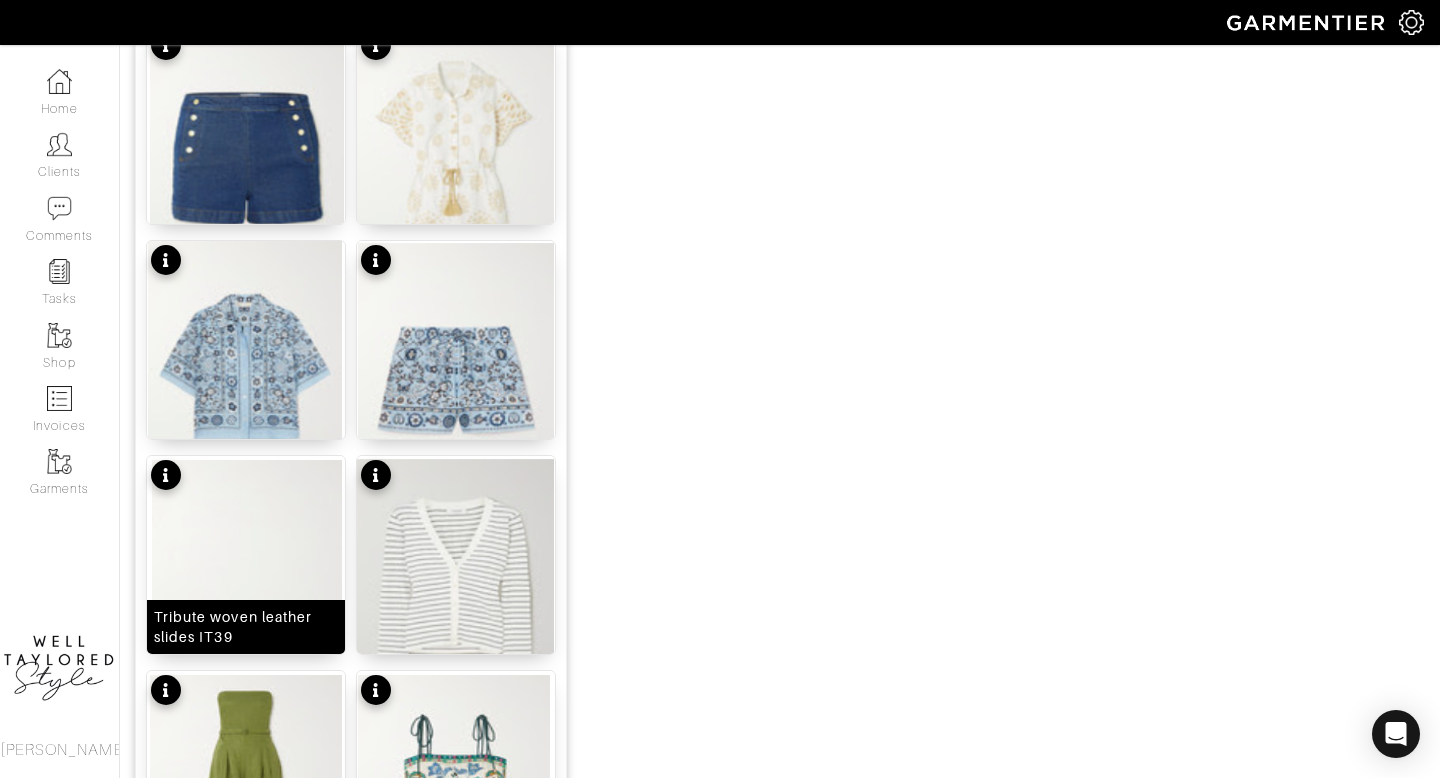 scroll, scrollTop: 1609, scrollLeft: 0, axis: vertical 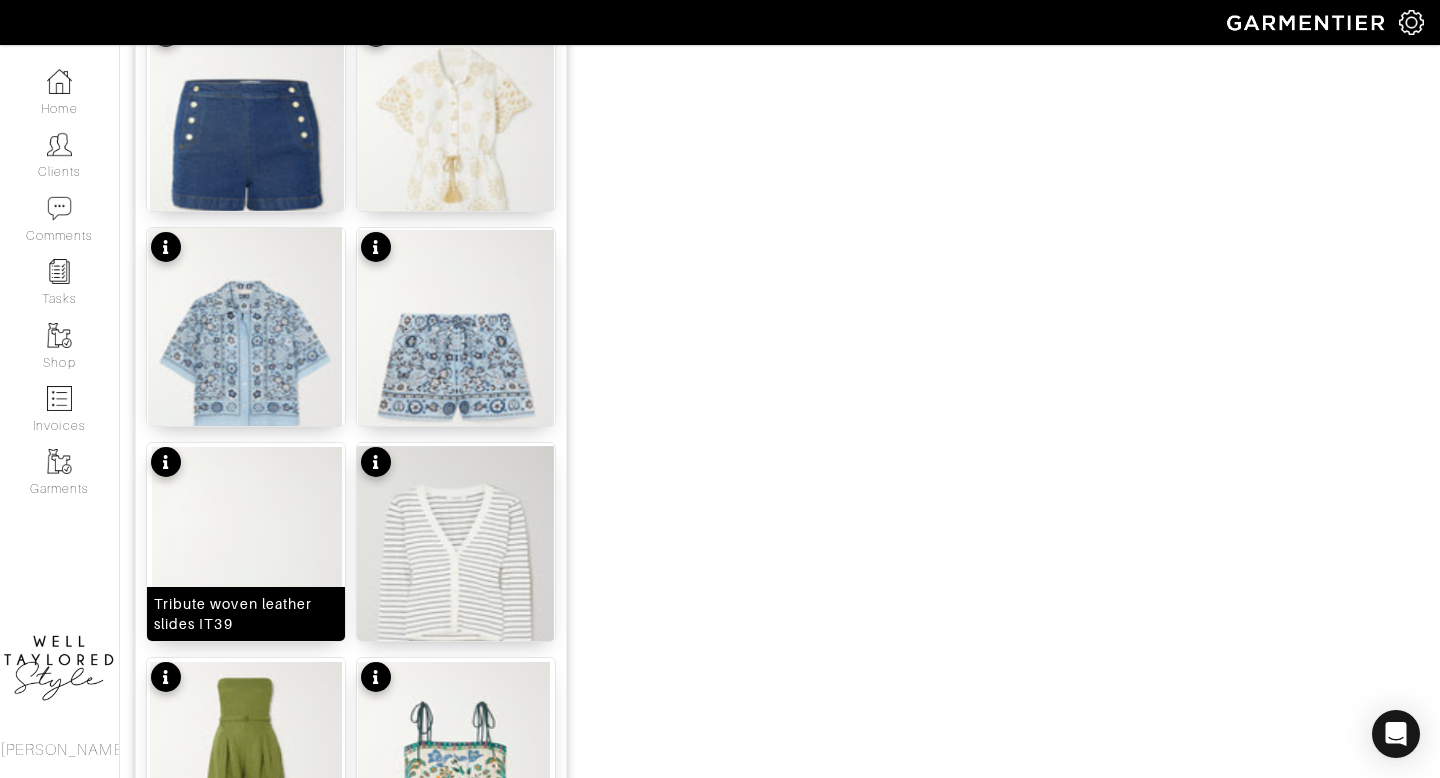 click at bounding box center (246, 575) 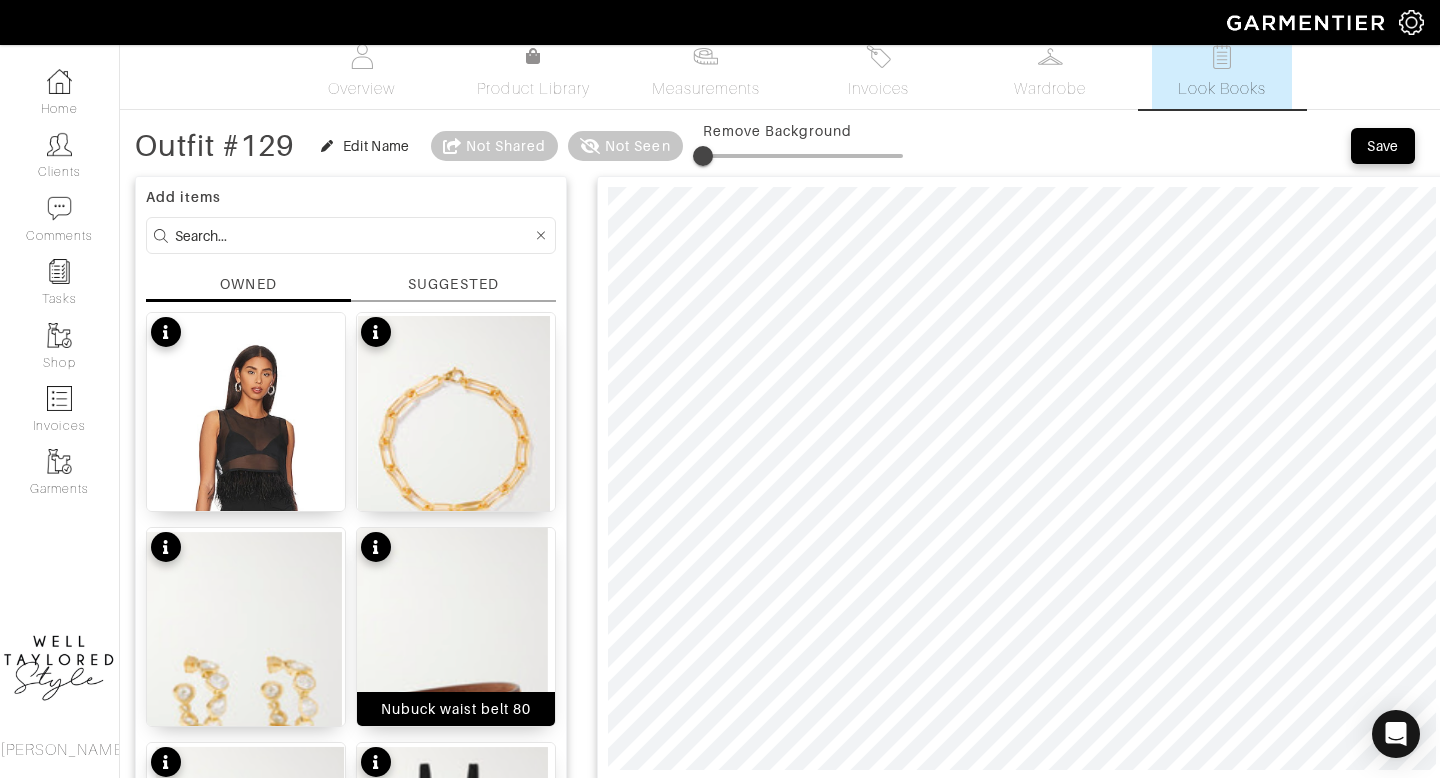 scroll, scrollTop: 66, scrollLeft: 0, axis: vertical 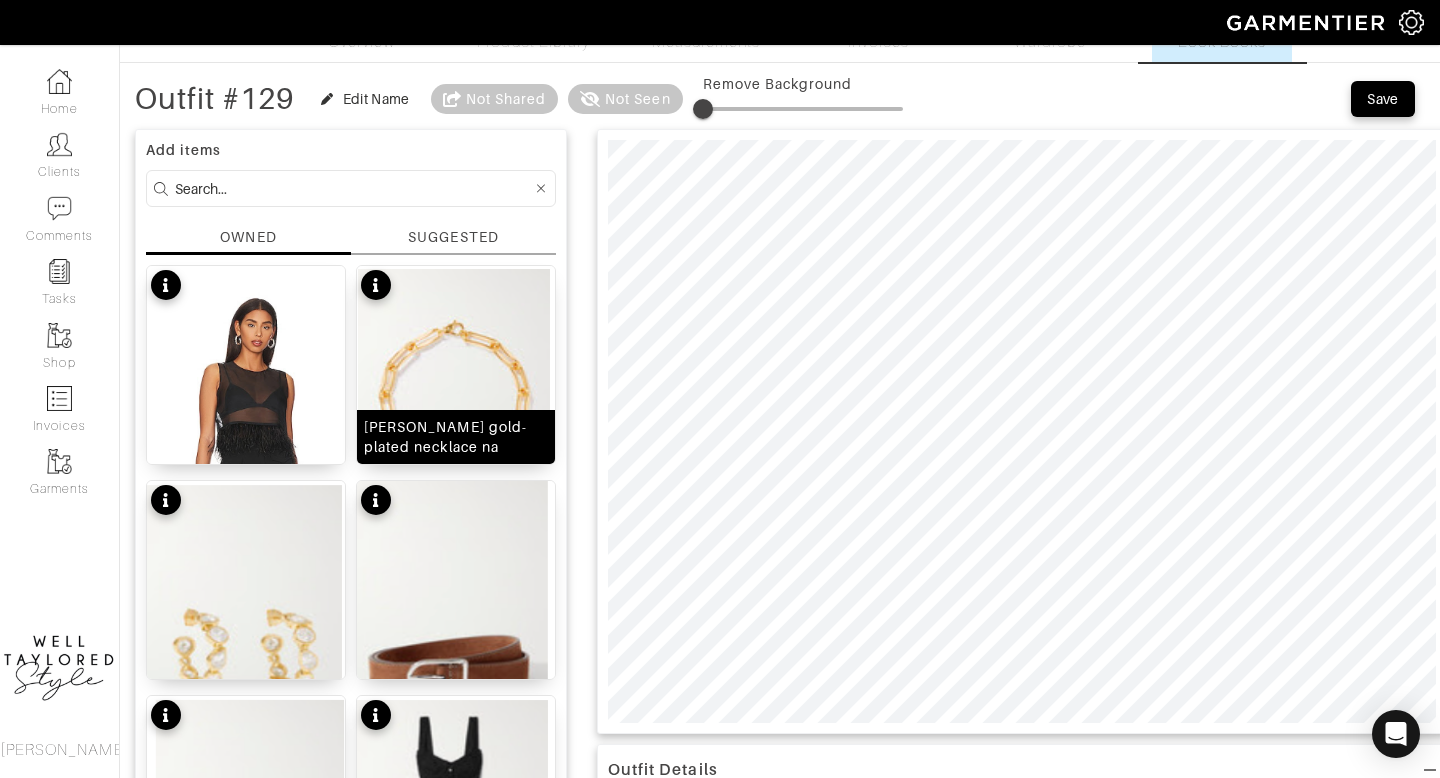 click on "MARTHA CALVO Crosby gold-plated necklace   na" at bounding box center [456, 437] 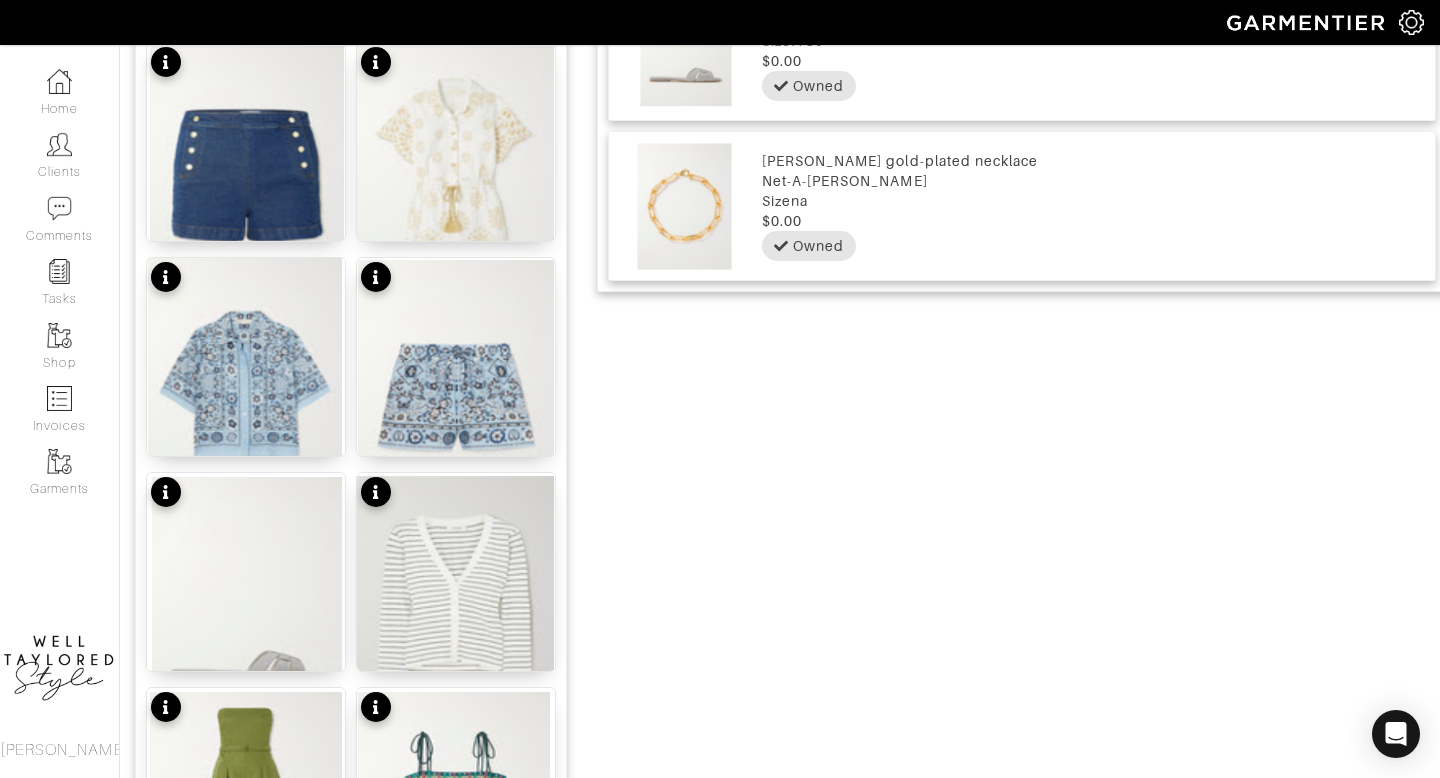 scroll, scrollTop: 2492, scrollLeft: 0, axis: vertical 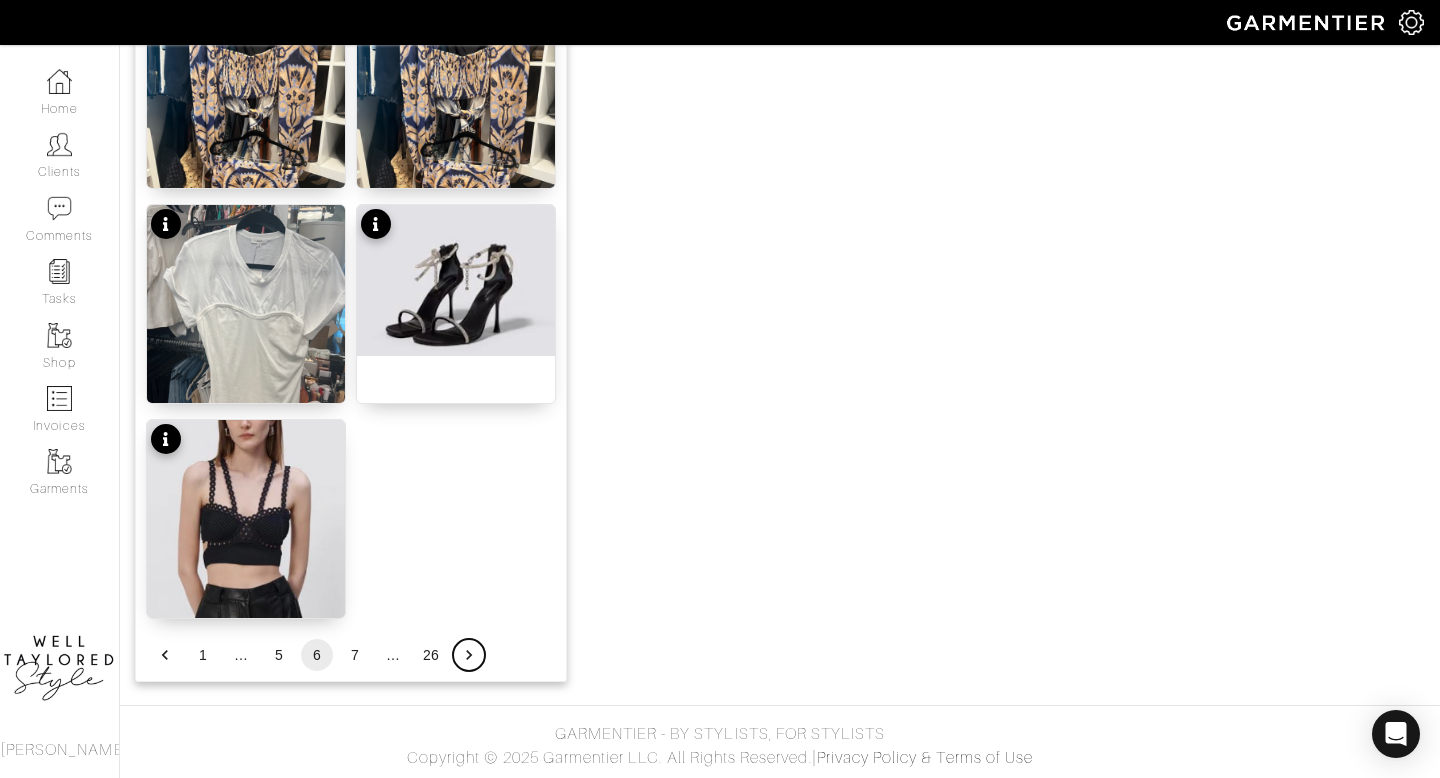 click 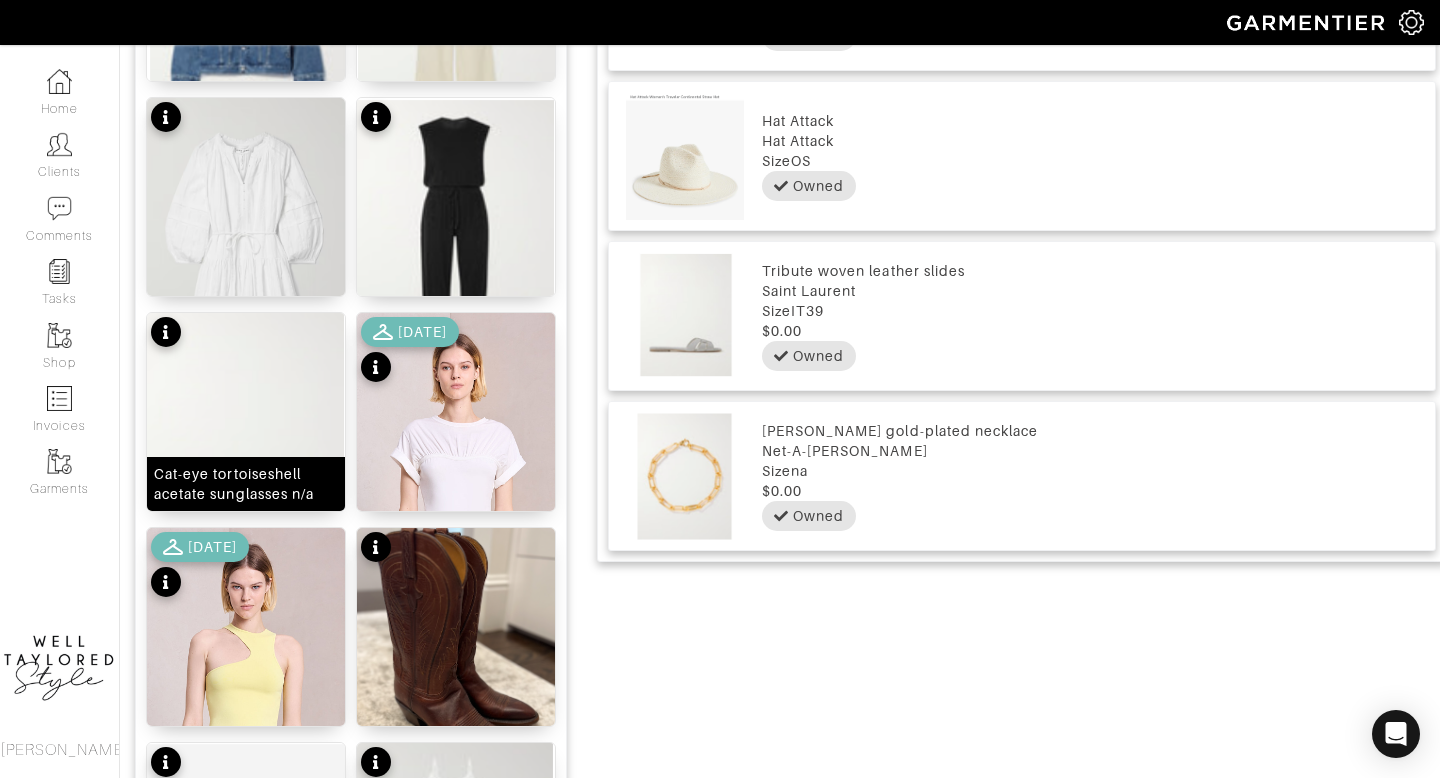click at bounding box center (246, 446) 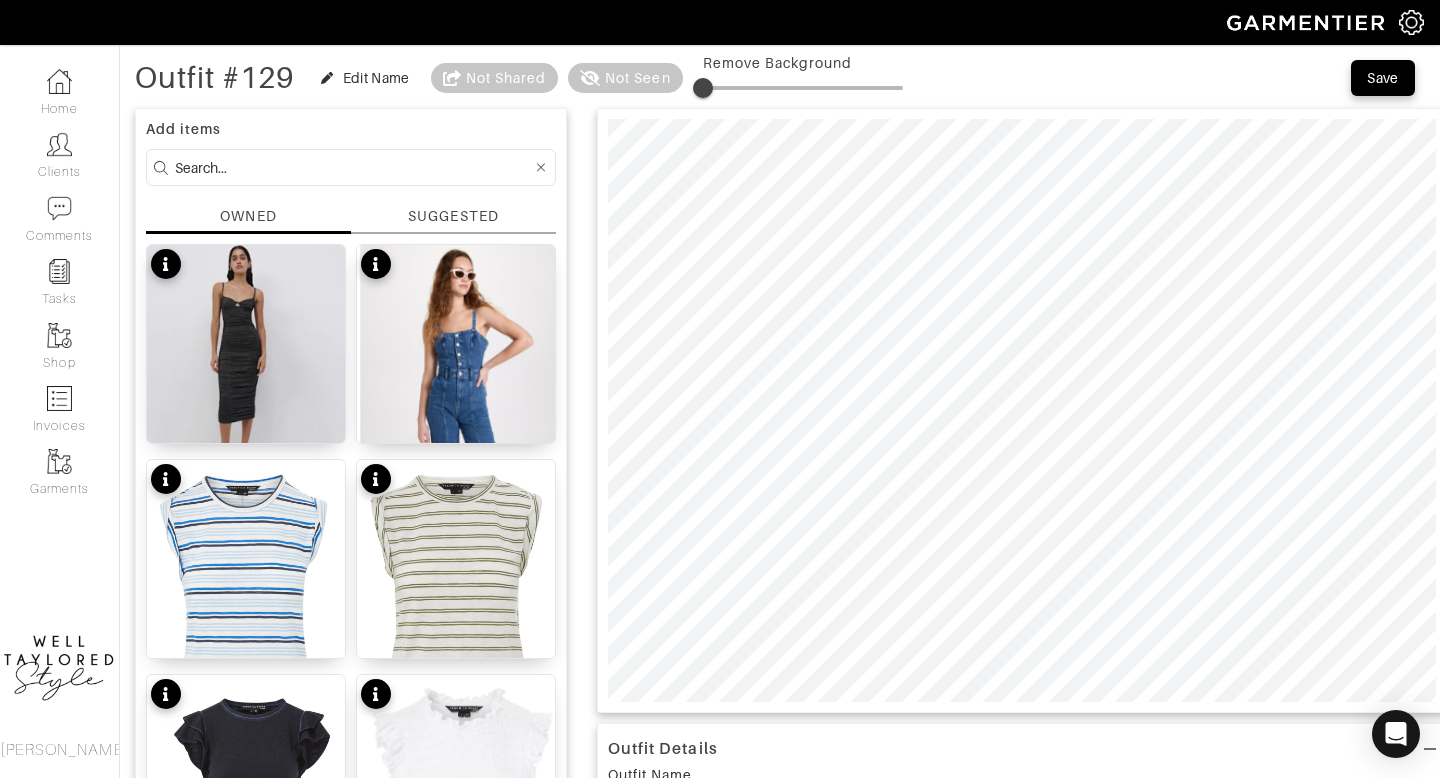 scroll, scrollTop: 86, scrollLeft: 0, axis: vertical 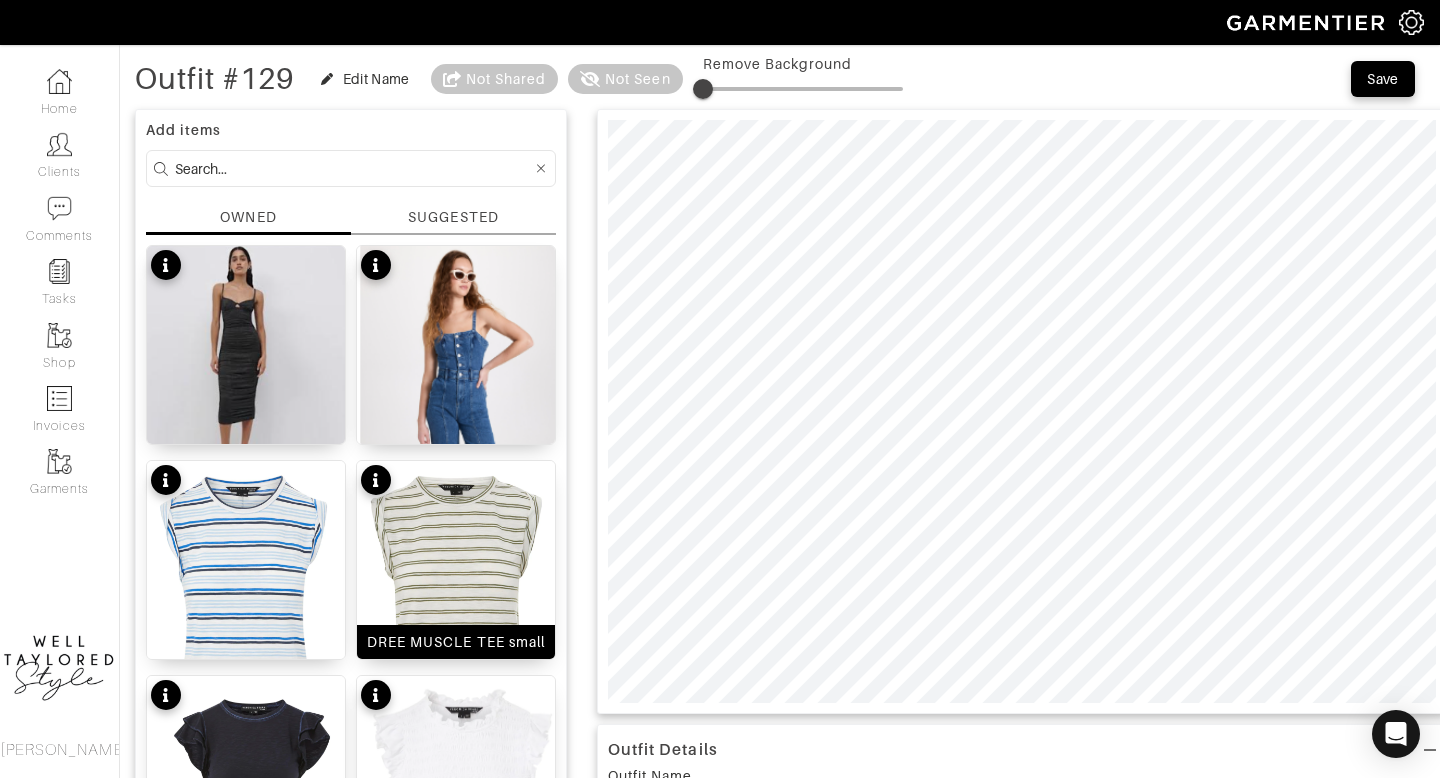 click at bounding box center (456, 609) 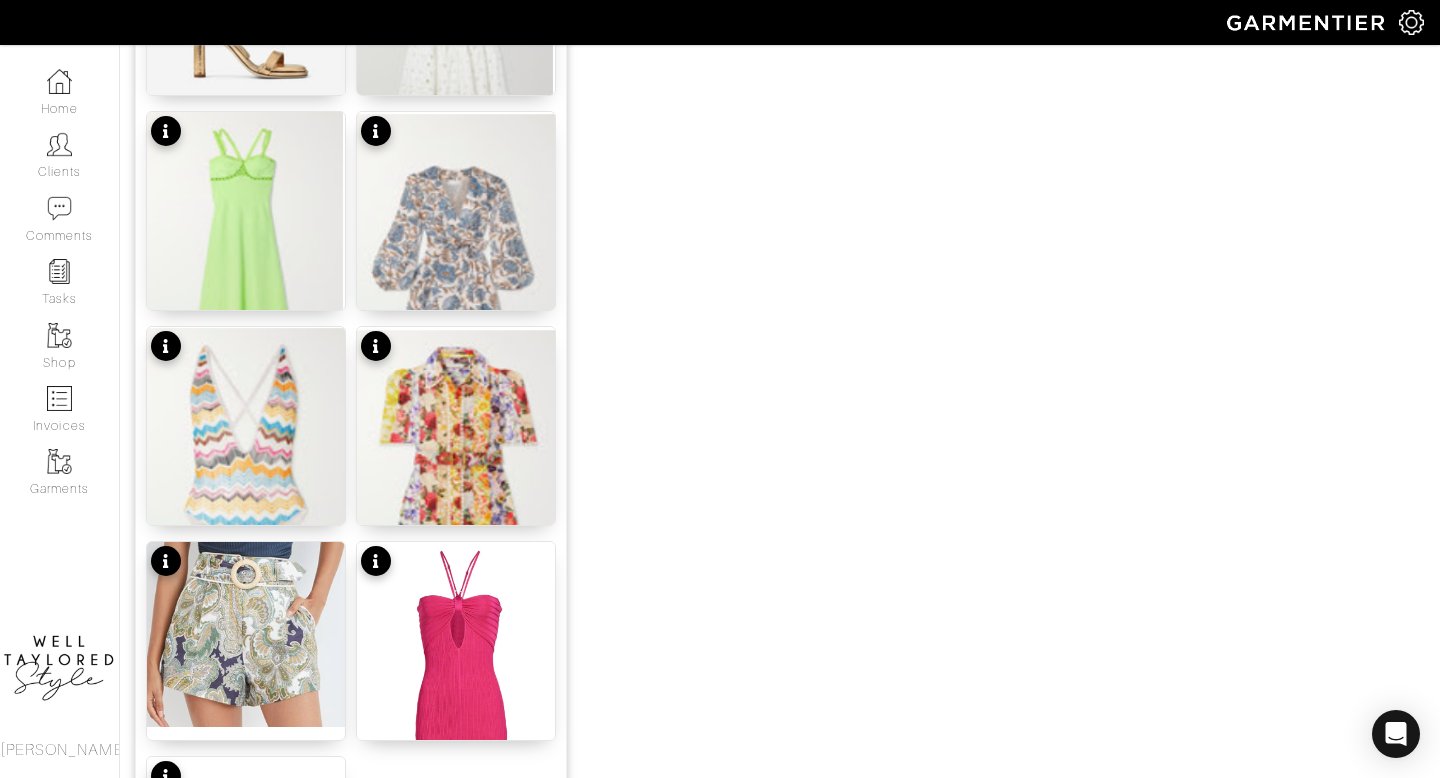 scroll, scrollTop: 2492, scrollLeft: 0, axis: vertical 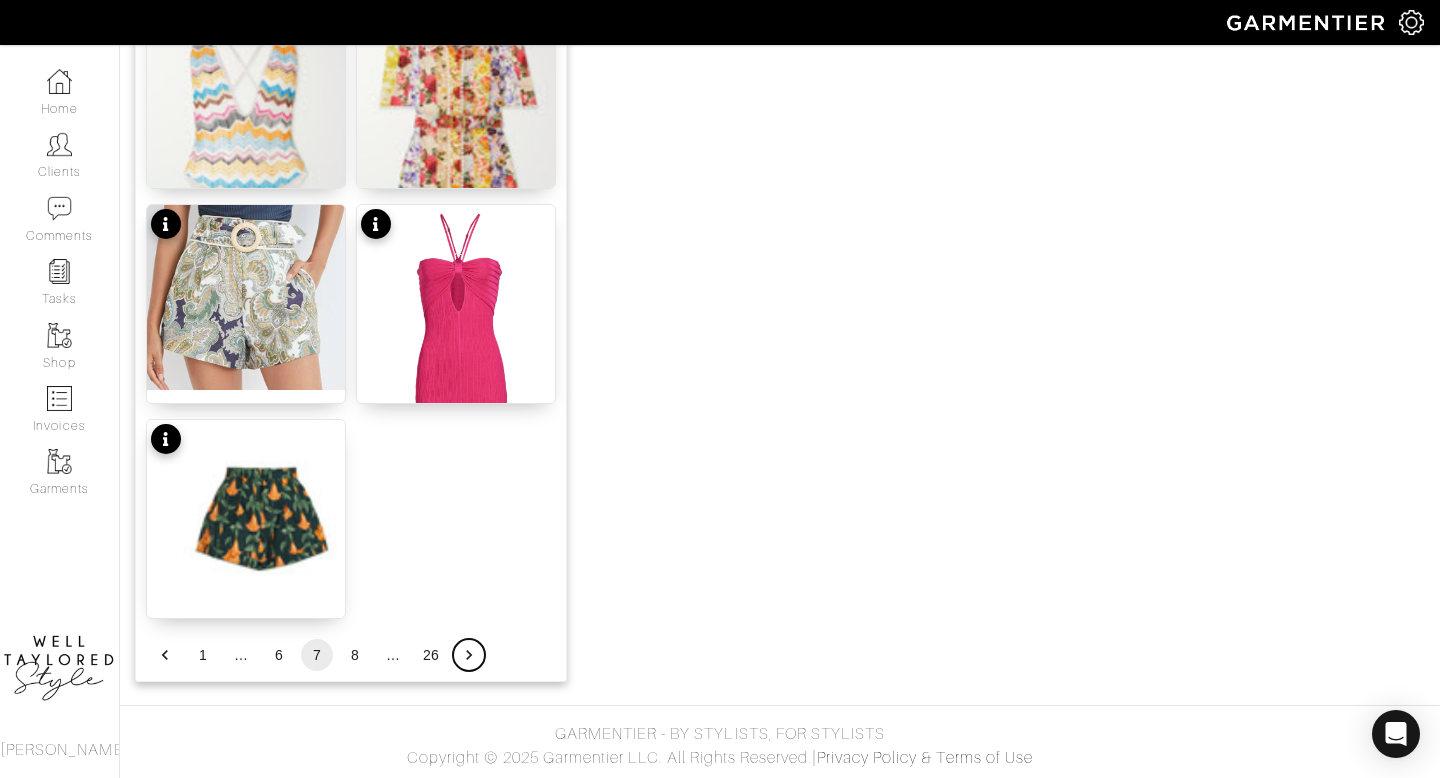 click 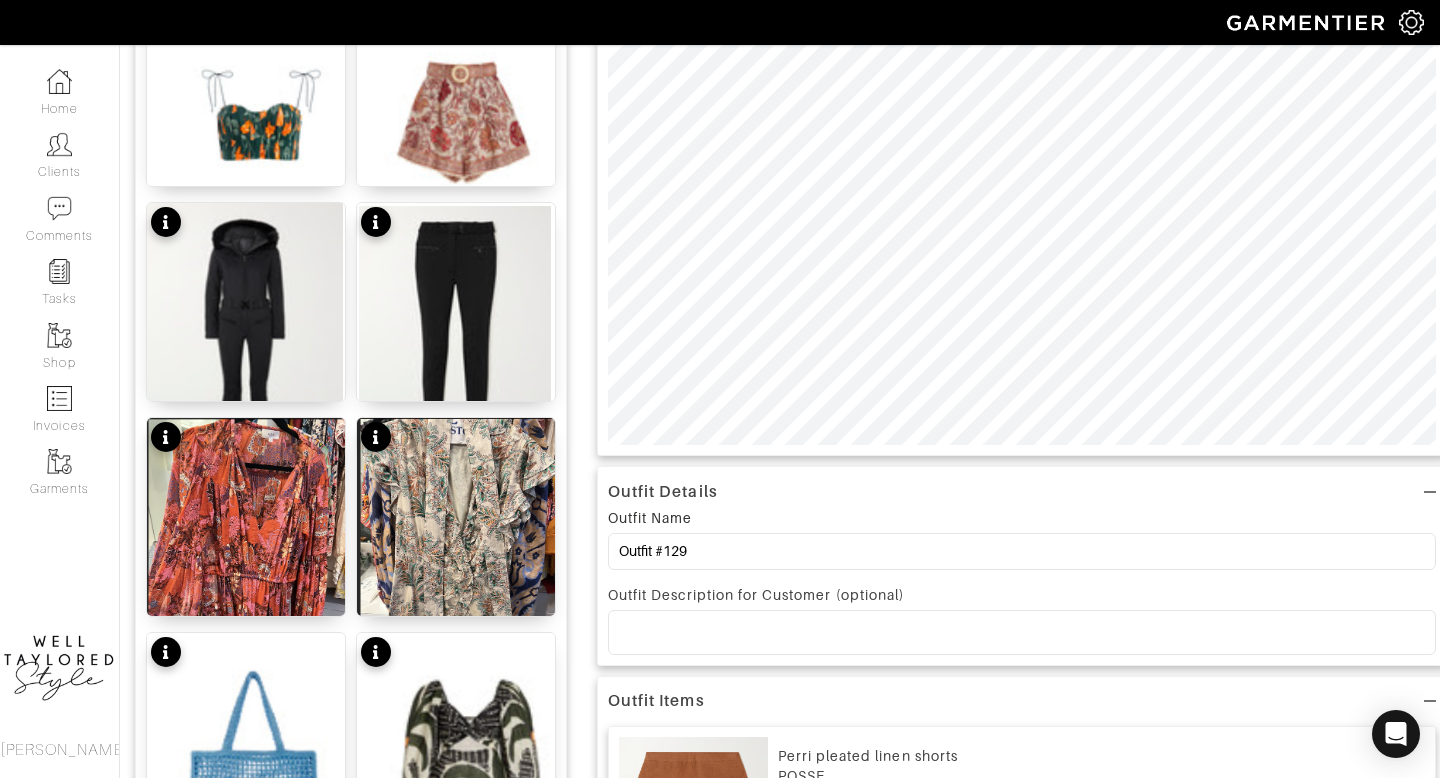 scroll, scrollTop: 309, scrollLeft: 0, axis: vertical 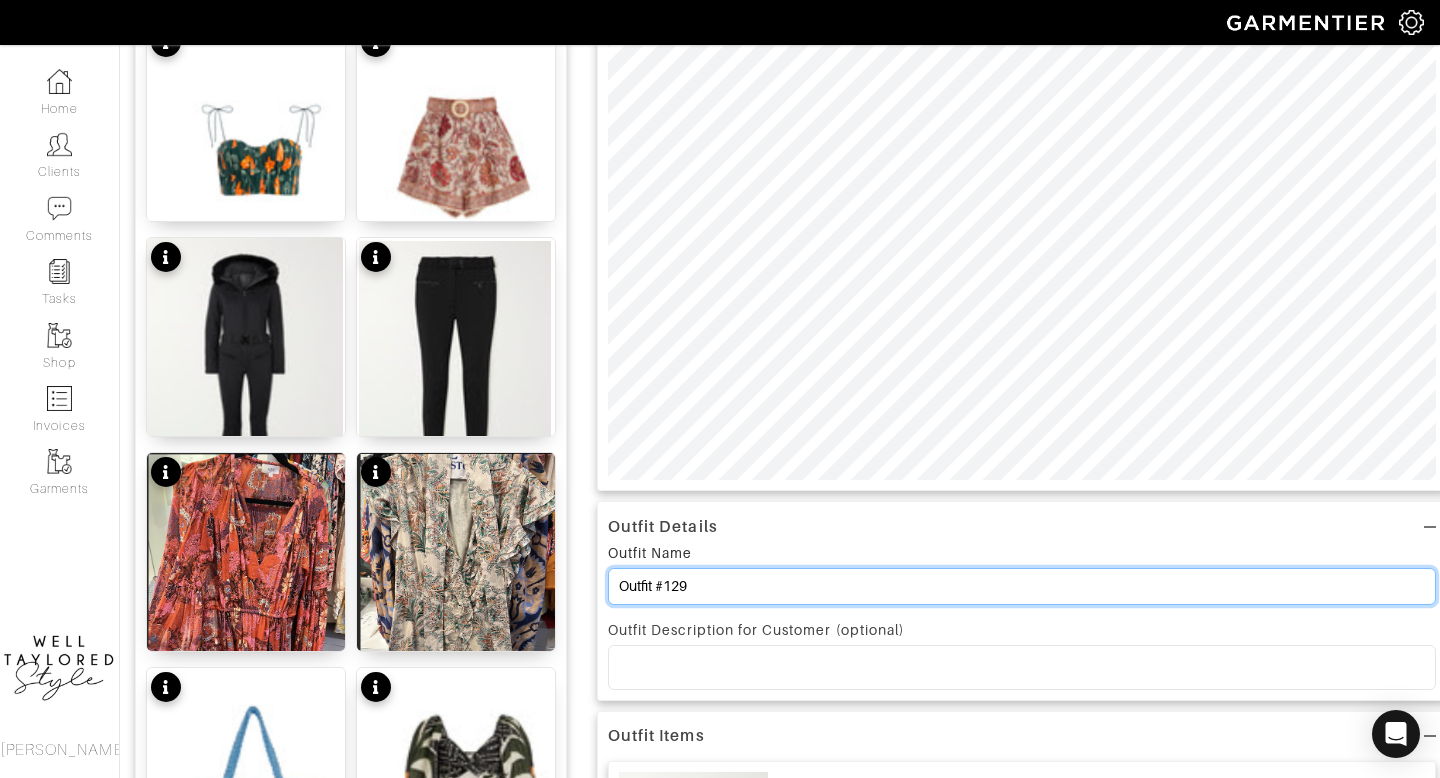 click on "Outfit #129" at bounding box center [1022, 586] 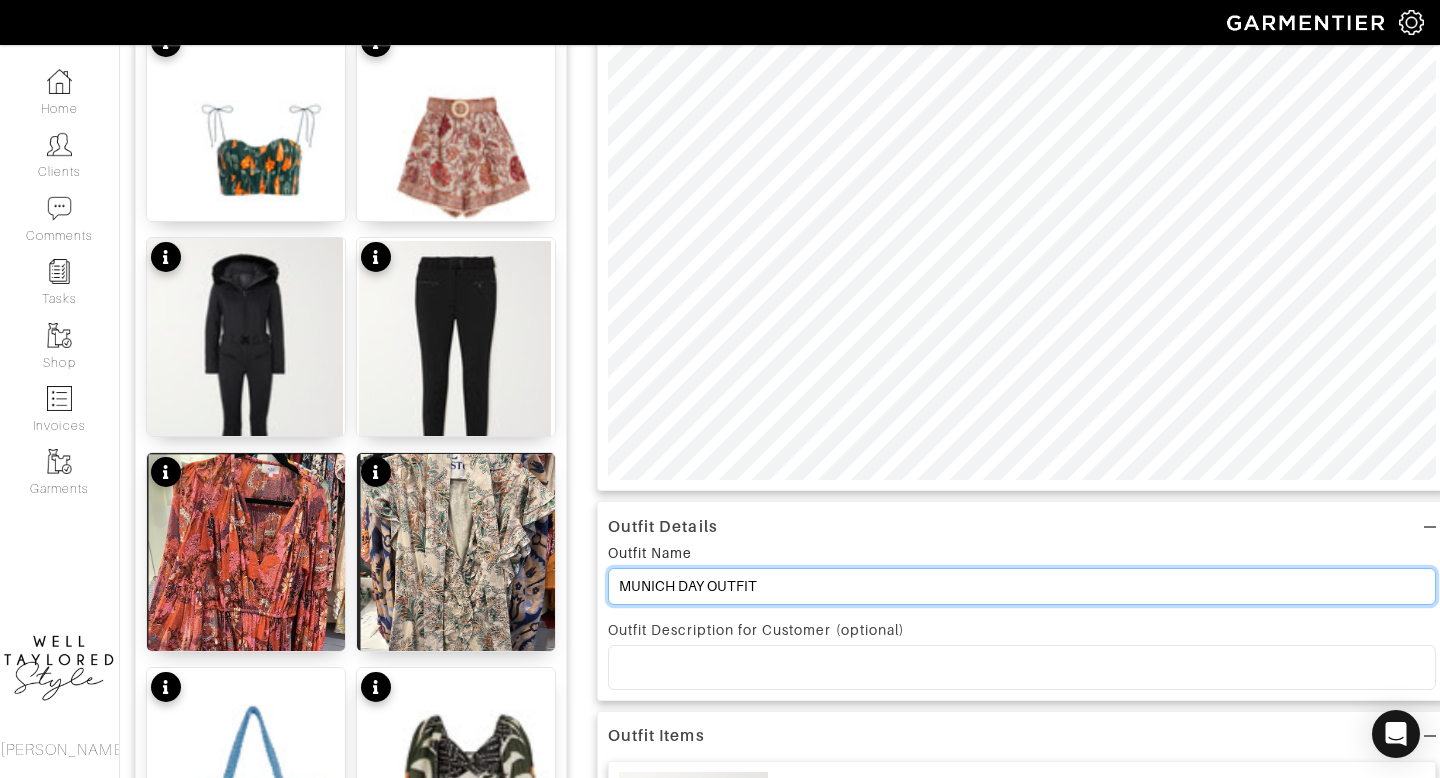 type on "MUNICH DAY OUTFIT" 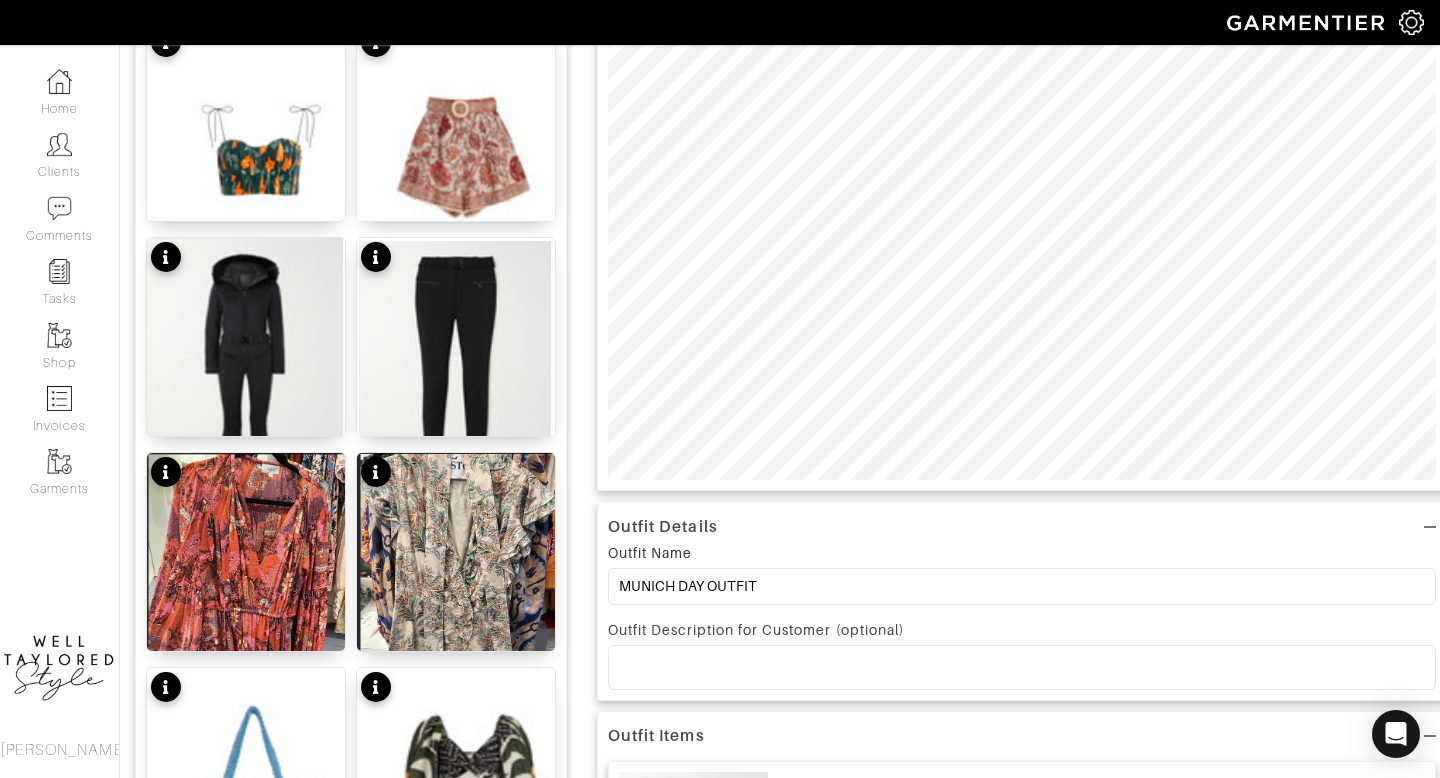click at bounding box center [1022, 667] 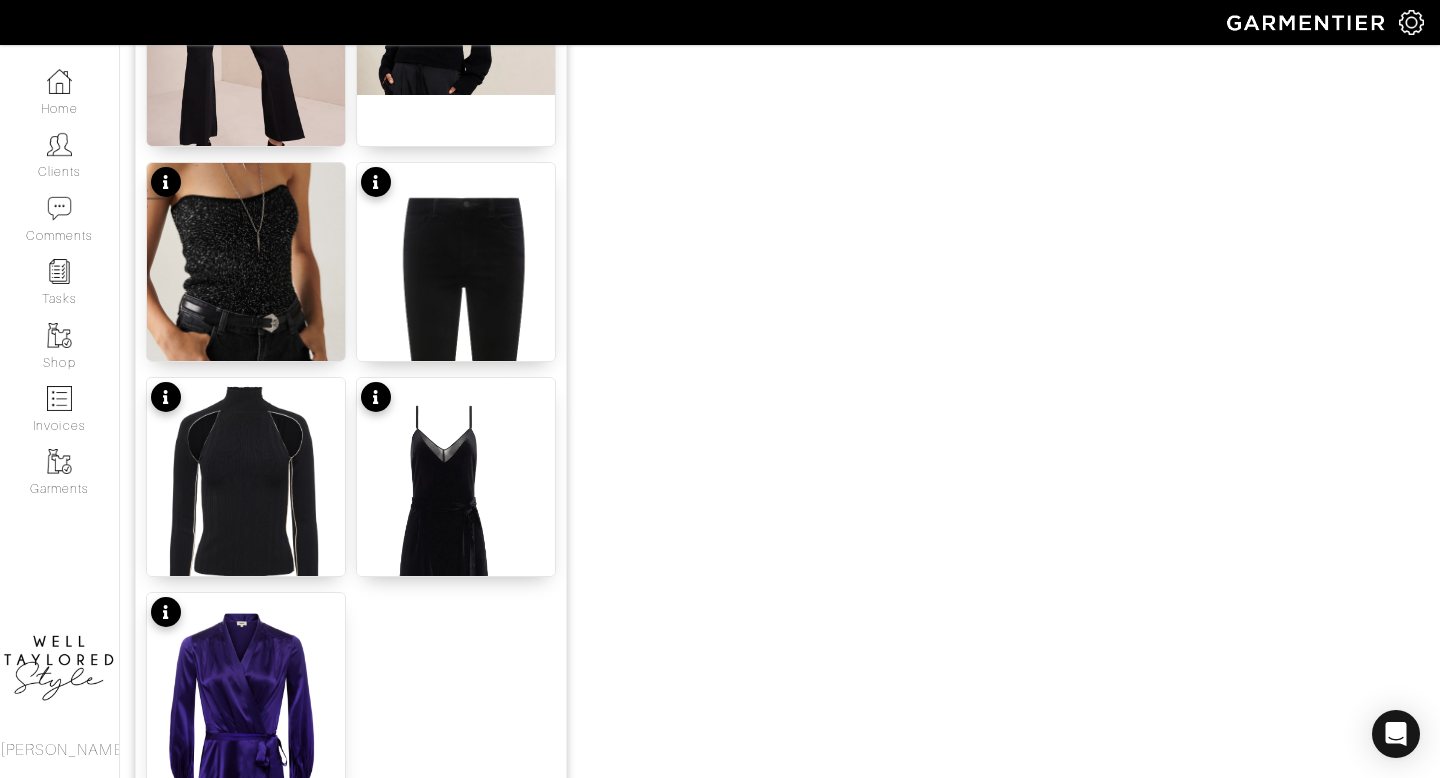scroll, scrollTop: 2492, scrollLeft: 0, axis: vertical 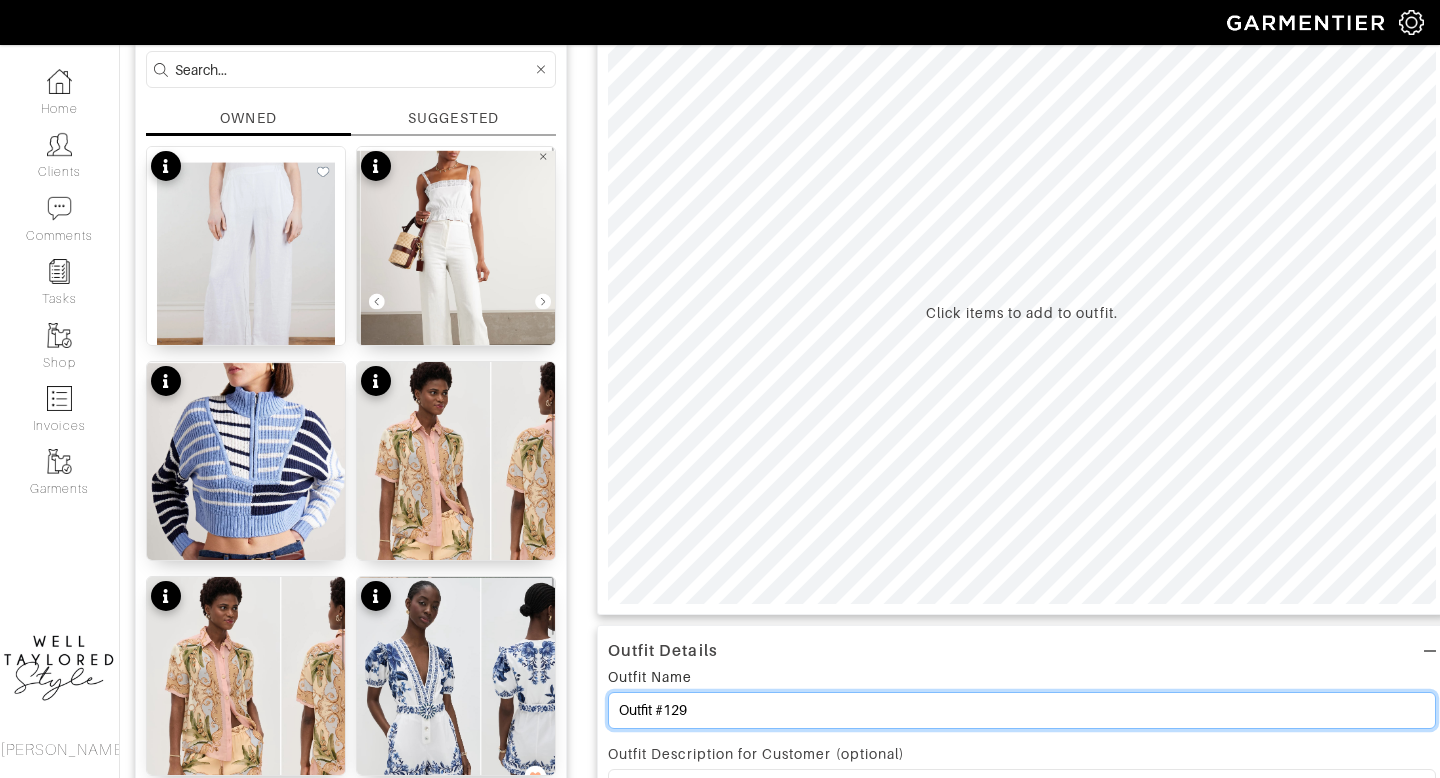 click on "Outfit #129" at bounding box center (1022, 710) 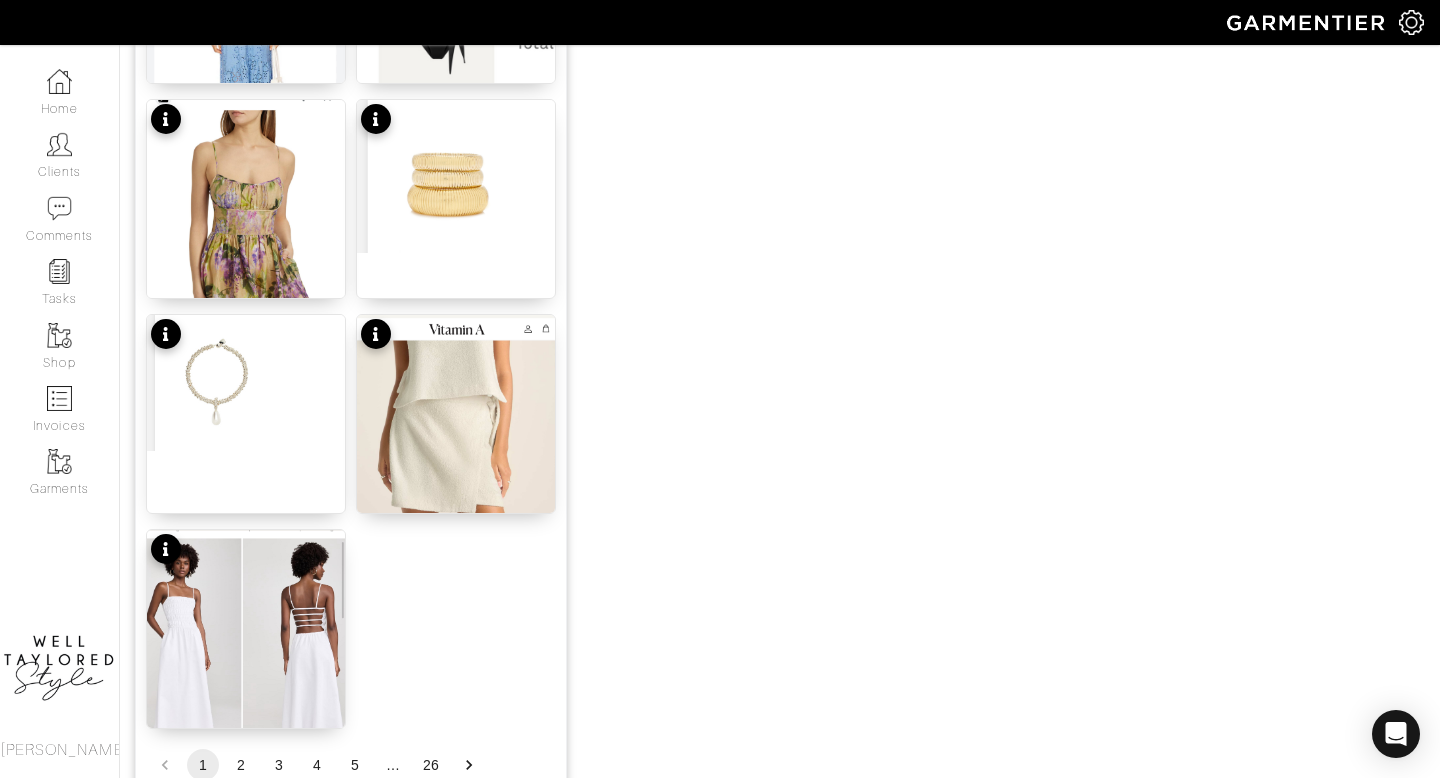 scroll, scrollTop: 2398, scrollLeft: 0, axis: vertical 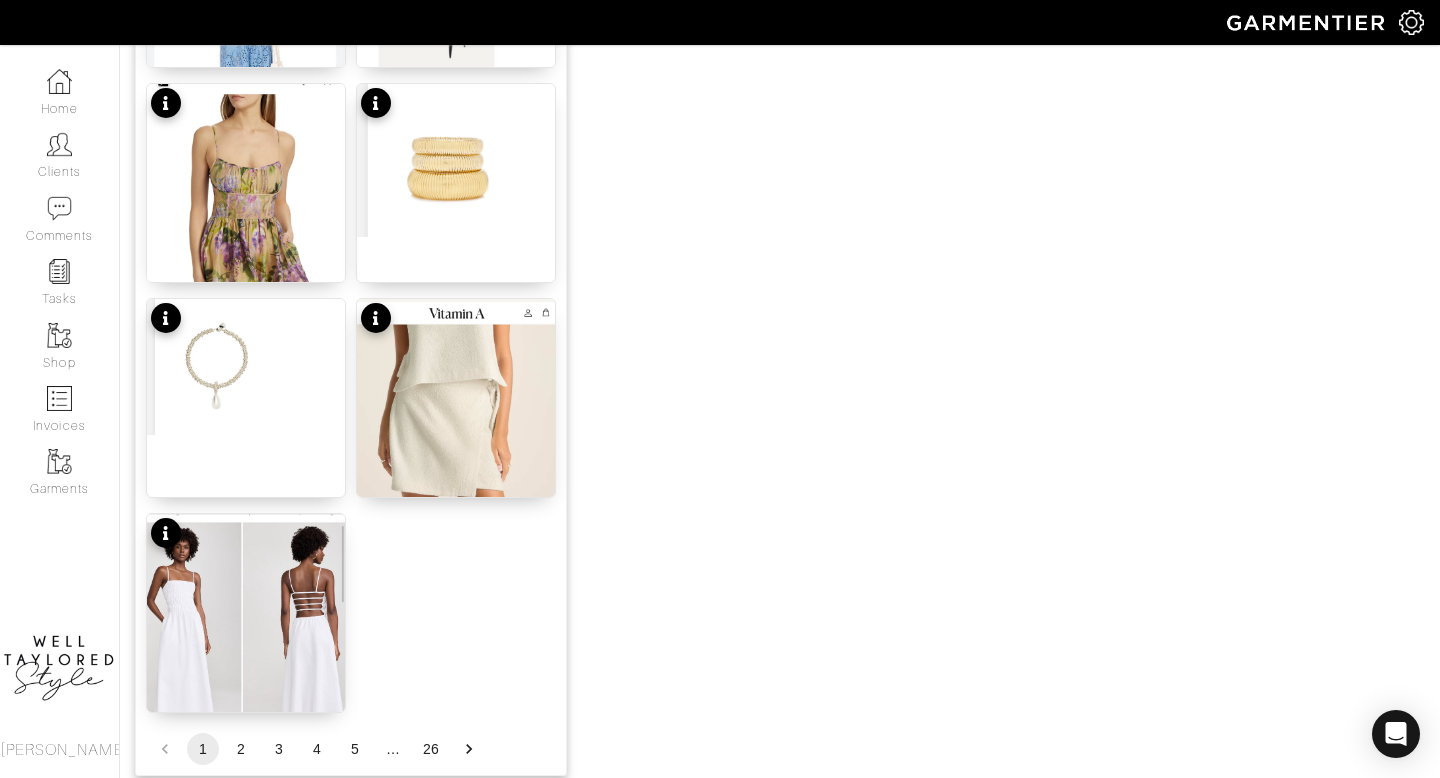 type on "MUNICH DAY OUTFIT" 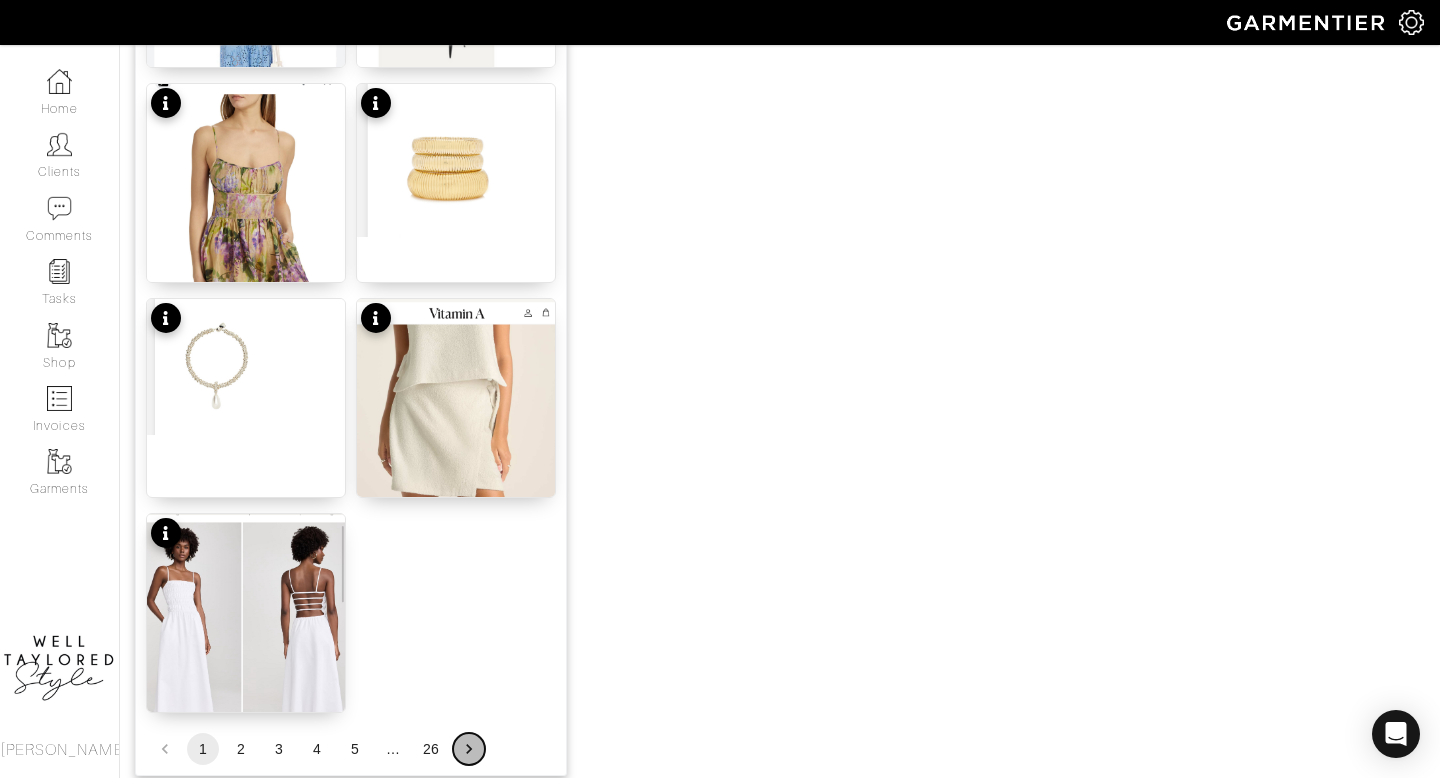 click 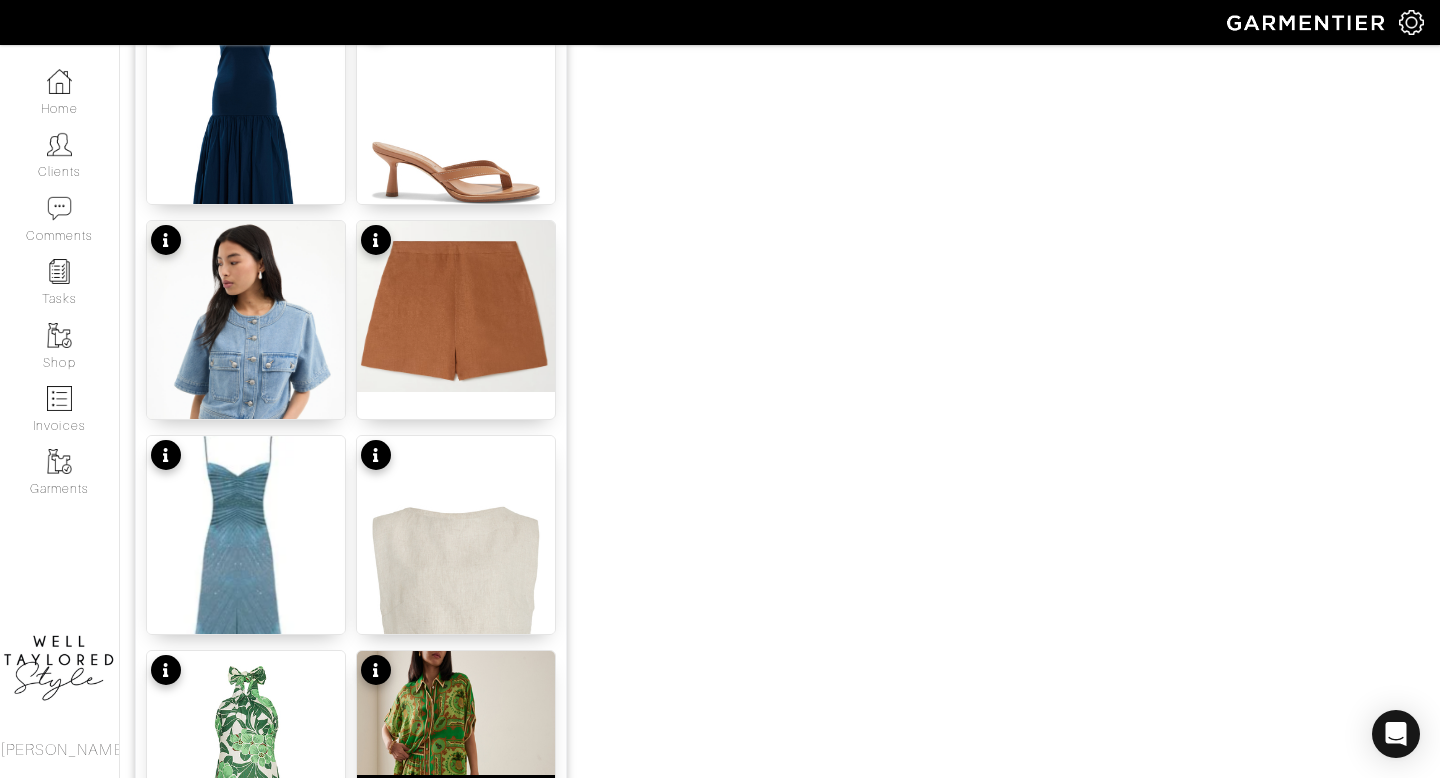 scroll, scrollTop: 959, scrollLeft: 0, axis: vertical 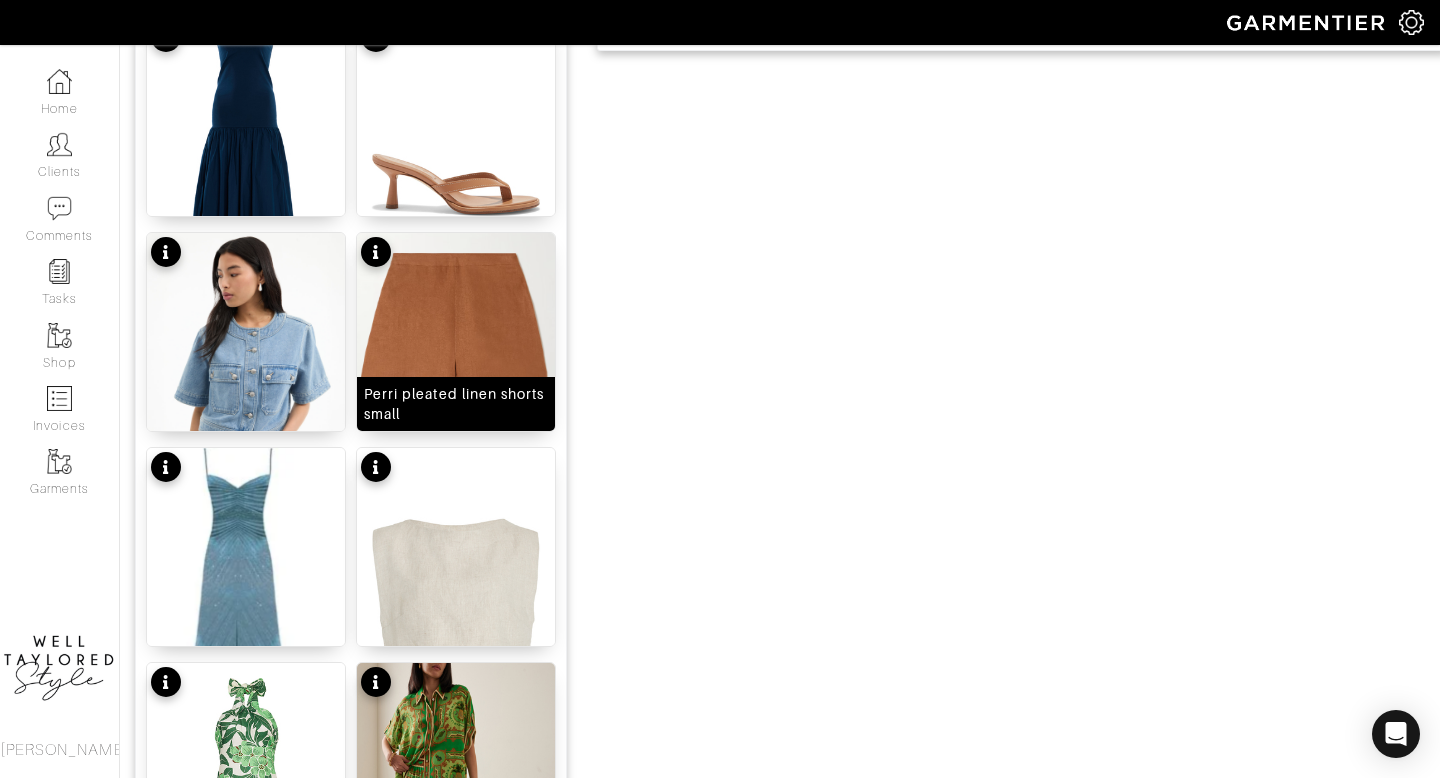 click at bounding box center [456, 318] 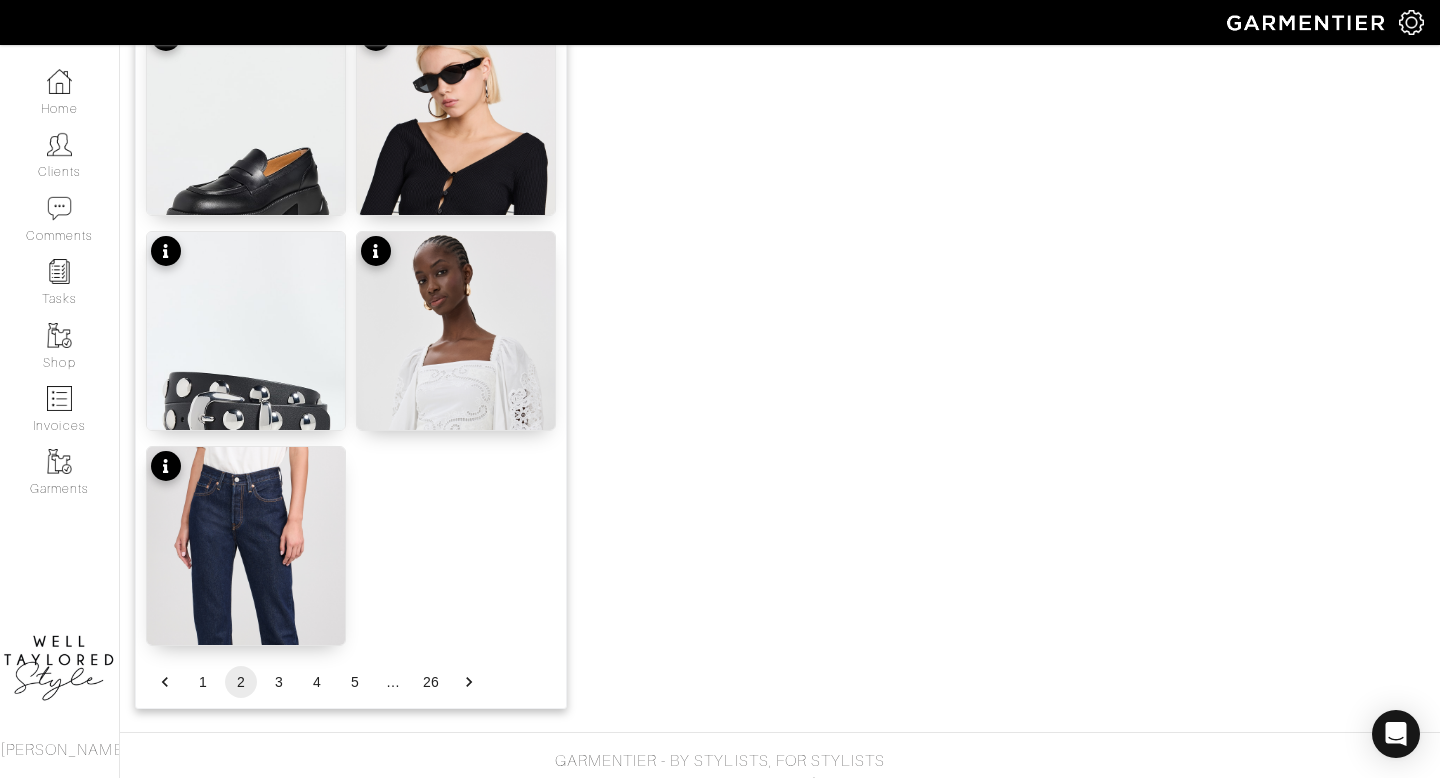 scroll, scrollTop: 2492, scrollLeft: 0, axis: vertical 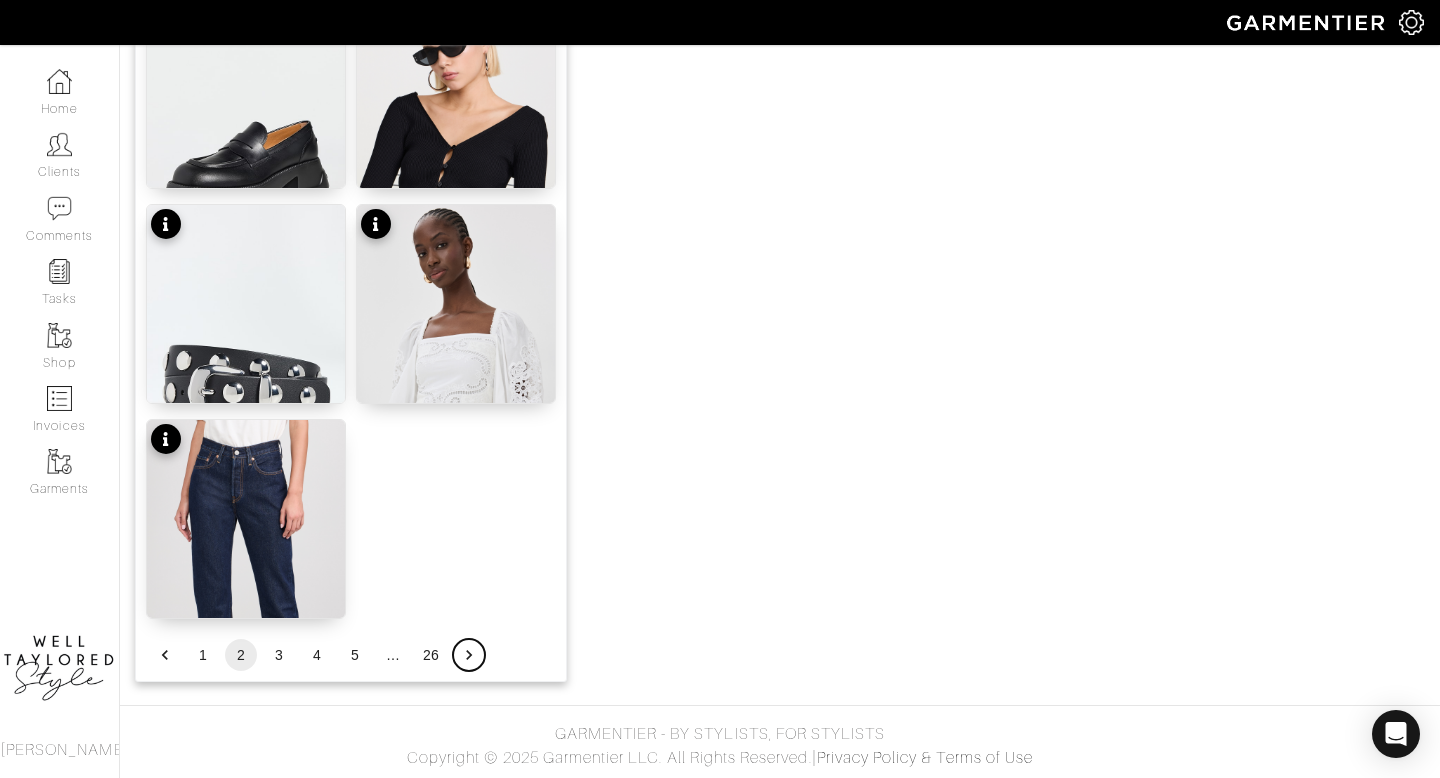 click 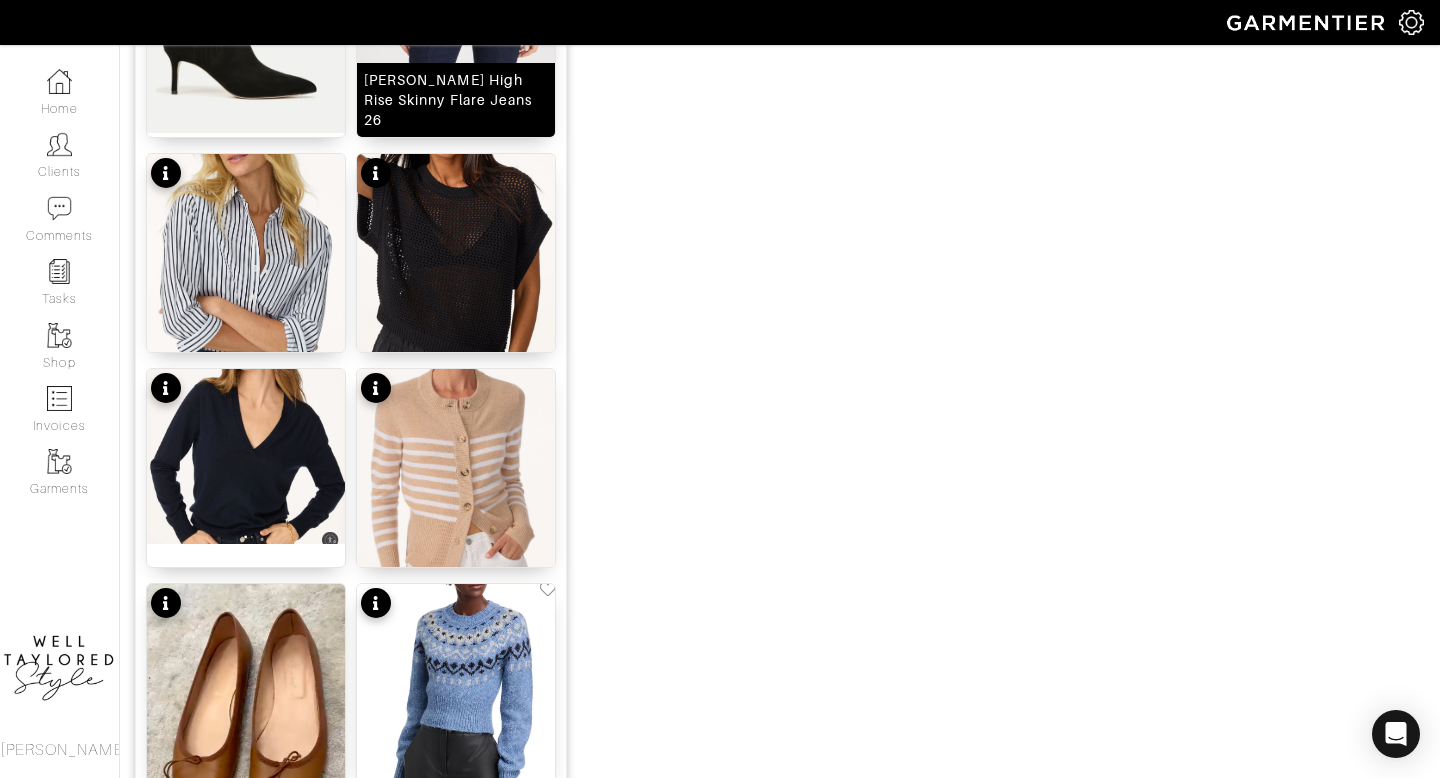 scroll, scrollTop: 2492, scrollLeft: 0, axis: vertical 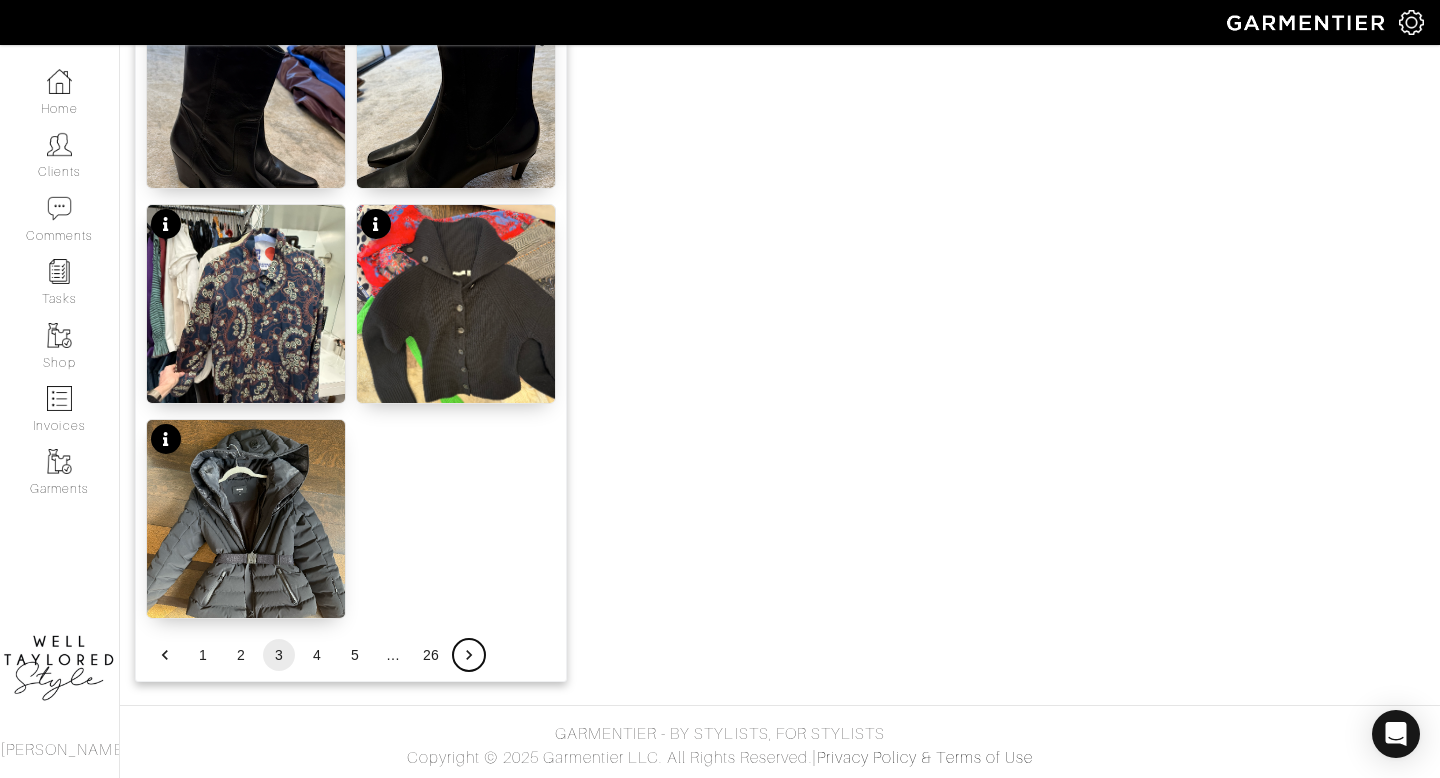click 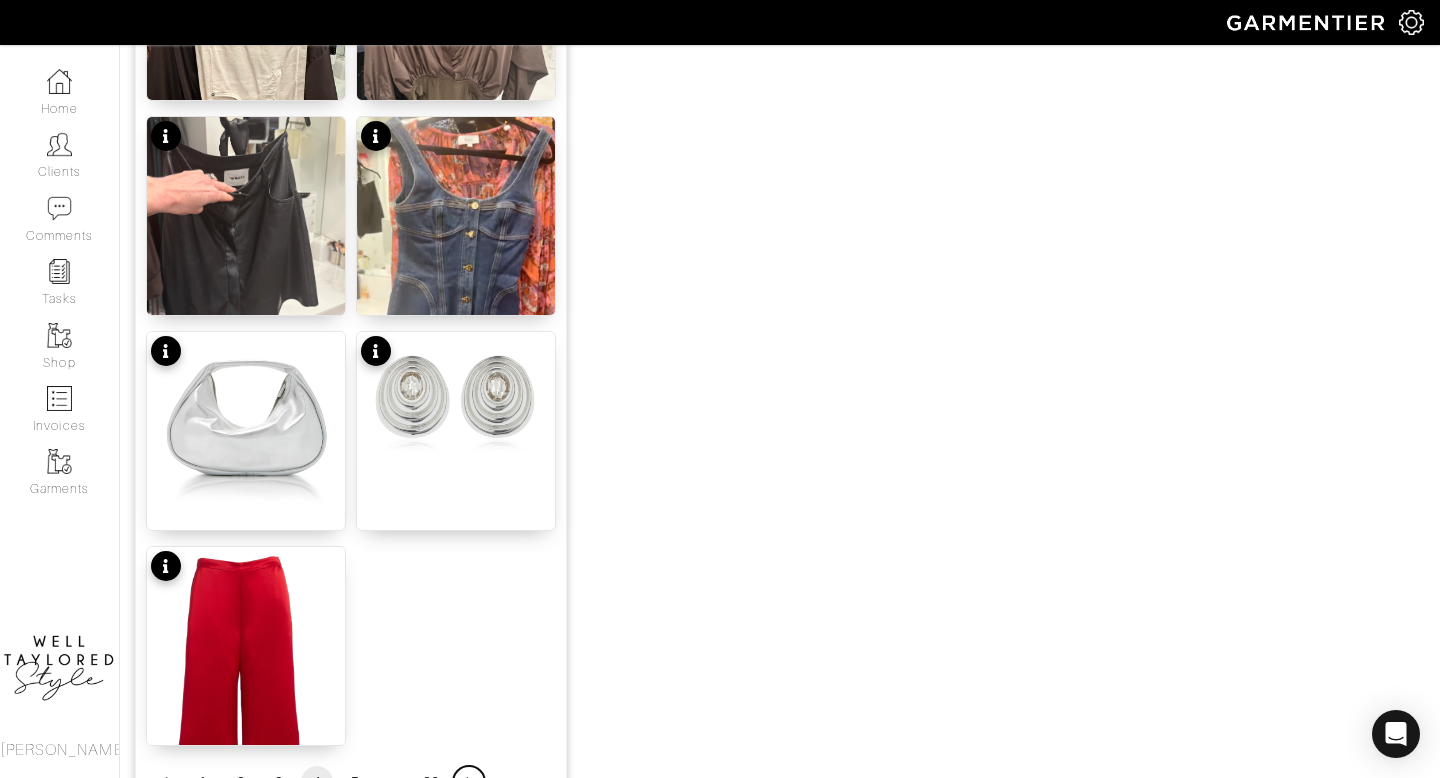 scroll, scrollTop: 2492, scrollLeft: 0, axis: vertical 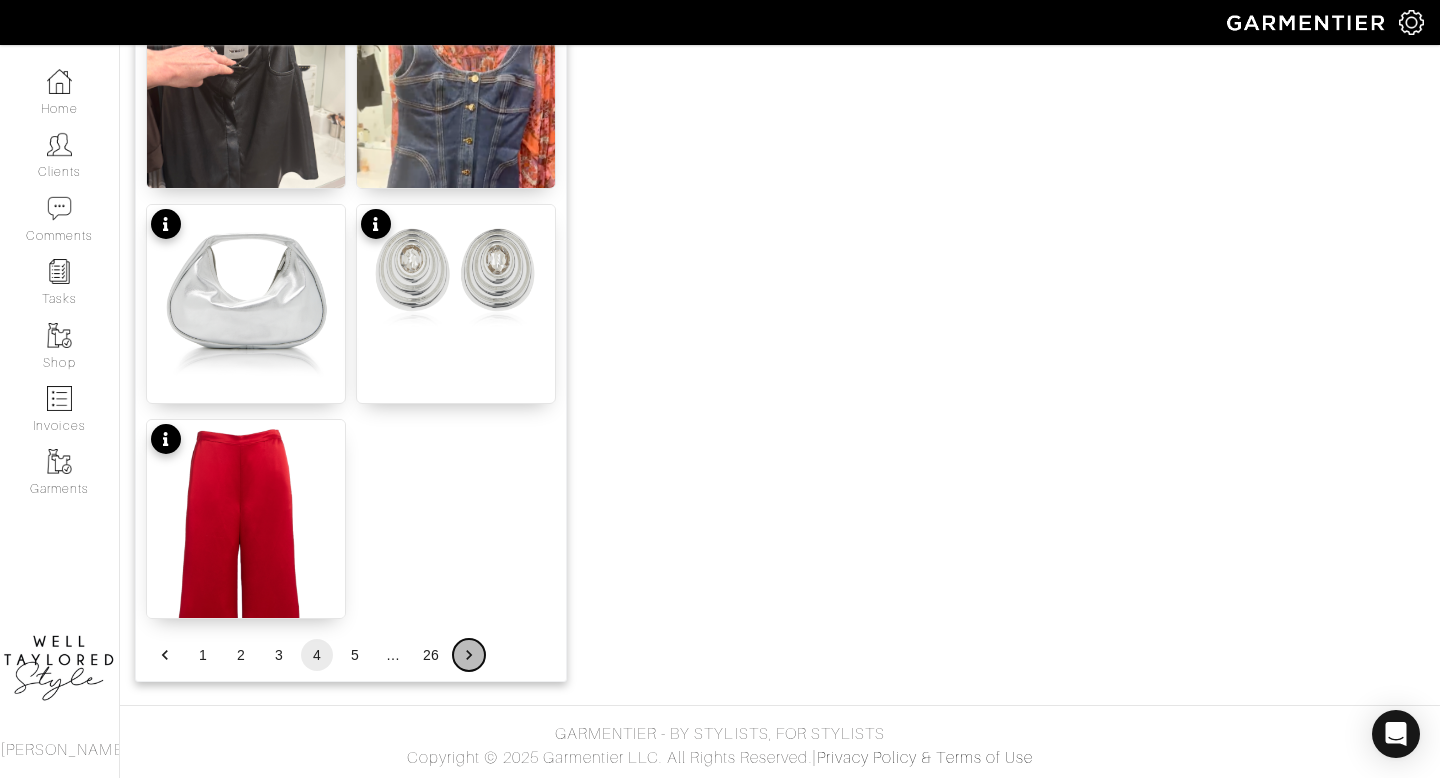 click 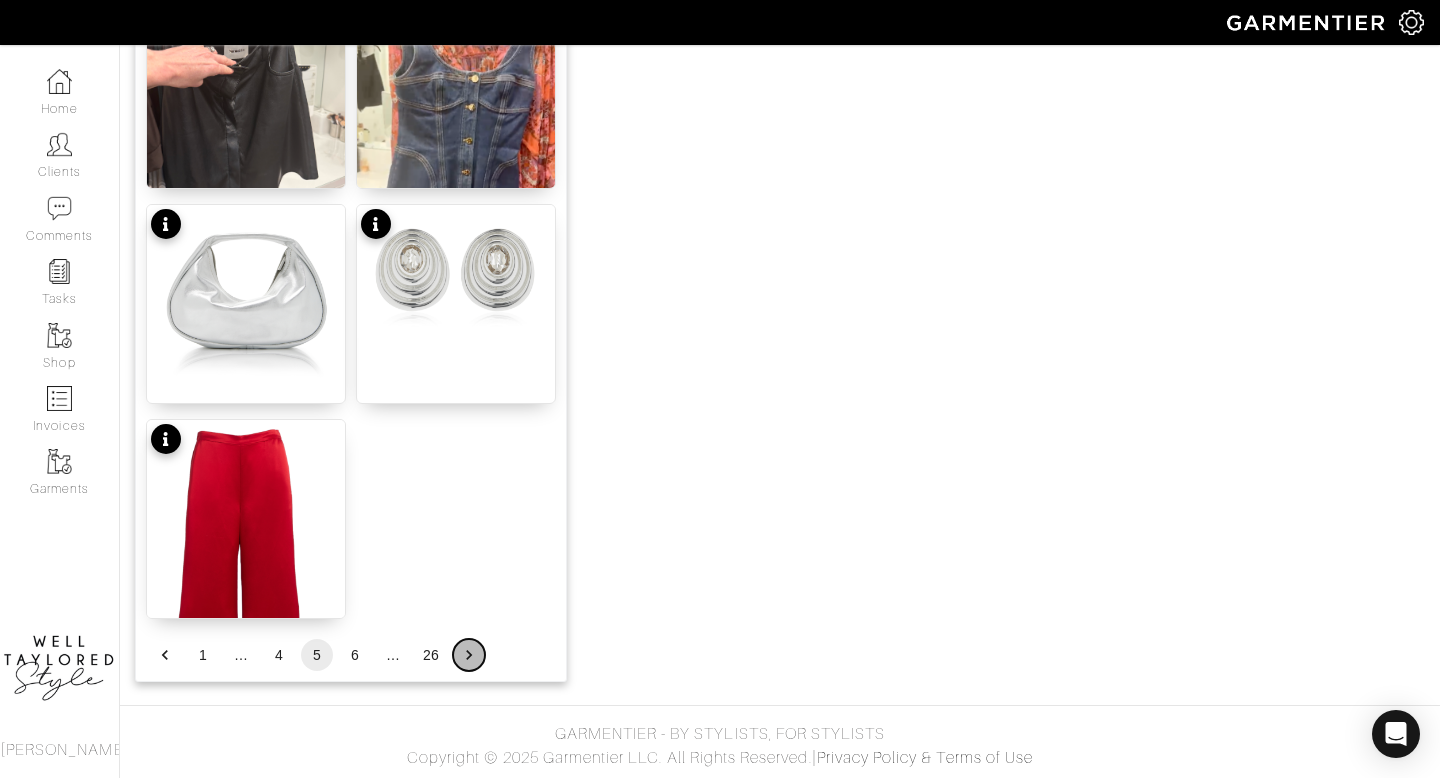 click 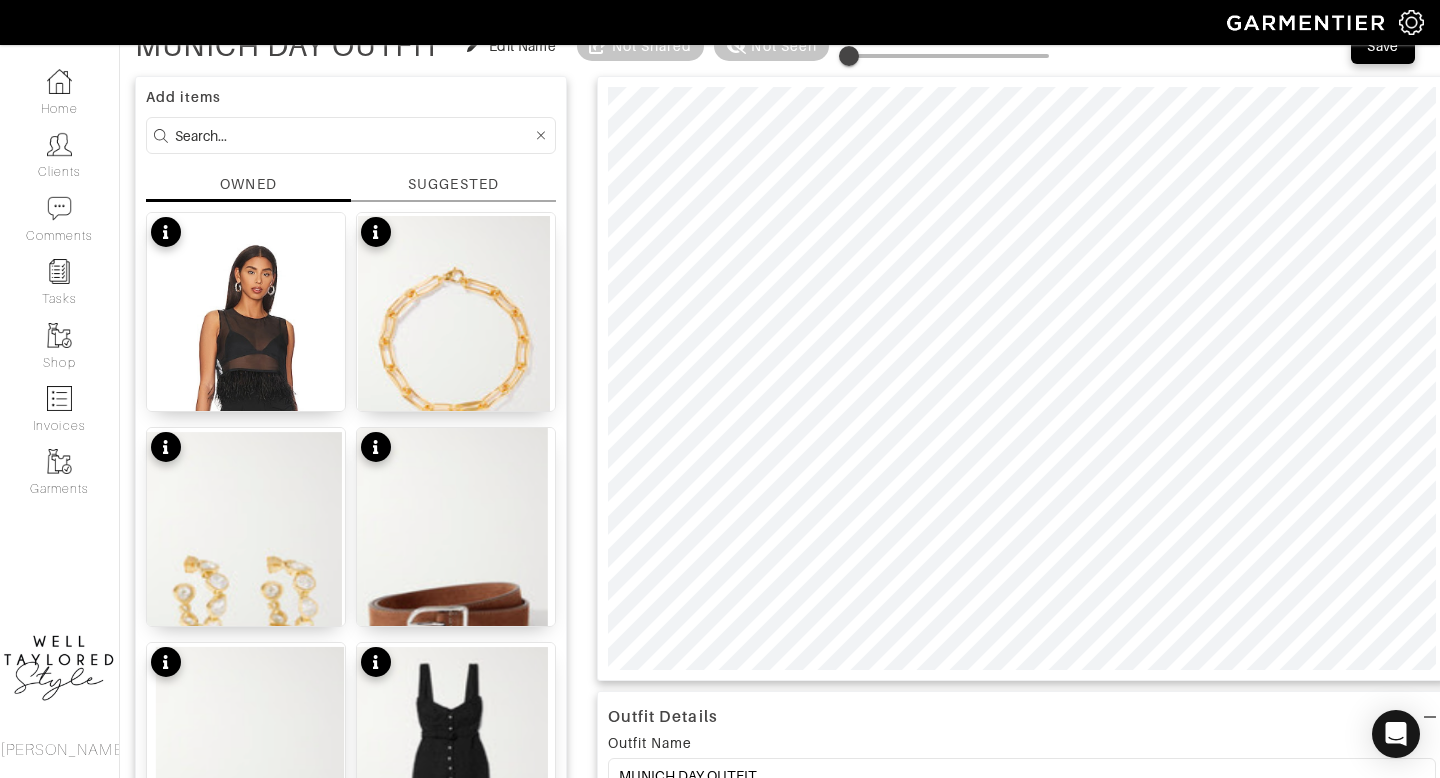 scroll, scrollTop: 117, scrollLeft: 0, axis: vertical 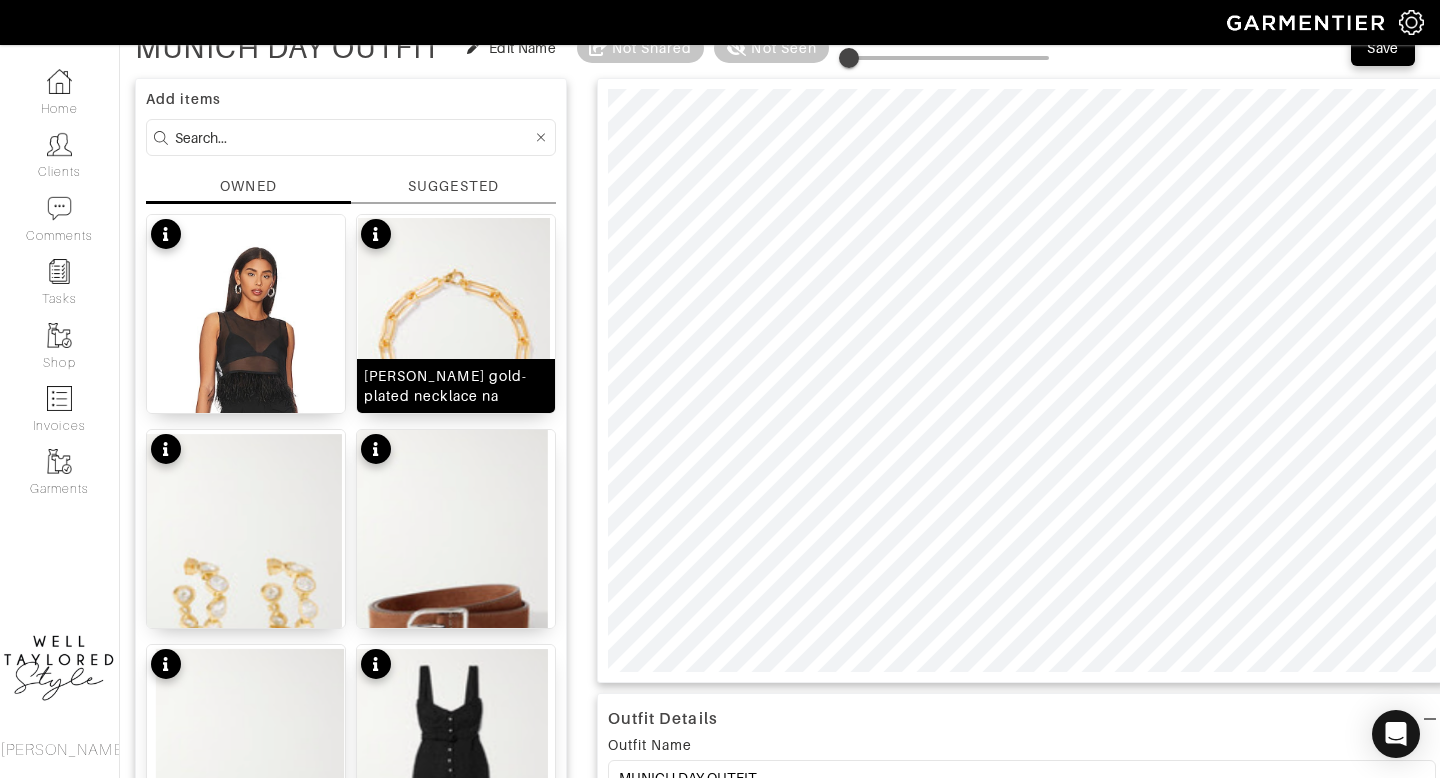 click at bounding box center [456, 345] 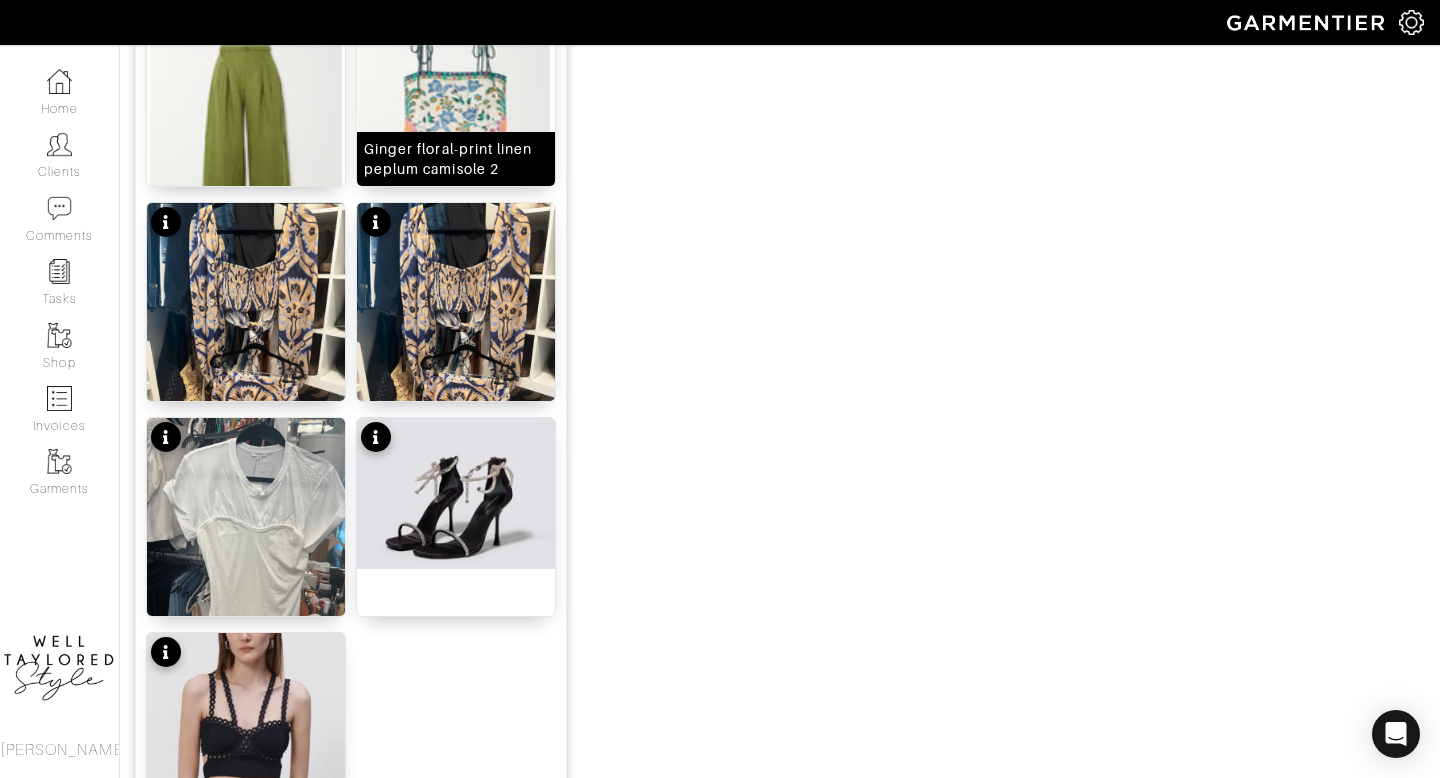 scroll, scrollTop: 2492, scrollLeft: 0, axis: vertical 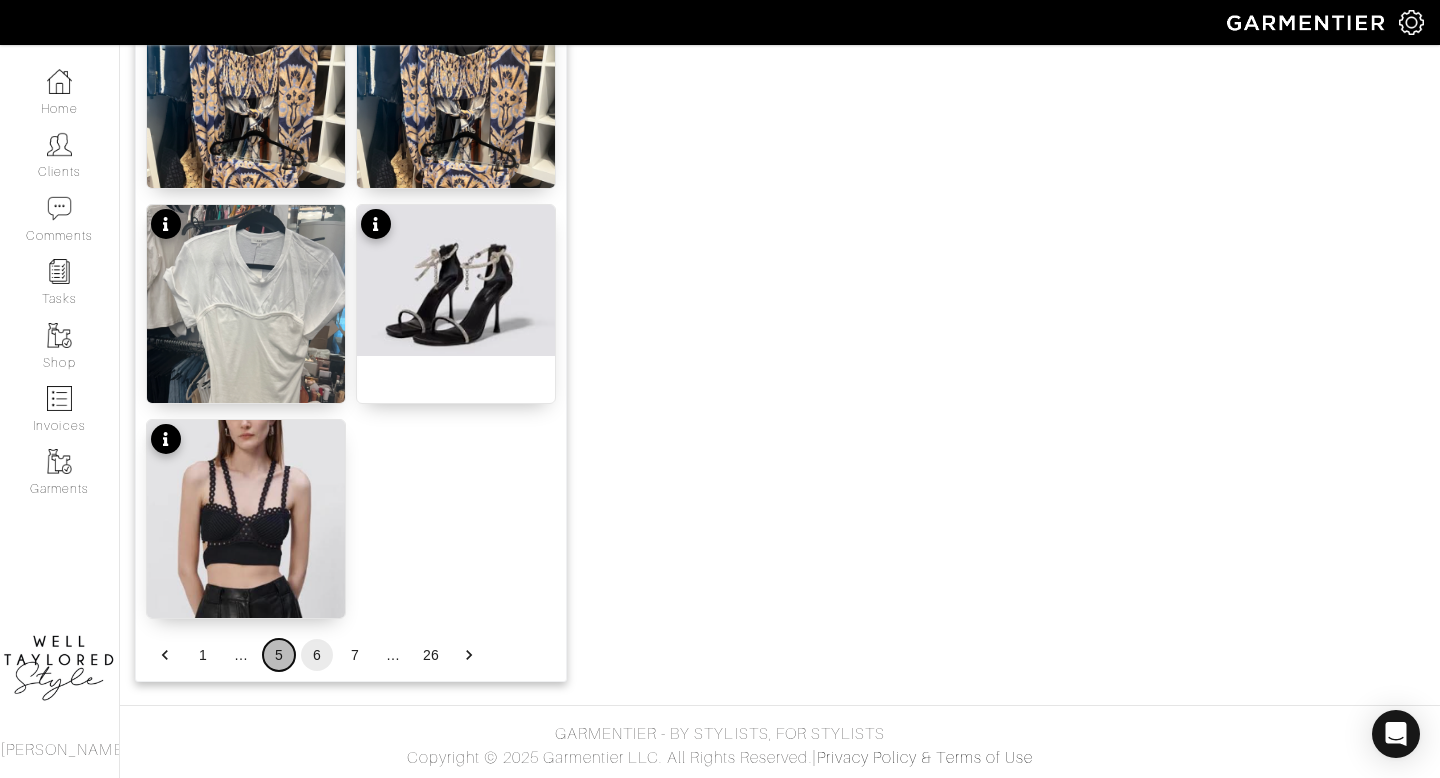 click on "5" at bounding box center [279, 655] 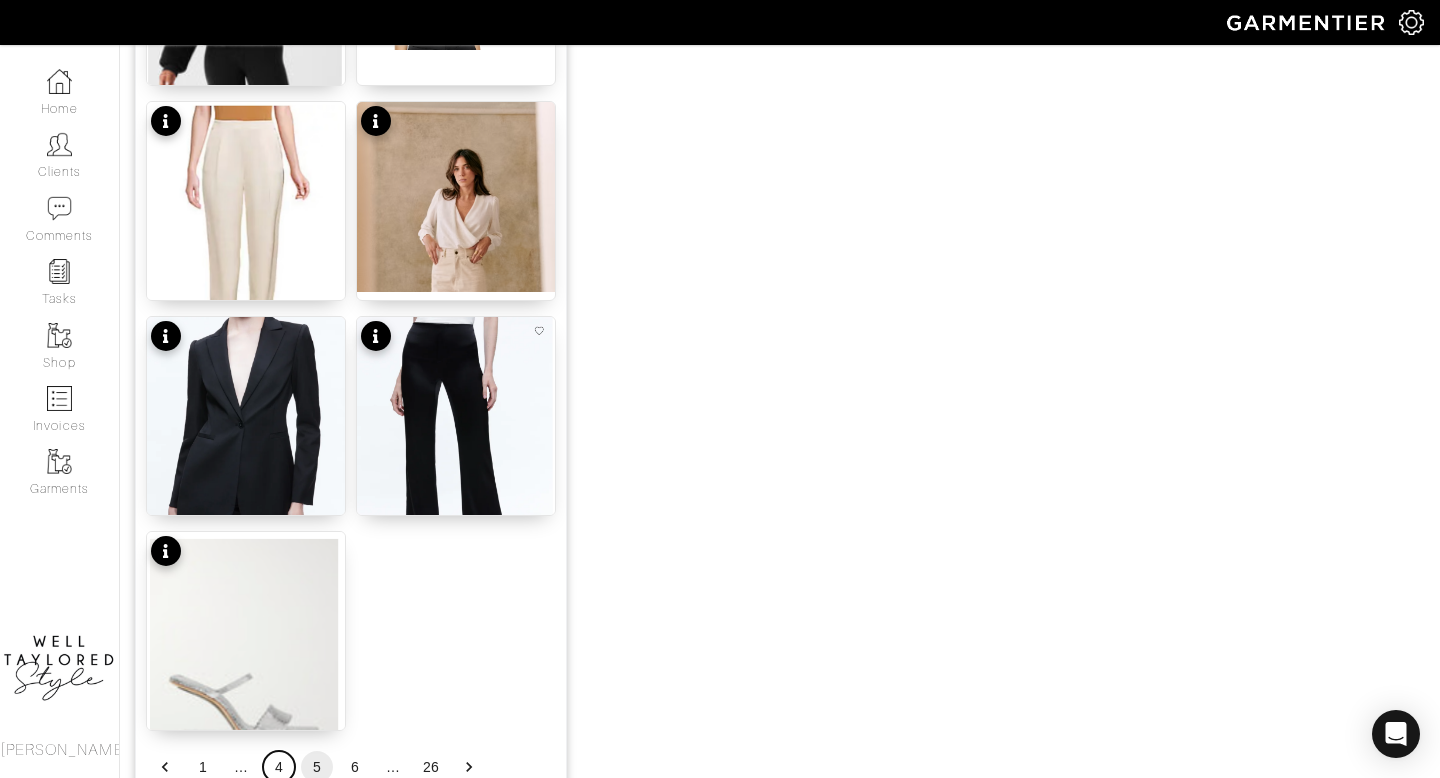 scroll, scrollTop: 2492, scrollLeft: 0, axis: vertical 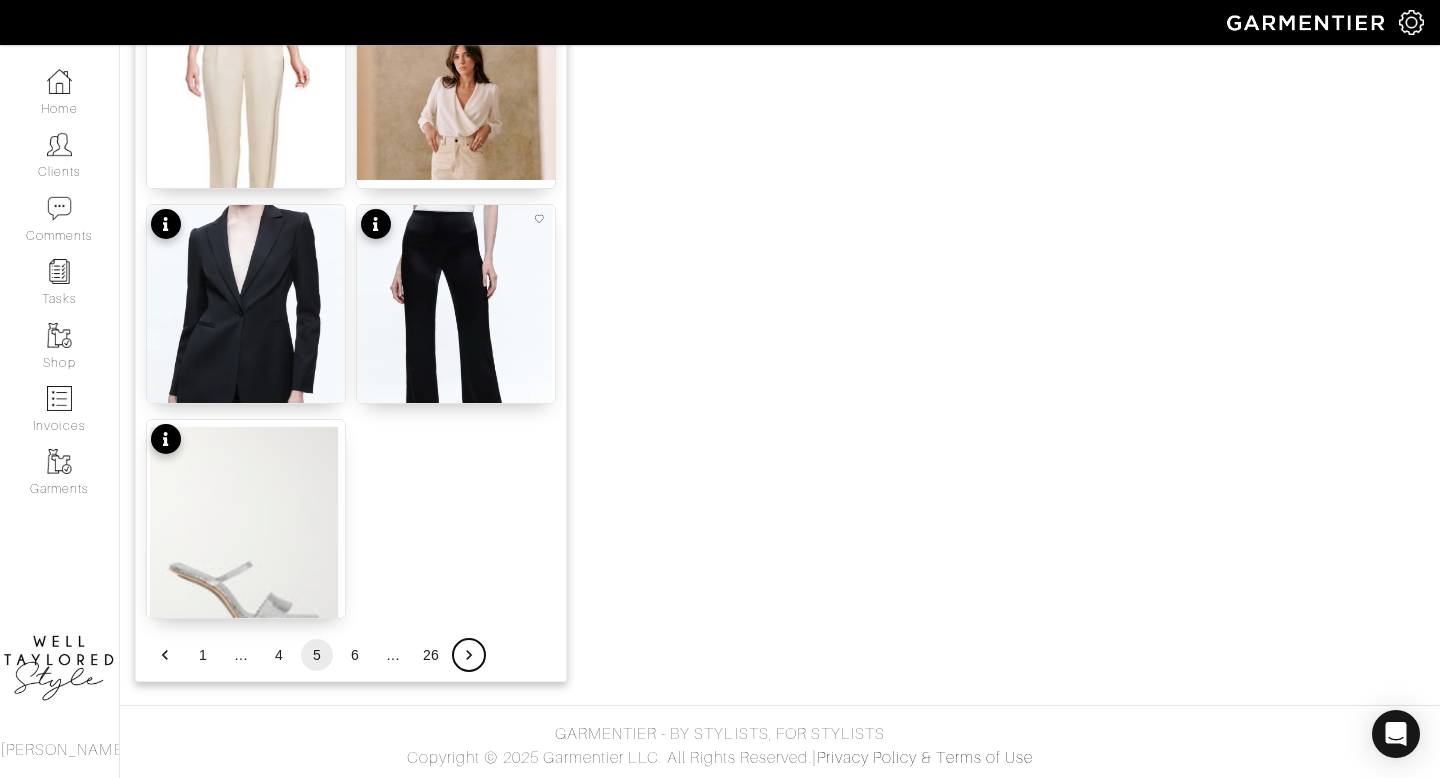 click 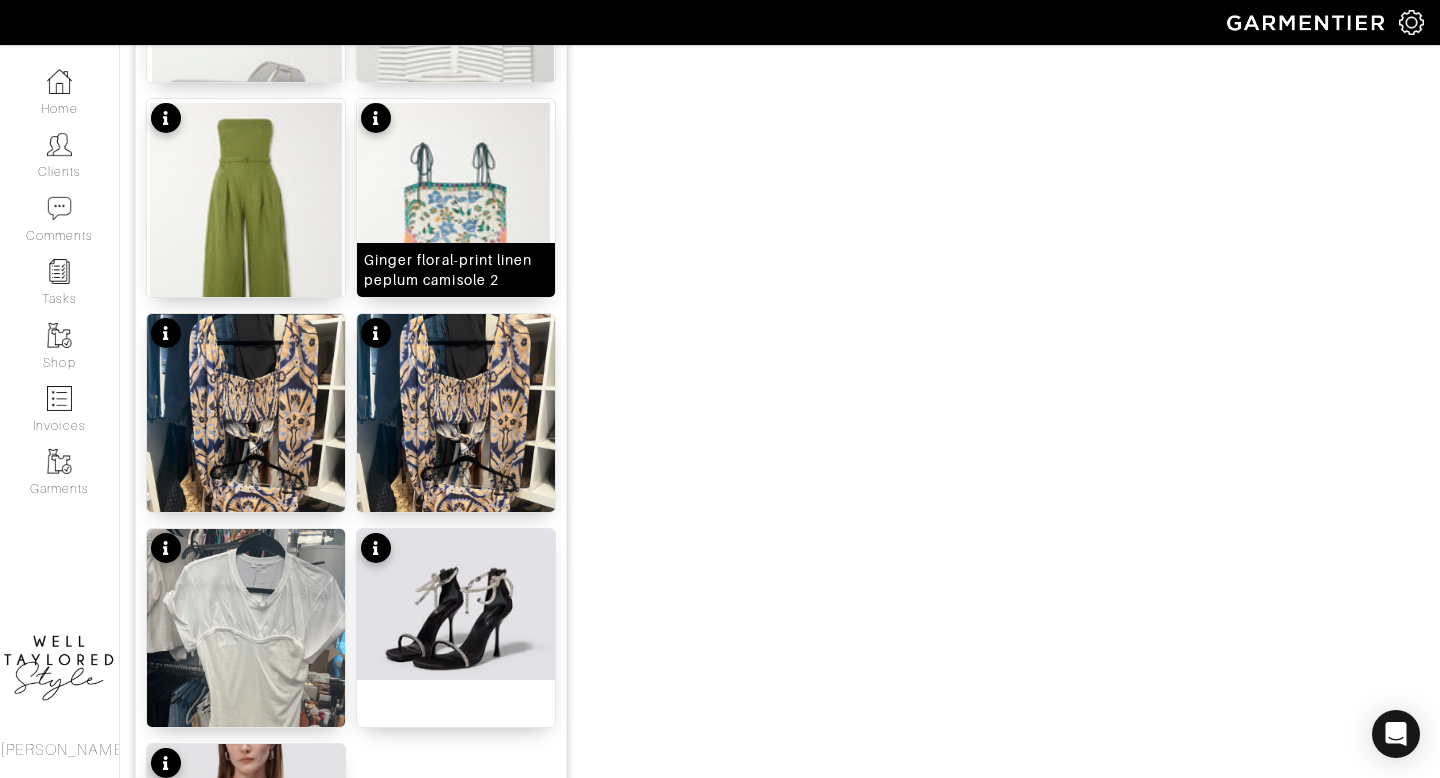 scroll, scrollTop: 2411, scrollLeft: 0, axis: vertical 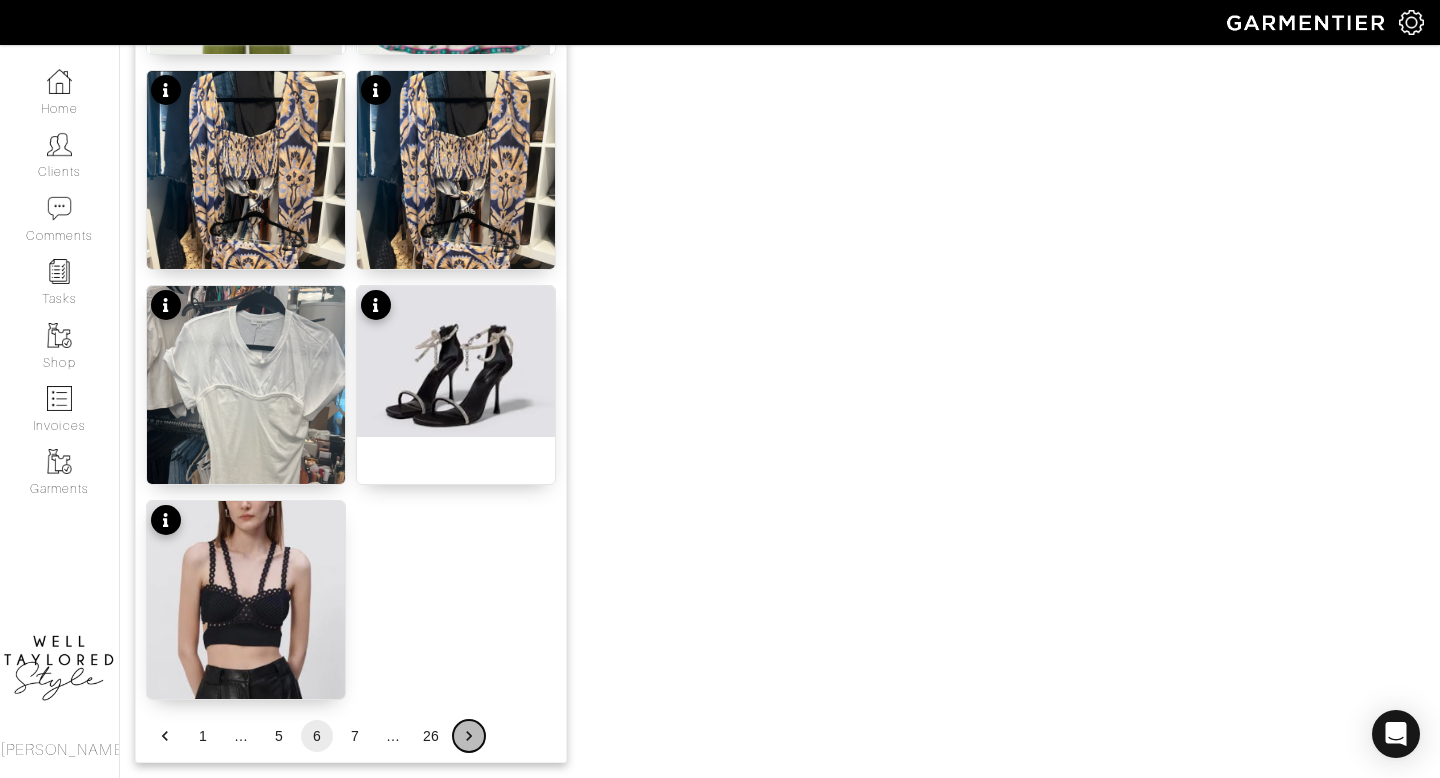click at bounding box center [469, 736] 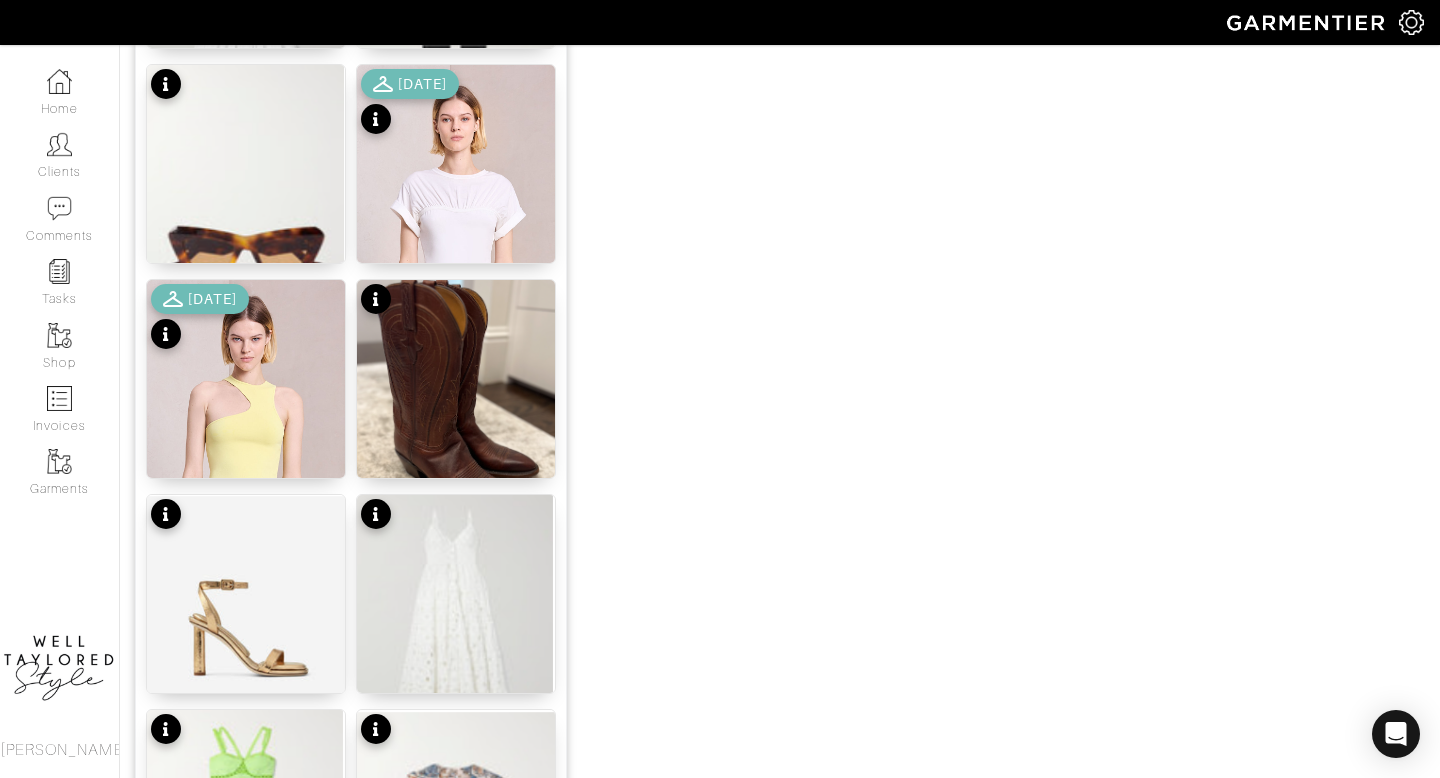scroll, scrollTop: 1556, scrollLeft: 0, axis: vertical 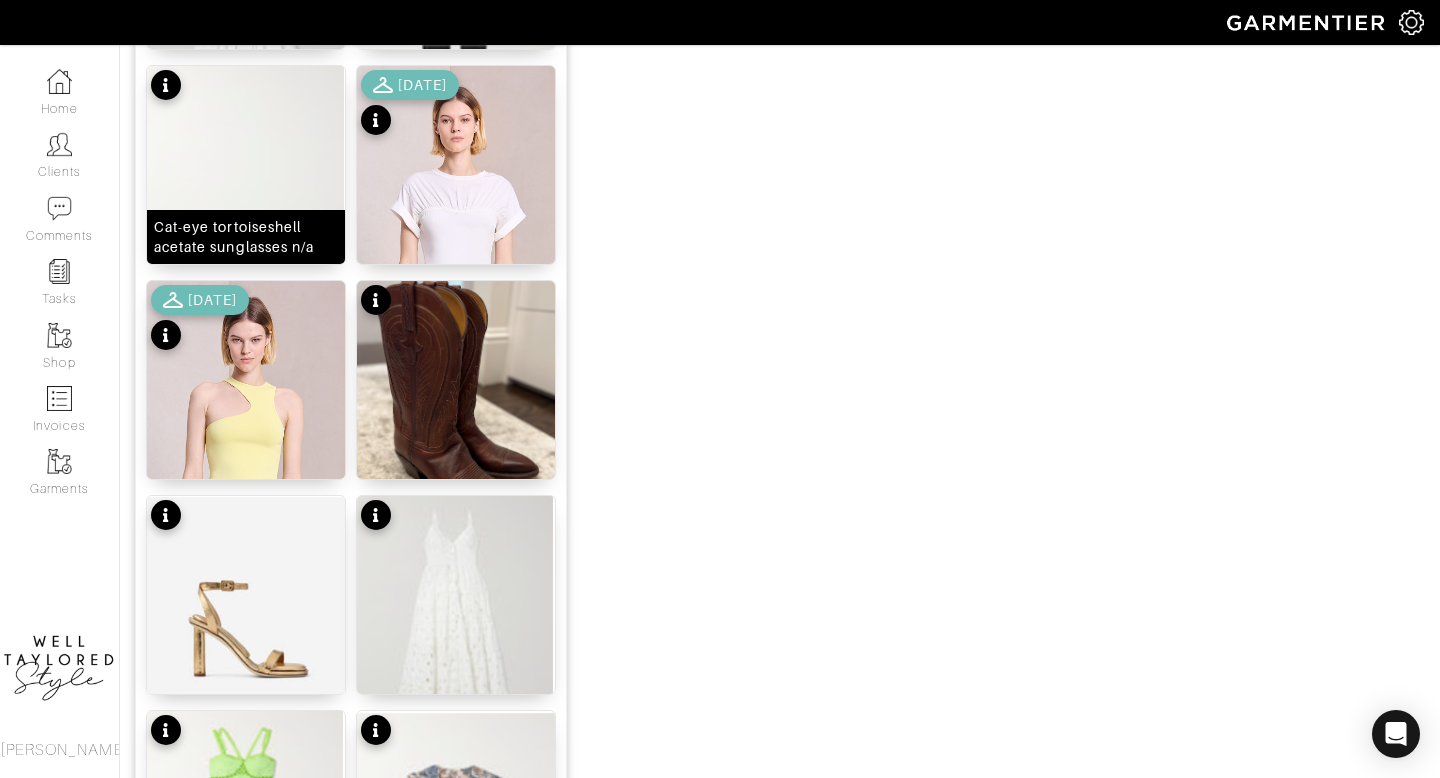 click at bounding box center (246, 199) 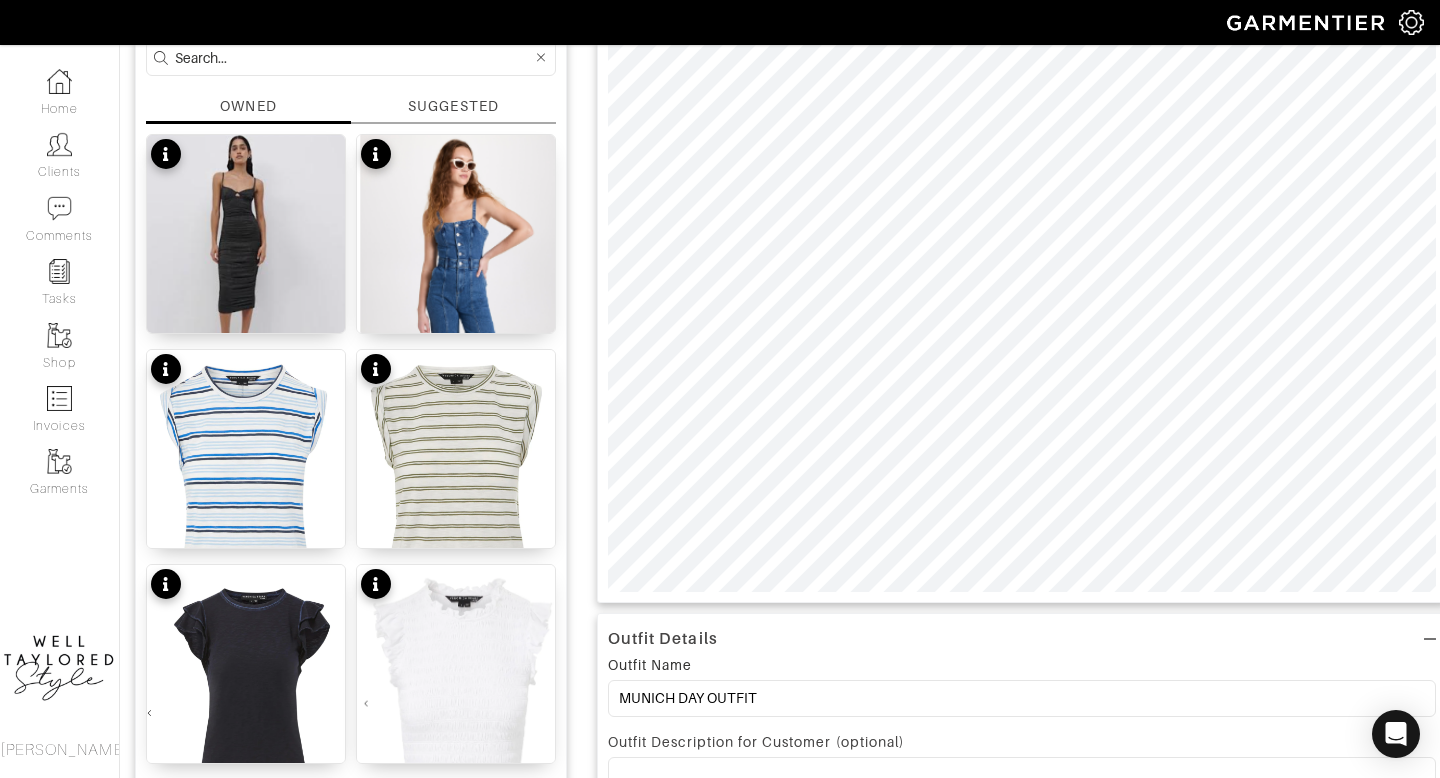 scroll, scrollTop: 206, scrollLeft: 0, axis: vertical 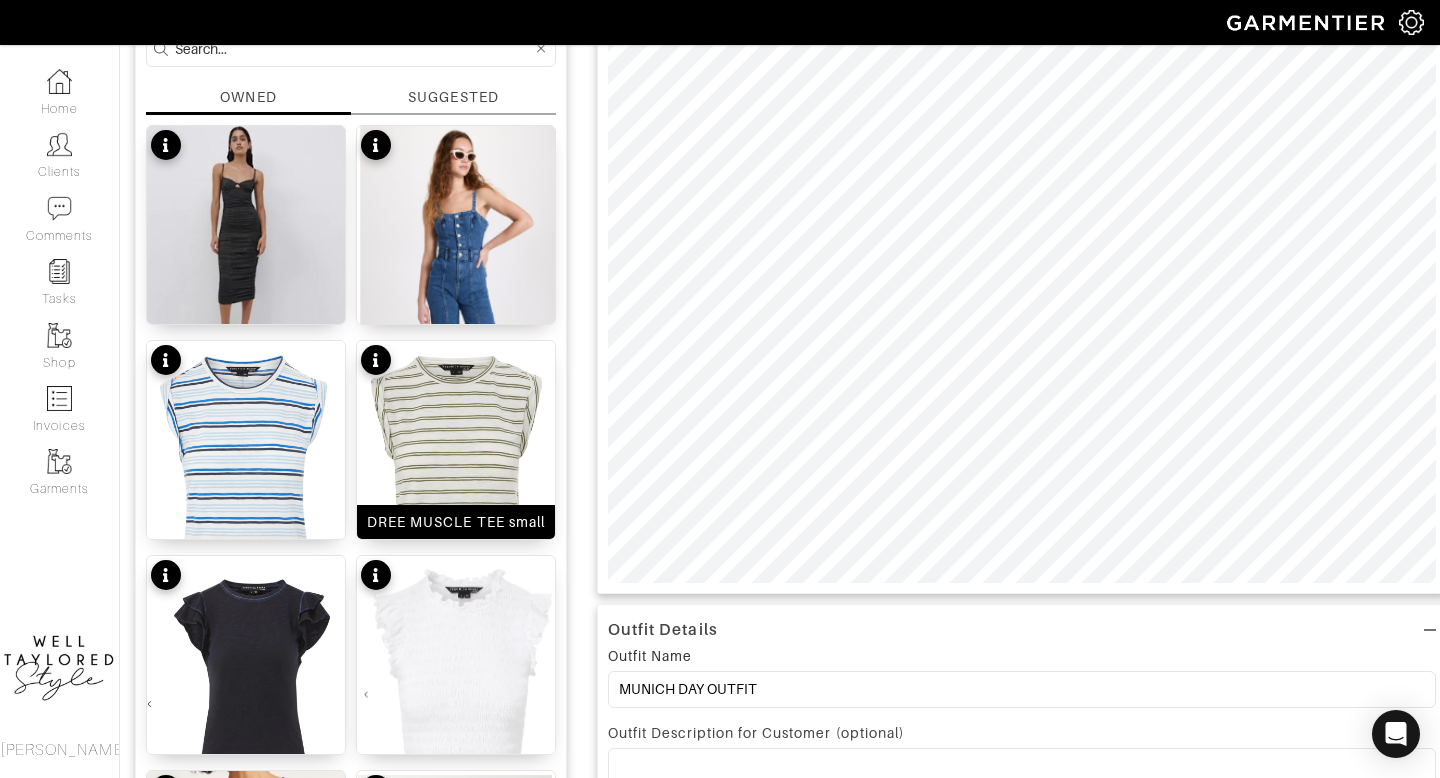 click at bounding box center [456, 489] 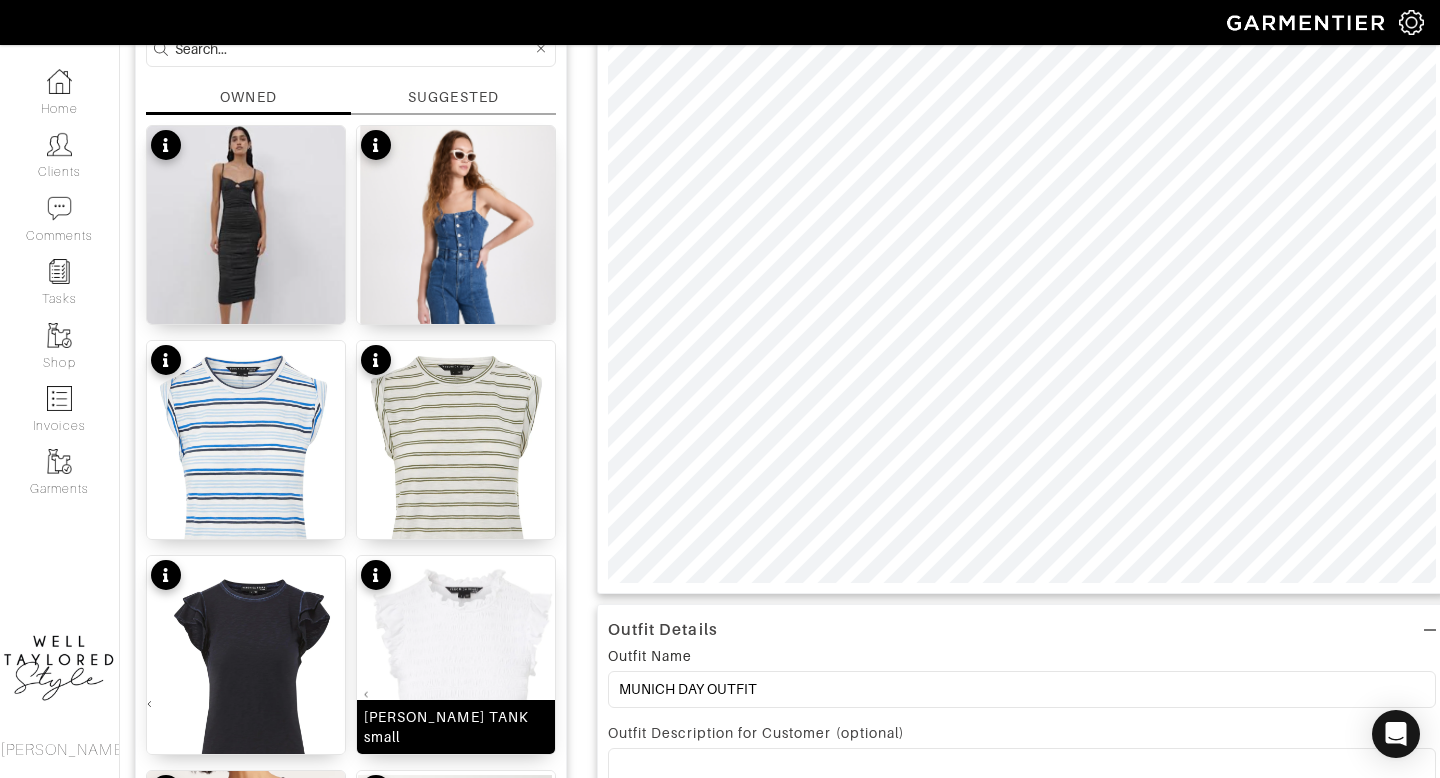 click at bounding box center (456, 695) 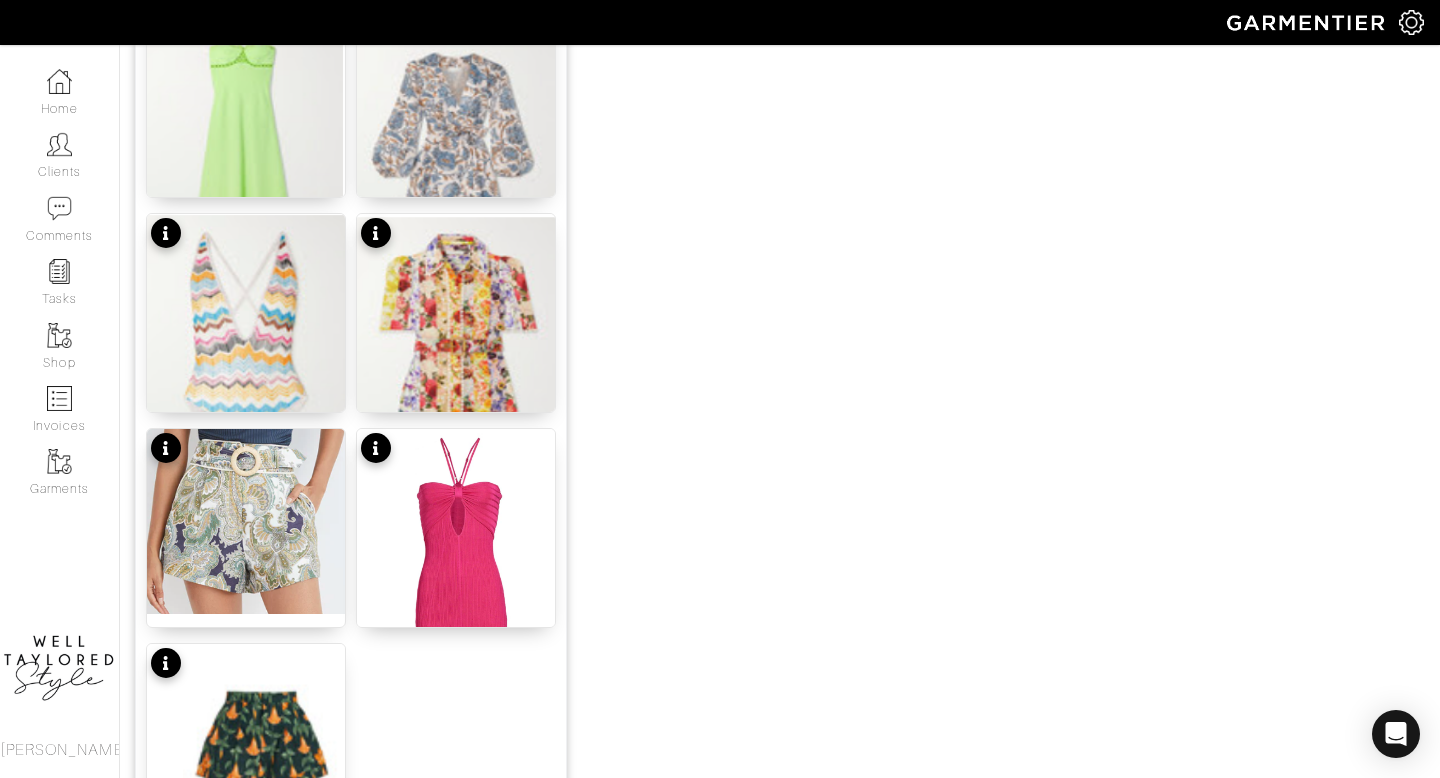 scroll, scrollTop: 2492, scrollLeft: 0, axis: vertical 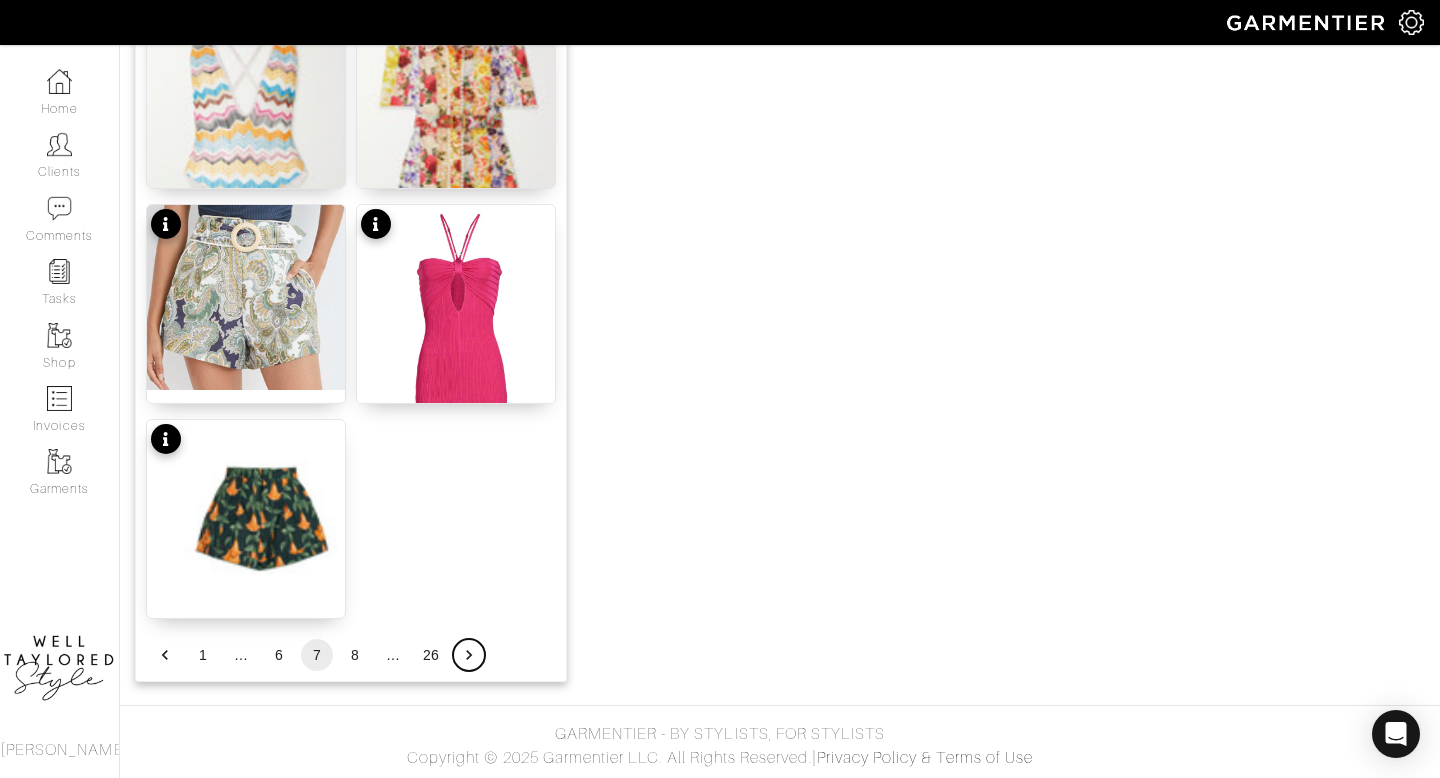 click 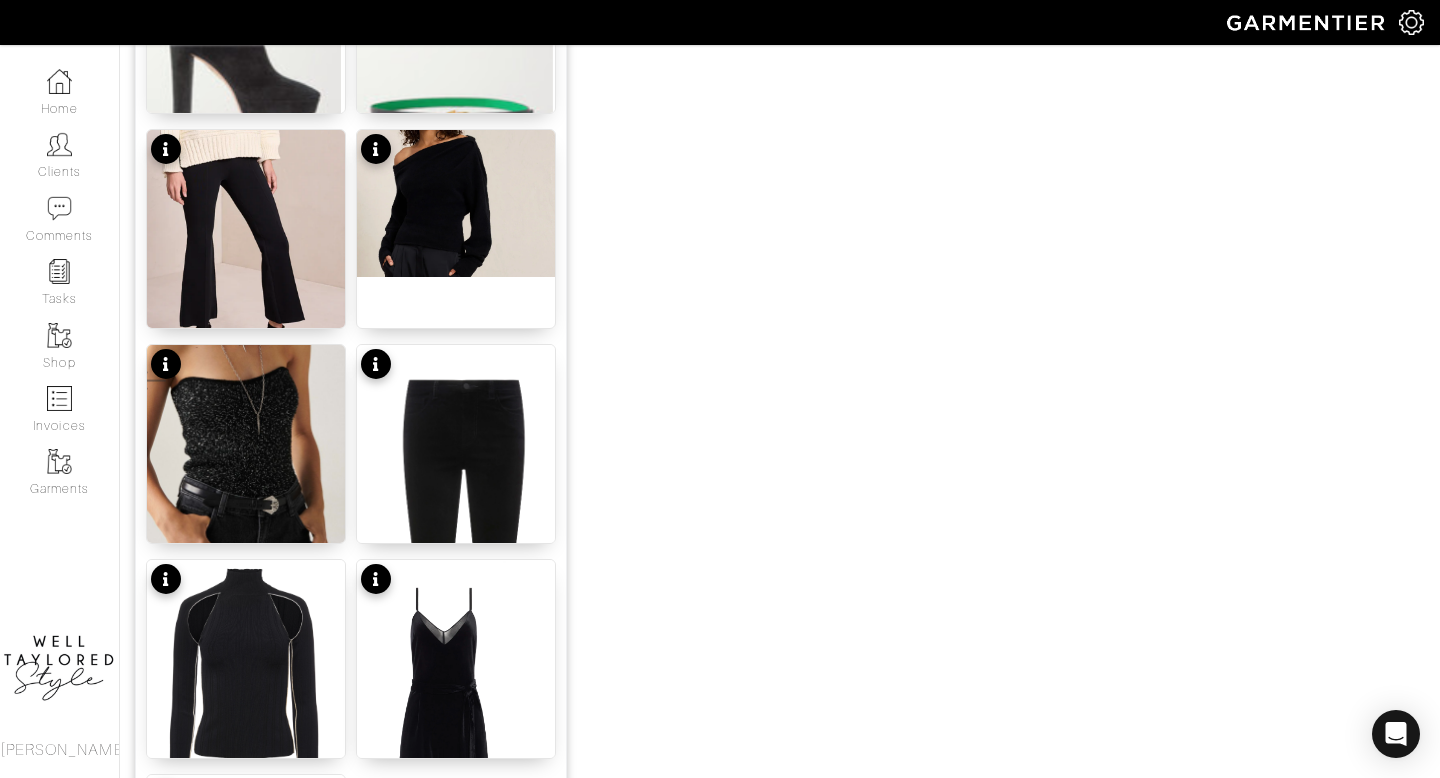 scroll, scrollTop: 2492, scrollLeft: 0, axis: vertical 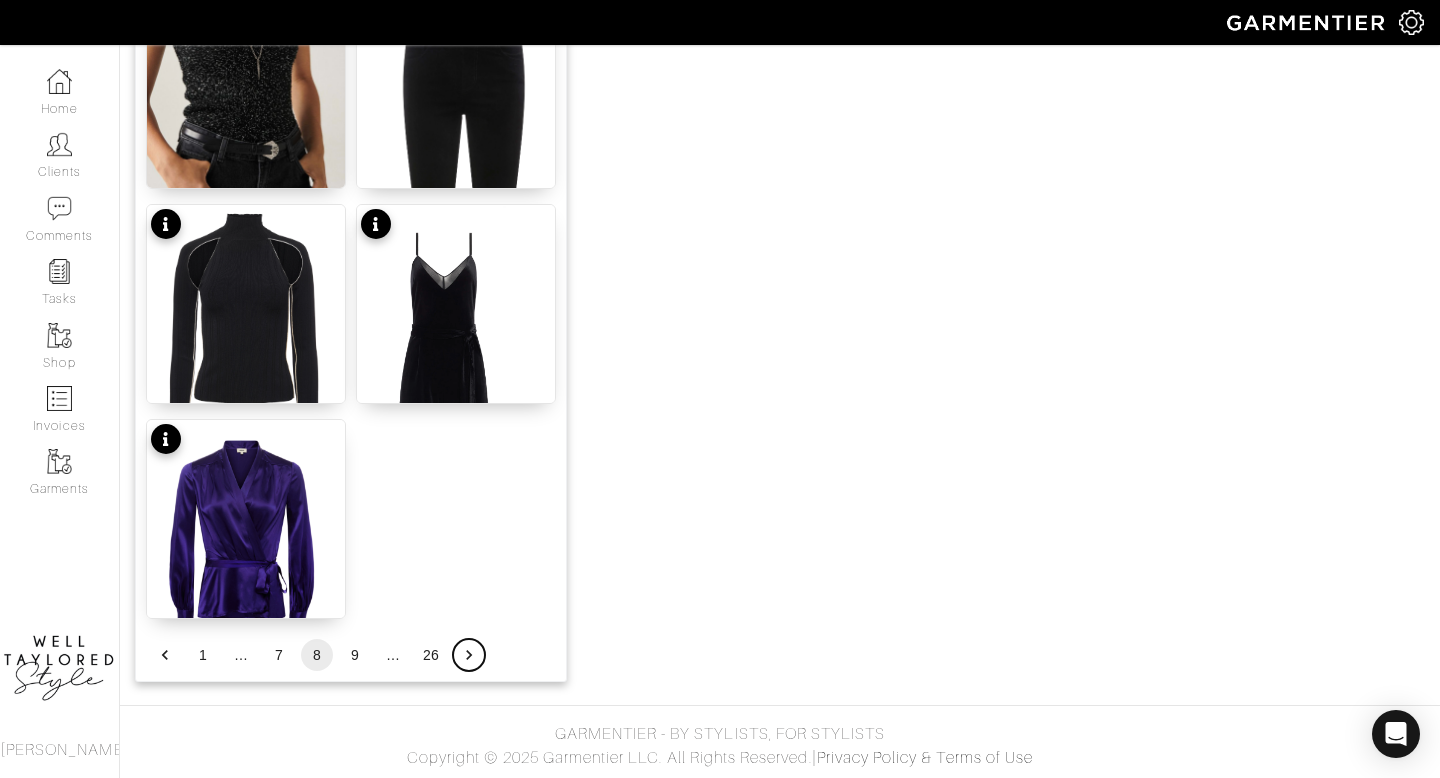 click 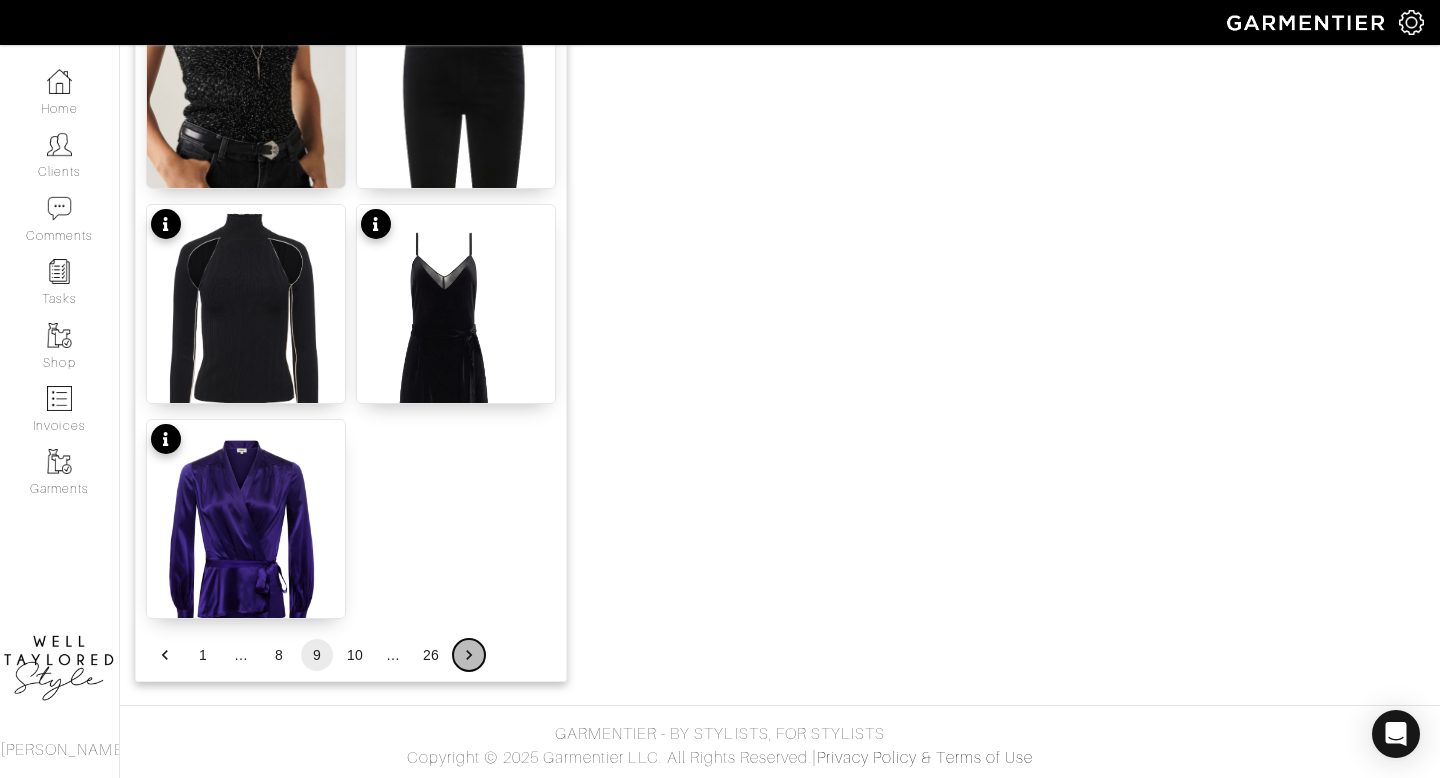click 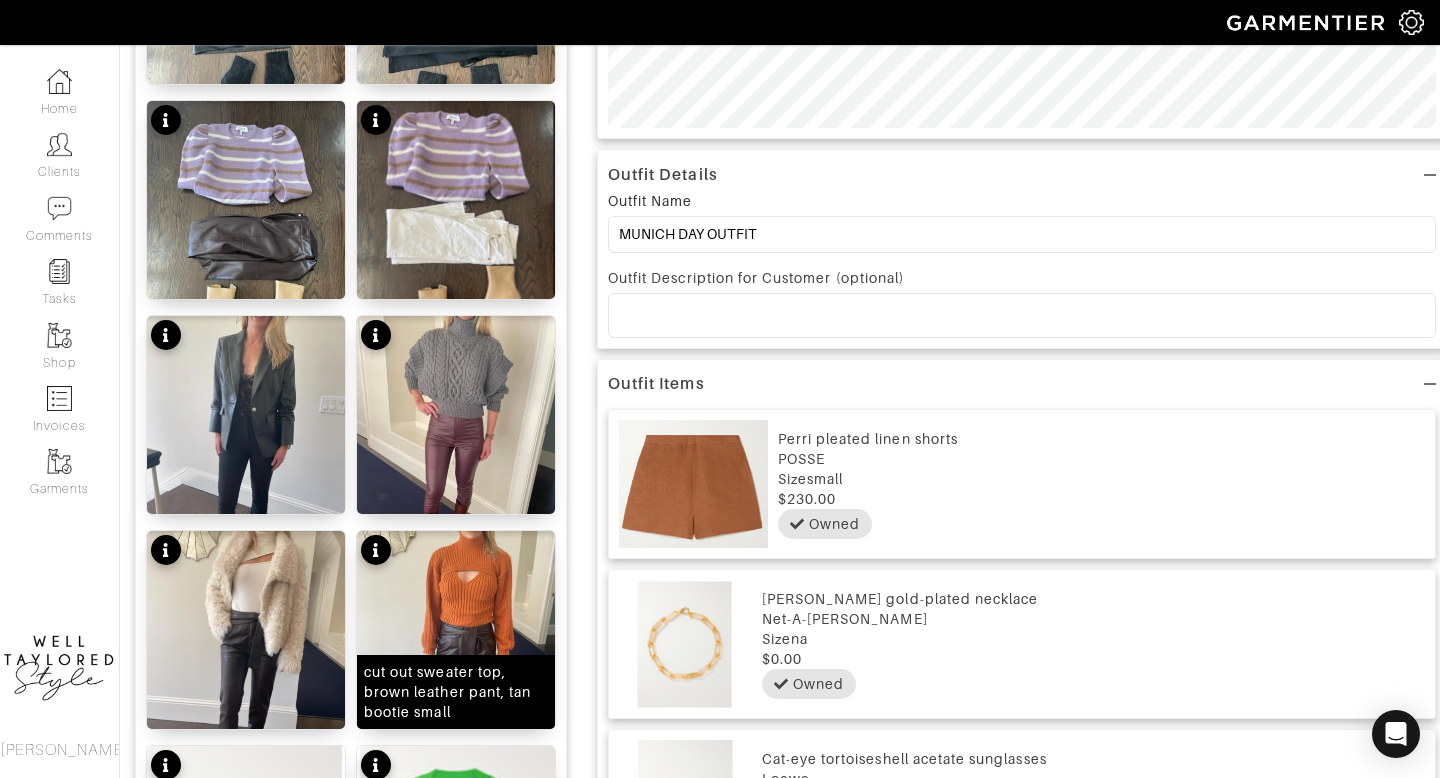 scroll, scrollTop: 2492, scrollLeft: 0, axis: vertical 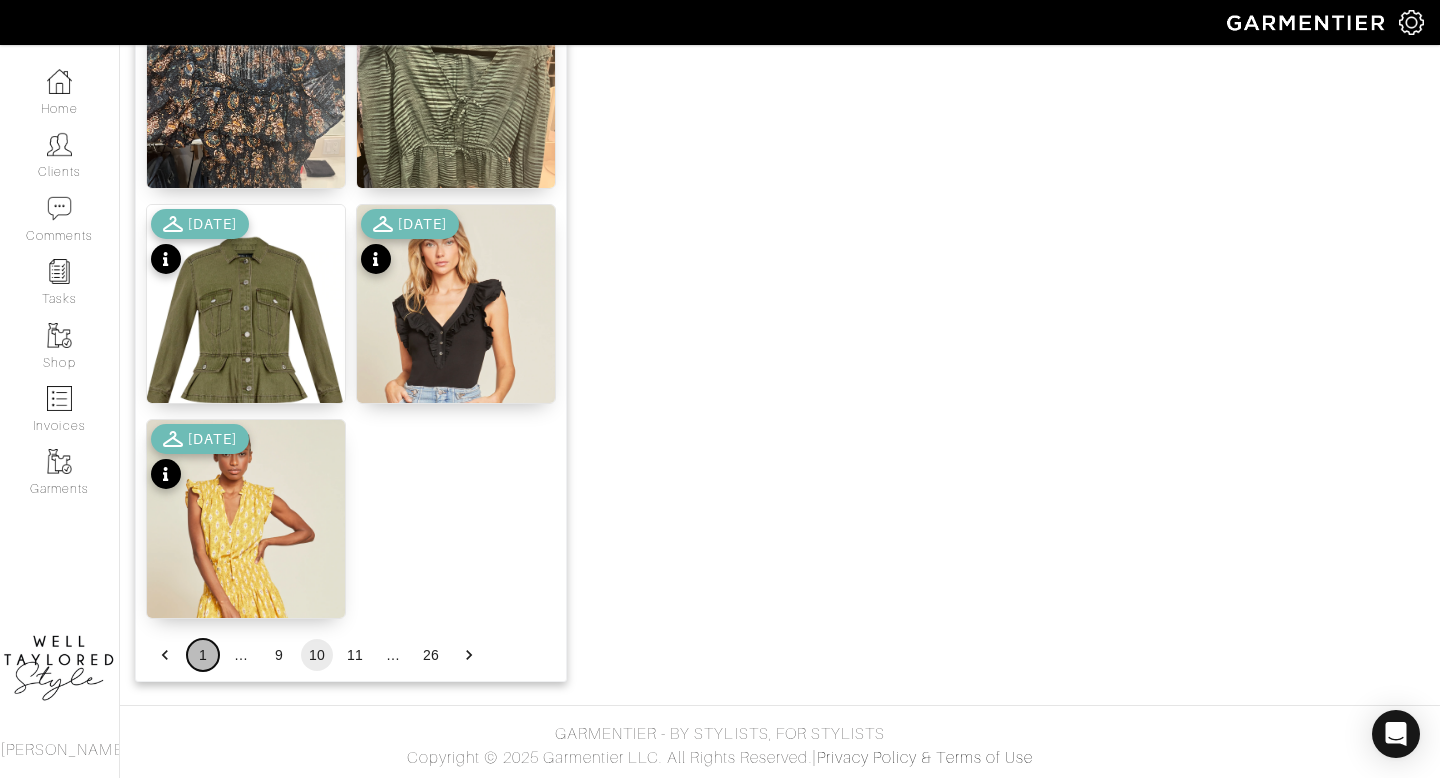 click on "1" at bounding box center [203, 655] 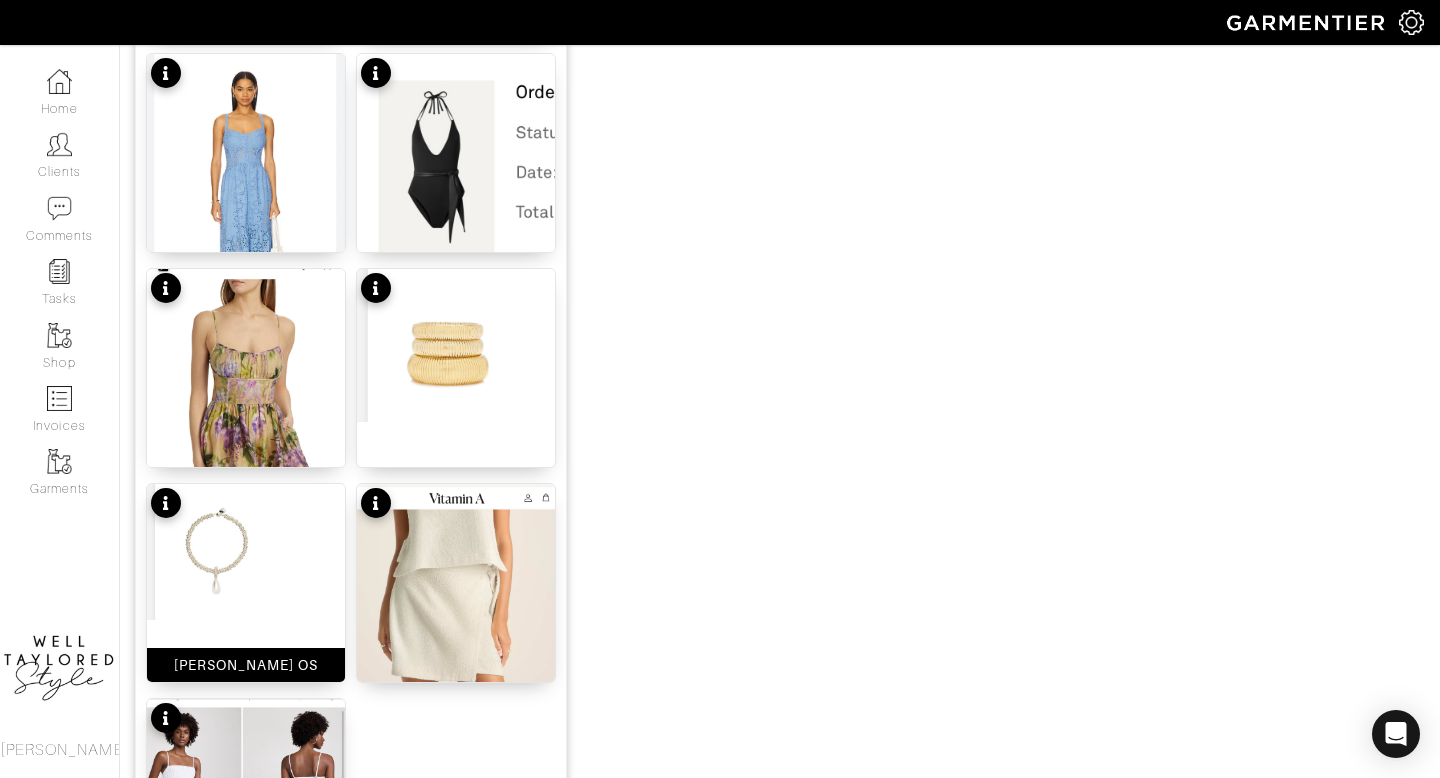 scroll, scrollTop: 2492, scrollLeft: 0, axis: vertical 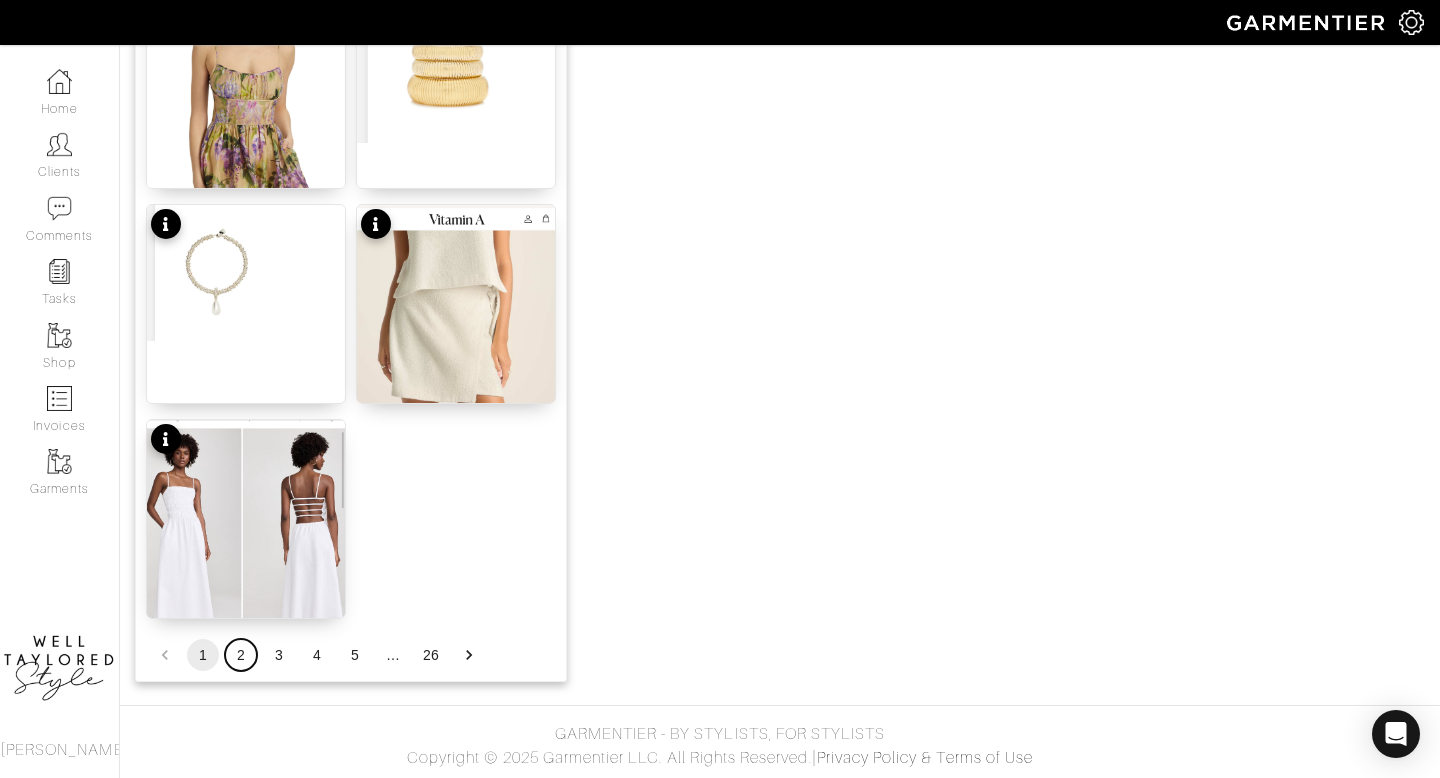 click on "2" at bounding box center (241, 655) 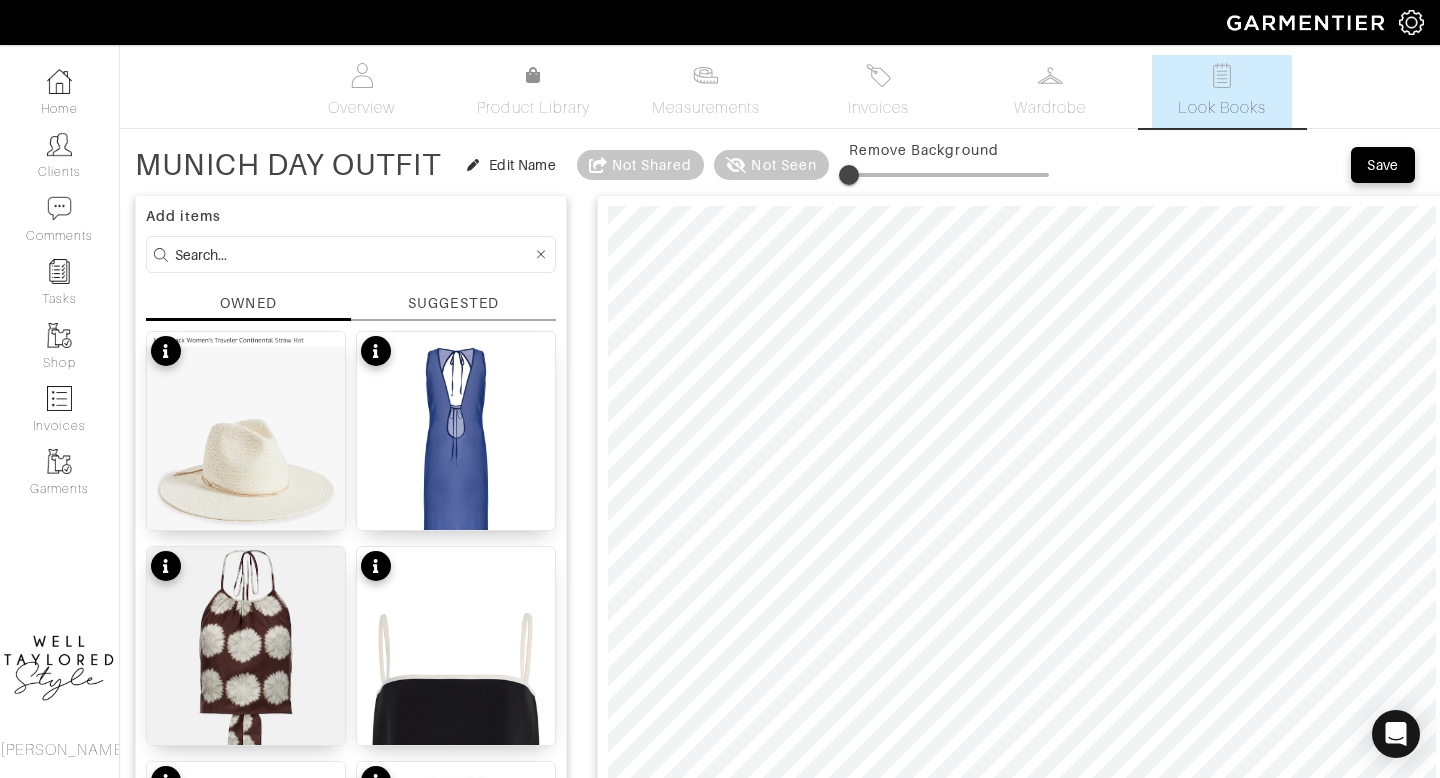 scroll, scrollTop: 47, scrollLeft: 0, axis: vertical 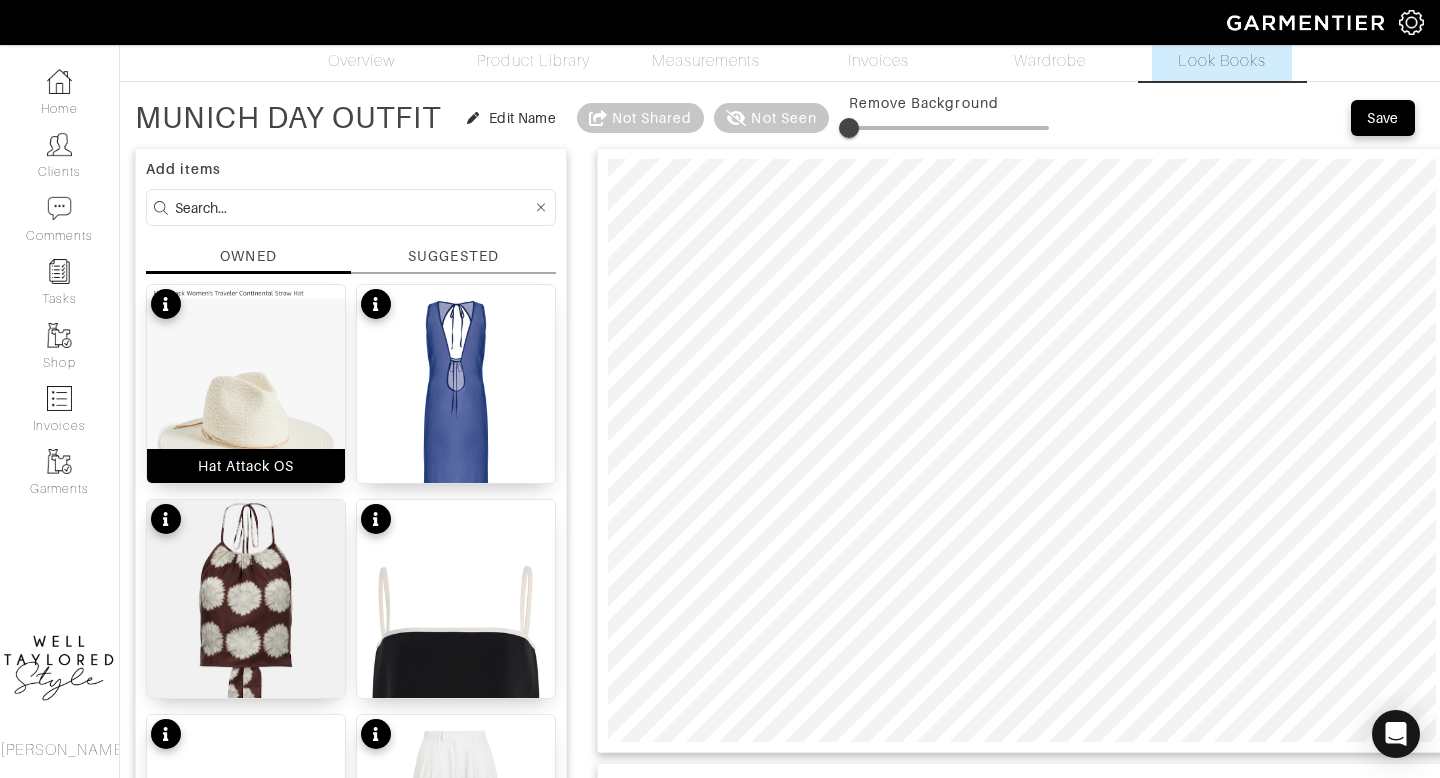 click at bounding box center [246, 392] 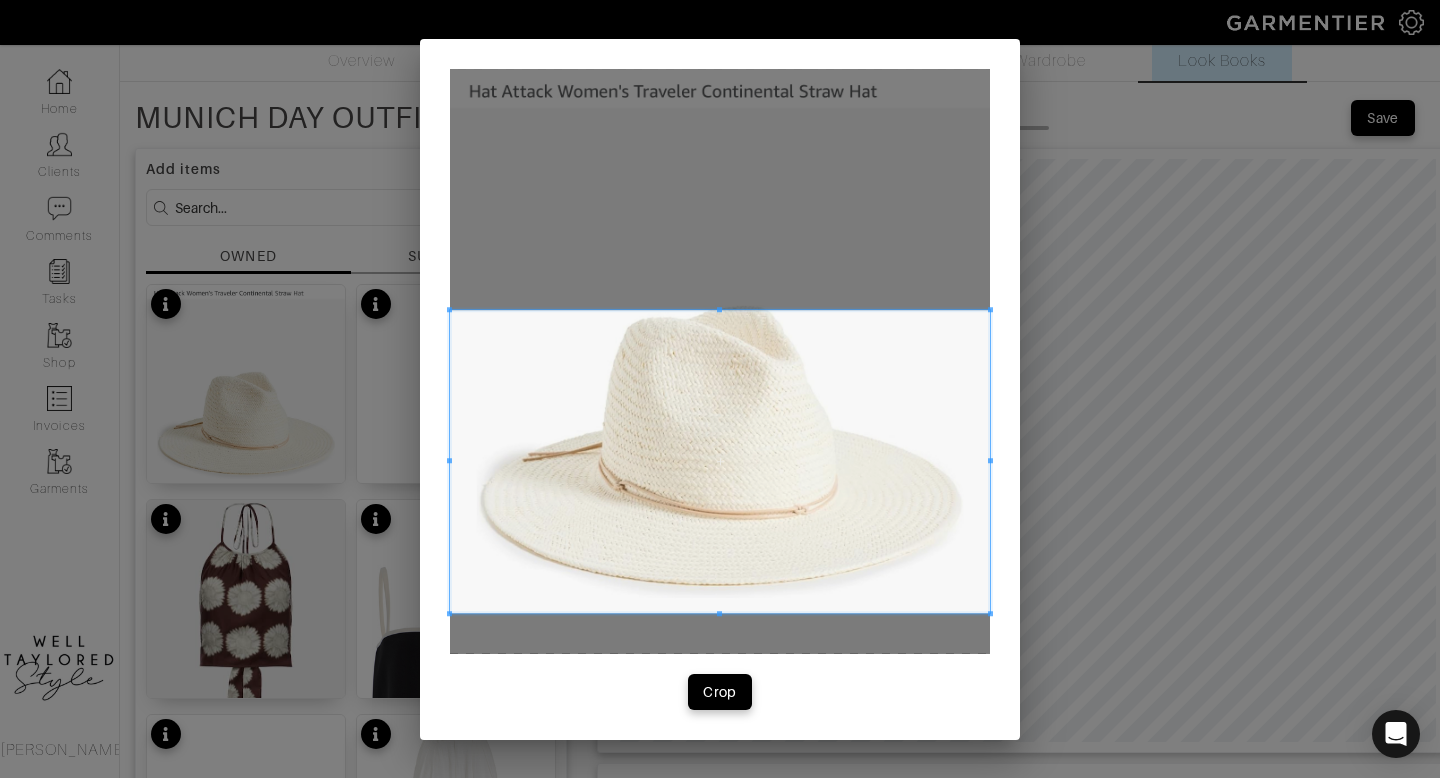 click at bounding box center [720, 462] 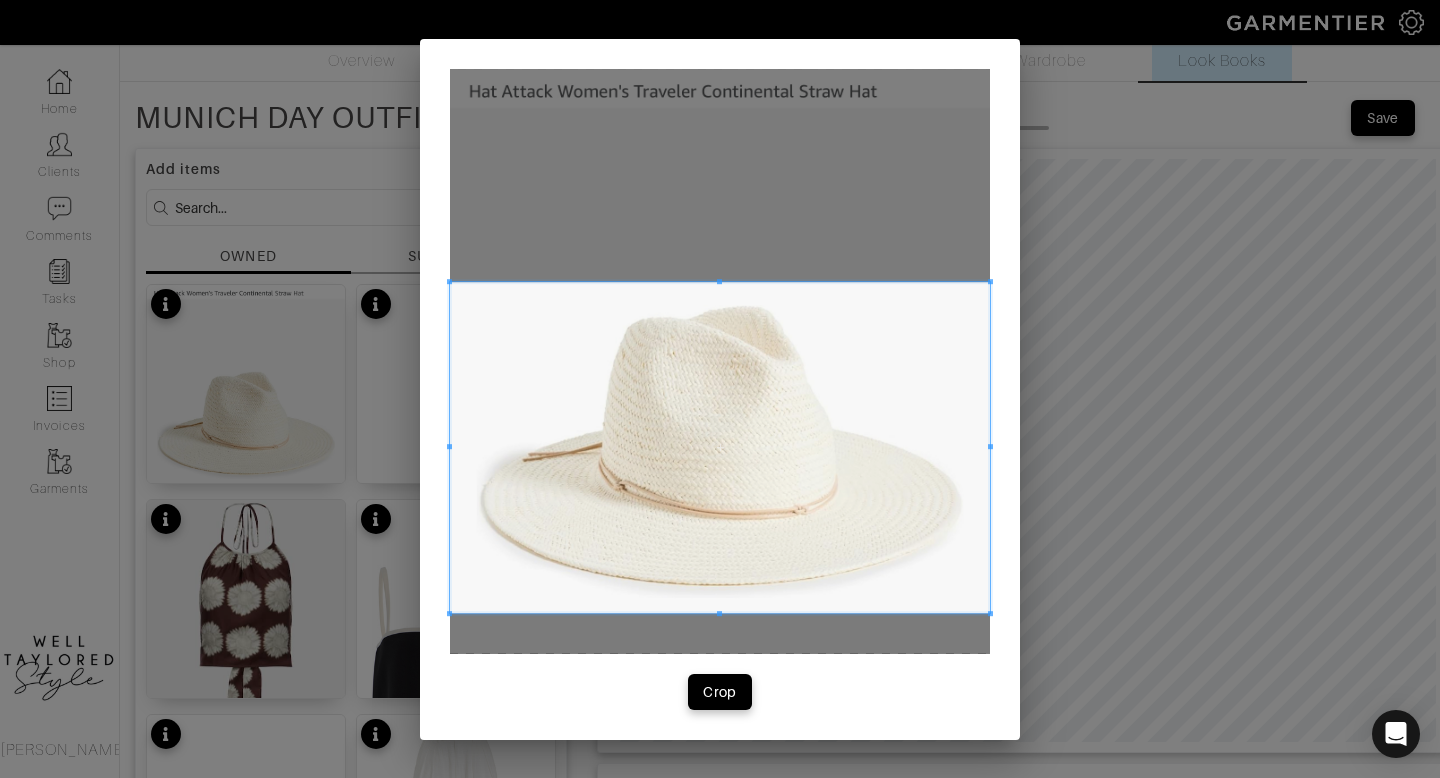 click at bounding box center (720, 281) 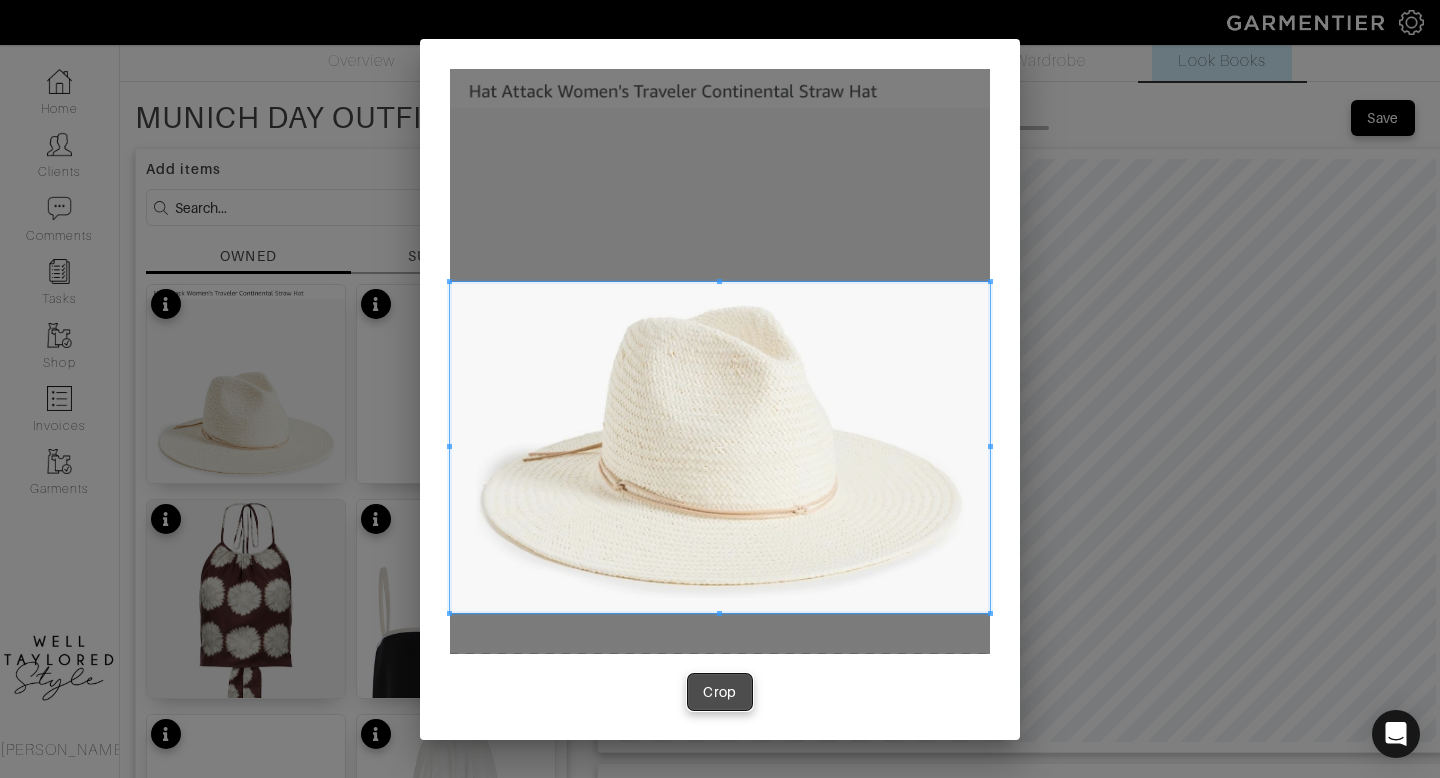 click on "Crop" at bounding box center (720, 692) 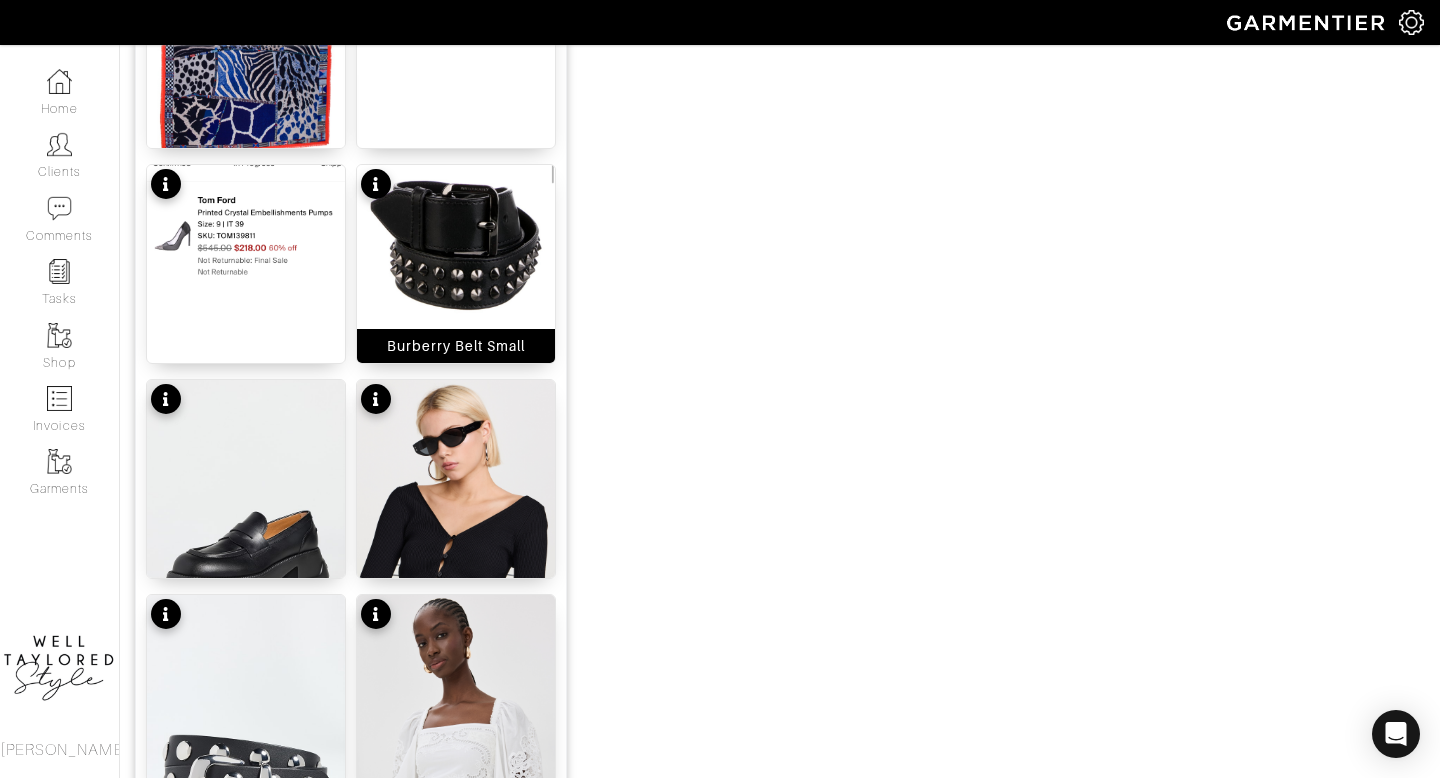 scroll, scrollTop: 2492, scrollLeft: 0, axis: vertical 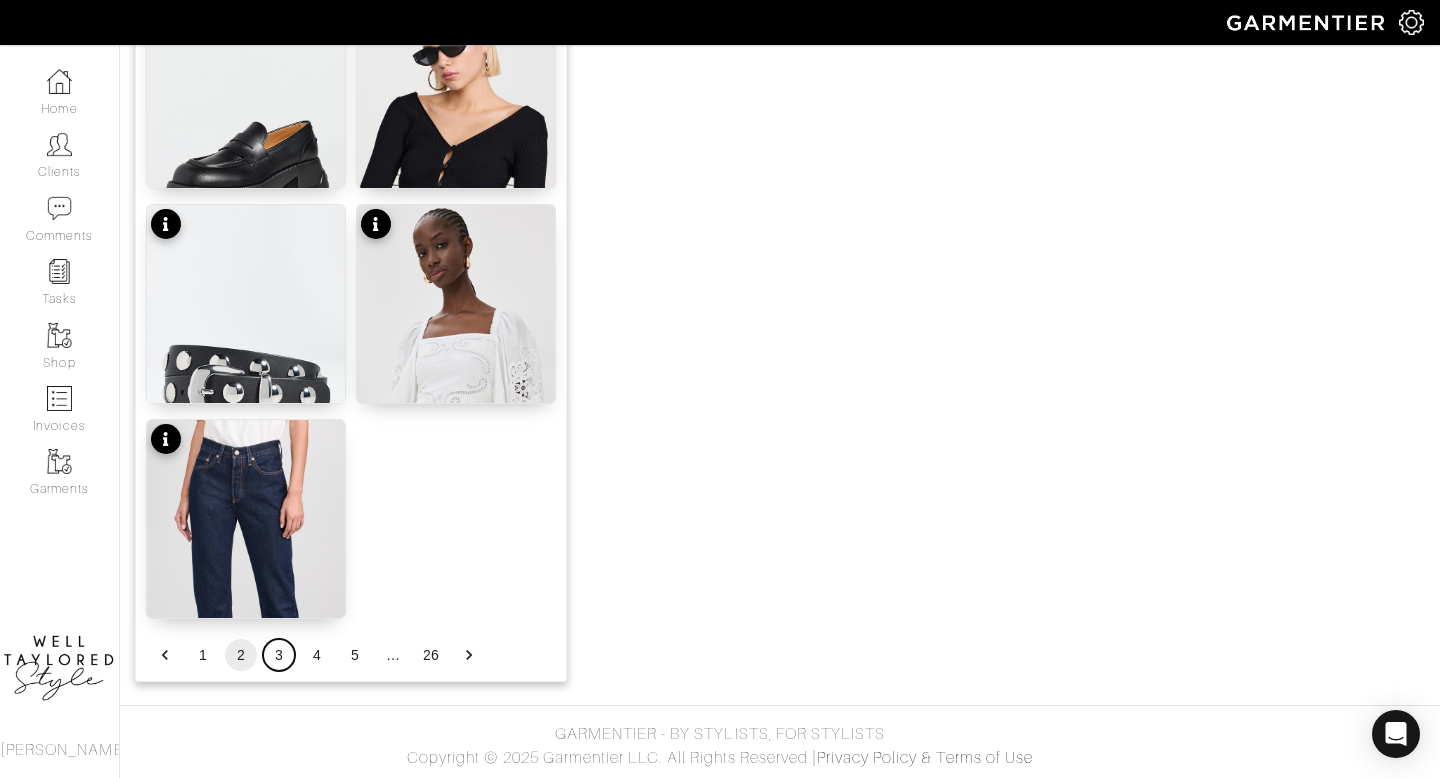 click on "3" at bounding box center (279, 655) 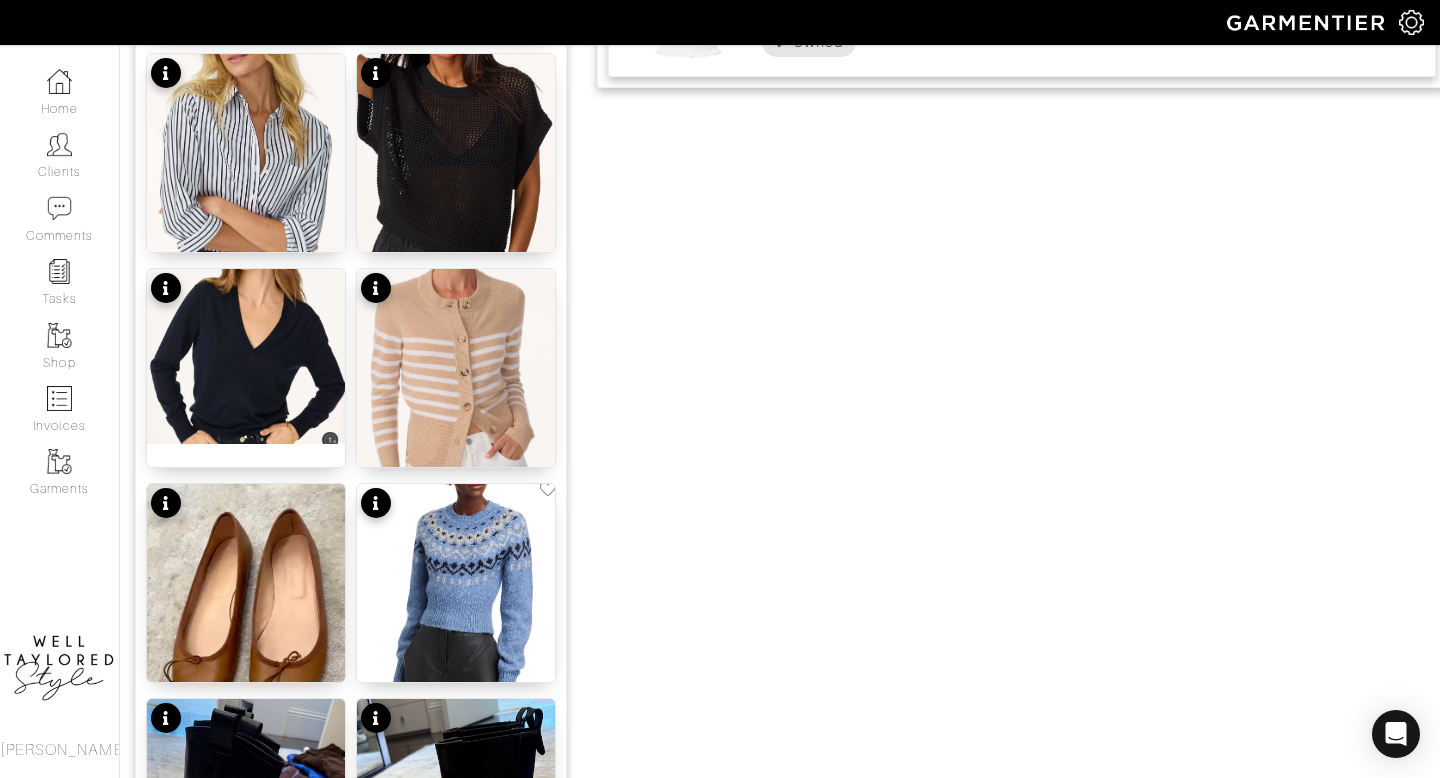 scroll, scrollTop: 2492, scrollLeft: 0, axis: vertical 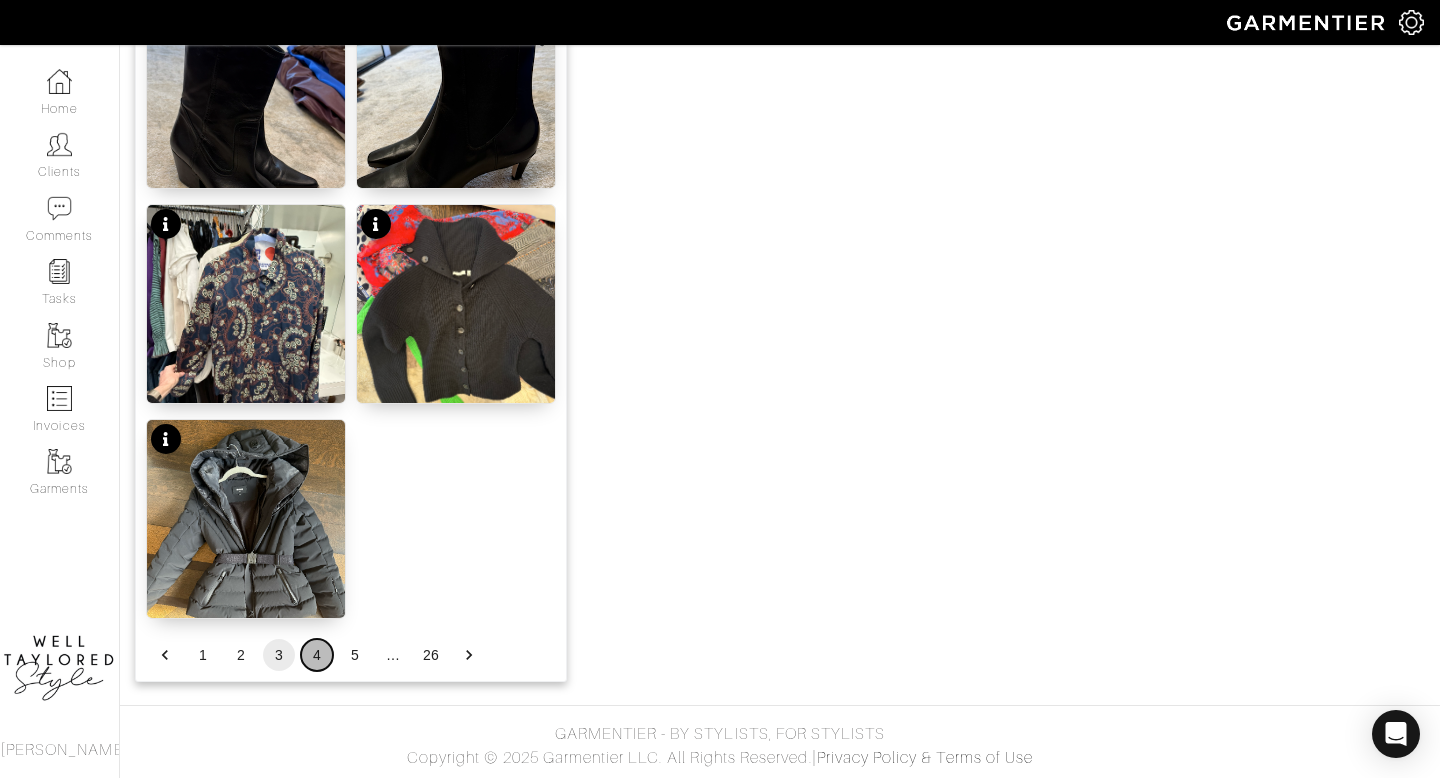 click on "4" at bounding box center [317, 655] 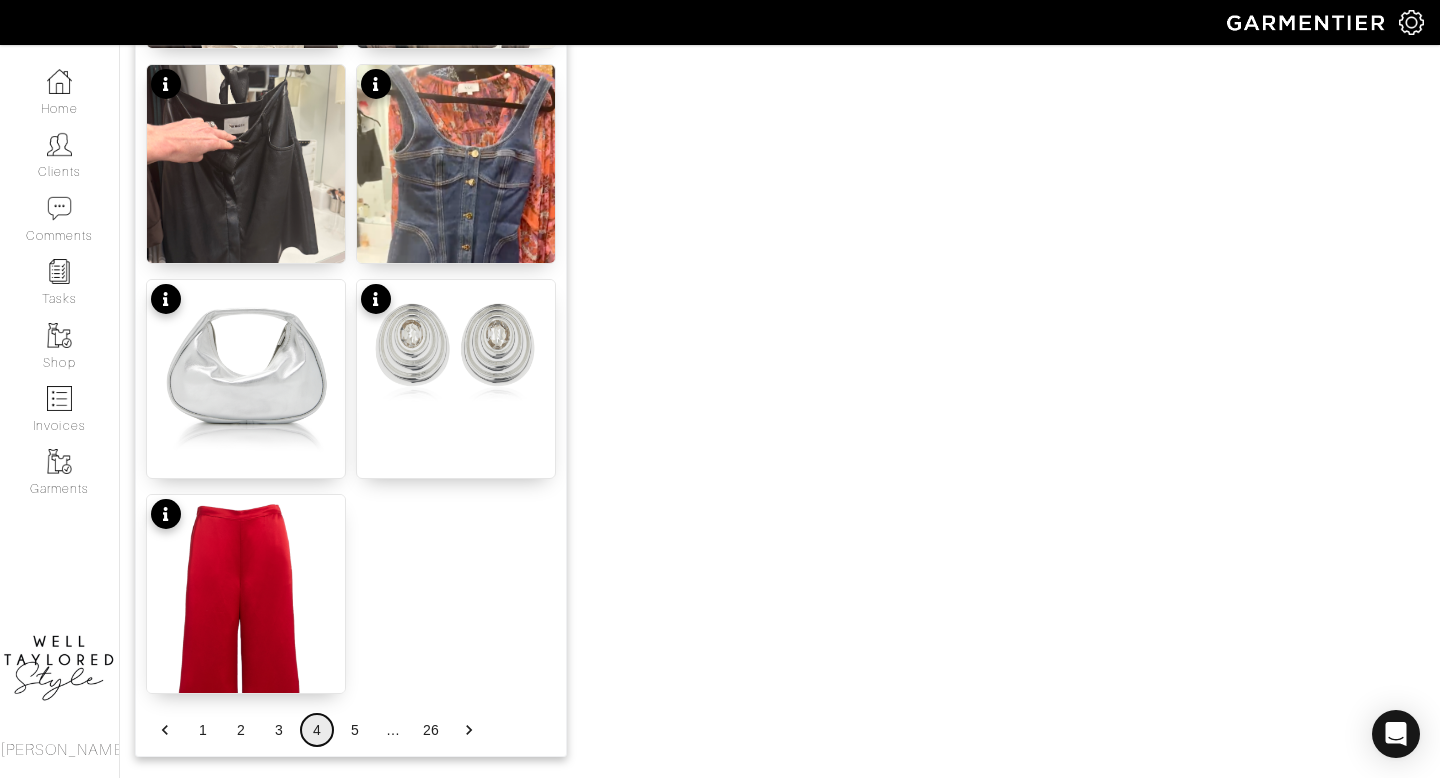 scroll, scrollTop: 2492, scrollLeft: 0, axis: vertical 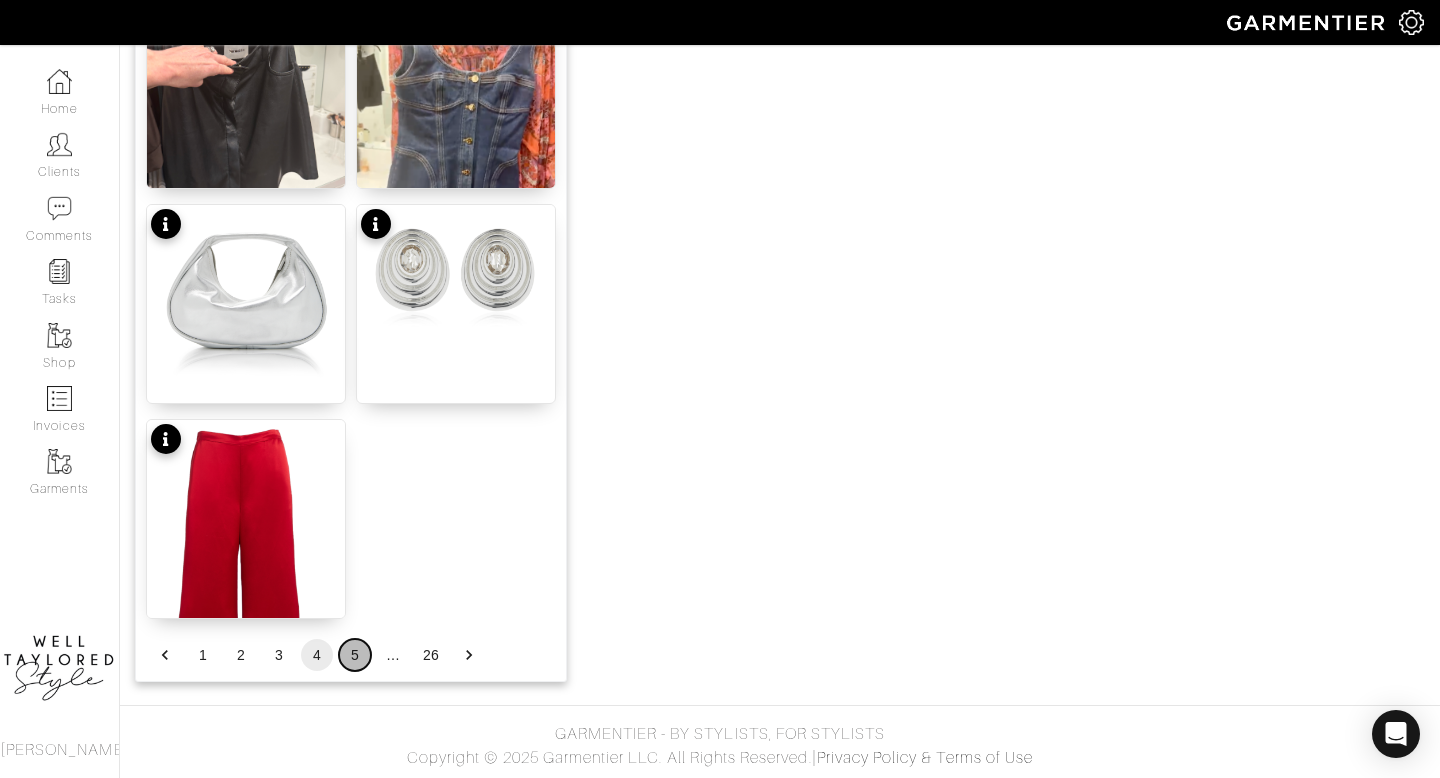click on "5" at bounding box center (355, 655) 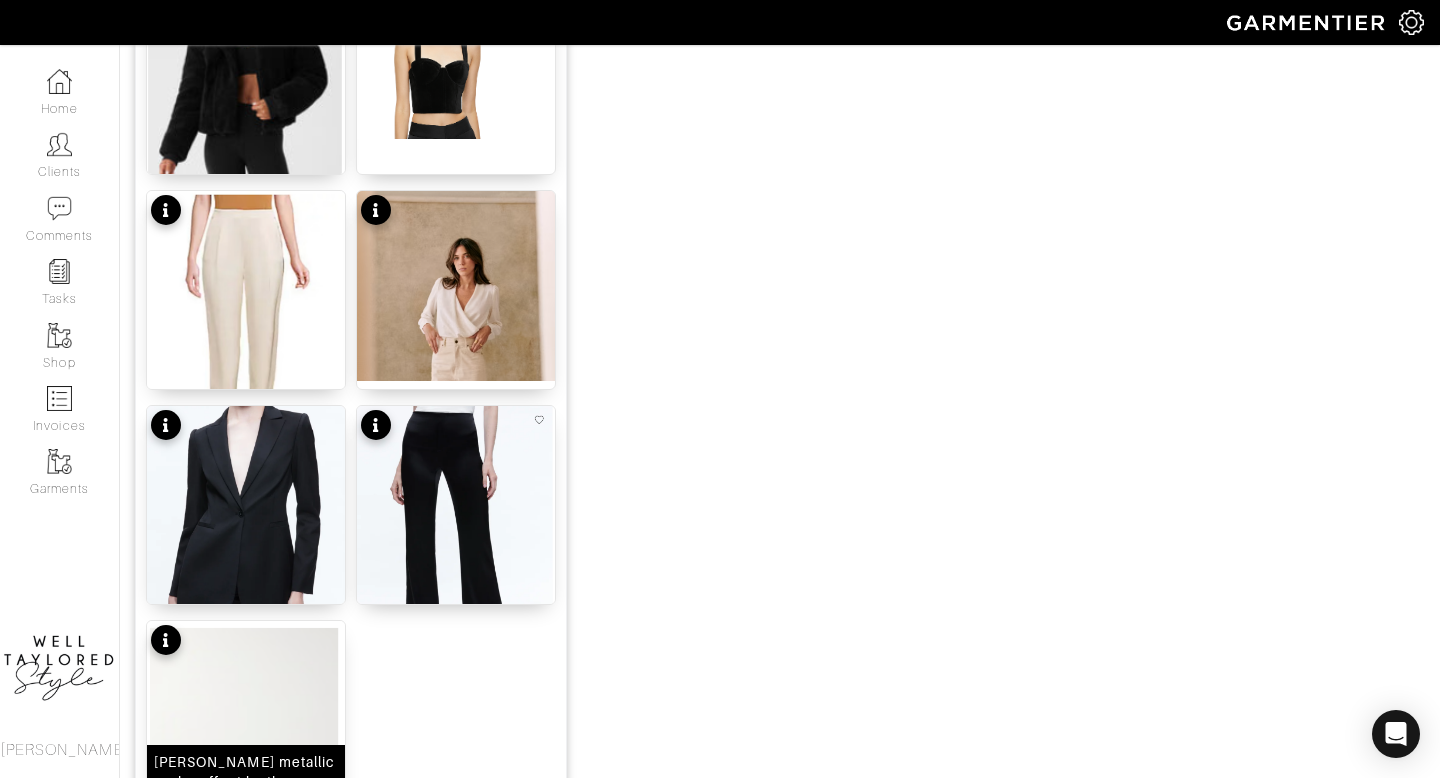 scroll, scrollTop: 2492, scrollLeft: 0, axis: vertical 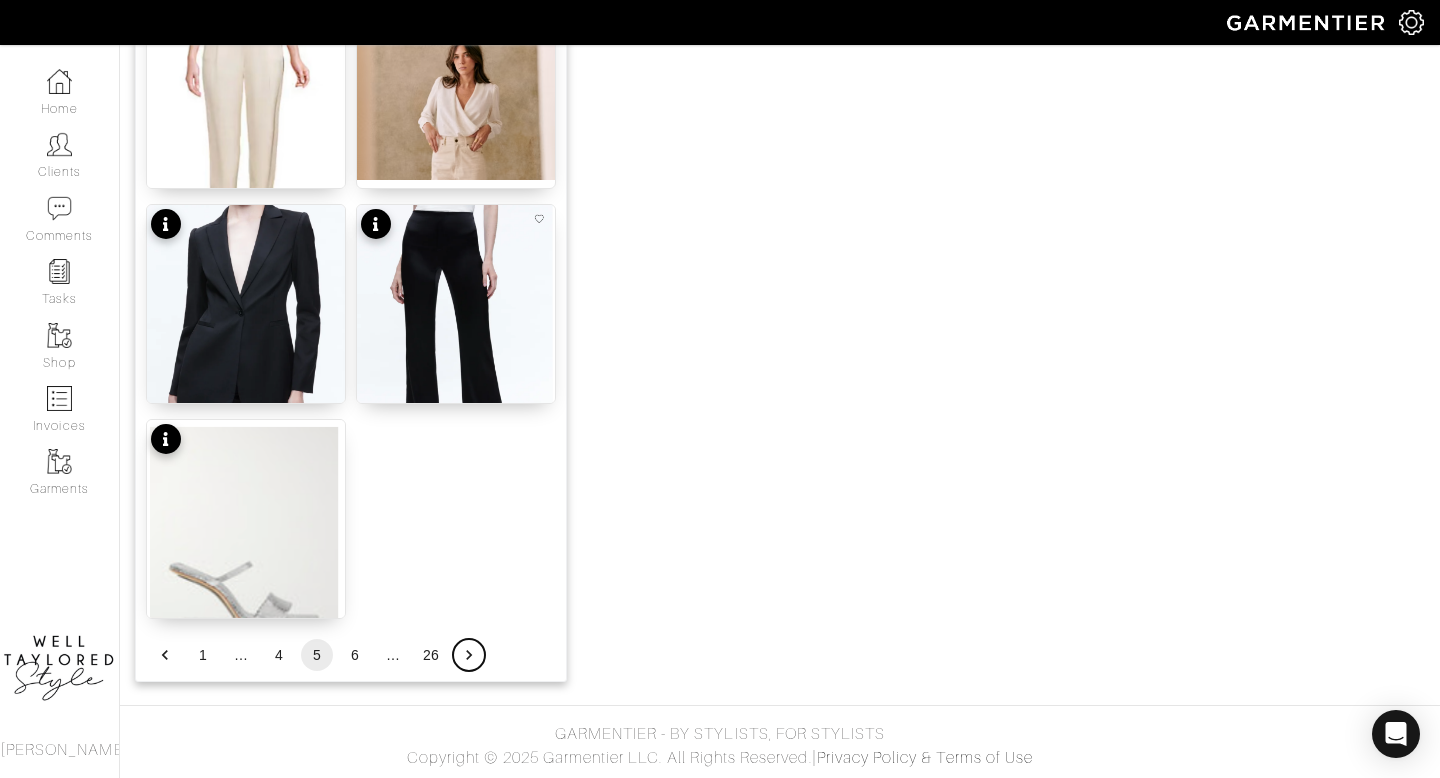 click at bounding box center (469, 655) 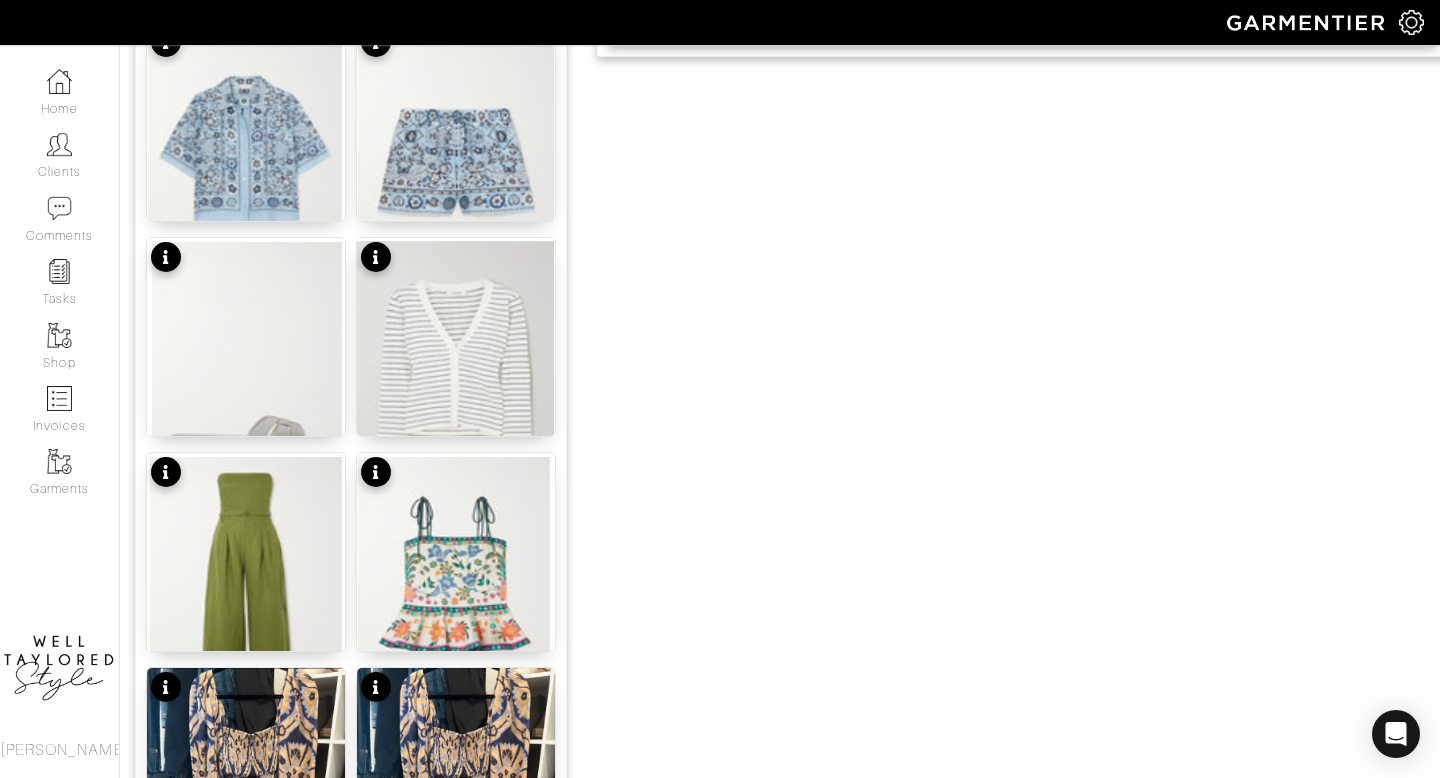 scroll, scrollTop: 1801, scrollLeft: 0, axis: vertical 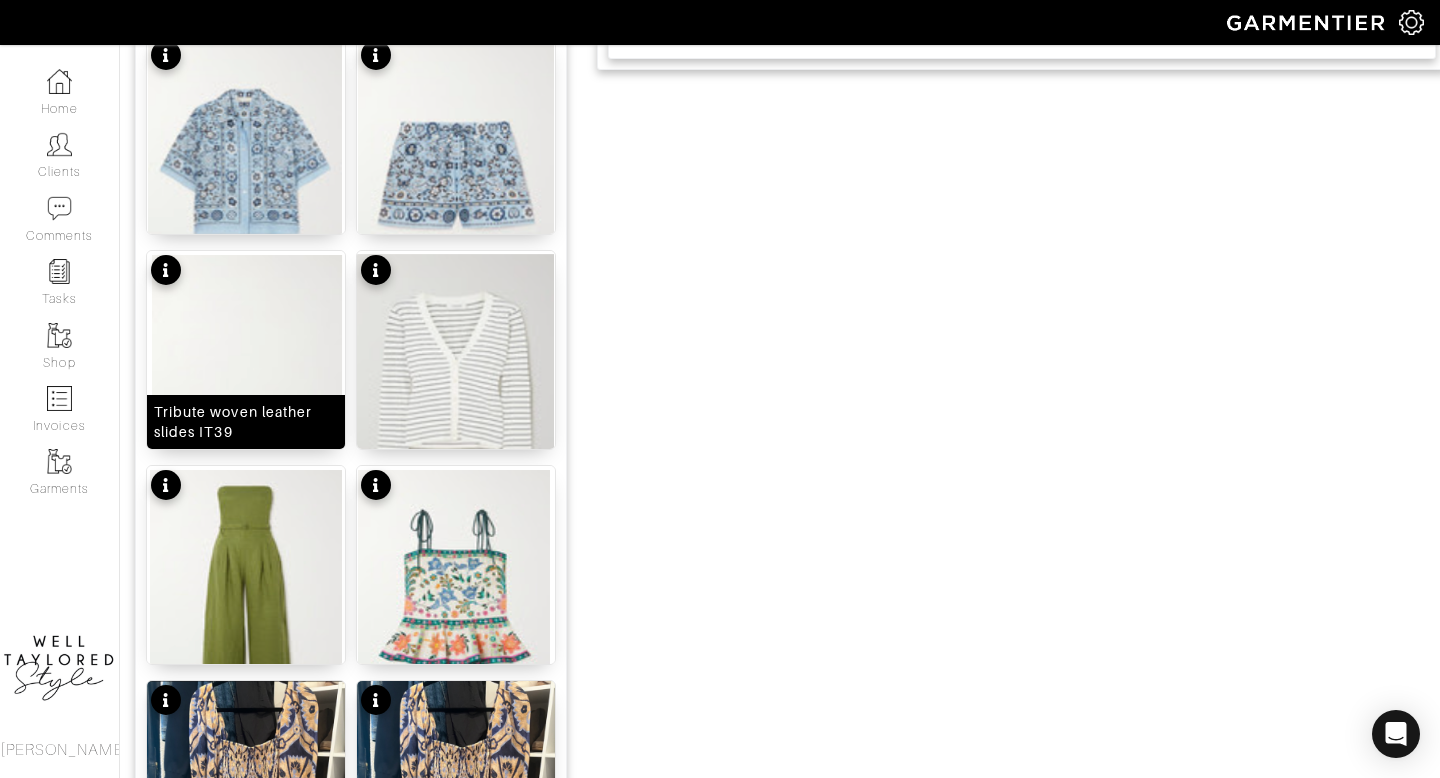 click at bounding box center [246, 383] 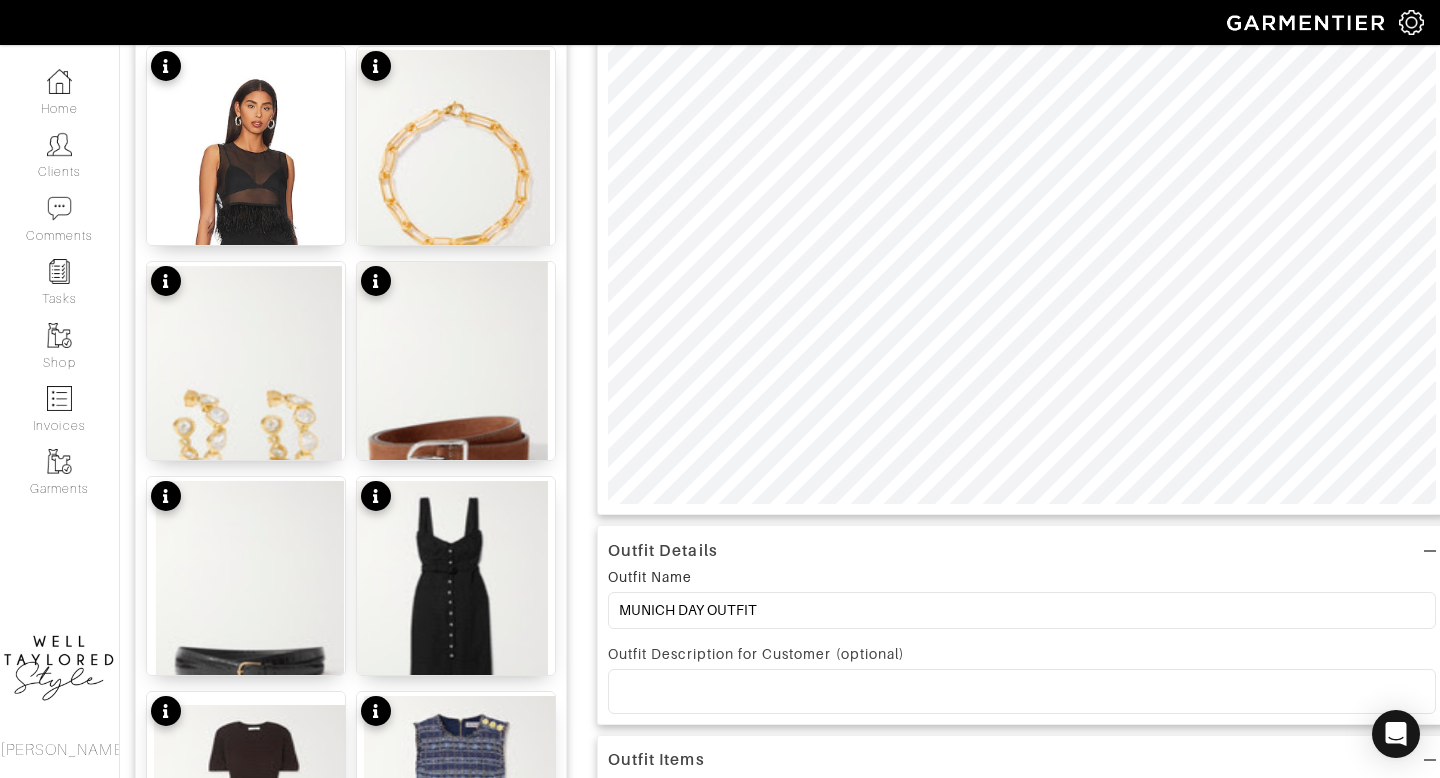 scroll, scrollTop: 284, scrollLeft: 0, axis: vertical 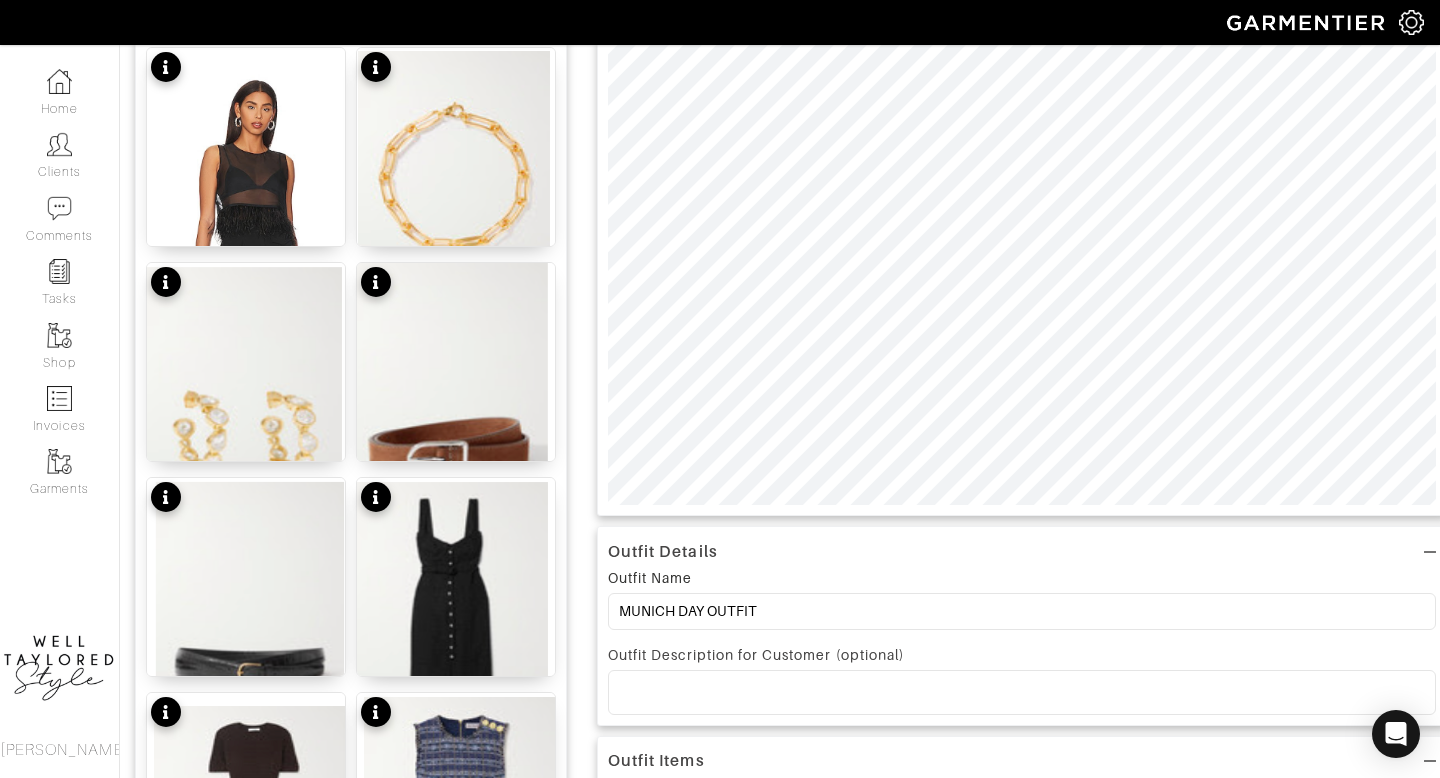 click at bounding box center (1022, 692) 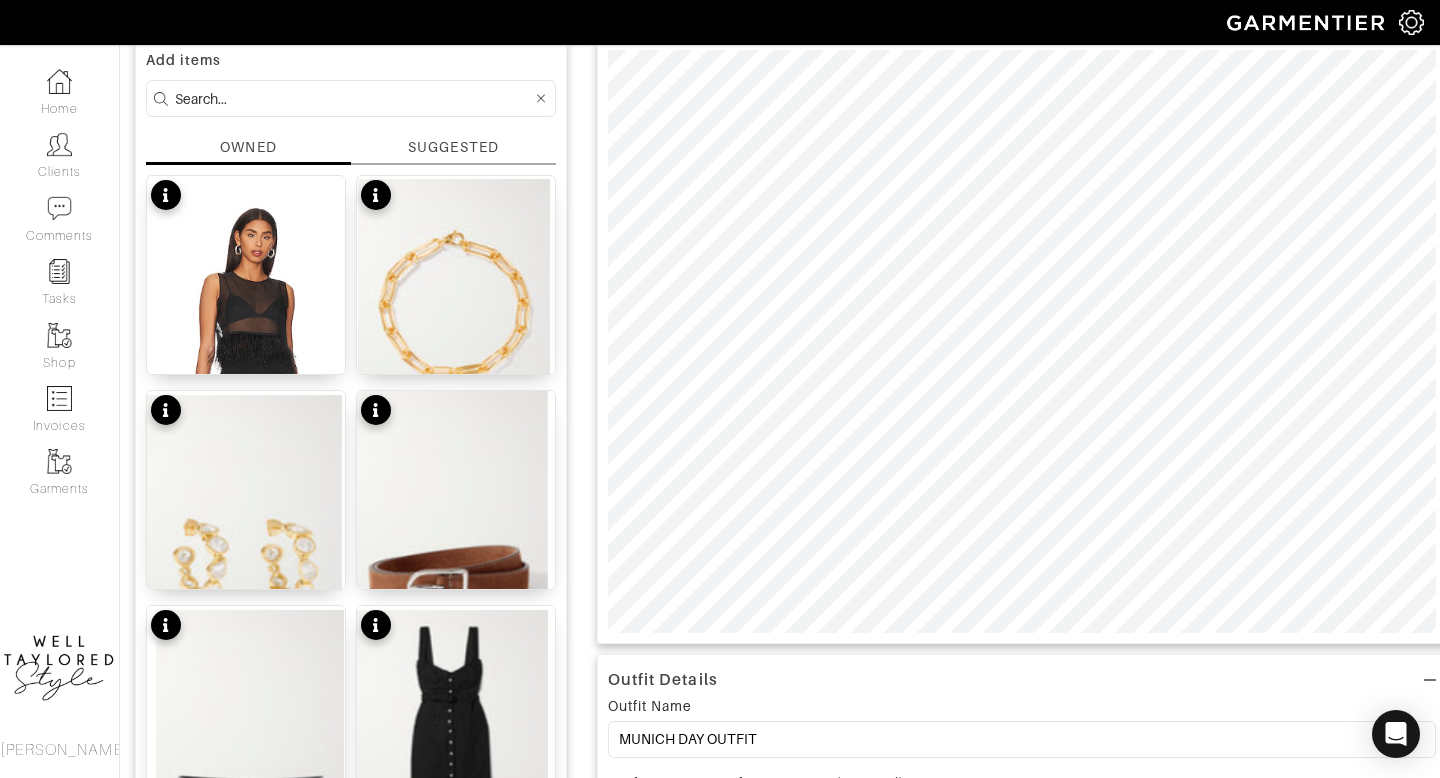 scroll, scrollTop: 0, scrollLeft: 0, axis: both 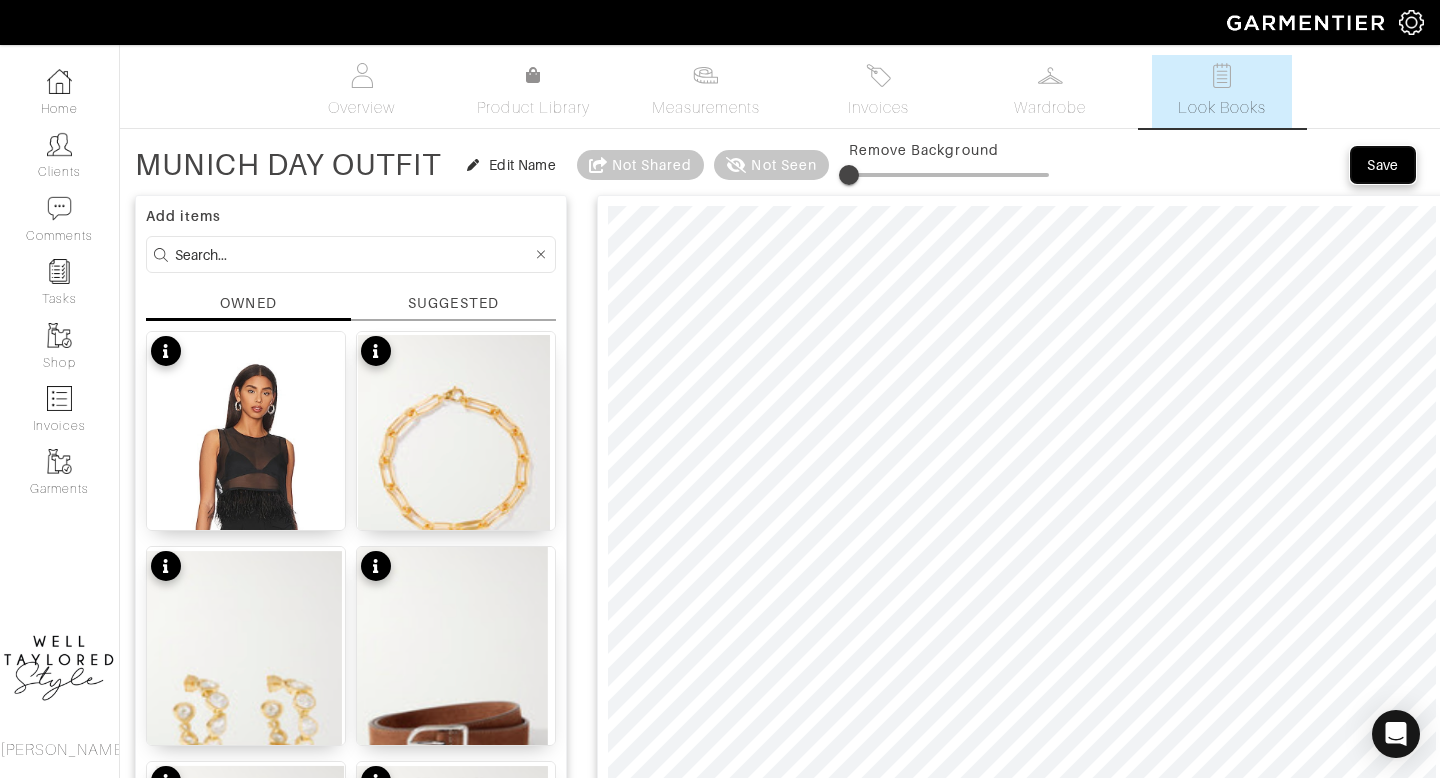 click on "Save" at bounding box center [1383, 165] 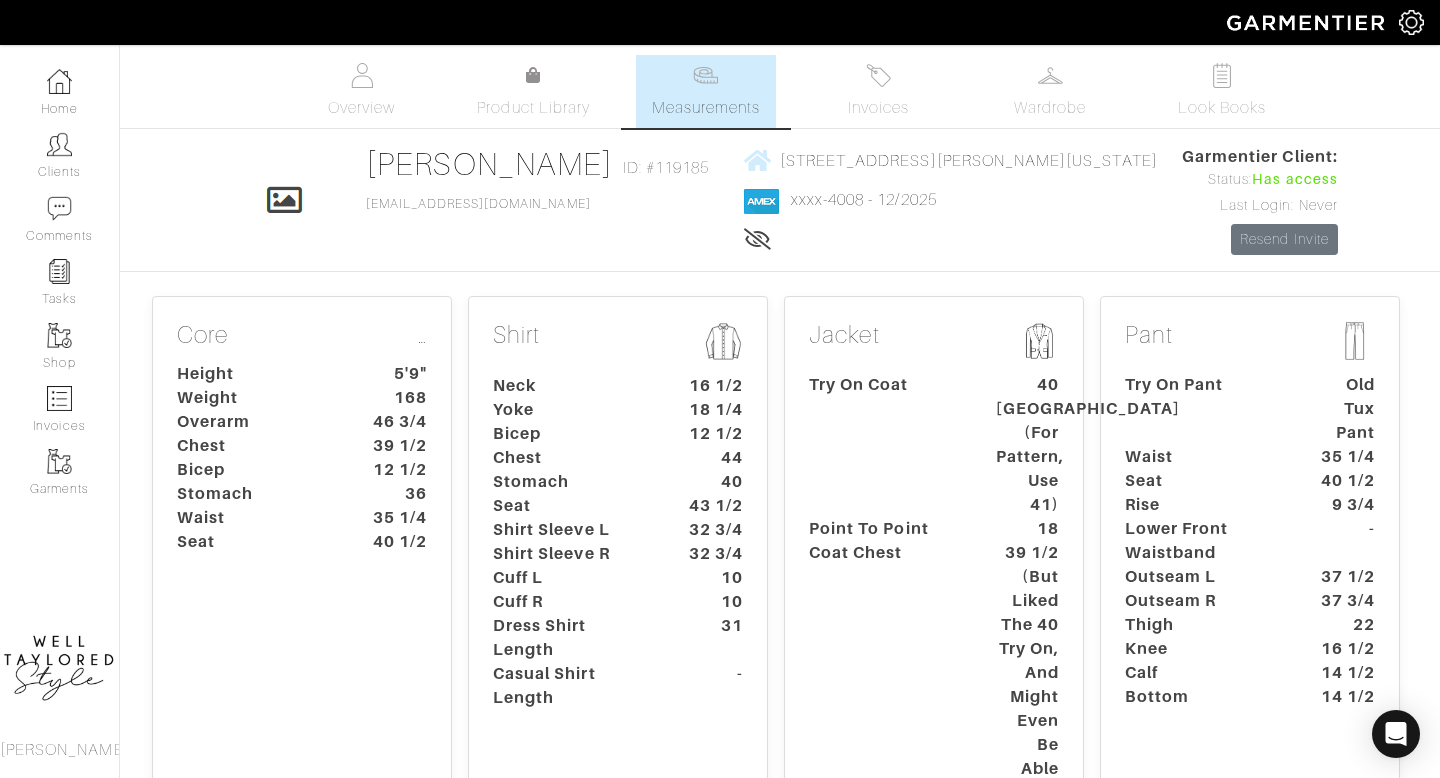scroll, scrollTop: 0, scrollLeft: 0, axis: both 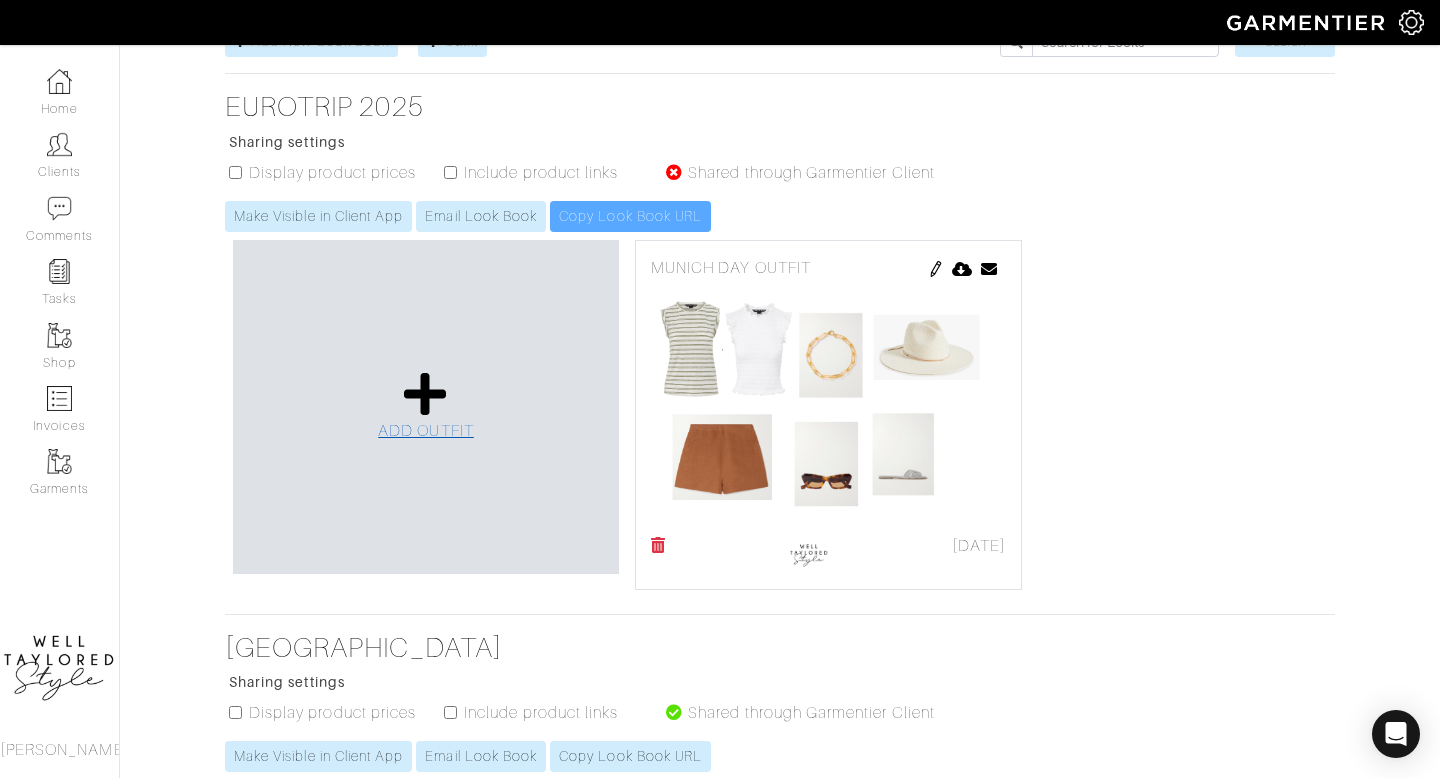 click at bounding box center (425, 394) 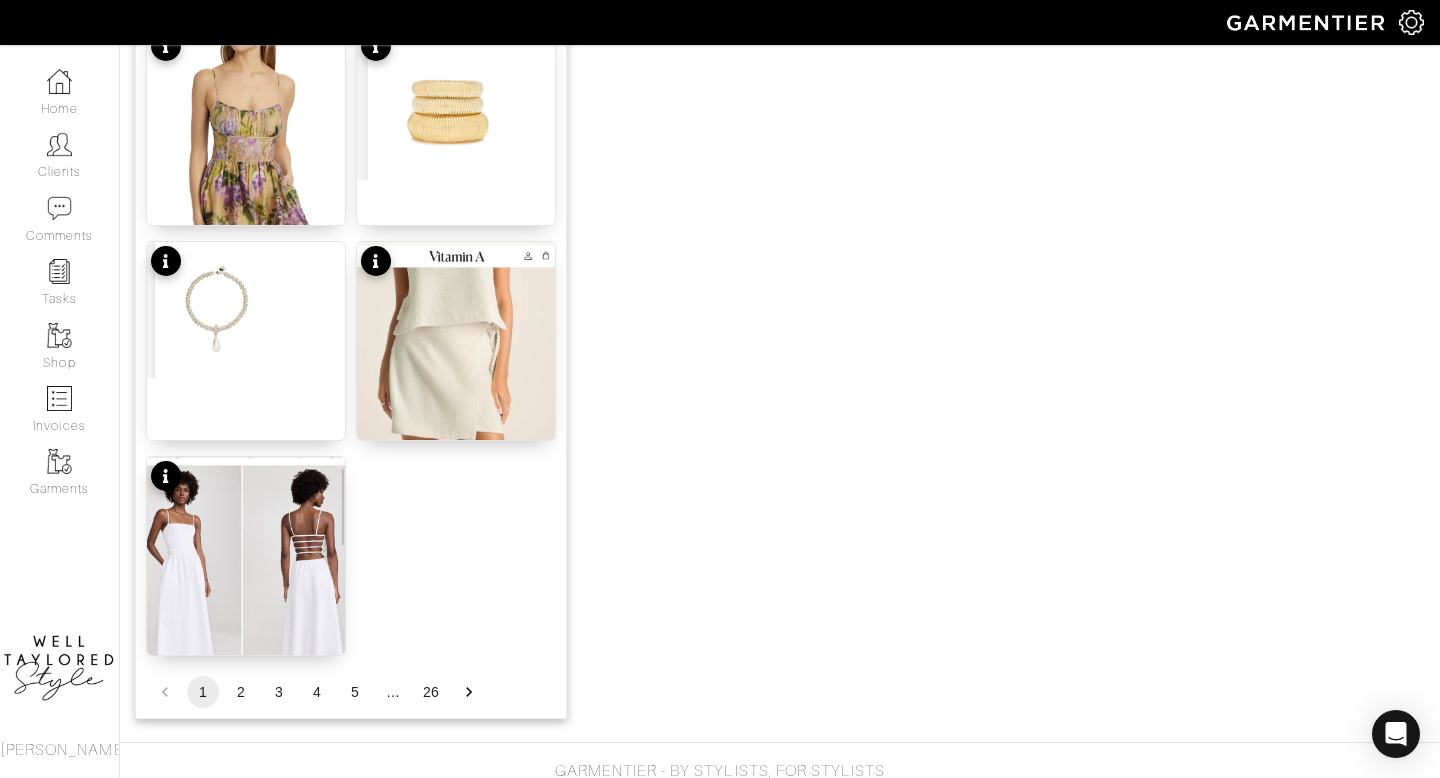 scroll, scrollTop: 2492, scrollLeft: 0, axis: vertical 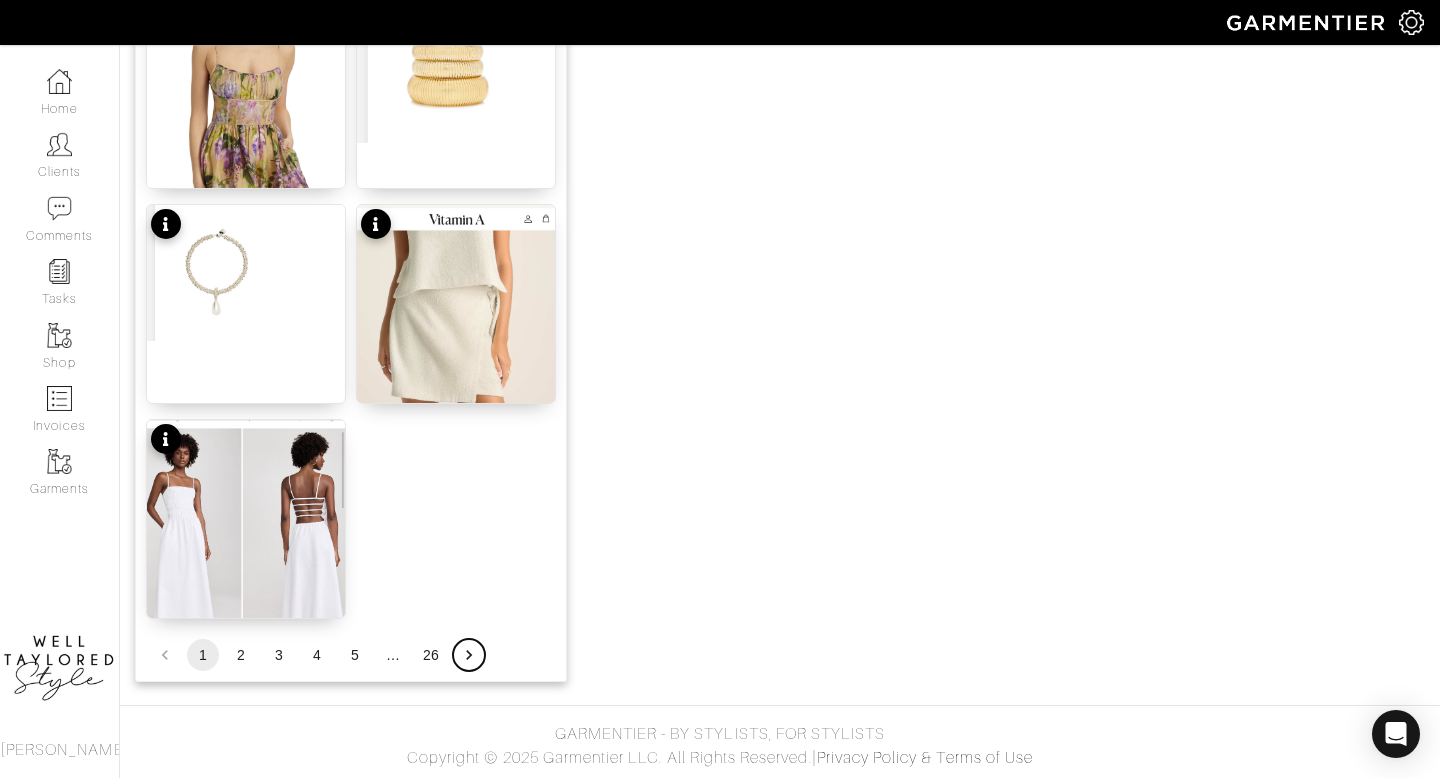 click 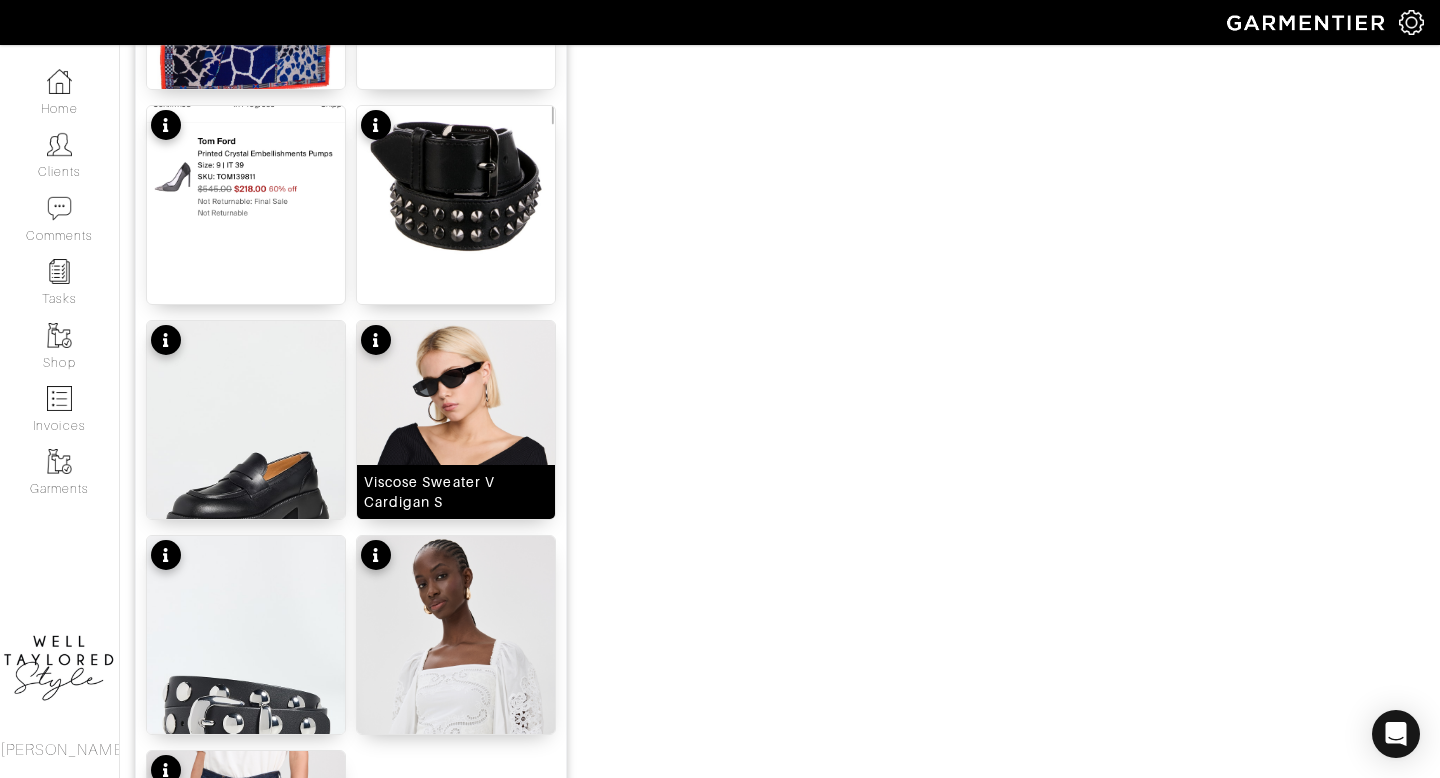 scroll, scrollTop: 2492, scrollLeft: 0, axis: vertical 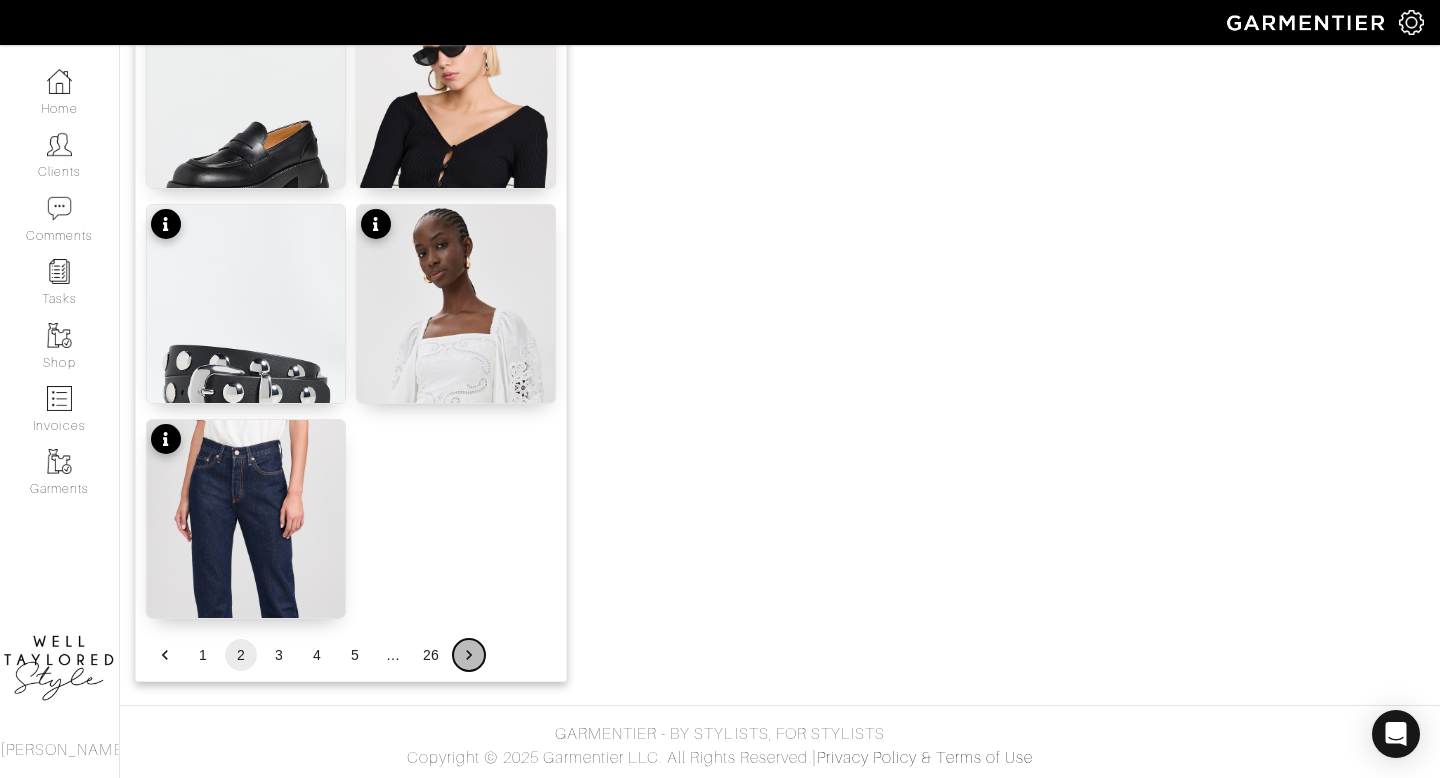 click 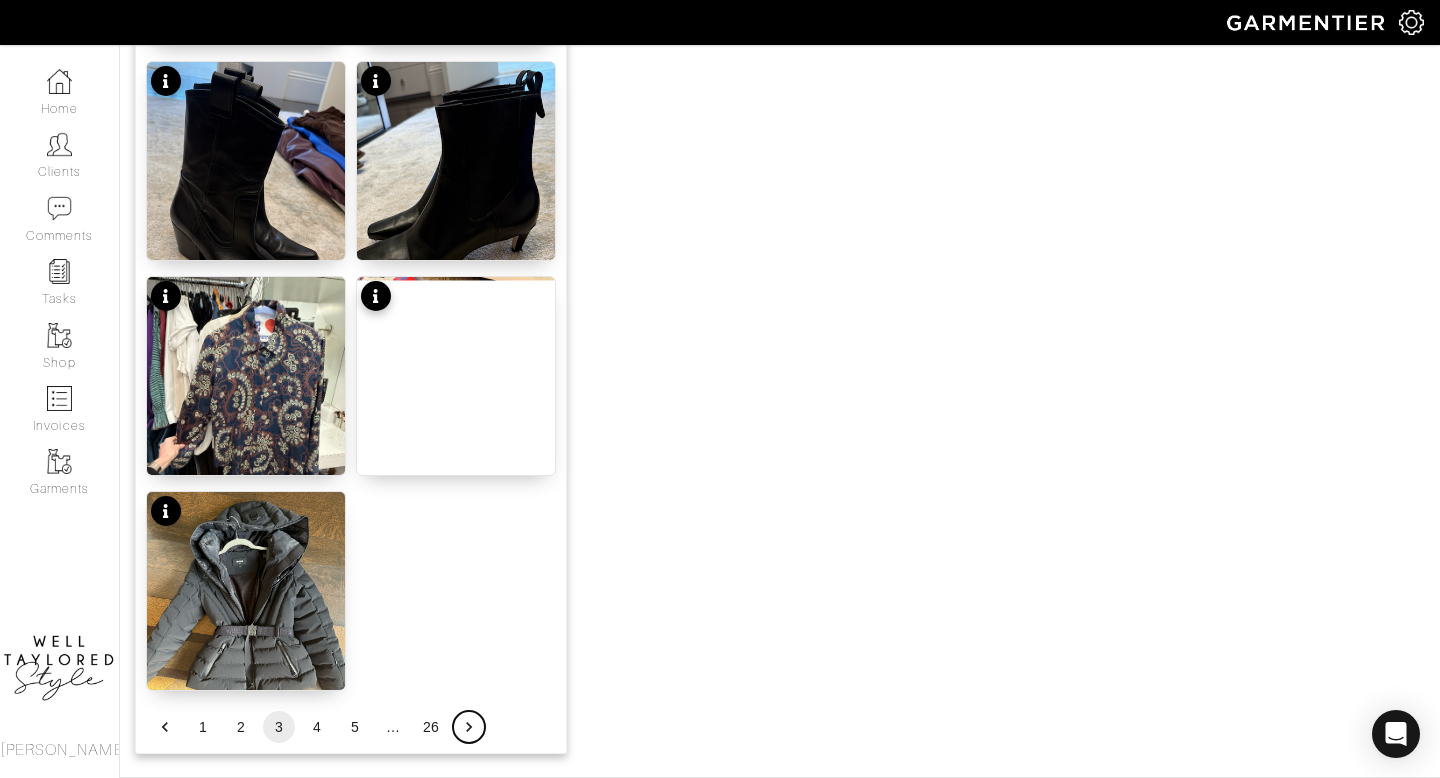 scroll, scrollTop: 2492, scrollLeft: 0, axis: vertical 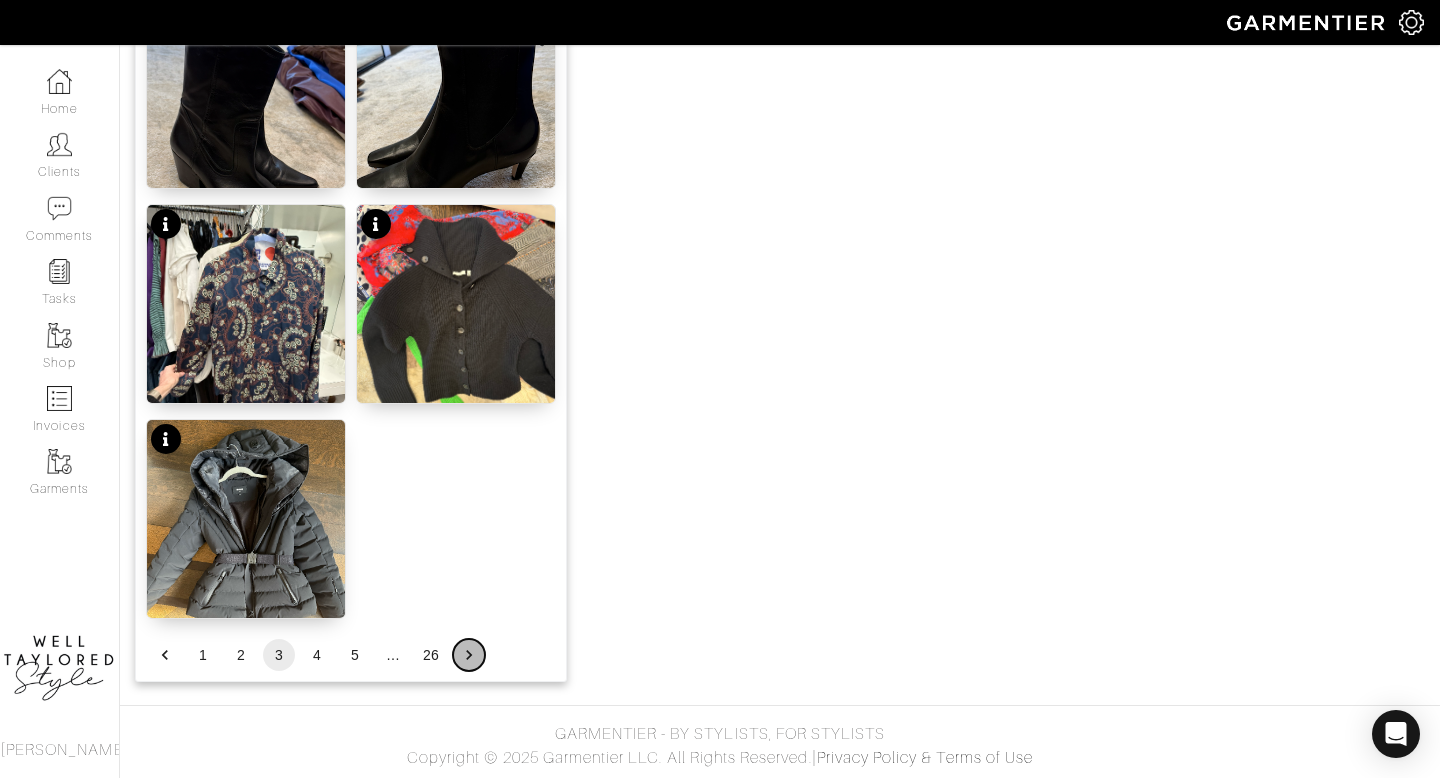click 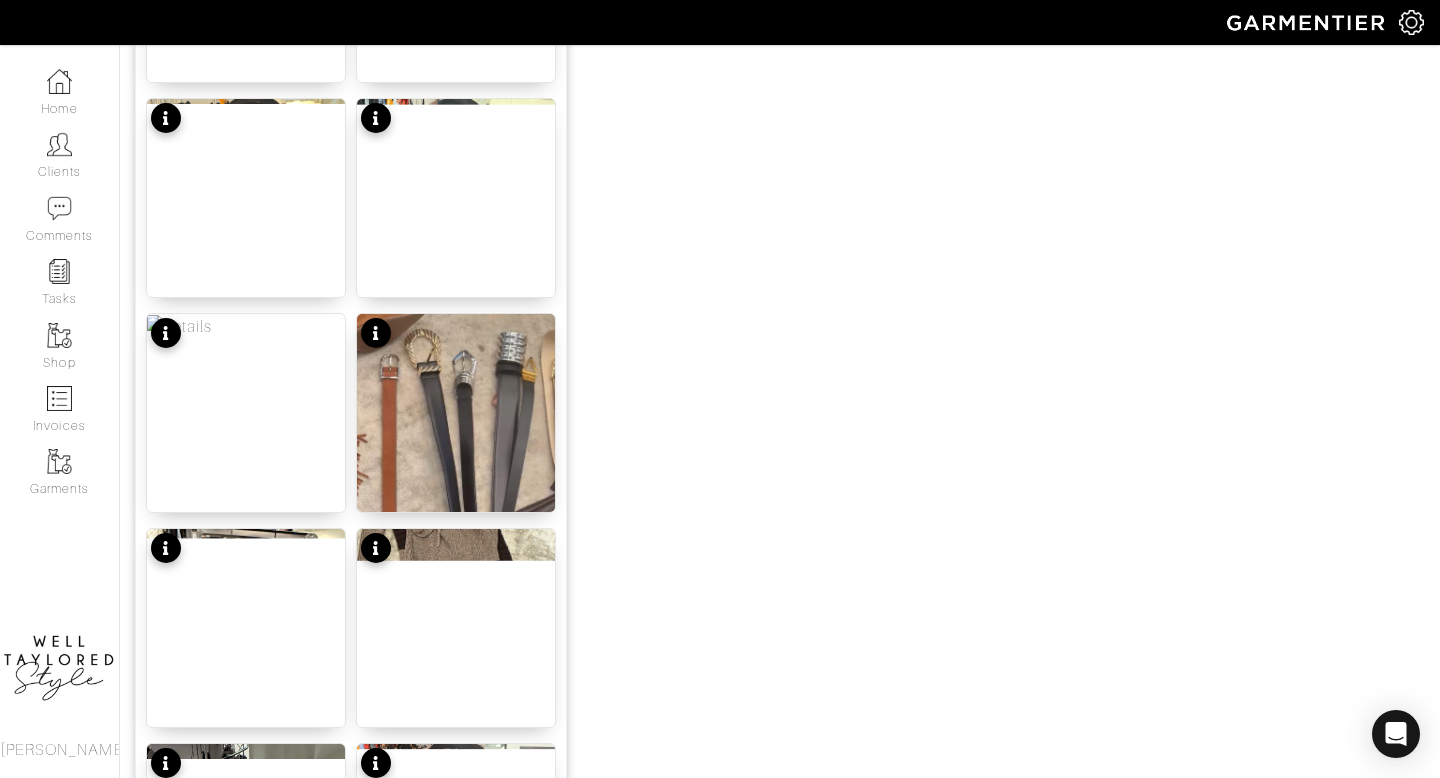 scroll, scrollTop: 2492, scrollLeft: 0, axis: vertical 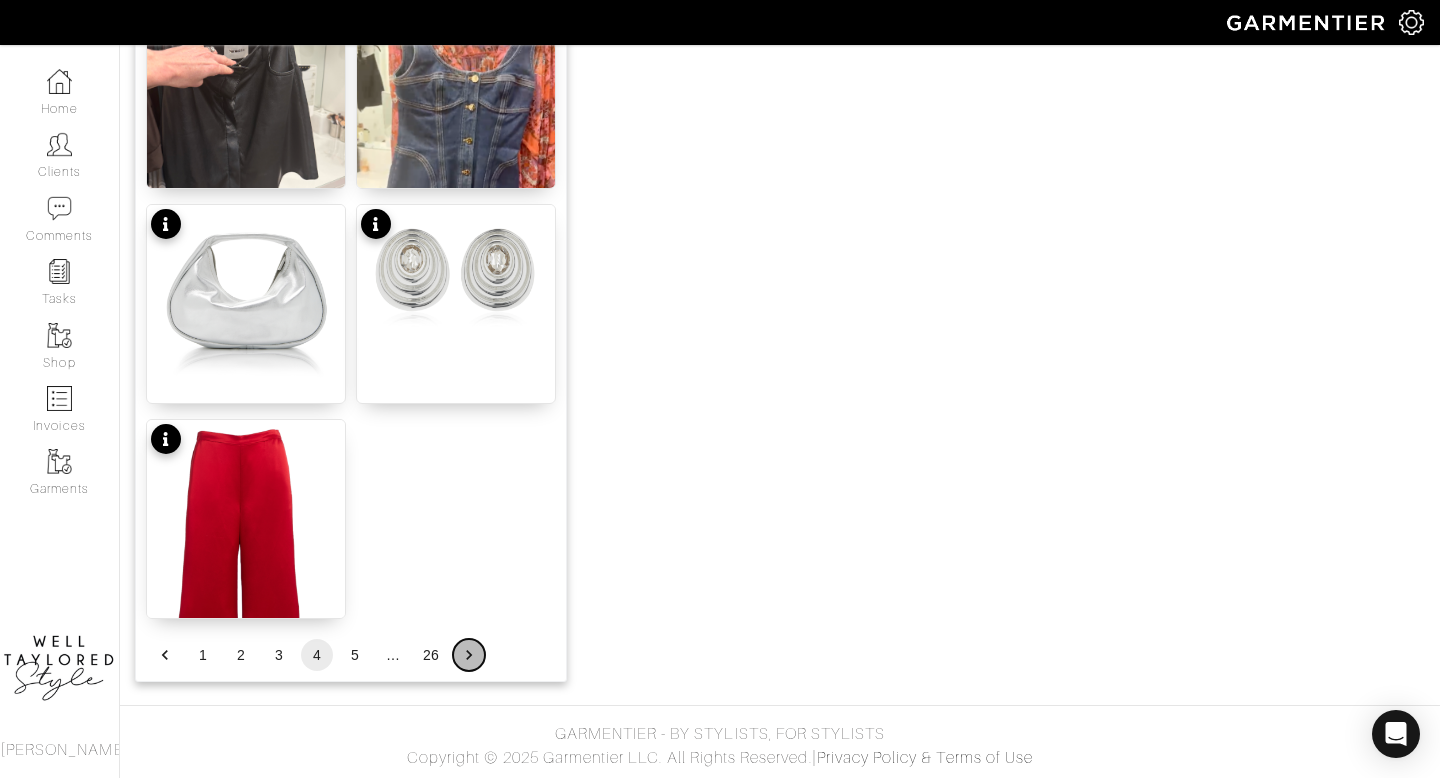 click 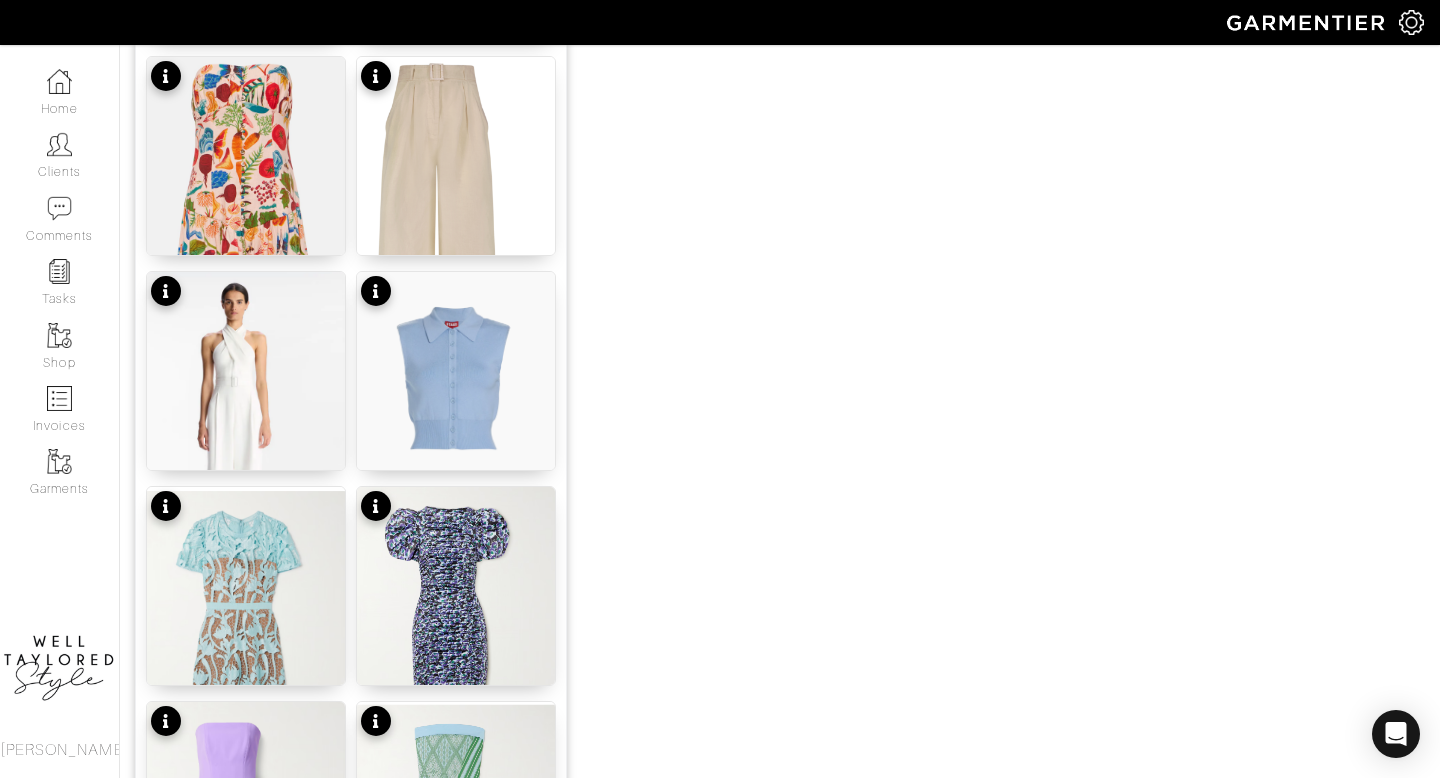 scroll, scrollTop: 1133, scrollLeft: 0, axis: vertical 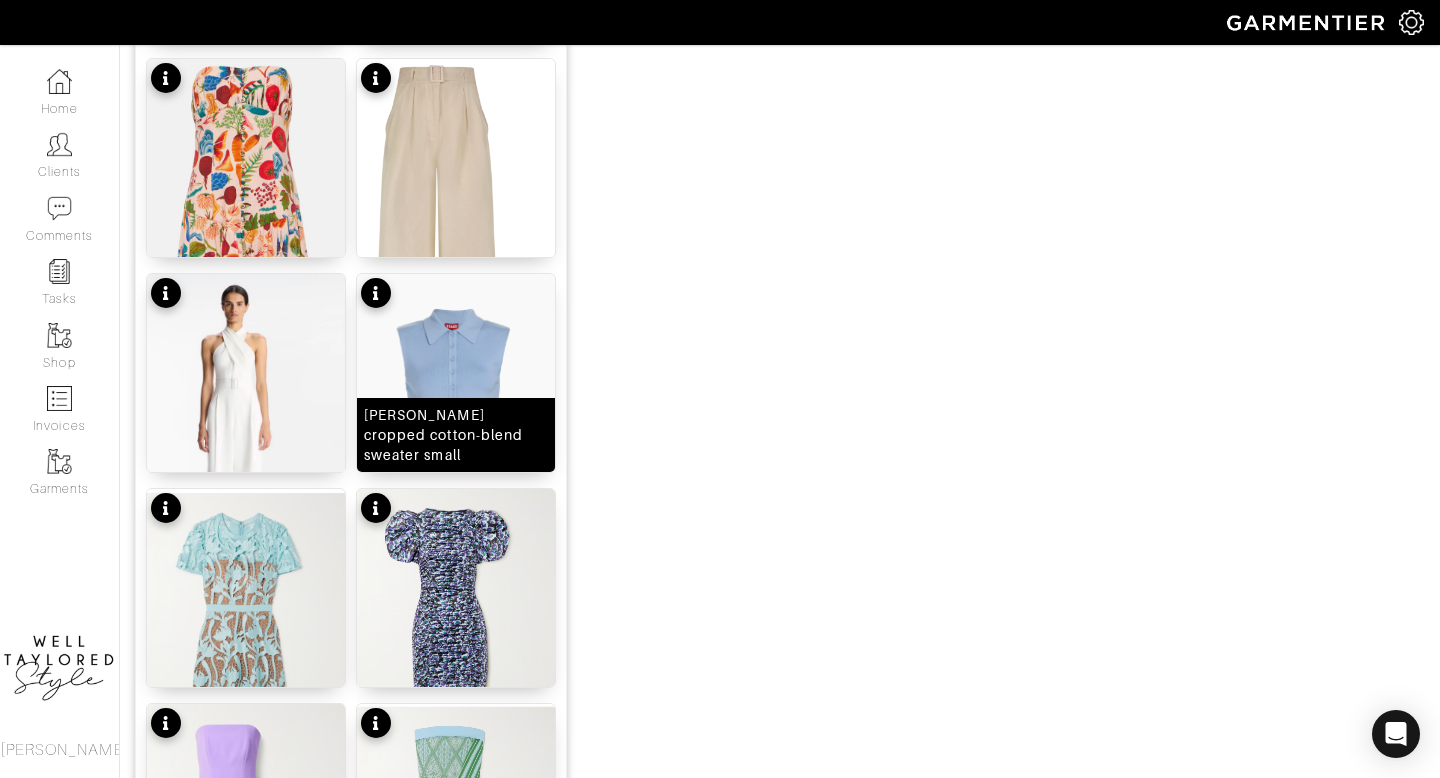 click at bounding box center [456, 373] 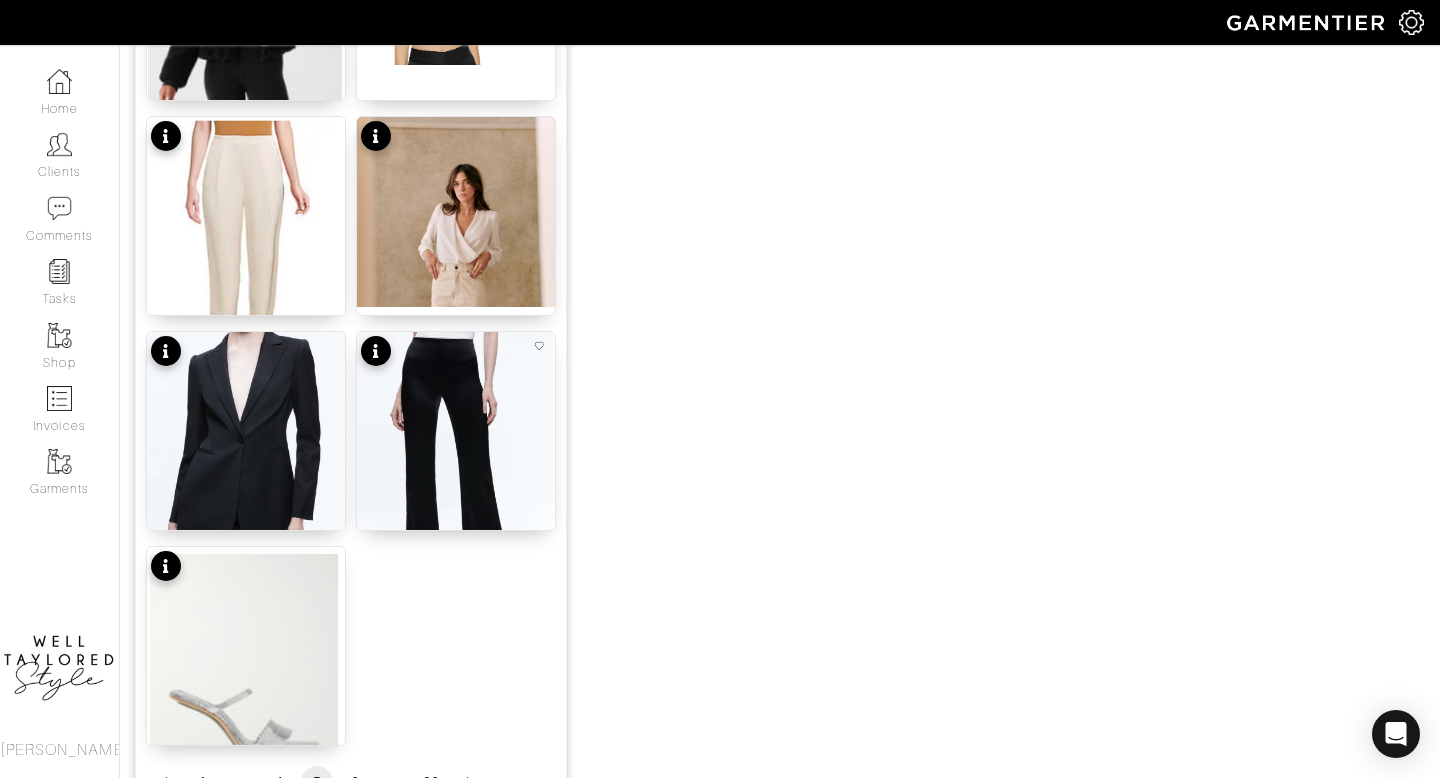 scroll, scrollTop: 2492, scrollLeft: 0, axis: vertical 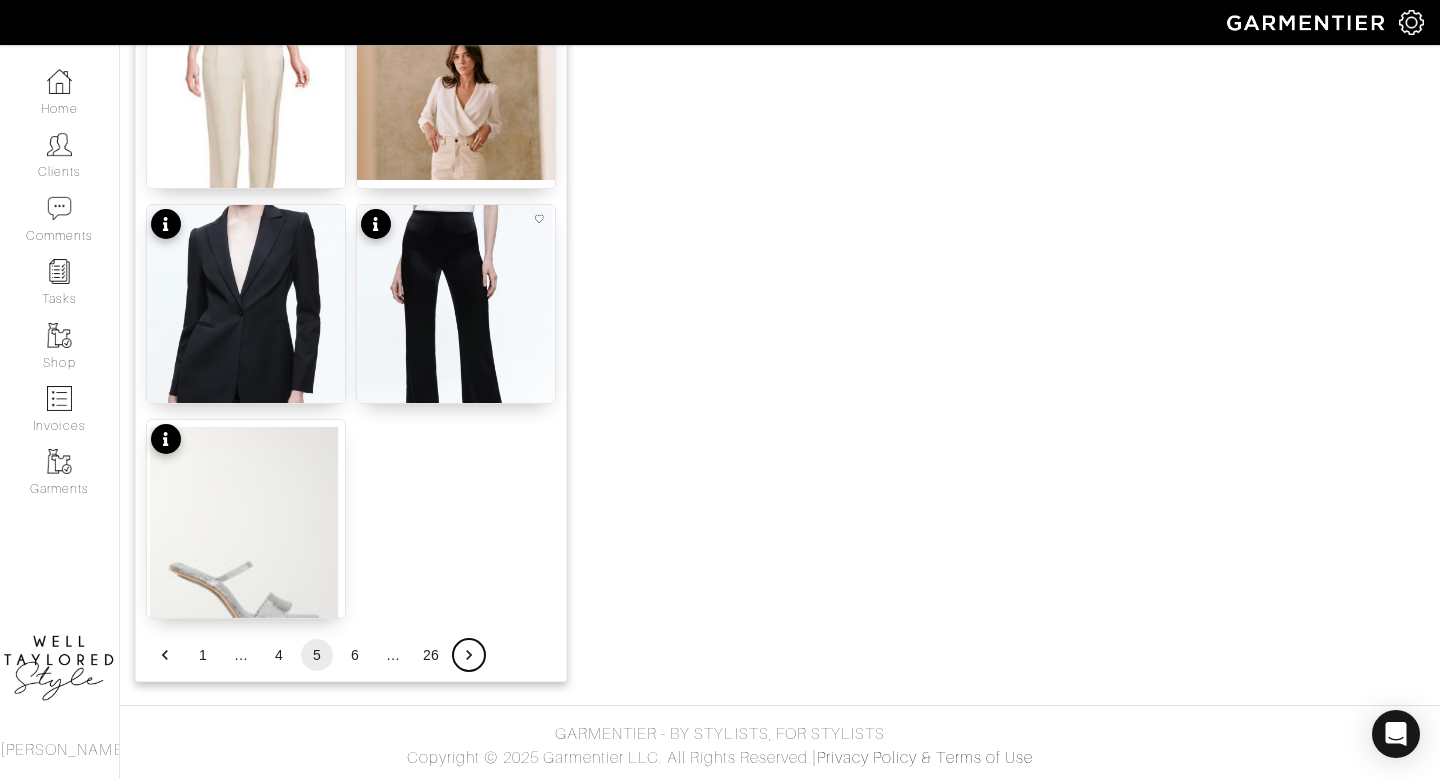 click 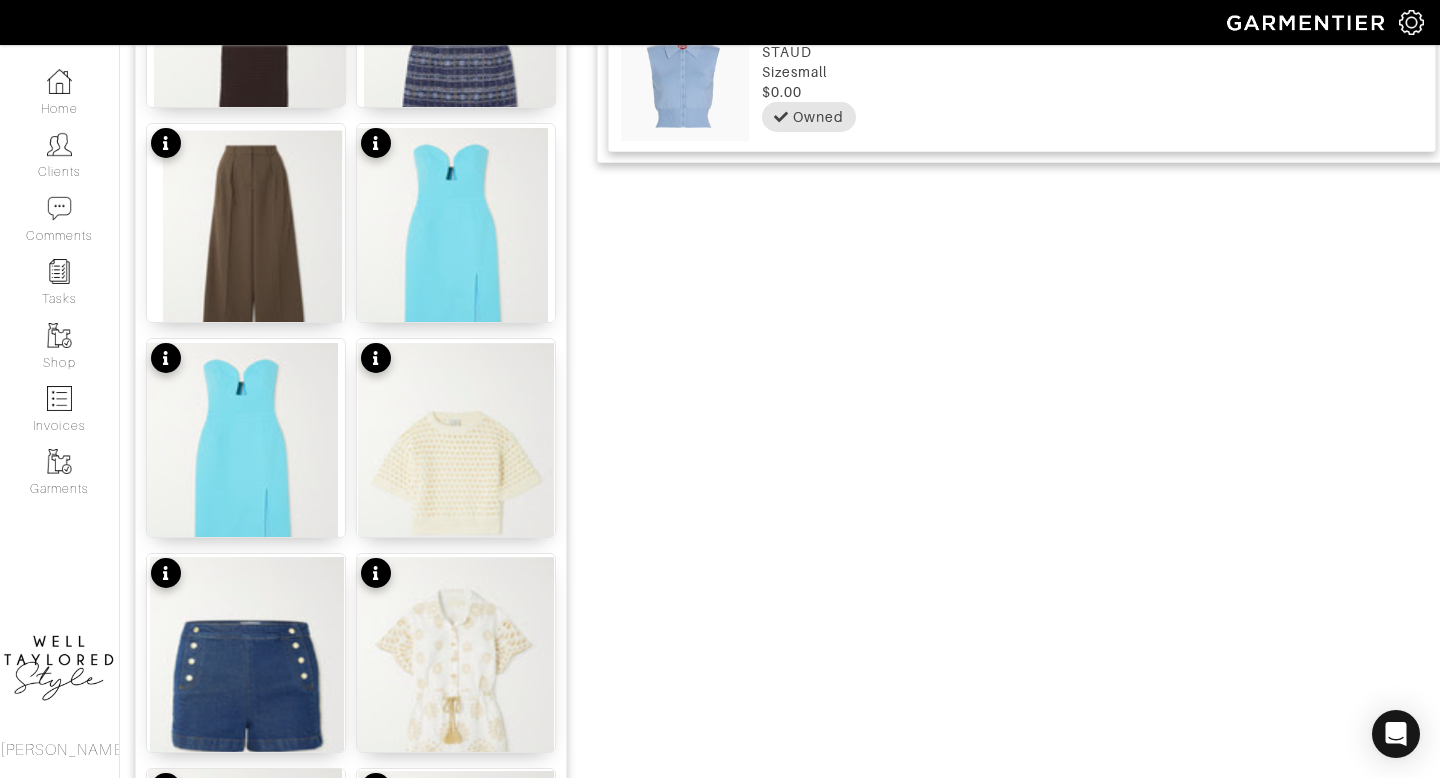 scroll, scrollTop: 1553, scrollLeft: 0, axis: vertical 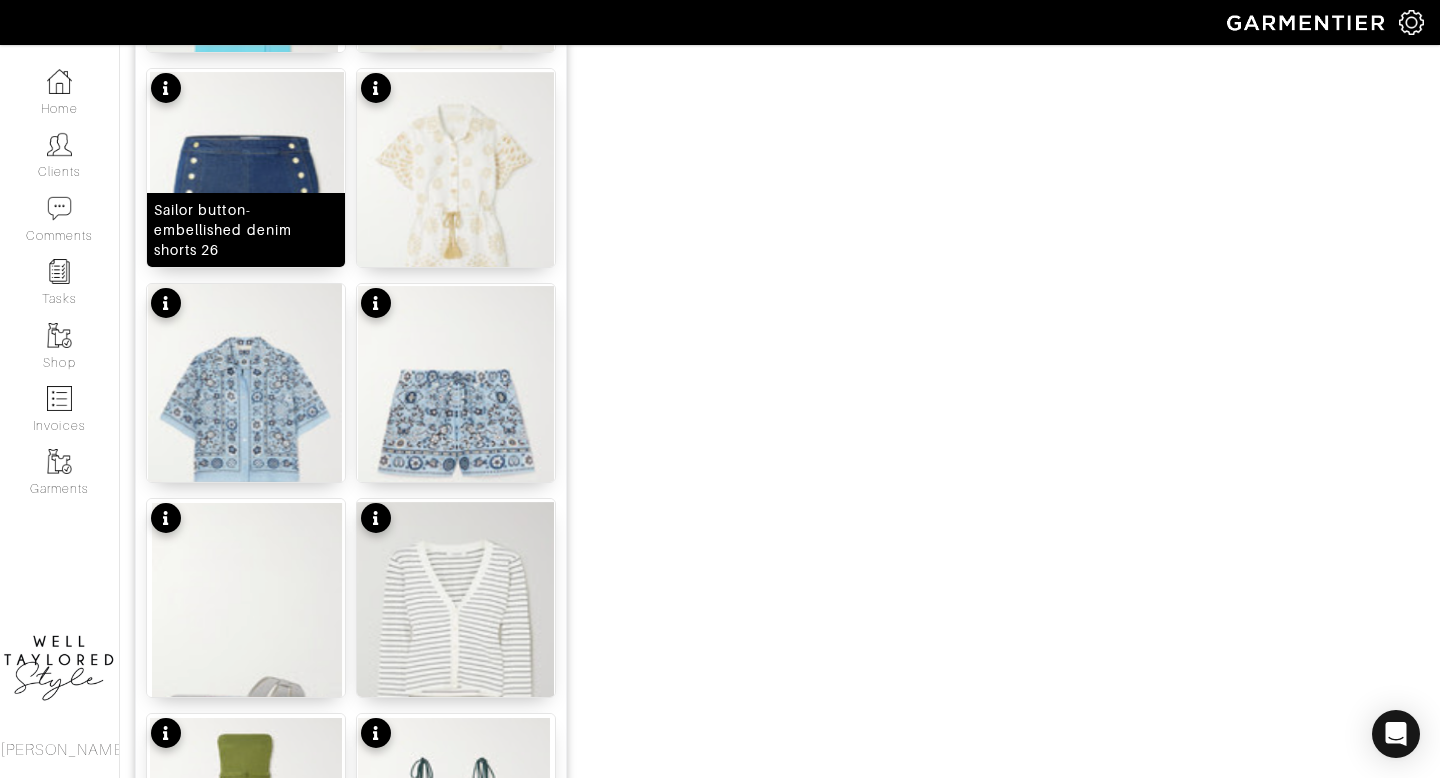 click at bounding box center [246, 198] 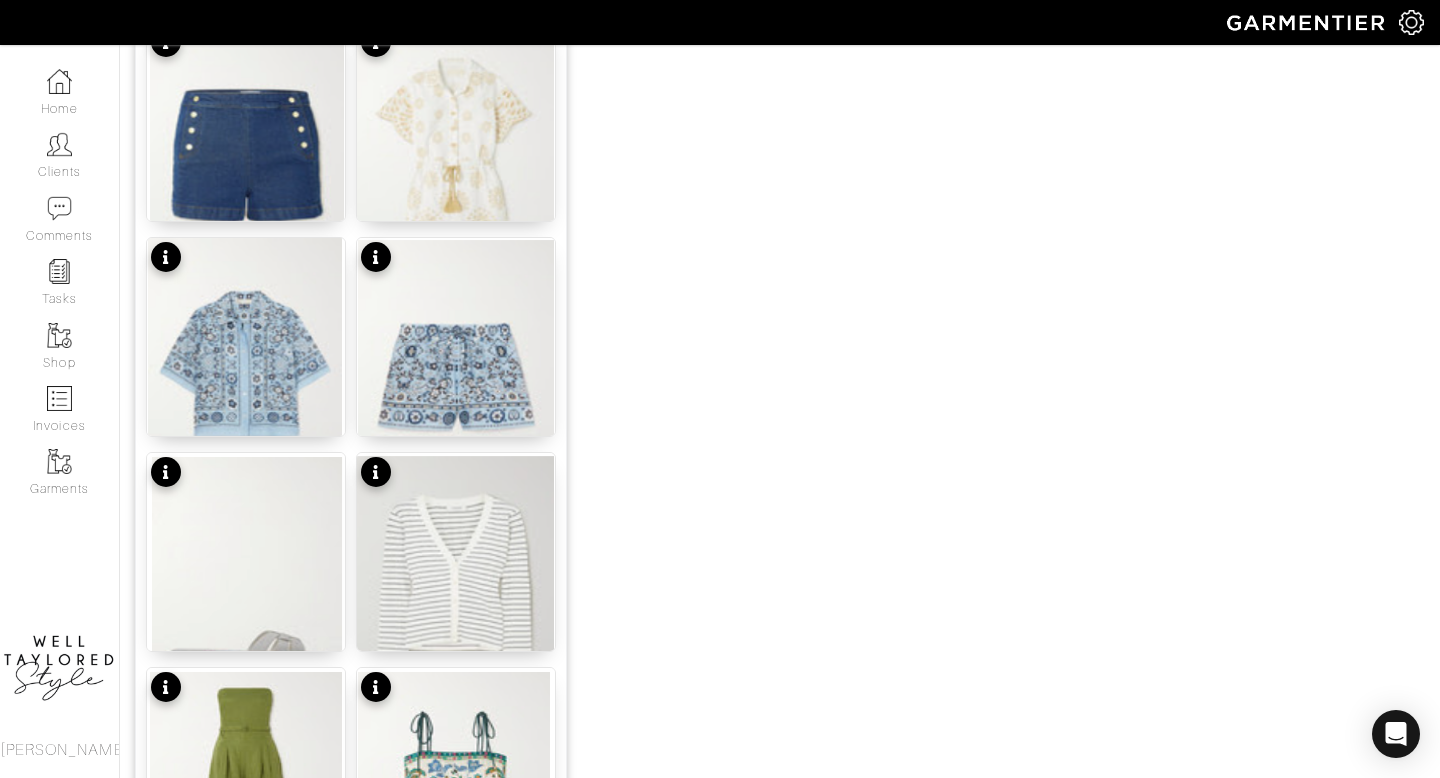 scroll, scrollTop: 1603, scrollLeft: 0, axis: vertical 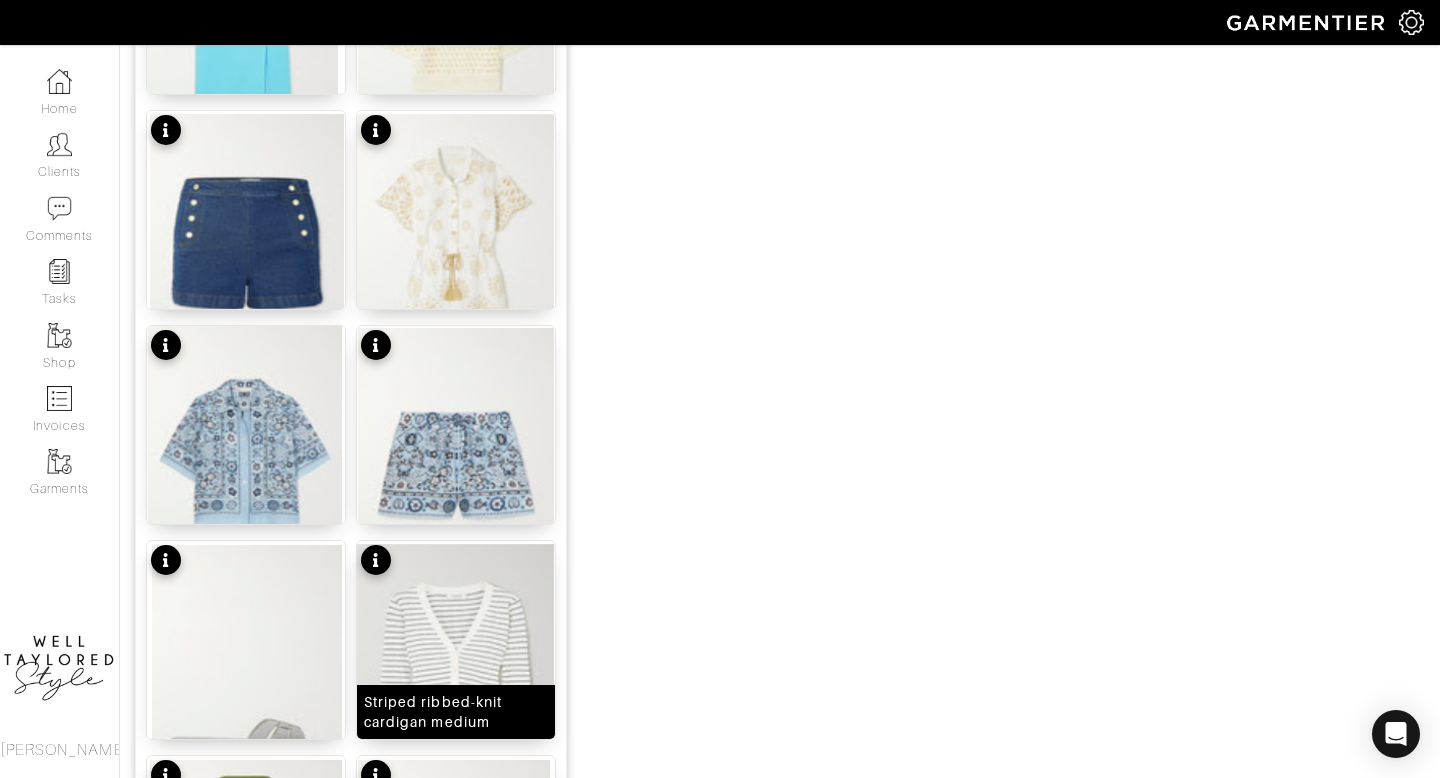 click at bounding box center [456, 677] 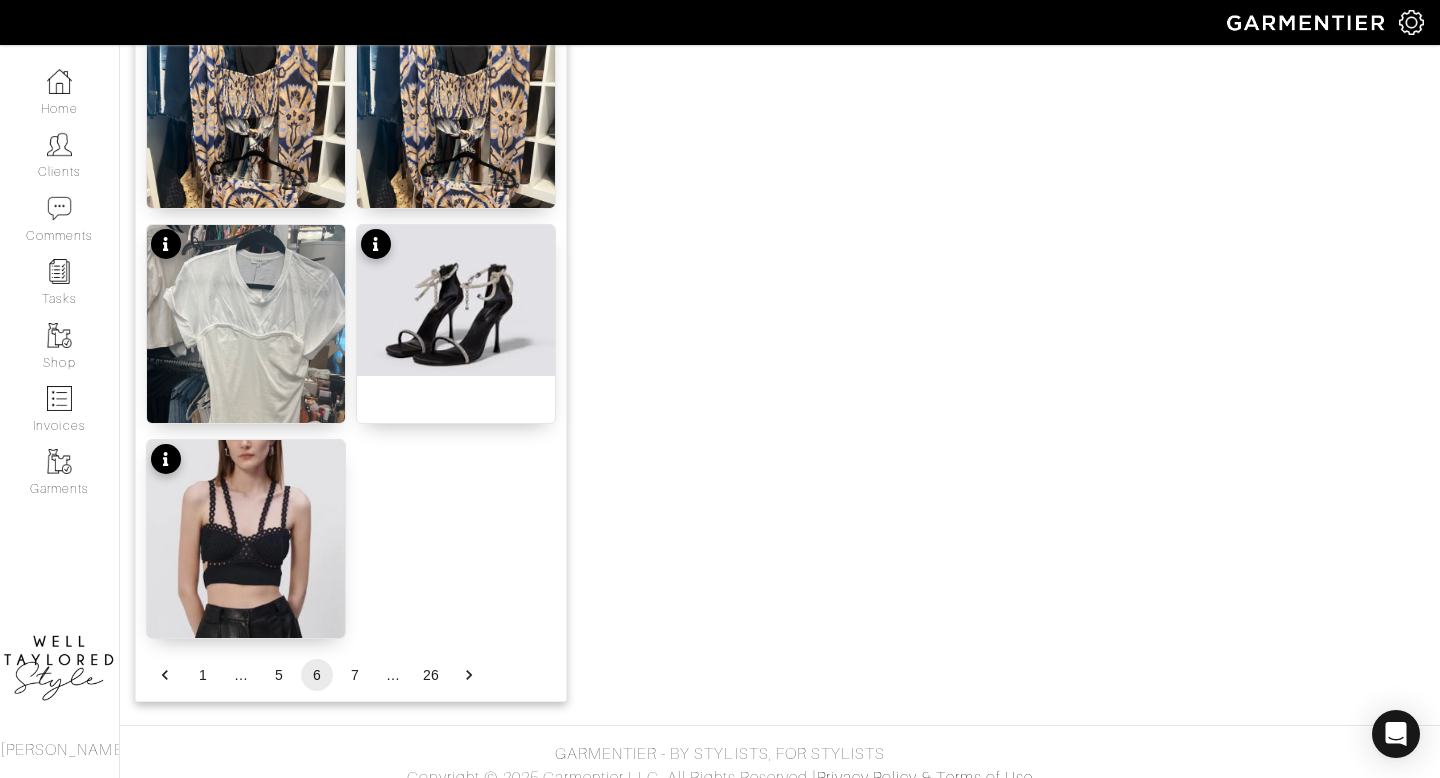scroll, scrollTop: 2492, scrollLeft: 0, axis: vertical 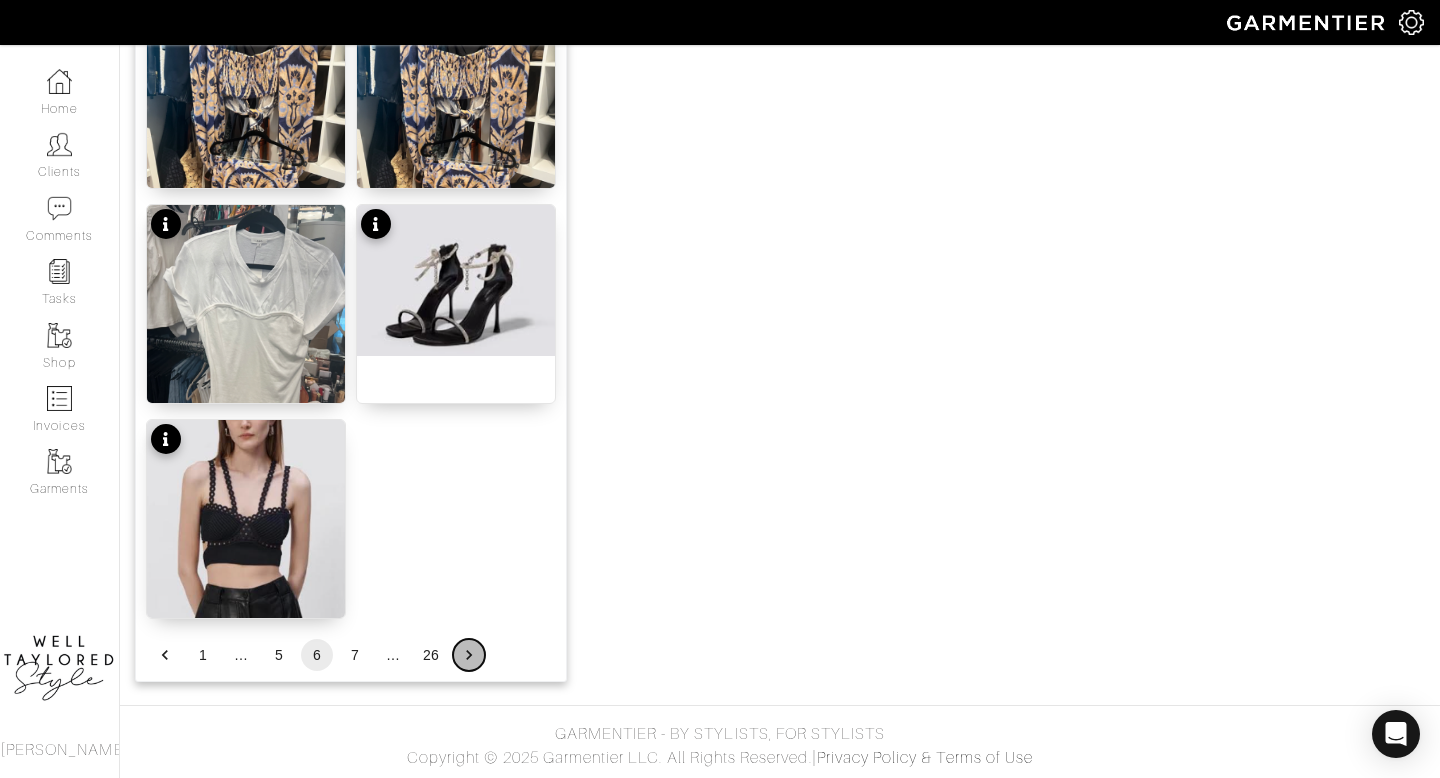 click 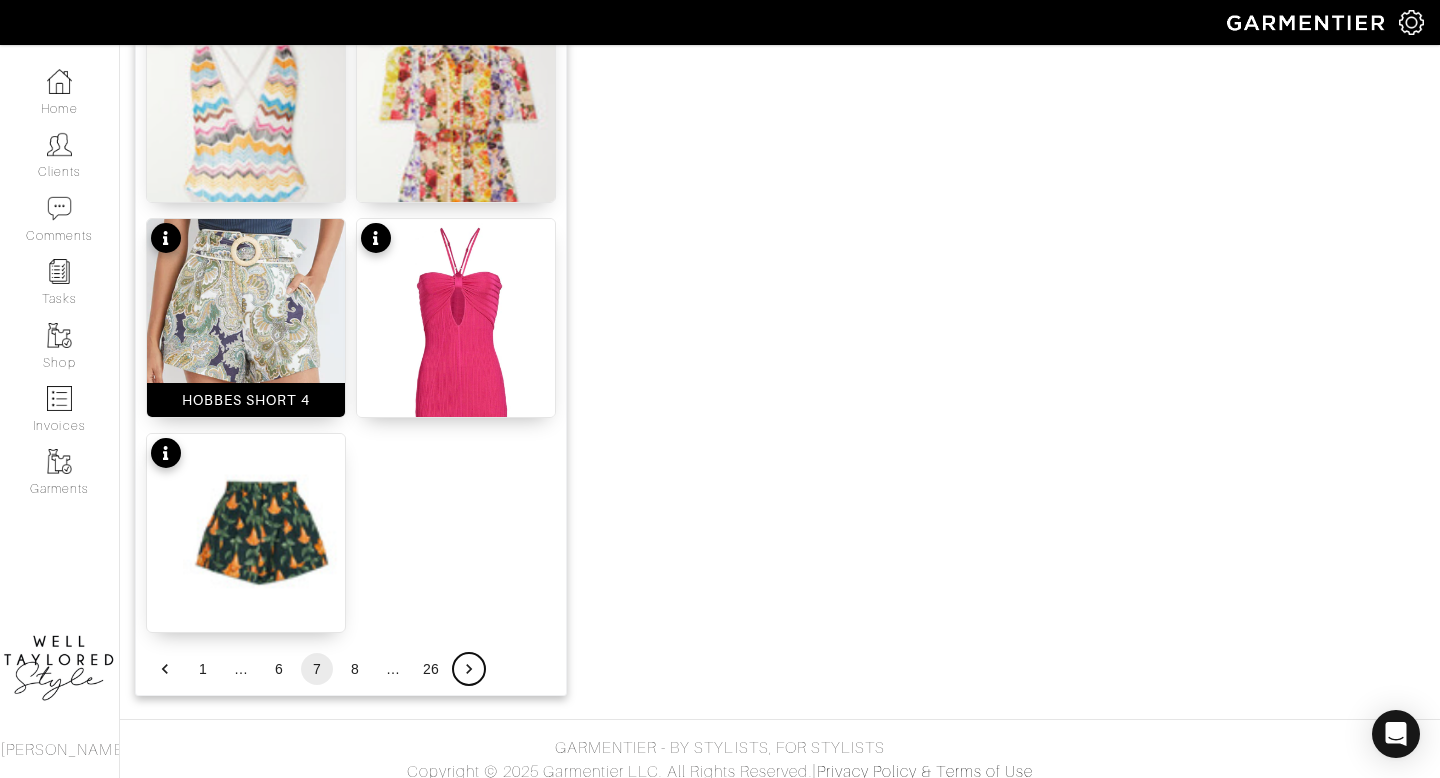 scroll, scrollTop: 2492, scrollLeft: 0, axis: vertical 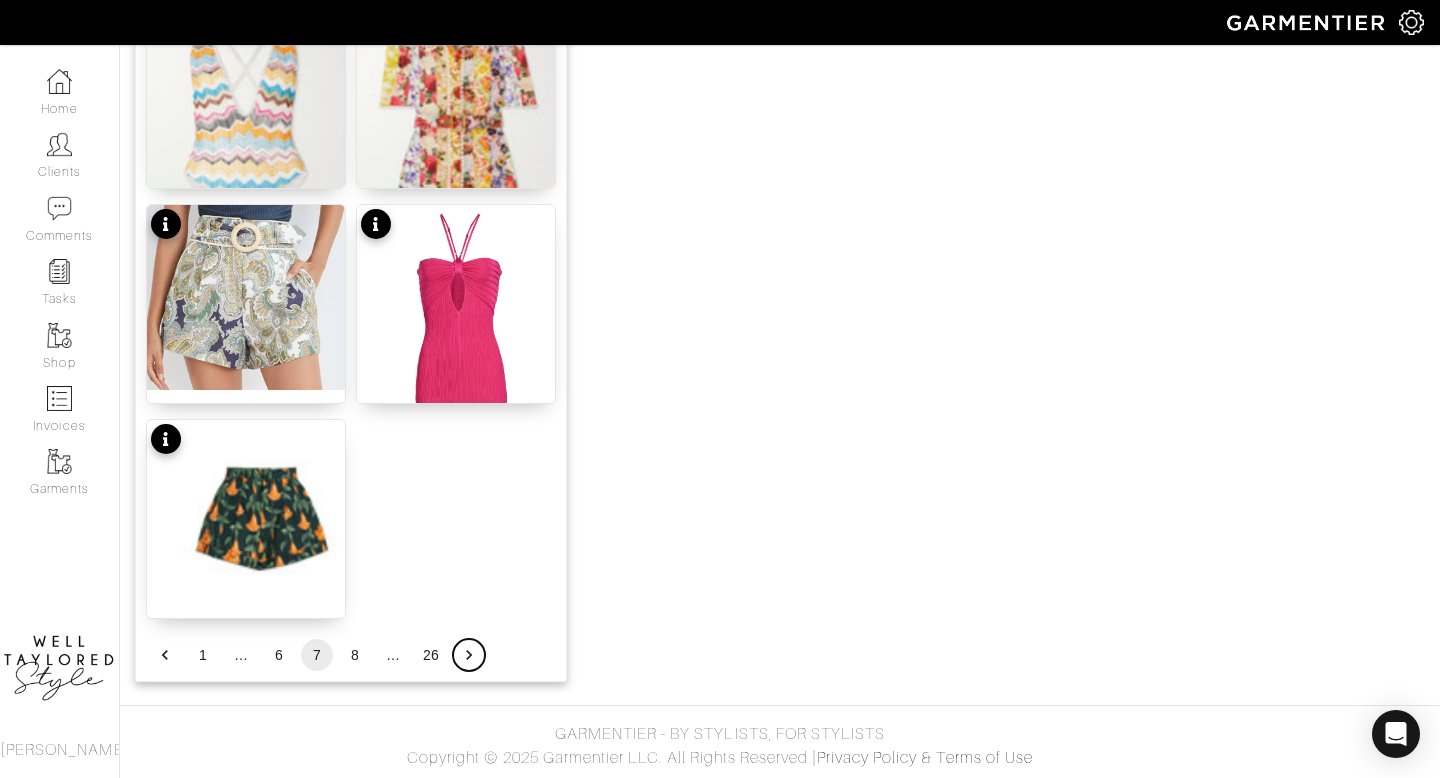 click 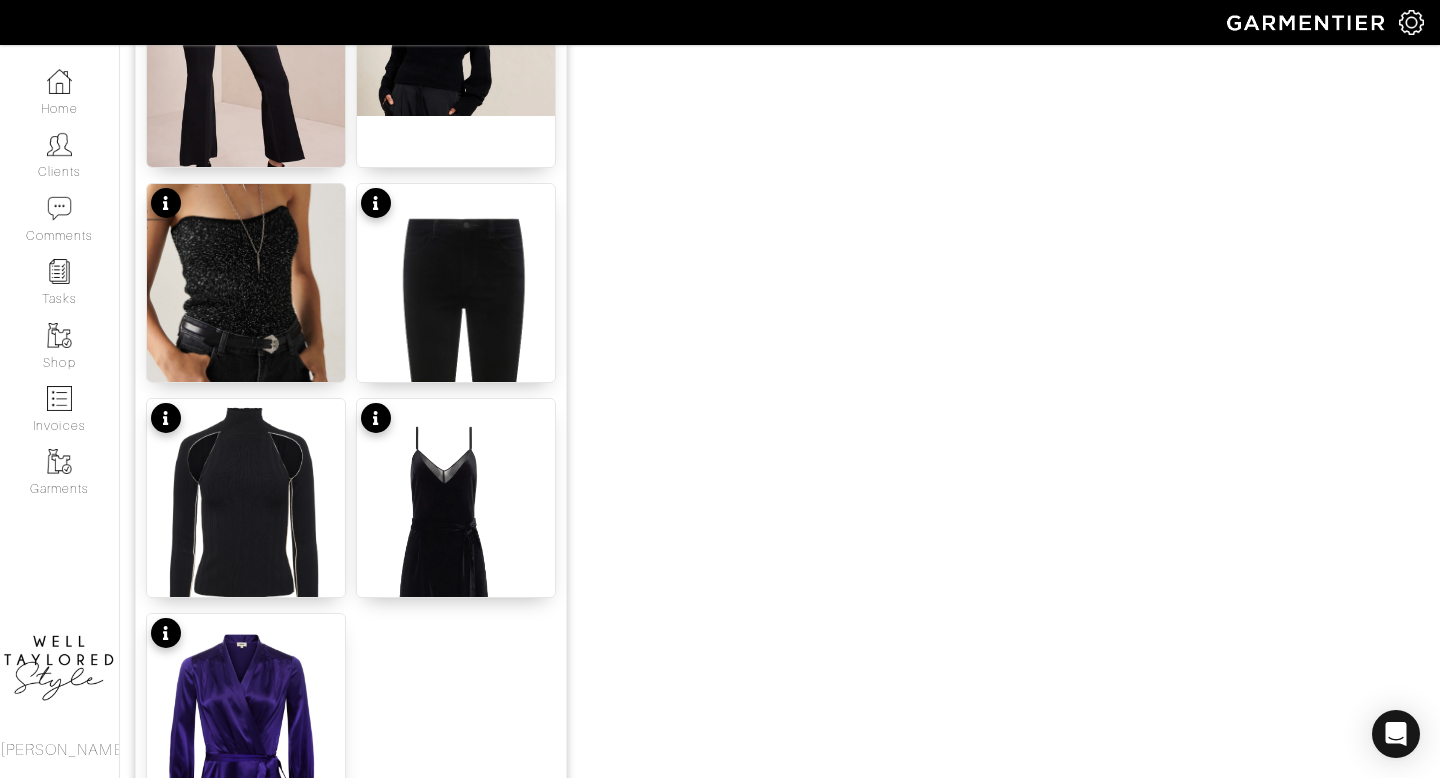 scroll, scrollTop: 2492, scrollLeft: 0, axis: vertical 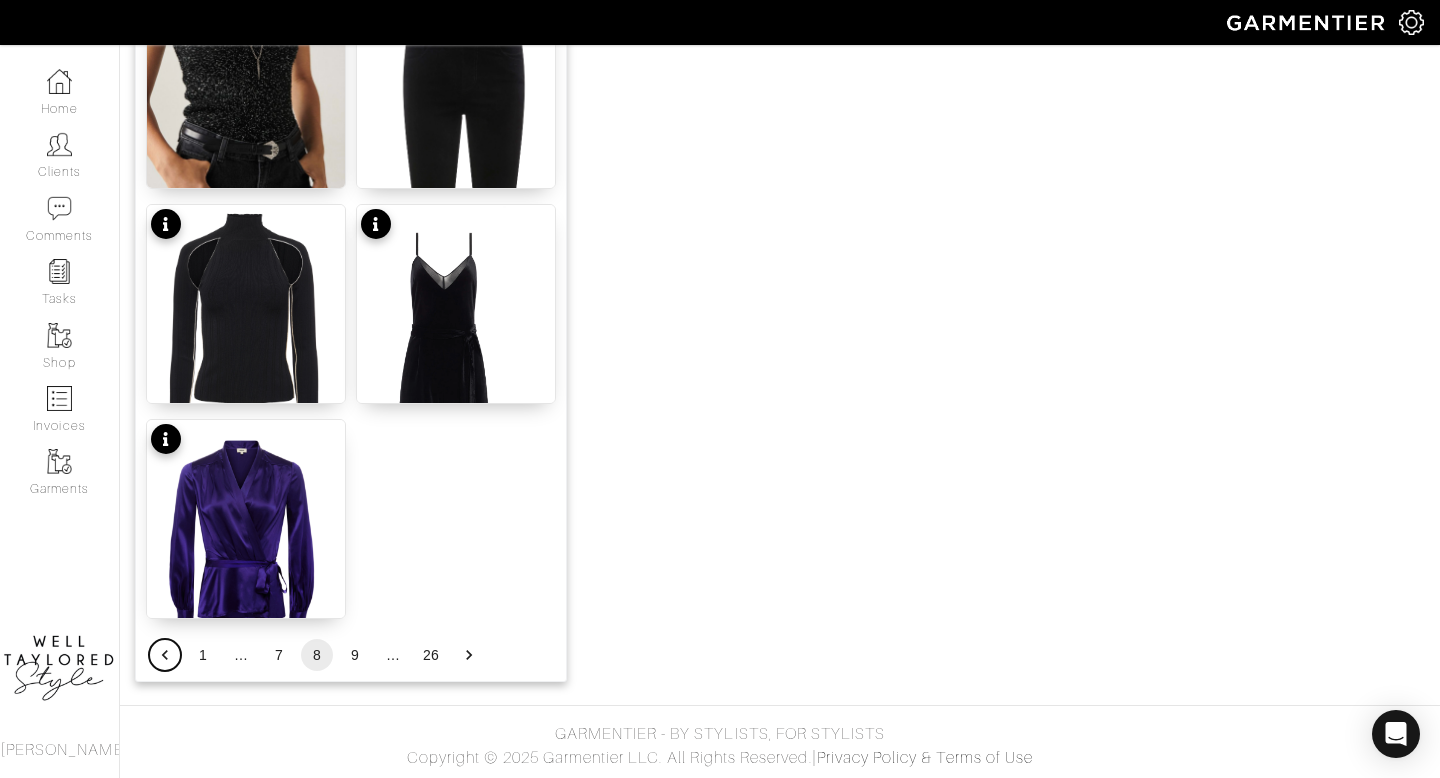 click 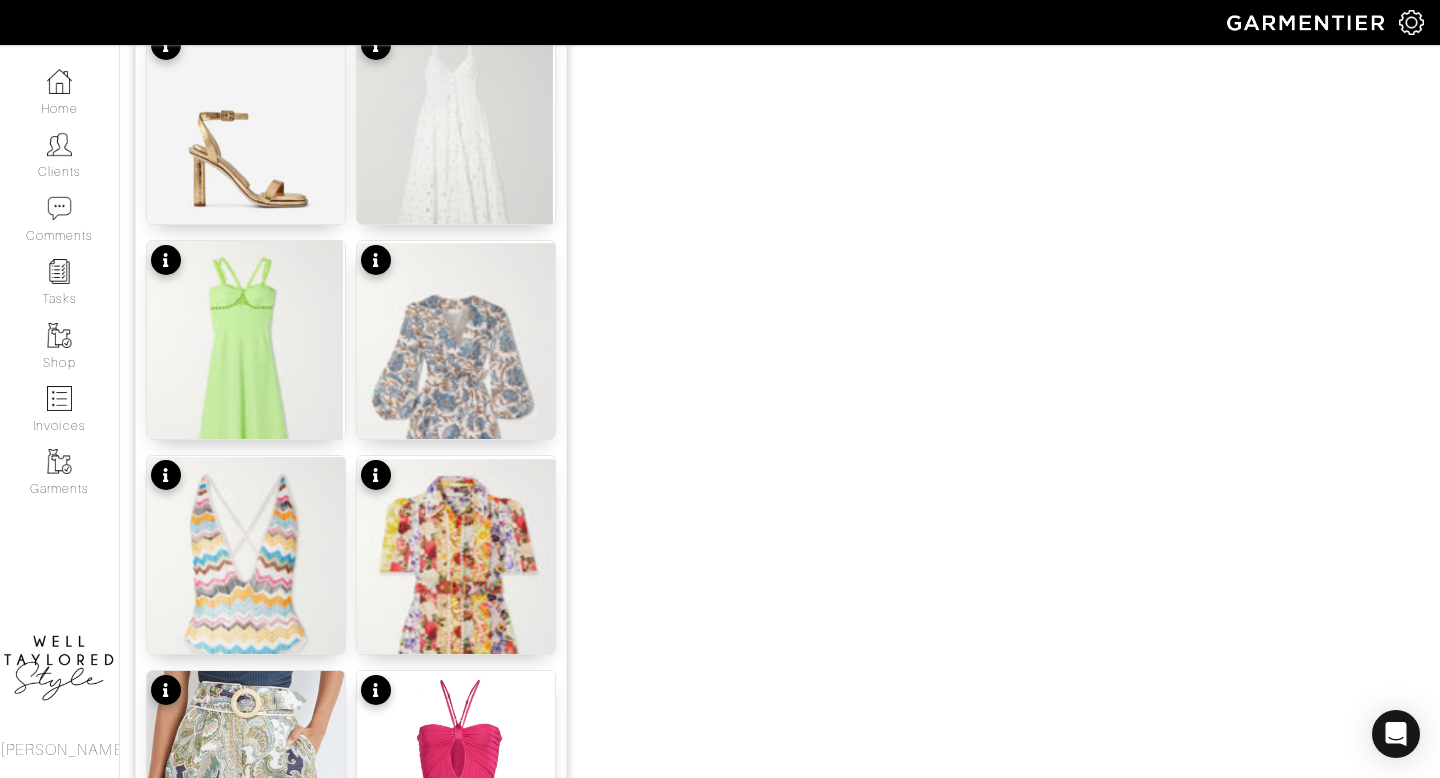 scroll, scrollTop: 2492, scrollLeft: 0, axis: vertical 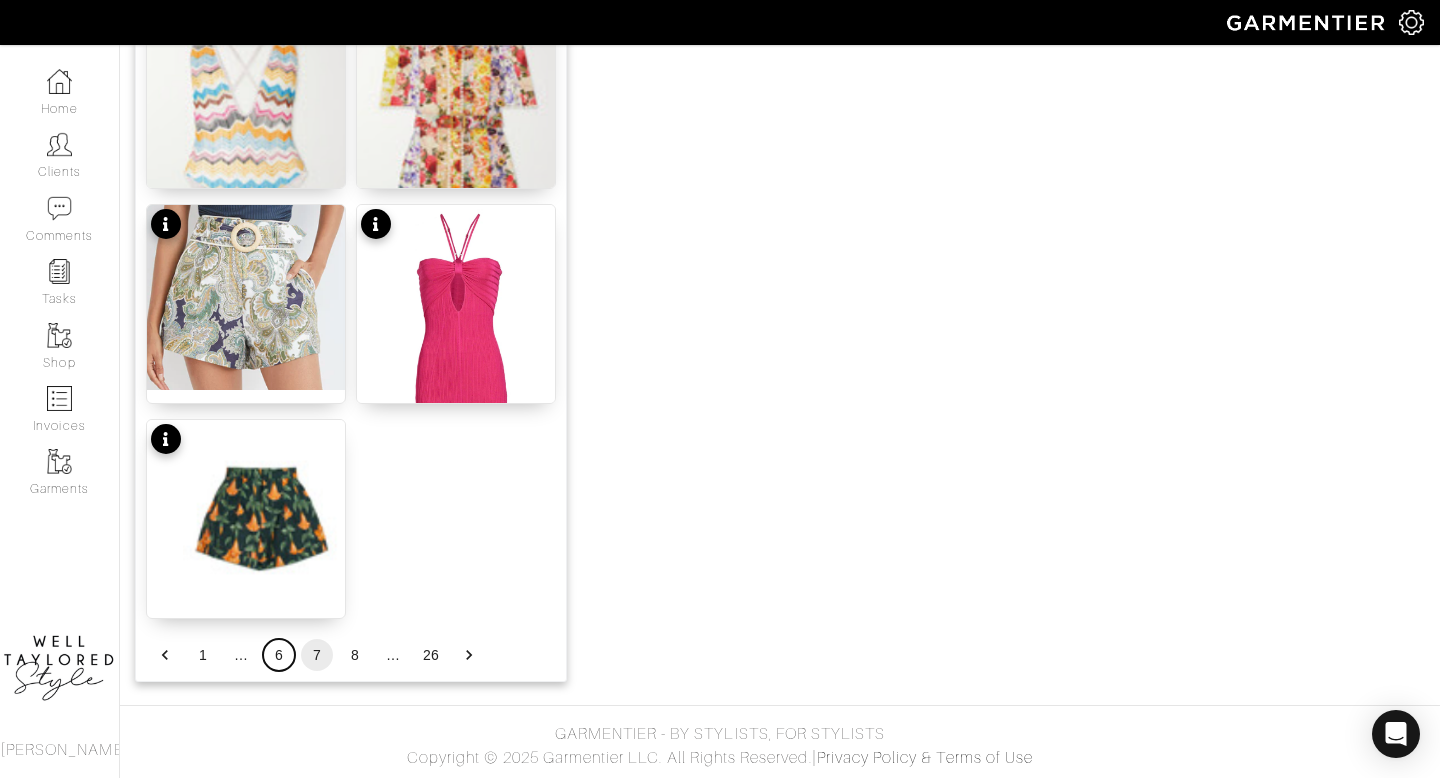 click on "6" at bounding box center (279, 655) 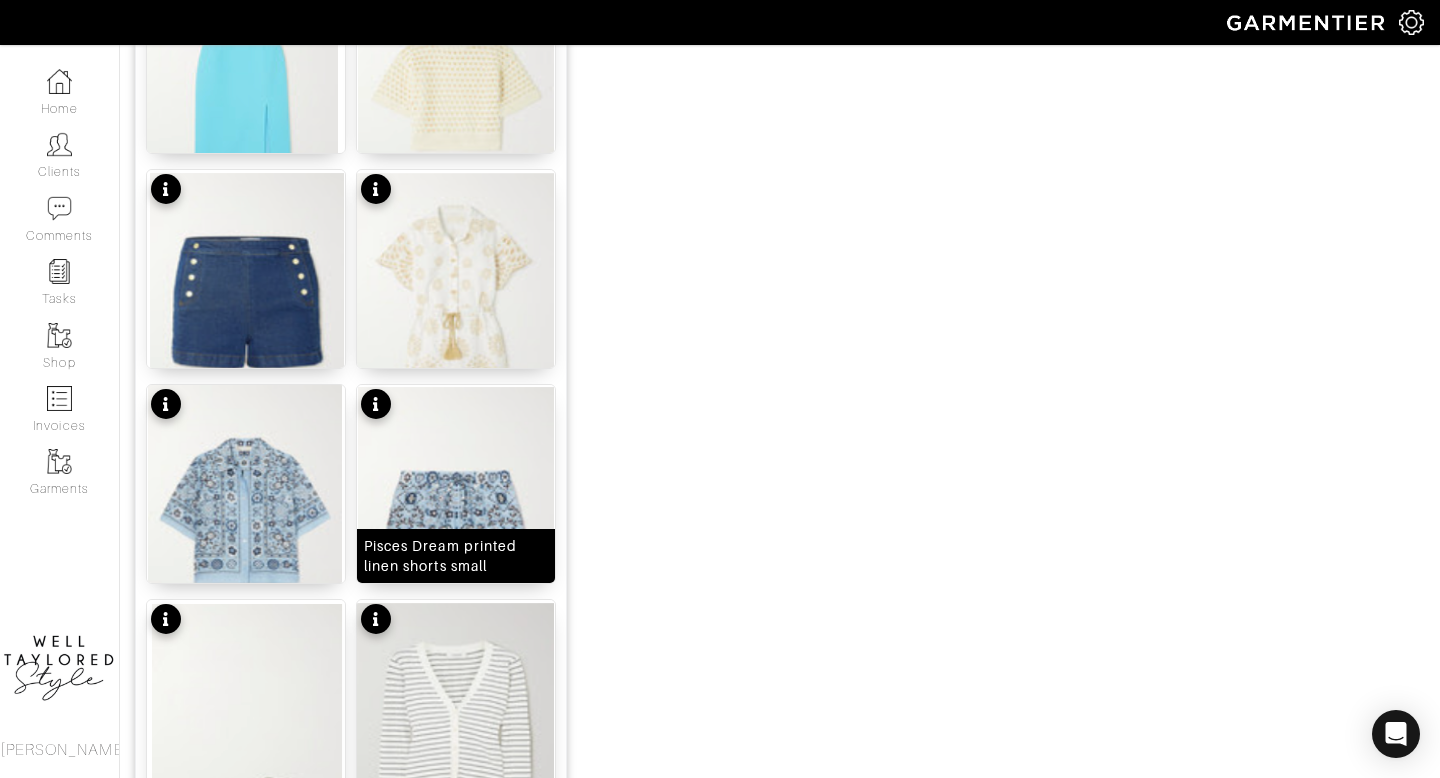 click at bounding box center (456, 519) 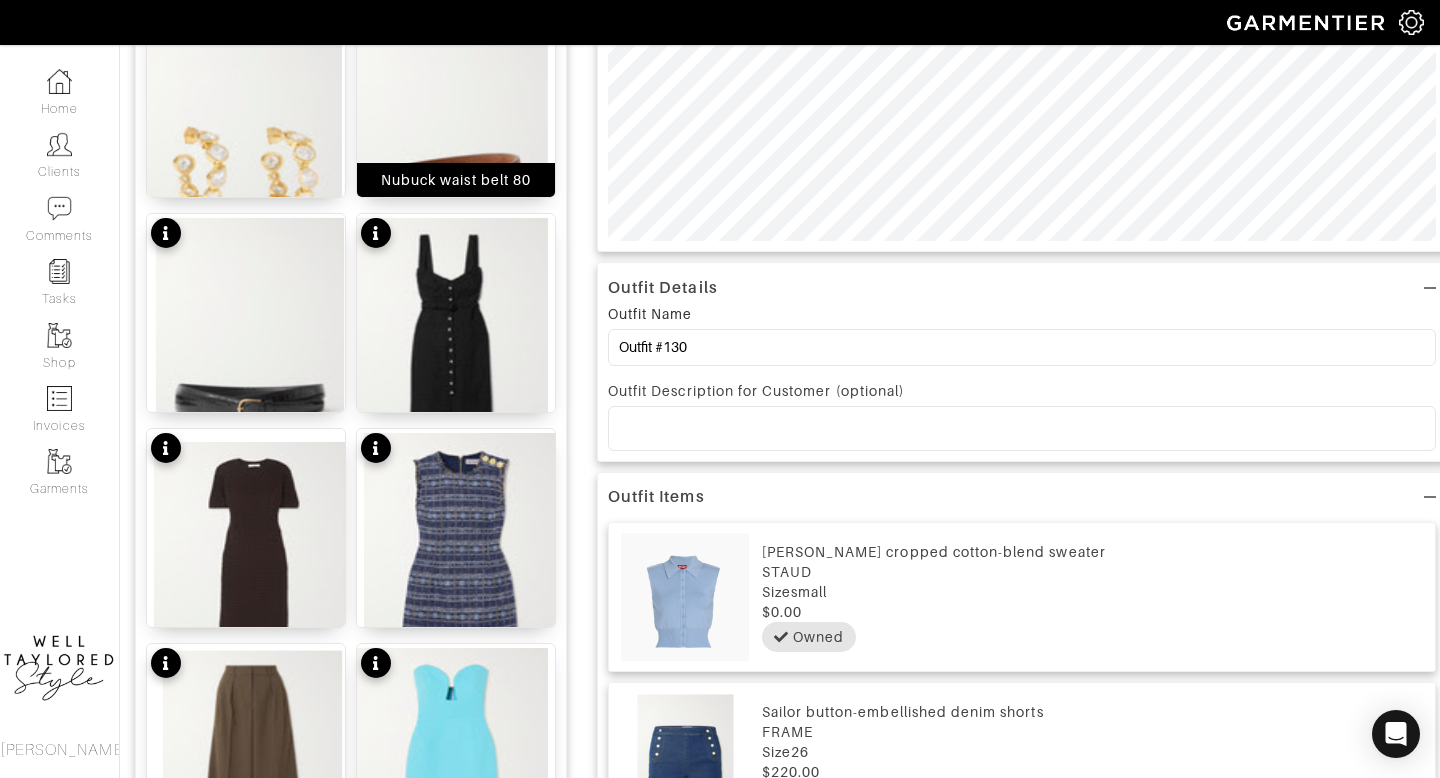 scroll, scrollTop: 60, scrollLeft: 0, axis: vertical 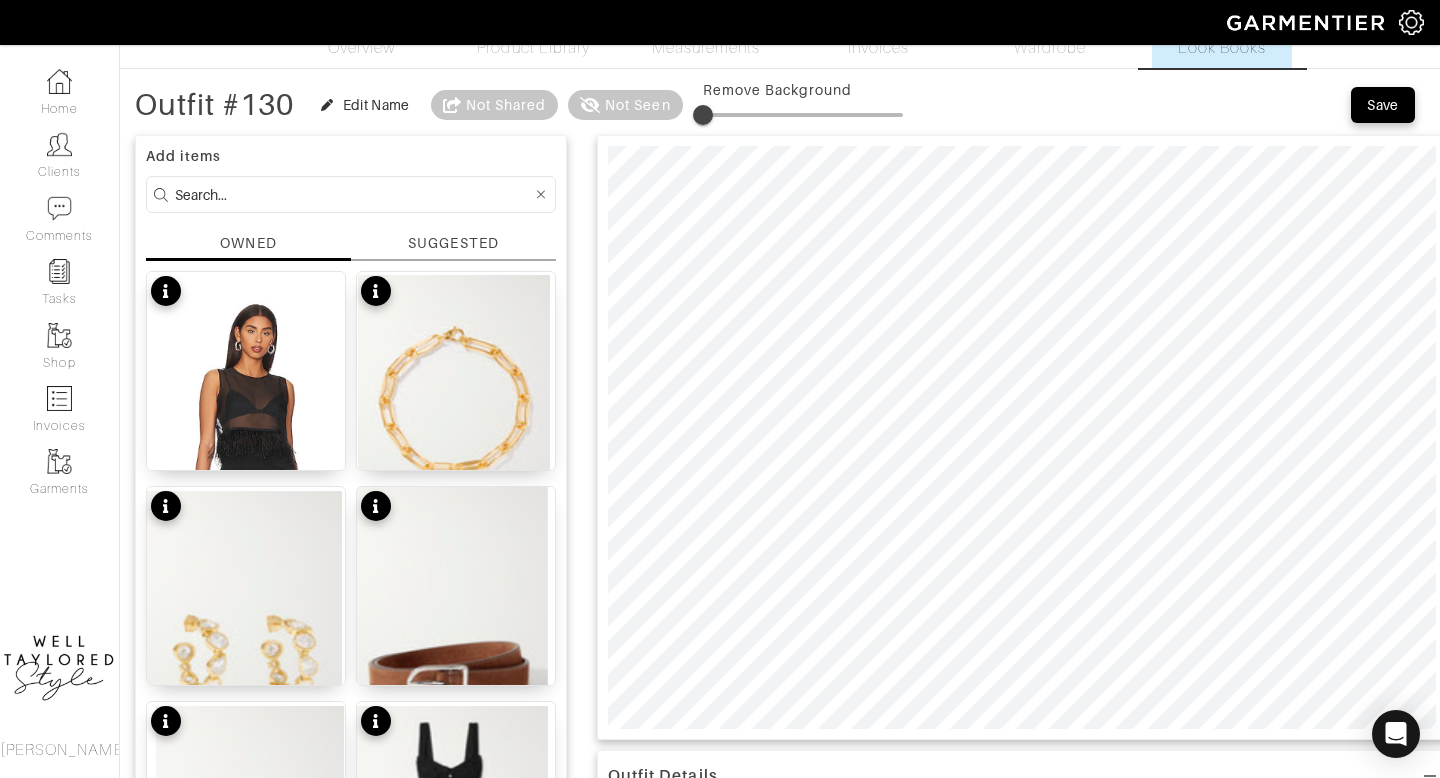 click on "Outfit Details Outfit Name Outfit #130 Outfit Description for Customer (optional) Outfit Items STAUD Nola cropped cotton-blend sweater STAUD Size  small $0.00 Owned Sailor button-embellished denim shorts FRAME Size  26 $220.00 Owned Pisces Dream printed linen shorts Tory Burch Size  small $0.00 Owned" at bounding box center (1022, 1619) 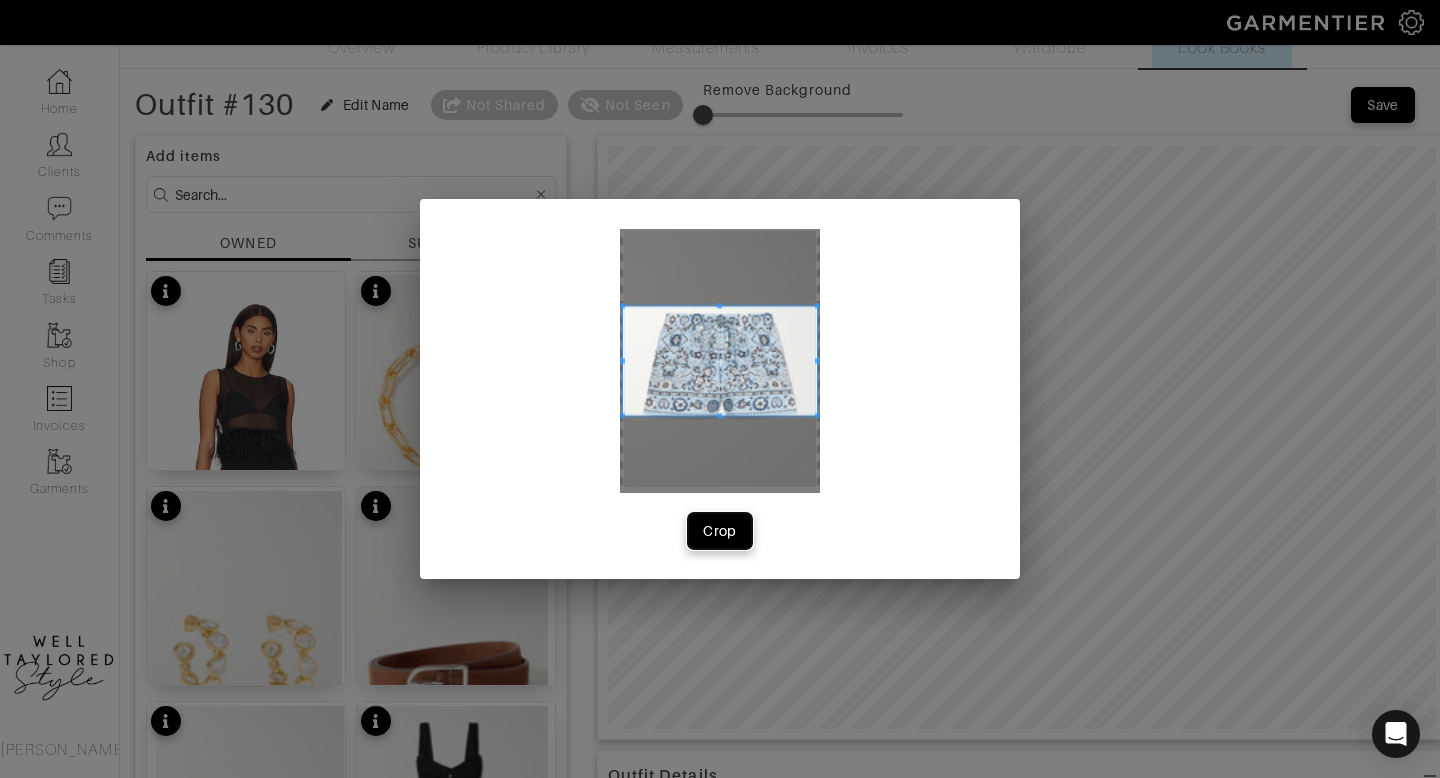 click on "Crop" at bounding box center (720, 531) 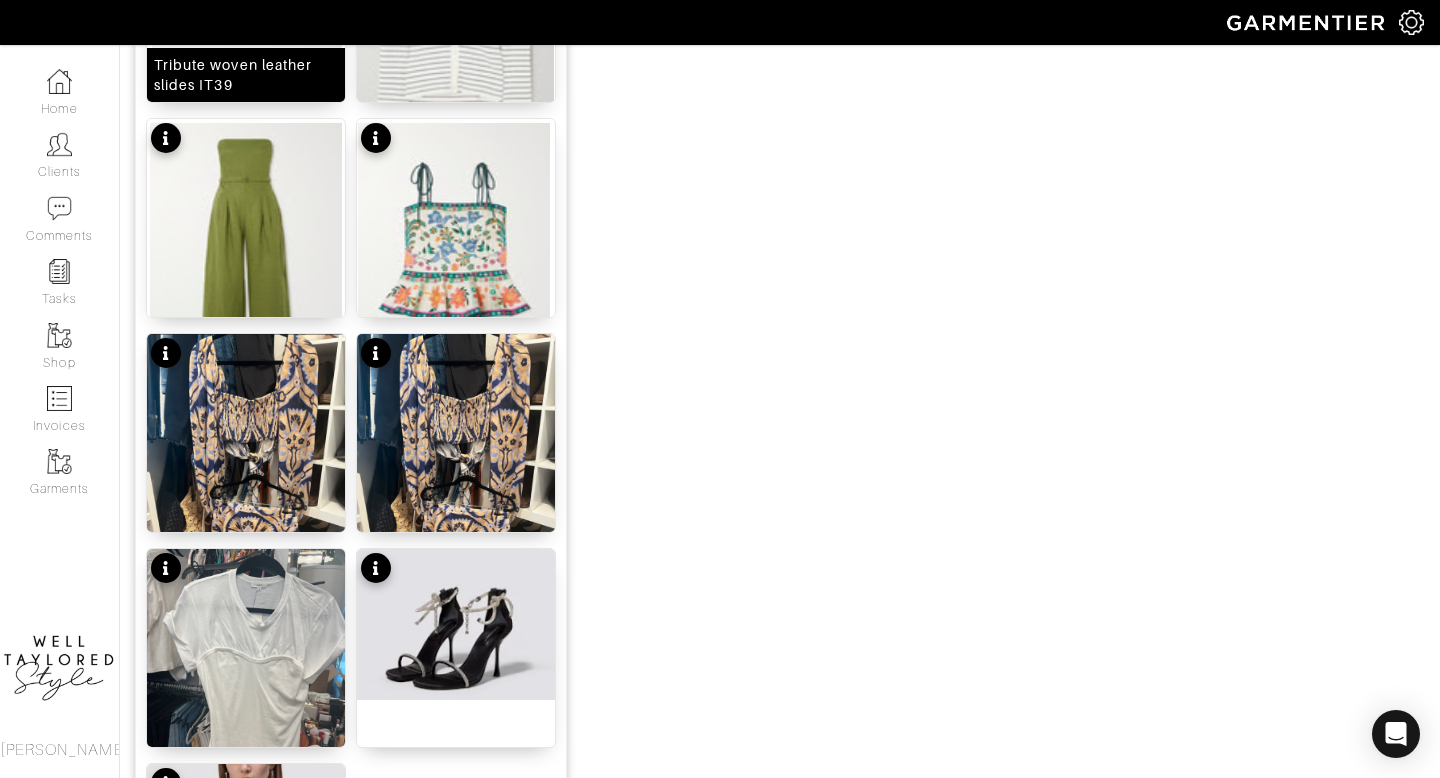 scroll, scrollTop: 2492, scrollLeft: 0, axis: vertical 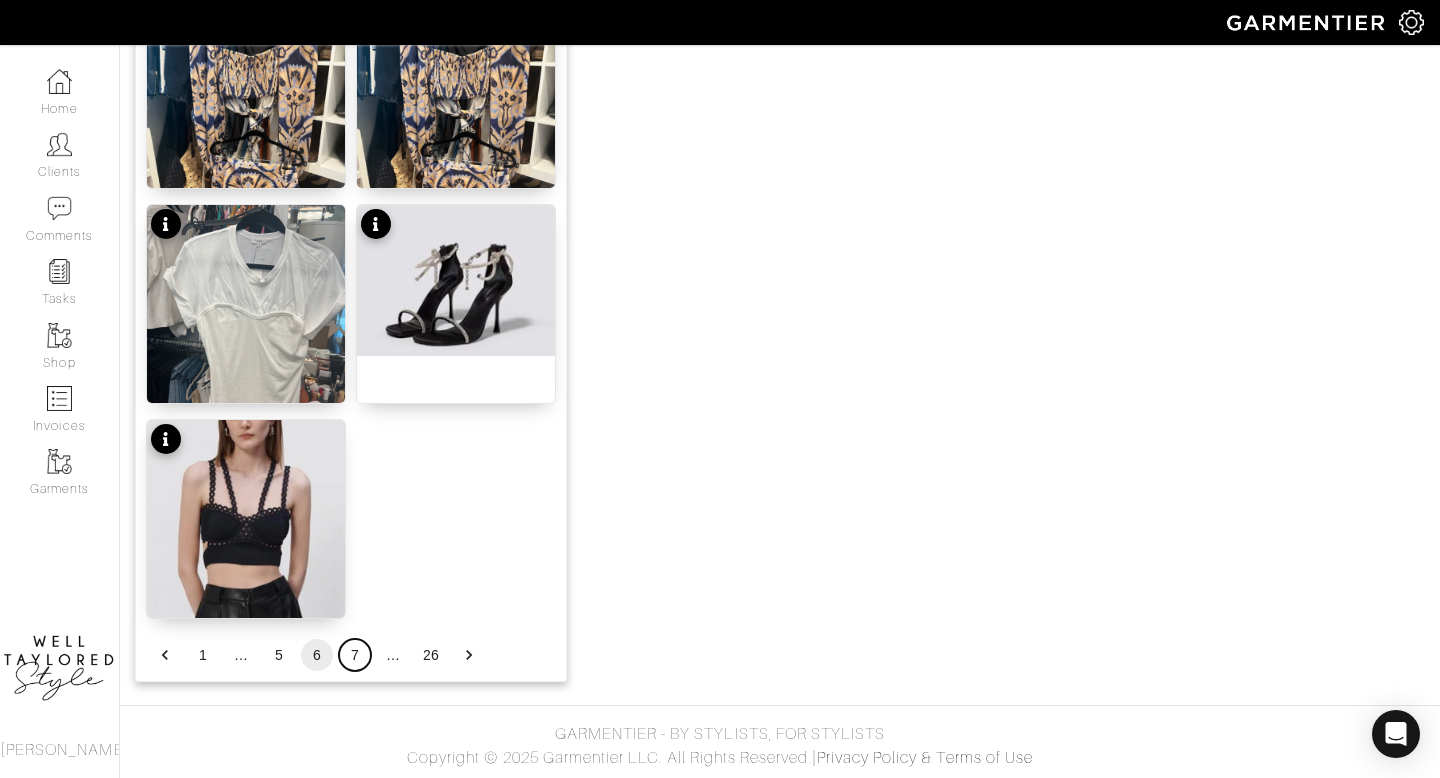 click on "7" at bounding box center (355, 655) 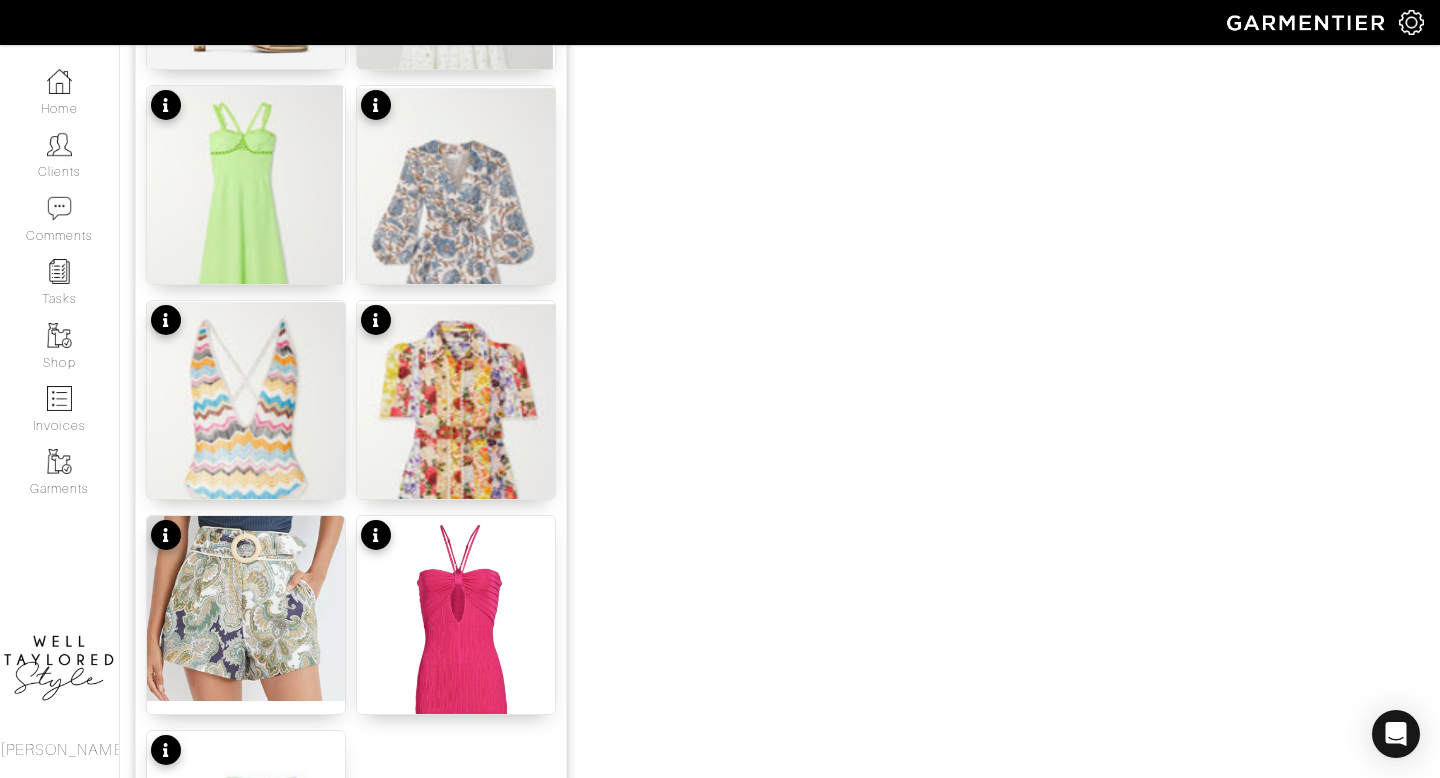 scroll, scrollTop: 2492, scrollLeft: 0, axis: vertical 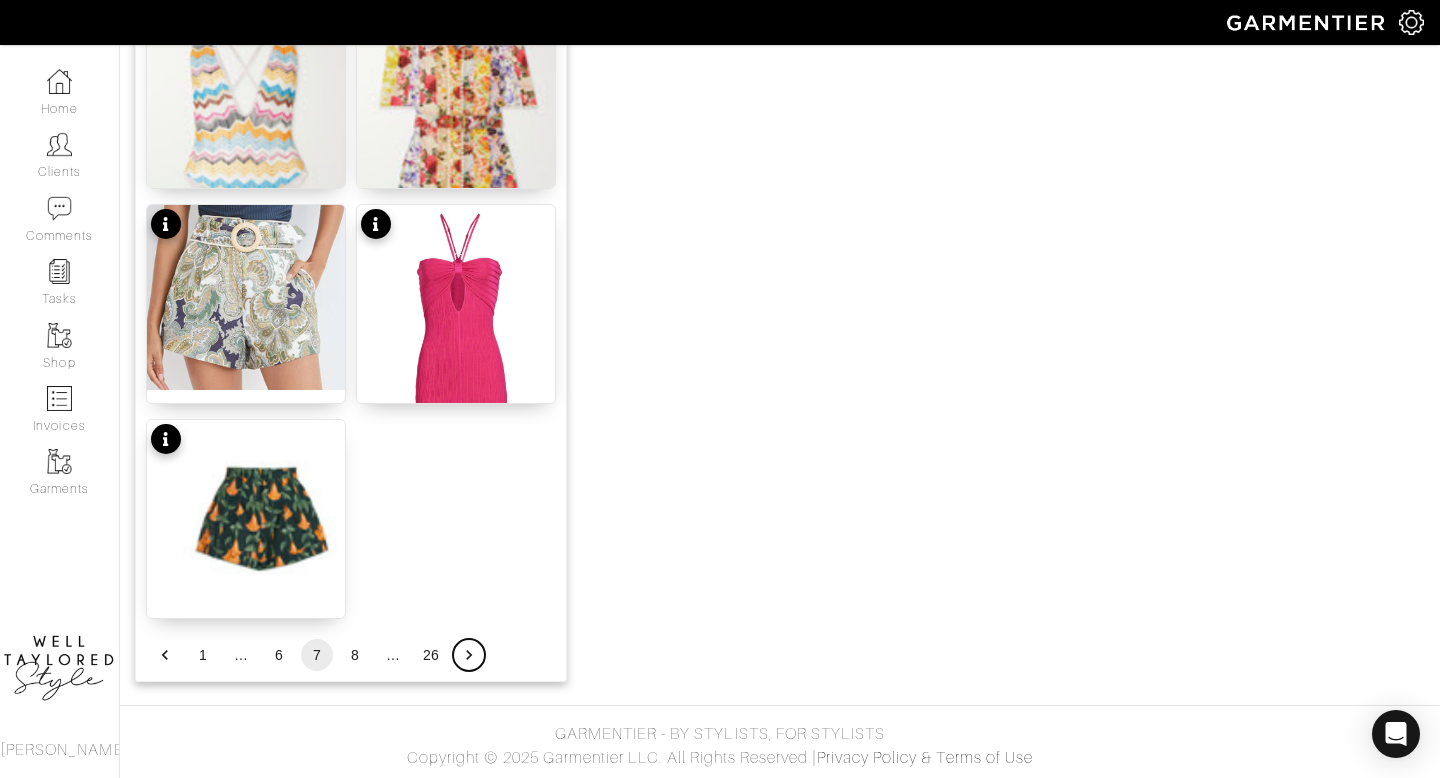 click 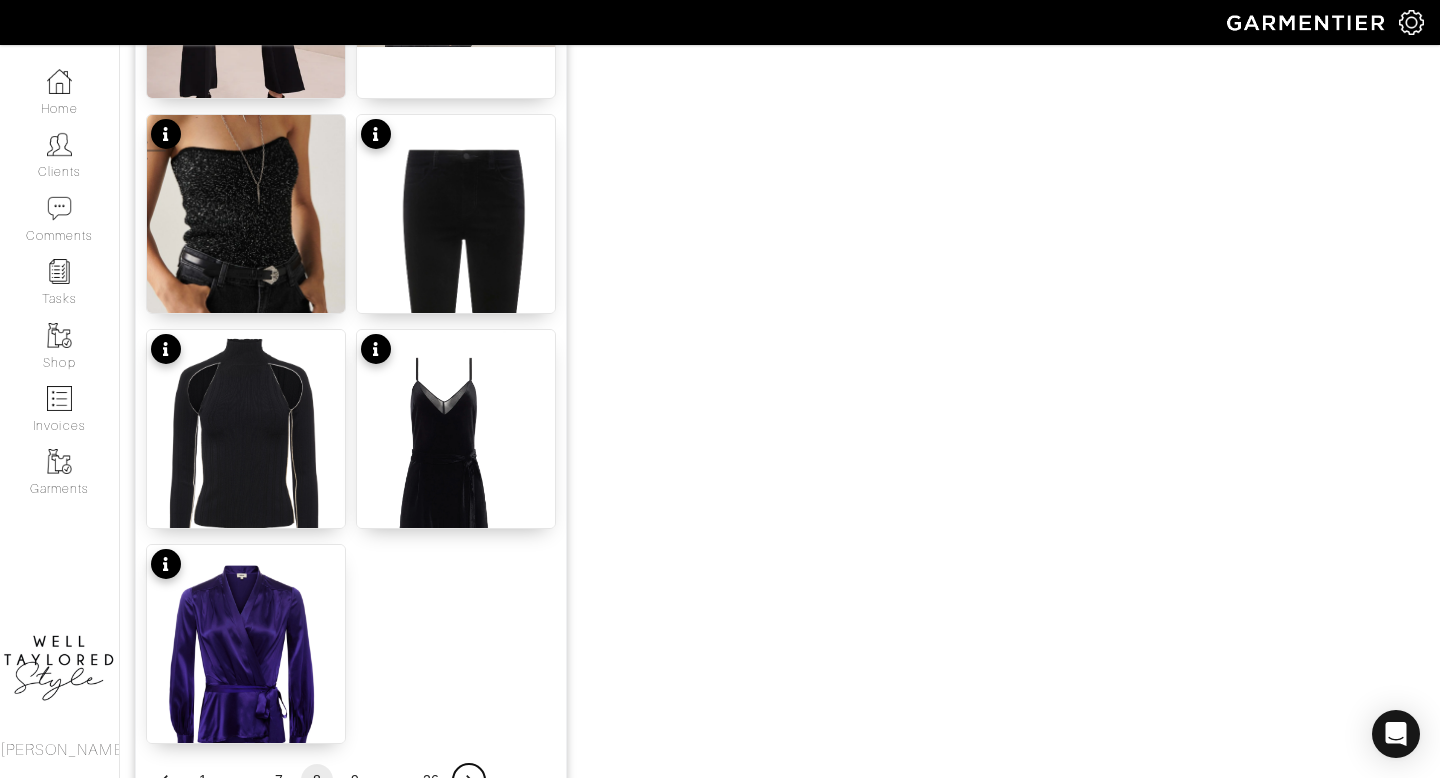 scroll, scrollTop: 2404, scrollLeft: 0, axis: vertical 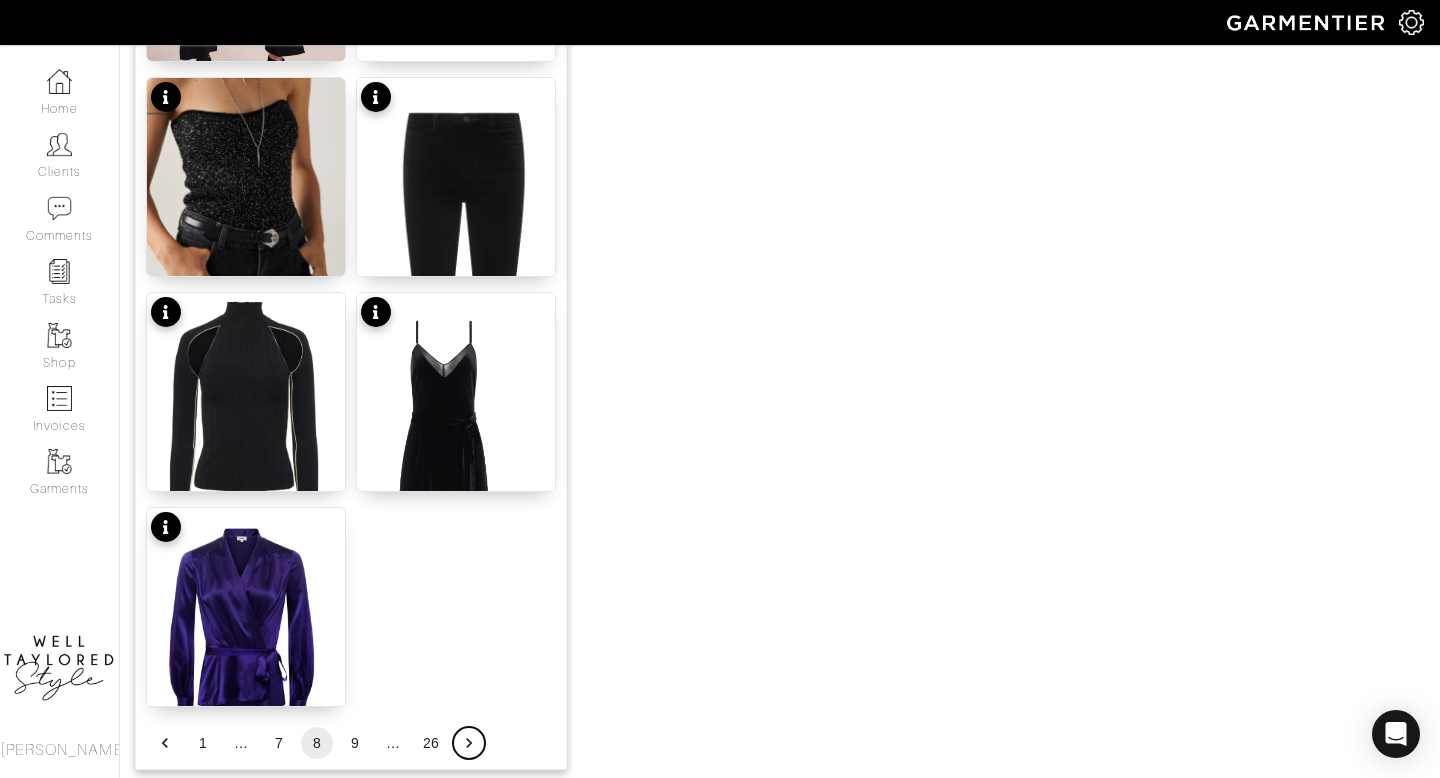 click 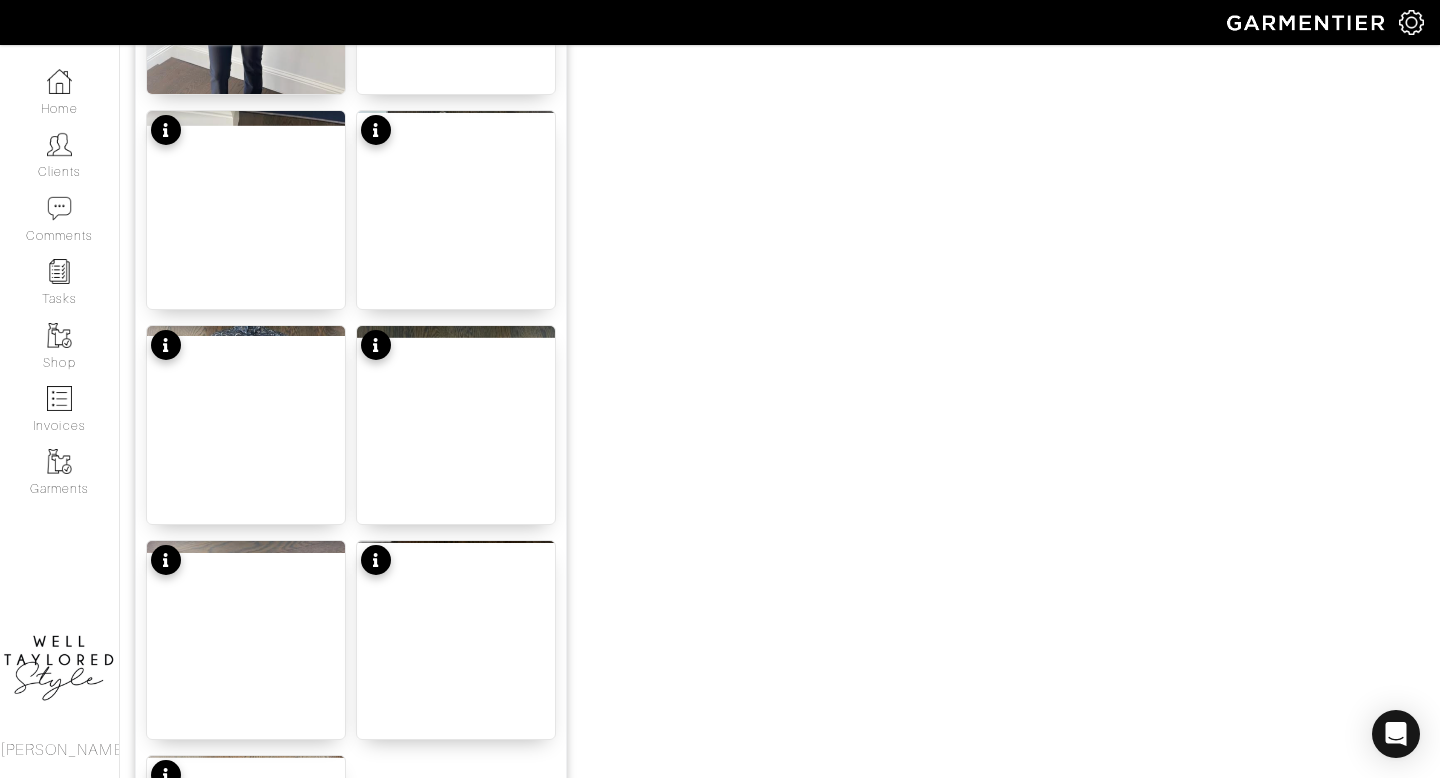 scroll, scrollTop: 2492, scrollLeft: 0, axis: vertical 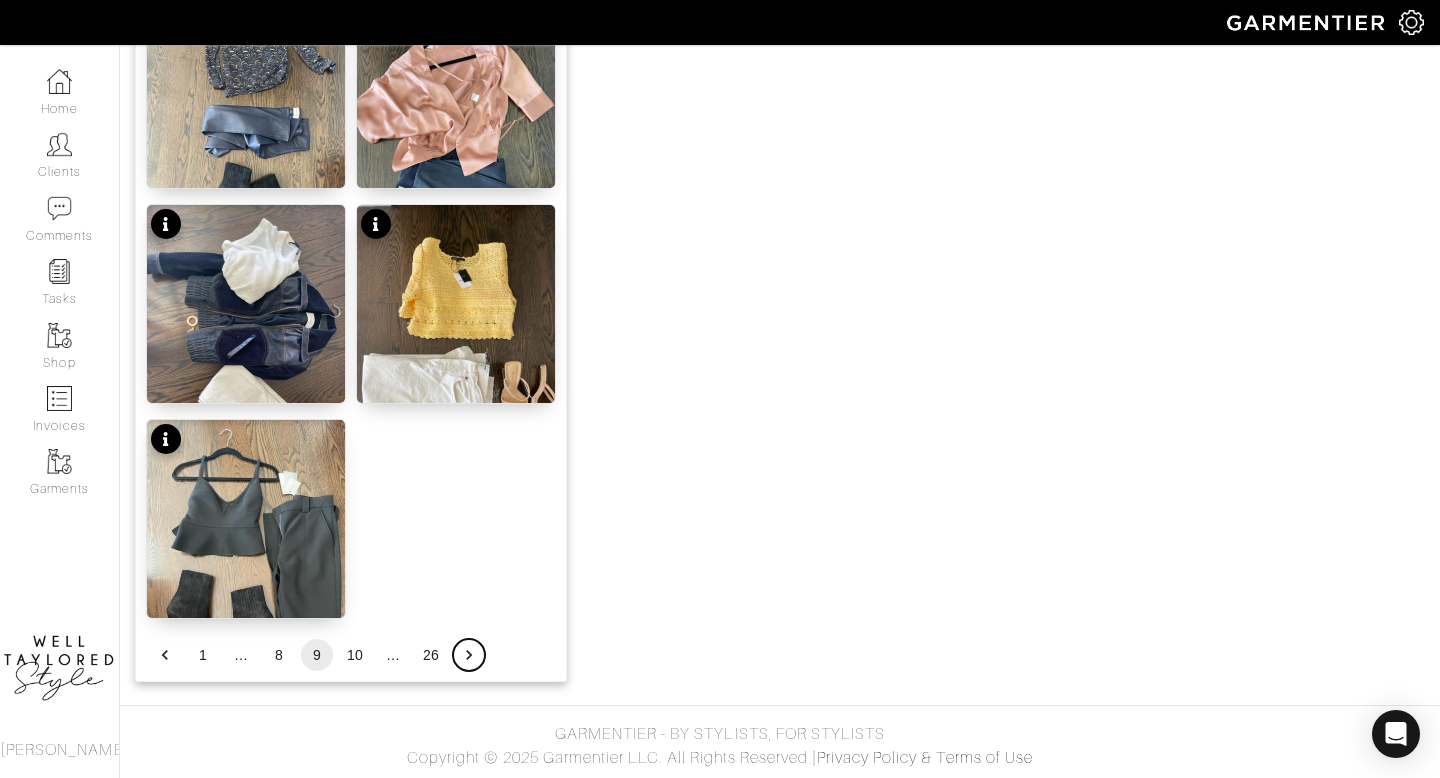 click 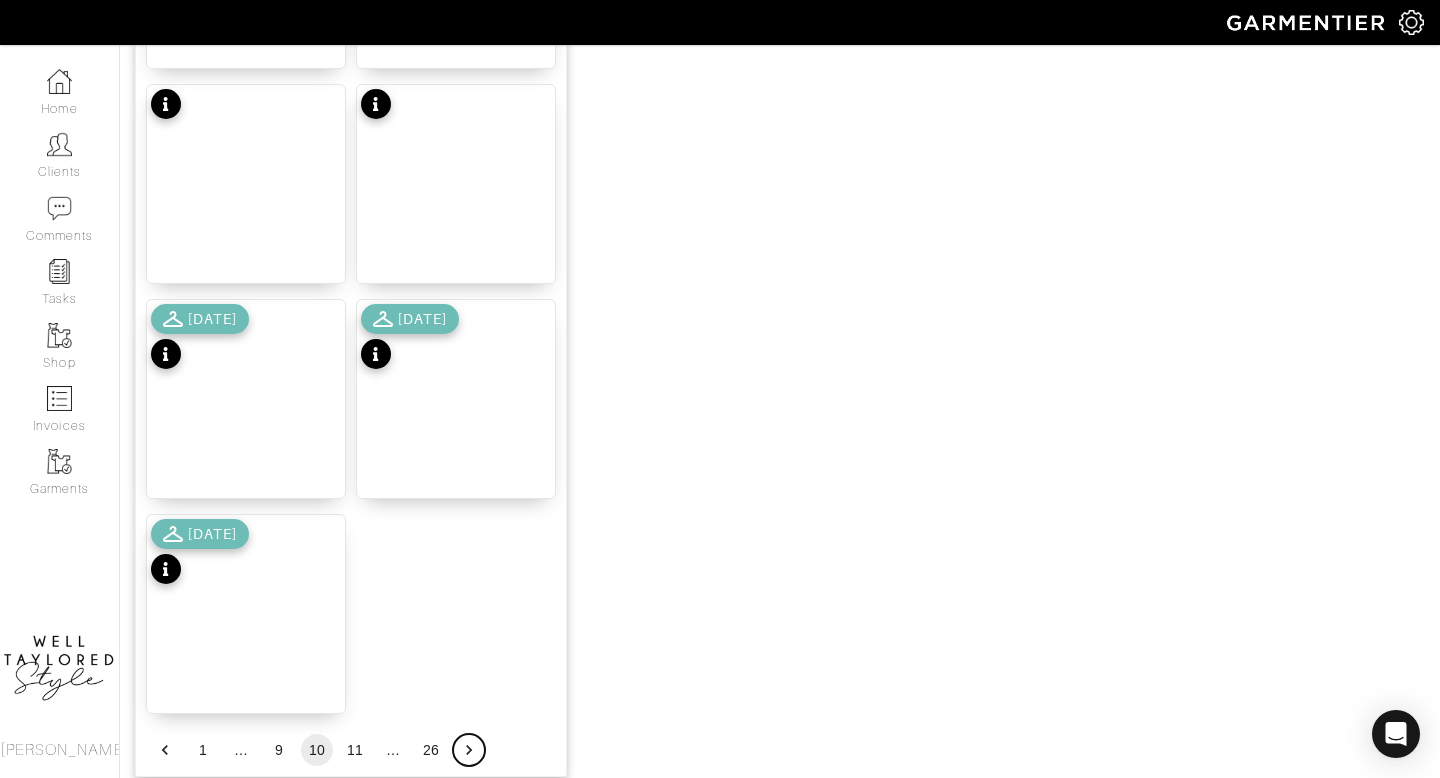 scroll, scrollTop: 2492, scrollLeft: 0, axis: vertical 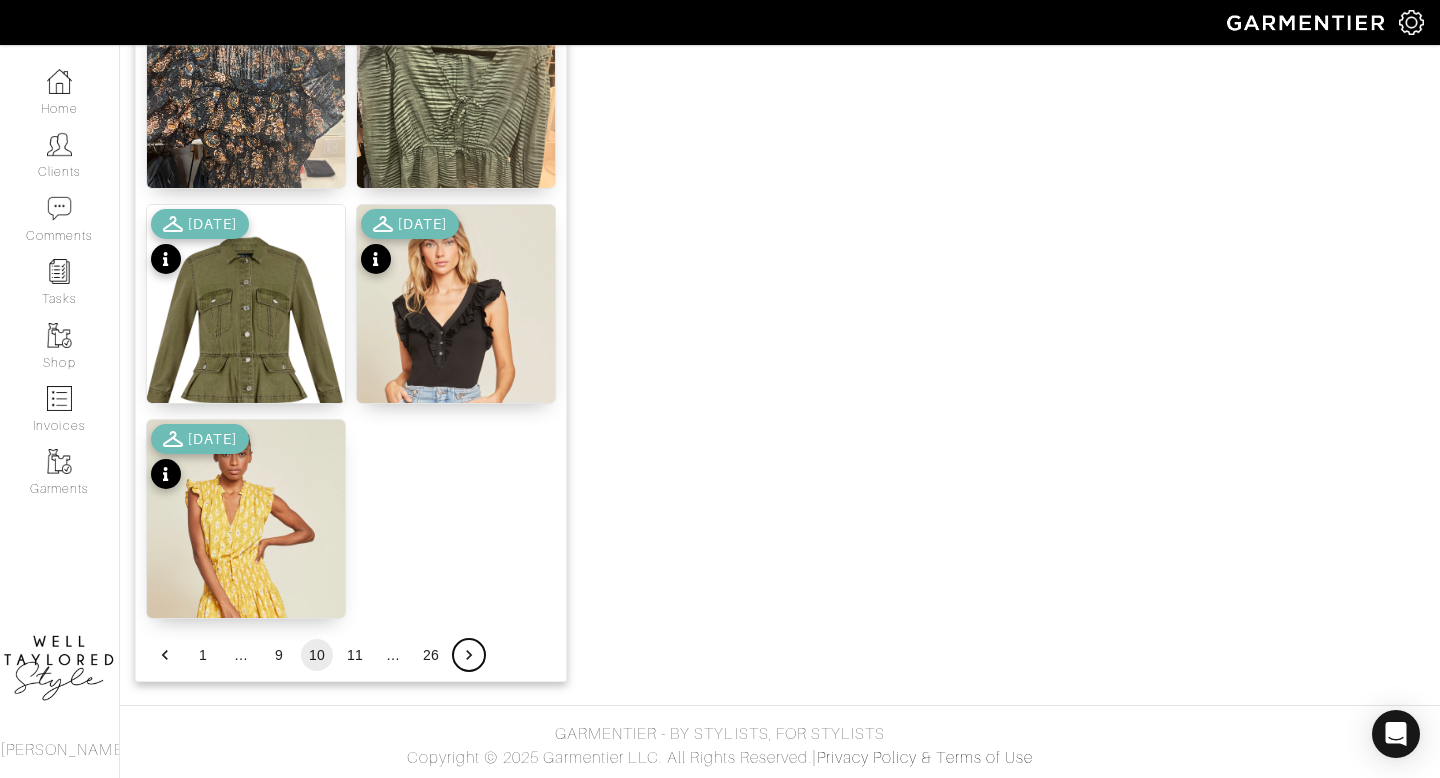 click 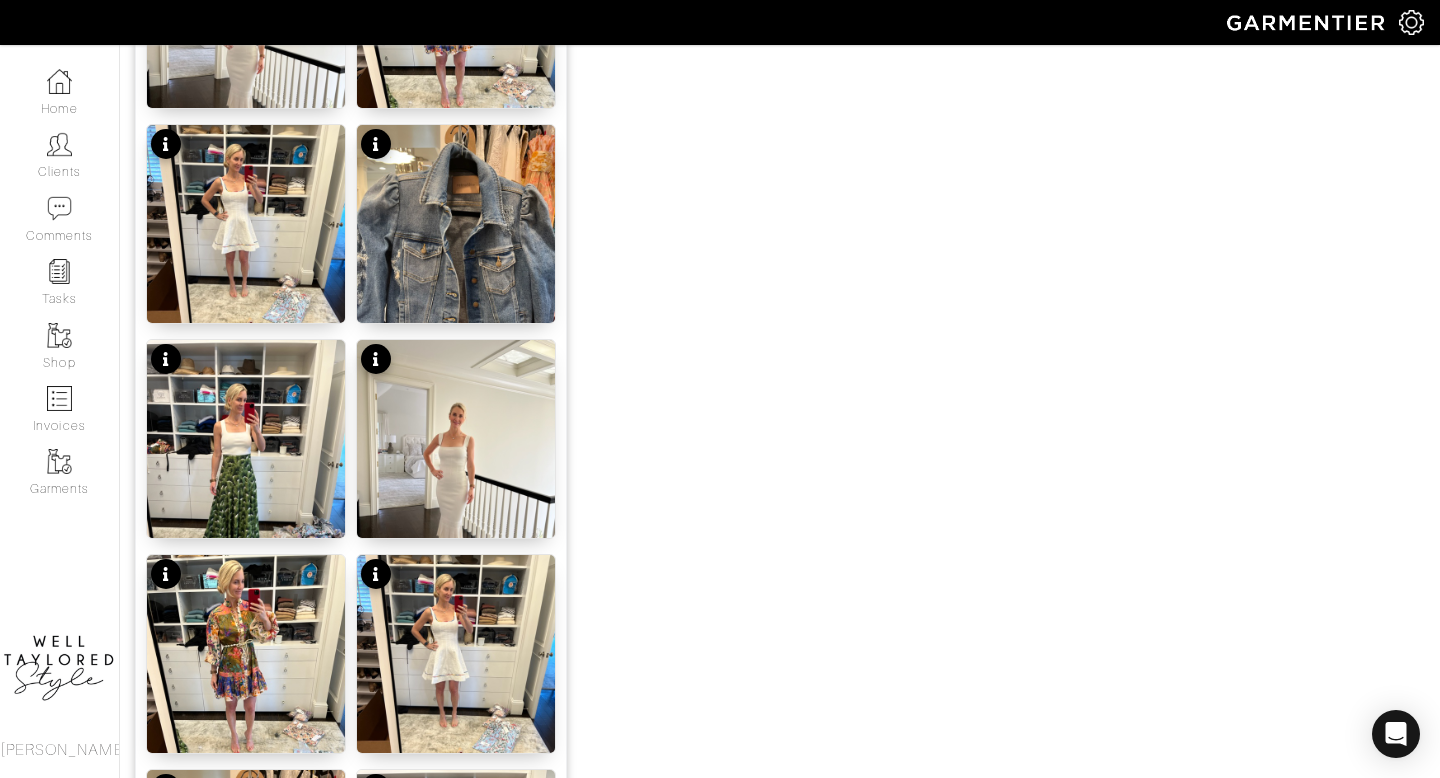scroll, scrollTop: 2492, scrollLeft: 0, axis: vertical 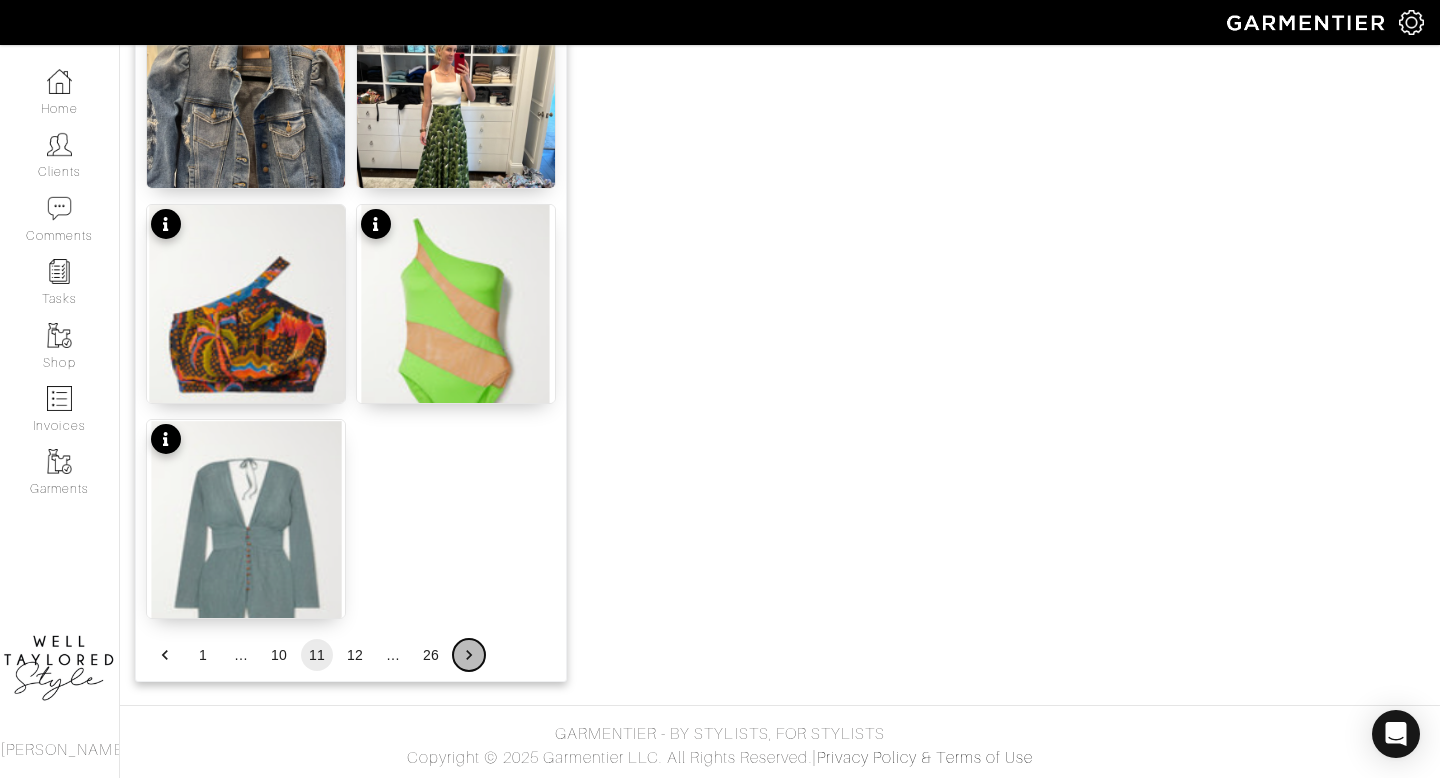 click 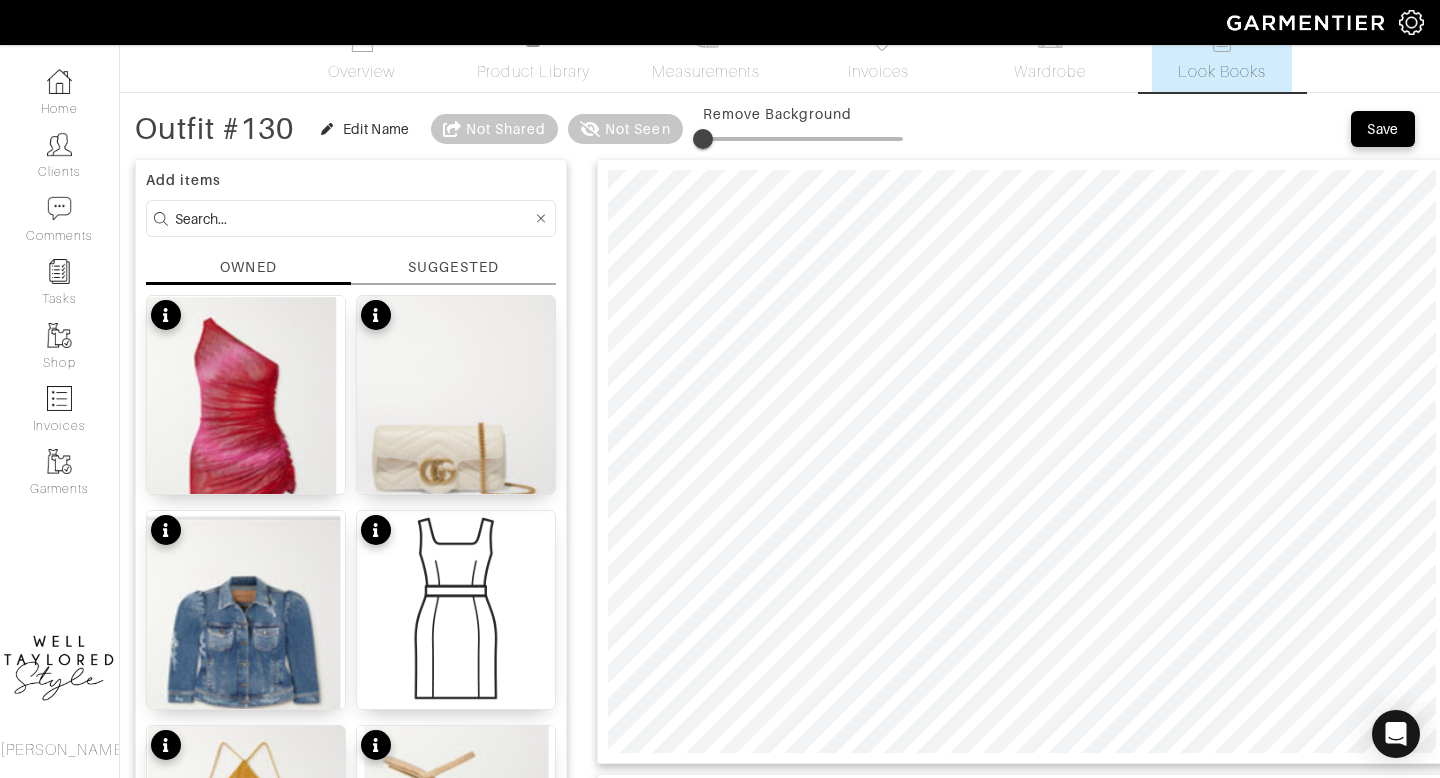 scroll, scrollTop: 0, scrollLeft: 0, axis: both 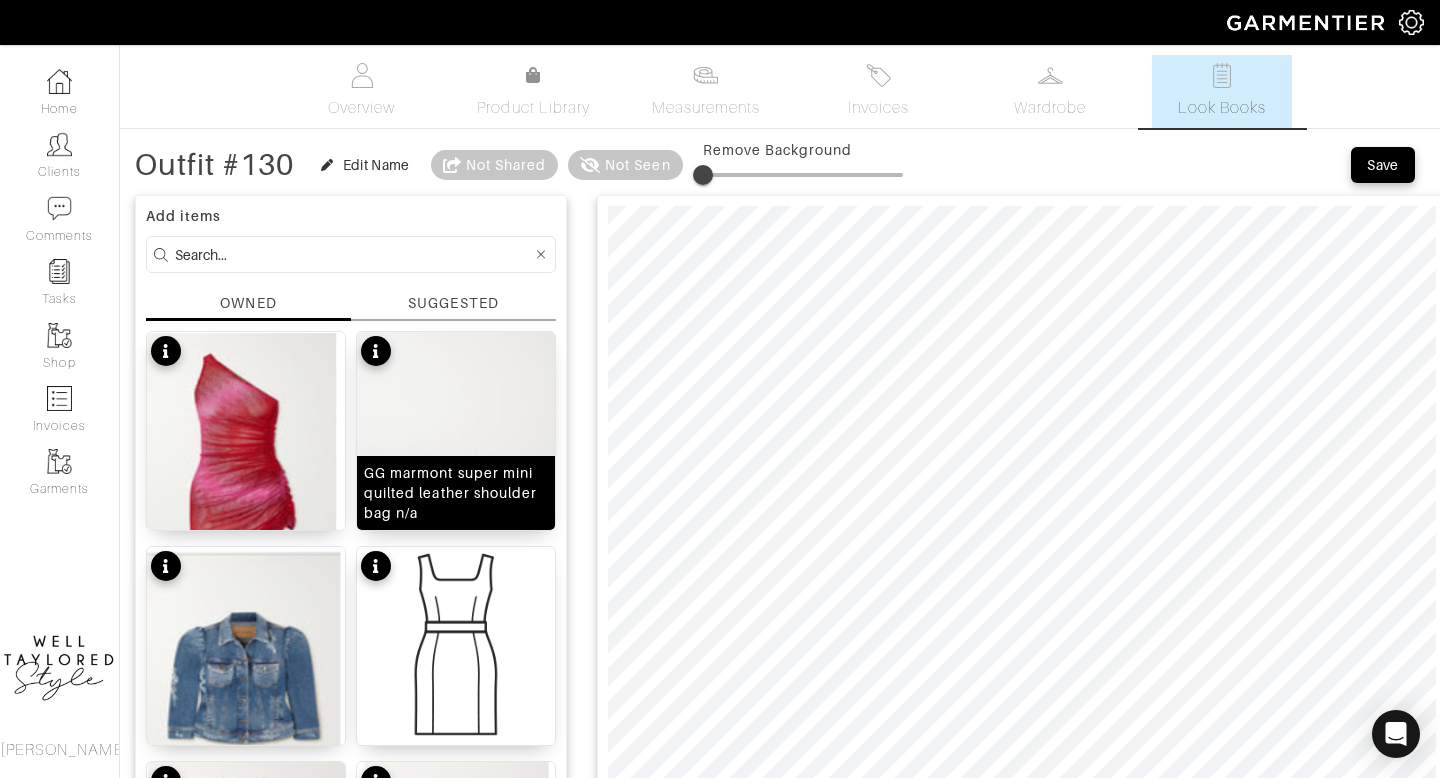 click on "GG marmont super mini quilted leather shoulder bag   n/a" at bounding box center (456, 493) 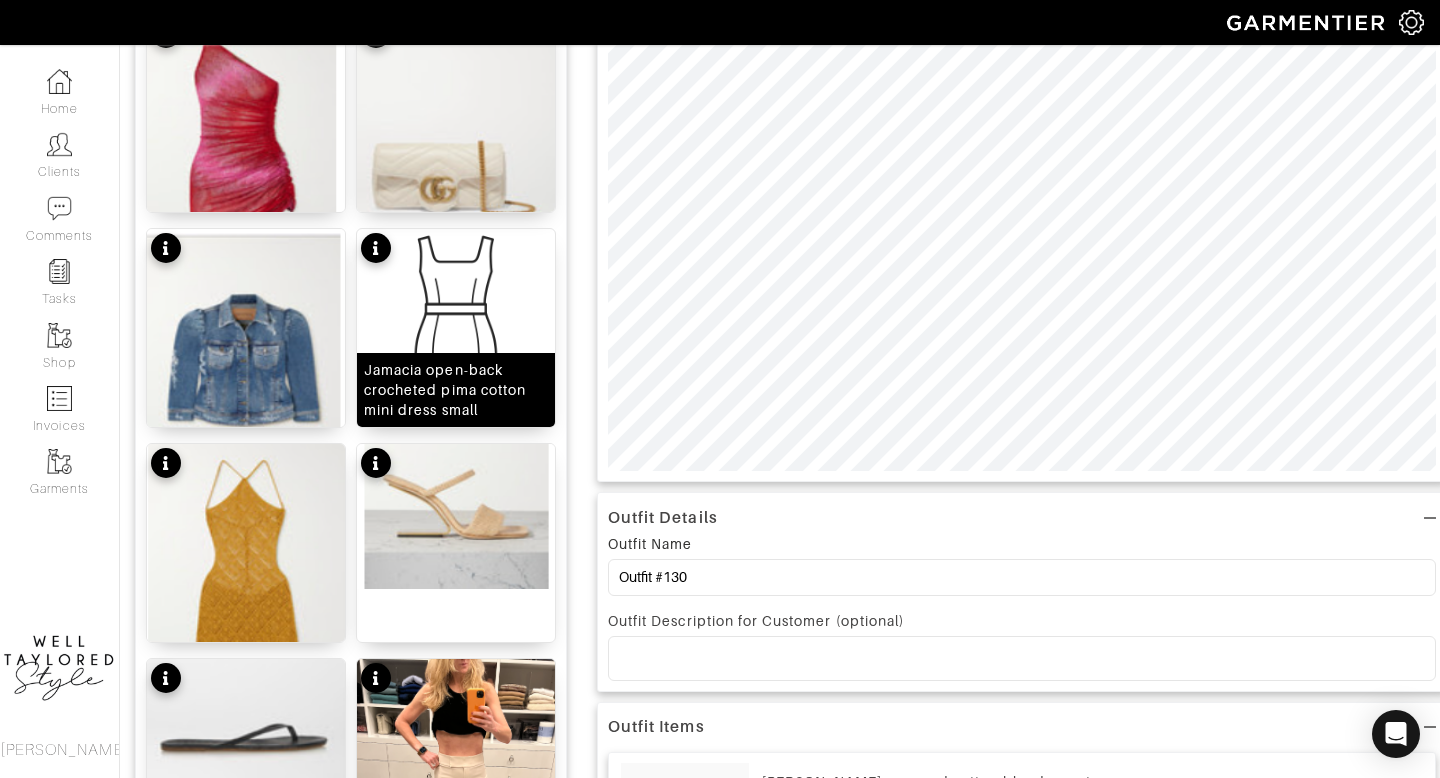 scroll, scrollTop: 319, scrollLeft: 0, axis: vertical 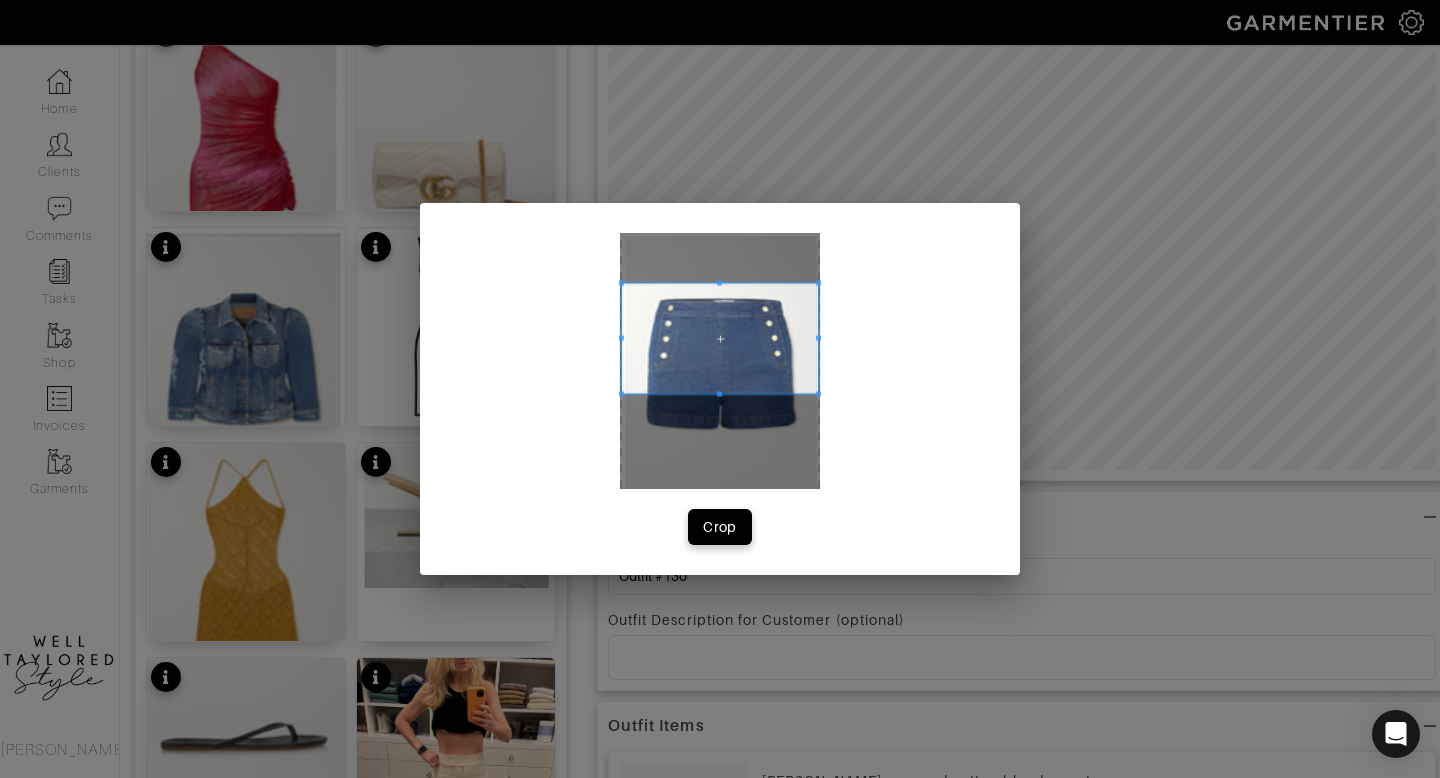 click at bounding box center (720, 339) 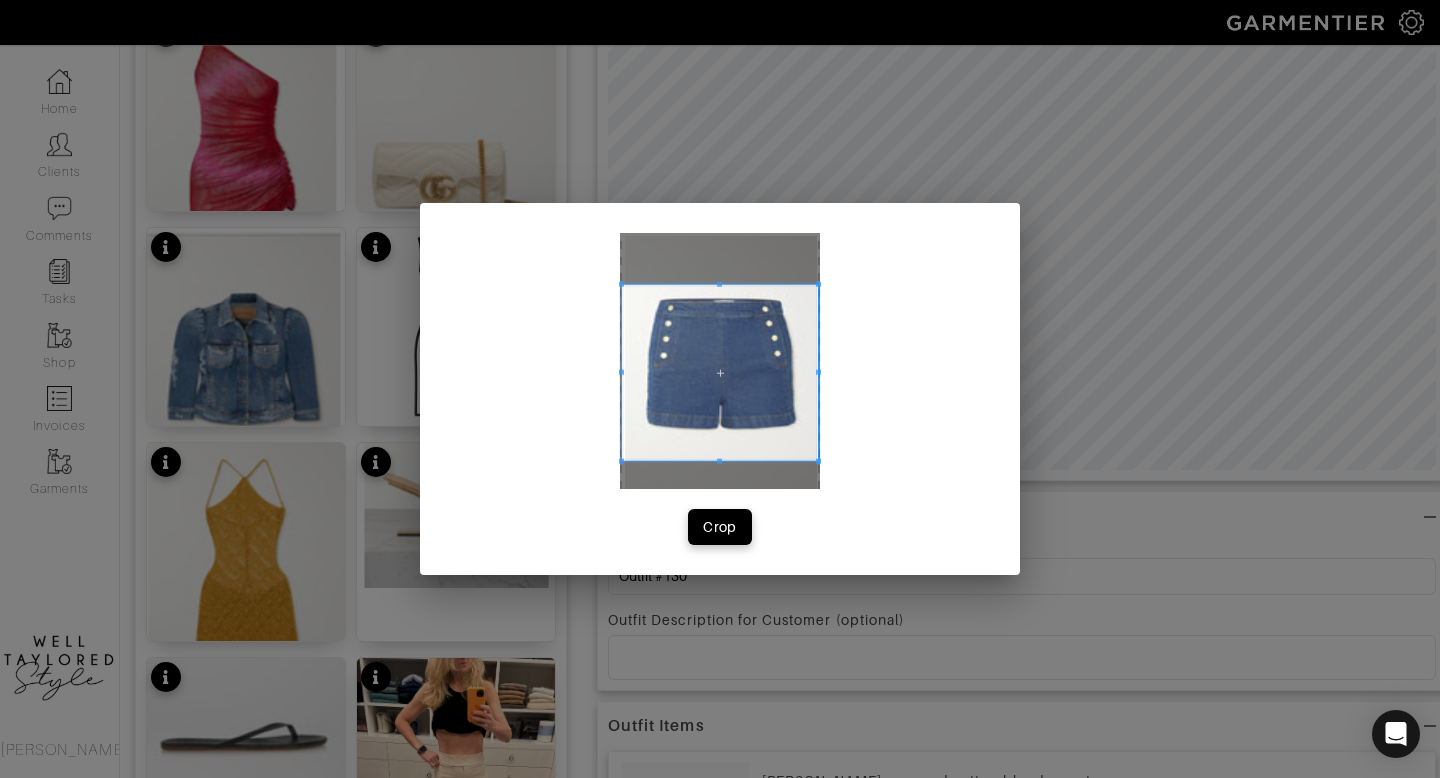 click at bounding box center [720, 461] 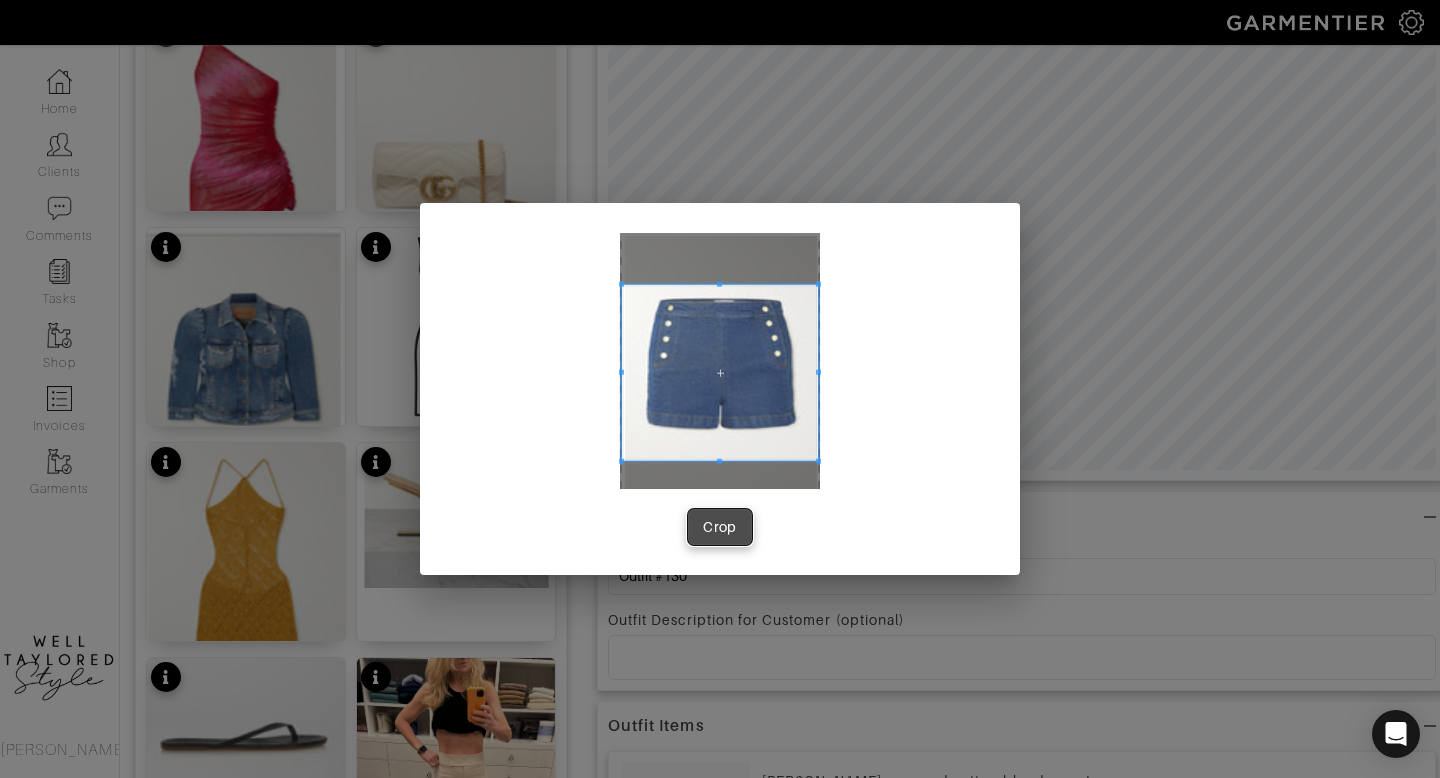 click on "Crop" at bounding box center (720, 527) 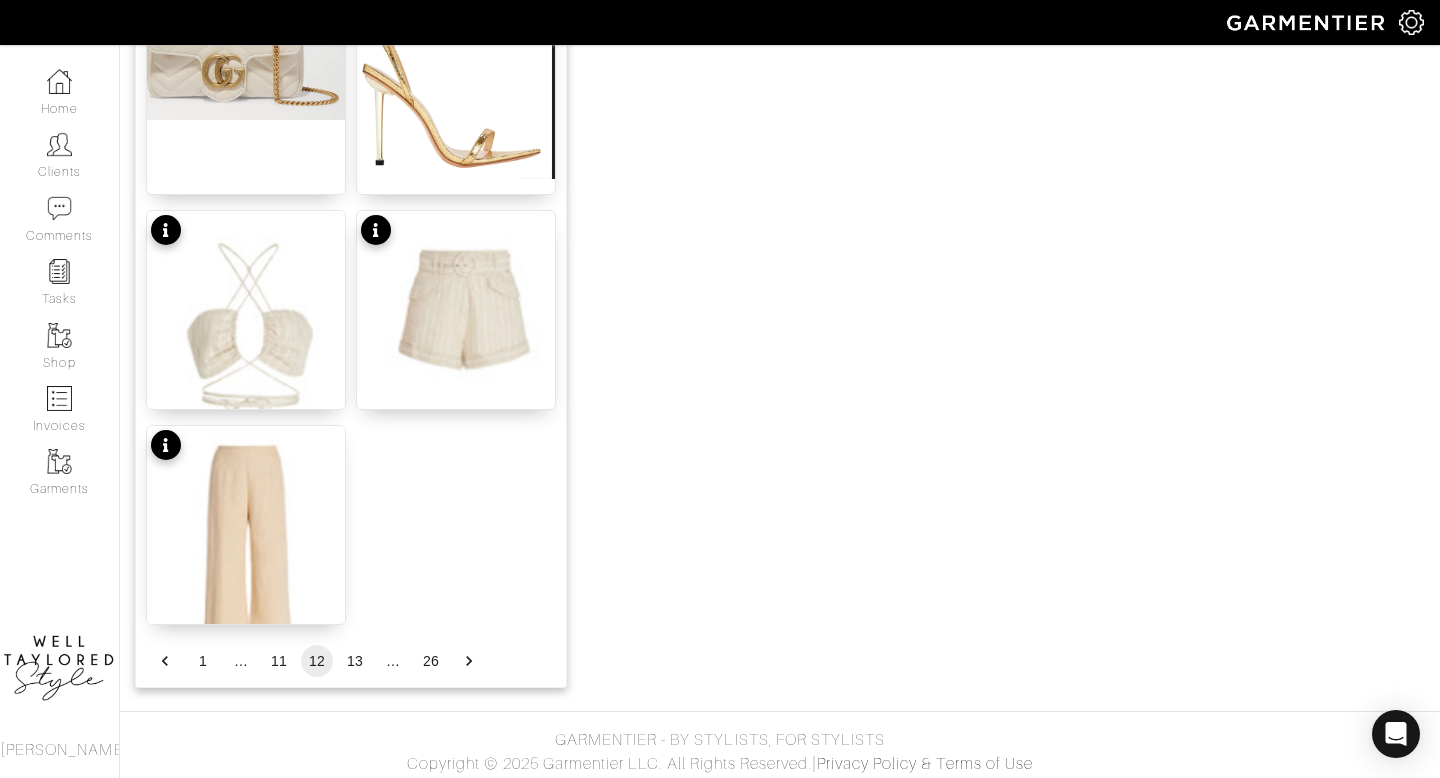 scroll, scrollTop: 2492, scrollLeft: 0, axis: vertical 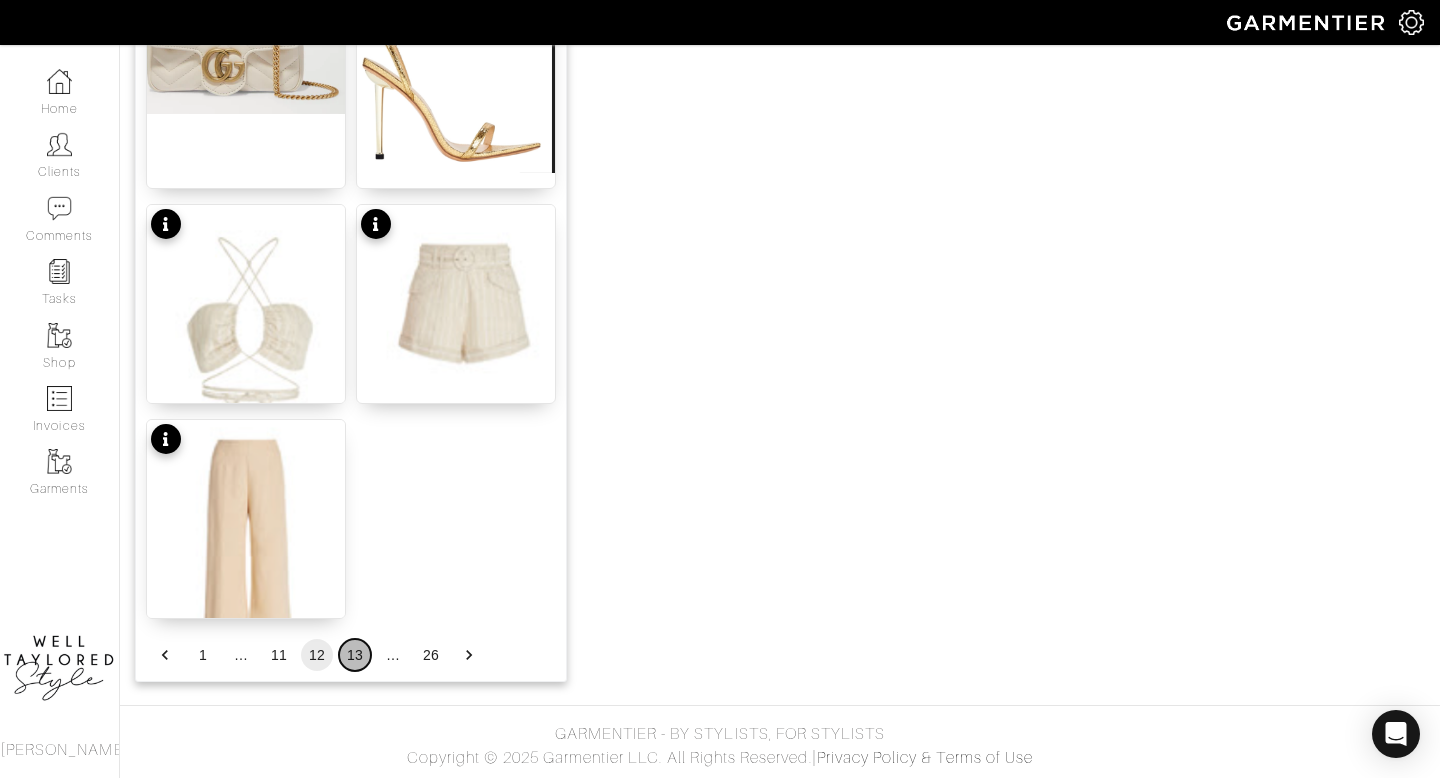 click on "13" at bounding box center [355, 655] 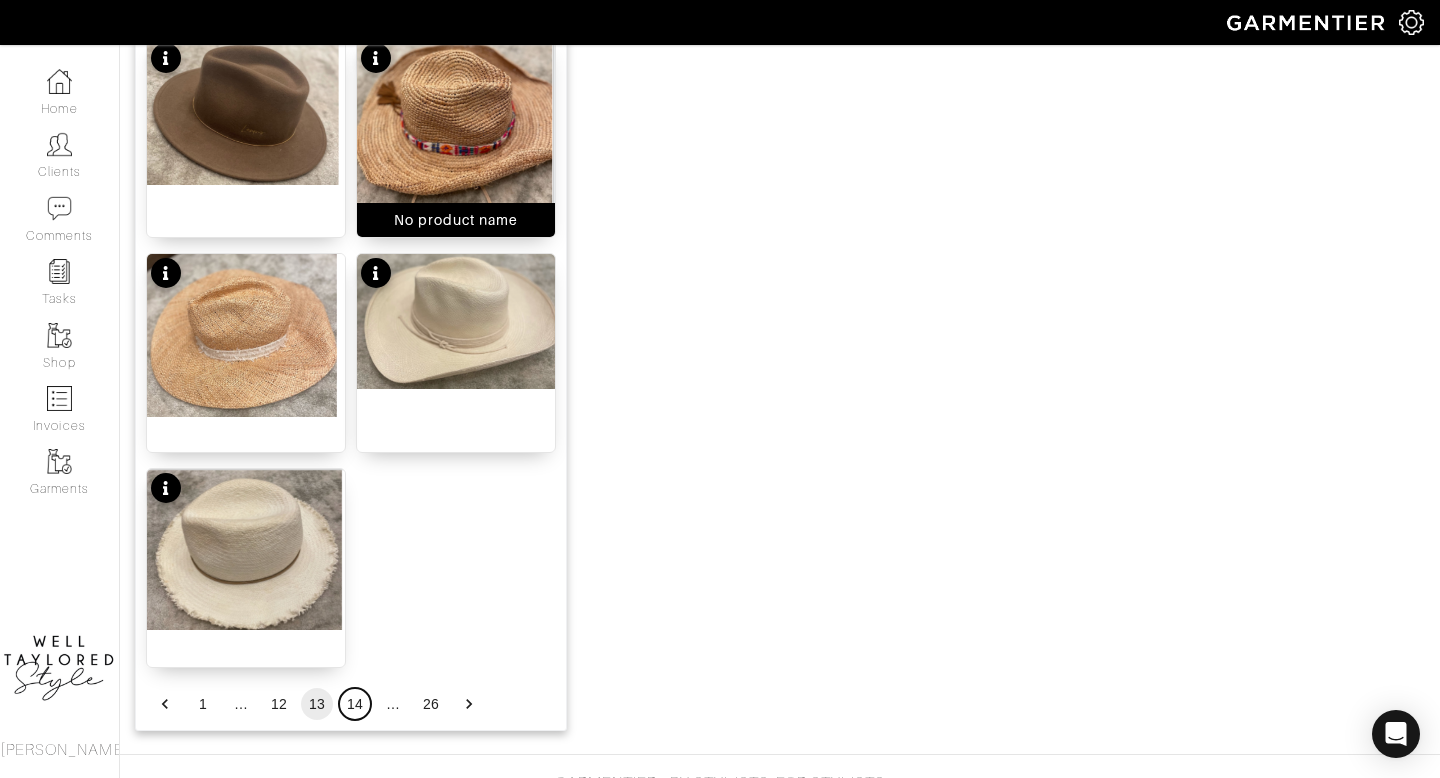 scroll, scrollTop: 2492, scrollLeft: 0, axis: vertical 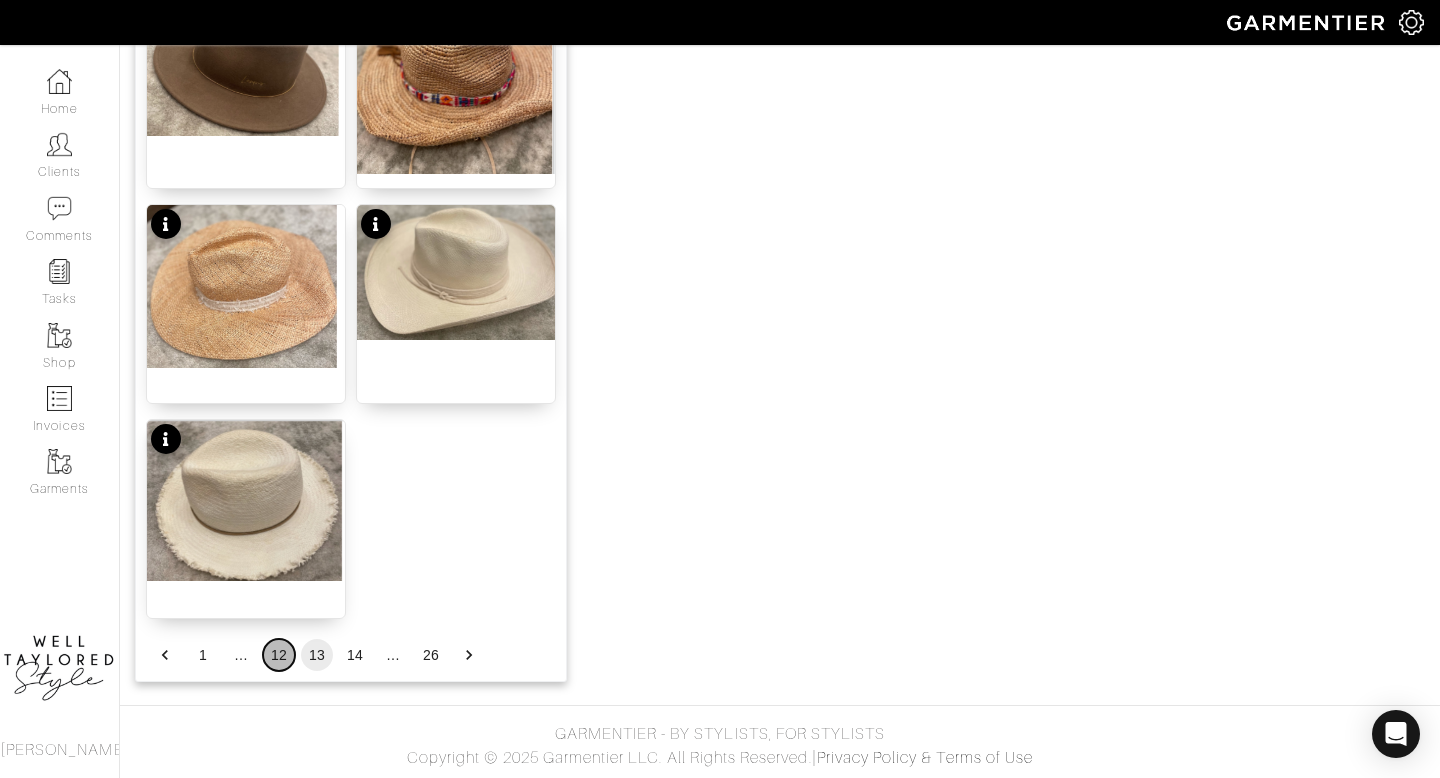 click on "12" at bounding box center [279, 655] 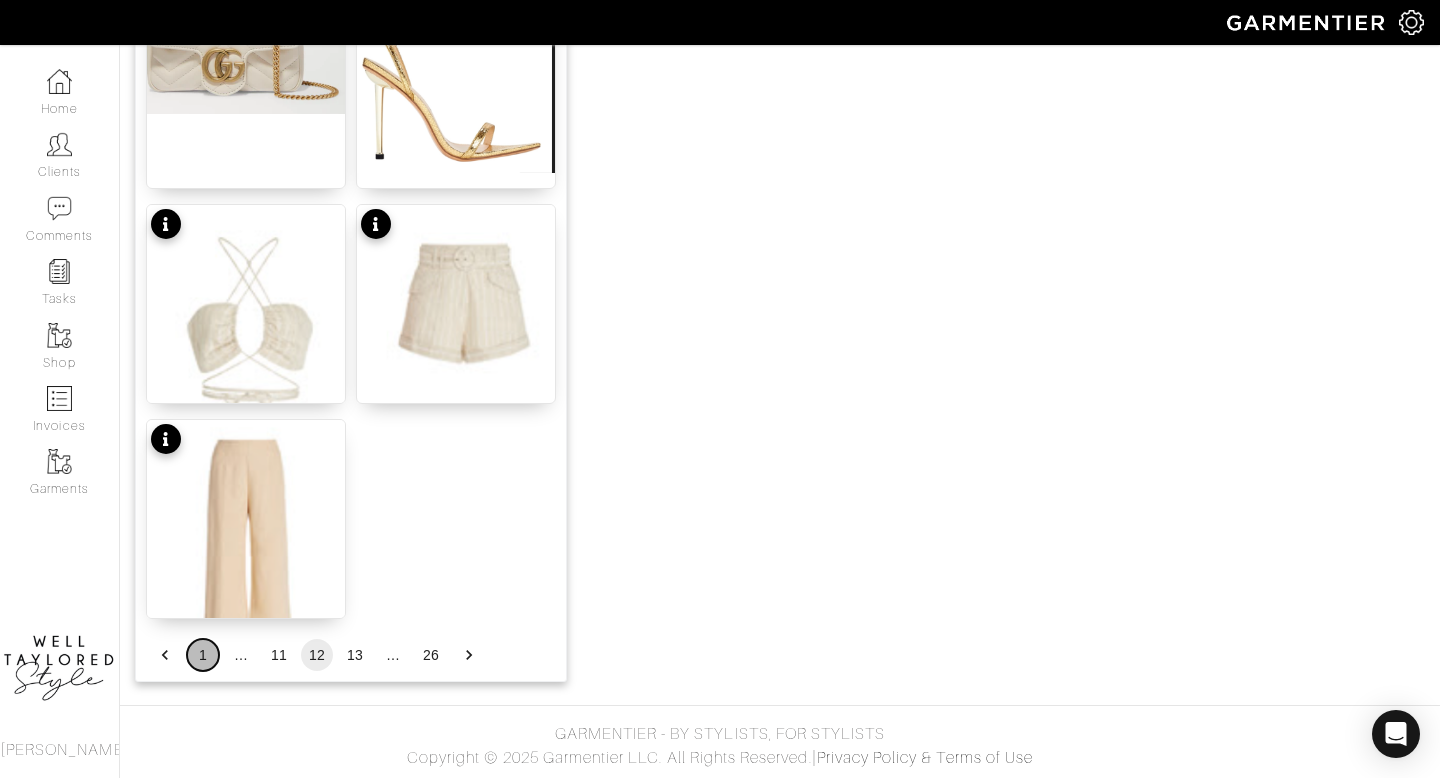 click on "1" at bounding box center (203, 655) 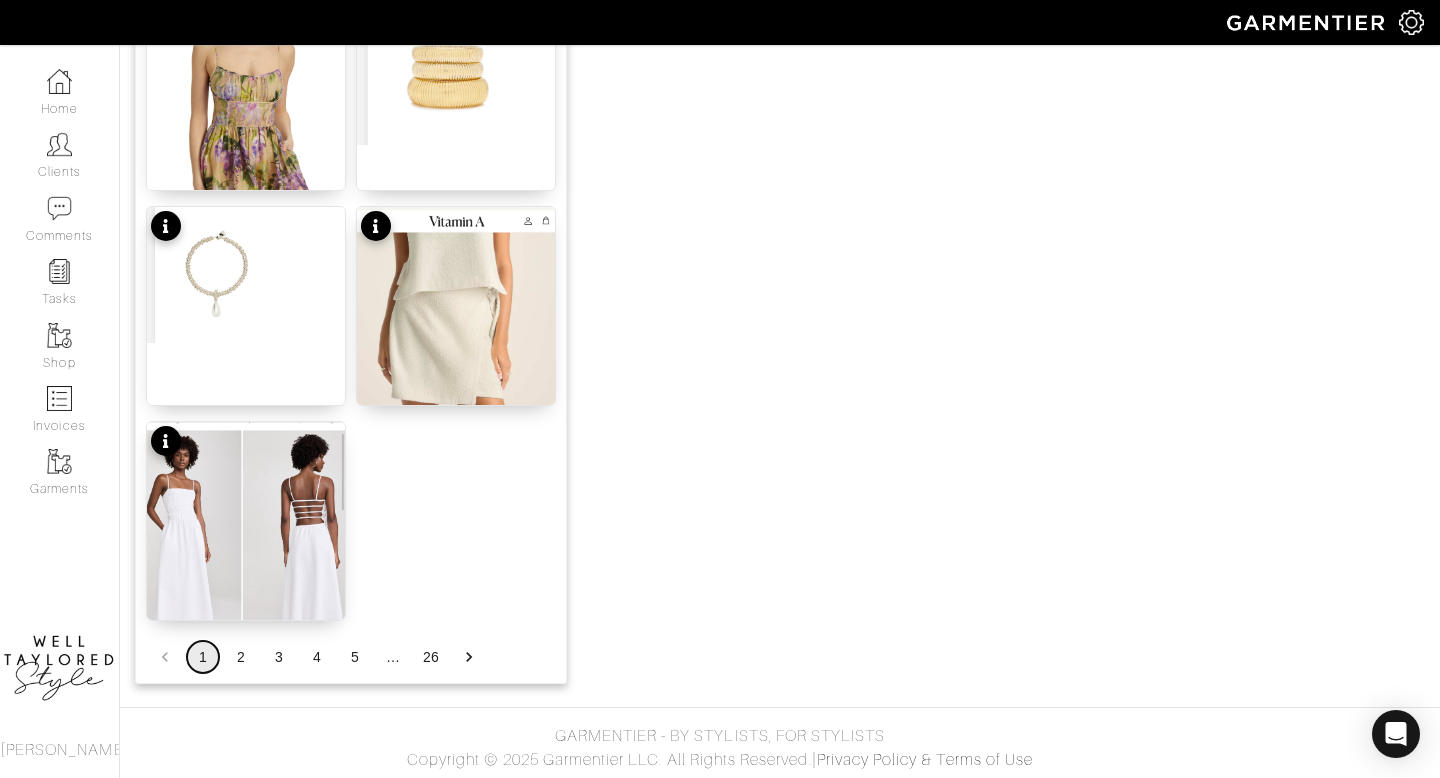 scroll, scrollTop: 2492, scrollLeft: 0, axis: vertical 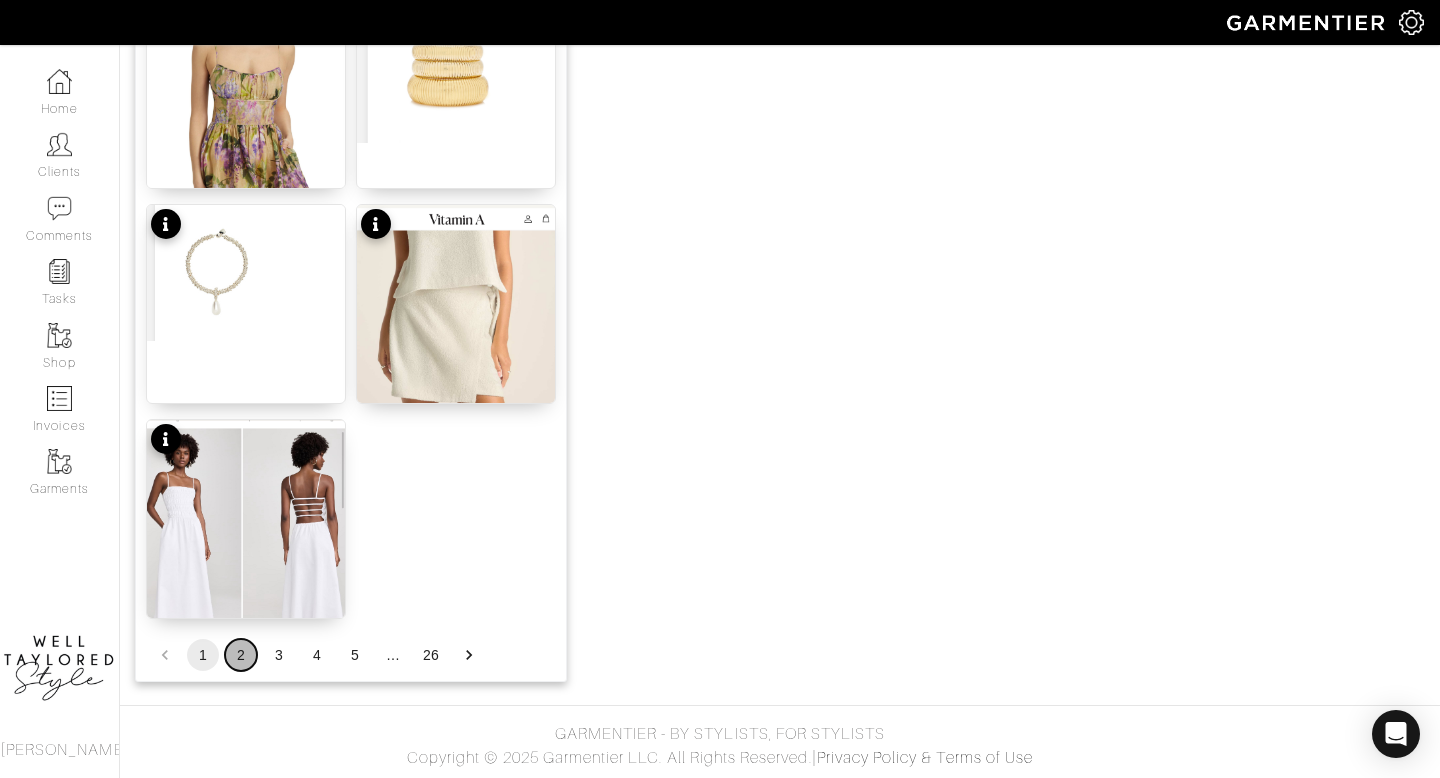click on "2" at bounding box center (241, 655) 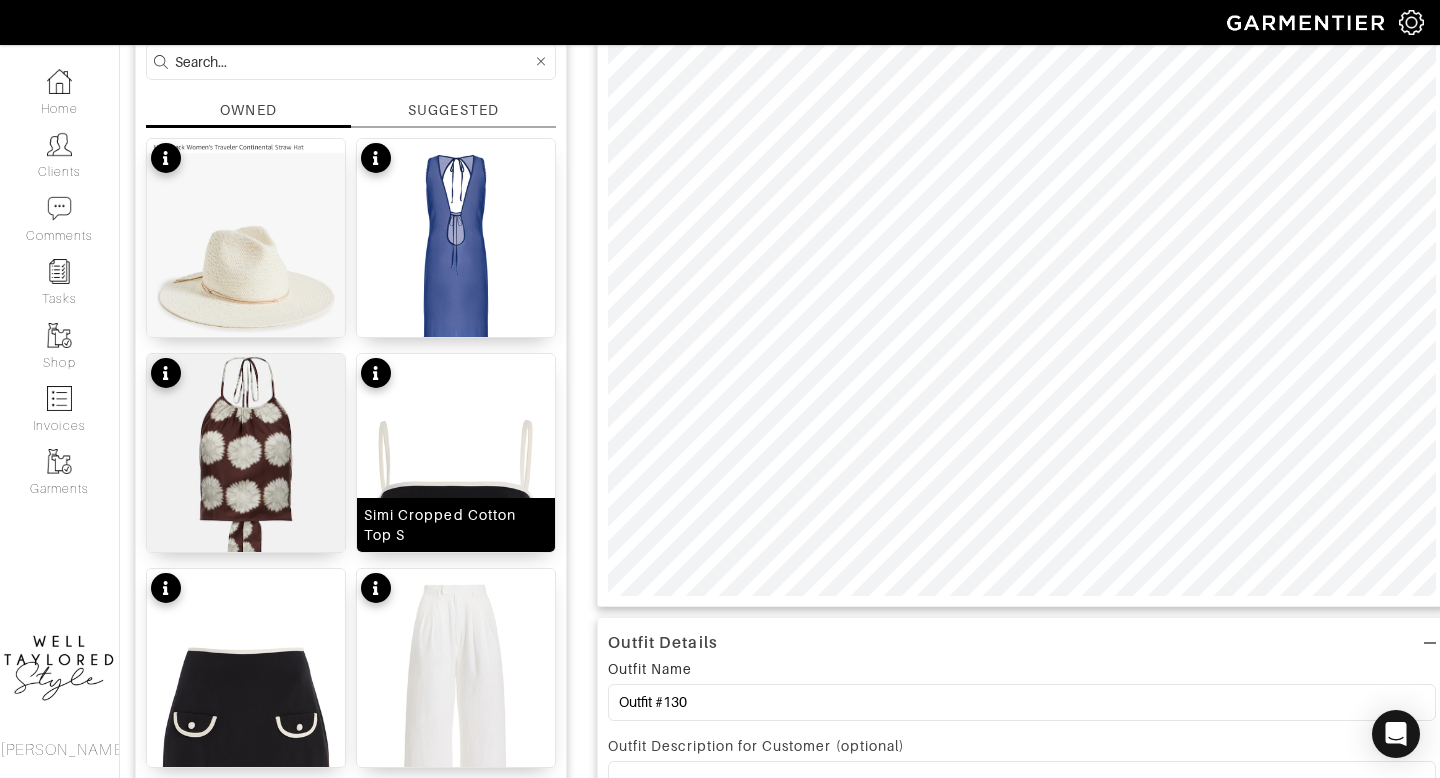 scroll, scrollTop: 191, scrollLeft: 0, axis: vertical 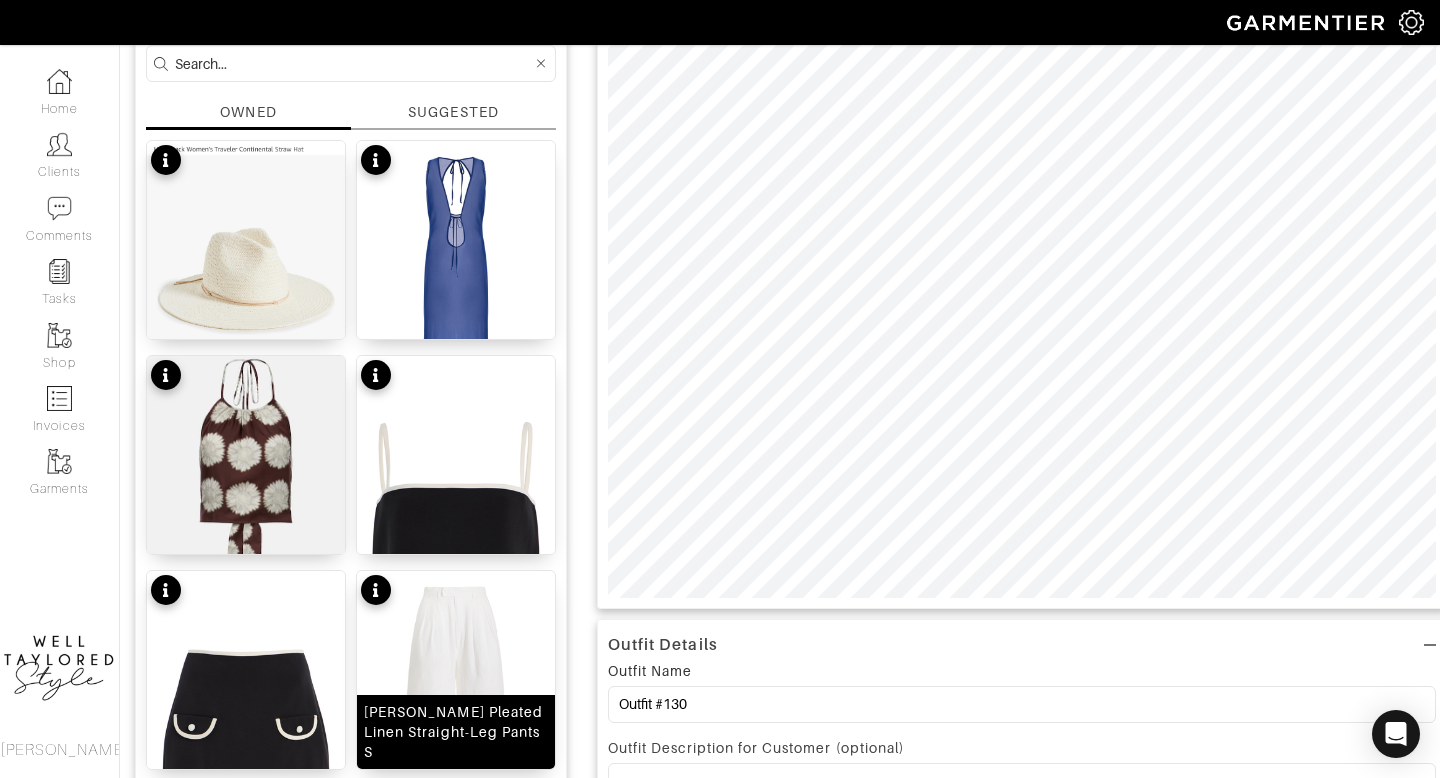 click at bounding box center [456, 729] 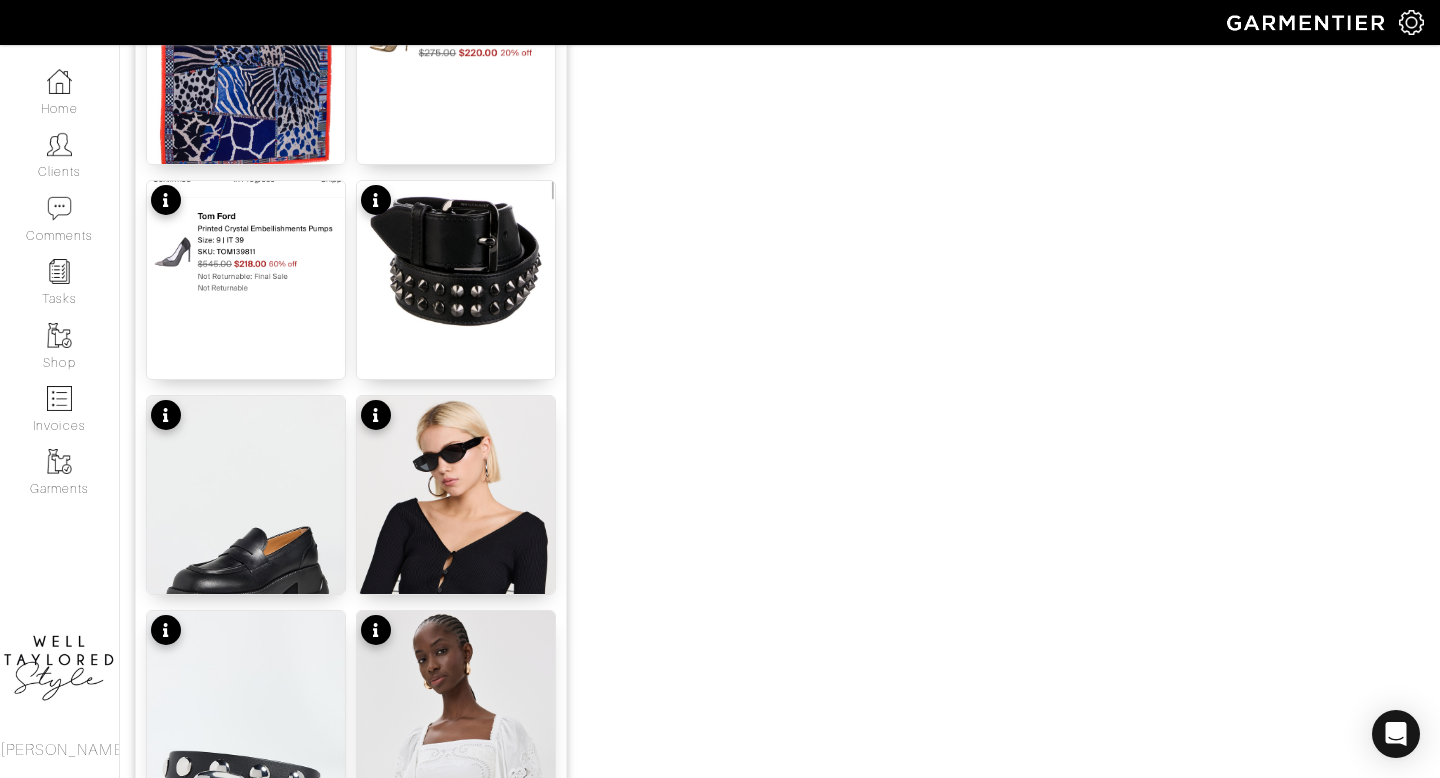 scroll, scrollTop: 2492, scrollLeft: 0, axis: vertical 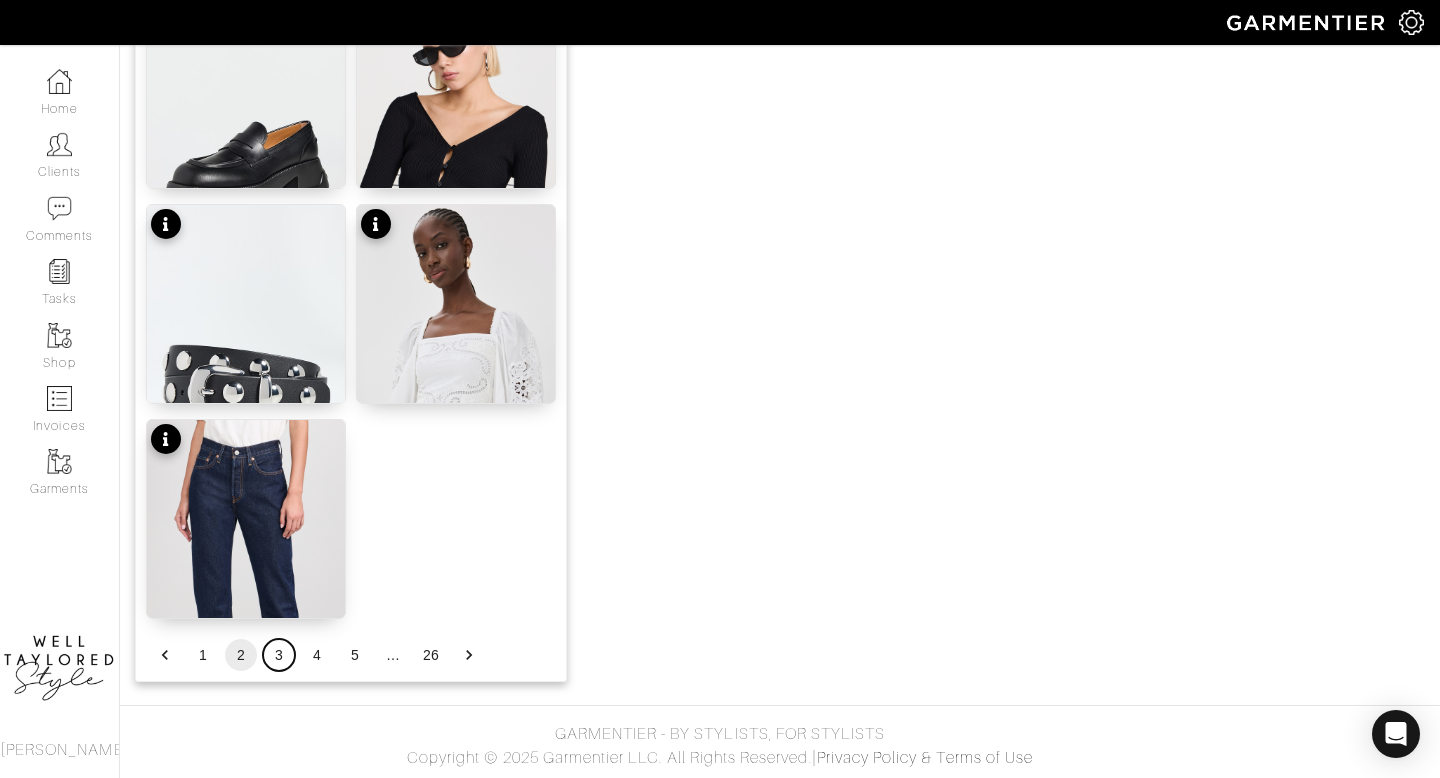 click on "3" at bounding box center [279, 655] 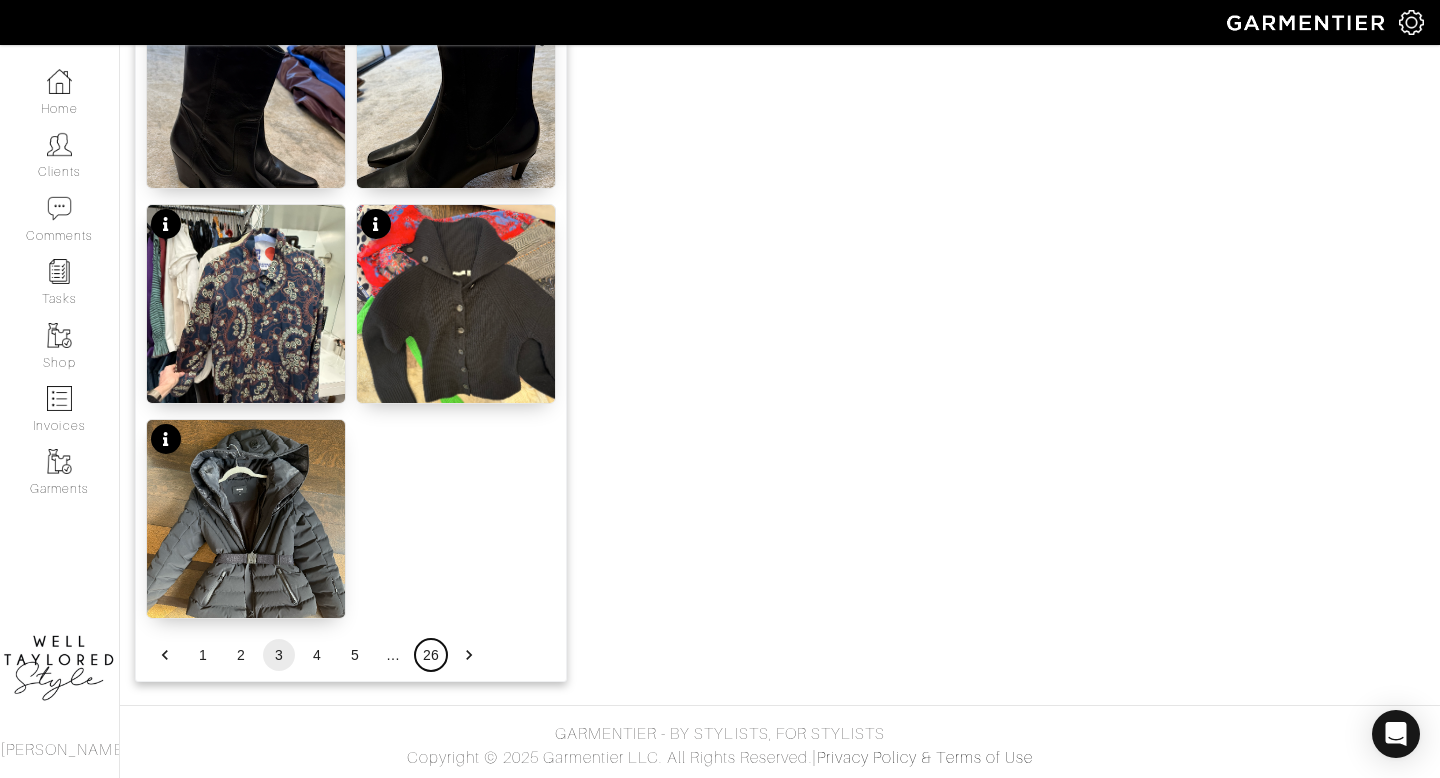 click on "26" at bounding box center [431, 655] 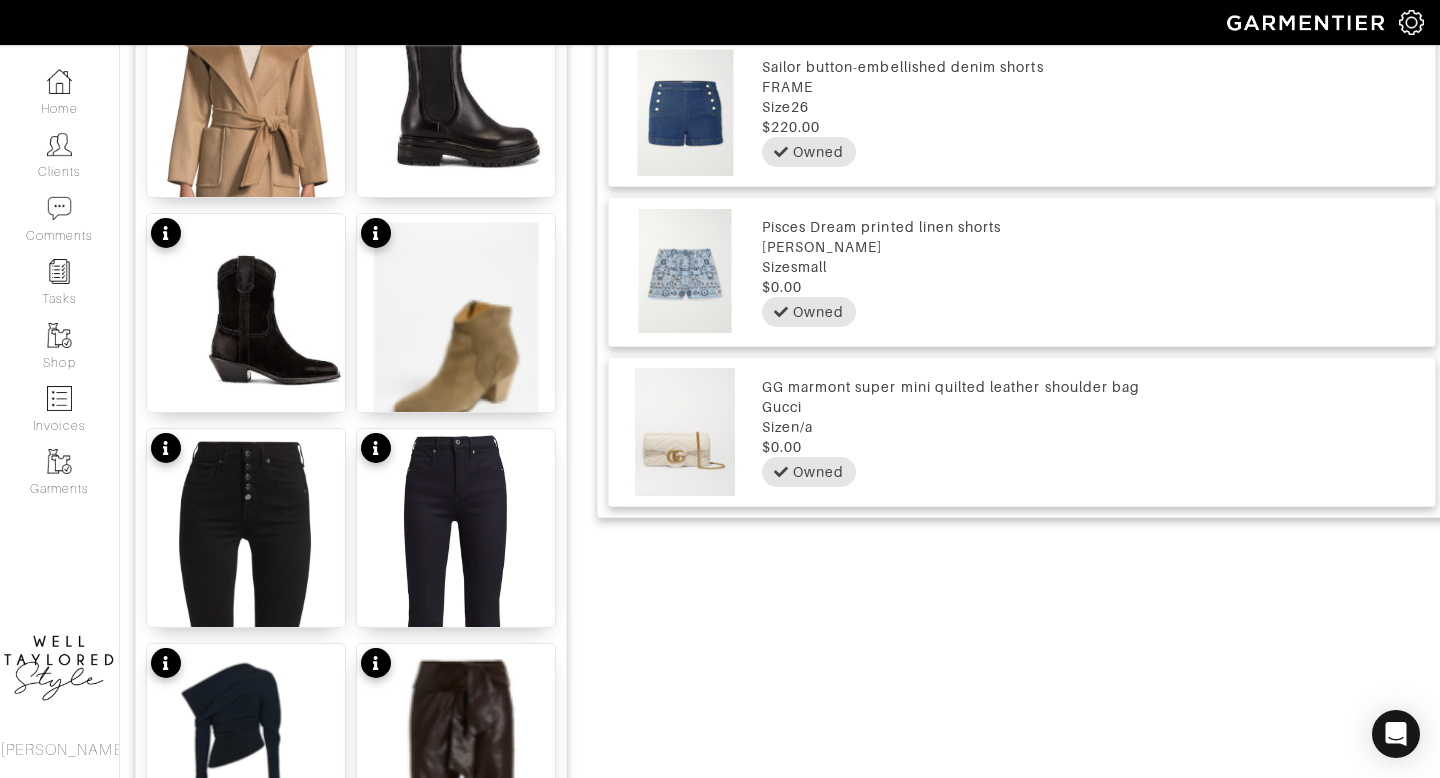 scroll, scrollTop: 1847, scrollLeft: 0, axis: vertical 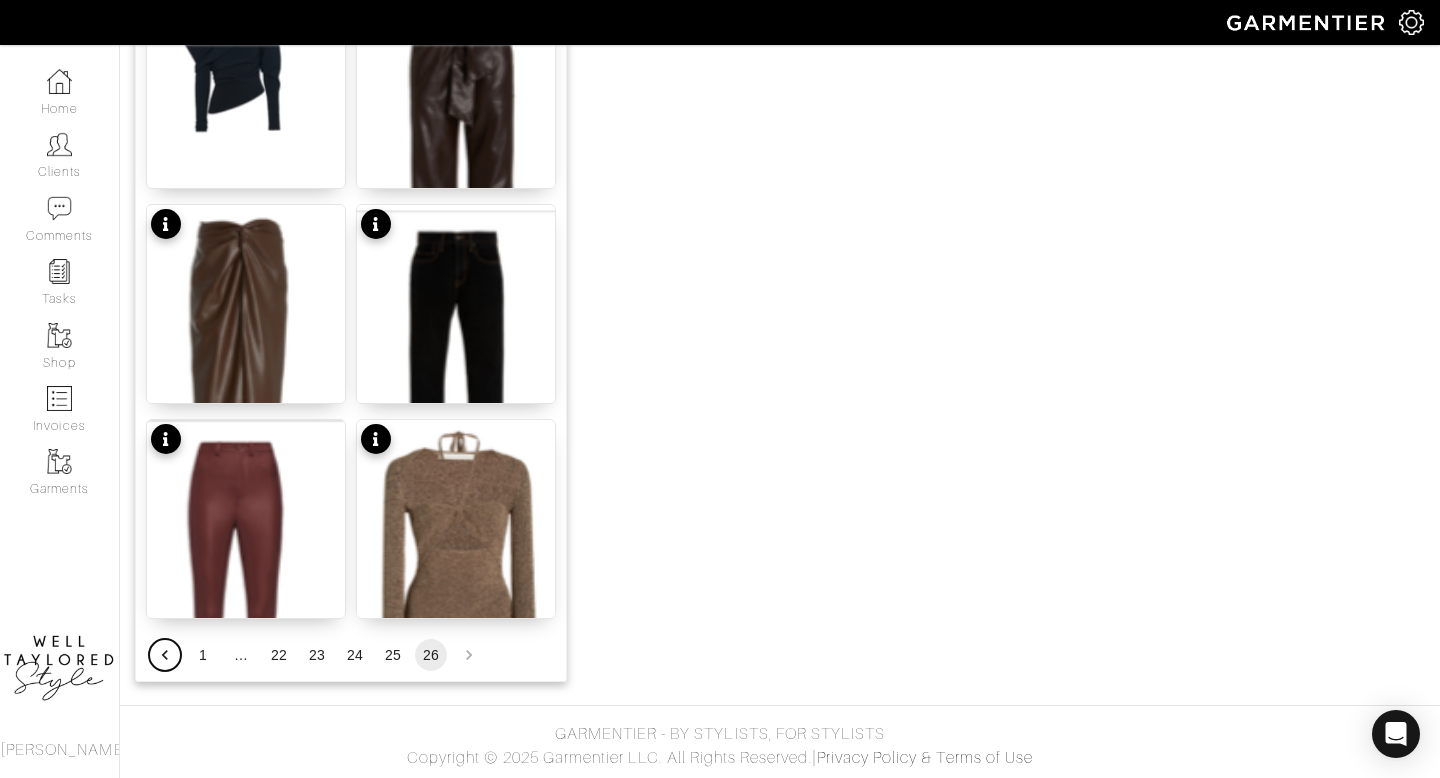 click at bounding box center [165, 655] 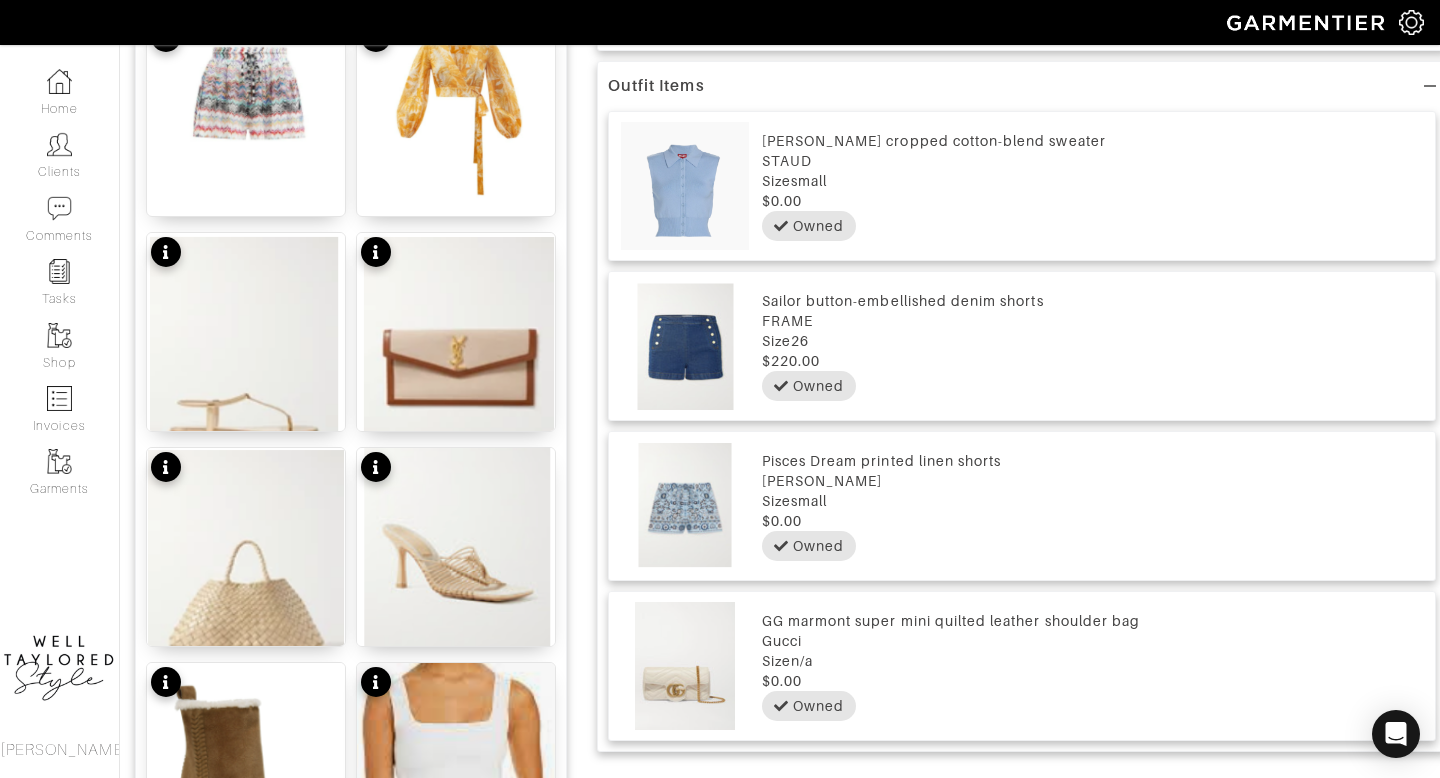 scroll, scrollTop: 961, scrollLeft: 0, axis: vertical 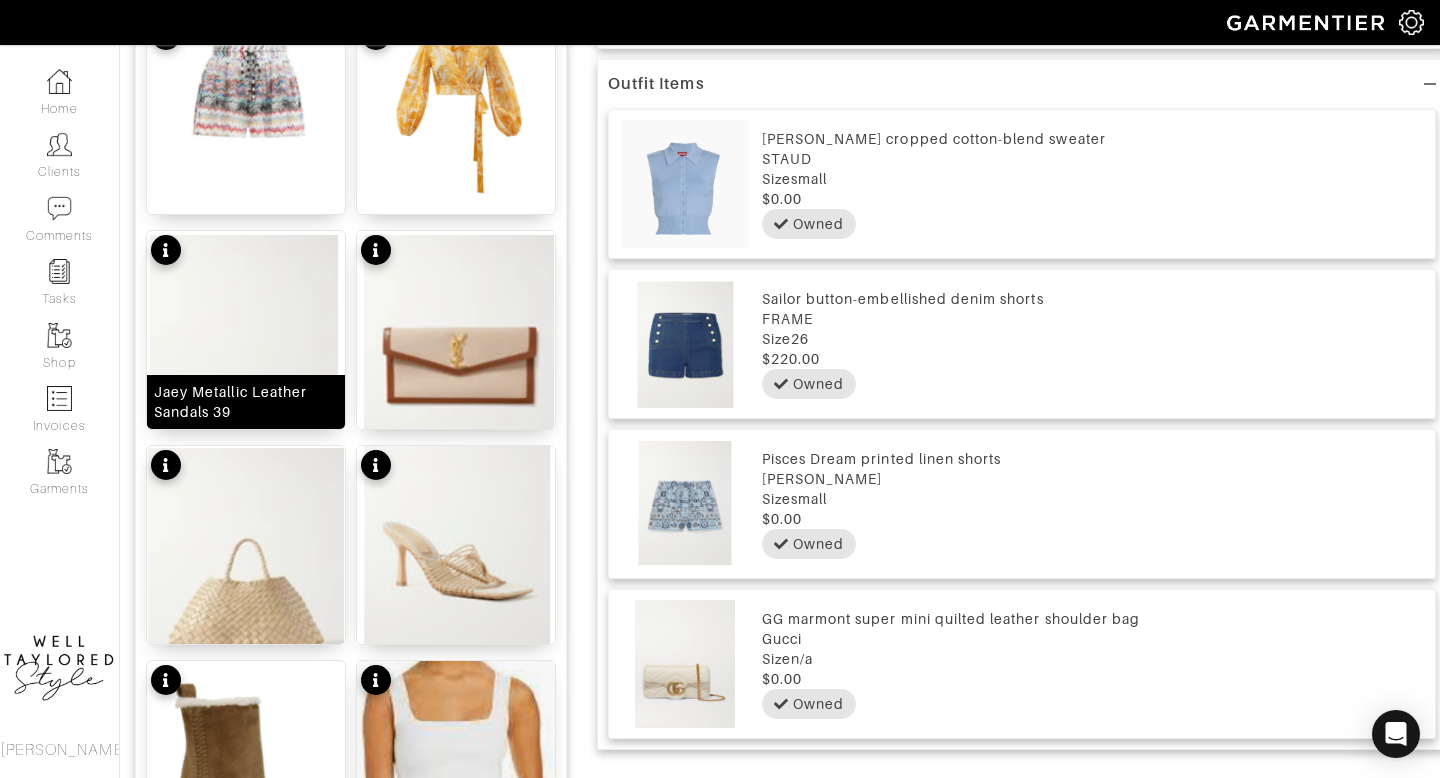 click at bounding box center [246, 358] 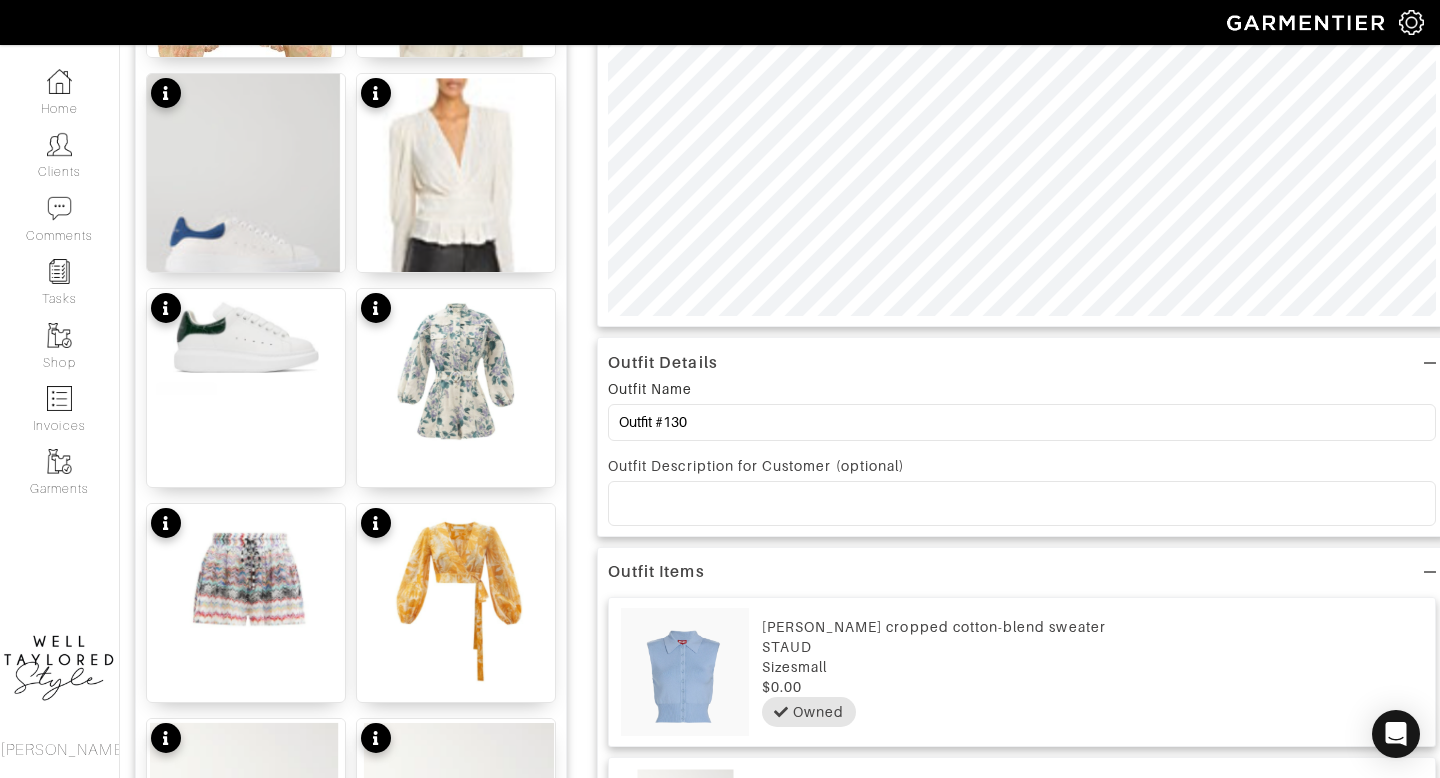 scroll, scrollTop: 461, scrollLeft: 0, axis: vertical 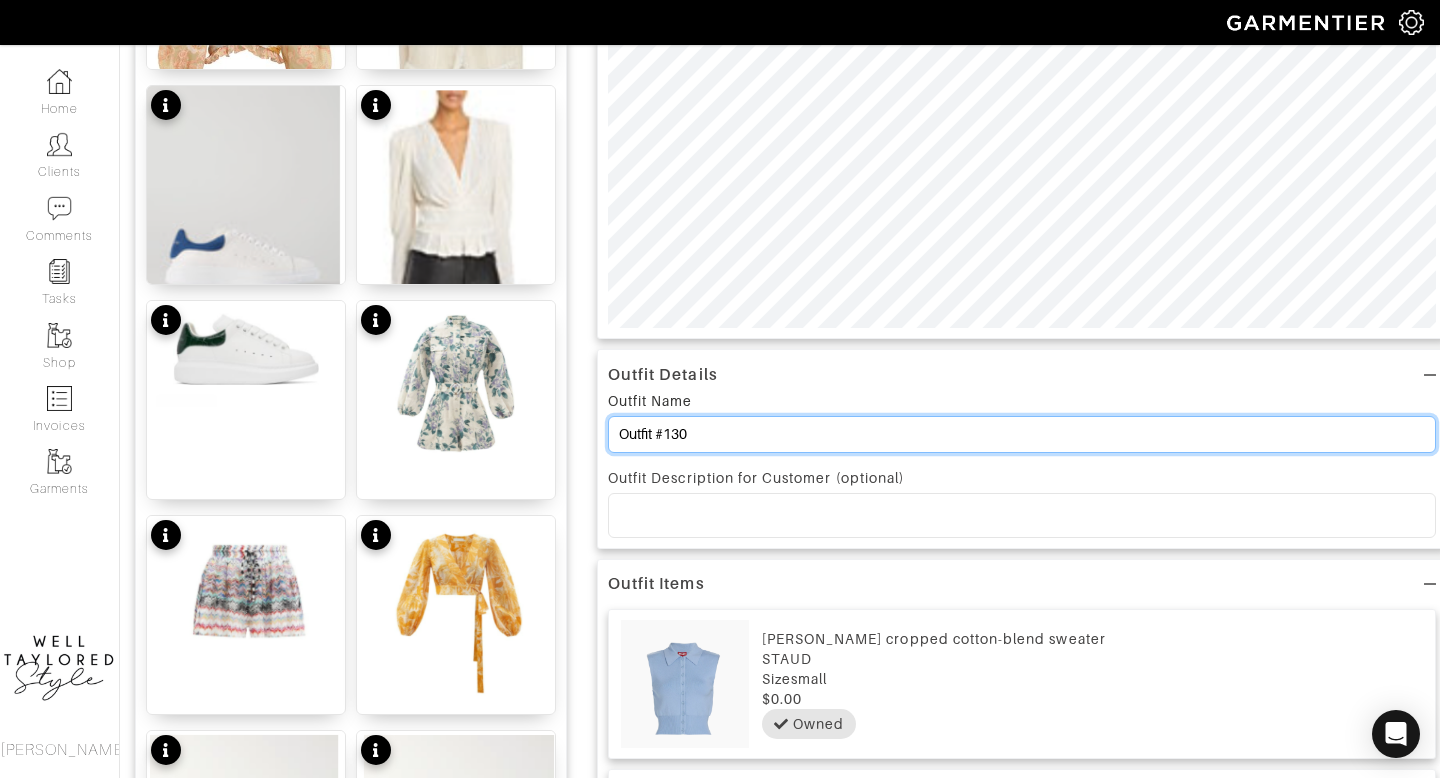 click on "Outfit #130" at bounding box center (1022, 434) 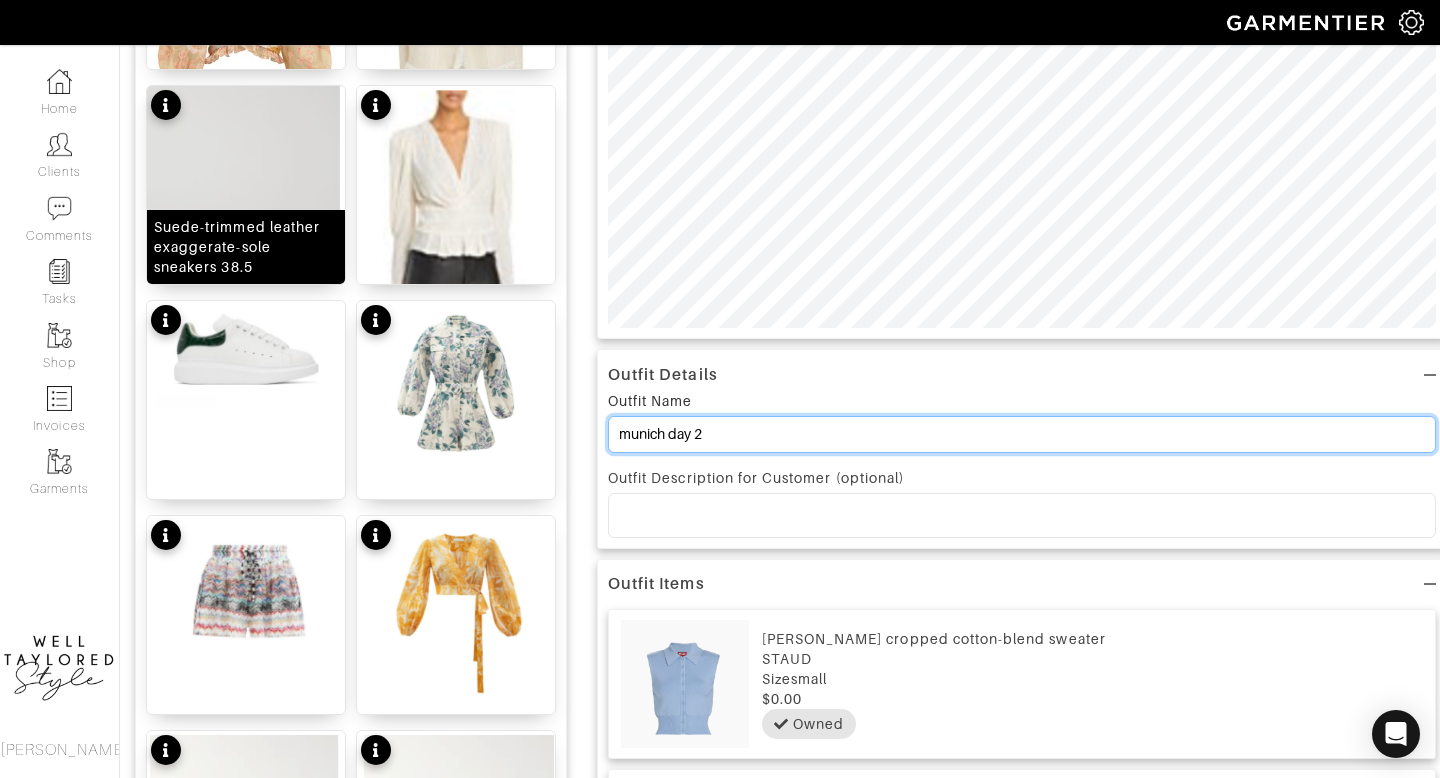 type on "munich day 2" 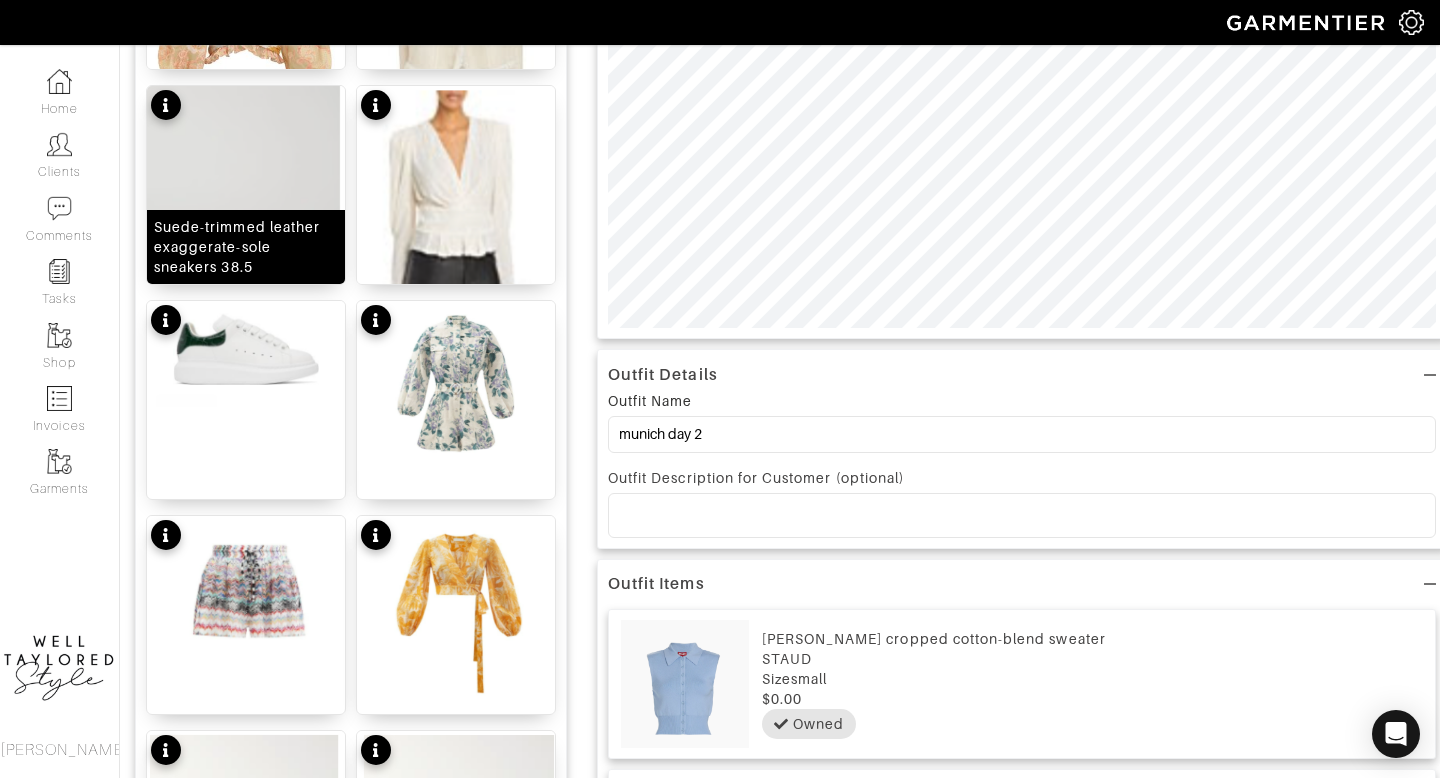 click at bounding box center (246, 214) 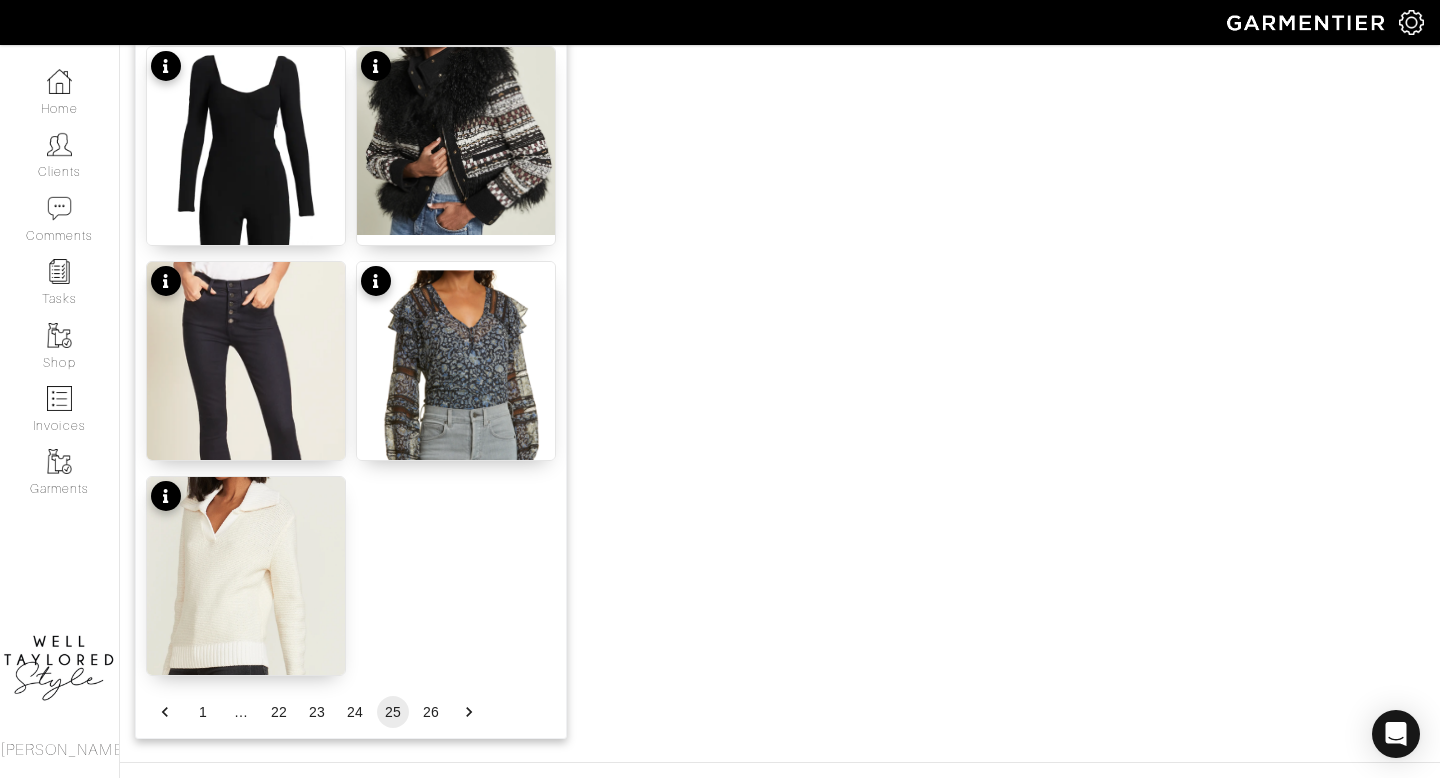 scroll, scrollTop: 2492, scrollLeft: 0, axis: vertical 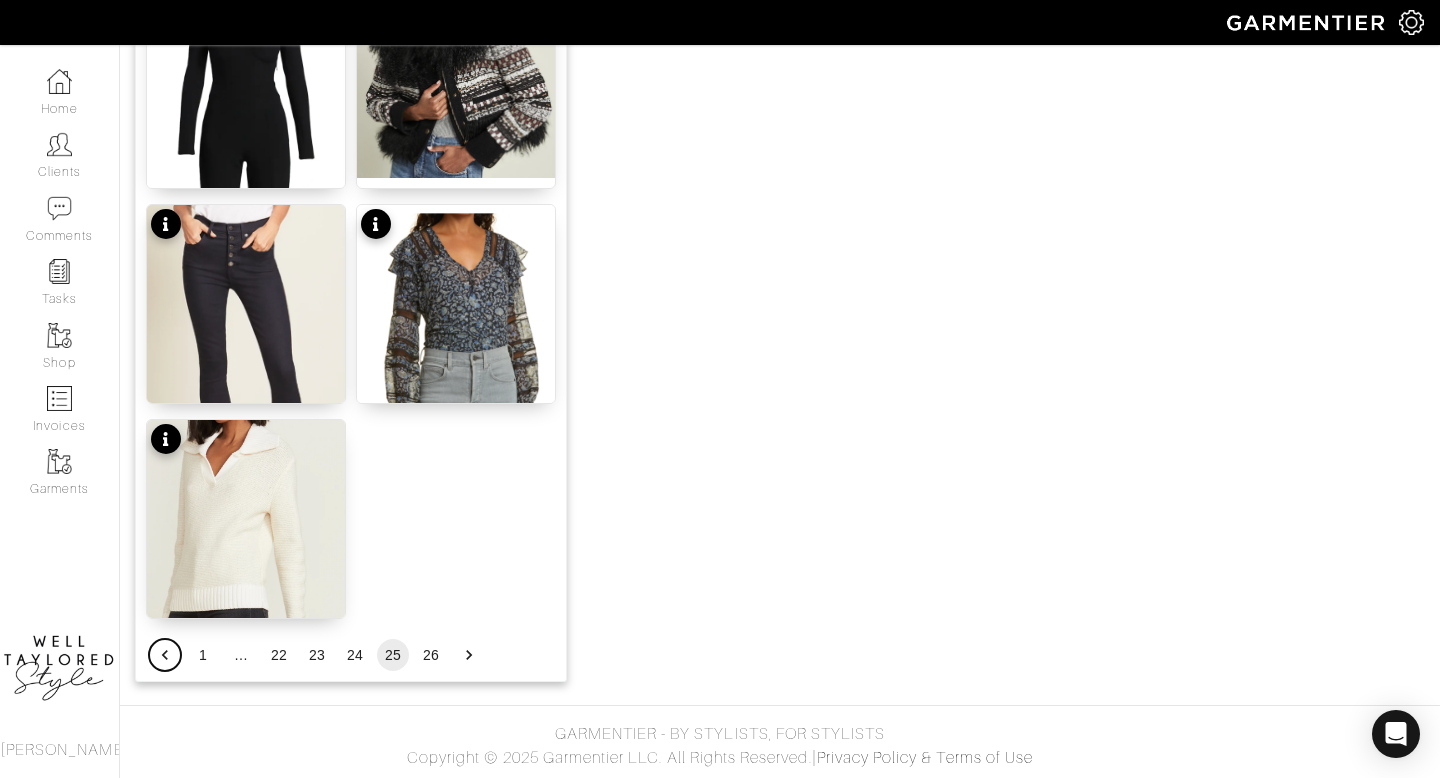 click at bounding box center (165, 655) 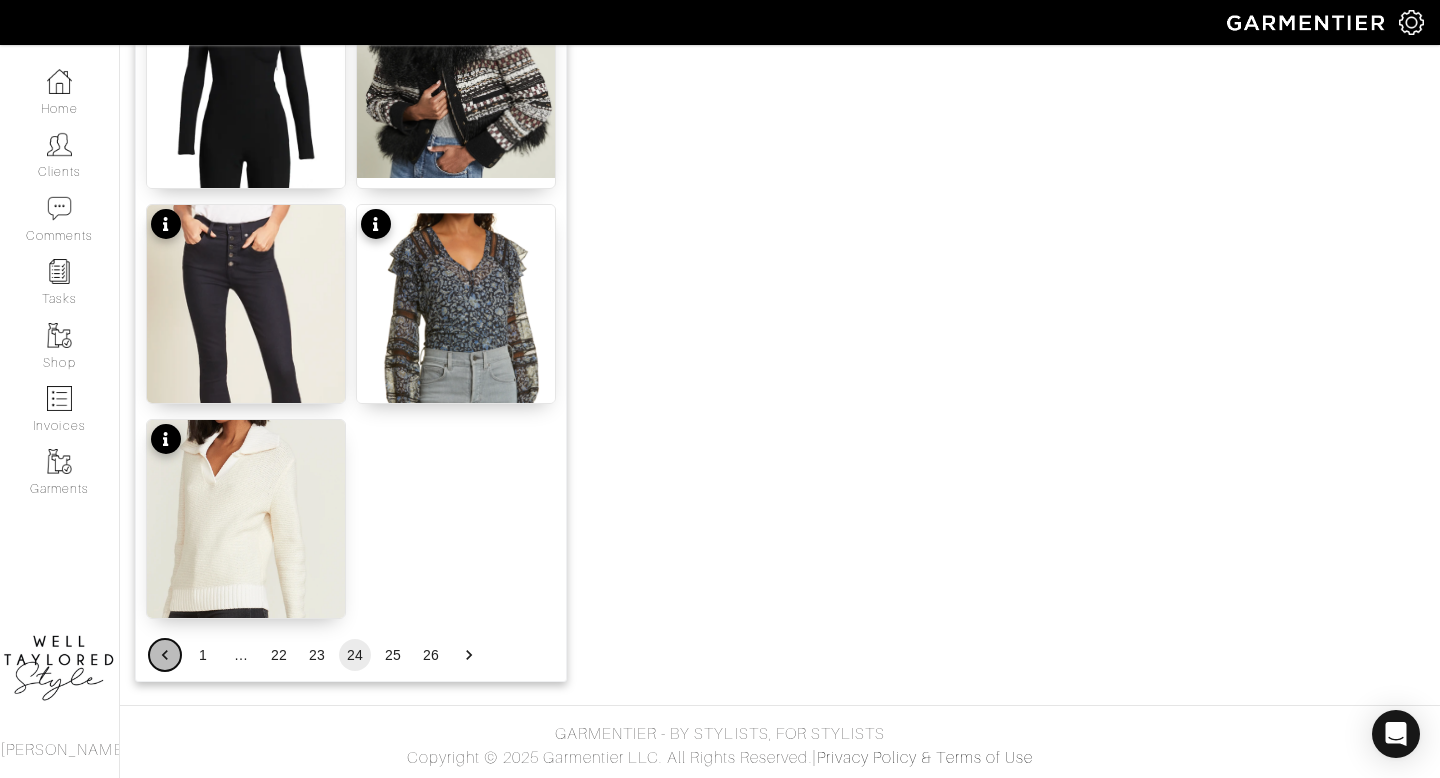 click at bounding box center [165, 655] 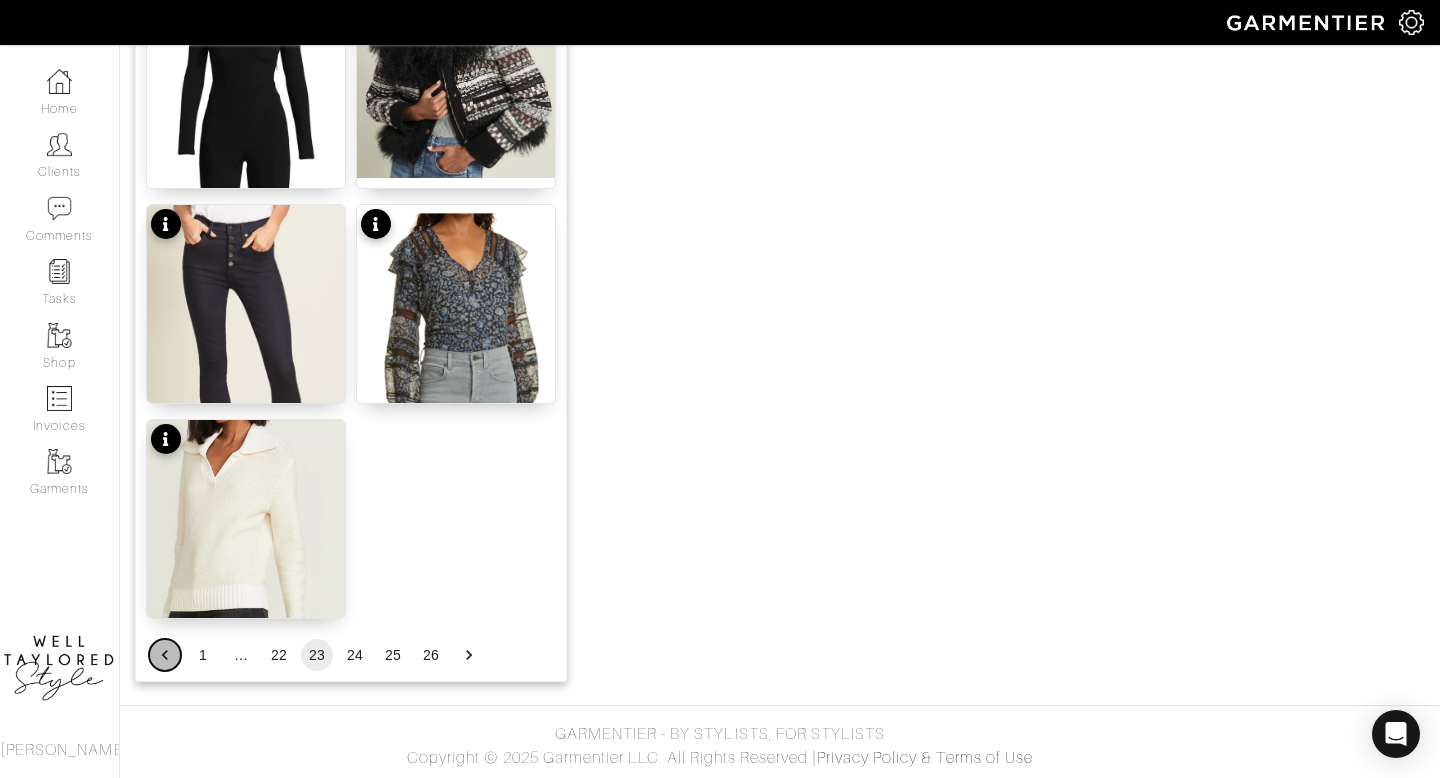 click at bounding box center [165, 655] 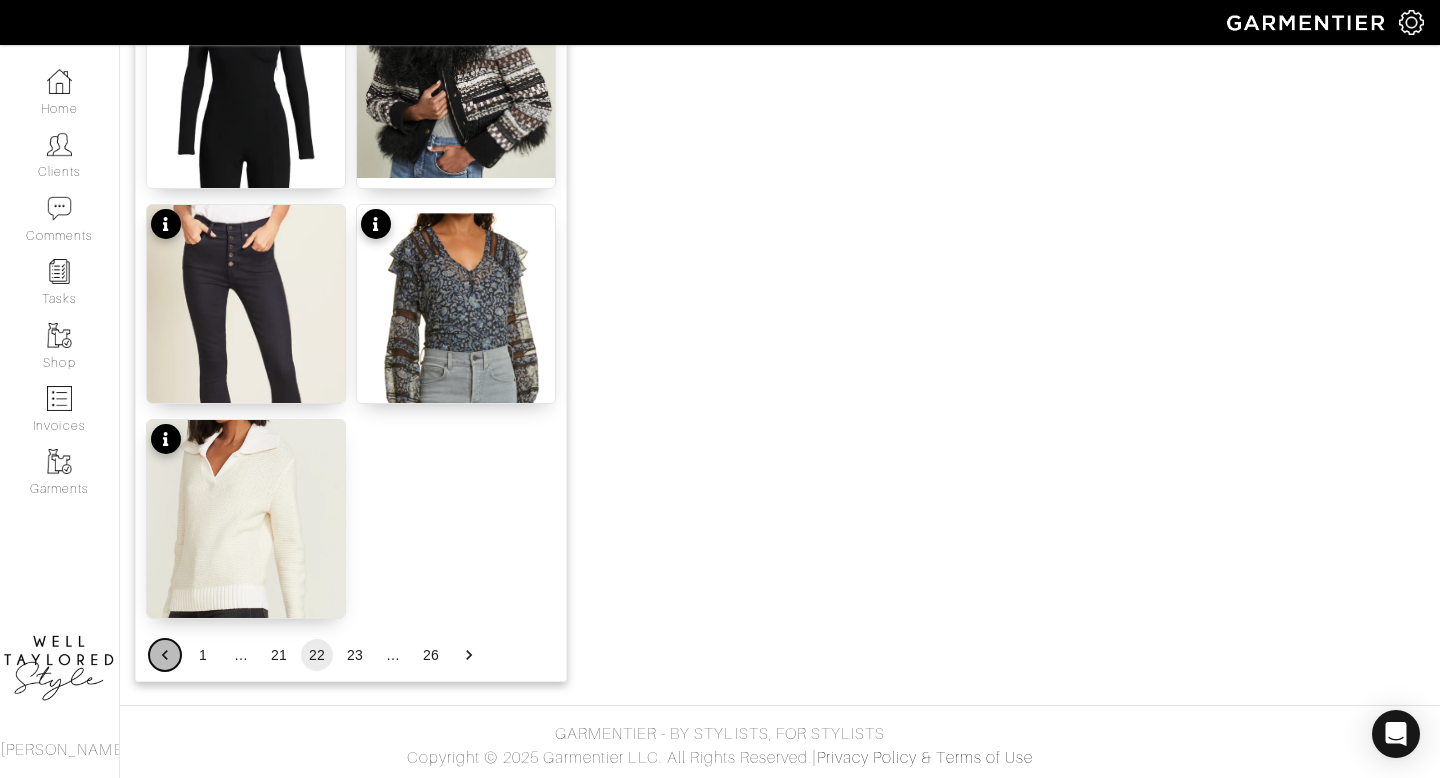 click at bounding box center (165, 655) 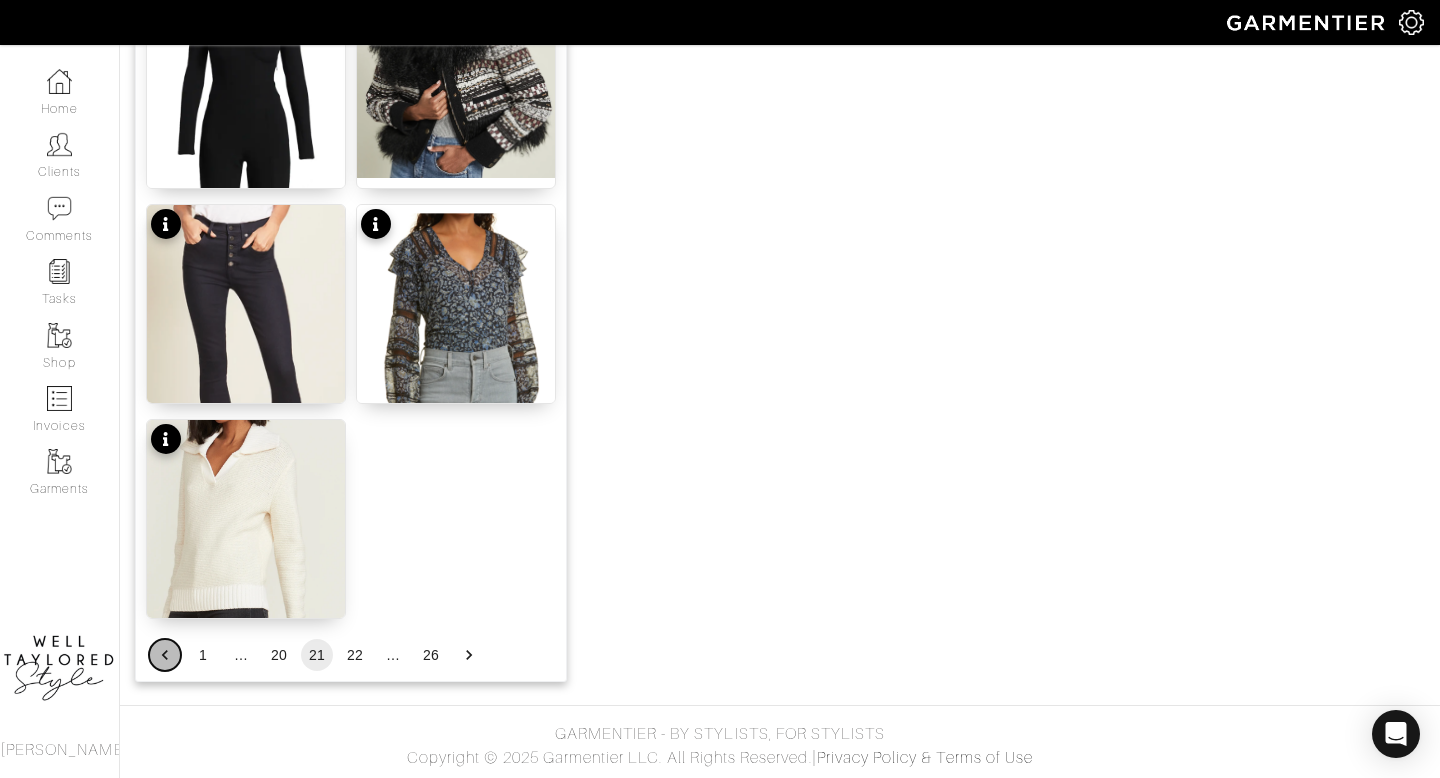 click at bounding box center [165, 655] 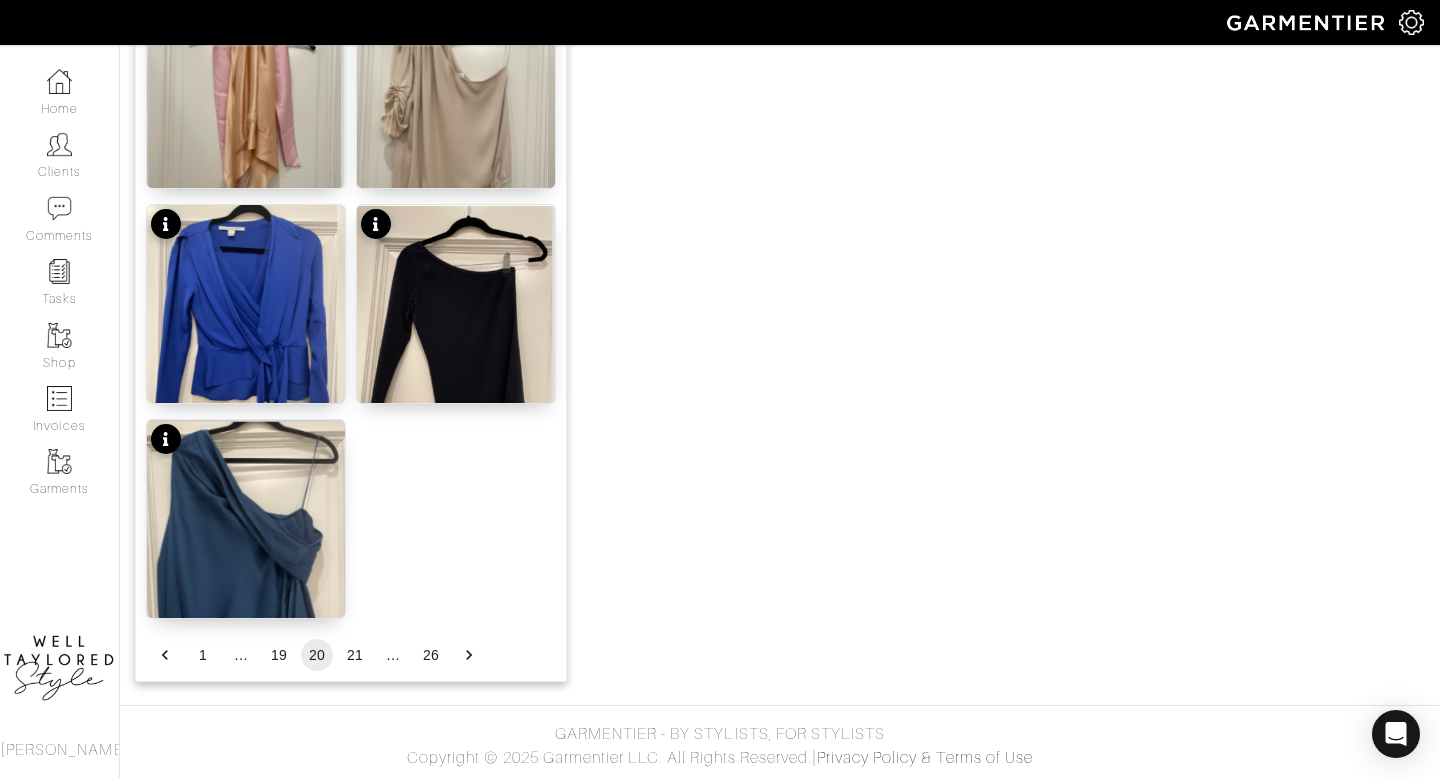 click on "…" at bounding box center (241, 655) 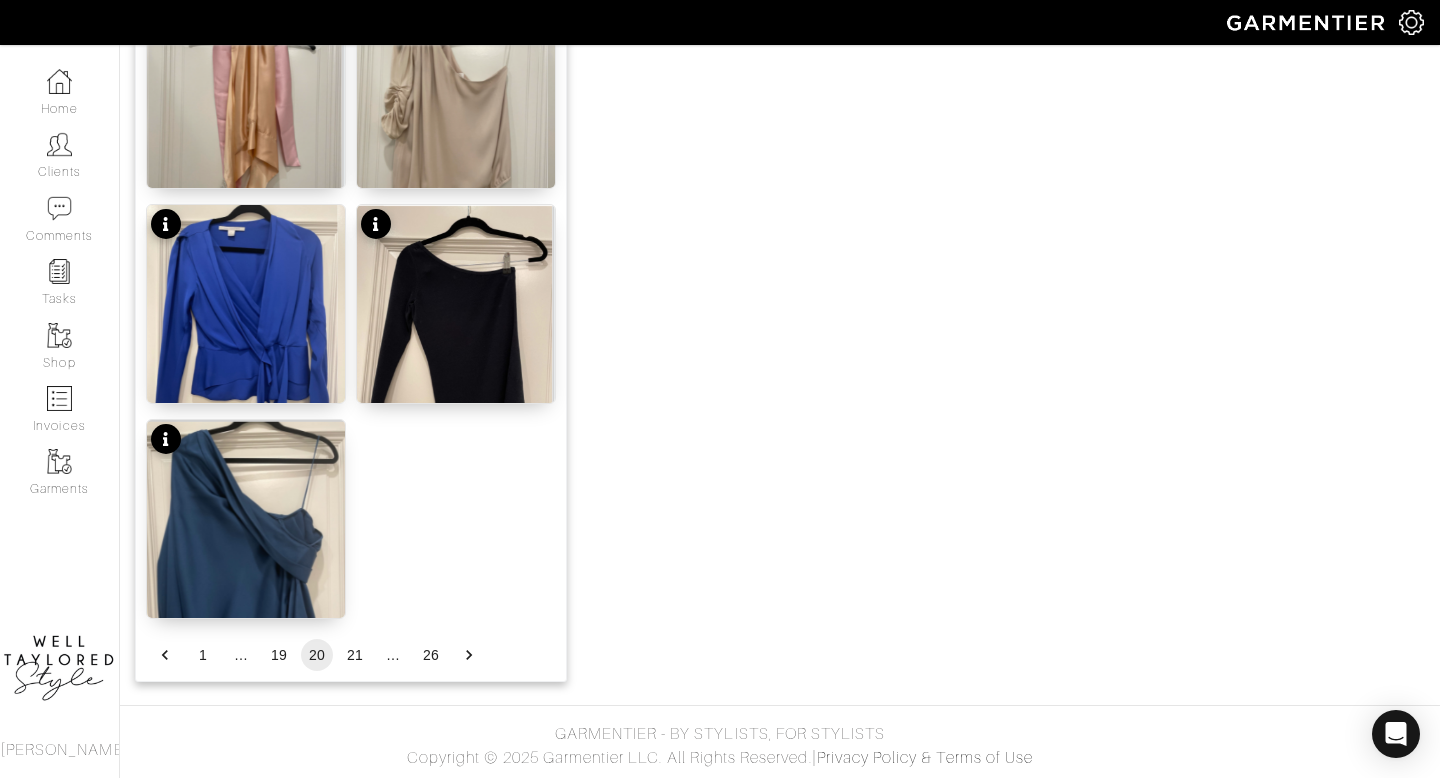 scroll, scrollTop: 2491, scrollLeft: 0, axis: vertical 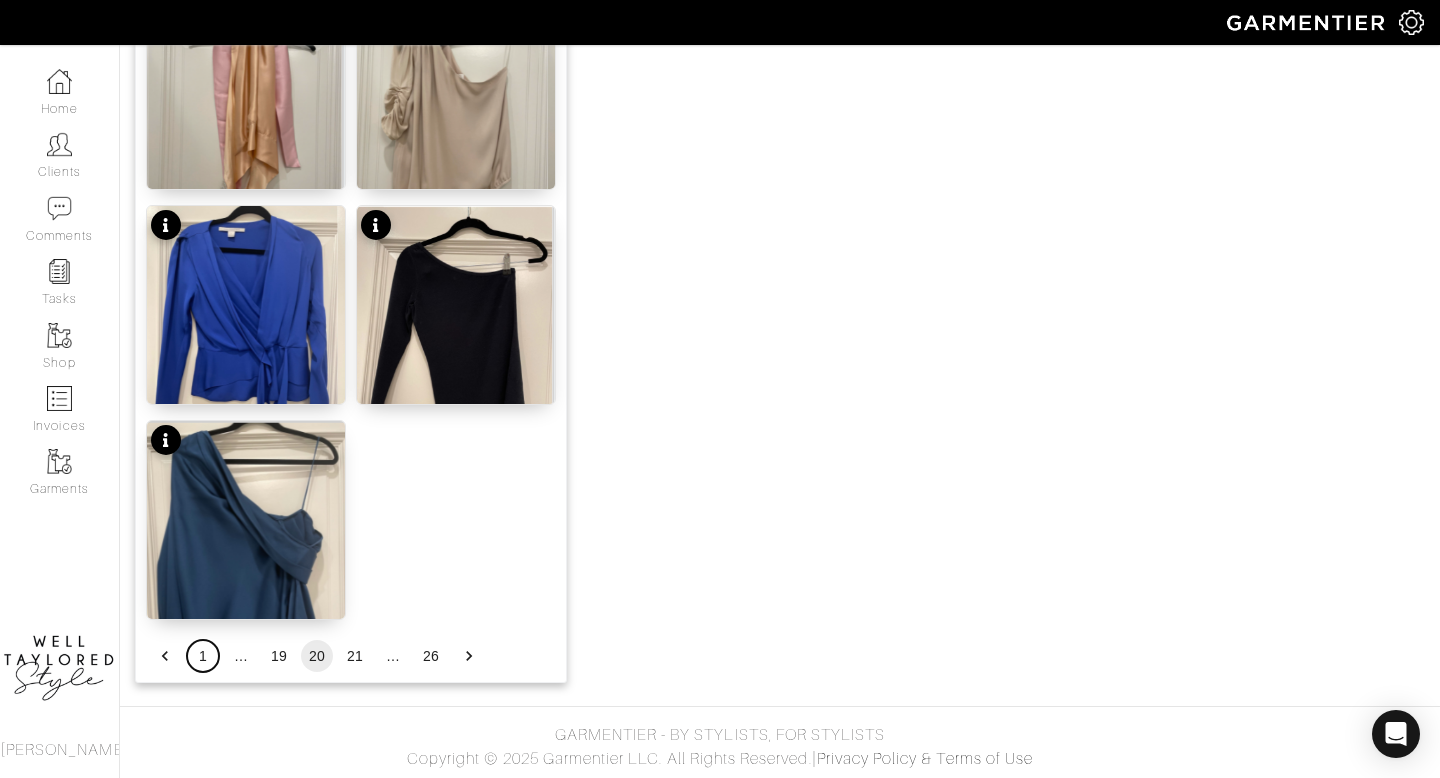 click on "1" at bounding box center (203, 656) 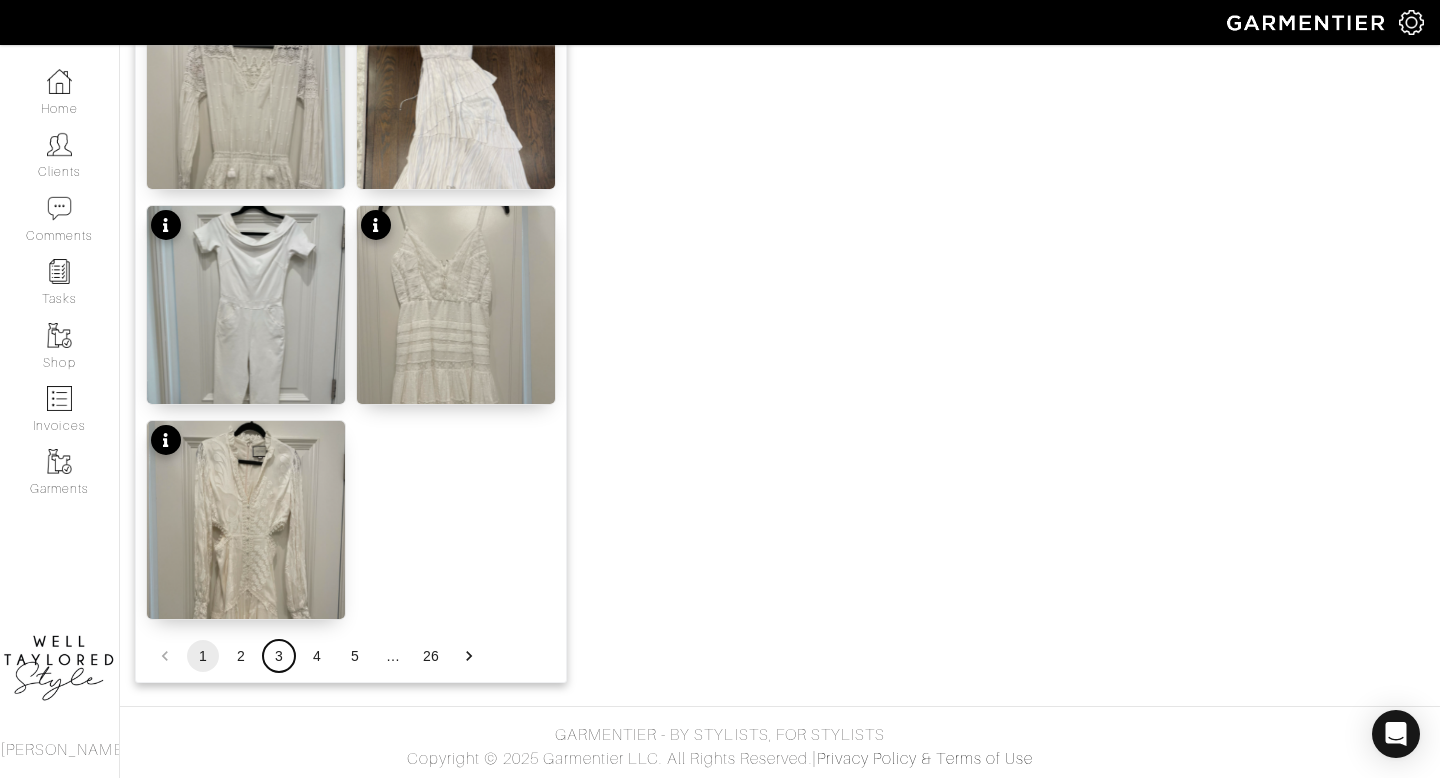click on "3" at bounding box center (279, 656) 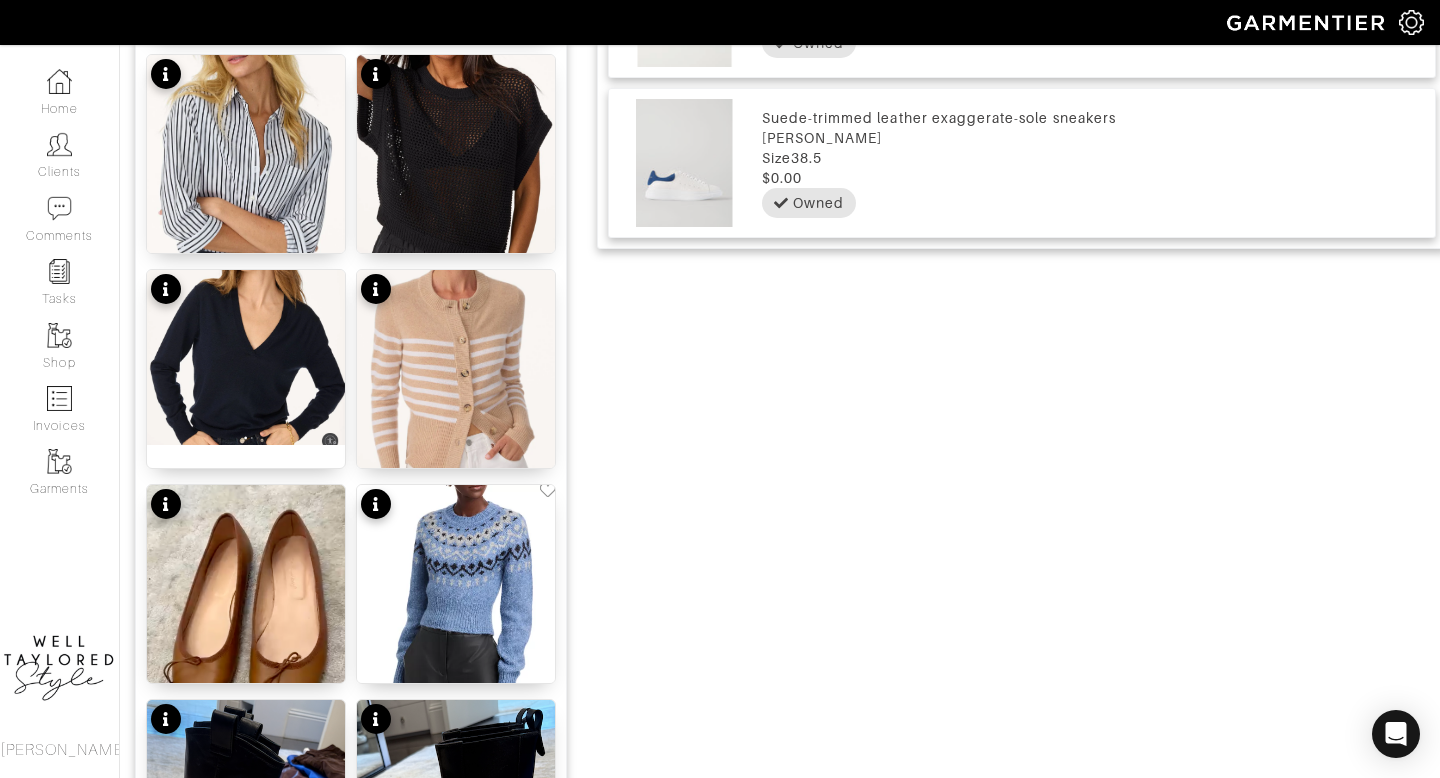 scroll, scrollTop: 2492, scrollLeft: 0, axis: vertical 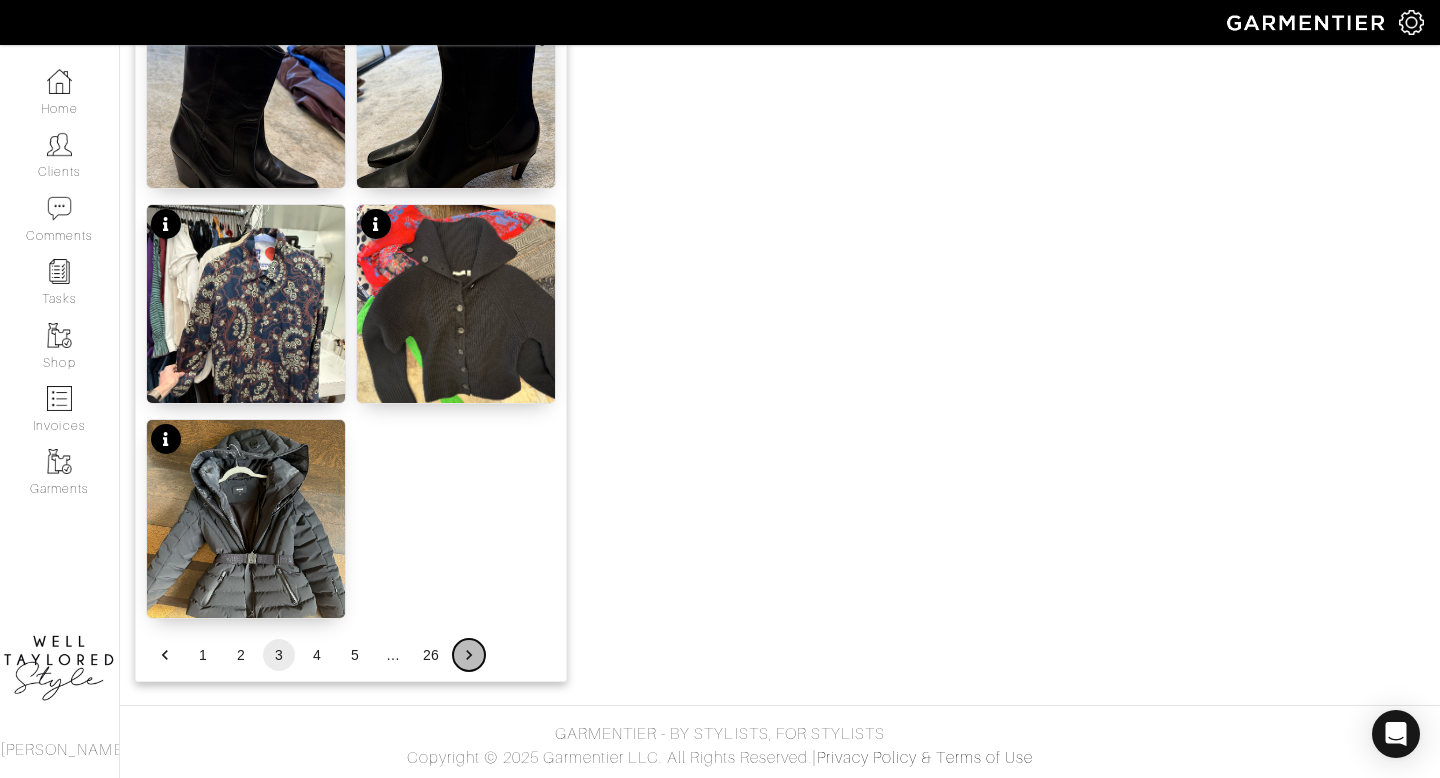 click 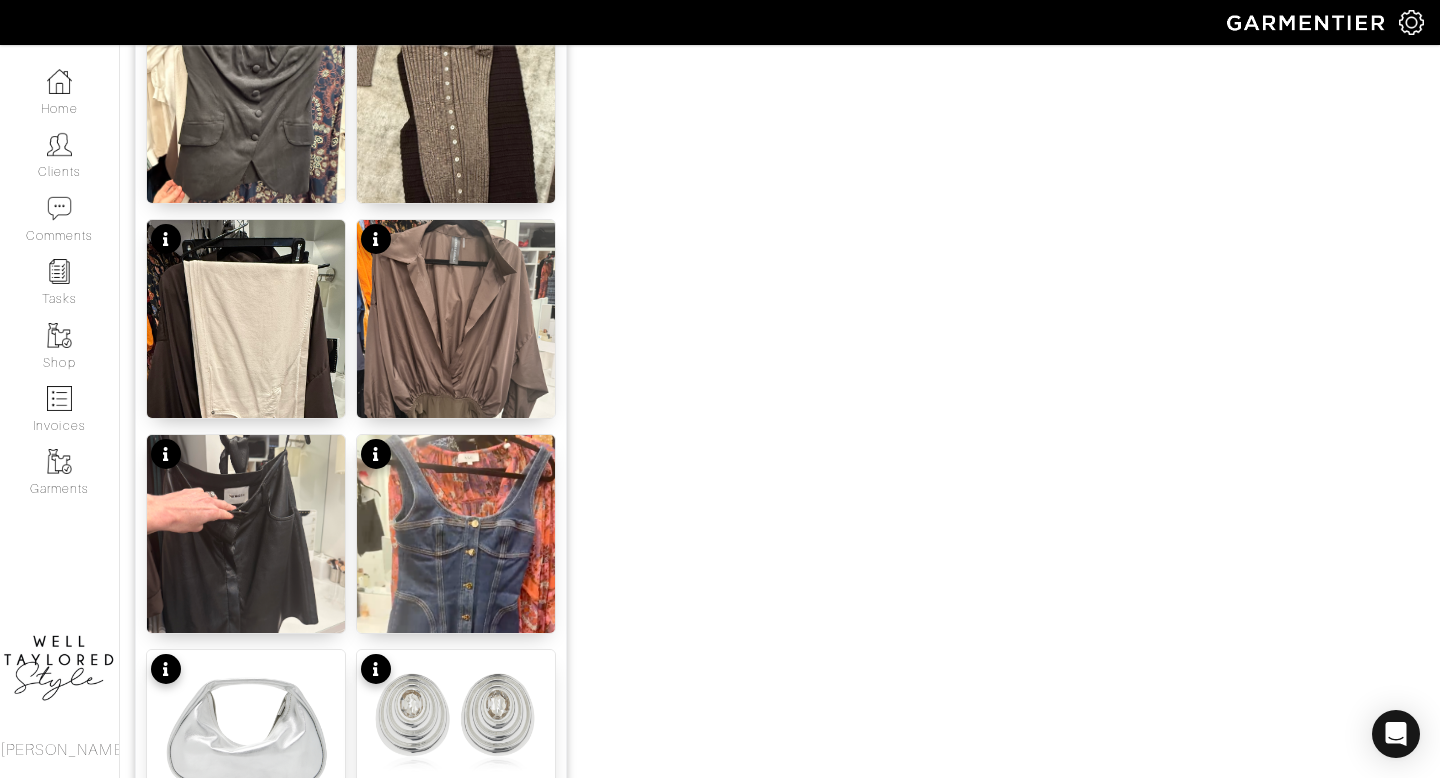 scroll, scrollTop: 2492, scrollLeft: 0, axis: vertical 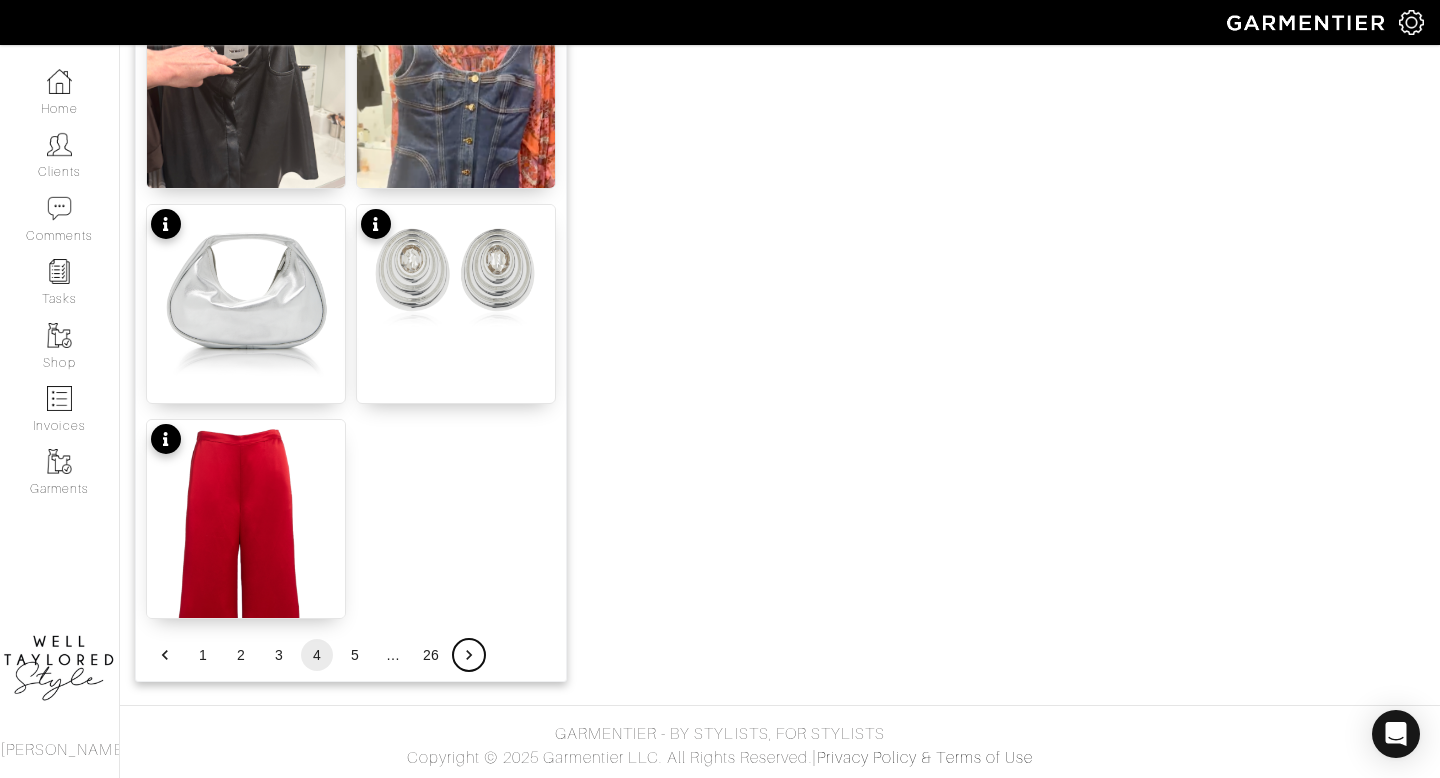 click at bounding box center (469, 655) 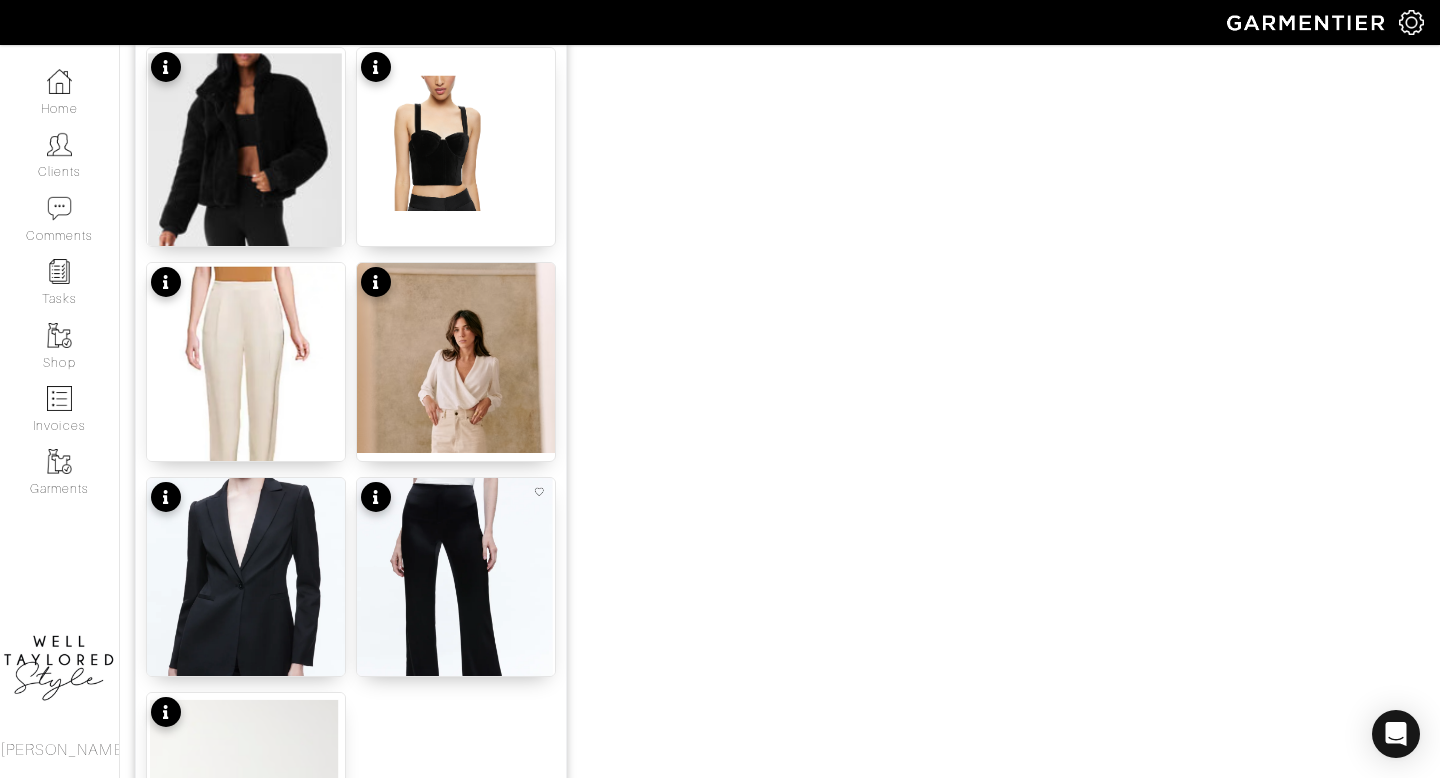 scroll, scrollTop: 2492, scrollLeft: 0, axis: vertical 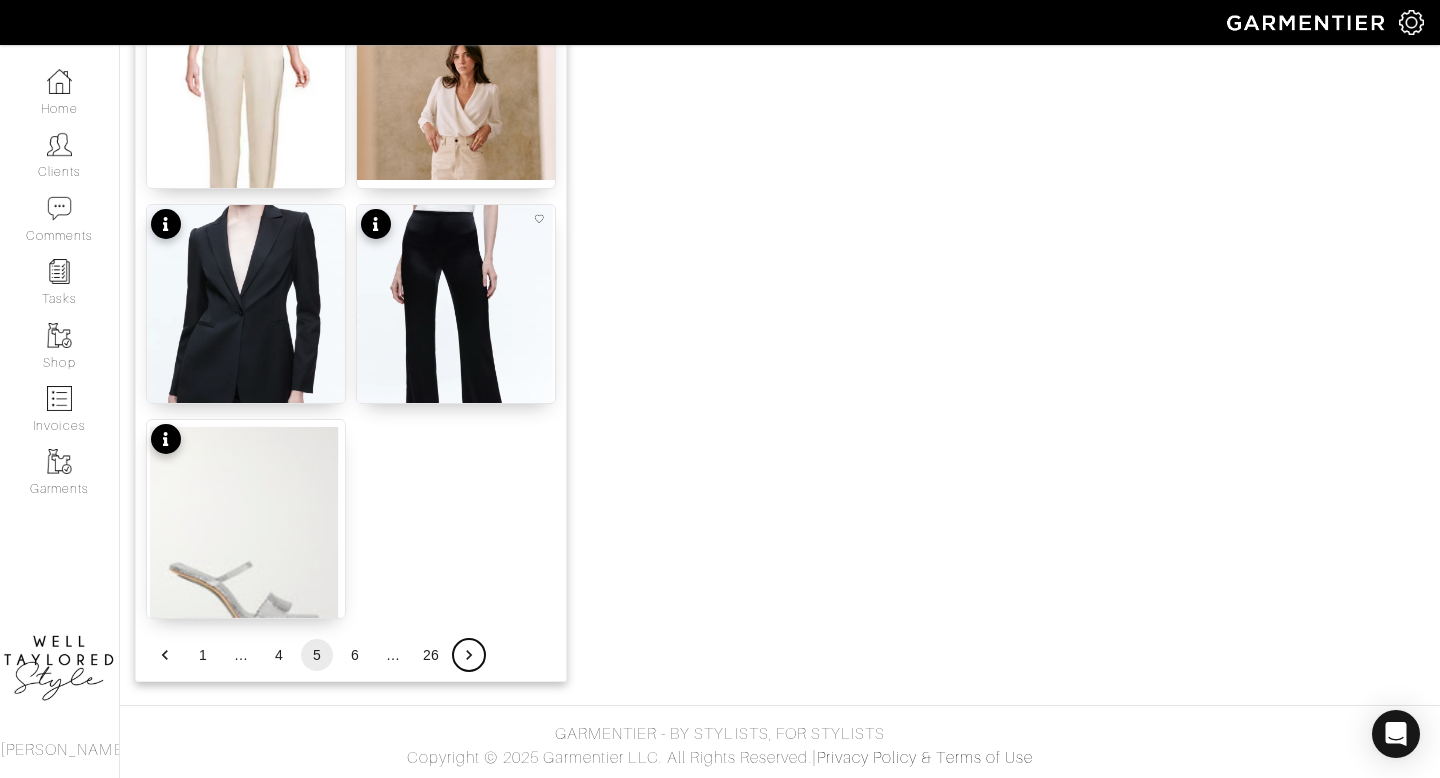 click at bounding box center [469, 655] 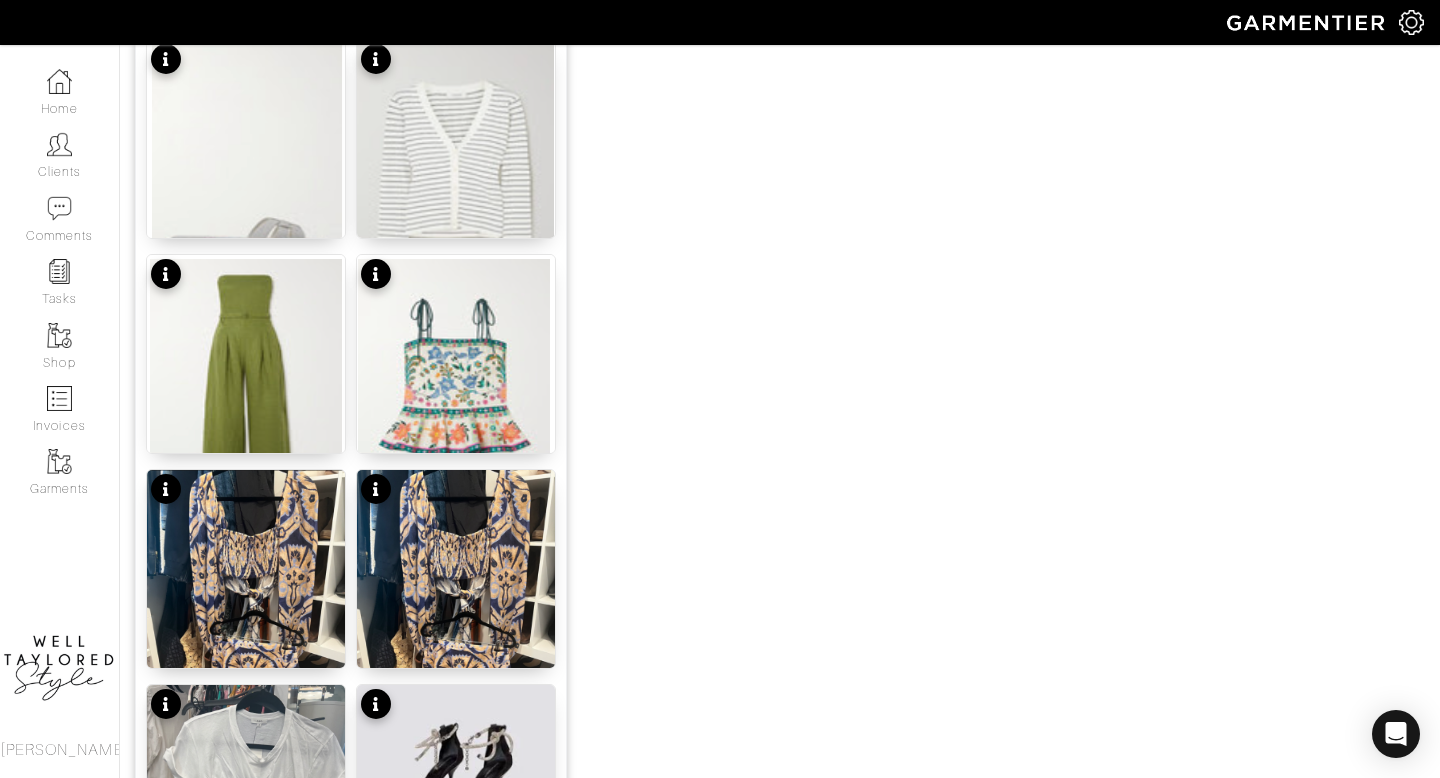 scroll, scrollTop: 2492, scrollLeft: 0, axis: vertical 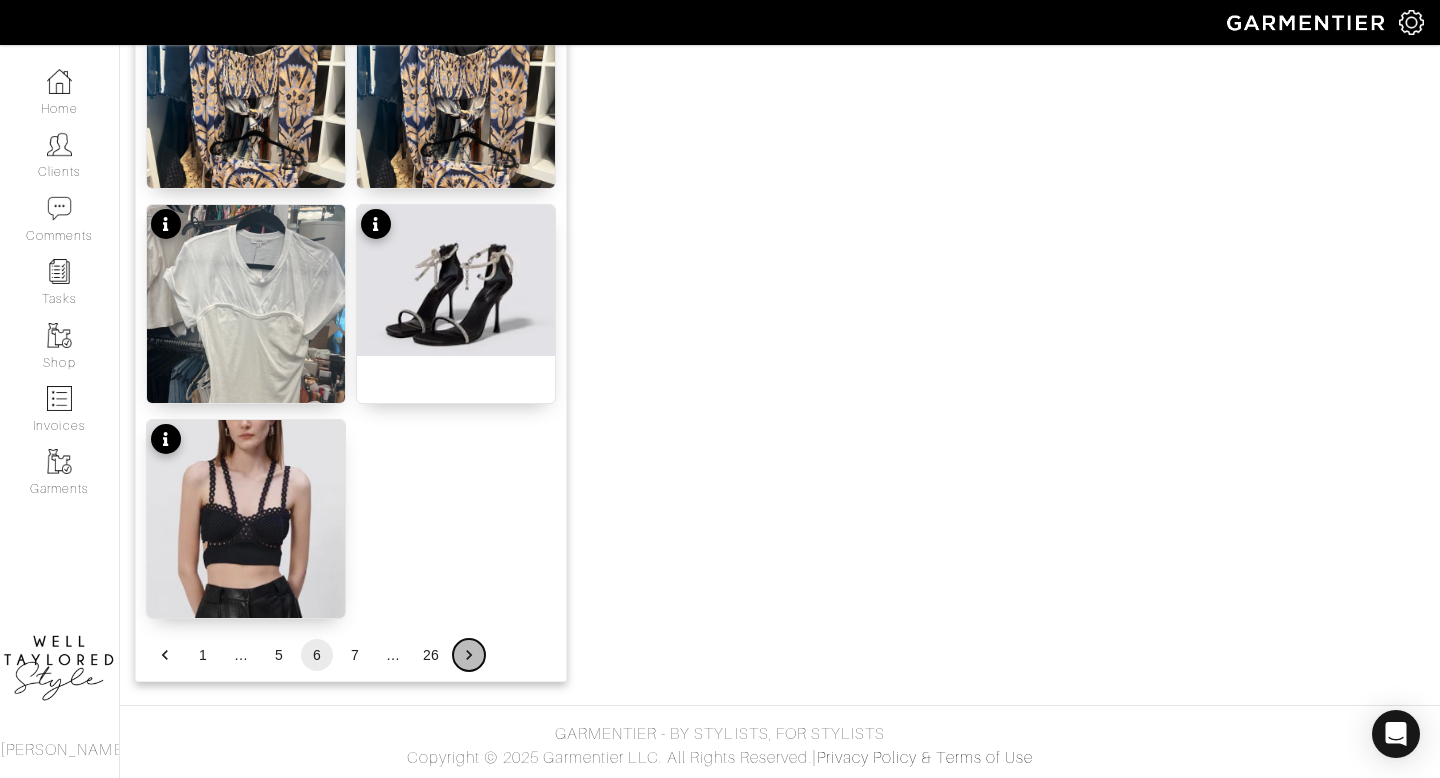 click 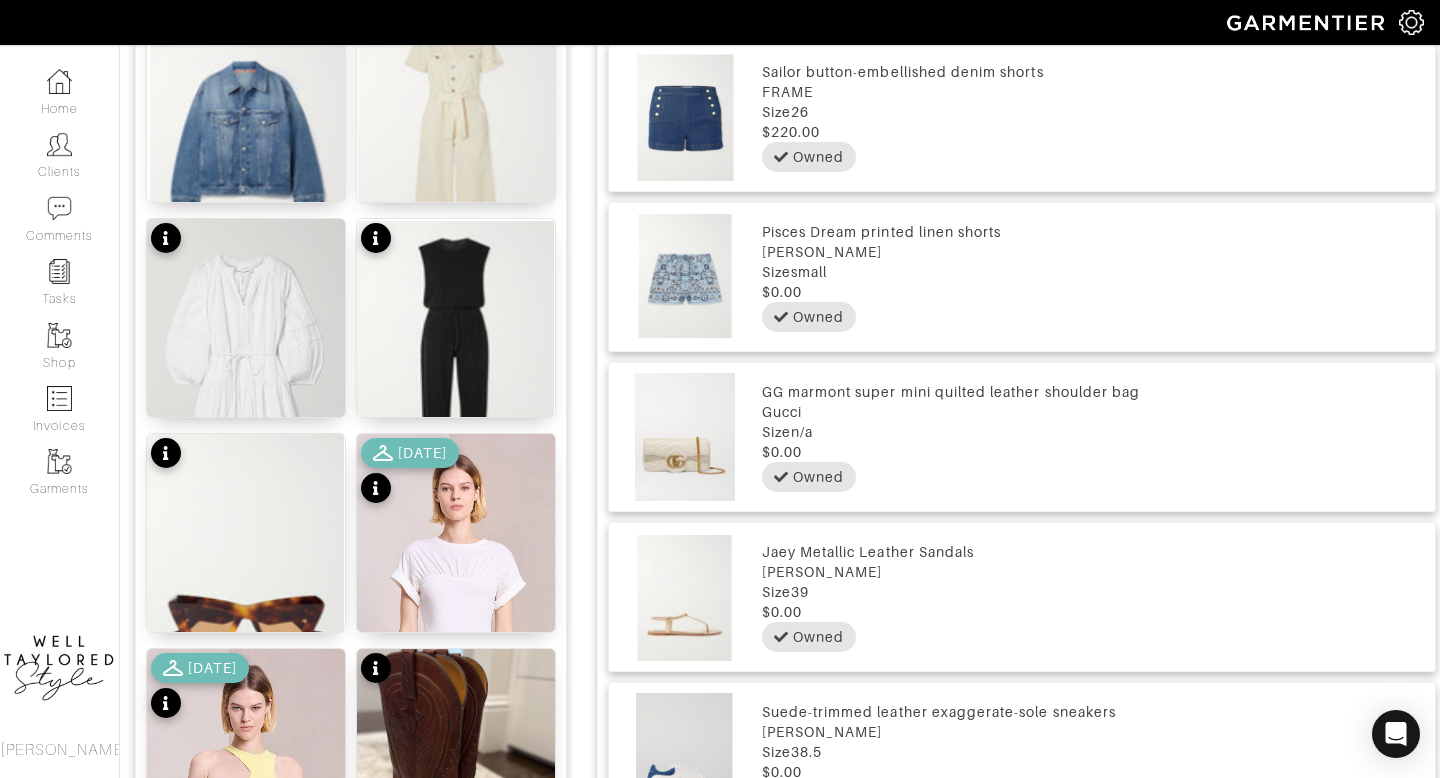 scroll, scrollTop: 1084, scrollLeft: 0, axis: vertical 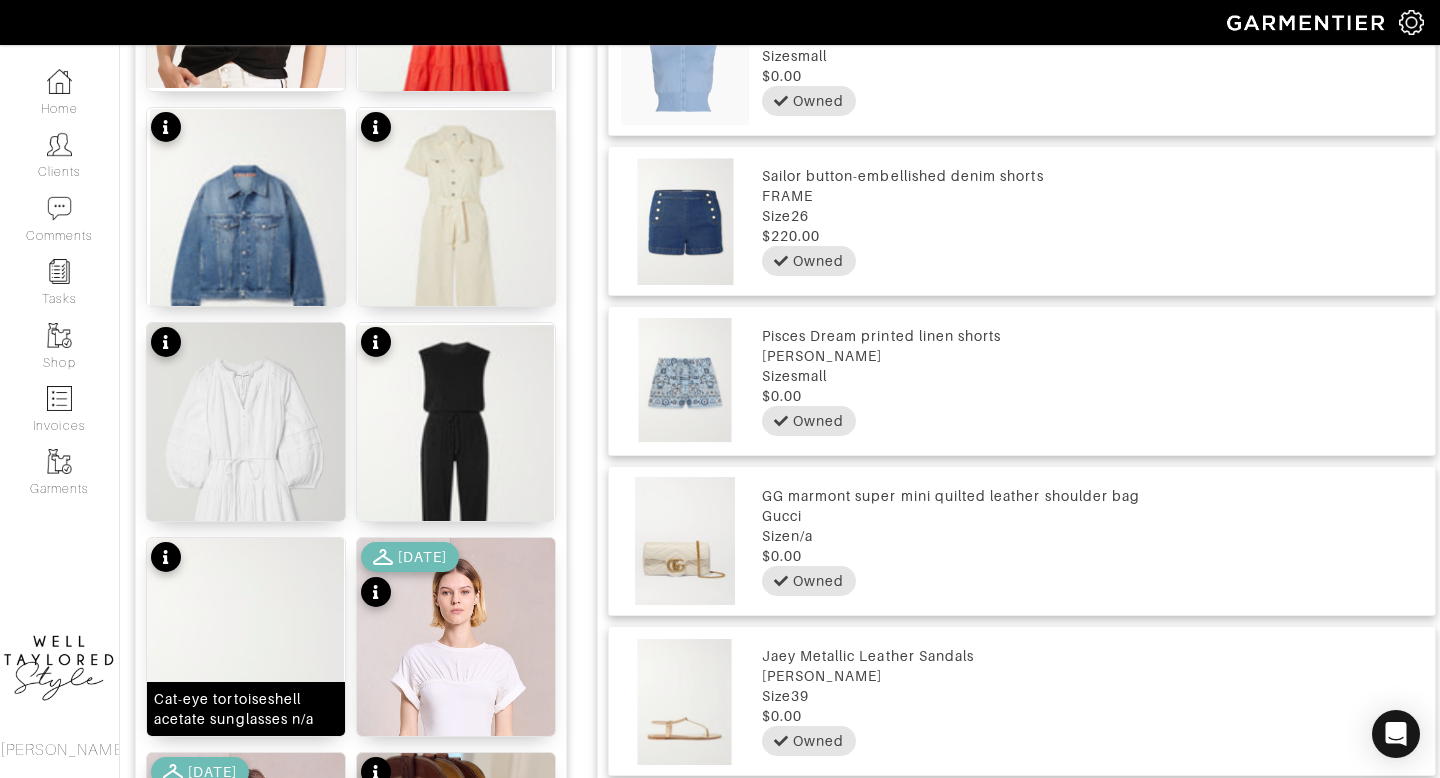 click at bounding box center (246, 671) 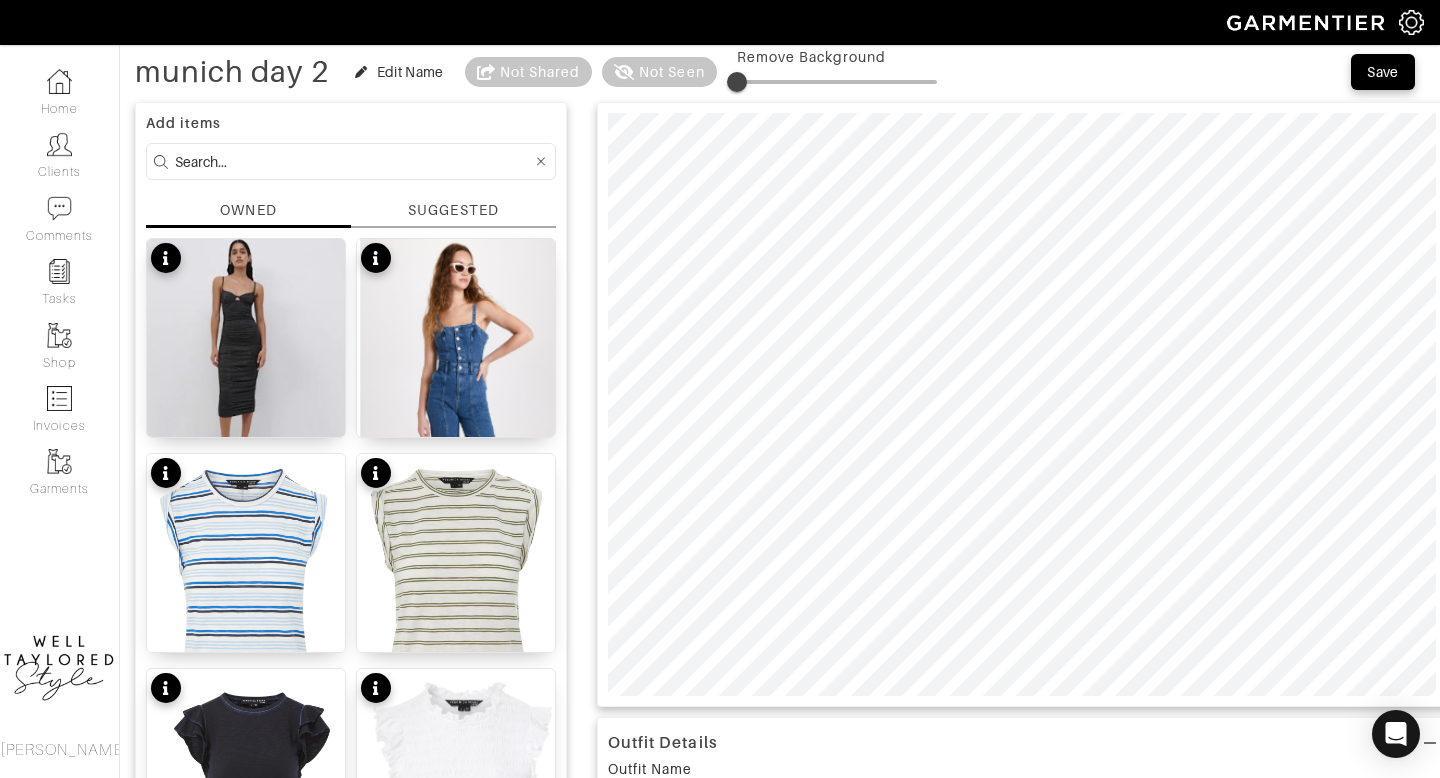 scroll, scrollTop: 94, scrollLeft: 0, axis: vertical 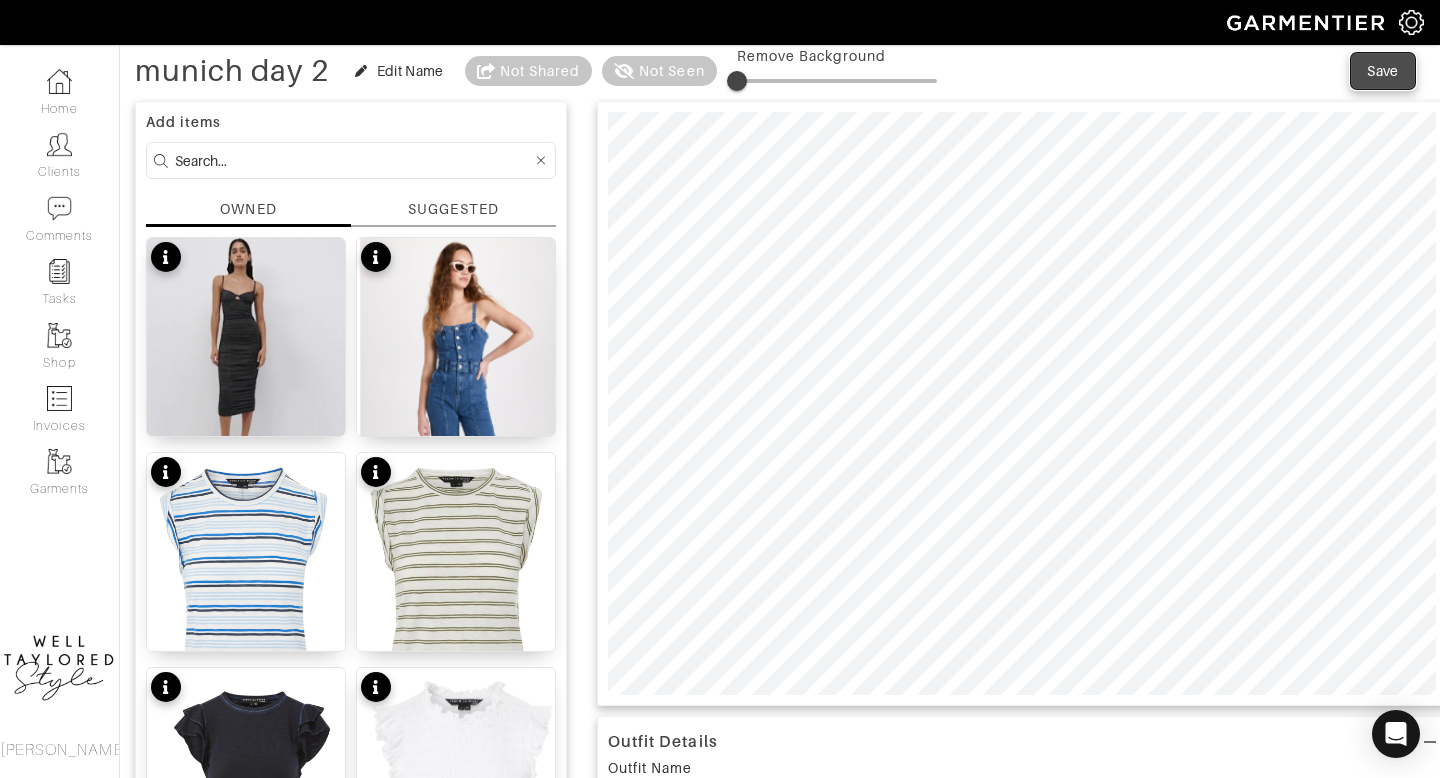 click on "Save" at bounding box center [1383, 71] 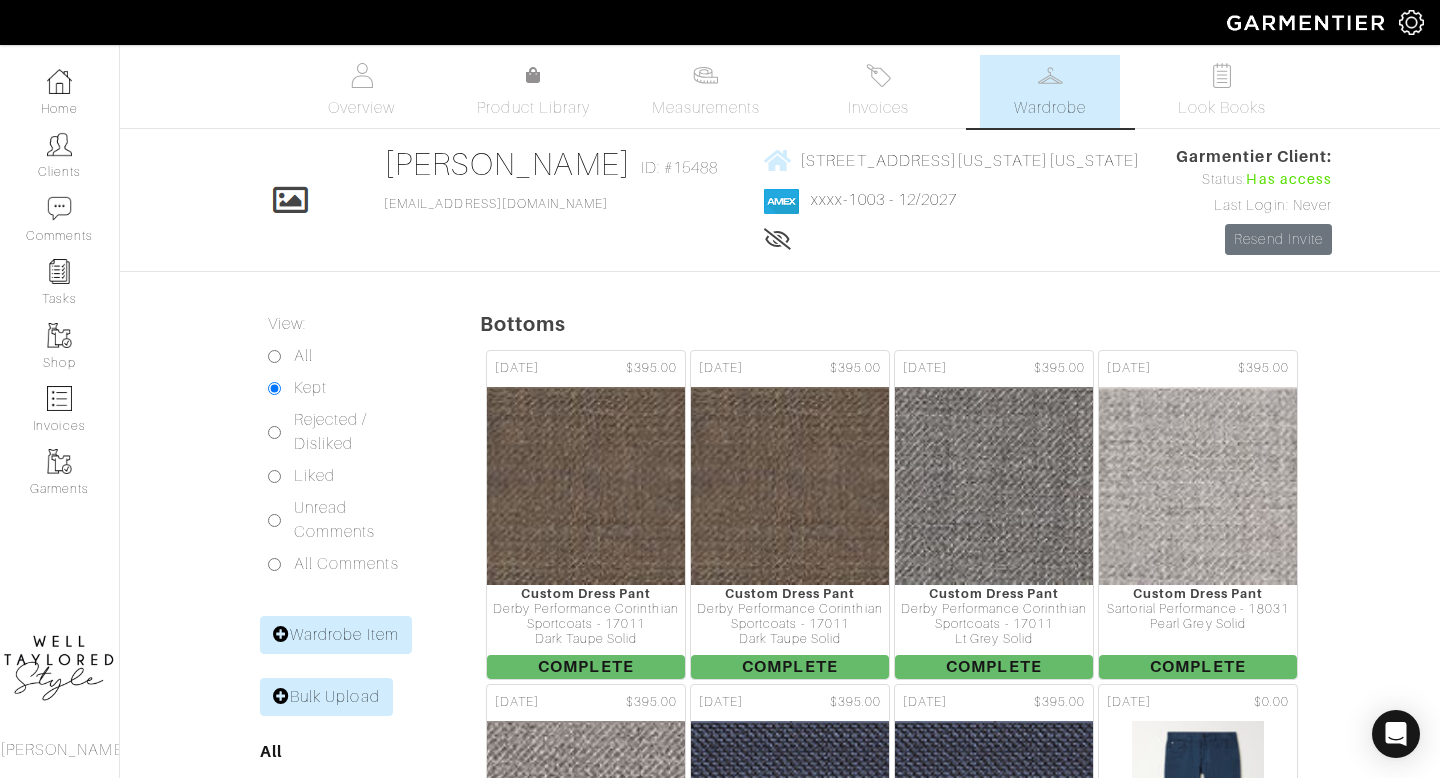 scroll, scrollTop: 0, scrollLeft: 0, axis: both 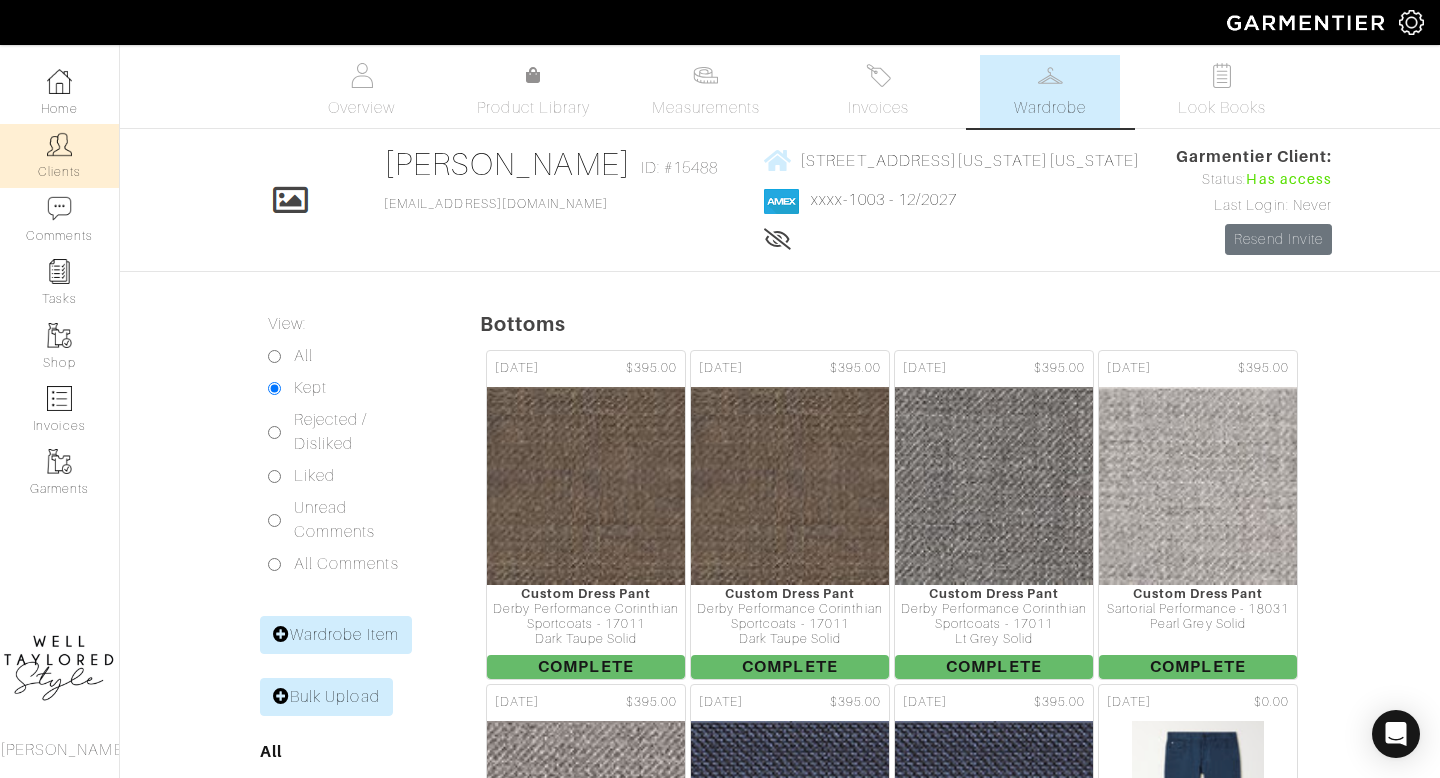 click on "Clients" at bounding box center [59, 155] 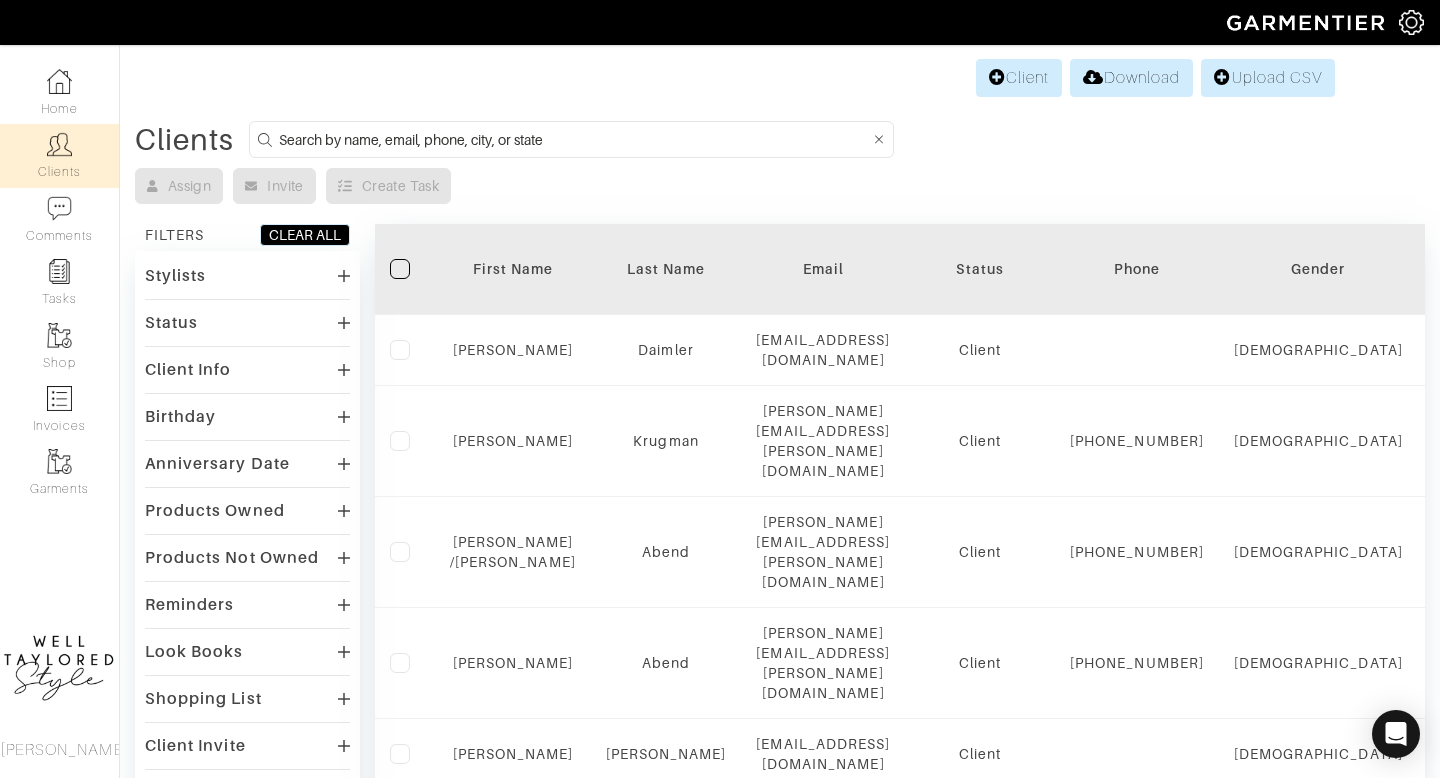 click at bounding box center (574, 139) 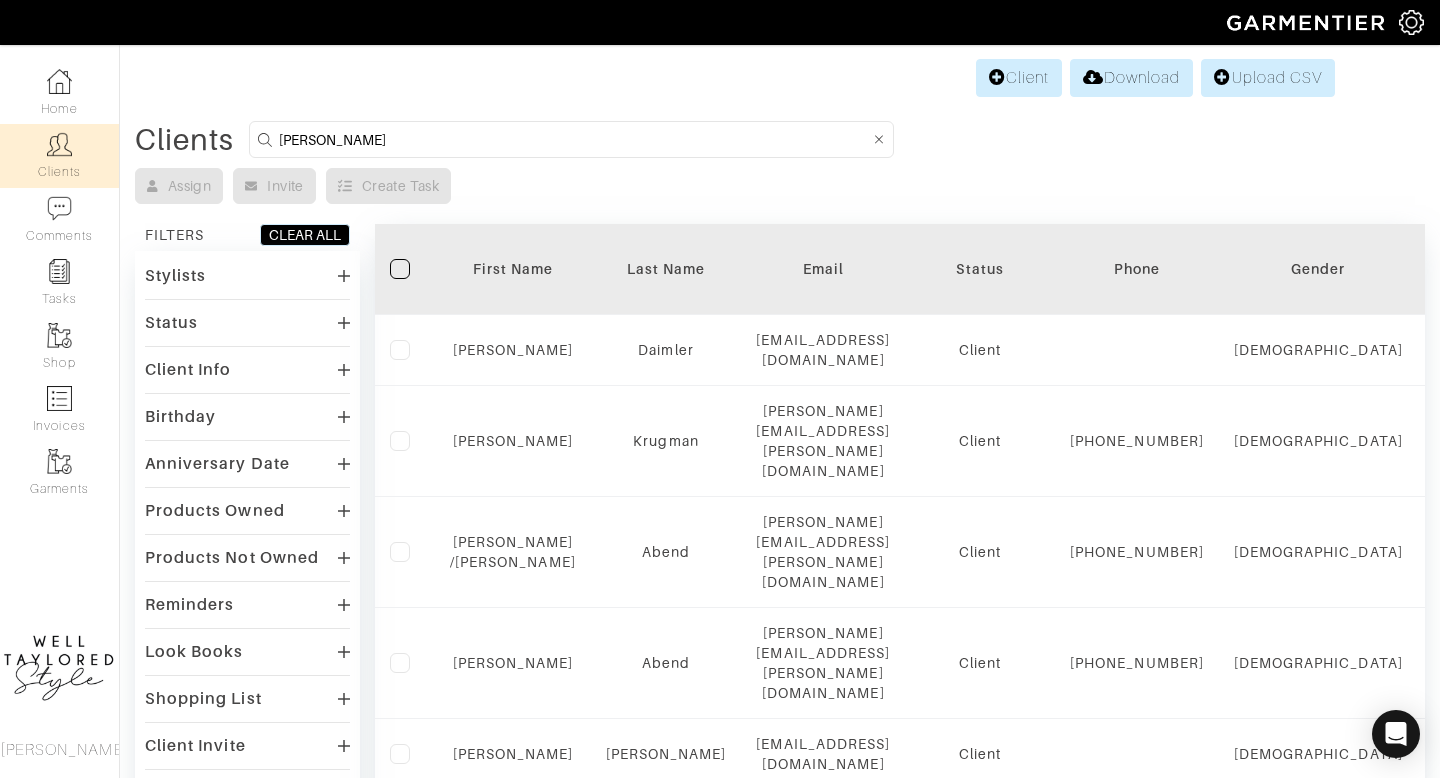 type on "[PERSON_NAME]" 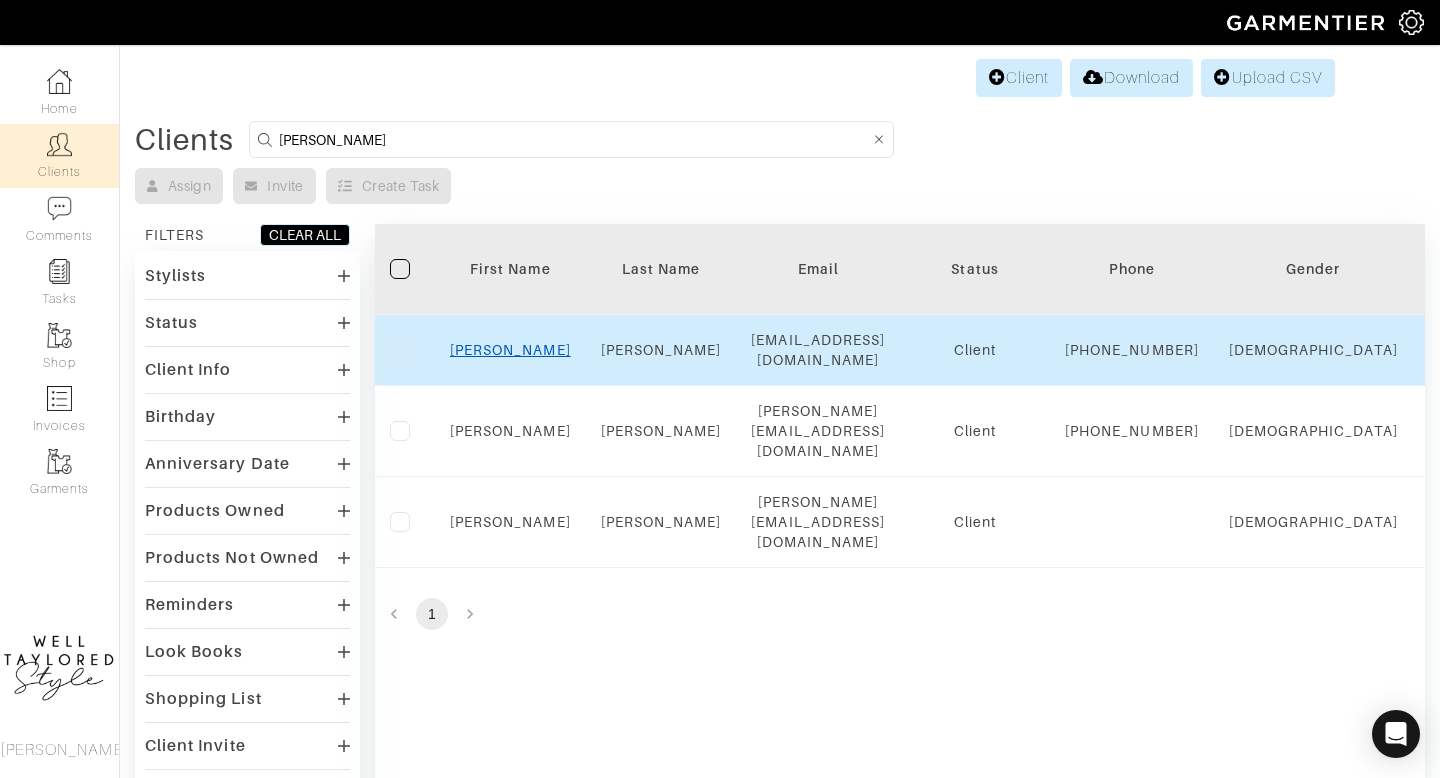 click on "Scott" at bounding box center (510, 350) 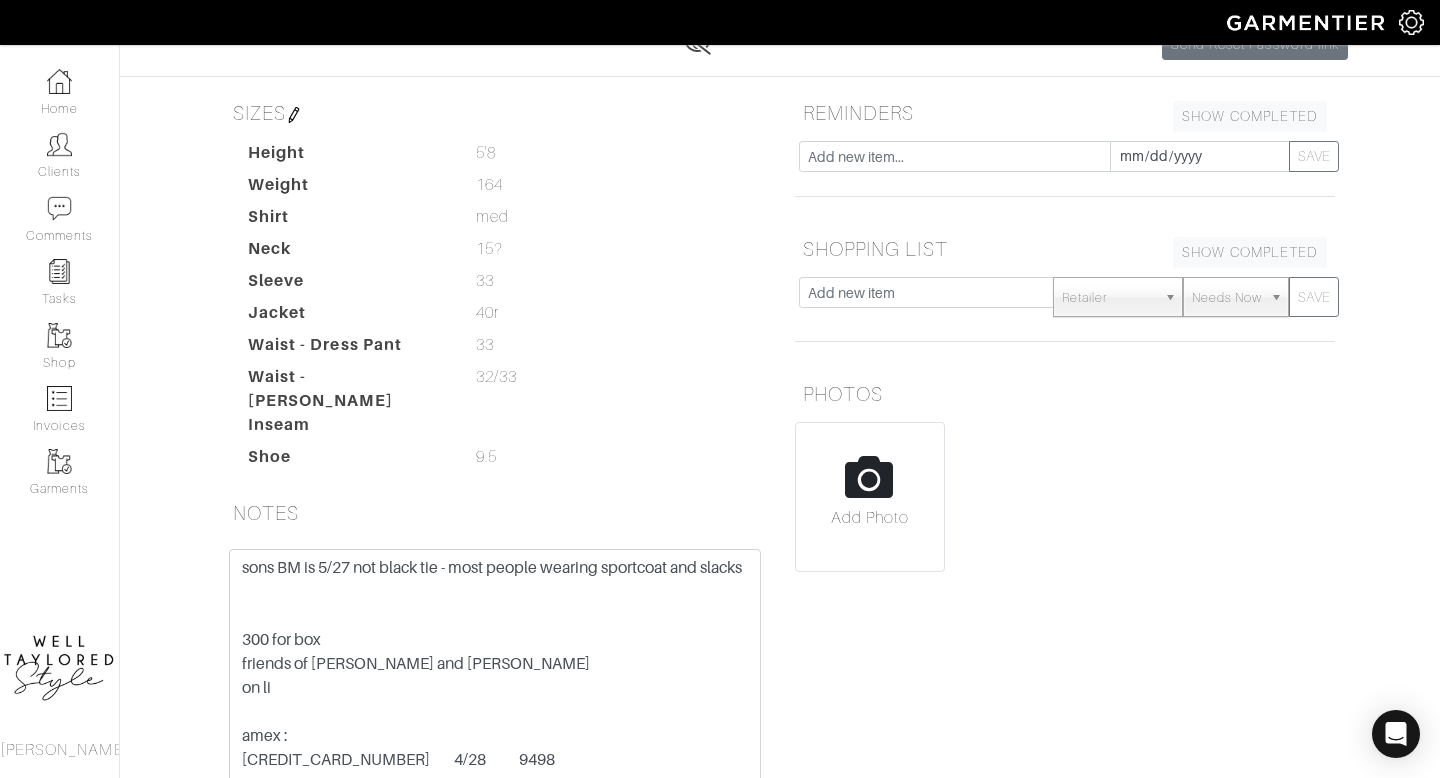 scroll, scrollTop: 270, scrollLeft: 0, axis: vertical 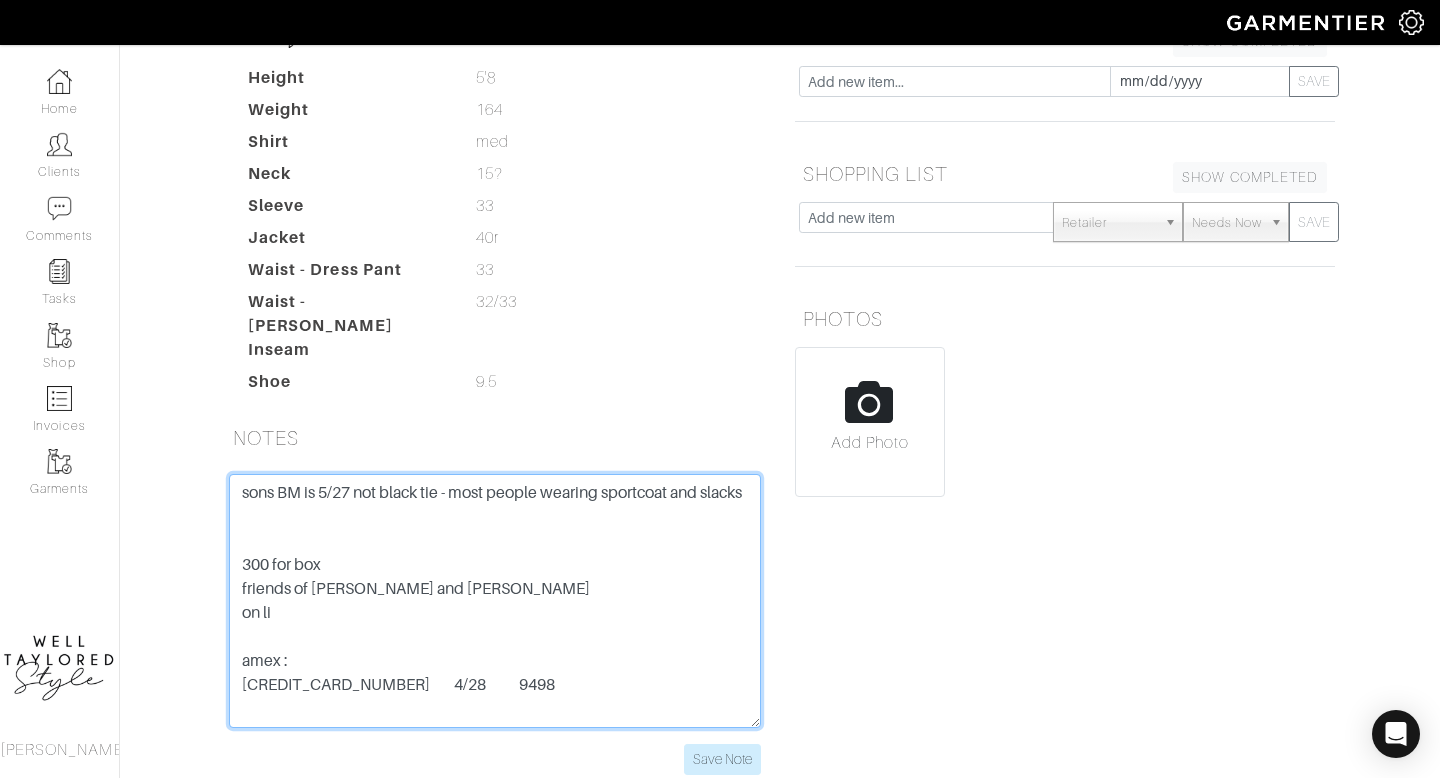 click on "sons BM is 5/27 not black tie - most people wearing sportcoat and slacks
300 for box
friends of [PERSON_NAME] and [PERSON_NAME]
on li
amex :
[CREDIT_CARD_NUMBER]        4/28           9498" at bounding box center [495, 601] 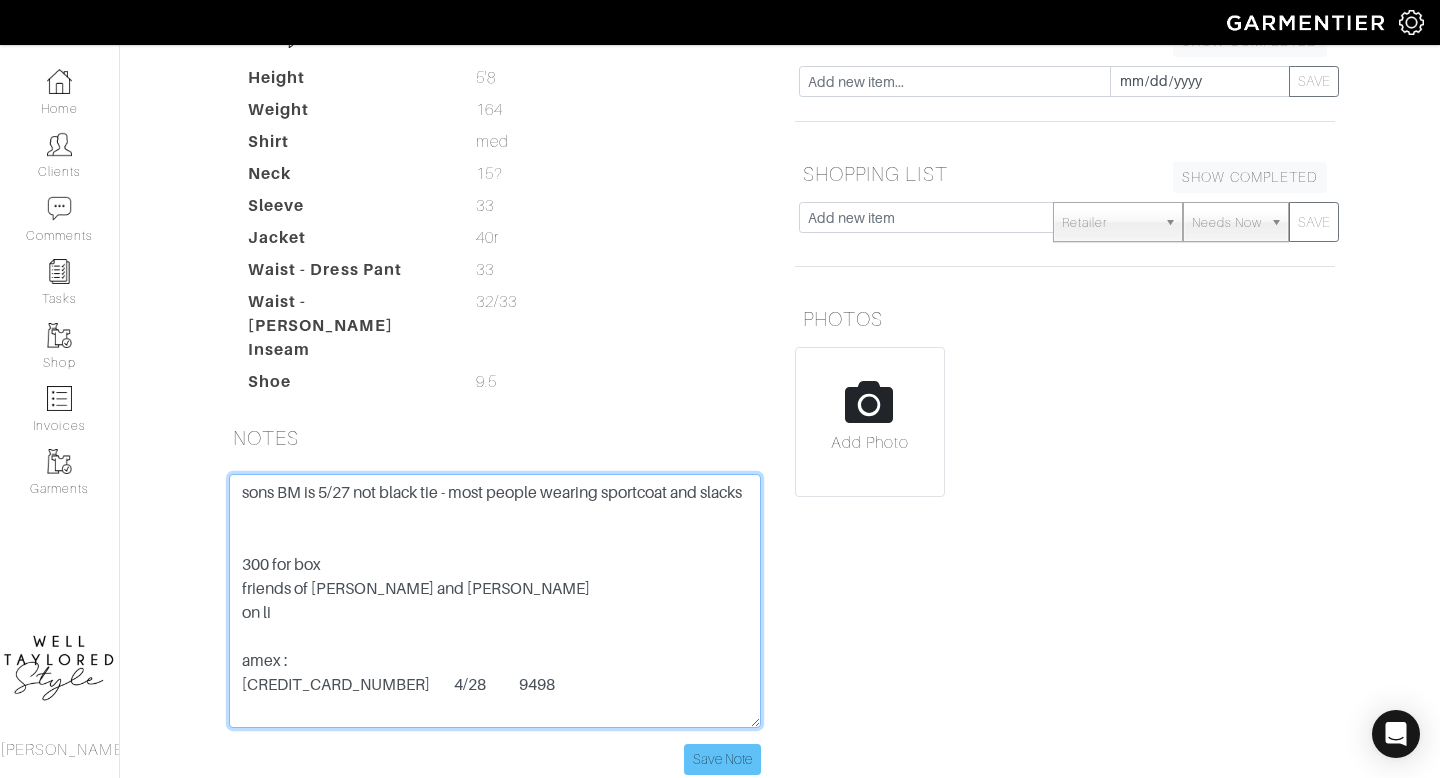 type on "sons BM is 5/27 not black tie - most people wearing sportcoat and slacks
300 for box
friends of [PERSON_NAME] and [PERSON_NAME]
on li
amex :
[CREDIT_CARD_NUMBER]        4/28           9498" 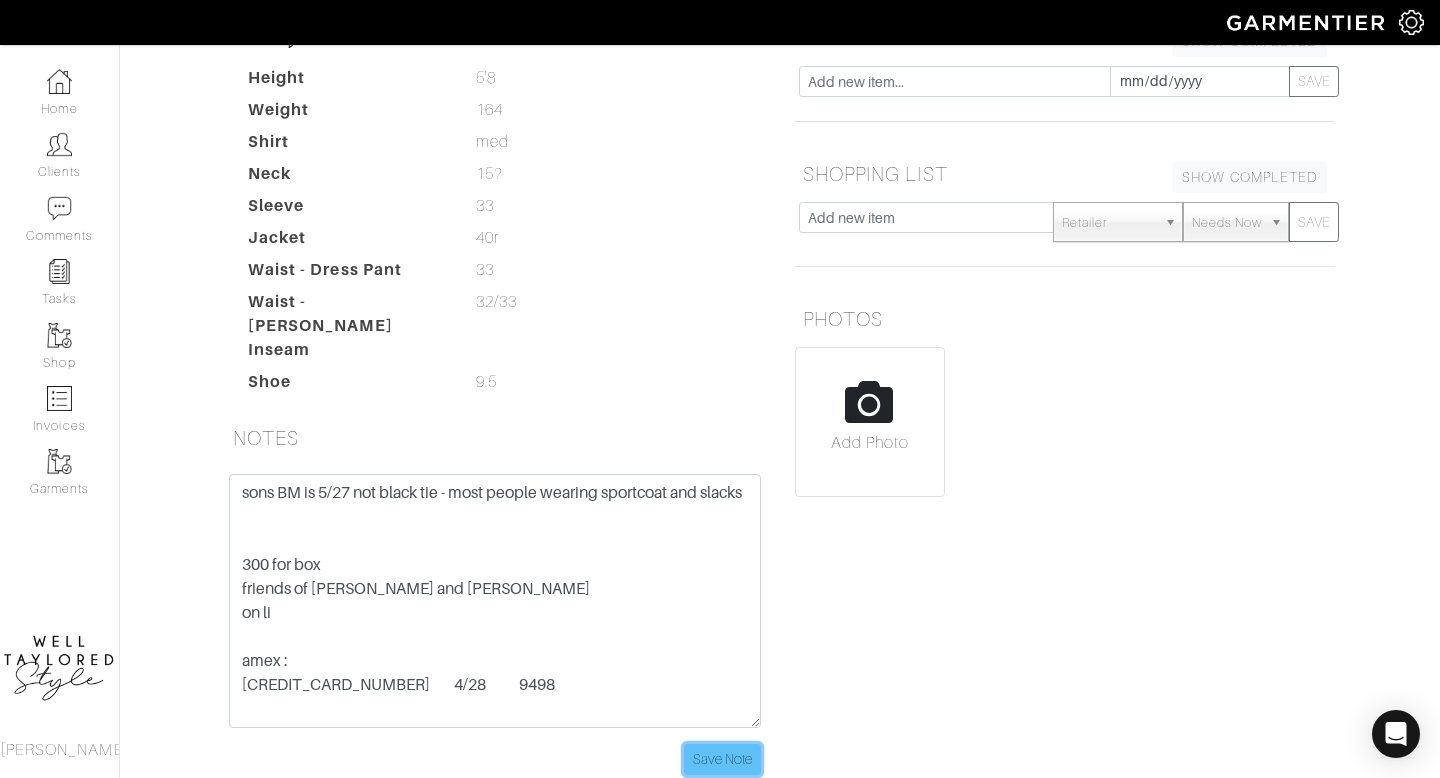 click on "Save Note" at bounding box center [722, 759] 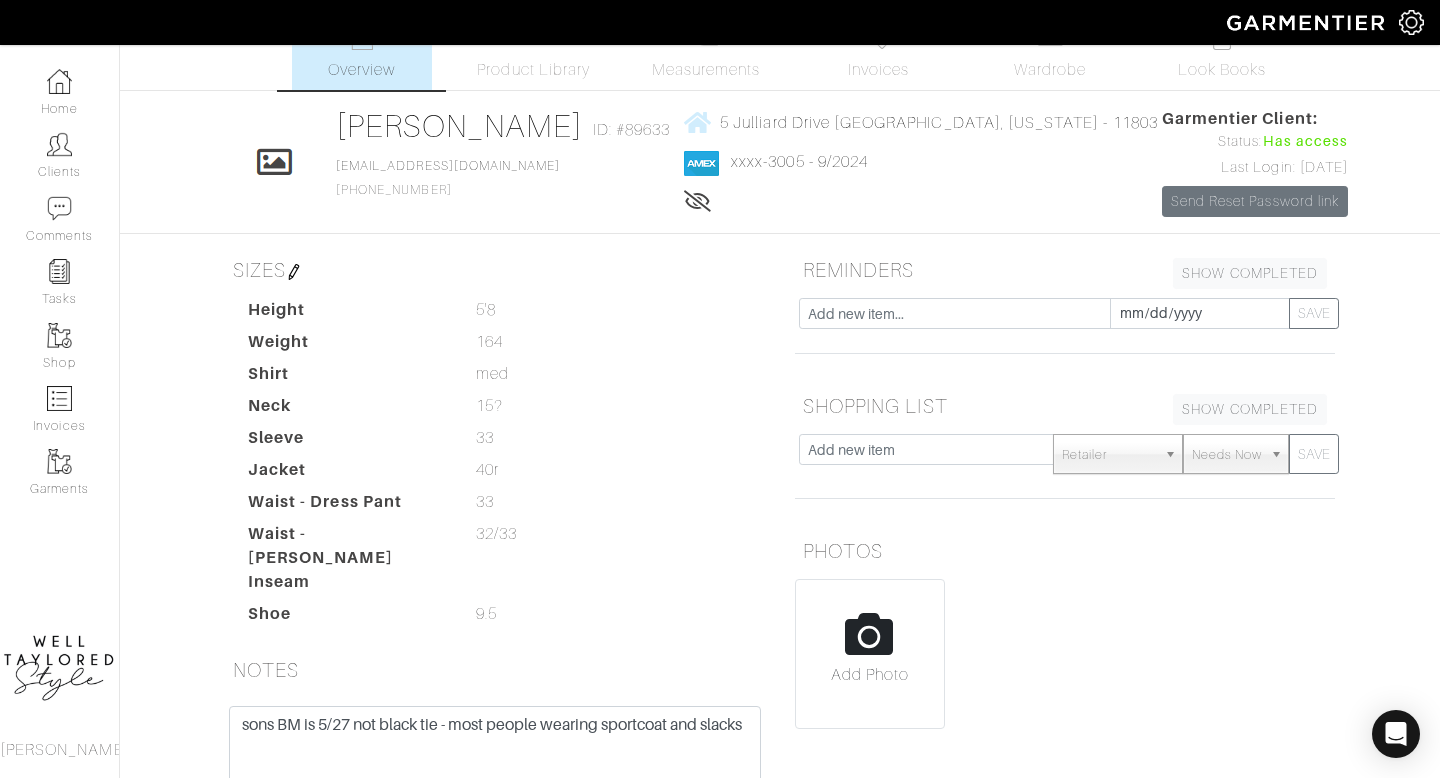 scroll, scrollTop: 0, scrollLeft: 0, axis: both 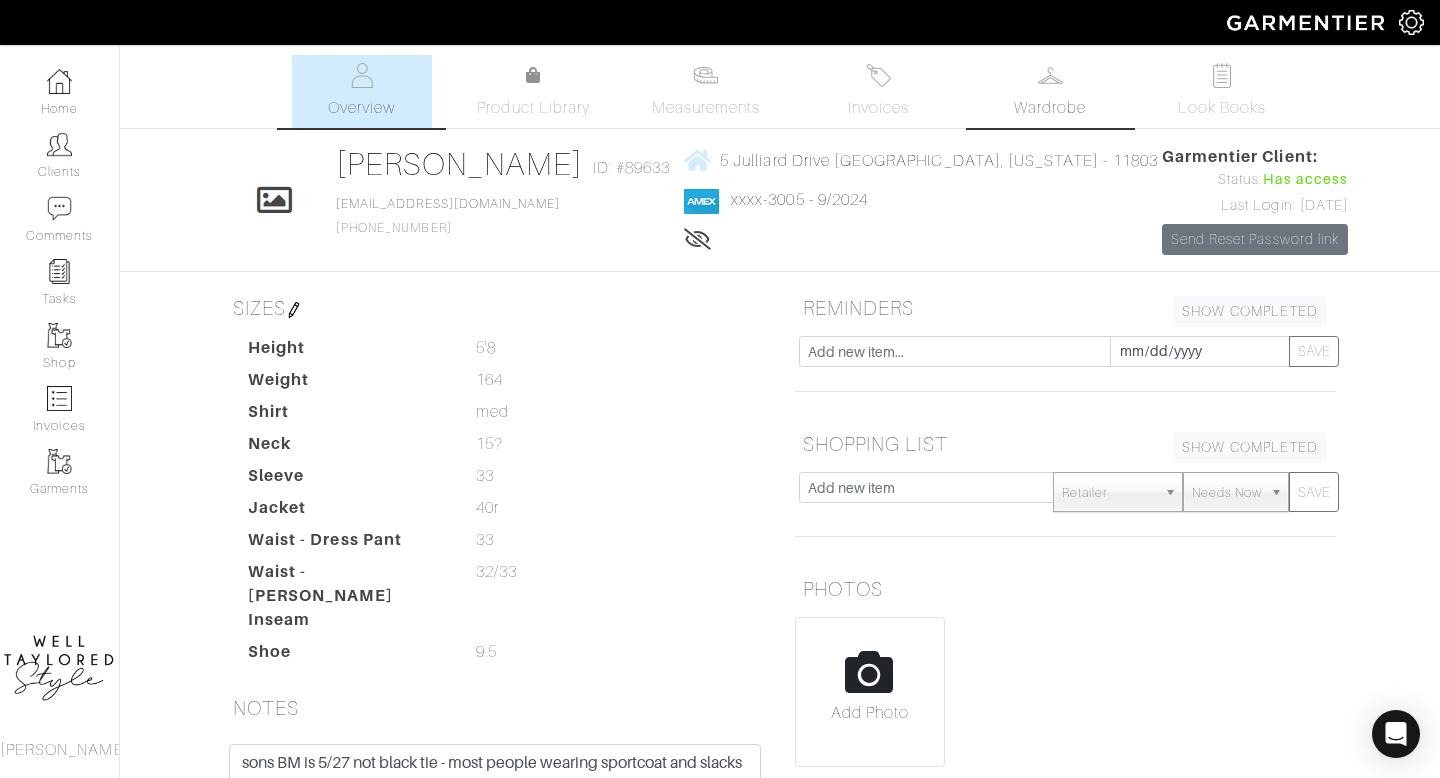 click on "Wardrobe" at bounding box center [1050, 108] 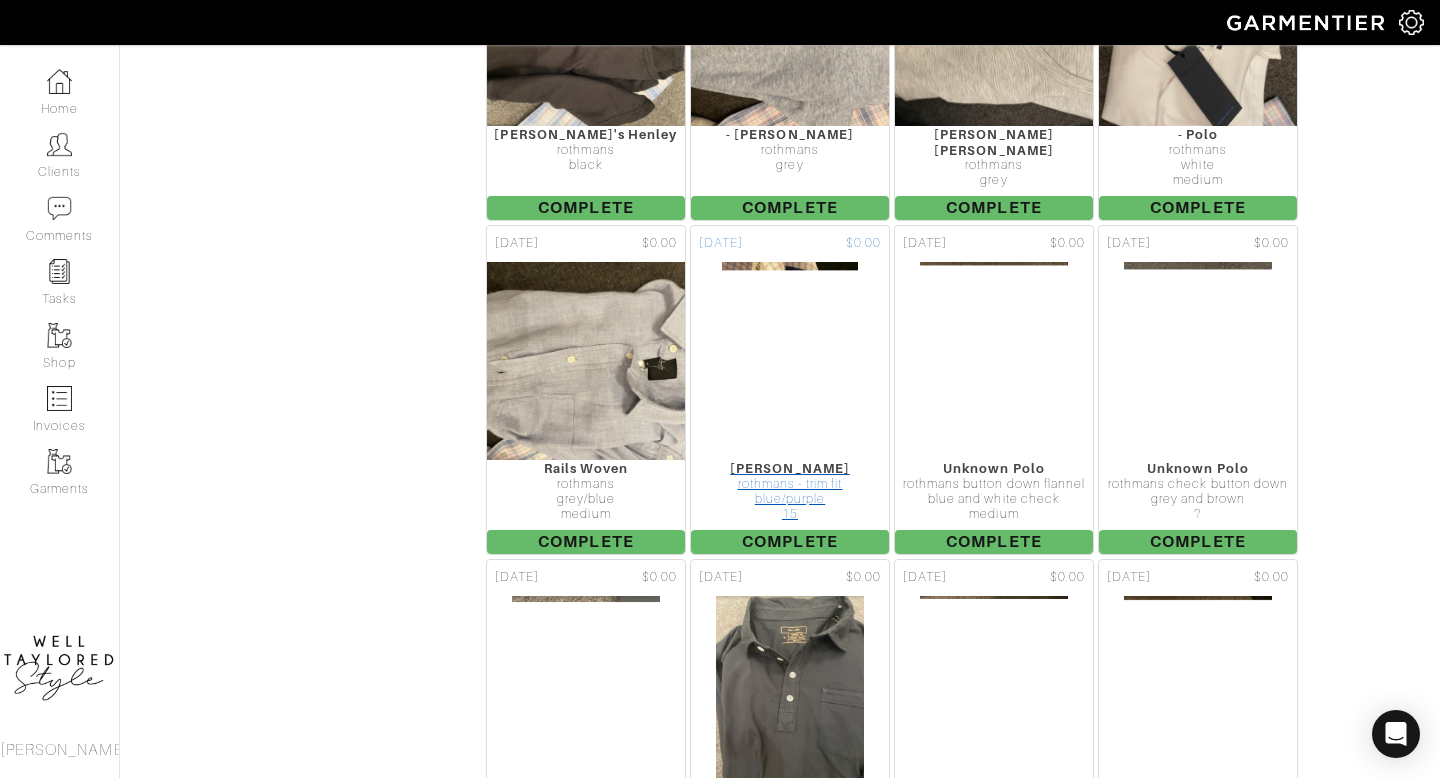 scroll, scrollTop: 0, scrollLeft: 0, axis: both 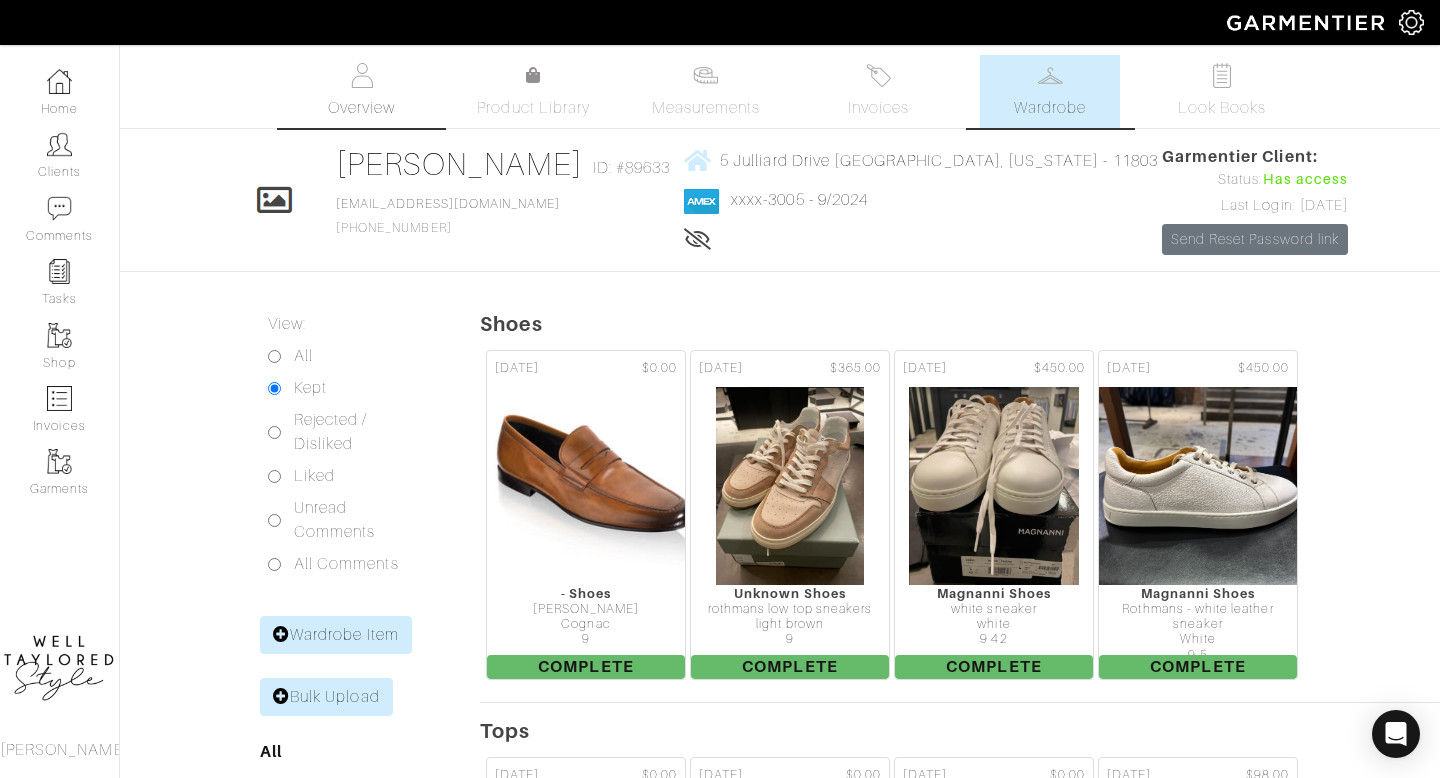 click at bounding box center (361, 75) 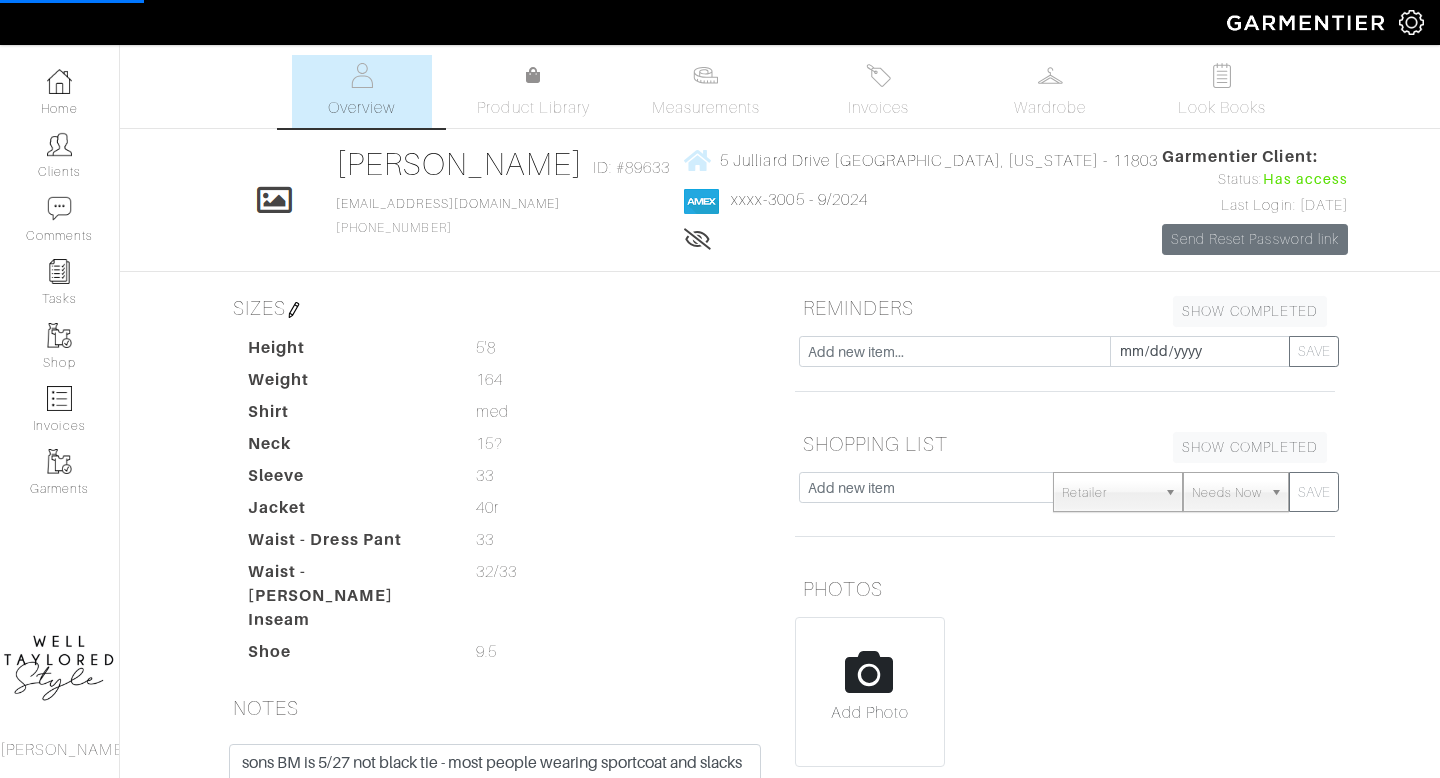 scroll, scrollTop: 266, scrollLeft: 0, axis: vertical 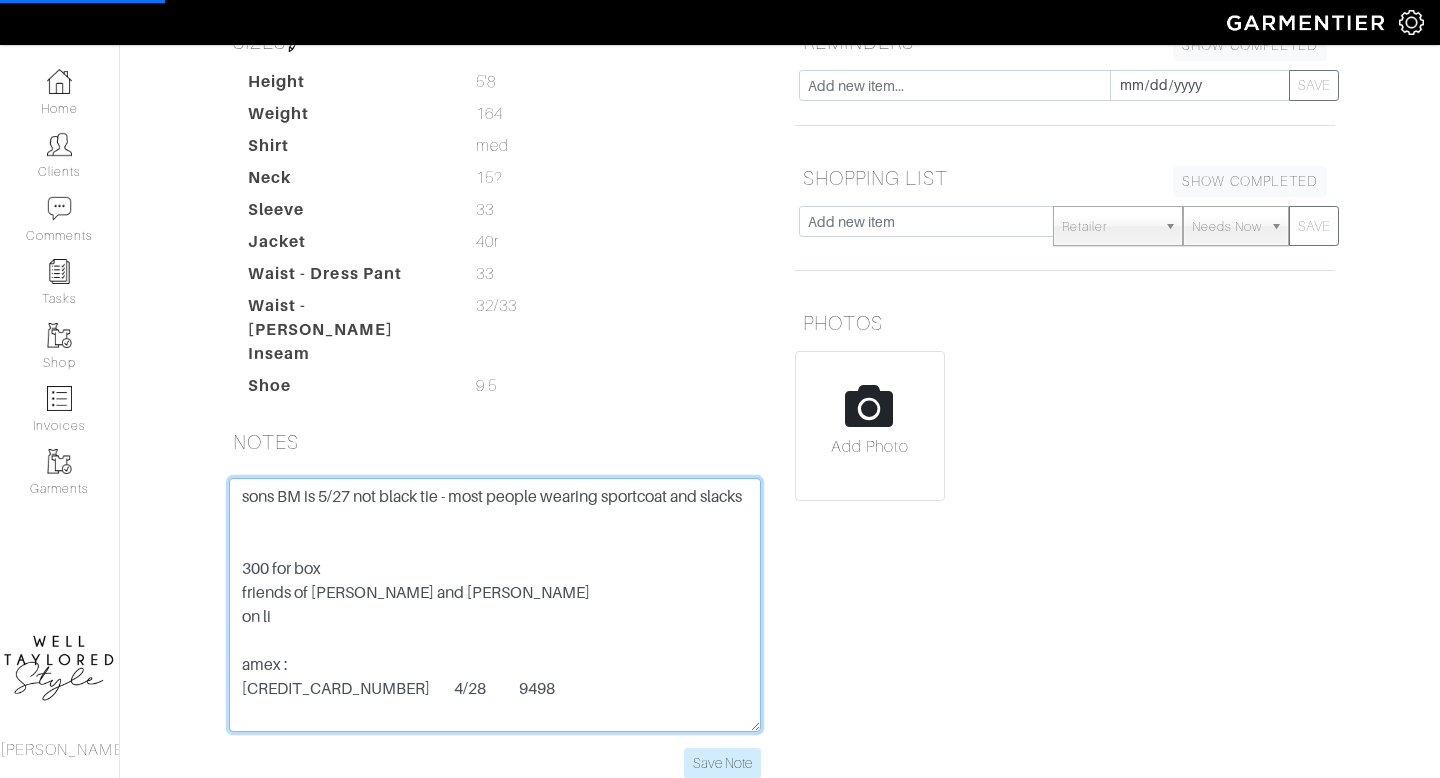 click on "sons BM is 5/27 not black tie - most people wearing sportcoat and slacks
300 for box
friends of kutin and jerrah
on li
amex :
371578902615000        4/28           9498" at bounding box center (495, 605) 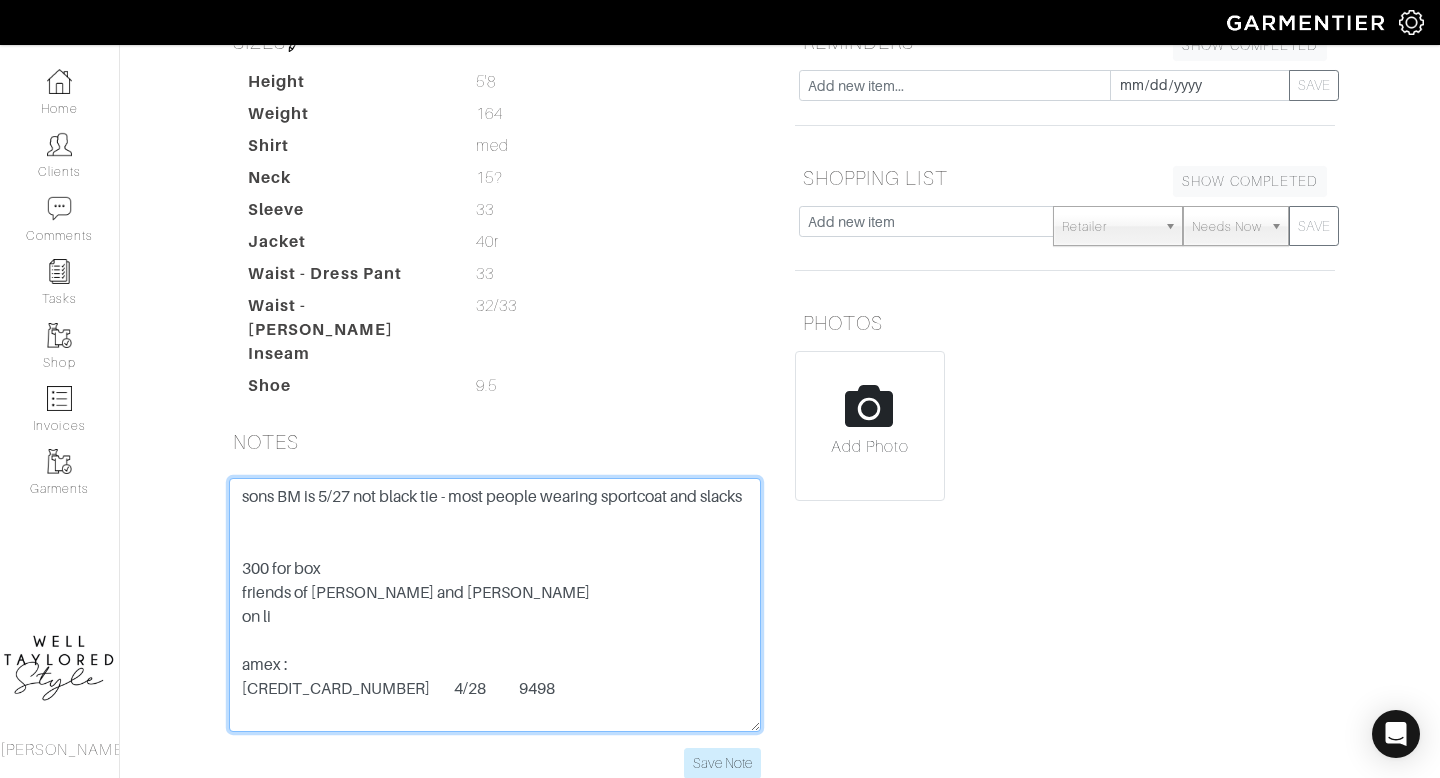 click on "sons BM is 5/27 not black tie - most people wearing sportcoat and slacks
300 for box
friends of kutin and jerrah
on li
amex :
371578902615000        4/28           9498" at bounding box center (495, 605) 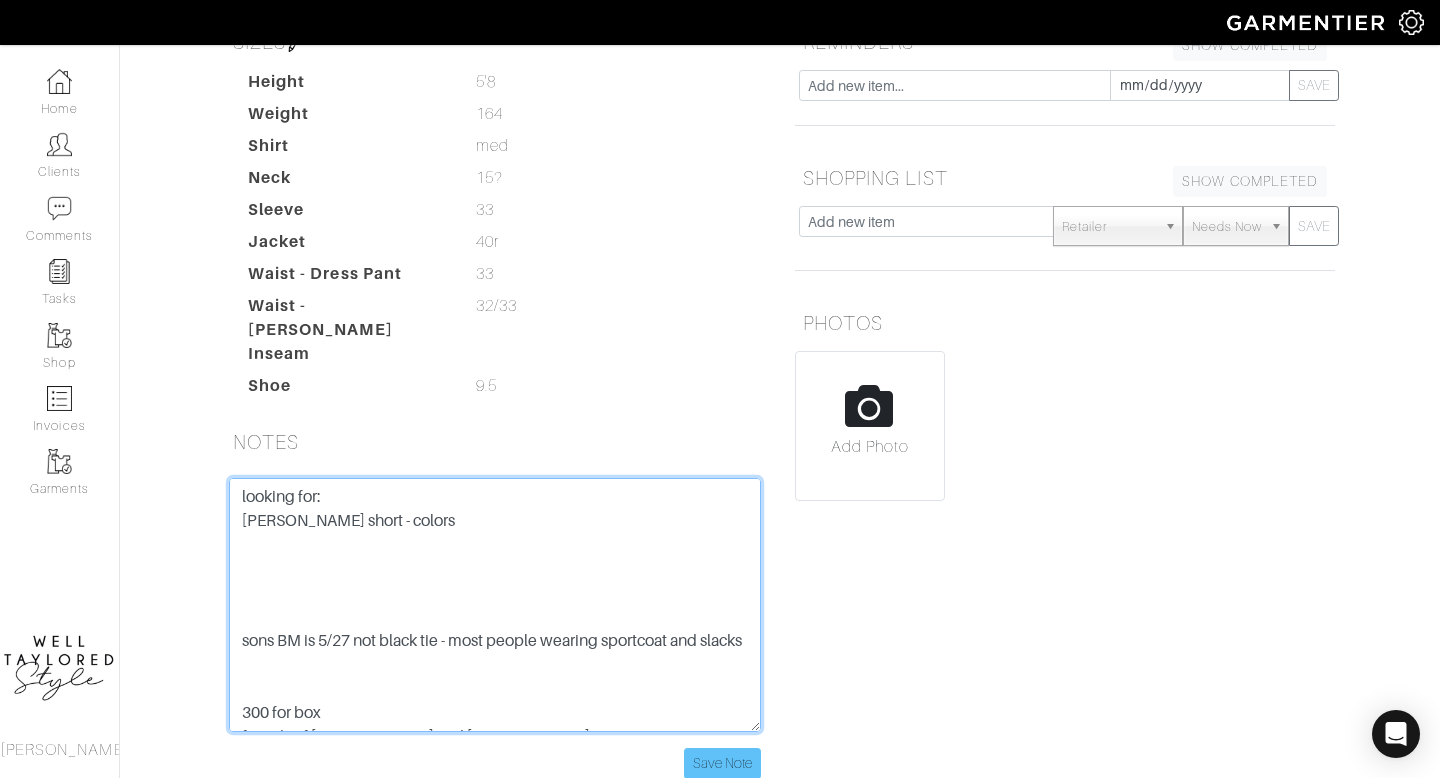 type on "looking for:
johnny o santiago short - colors
sons BM is 5/27 not black tie - most people wearing sportcoat and slacks
300 for box
friends of kutin and jerrah
on li
amex :
371578902615000        4/28           9498" 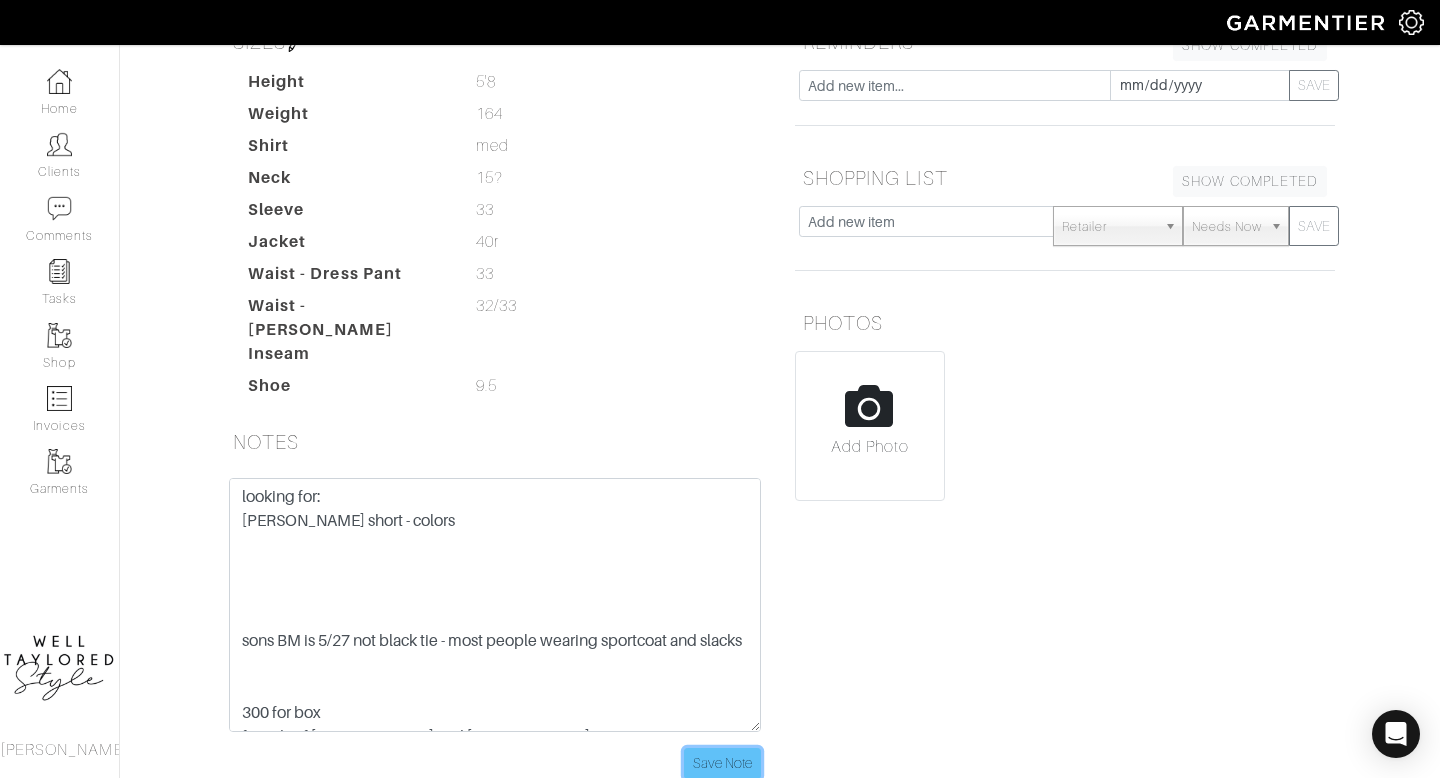 click on "Save Note" at bounding box center (722, 763) 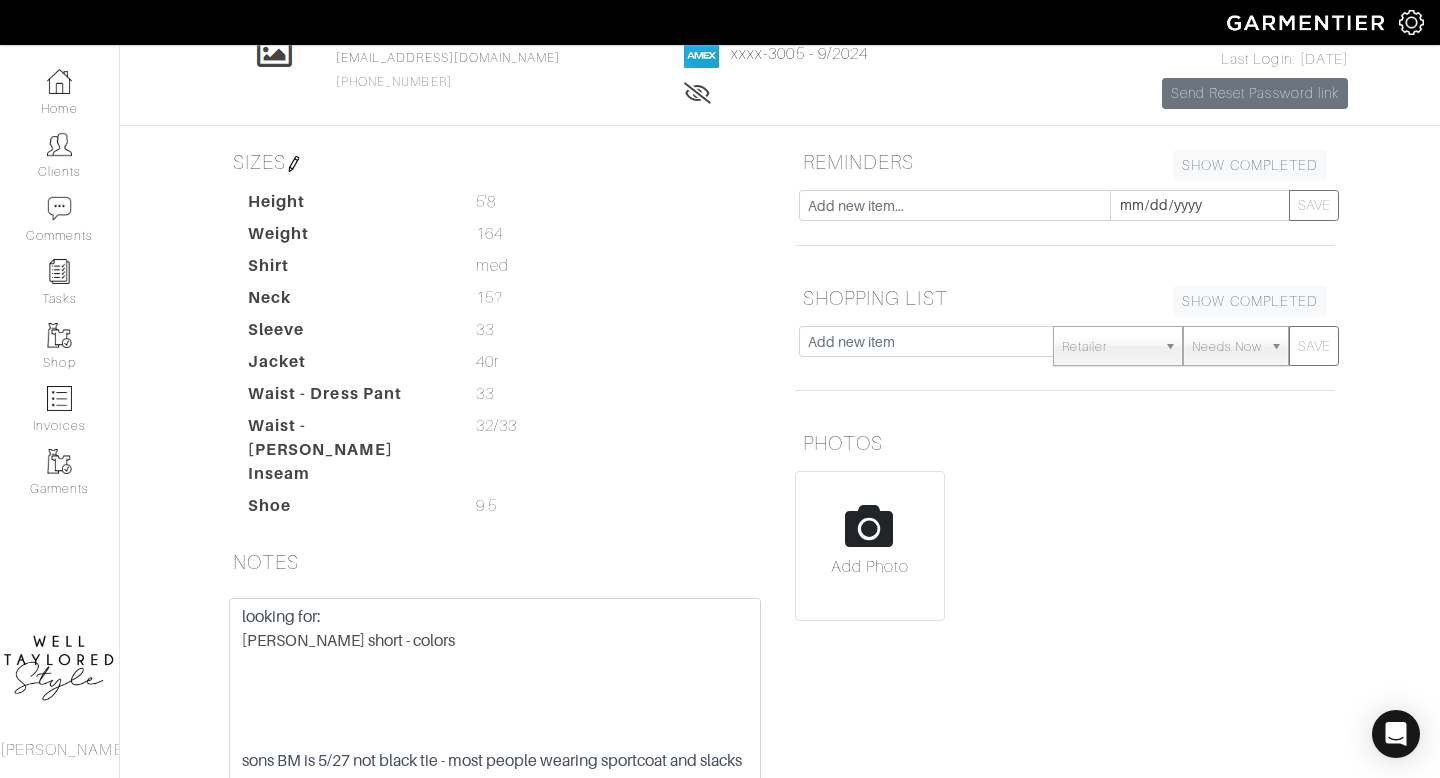 scroll, scrollTop: 142, scrollLeft: 0, axis: vertical 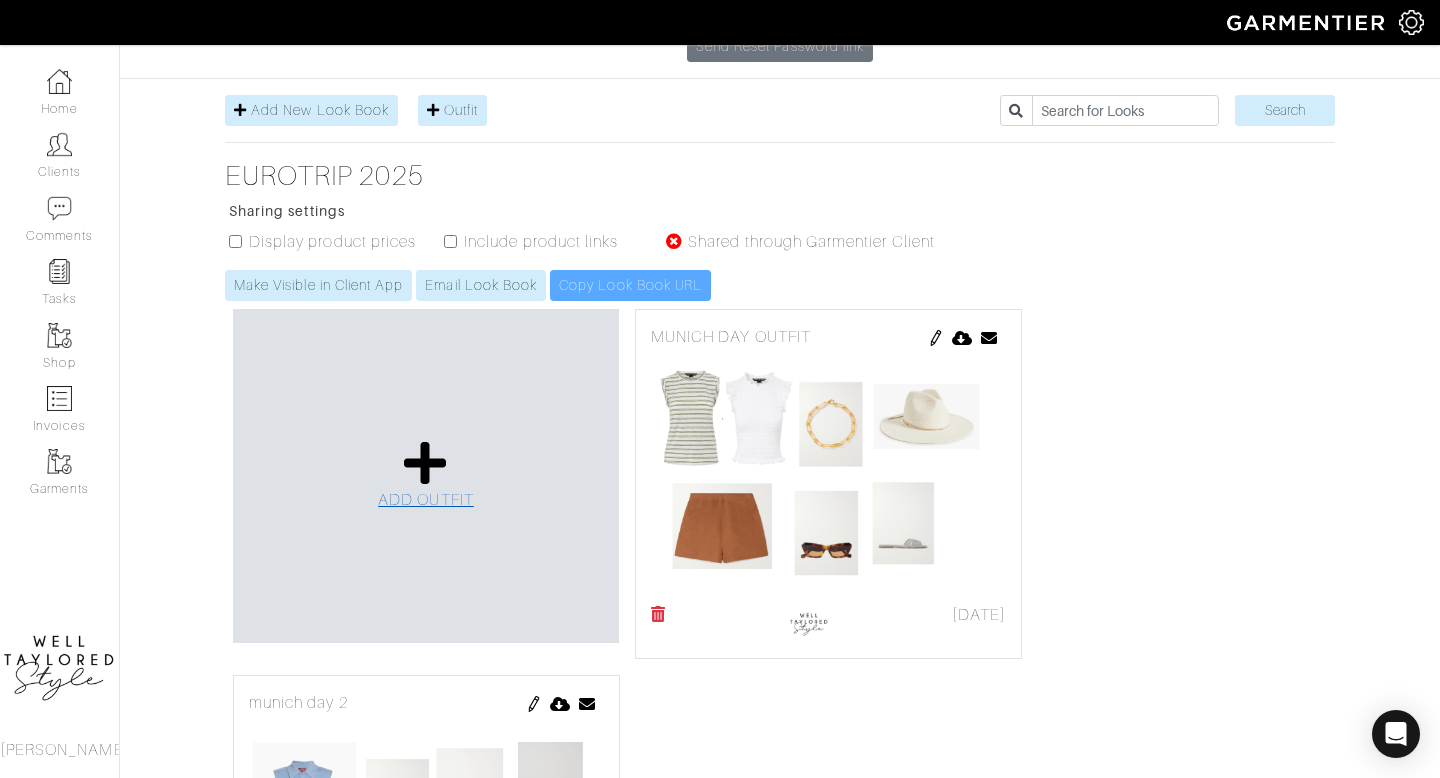 click on "ADD OUTFIT" at bounding box center (426, 500) 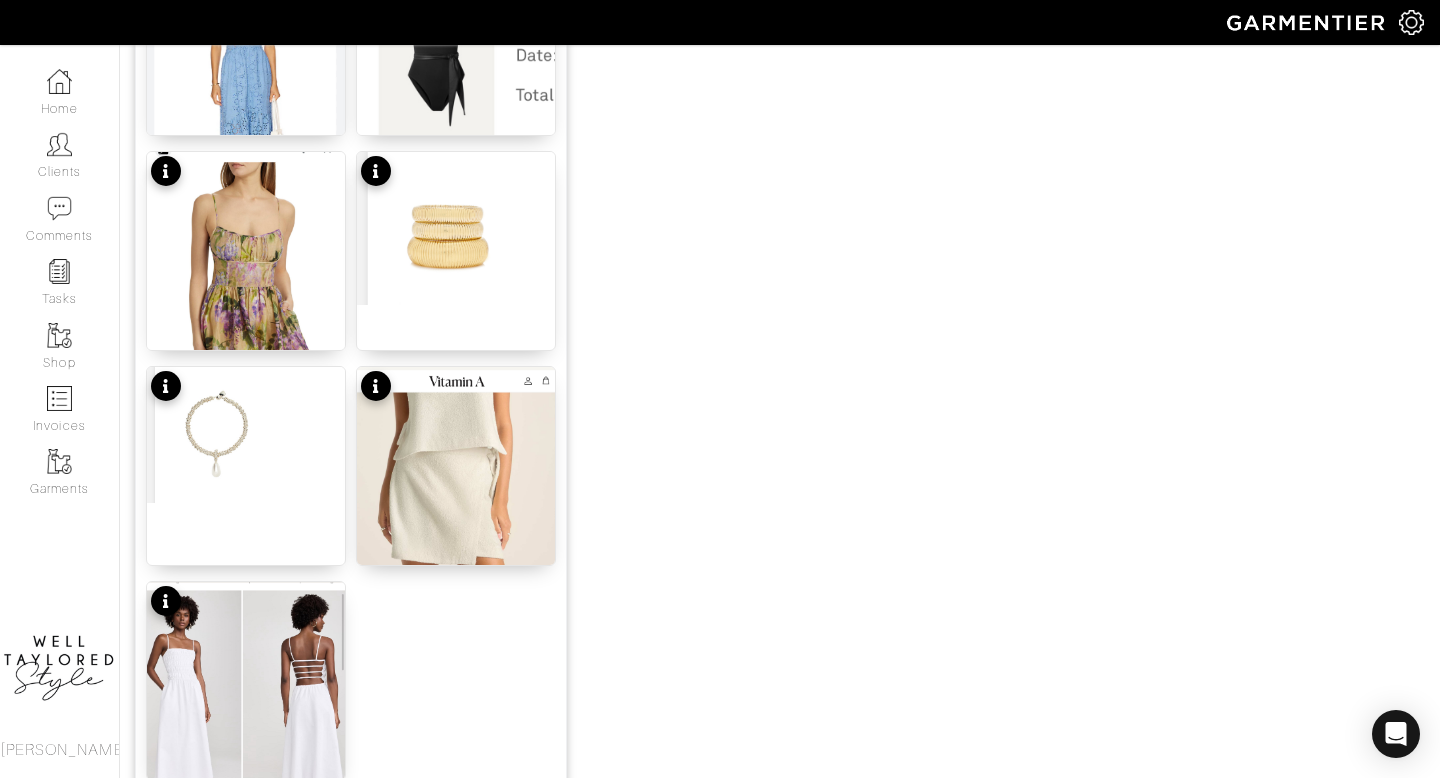 scroll, scrollTop: 2331, scrollLeft: 0, axis: vertical 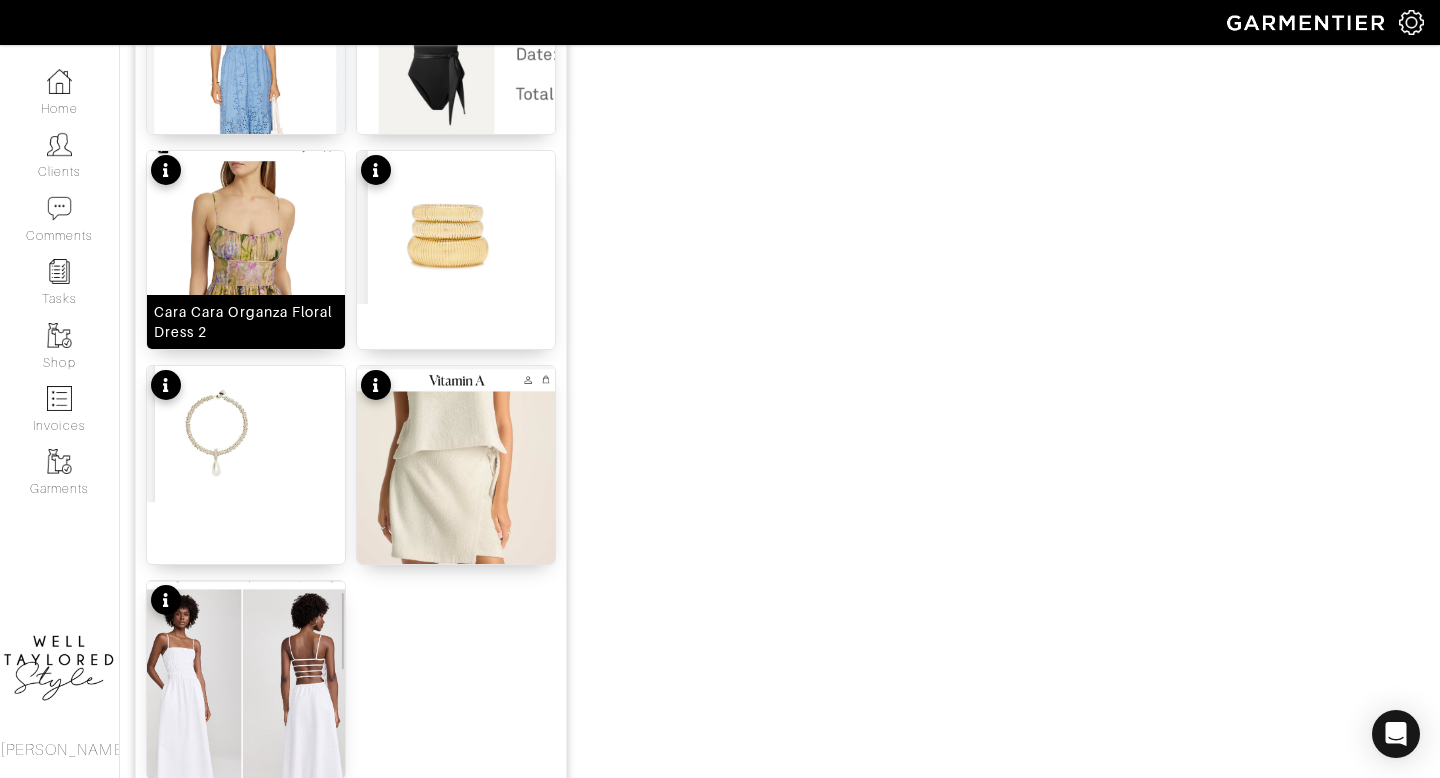click at bounding box center [246, 301] 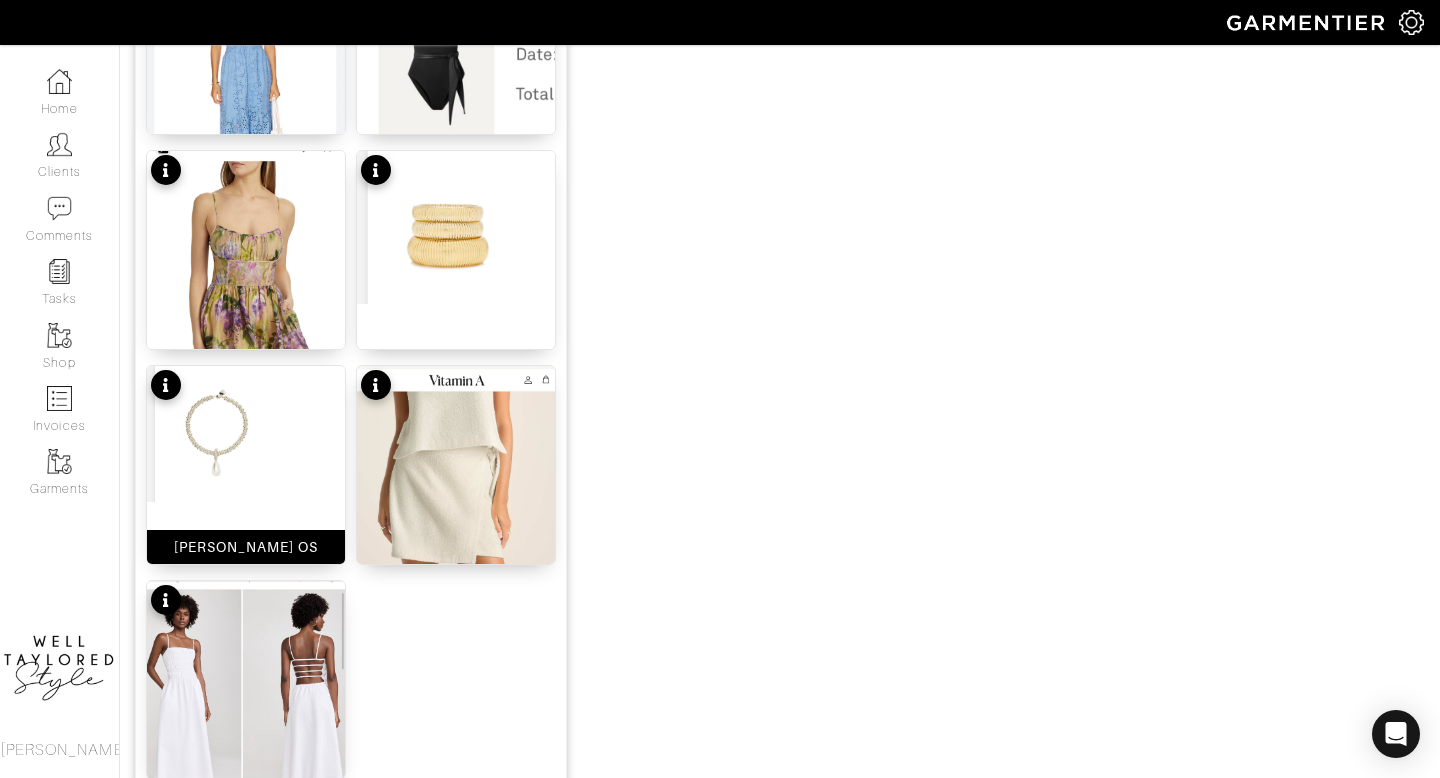 click at bounding box center (246, 434) 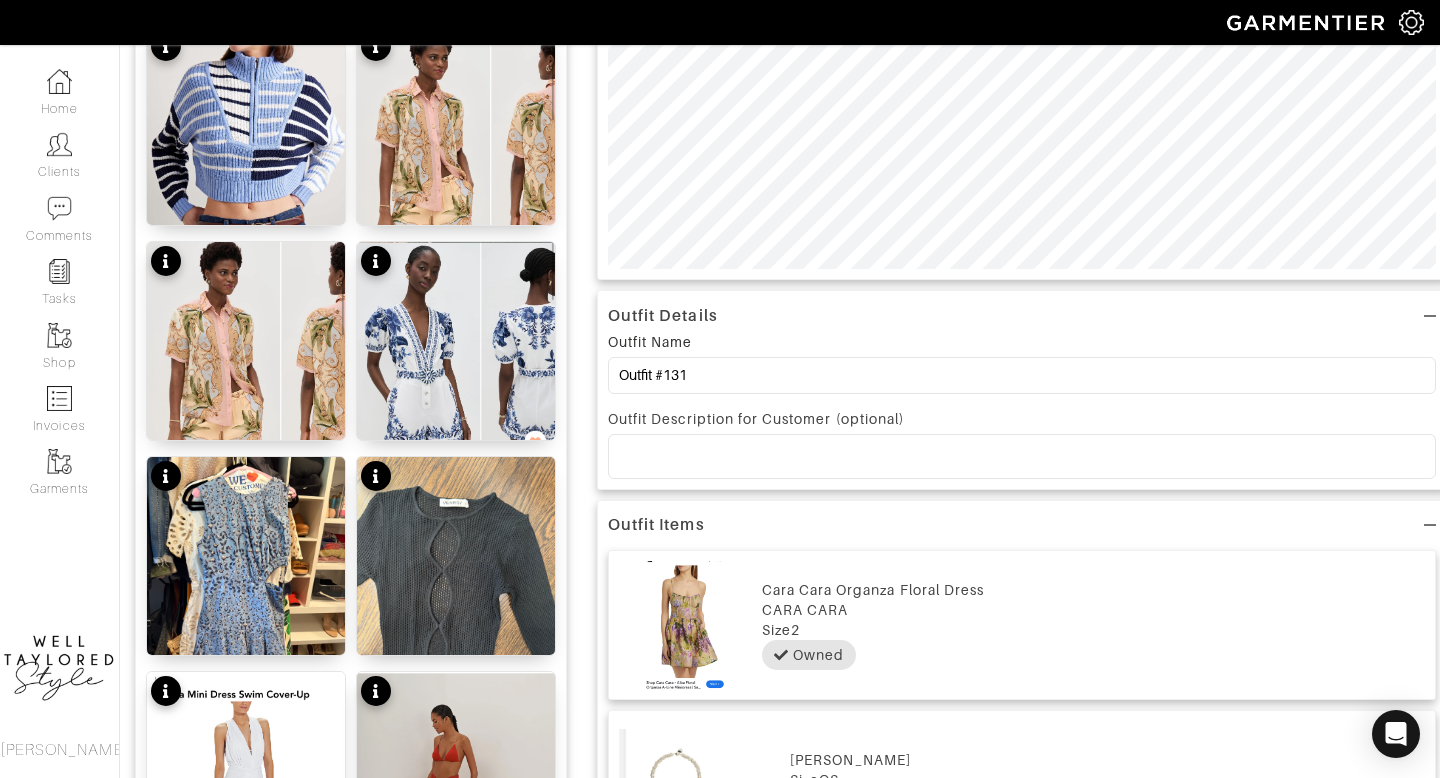 scroll, scrollTop: 0, scrollLeft: 0, axis: both 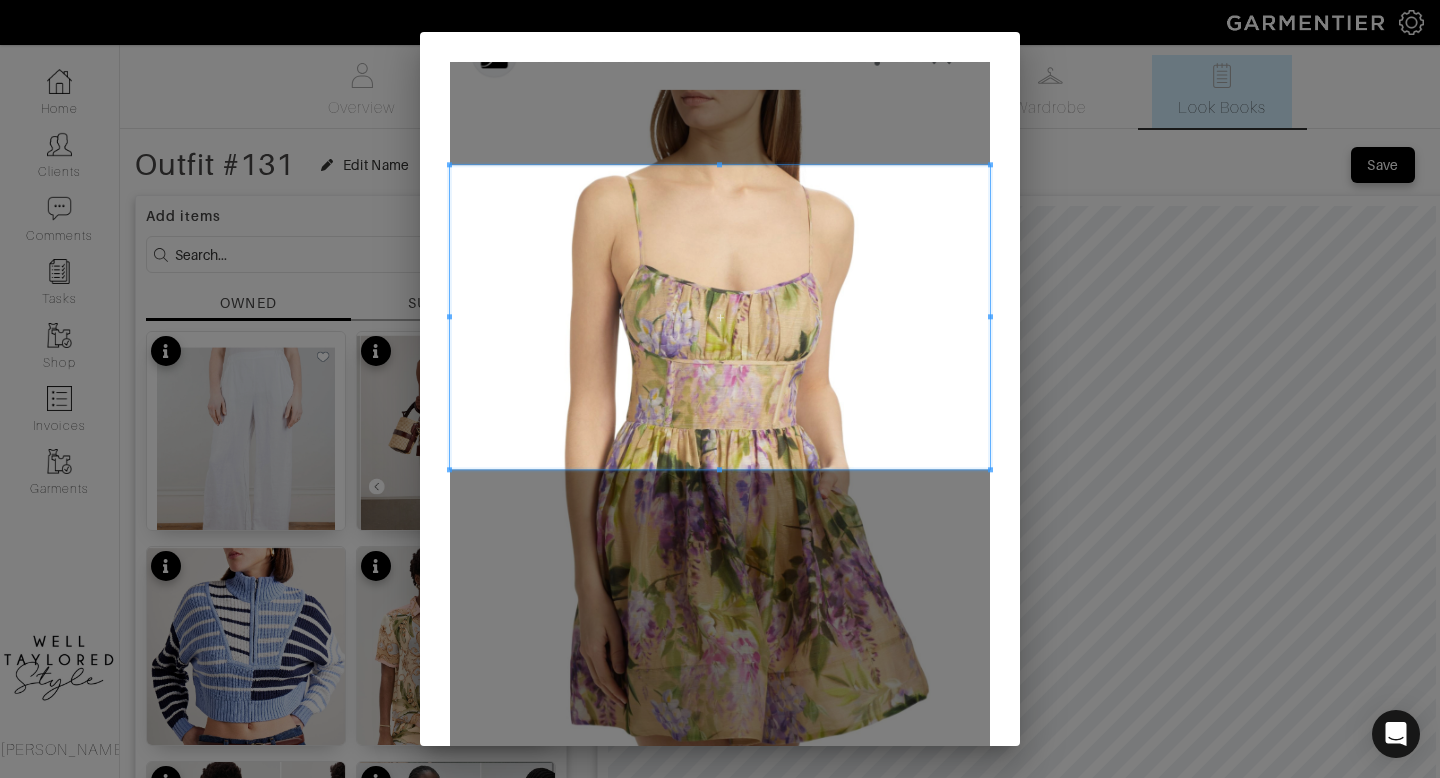 click at bounding box center [720, 317] 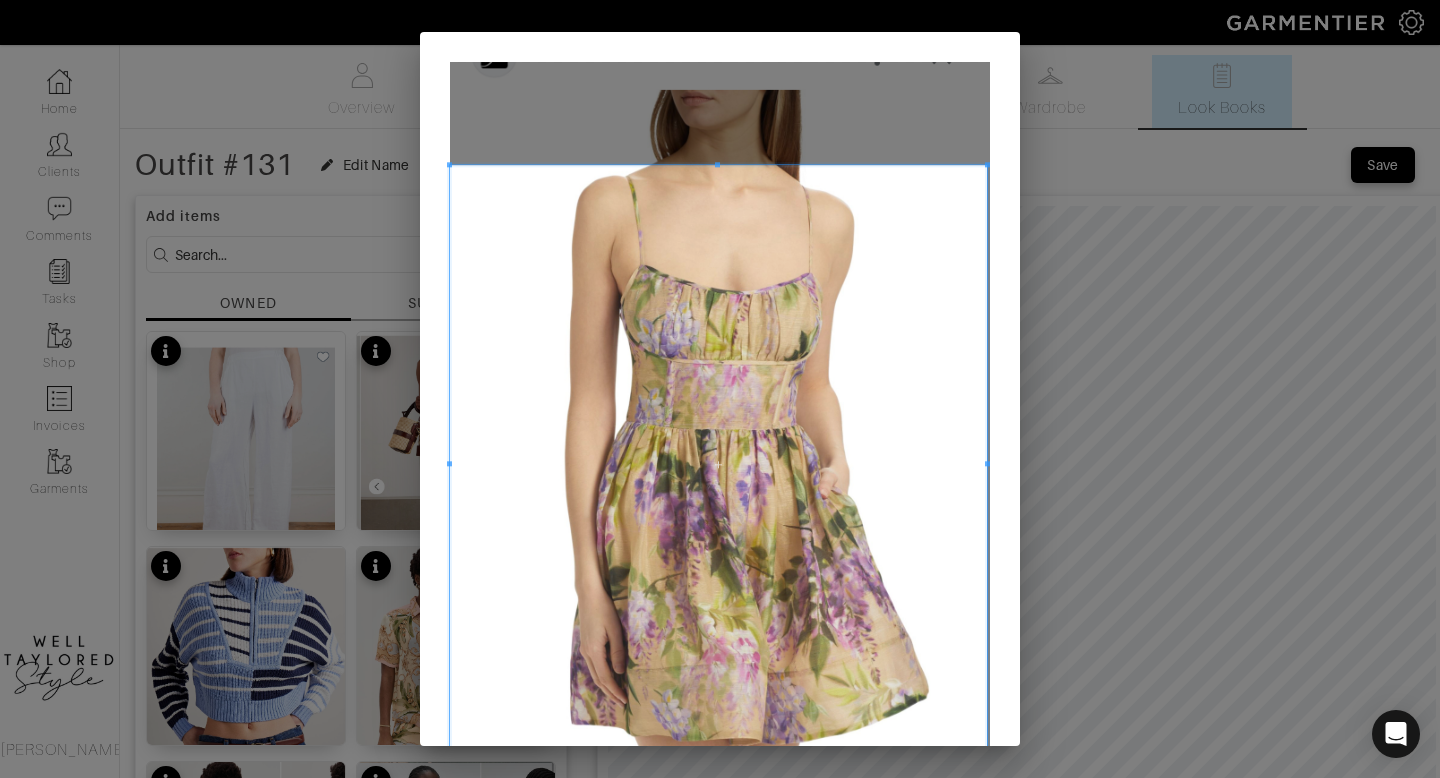 click on "Crop" at bounding box center [720, 389] 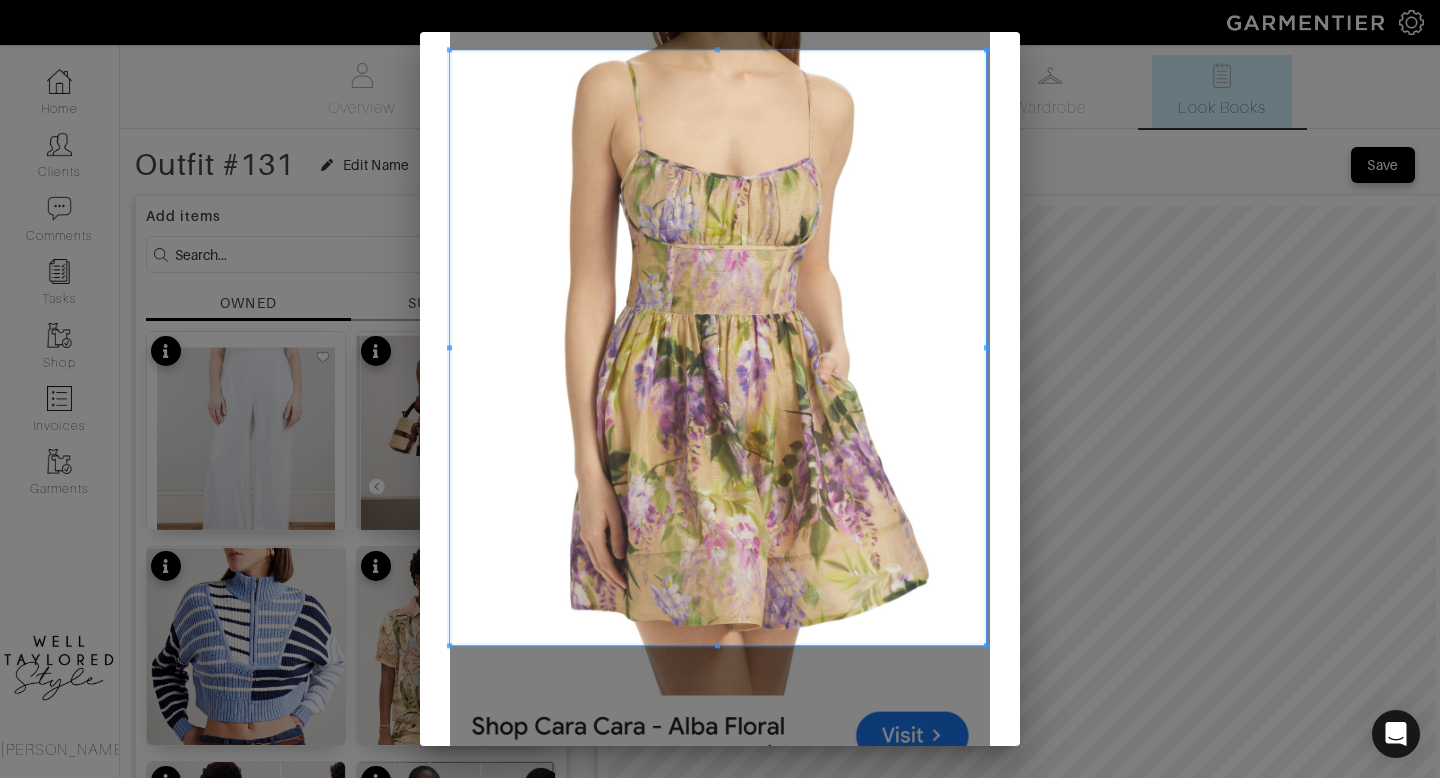 scroll, scrollTop: 222, scrollLeft: 0, axis: vertical 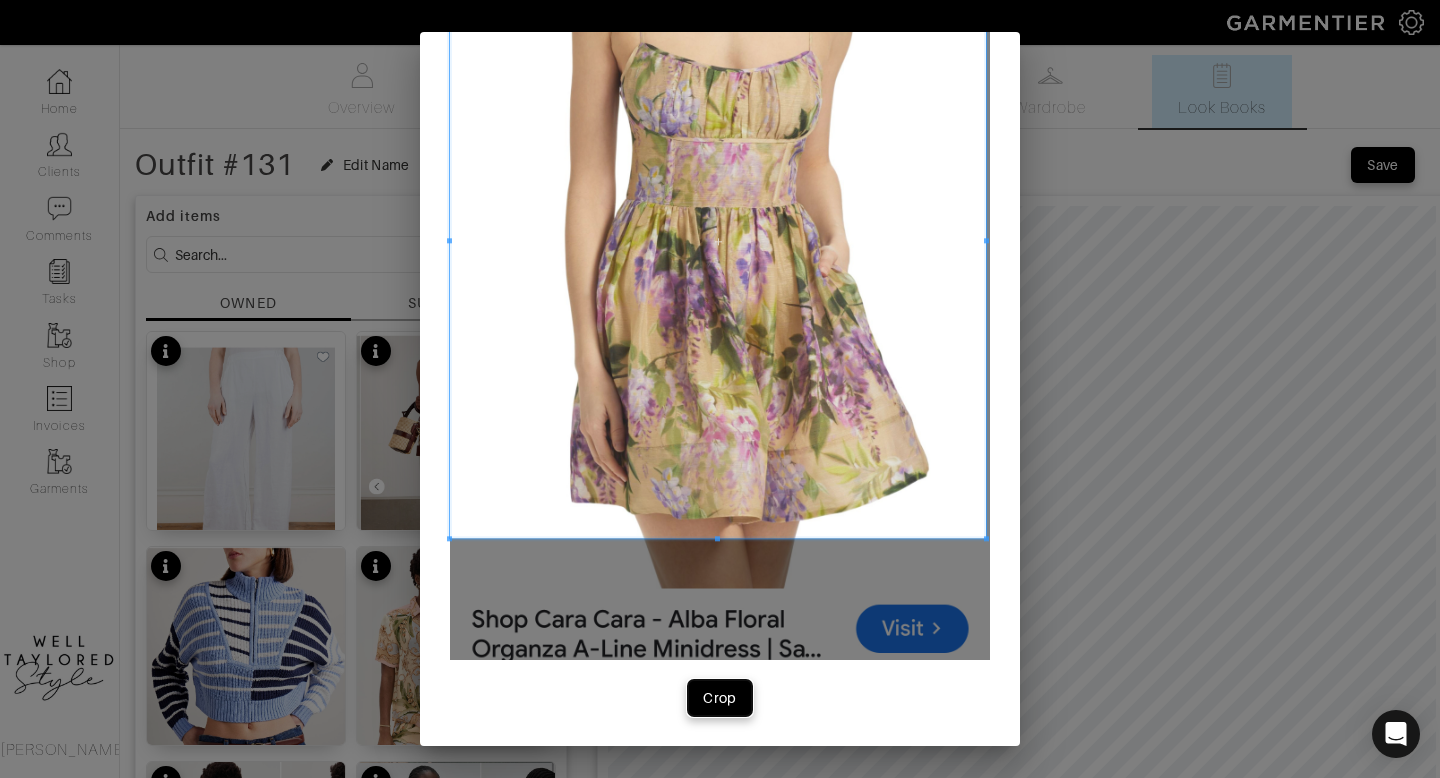 click on "Crop" at bounding box center [720, 698] 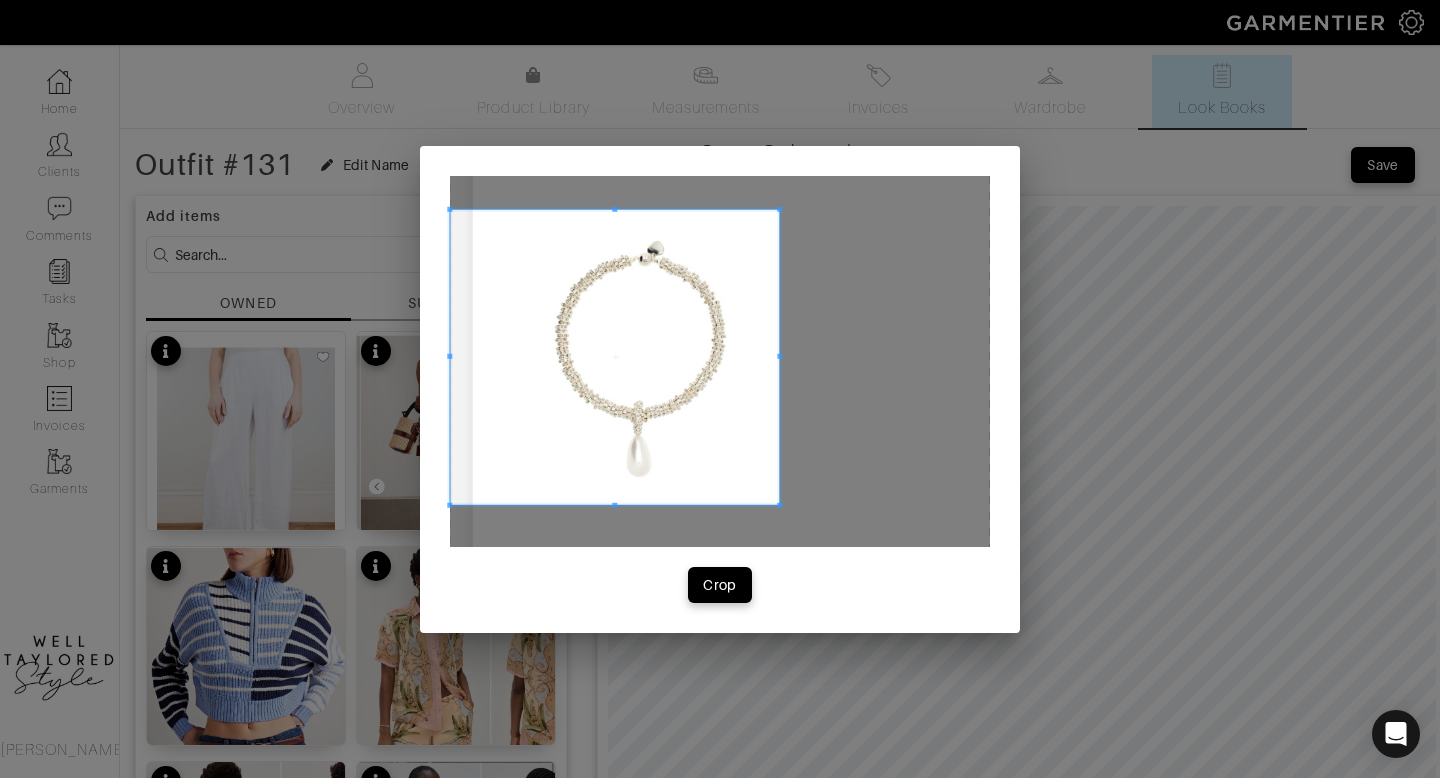 click at bounding box center [780, 504] 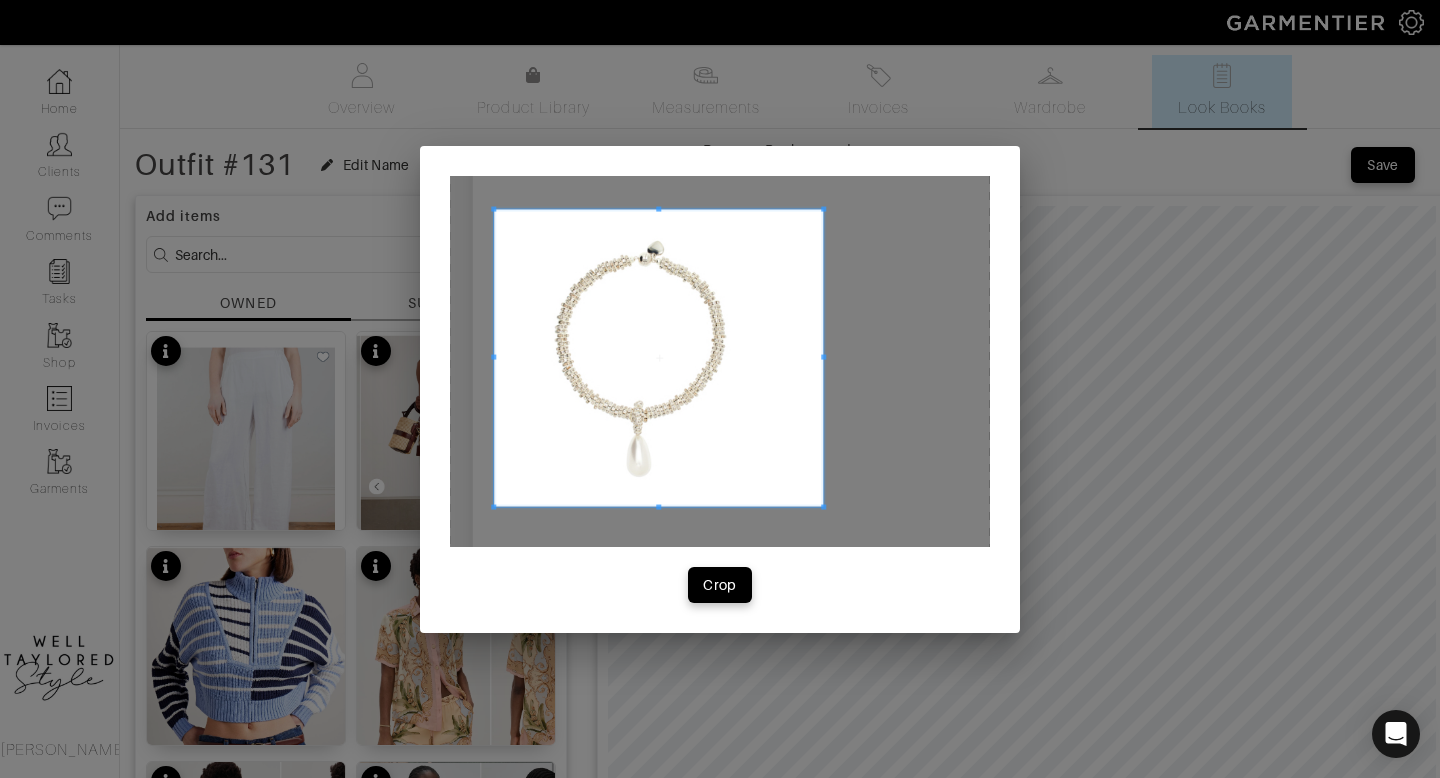 click at bounding box center [658, 358] 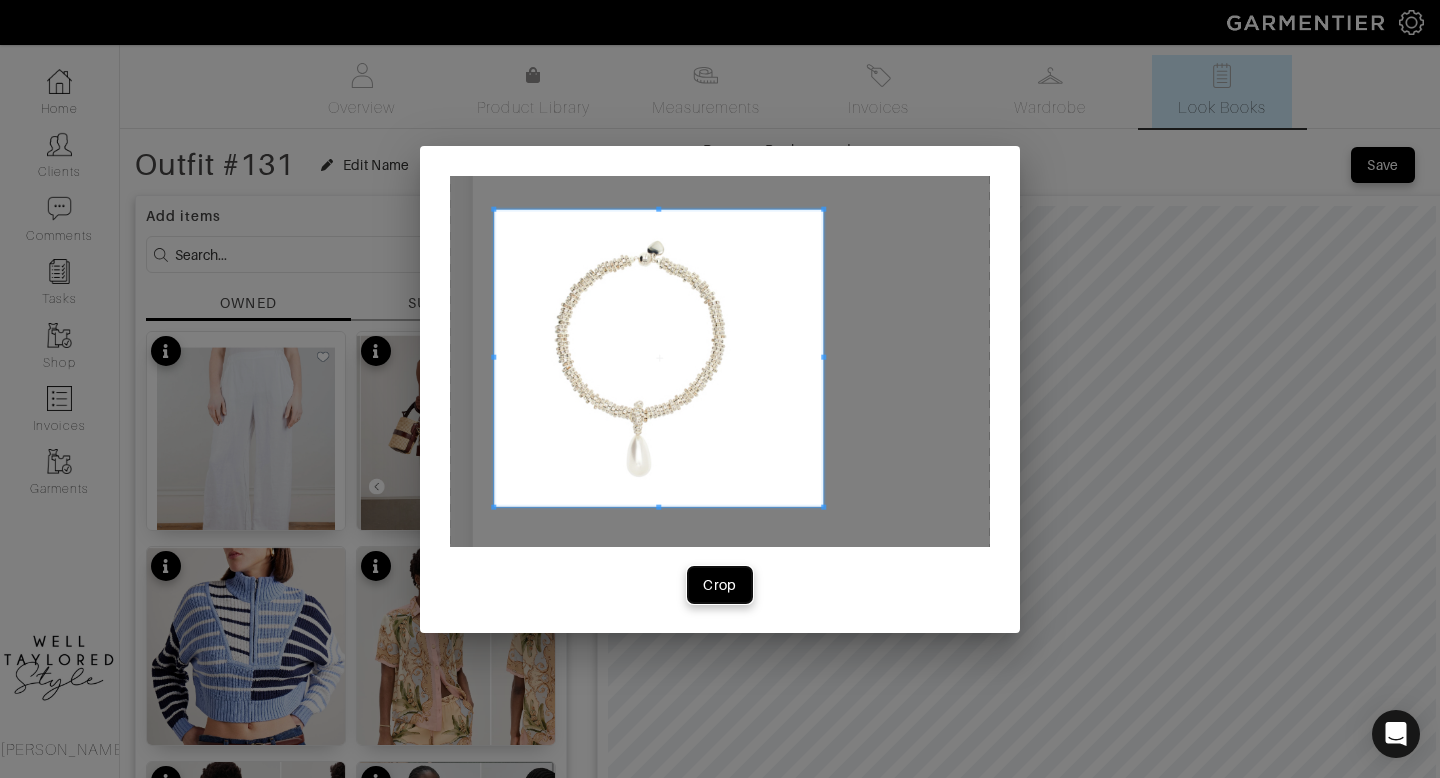 click on "Crop" at bounding box center [720, 585] 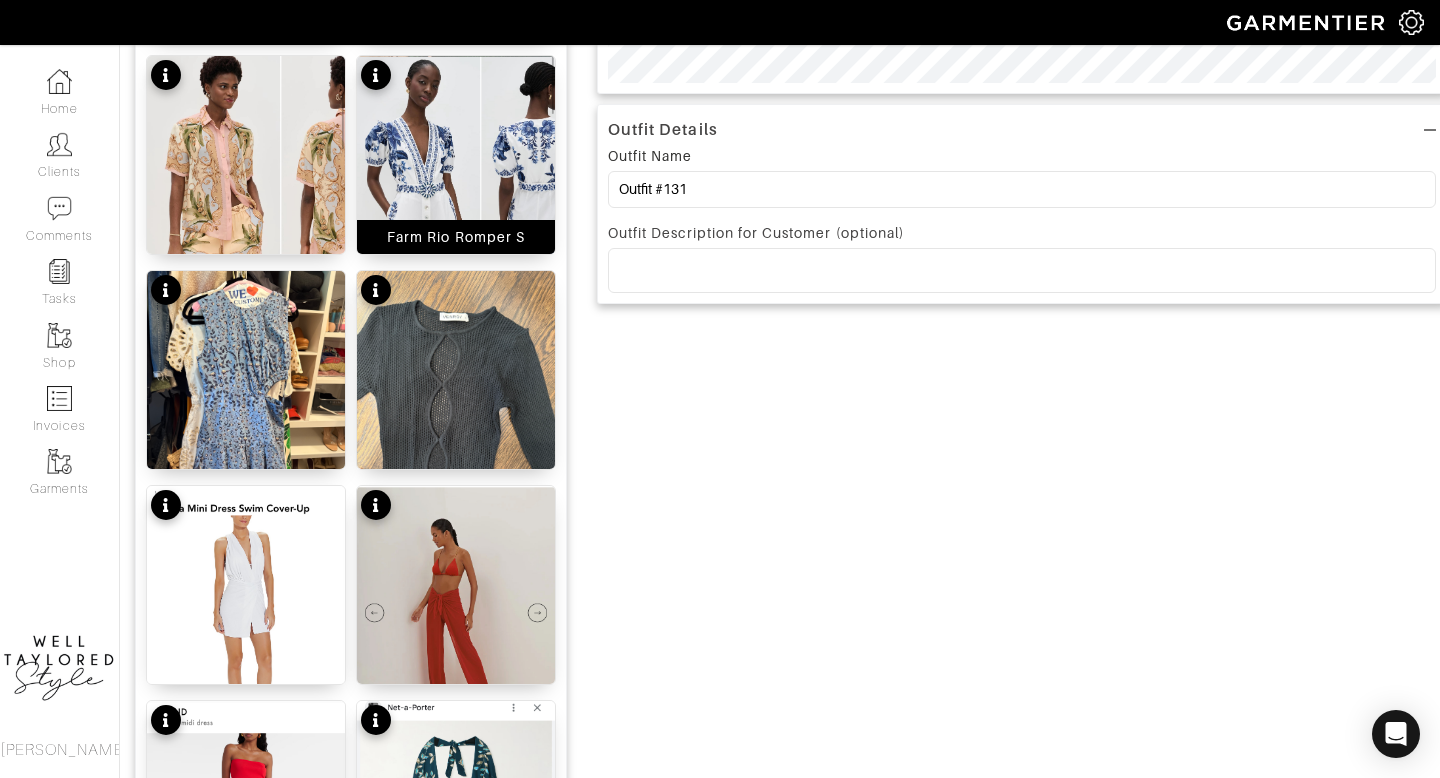 scroll, scrollTop: 704, scrollLeft: 0, axis: vertical 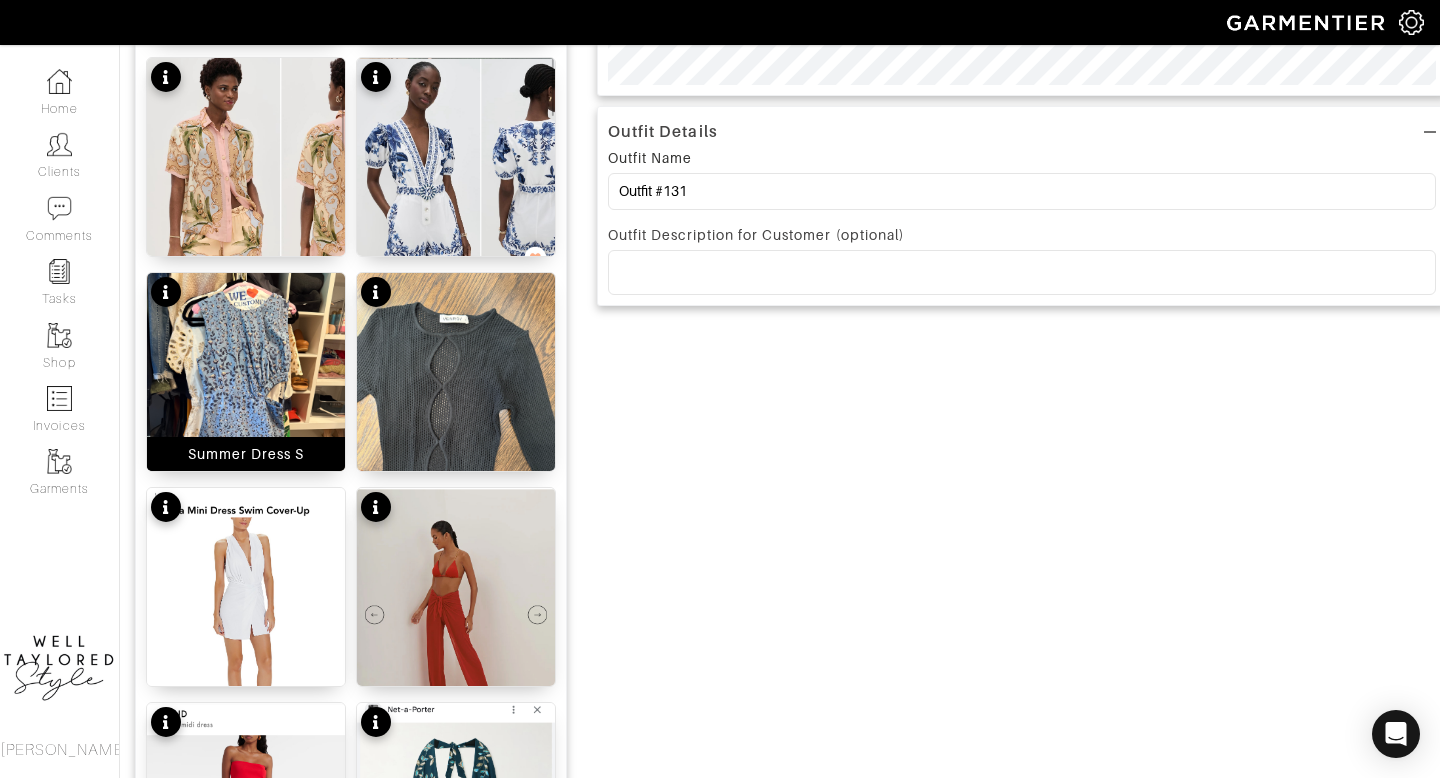 click at bounding box center (246, 405) 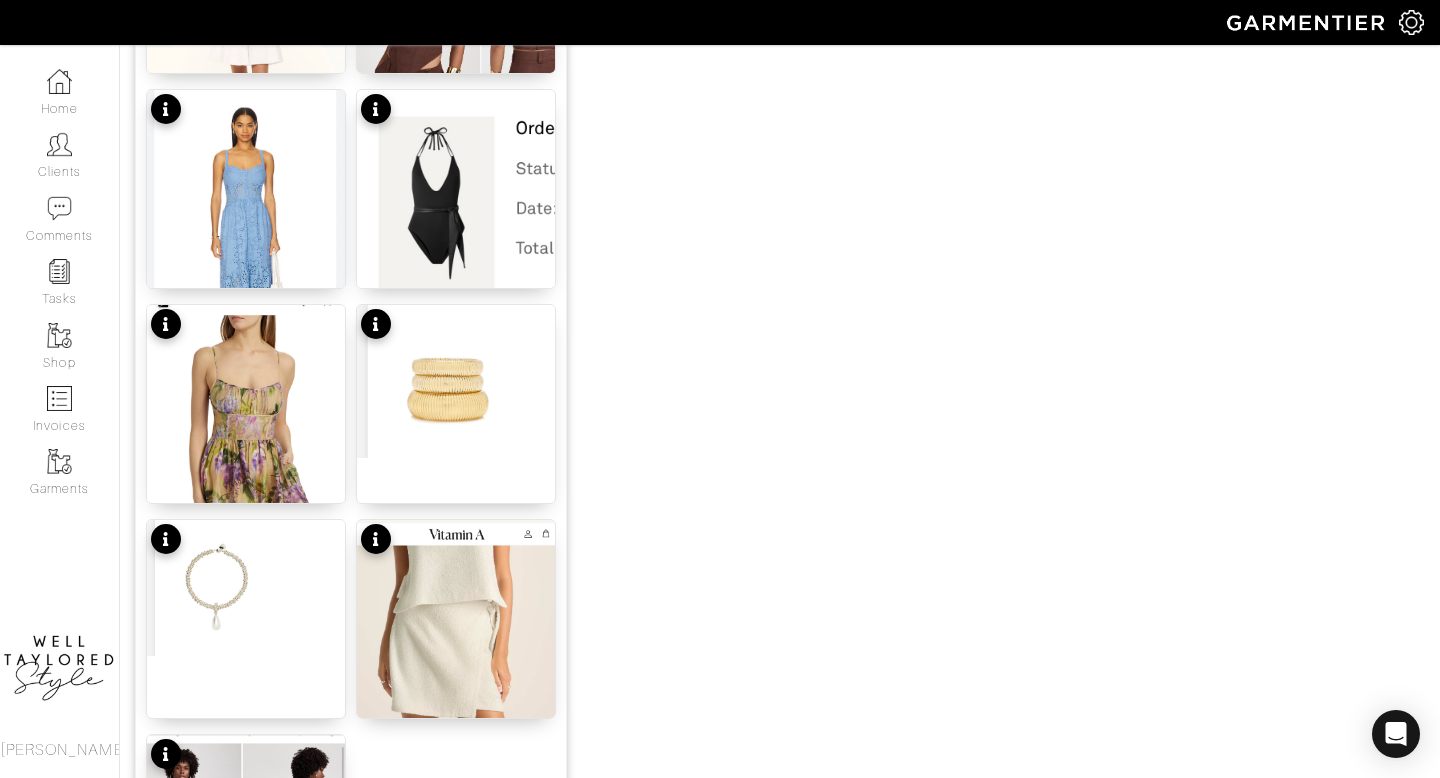 scroll, scrollTop: 2462, scrollLeft: 0, axis: vertical 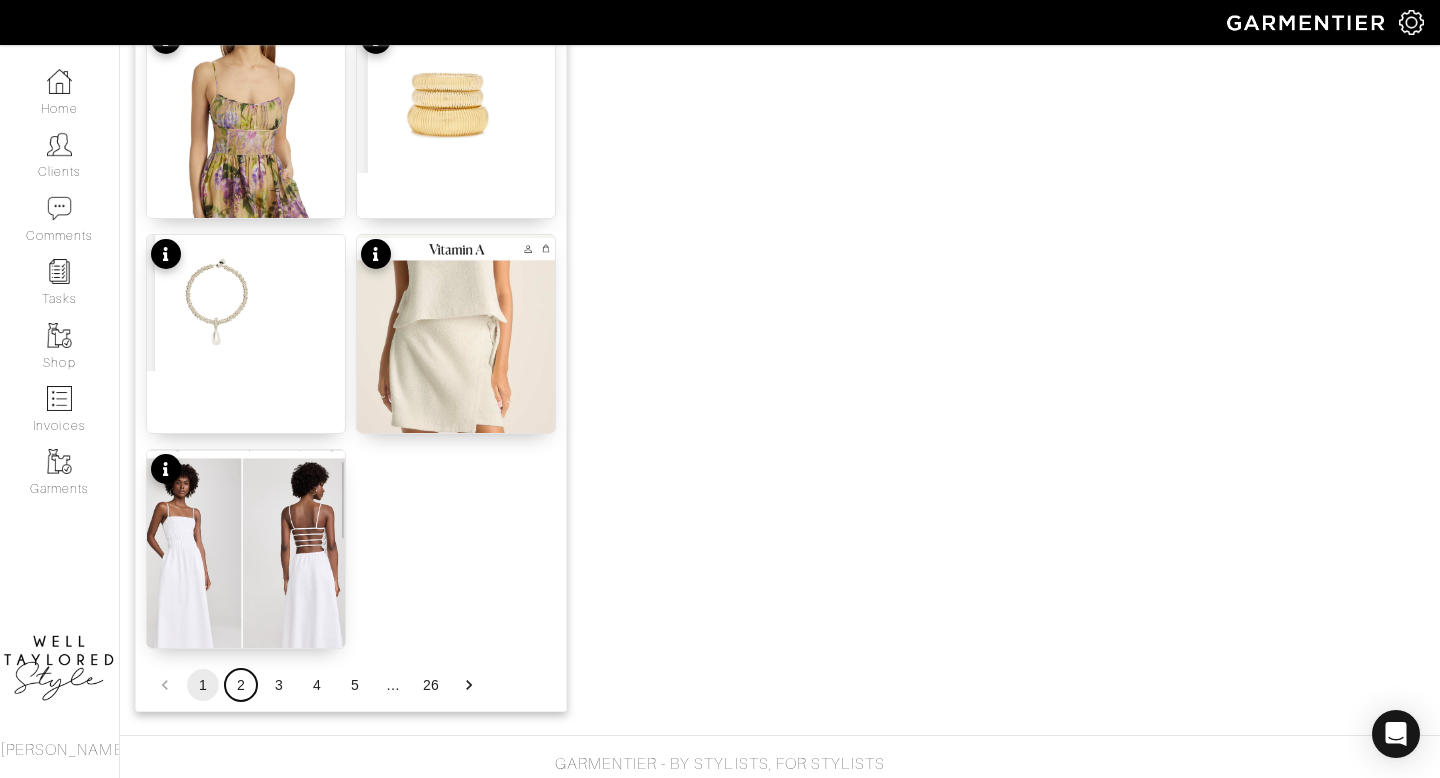 click on "2" at bounding box center (241, 685) 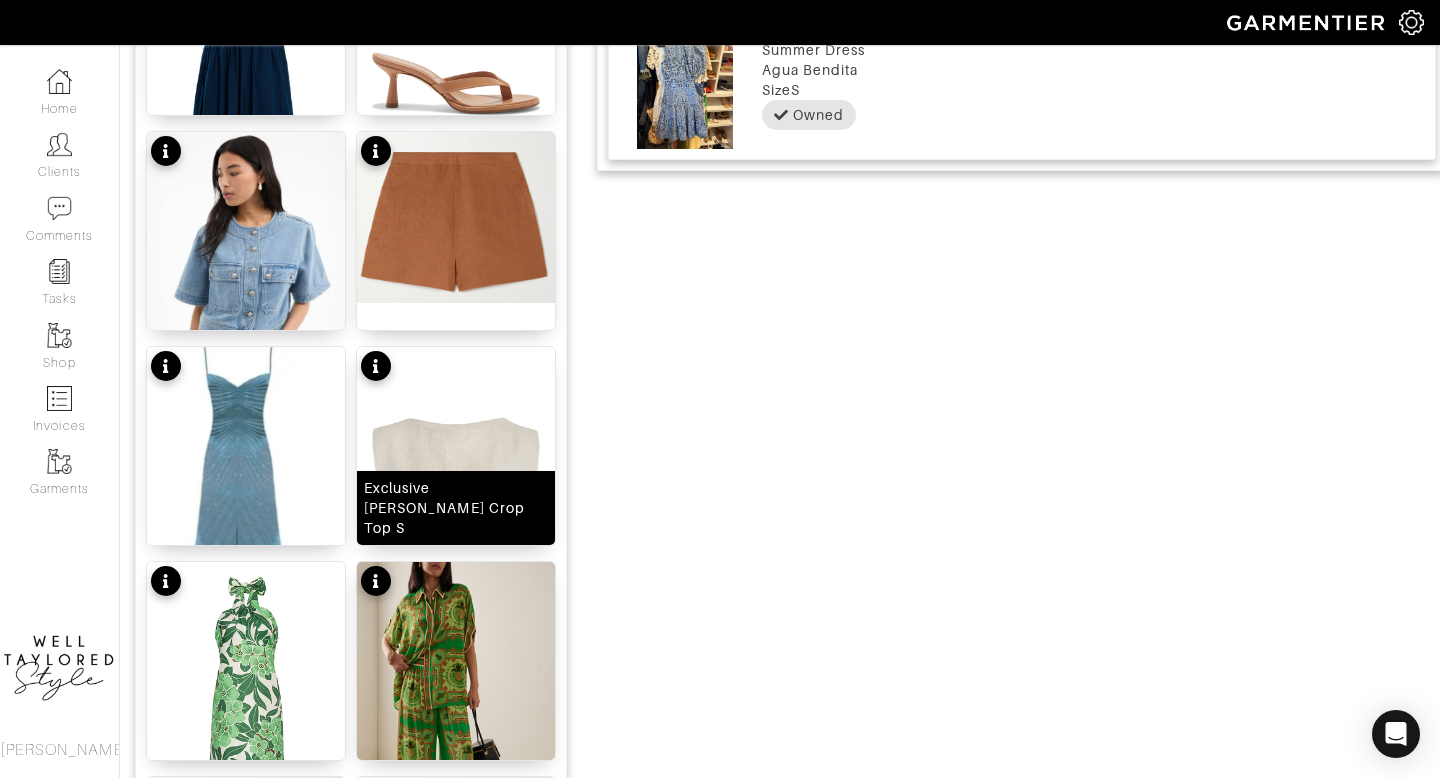 scroll, scrollTop: 1051, scrollLeft: 0, axis: vertical 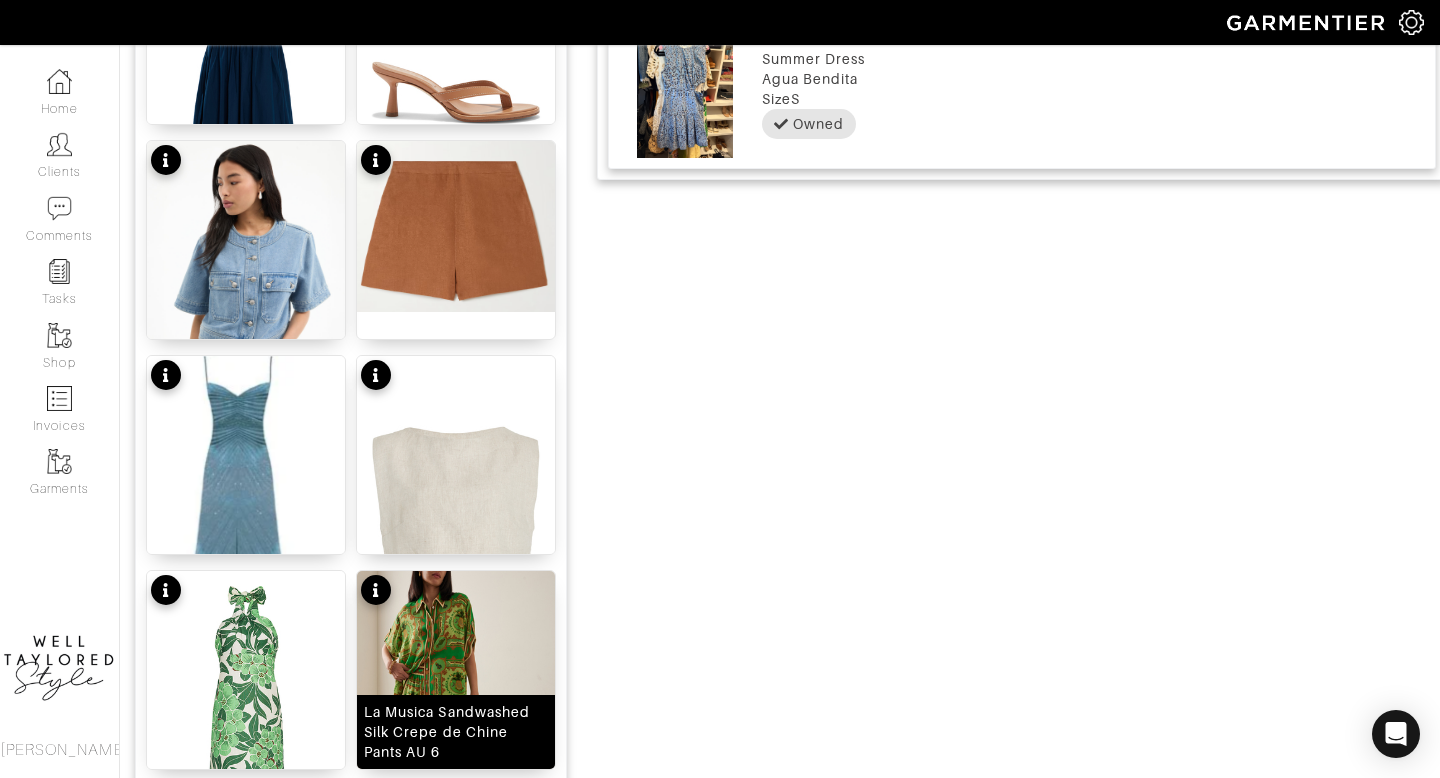 click at bounding box center [456, 729] 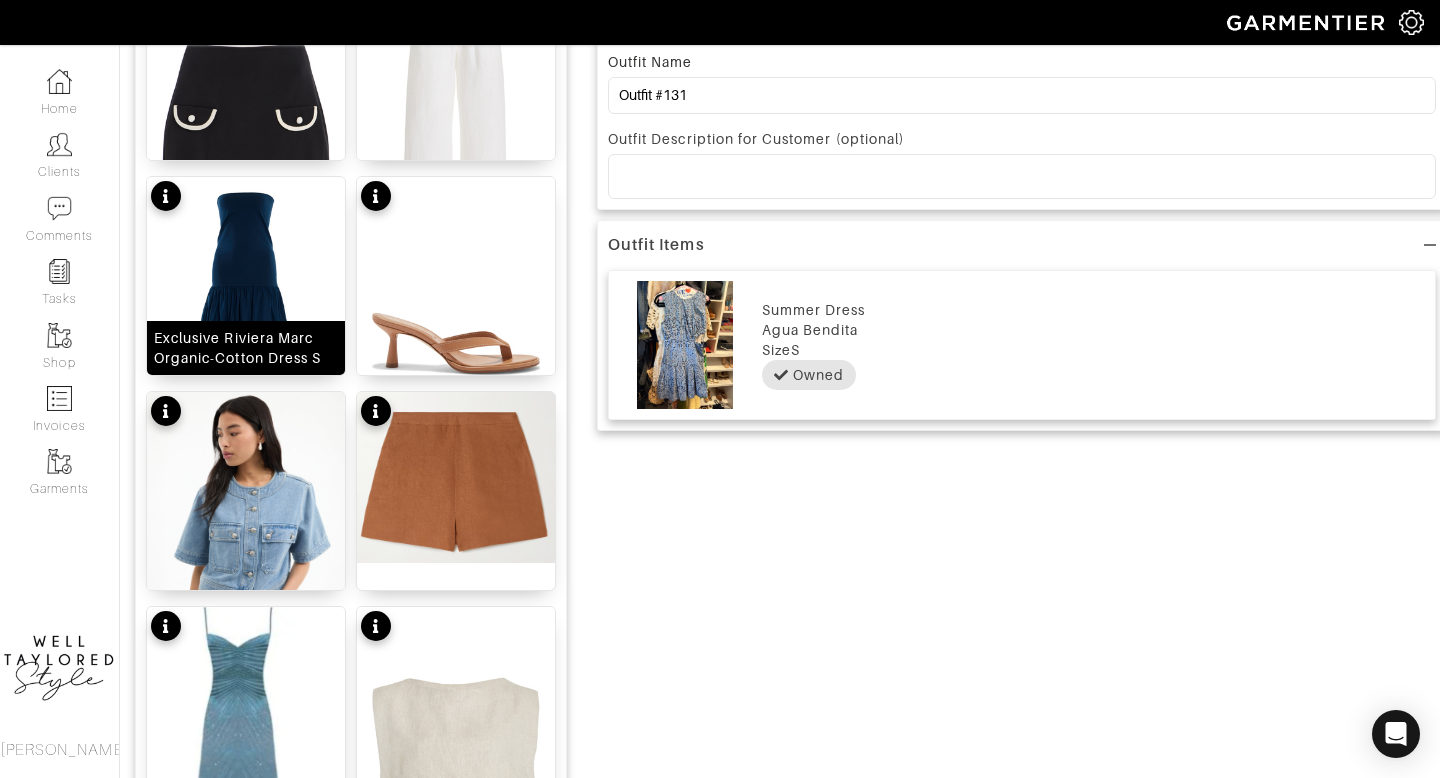 scroll, scrollTop: 801, scrollLeft: 0, axis: vertical 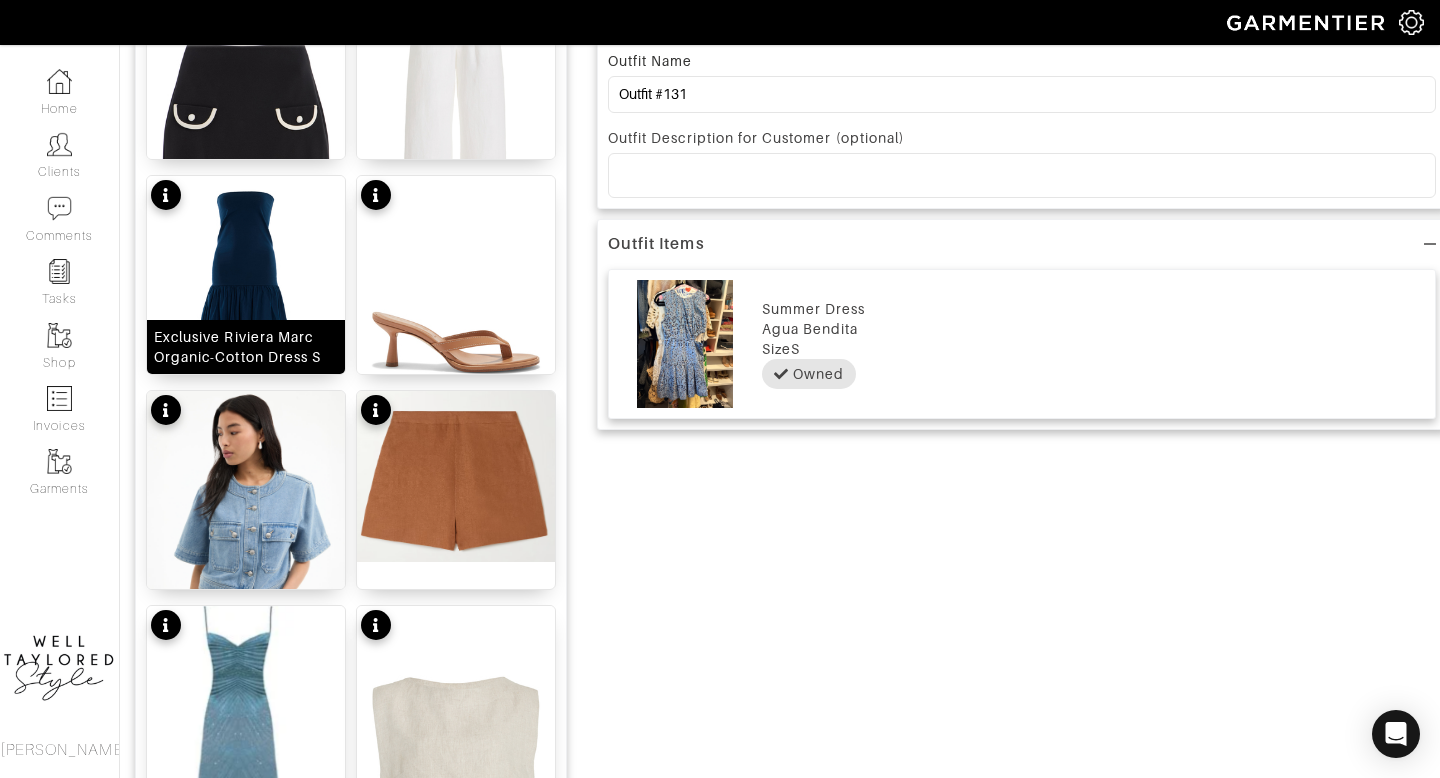 click at bounding box center (246, 334) 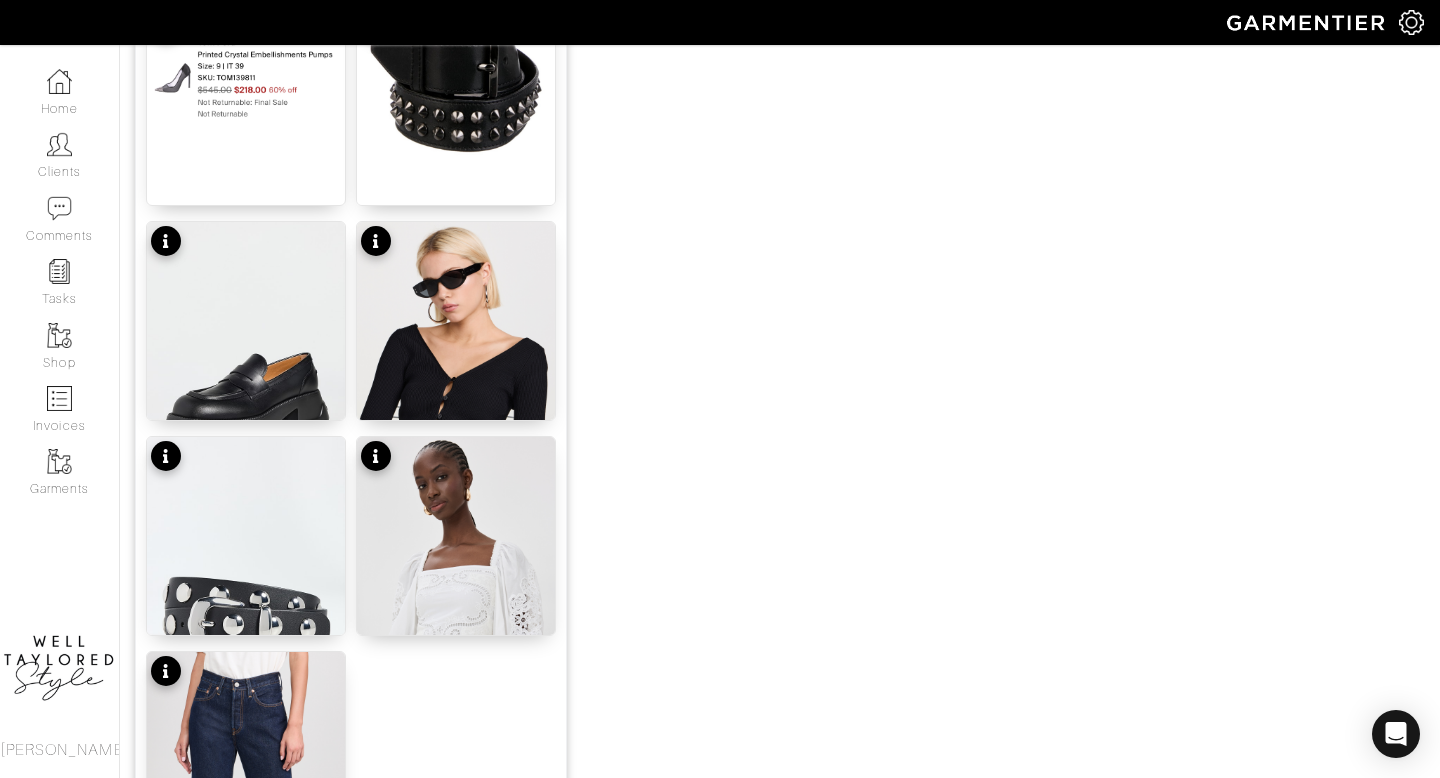 scroll, scrollTop: 2492, scrollLeft: 0, axis: vertical 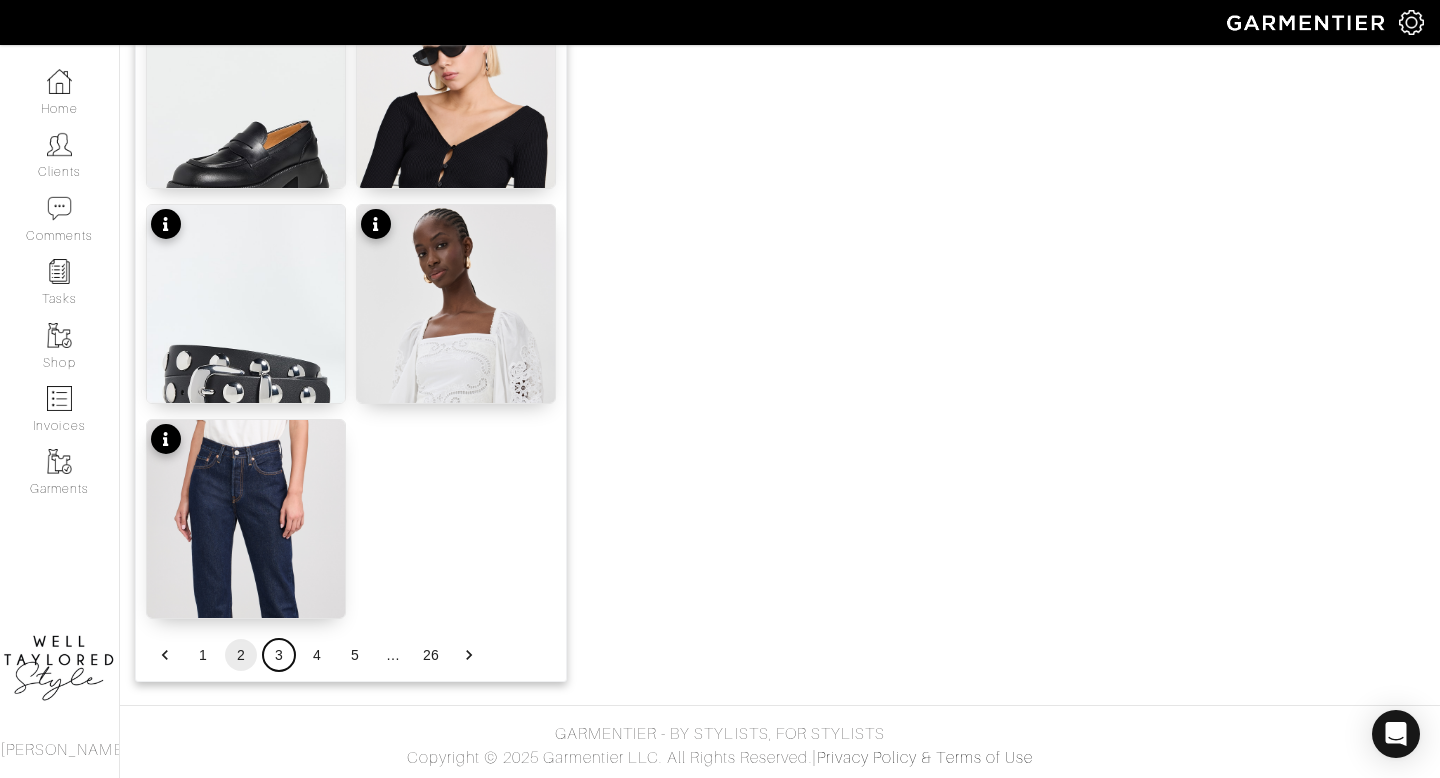 click on "3" at bounding box center [279, 655] 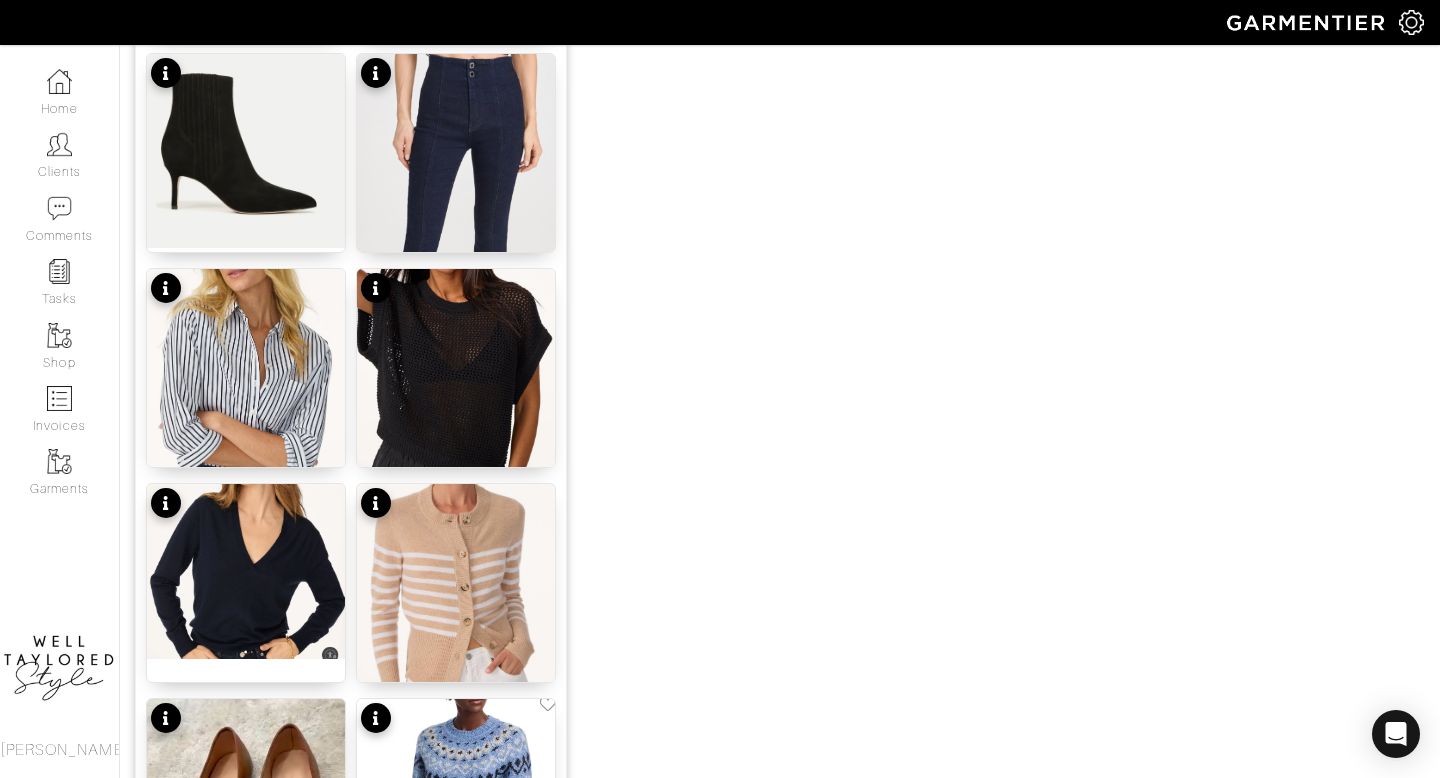 scroll, scrollTop: 1567, scrollLeft: 0, axis: vertical 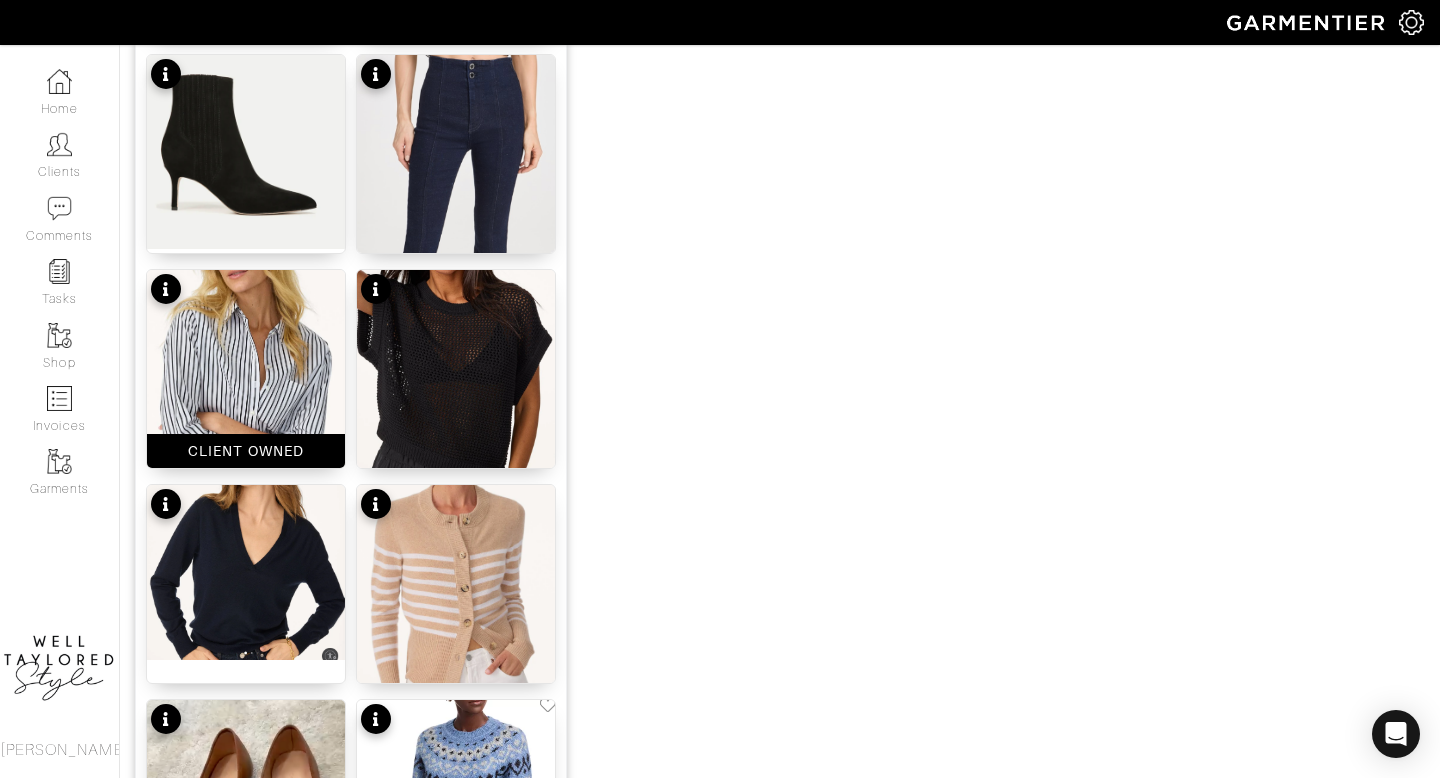 click at bounding box center (246, 381) 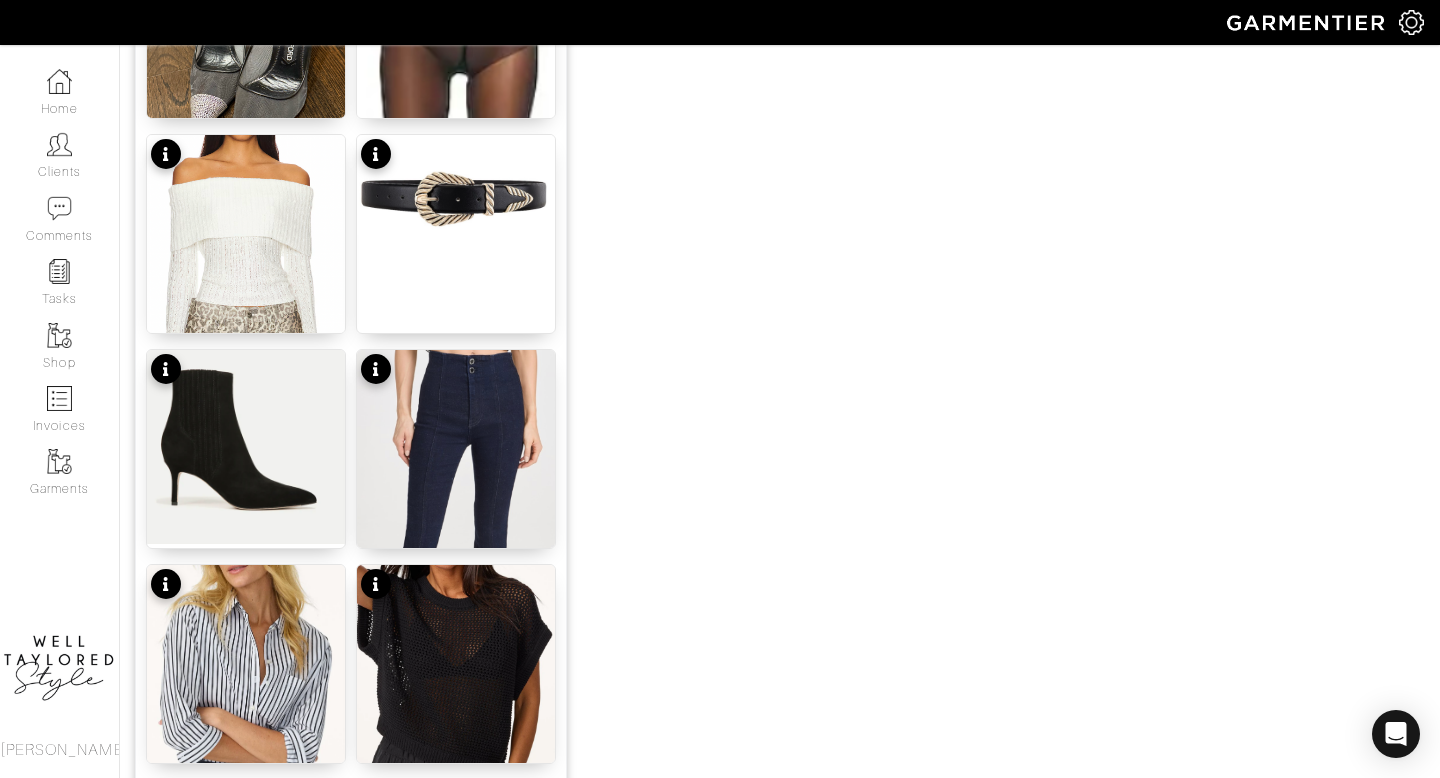 scroll, scrollTop: 2492, scrollLeft: 0, axis: vertical 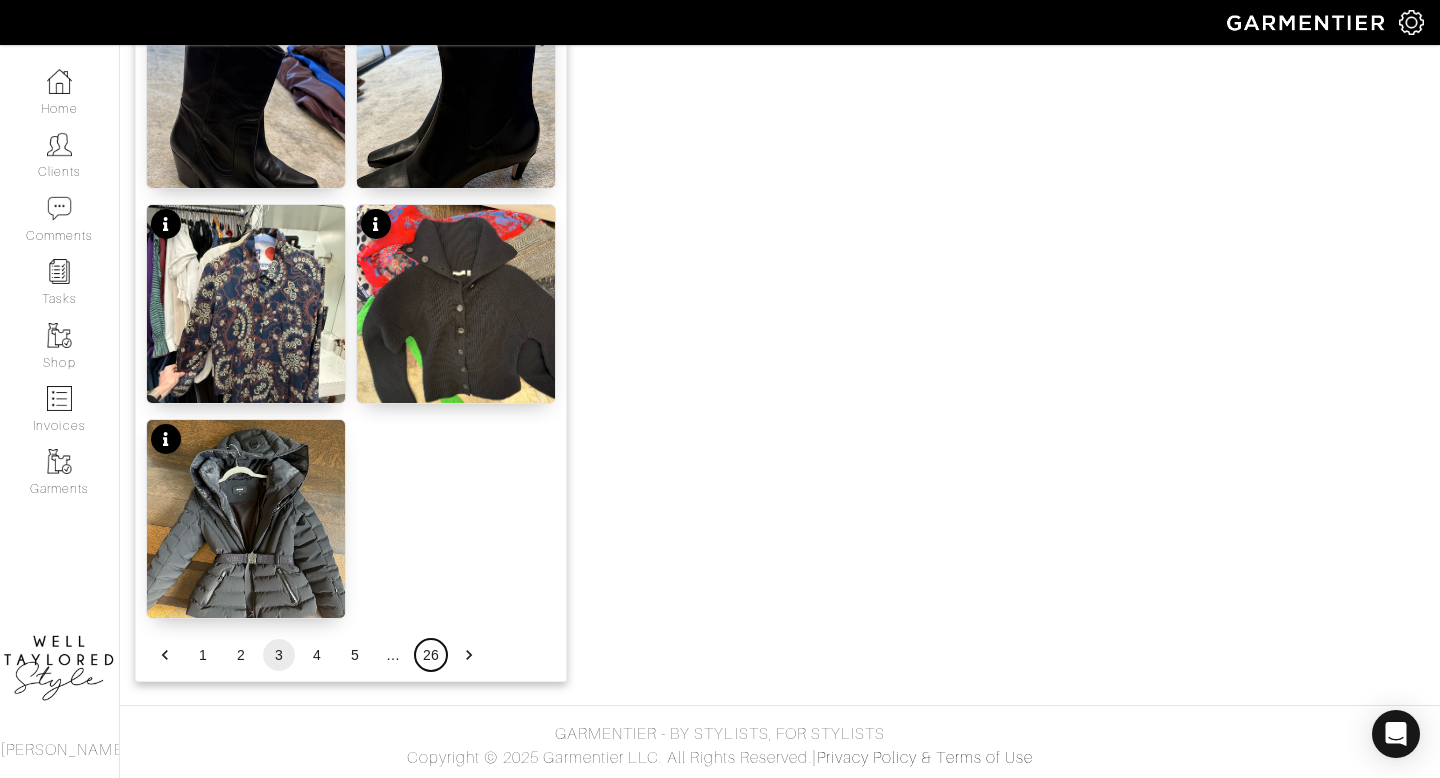 click on "26" at bounding box center (431, 655) 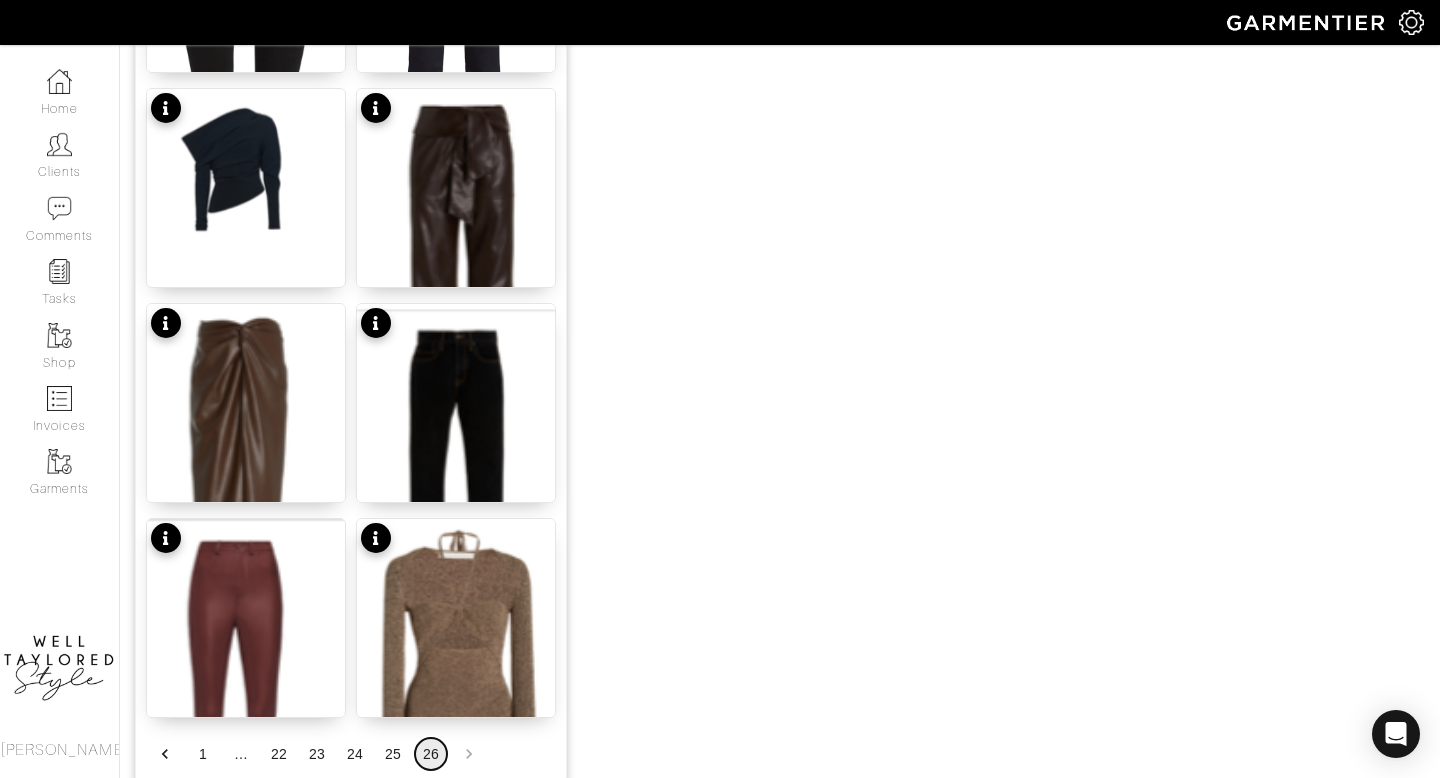 scroll, scrollTop: 1847, scrollLeft: 0, axis: vertical 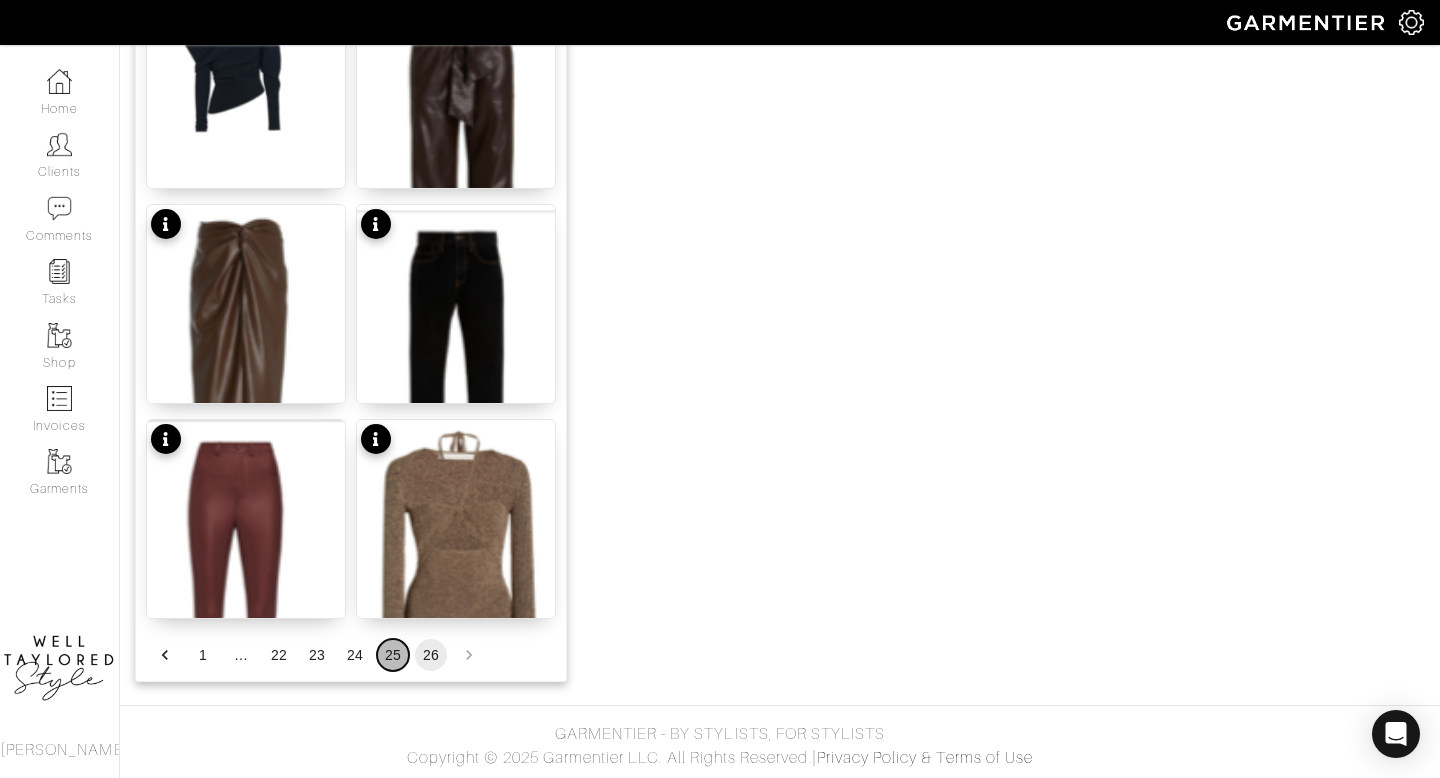 click on "25" at bounding box center (393, 655) 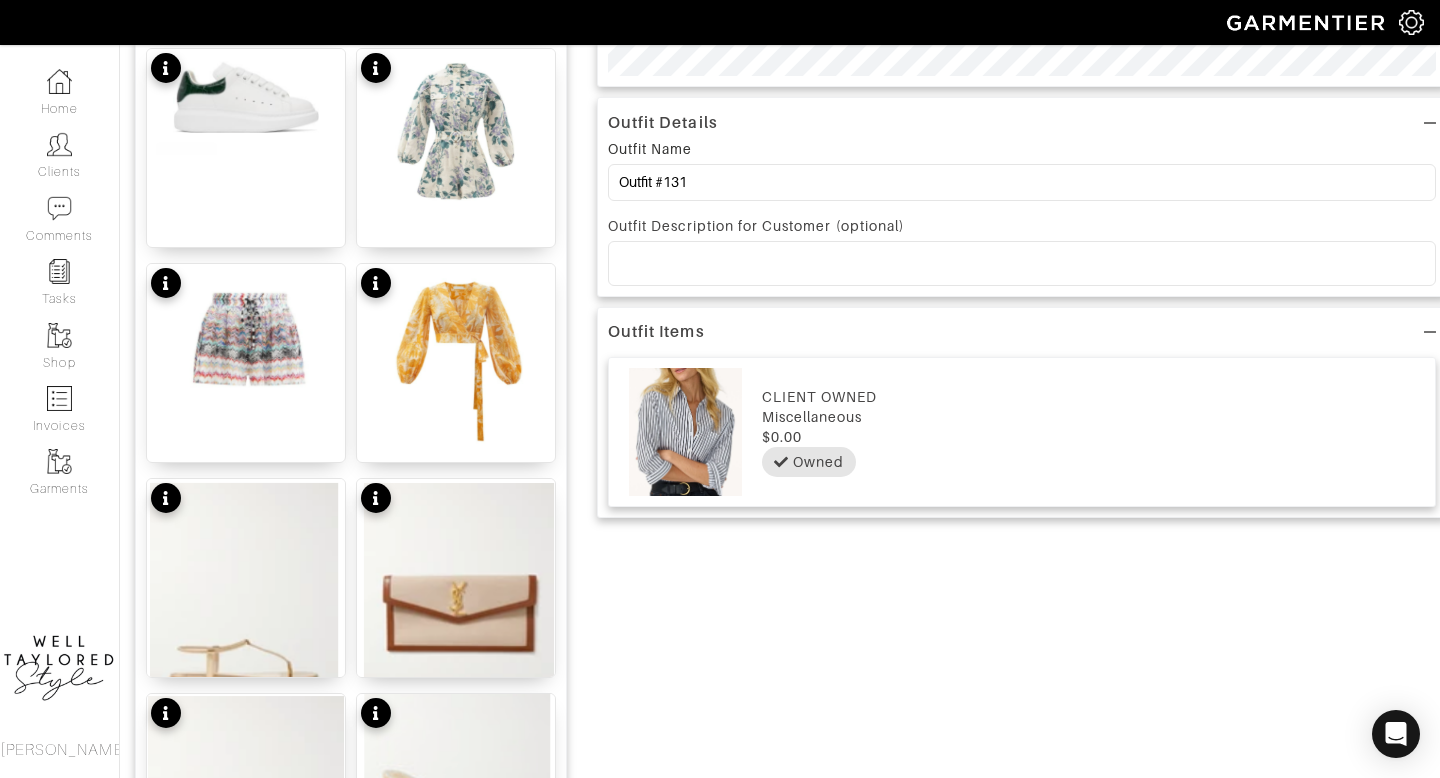 scroll, scrollTop: 715, scrollLeft: 0, axis: vertical 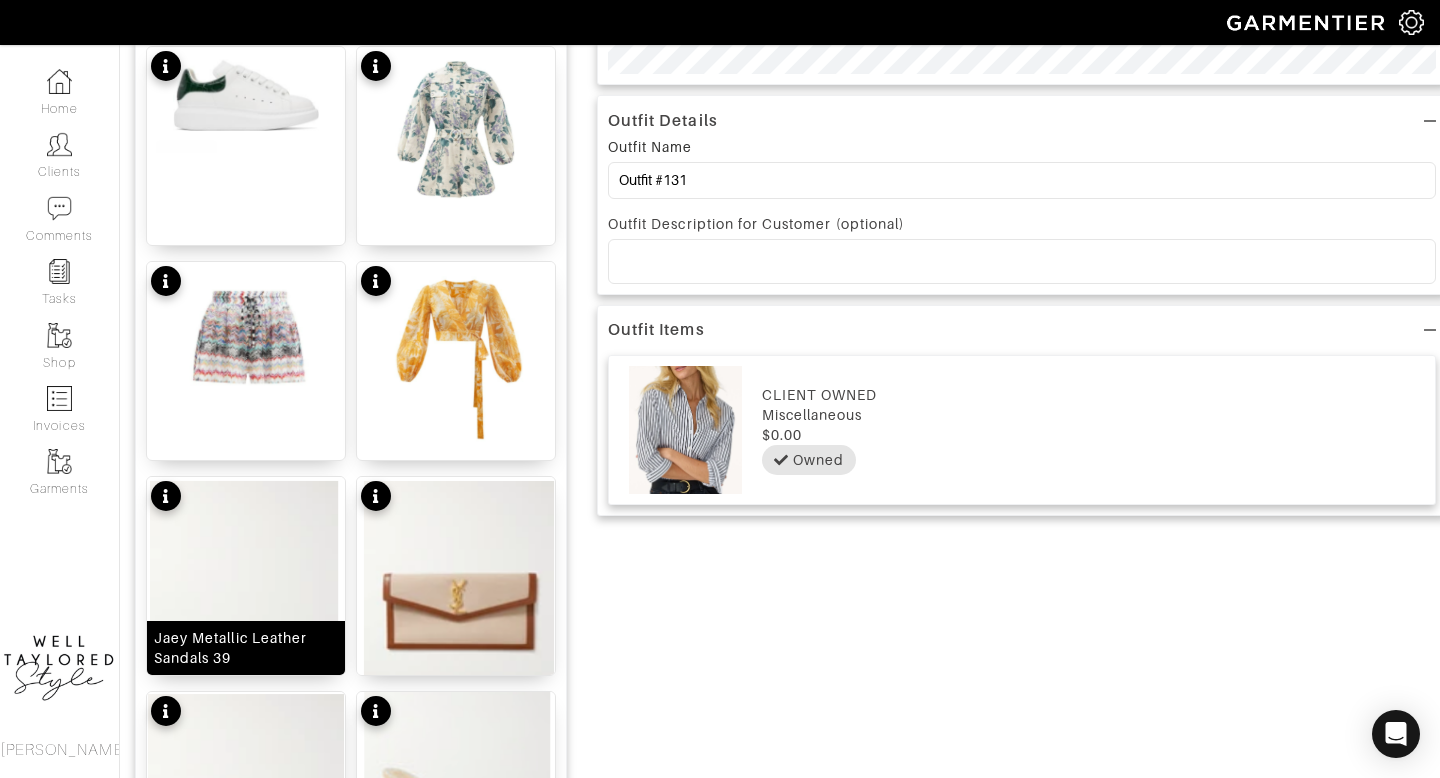 click at bounding box center [246, 604] 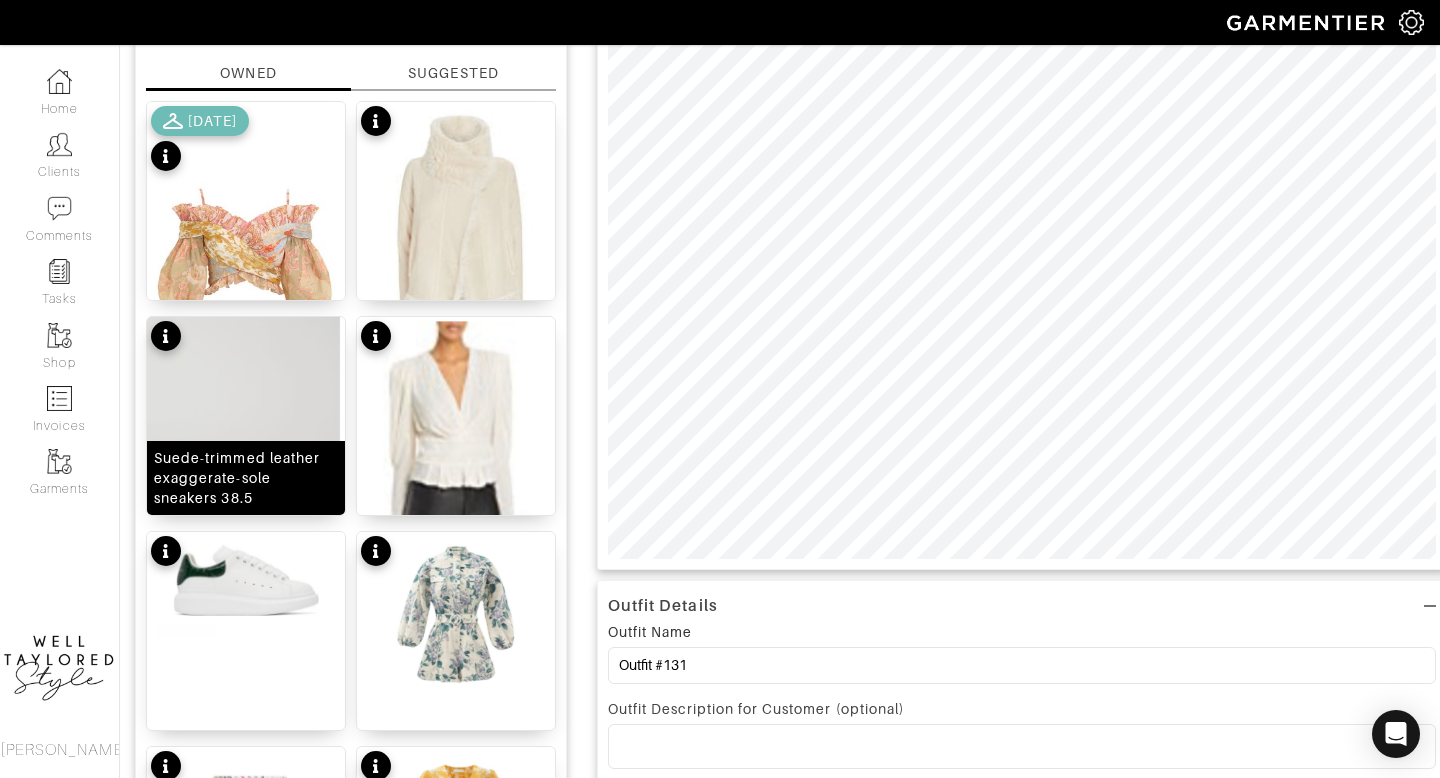 scroll, scrollTop: 226, scrollLeft: 0, axis: vertical 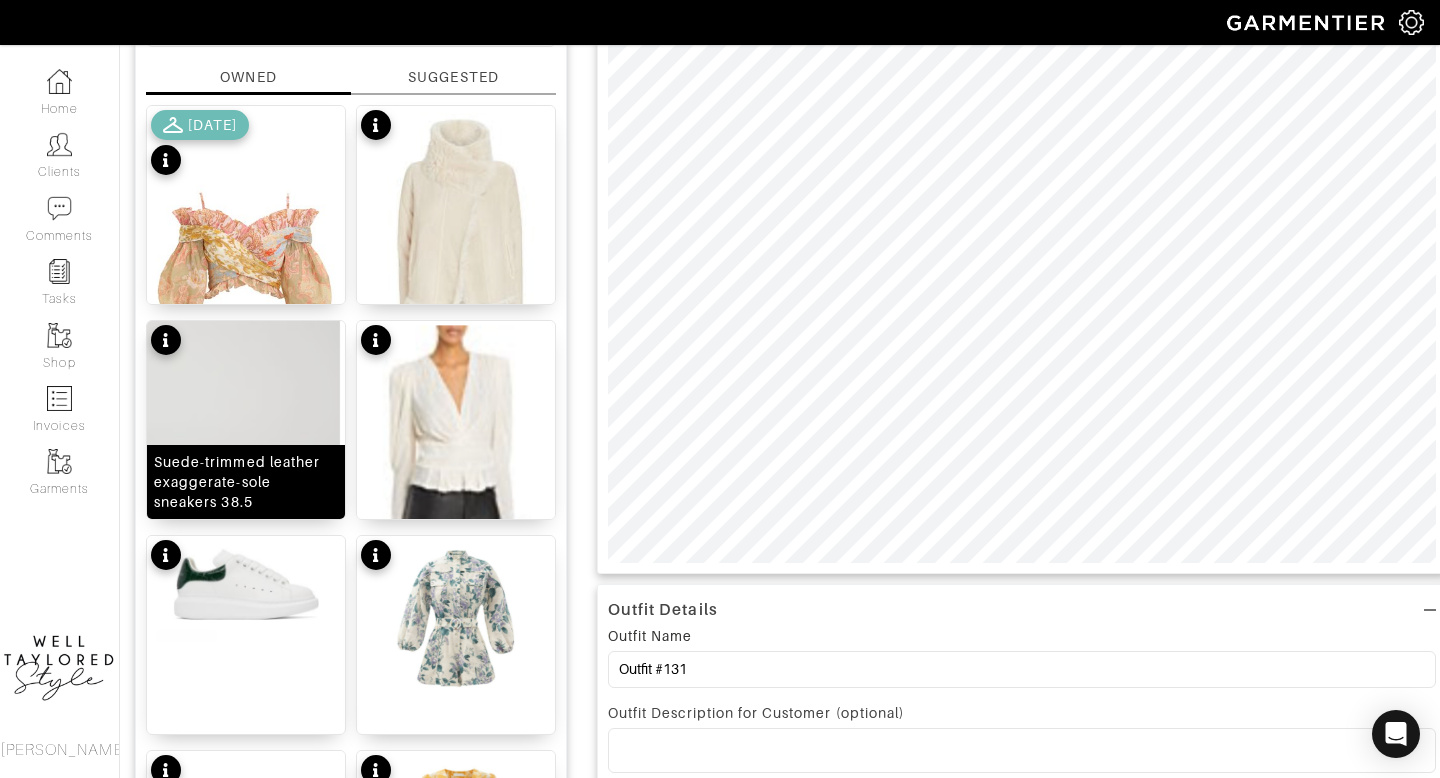 click at bounding box center [246, 449] 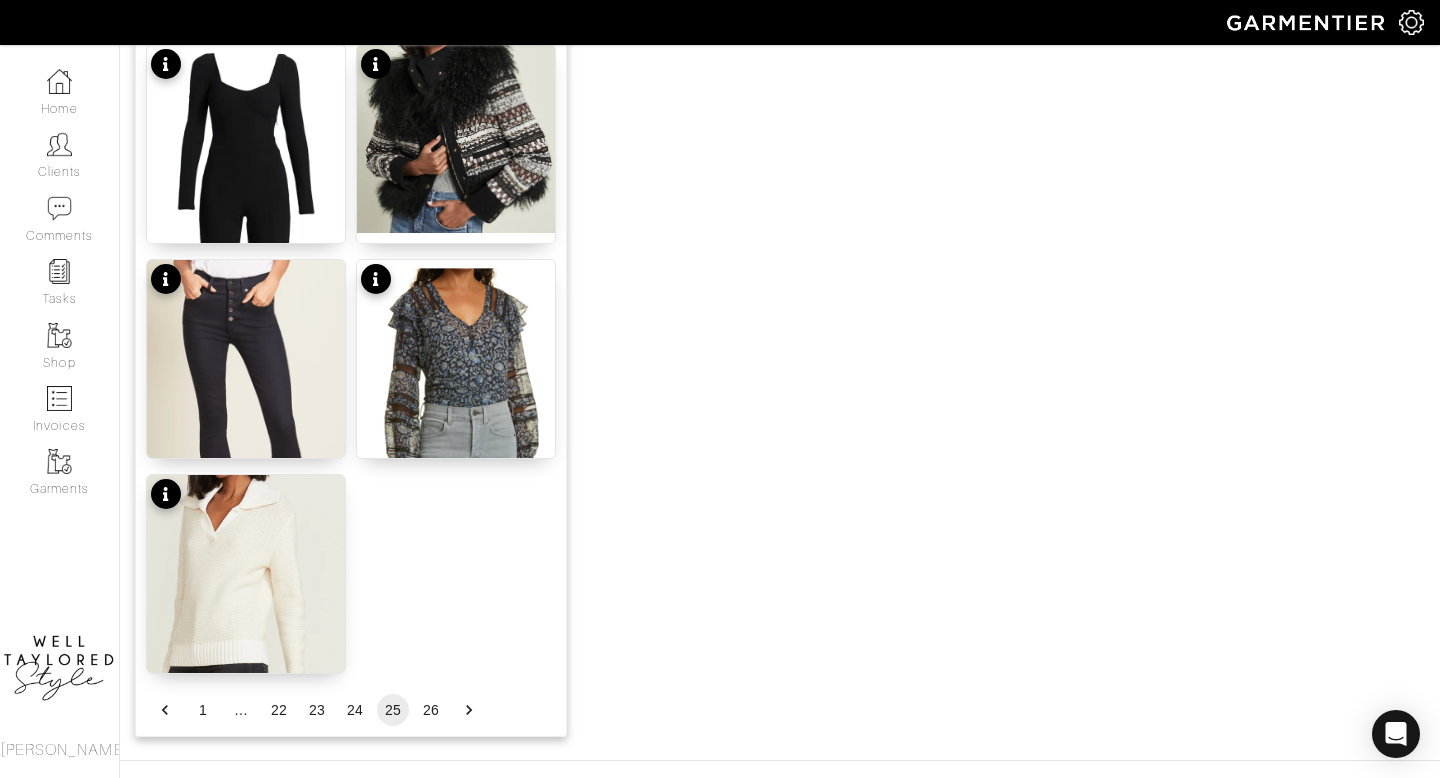 scroll, scrollTop: 2492, scrollLeft: 0, axis: vertical 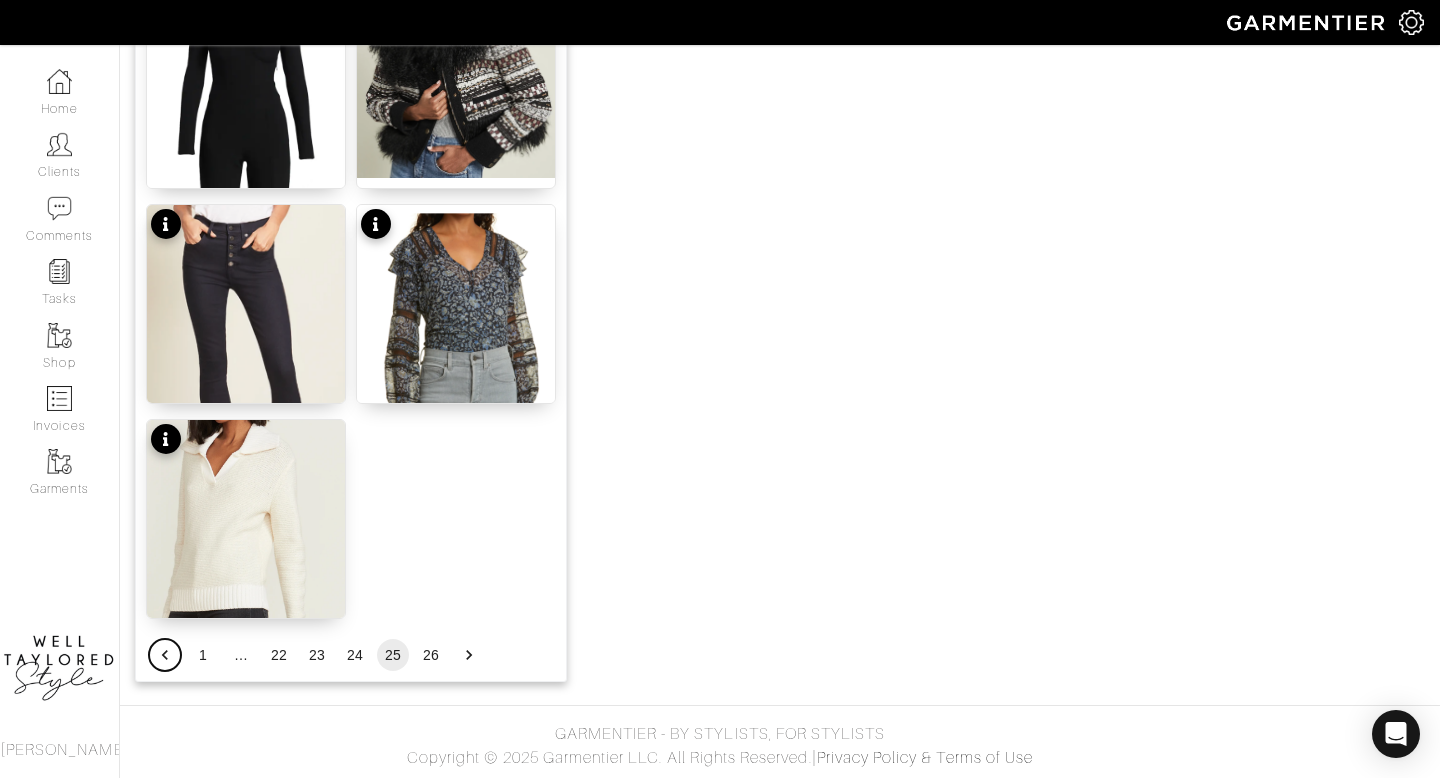 click 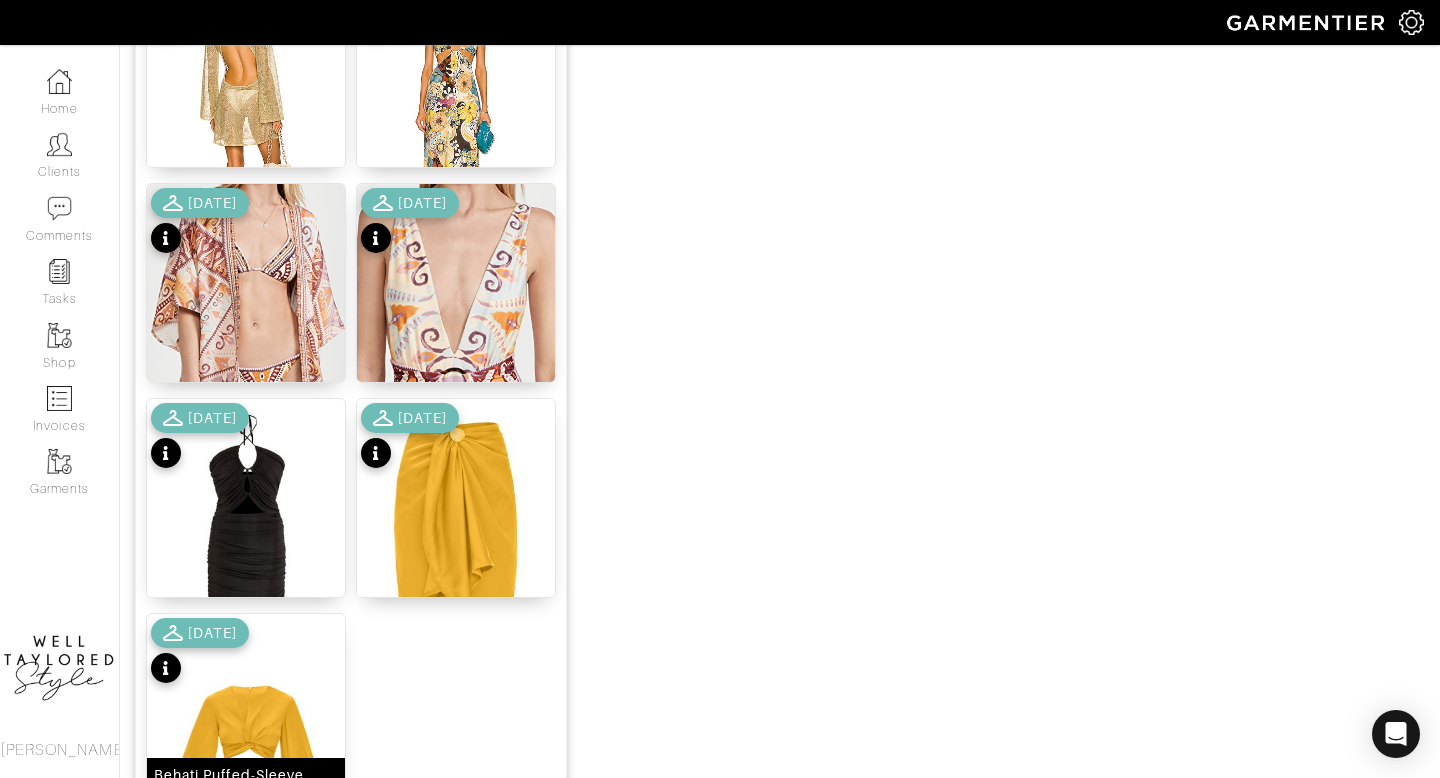 scroll, scrollTop: 2492, scrollLeft: 0, axis: vertical 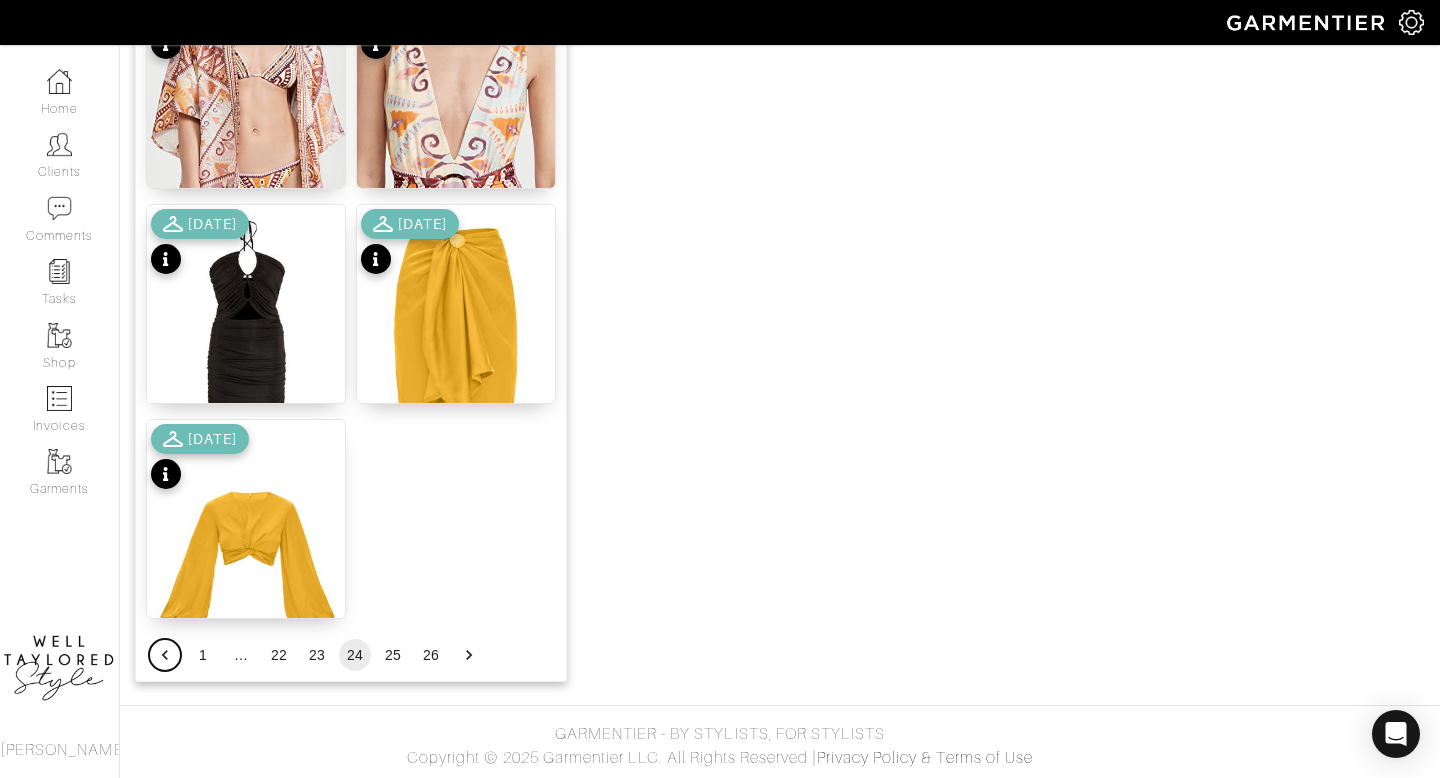 click at bounding box center (165, 655) 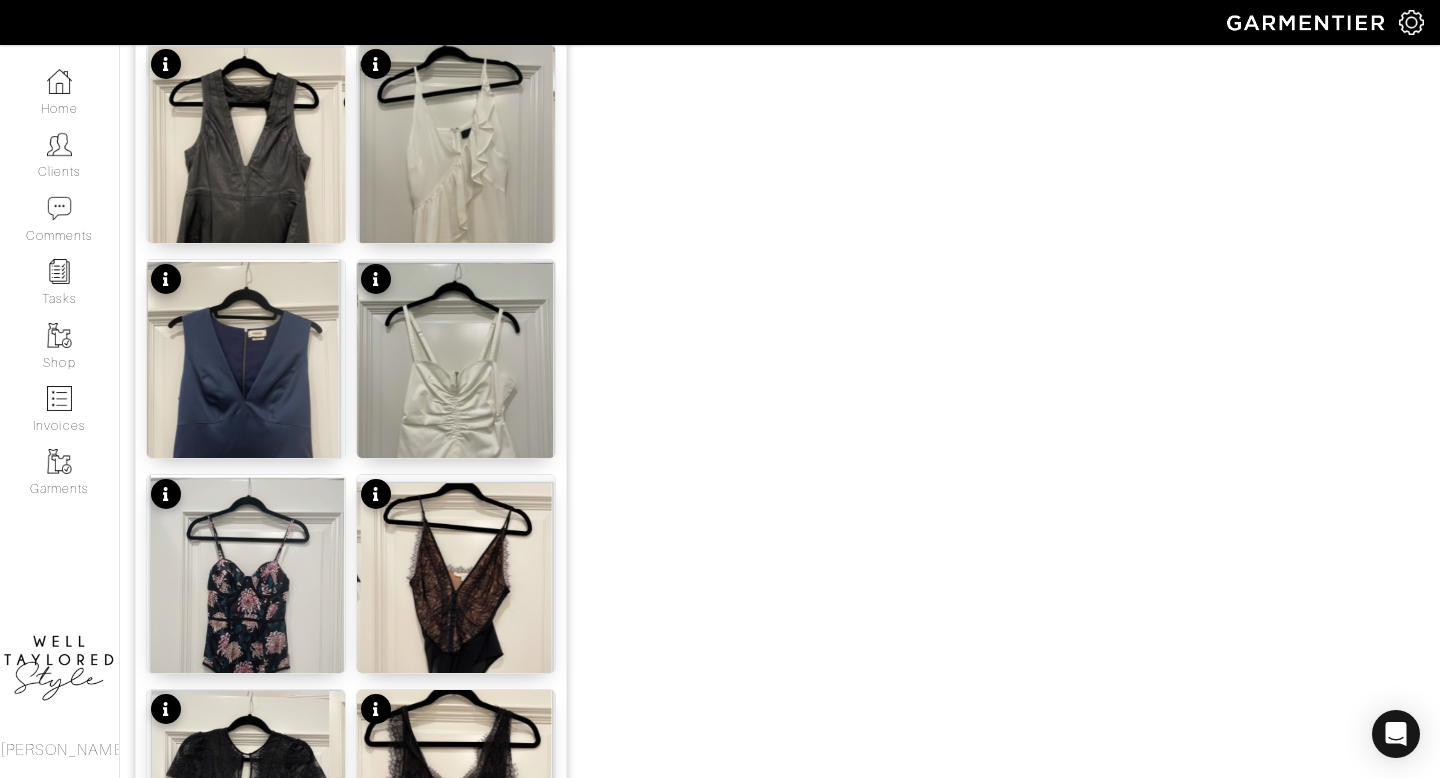 scroll, scrollTop: 2492, scrollLeft: 0, axis: vertical 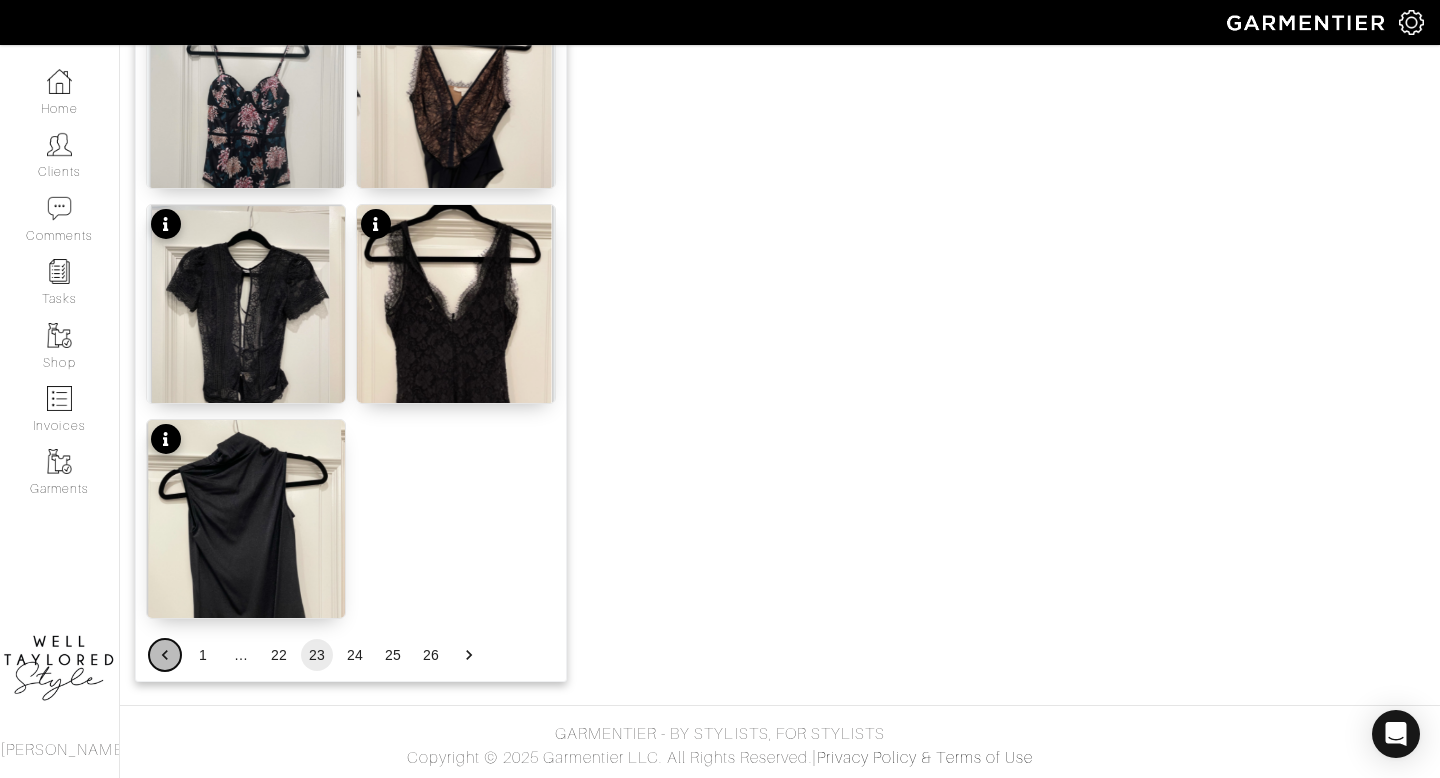 click at bounding box center (165, 655) 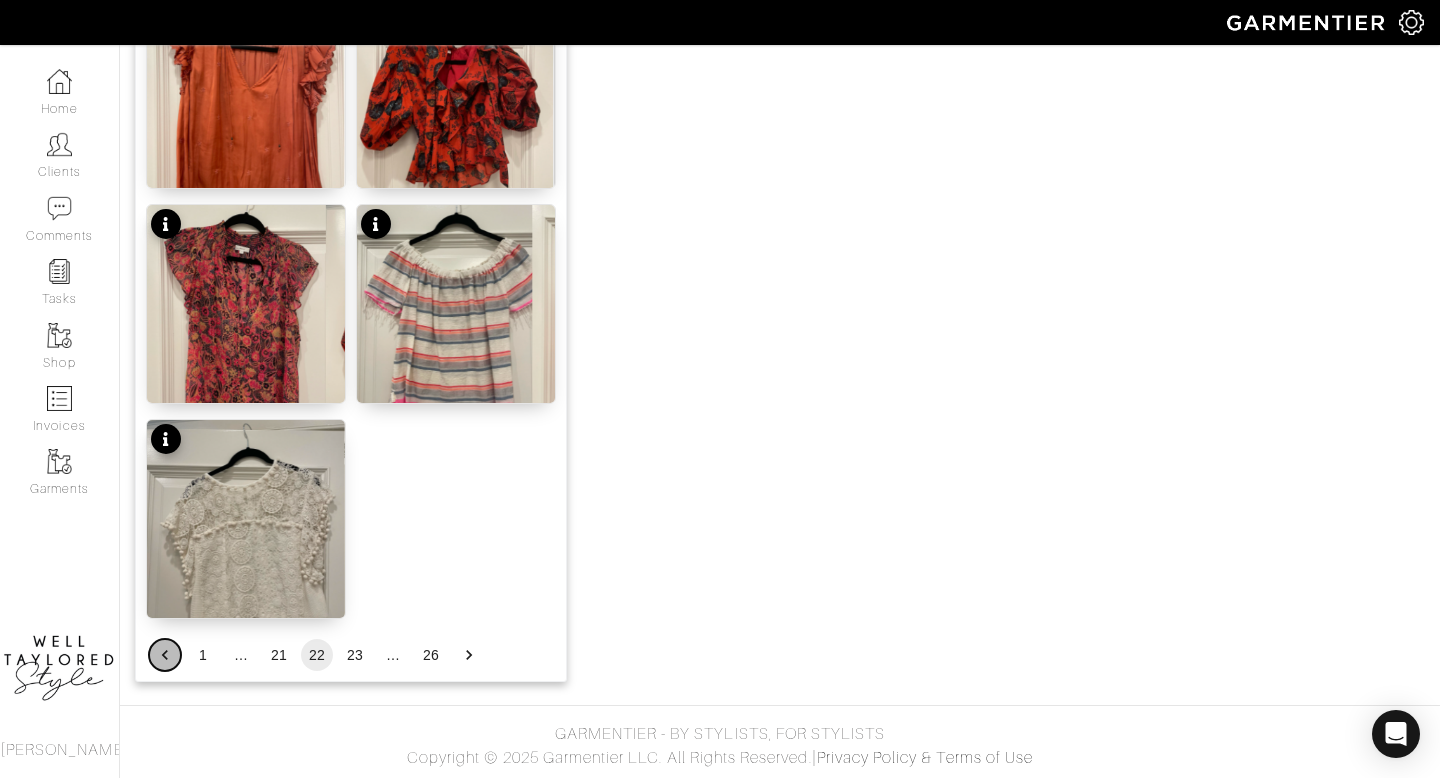 click at bounding box center [165, 655] 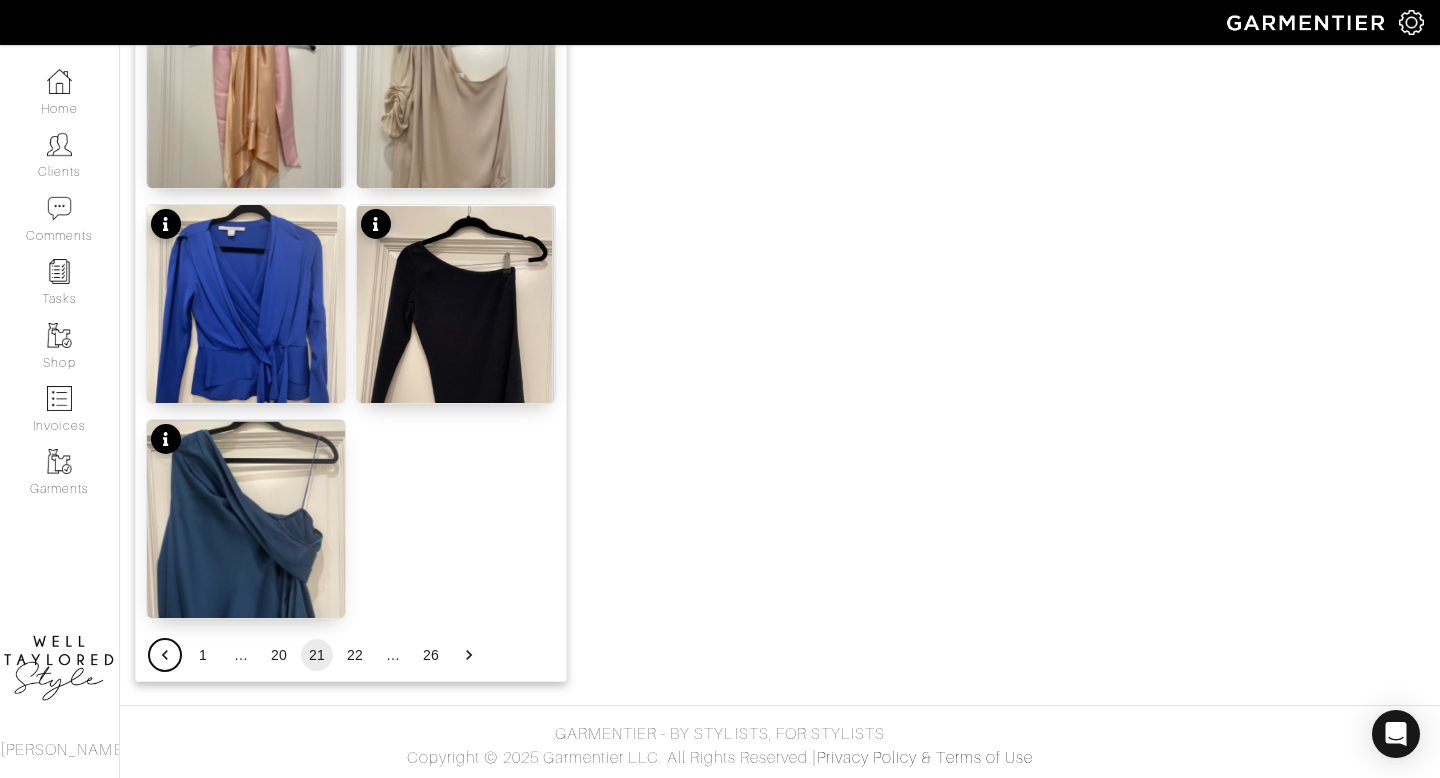 click at bounding box center (165, 655) 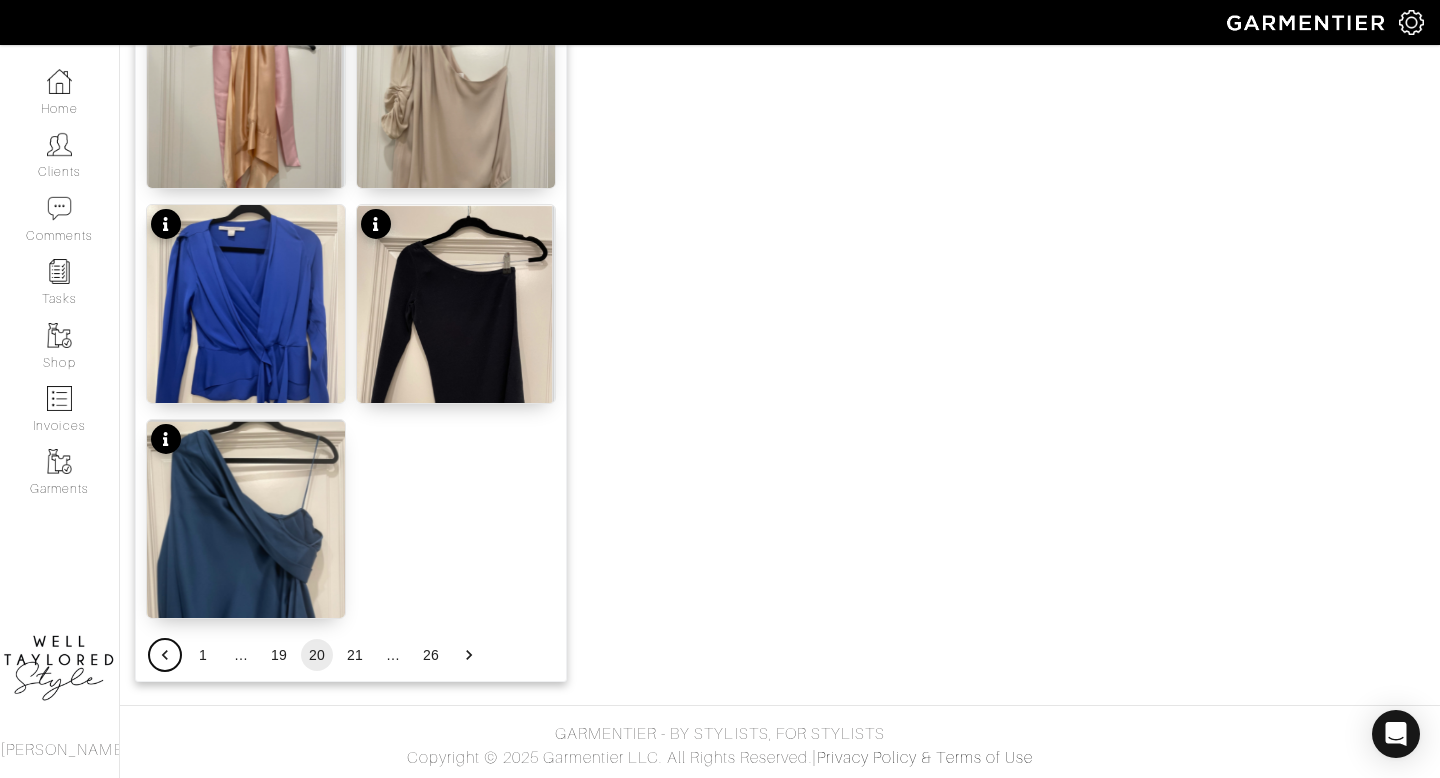 click at bounding box center [165, 655] 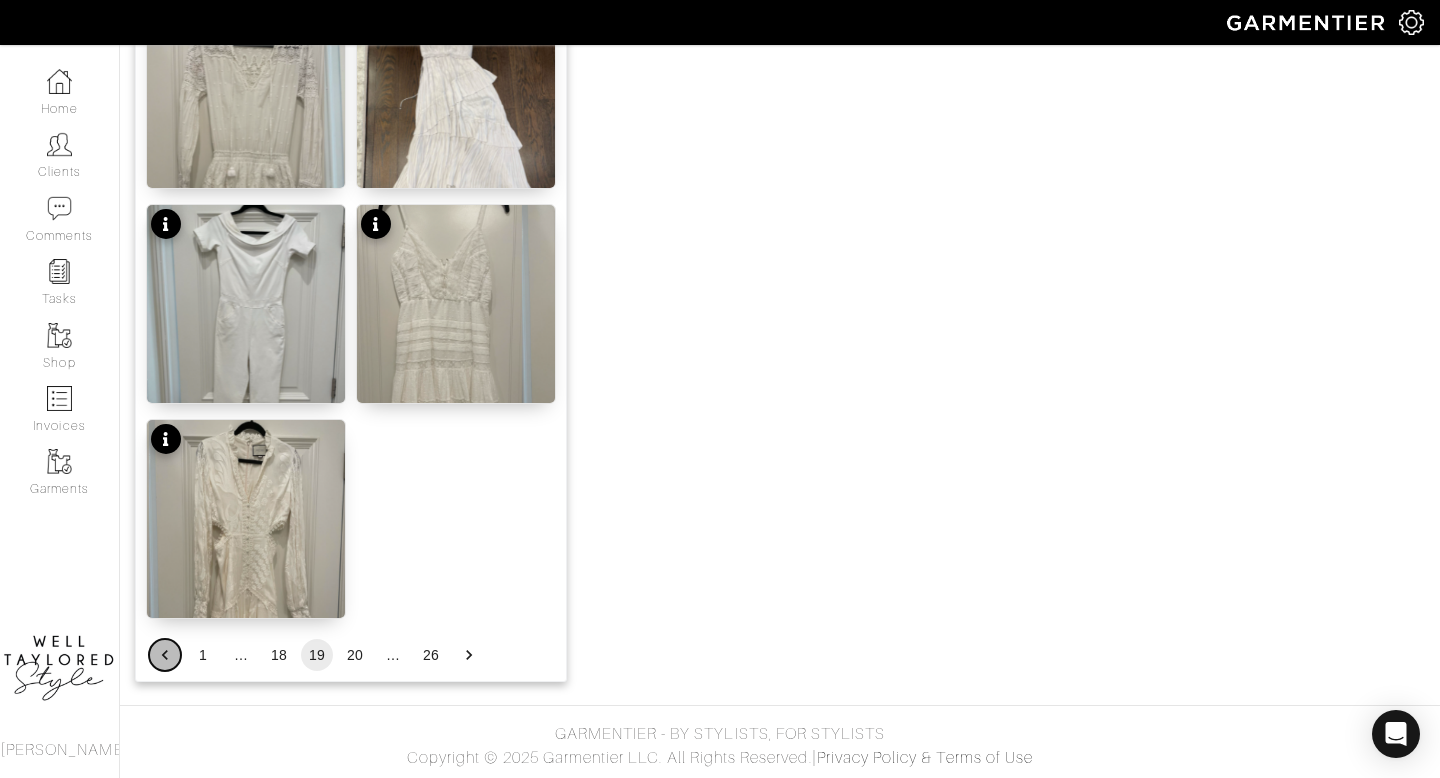click at bounding box center [165, 655] 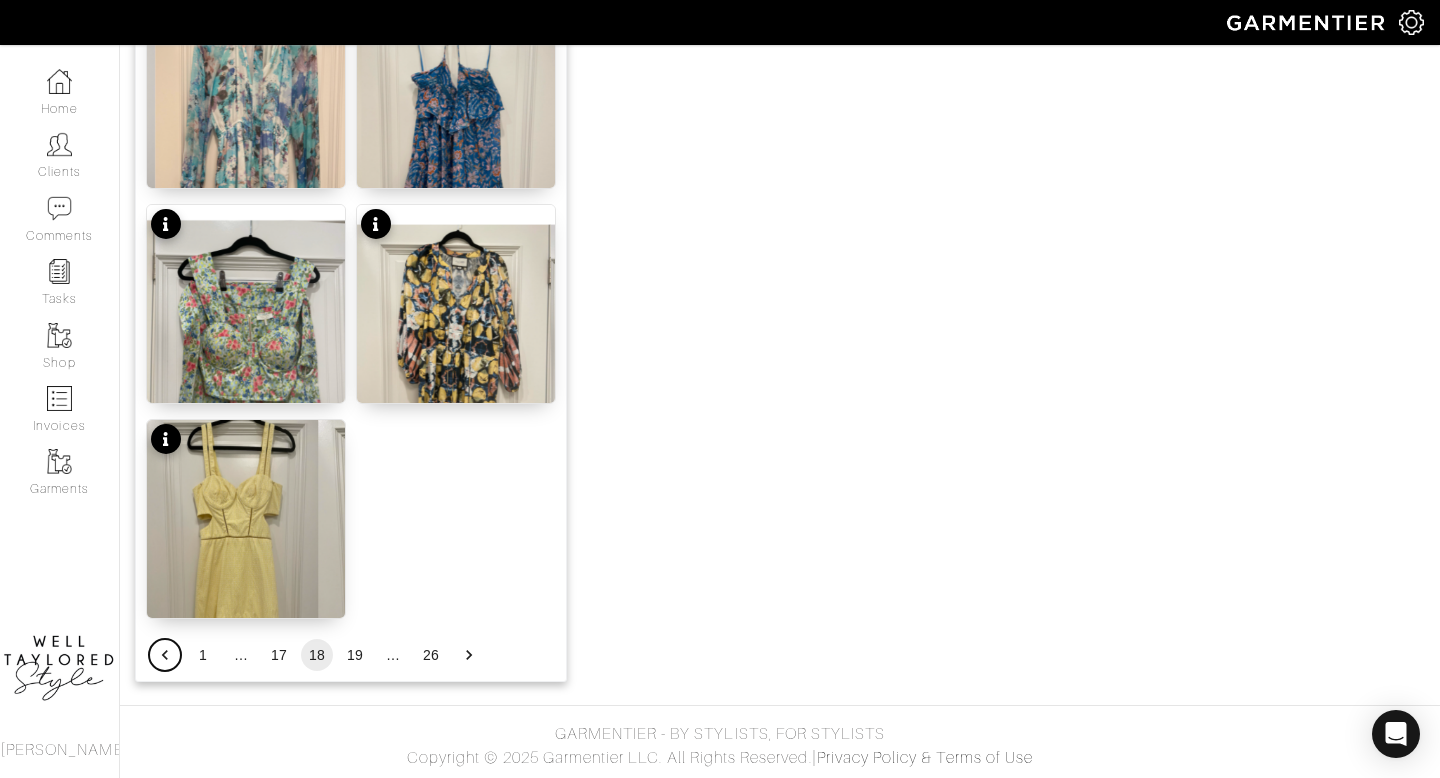 click at bounding box center [165, 655] 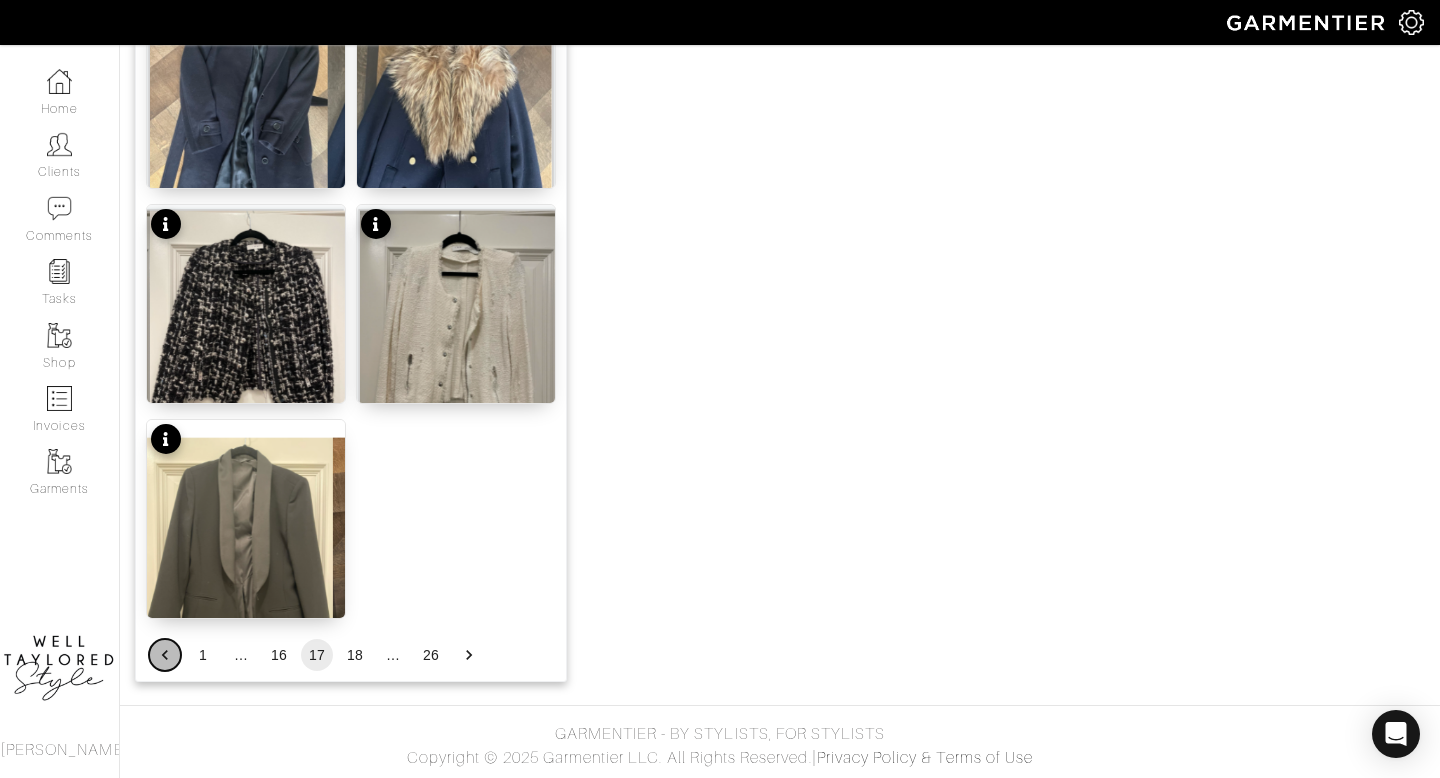 click at bounding box center (165, 655) 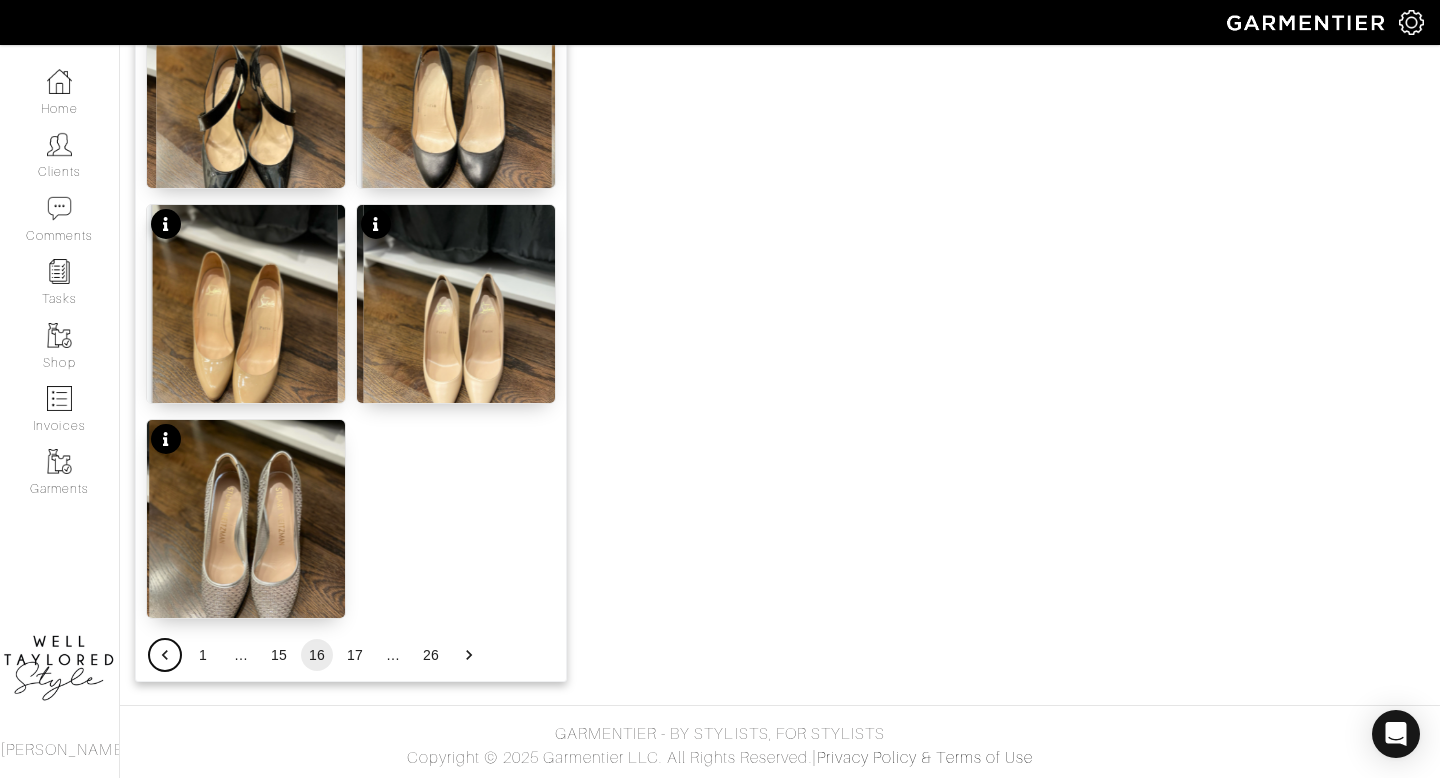 click 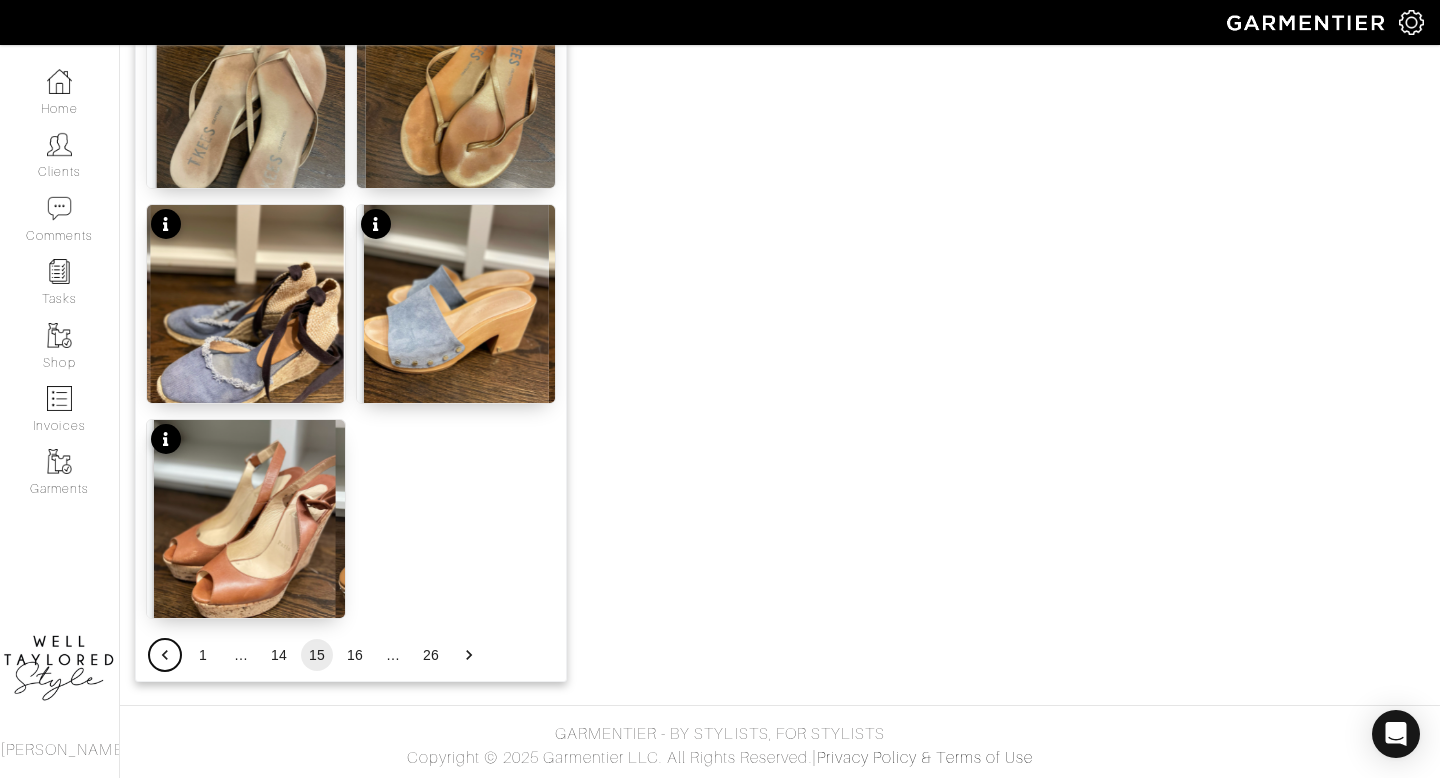 scroll, scrollTop: 2490, scrollLeft: 0, axis: vertical 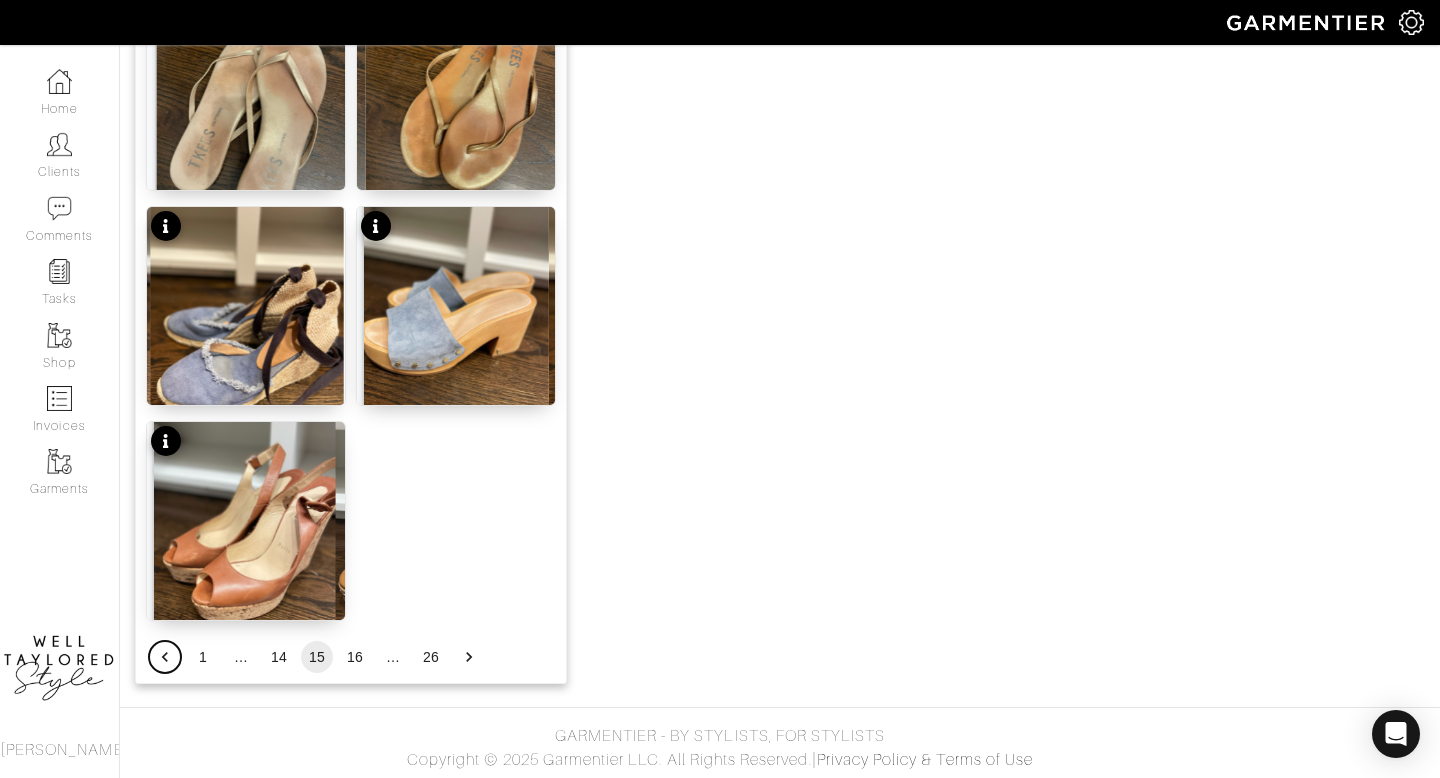 click at bounding box center (165, 657) 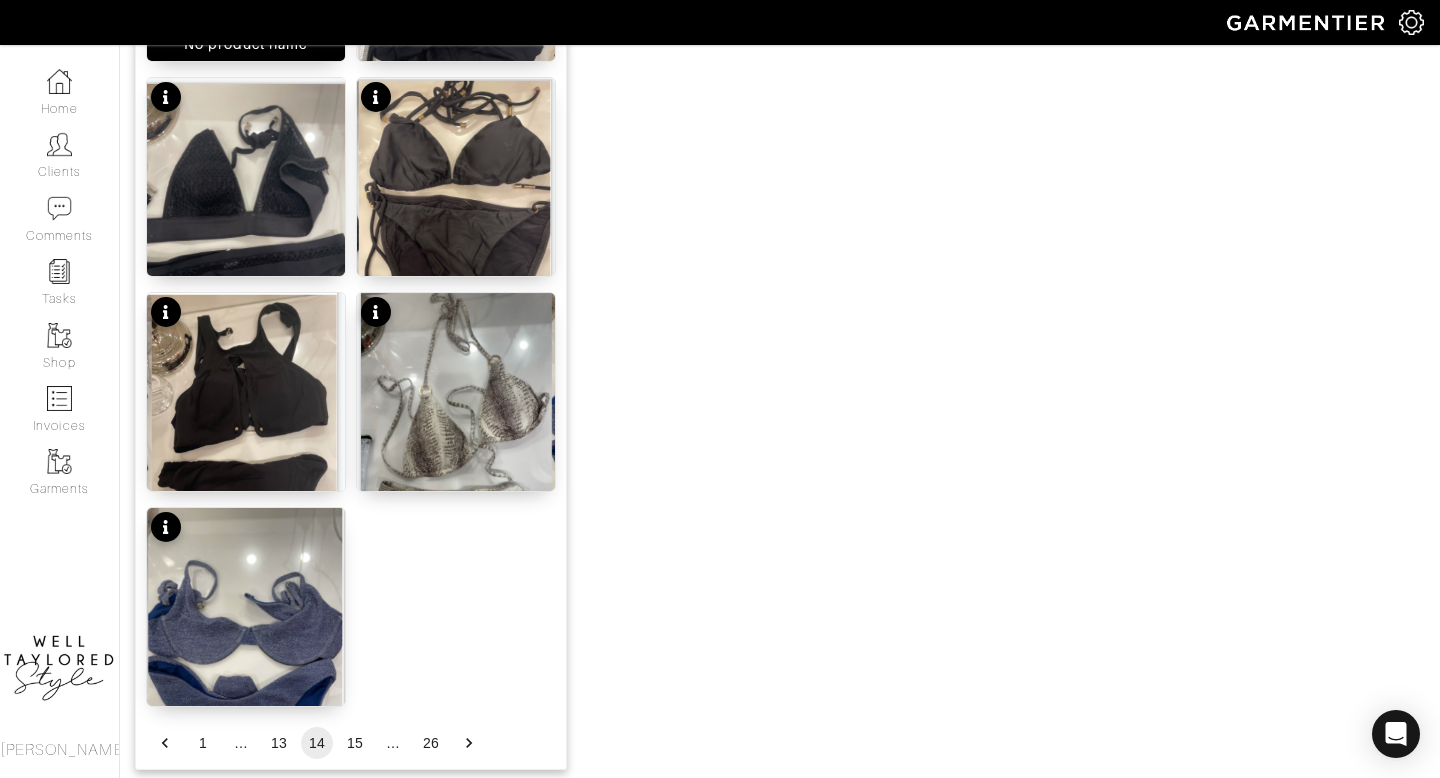 scroll, scrollTop: 2492, scrollLeft: 0, axis: vertical 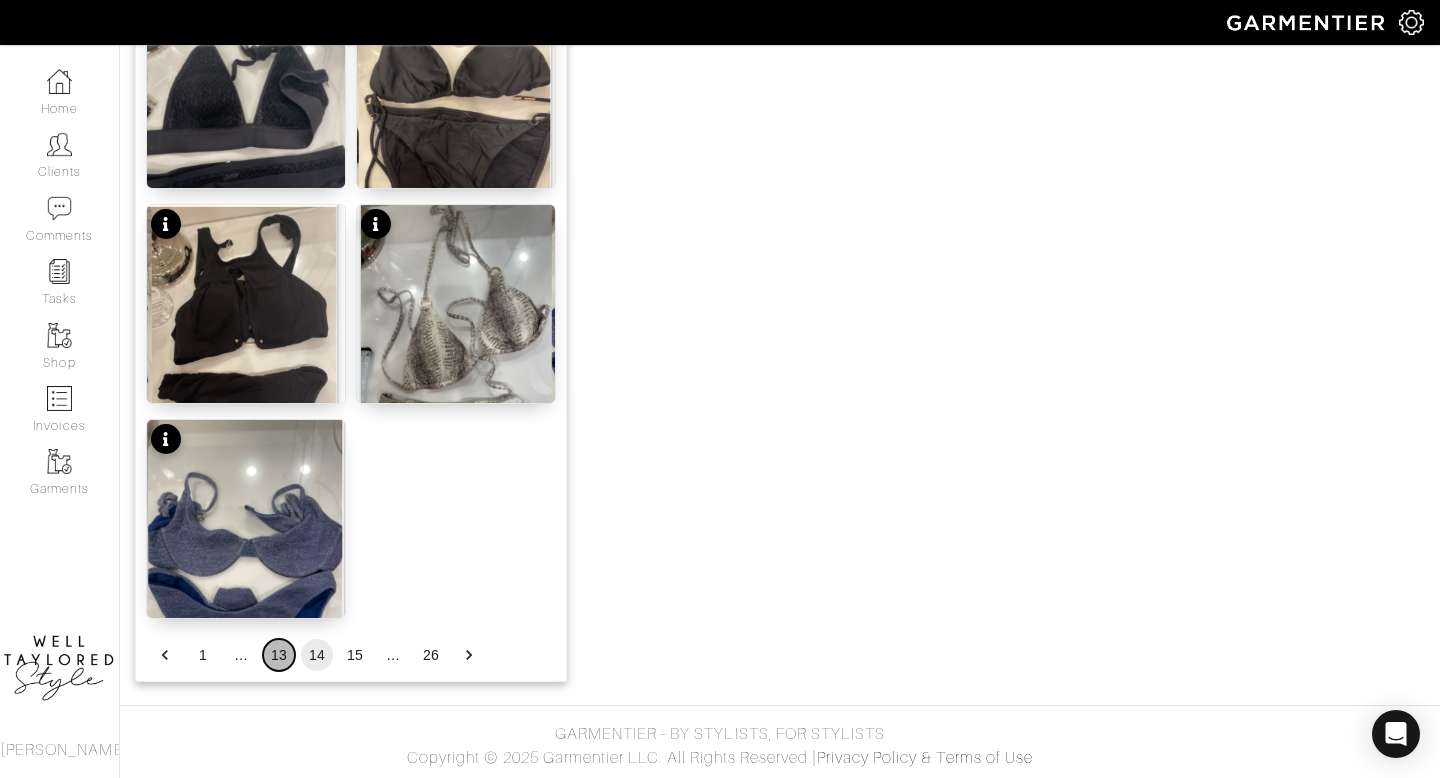 click on "13" at bounding box center (279, 655) 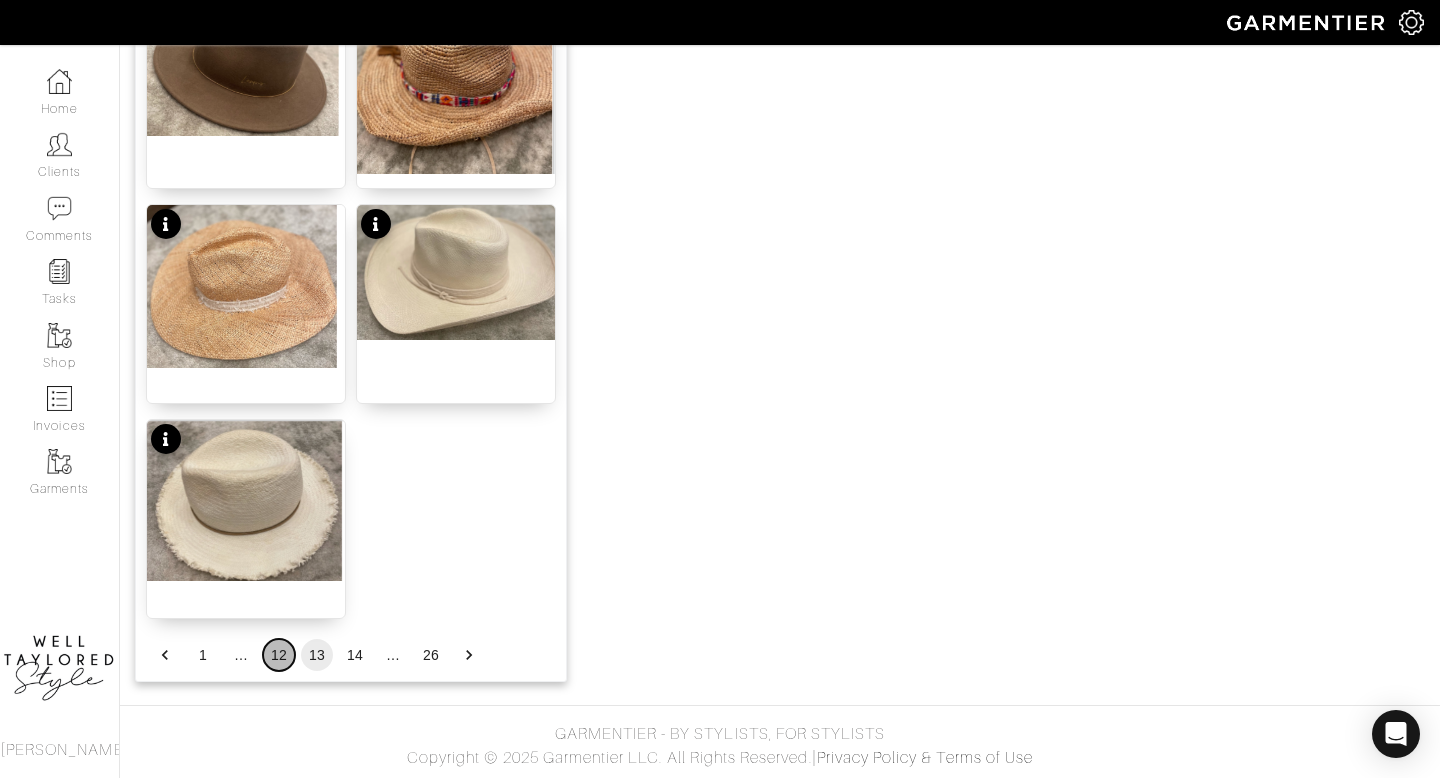 click on "12" at bounding box center [279, 655] 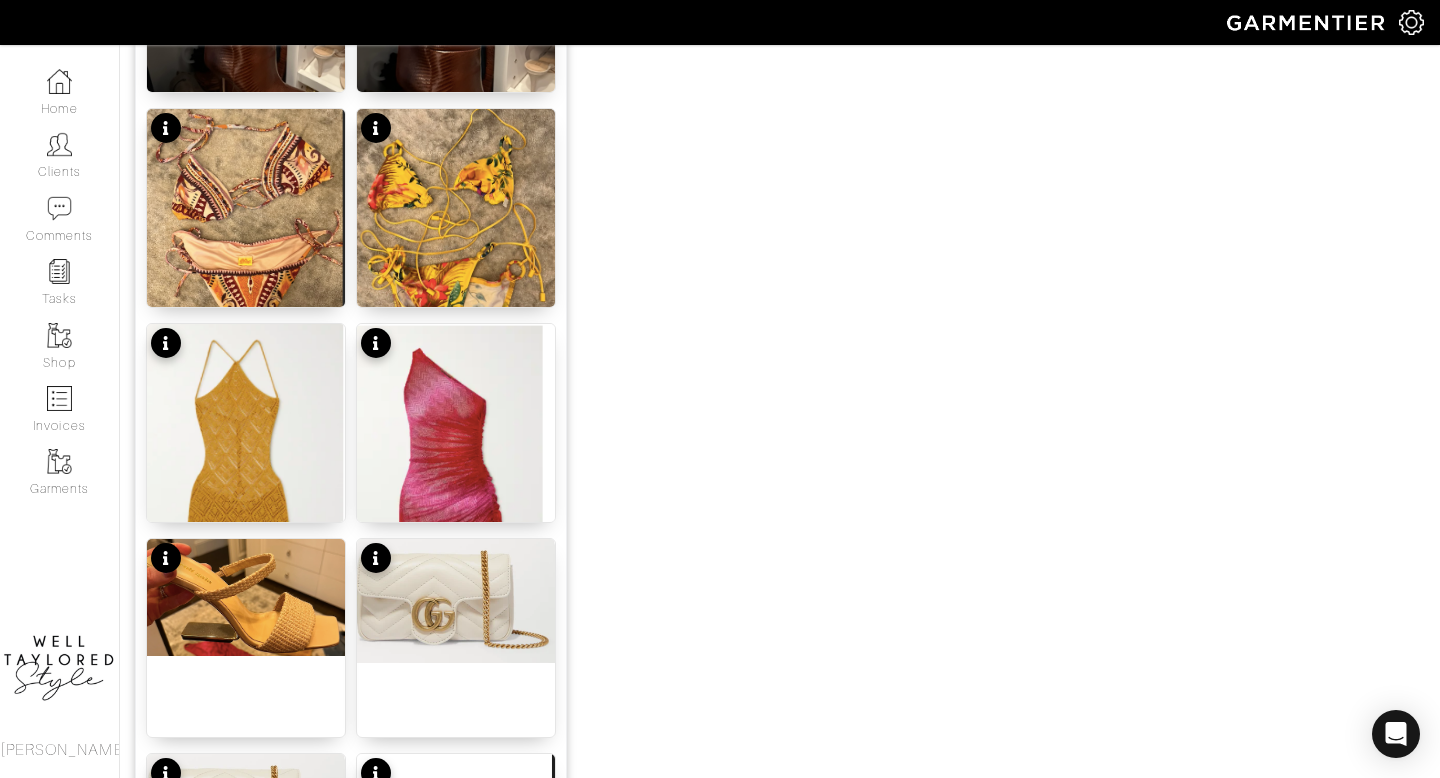 scroll, scrollTop: 1966, scrollLeft: 0, axis: vertical 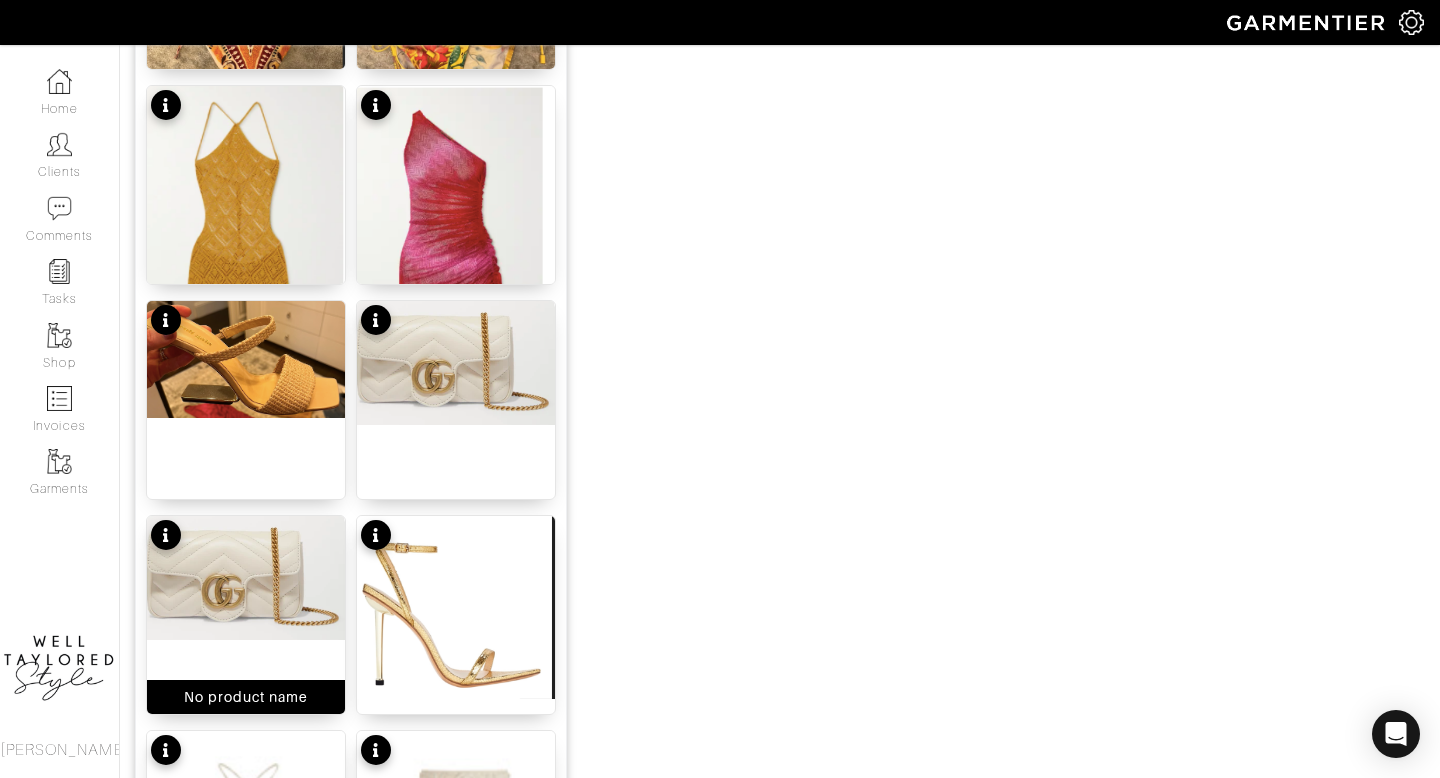 click at bounding box center [246, 578] 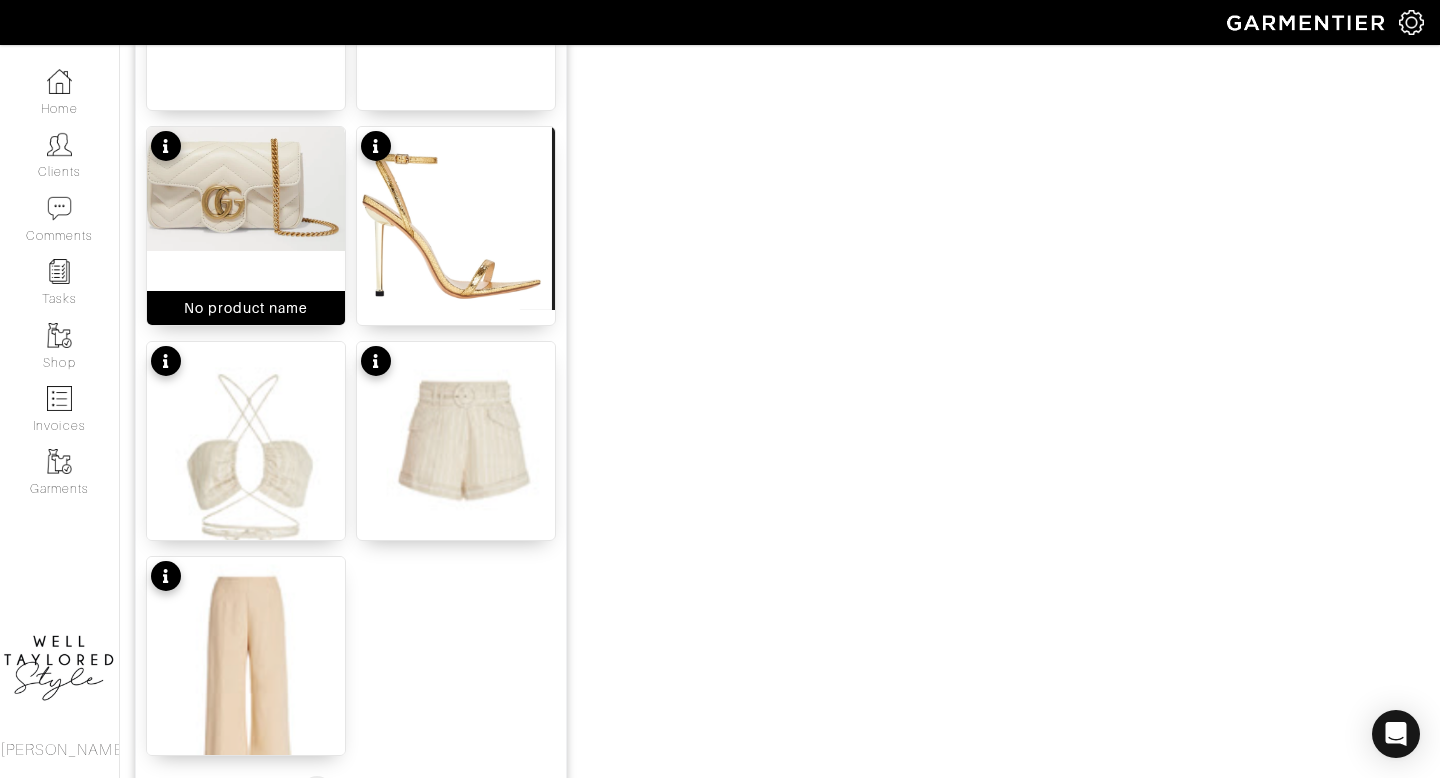 scroll, scrollTop: 2492, scrollLeft: 0, axis: vertical 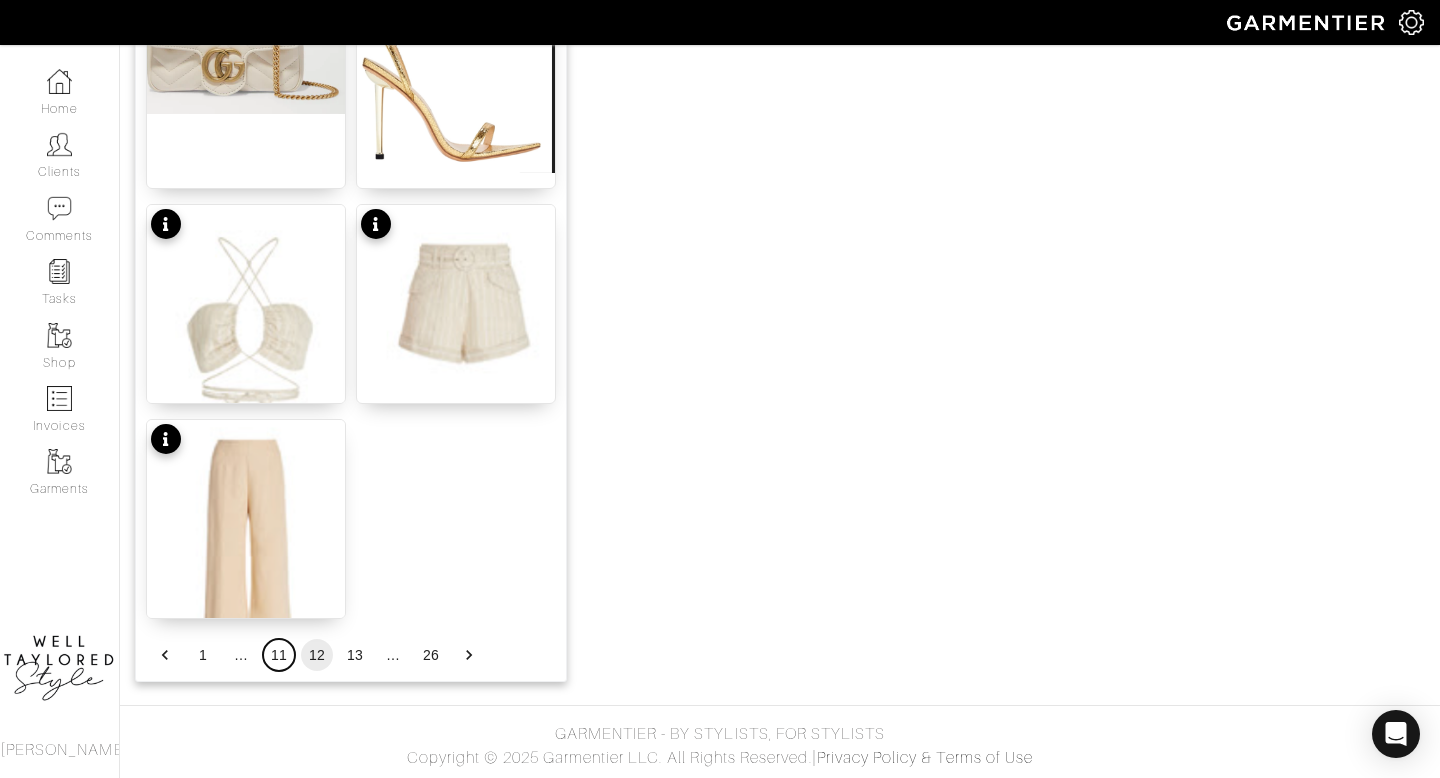 click on "11" at bounding box center [279, 655] 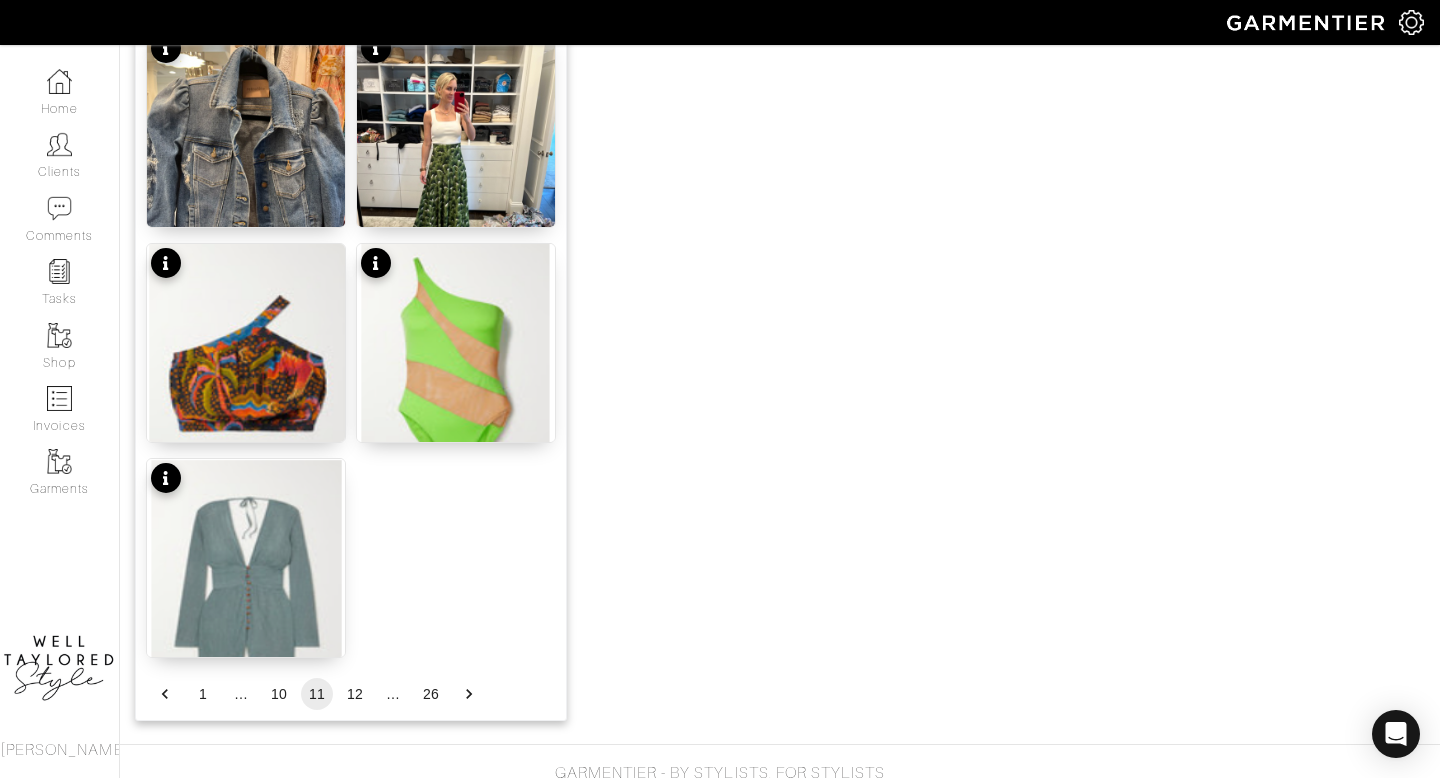 scroll, scrollTop: 2492, scrollLeft: 0, axis: vertical 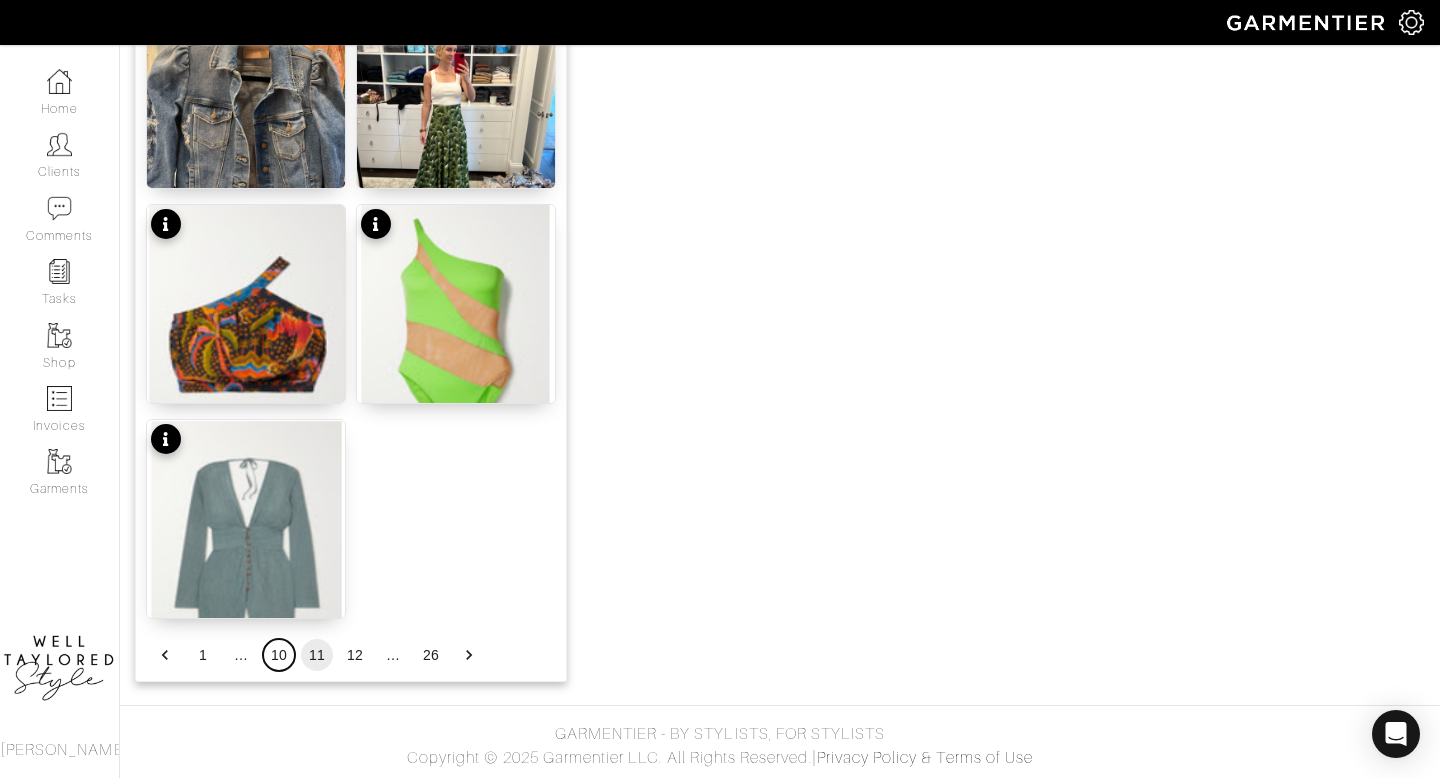 click on "10" at bounding box center [279, 655] 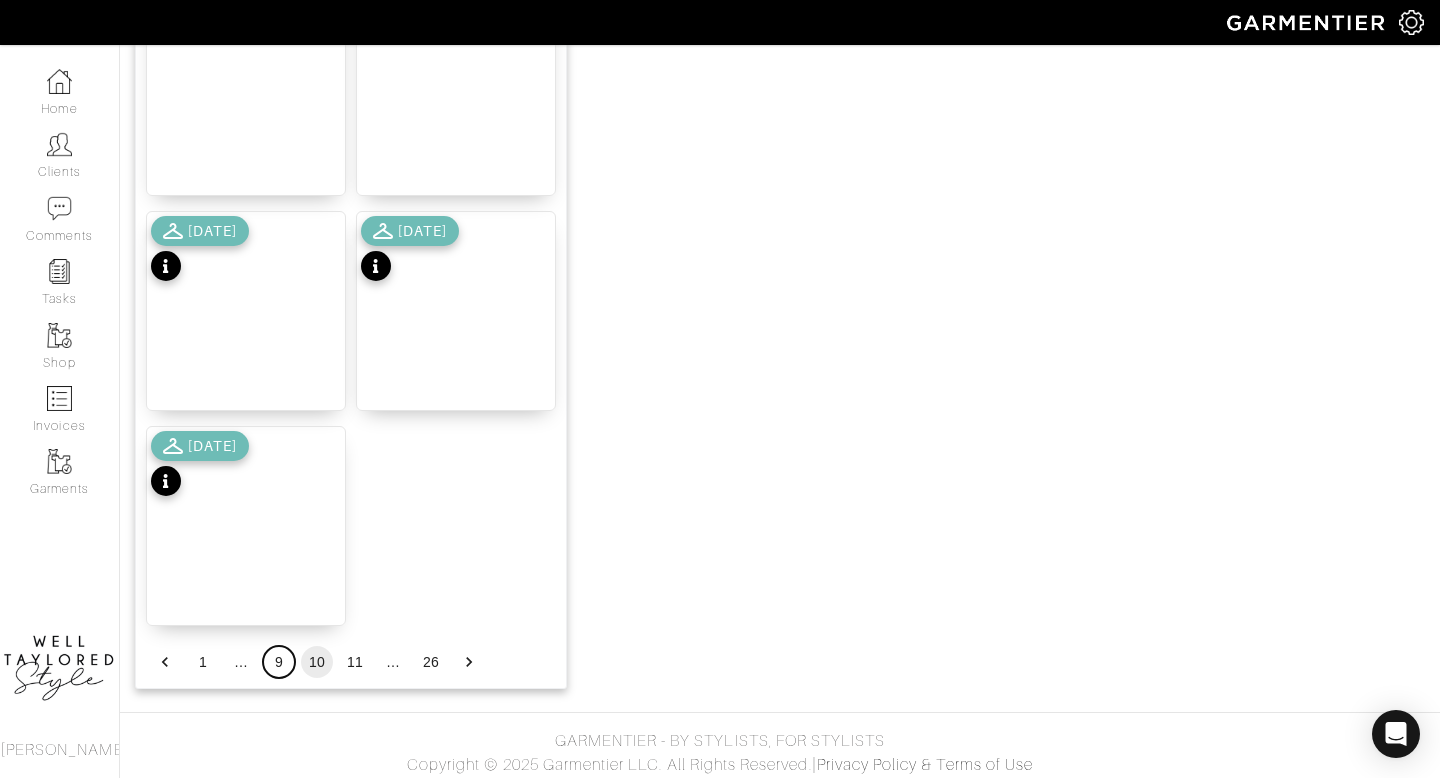 scroll, scrollTop: 2492, scrollLeft: 0, axis: vertical 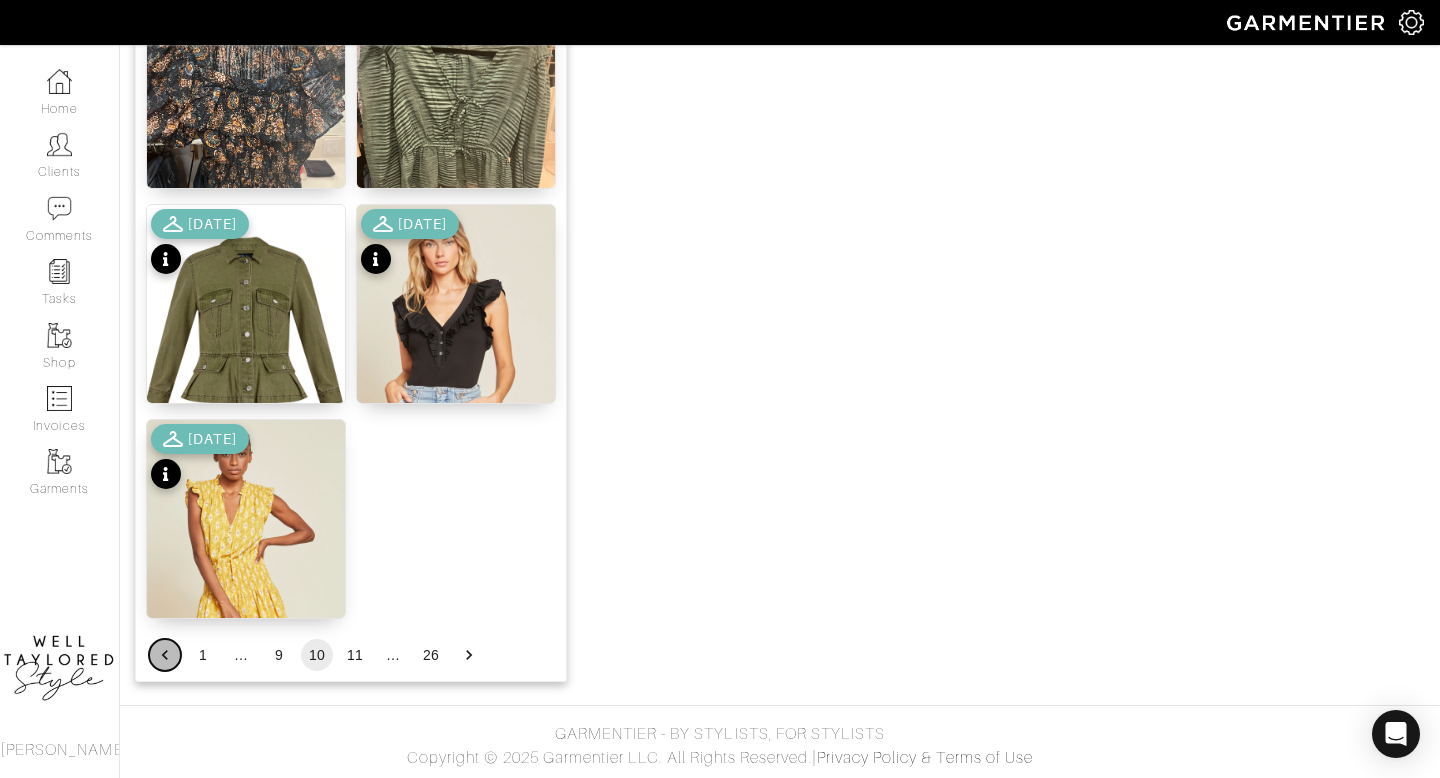 click 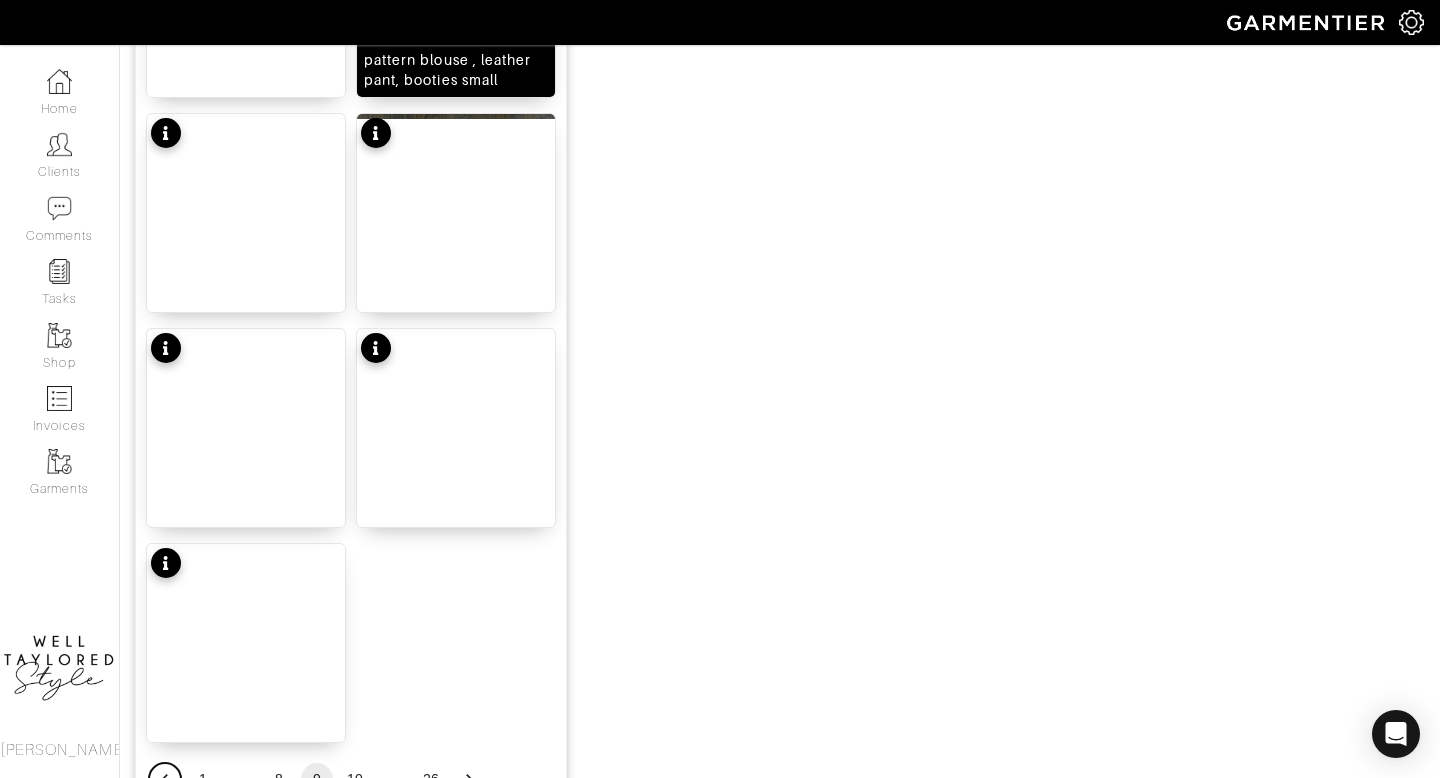 scroll, scrollTop: 2492, scrollLeft: 0, axis: vertical 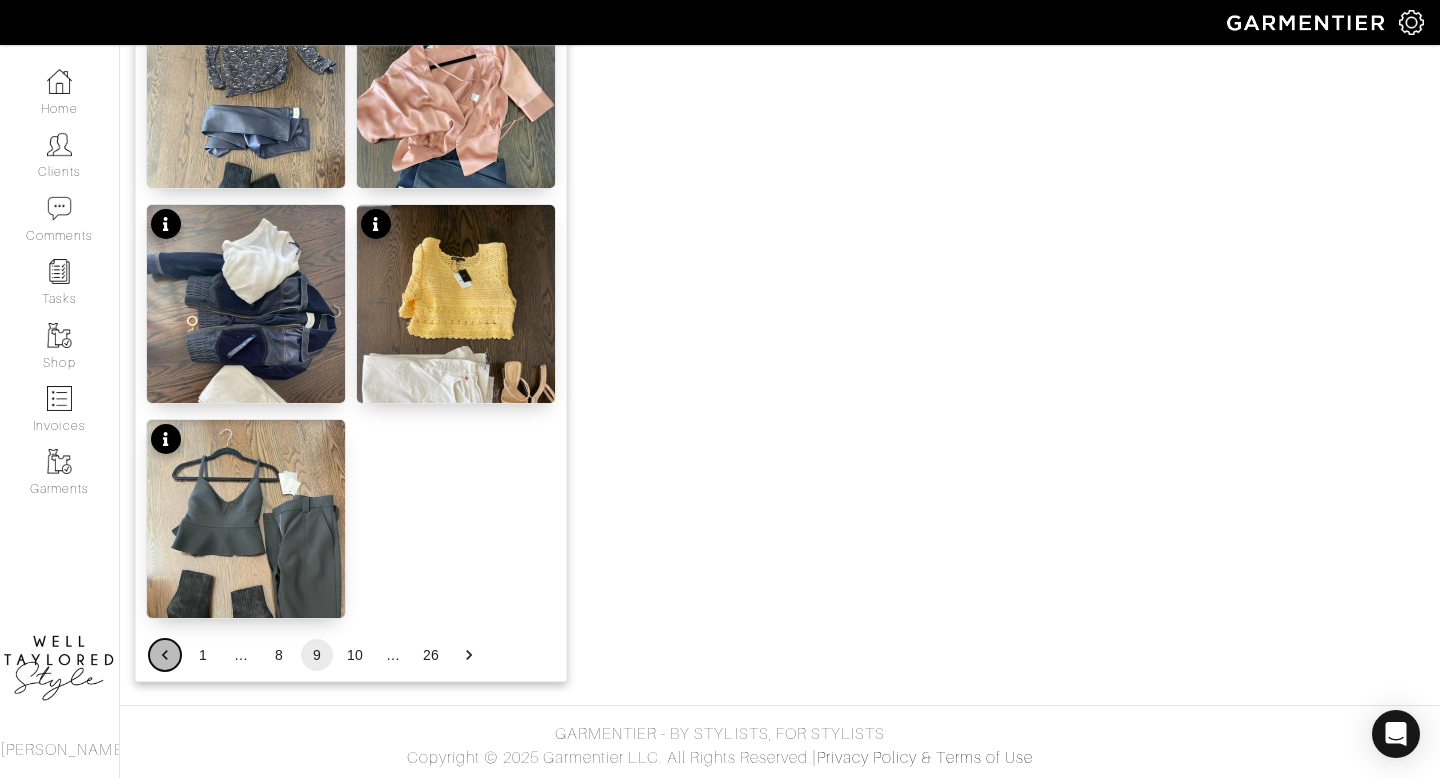 click 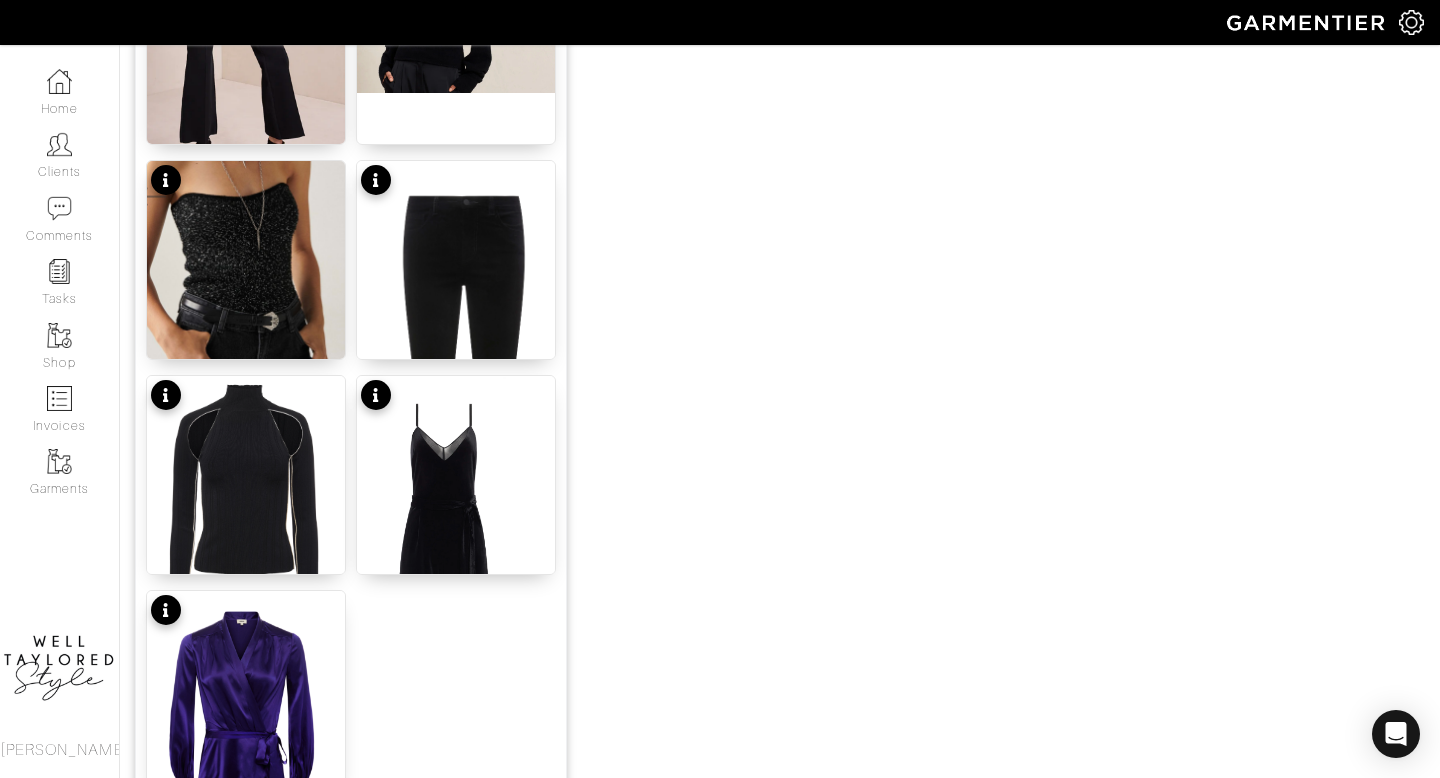 scroll, scrollTop: 2492, scrollLeft: 0, axis: vertical 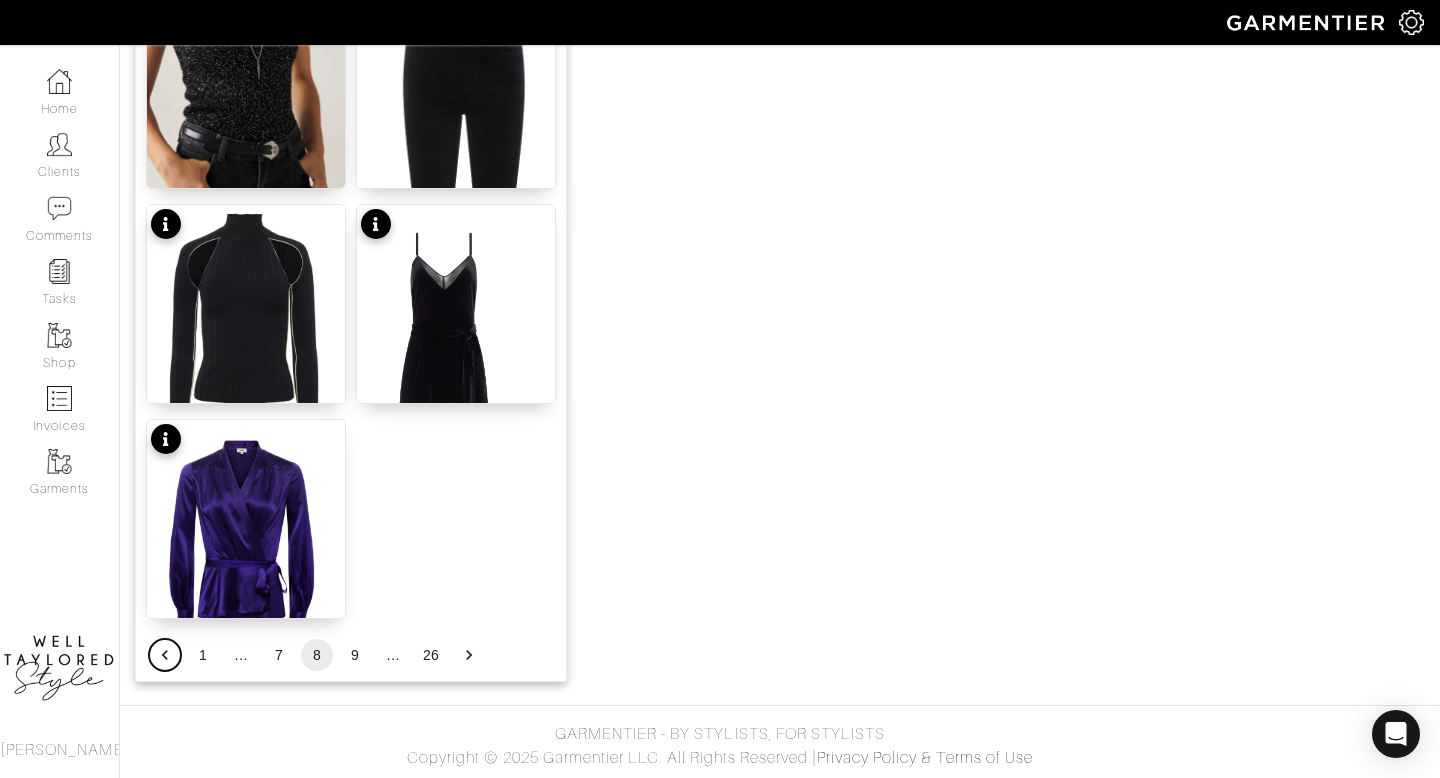 click 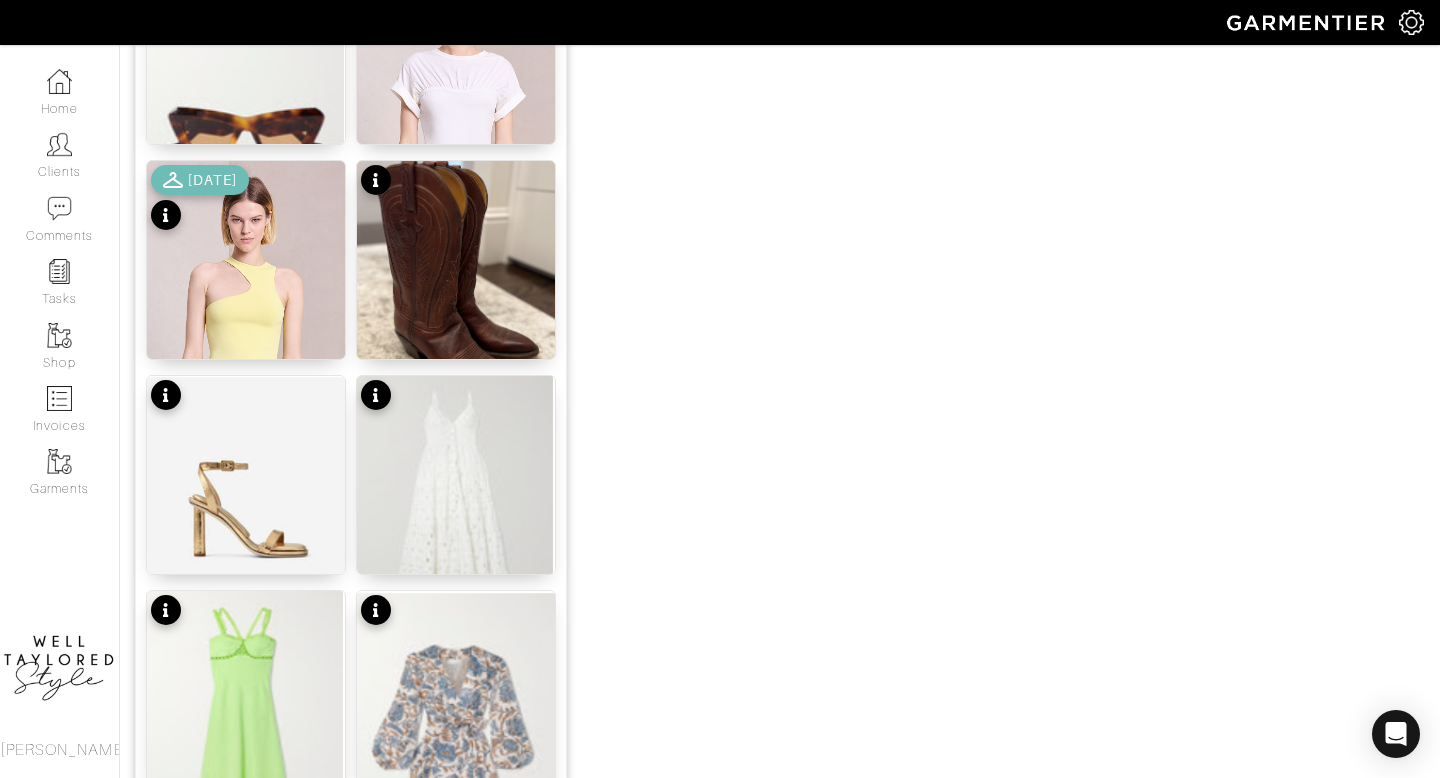 scroll, scrollTop: 1674, scrollLeft: 0, axis: vertical 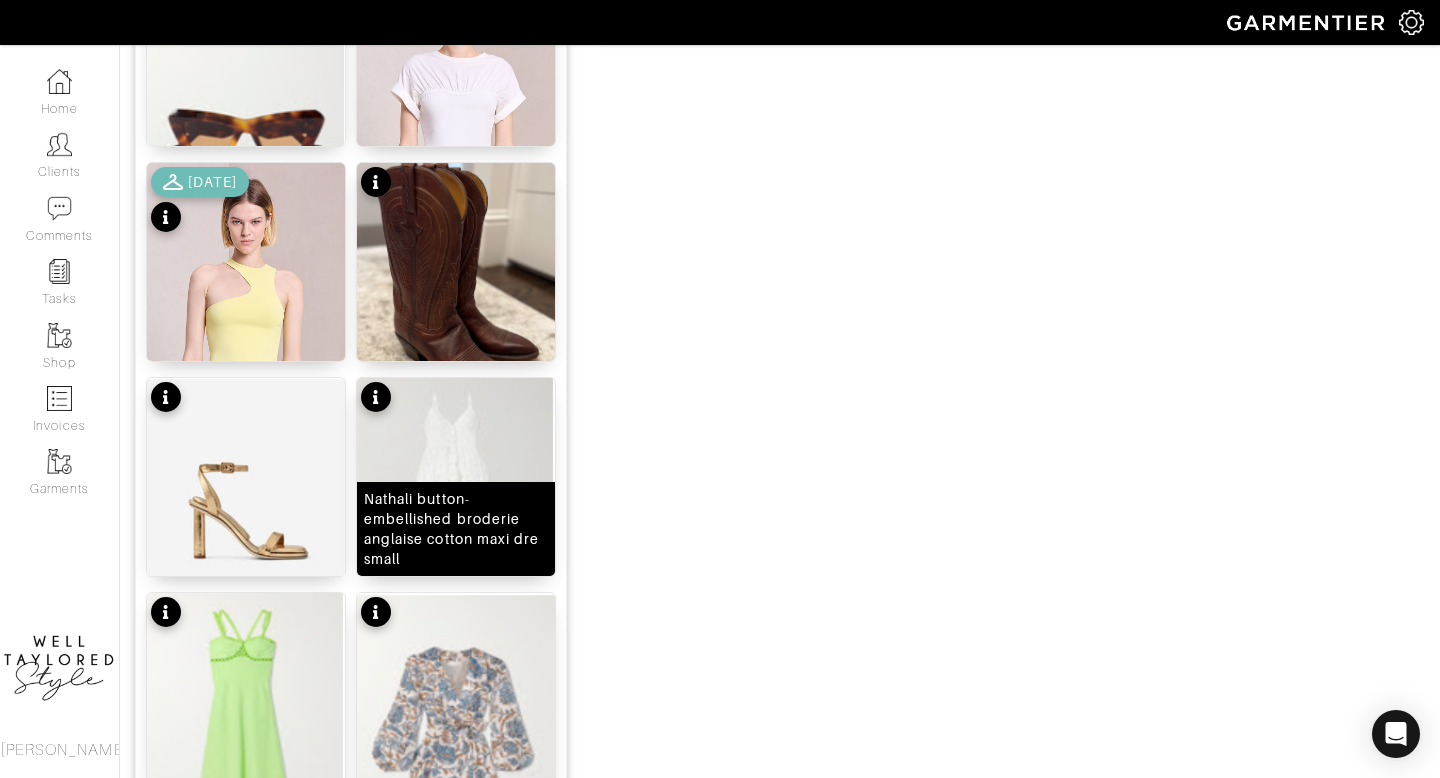 click at bounding box center (456, 510) 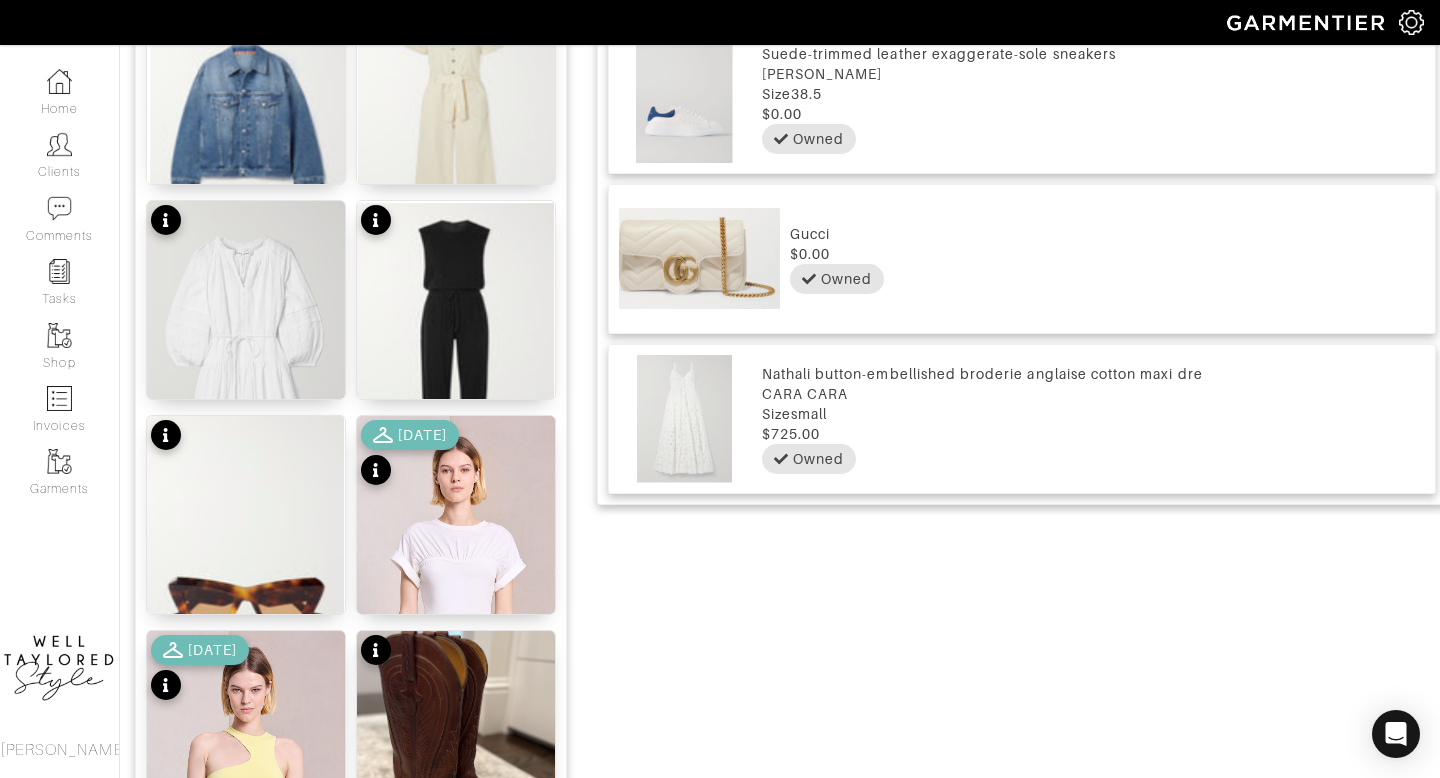scroll, scrollTop: 1195, scrollLeft: 0, axis: vertical 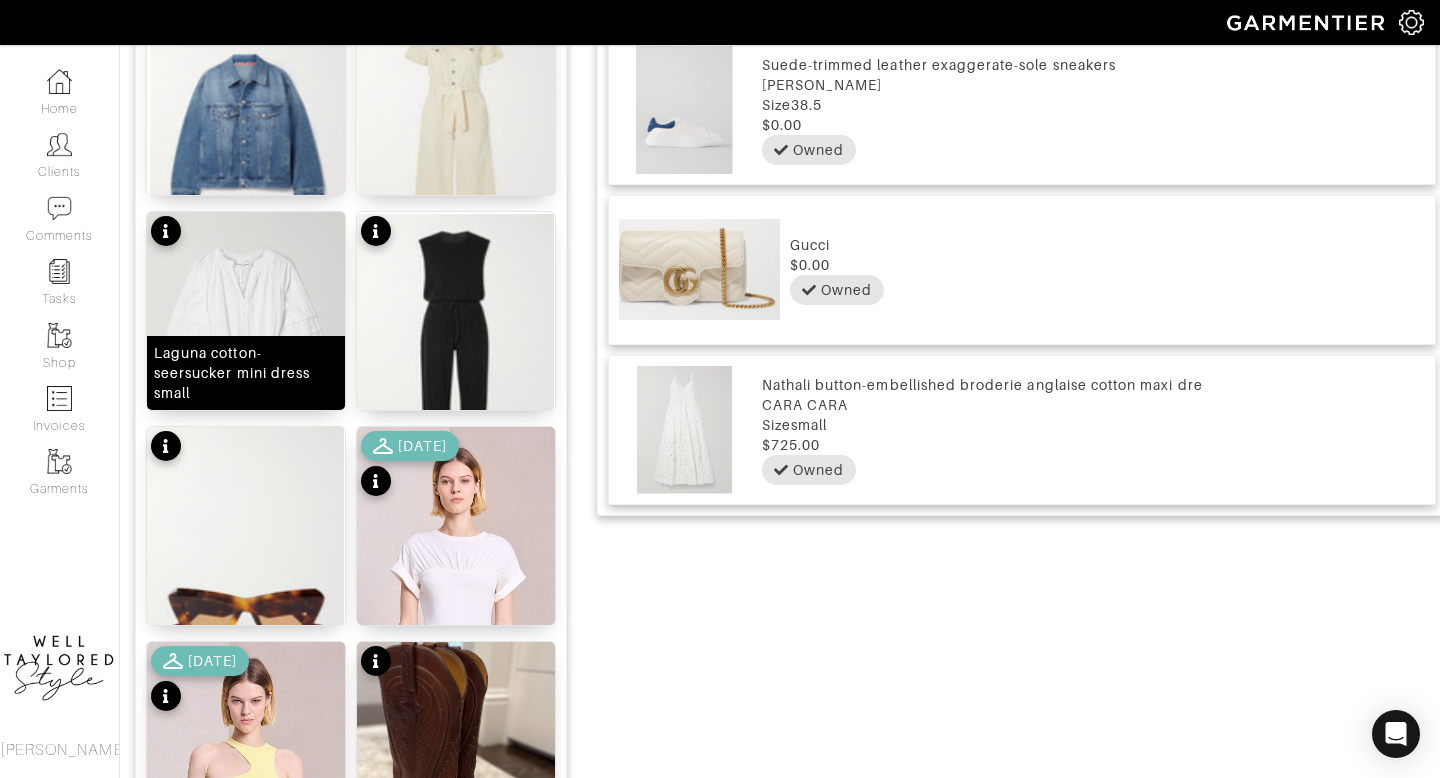 click on "Laguna cotton-seersucker mini dress   small" at bounding box center [246, 373] 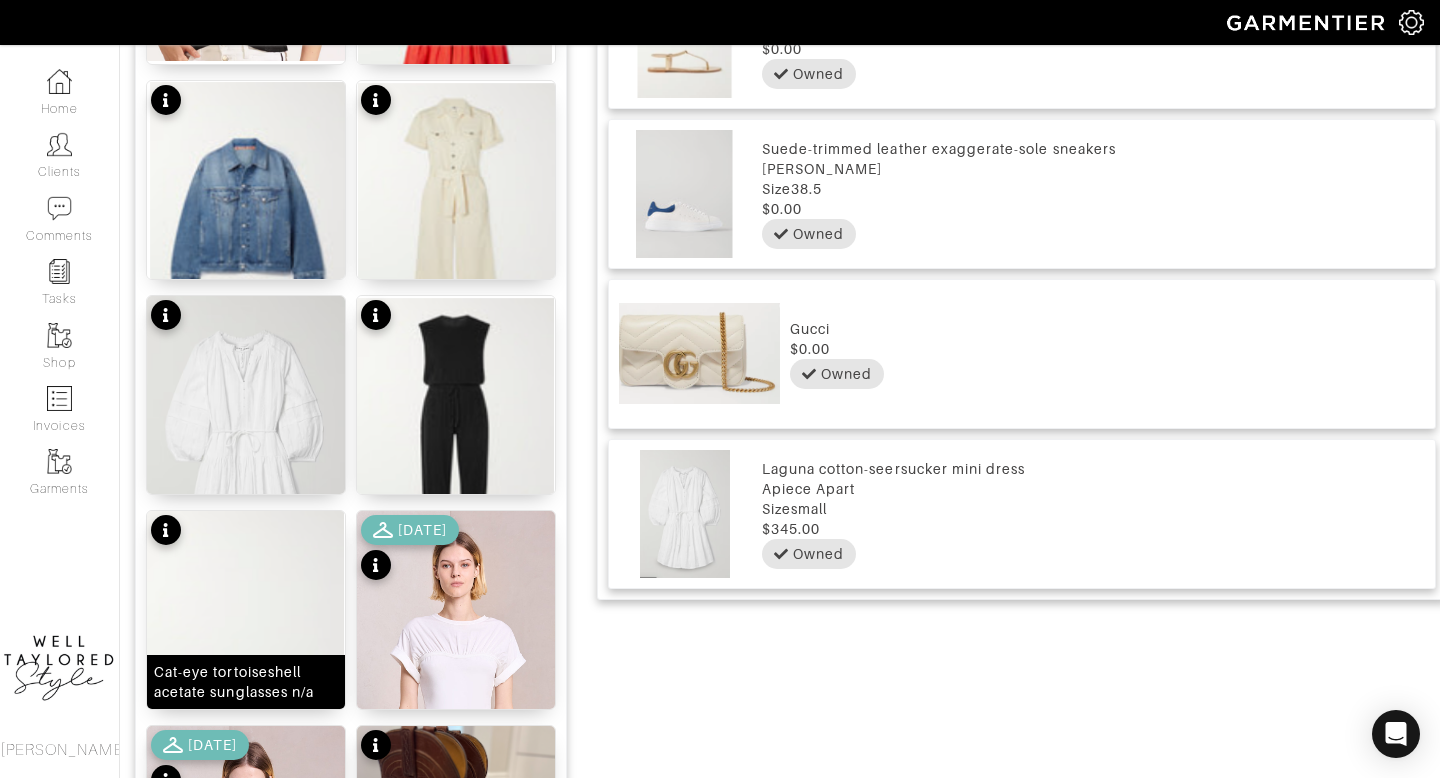 scroll, scrollTop: 1097, scrollLeft: 0, axis: vertical 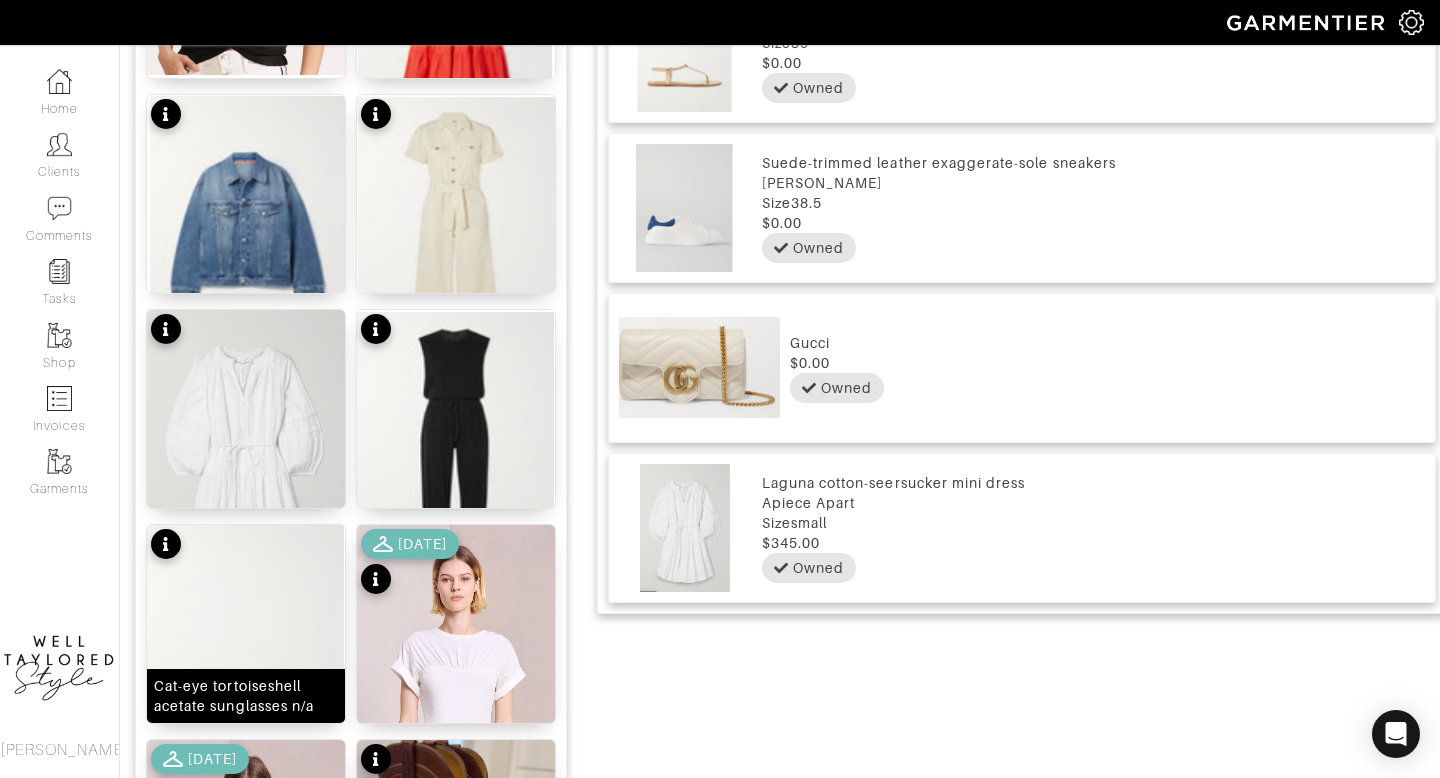 click at bounding box center (246, 658) 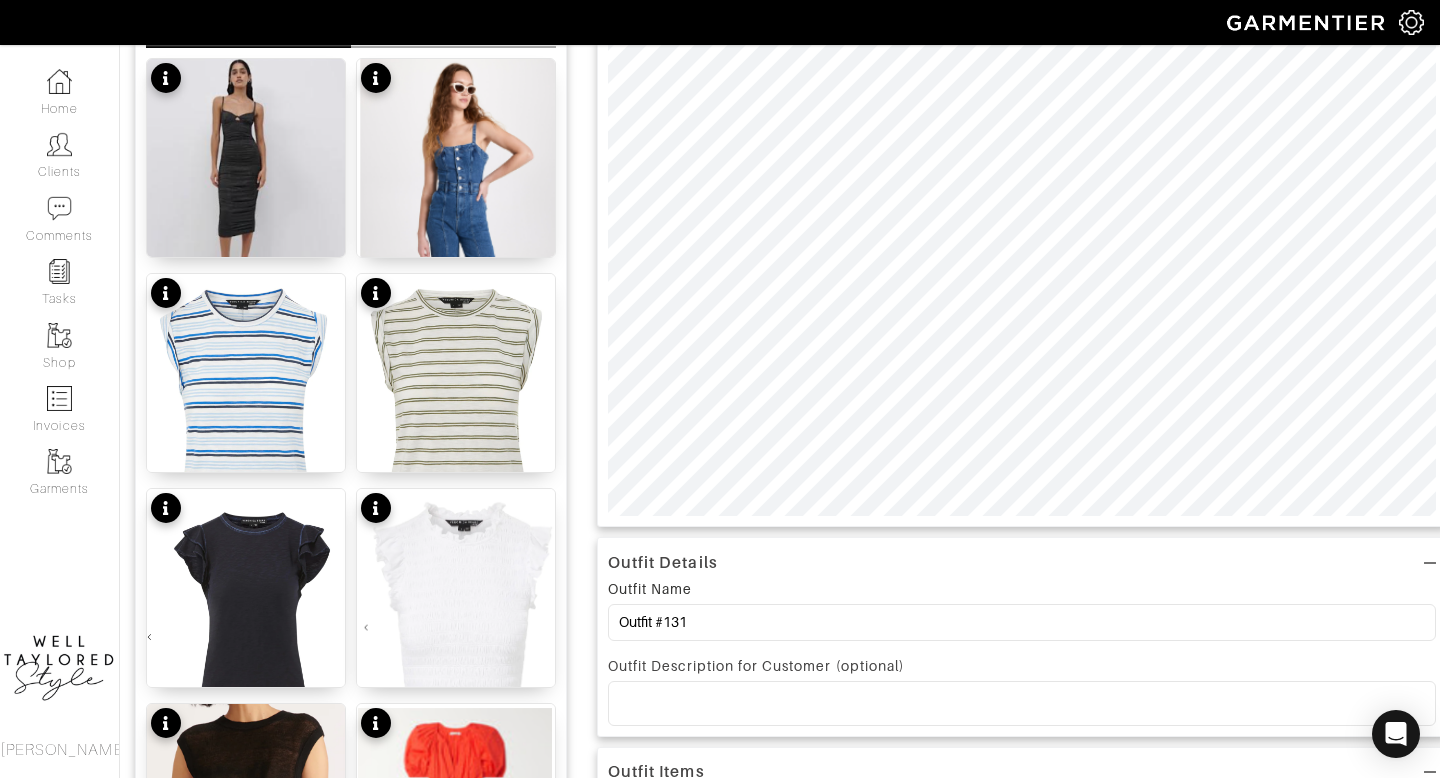 scroll, scrollTop: 301, scrollLeft: 0, axis: vertical 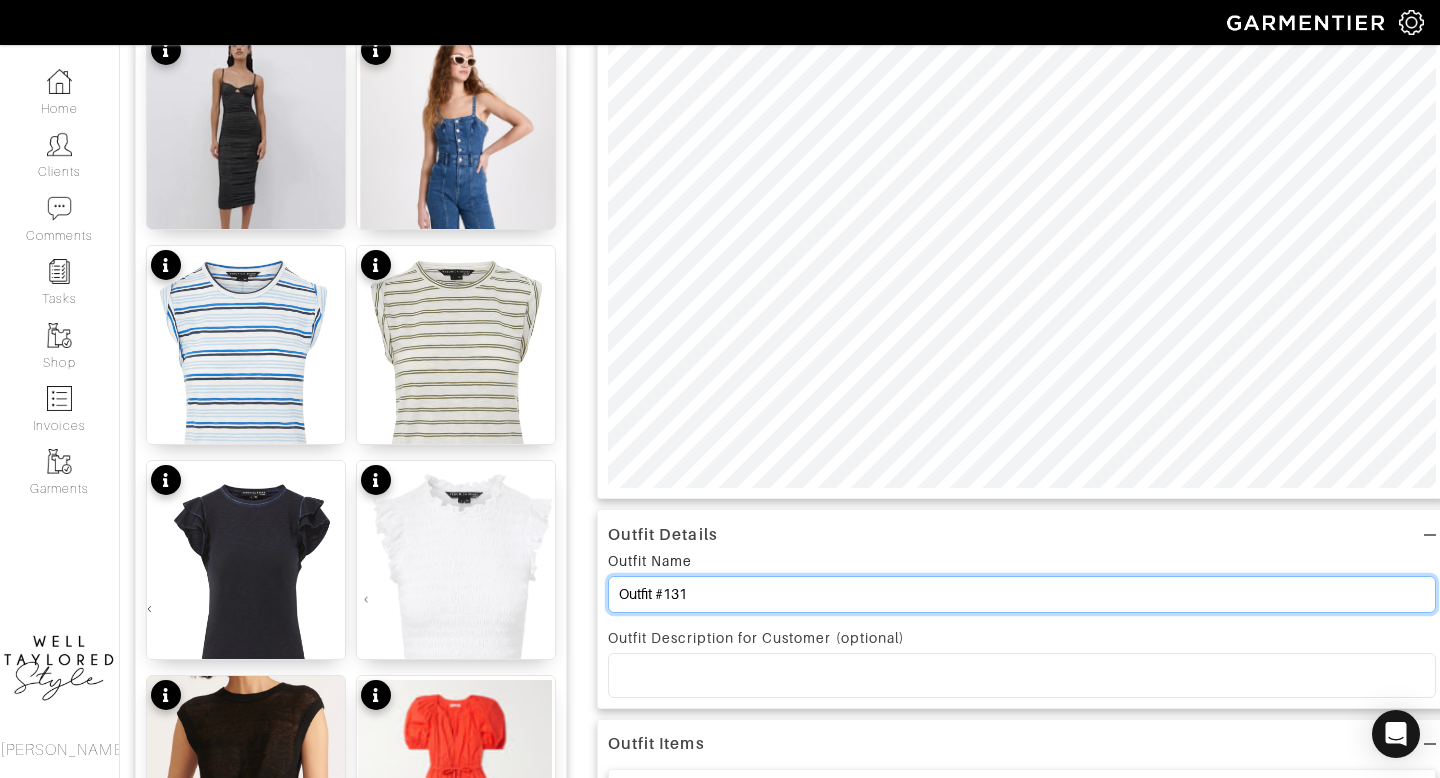 click on "Outfit #131" at bounding box center (1022, 594) 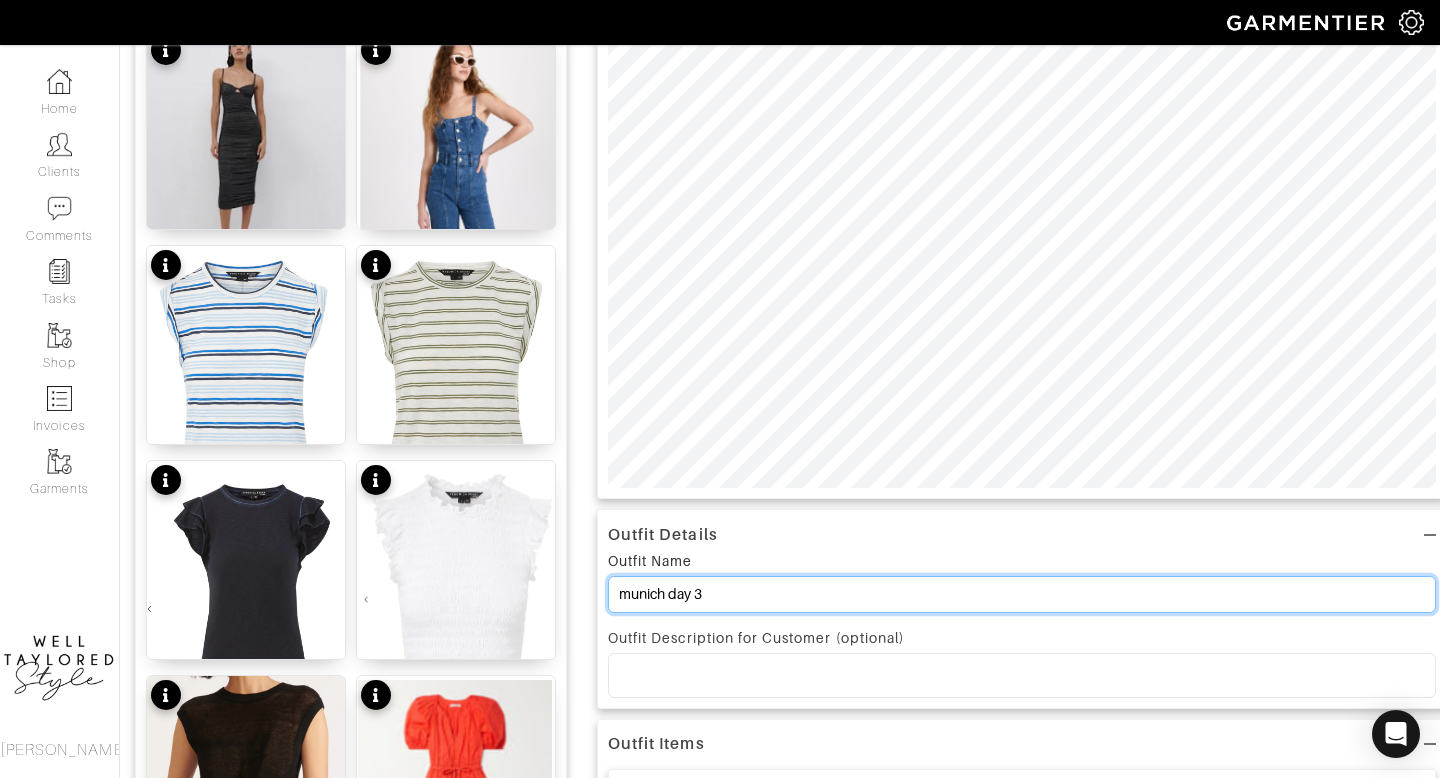 scroll, scrollTop: 0, scrollLeft: 0, axis: both 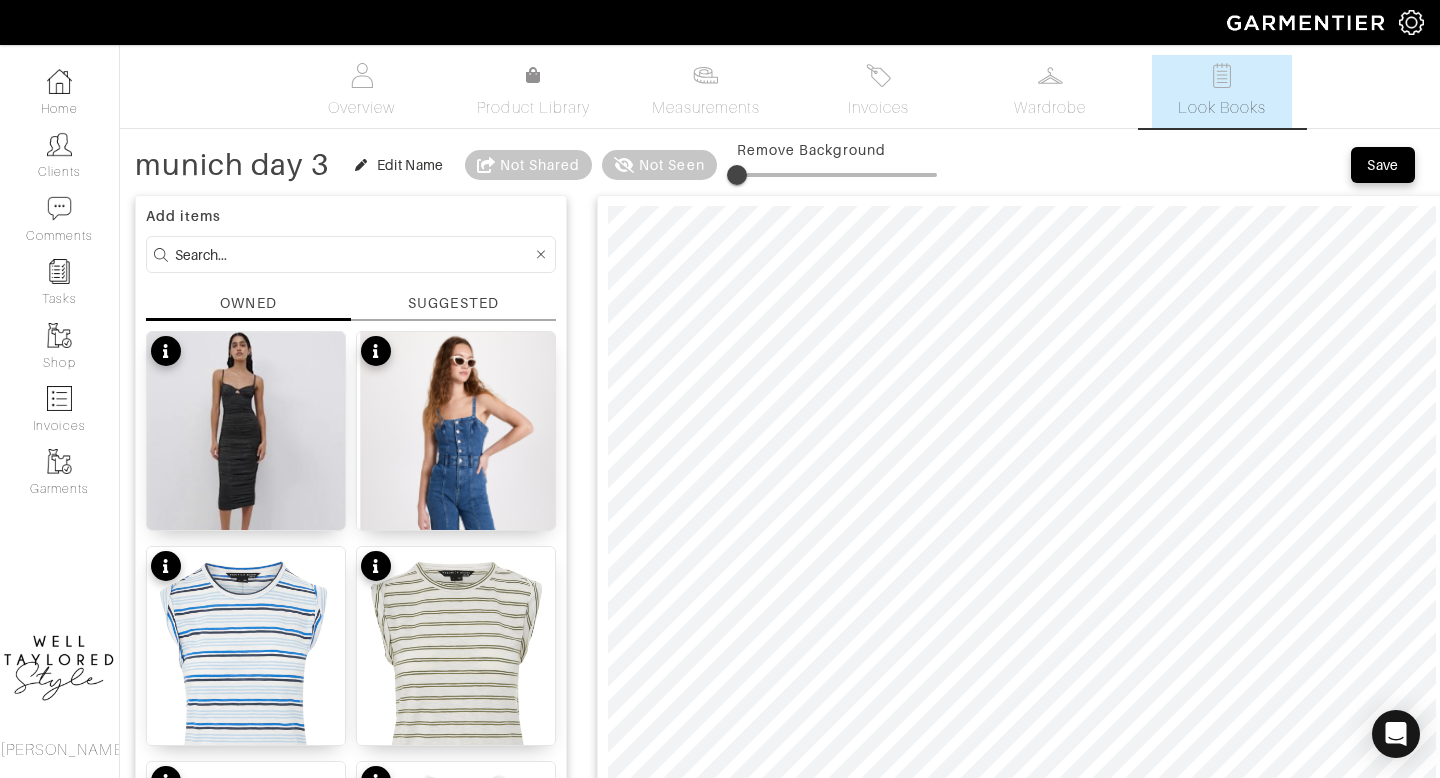type on "munich day 3" 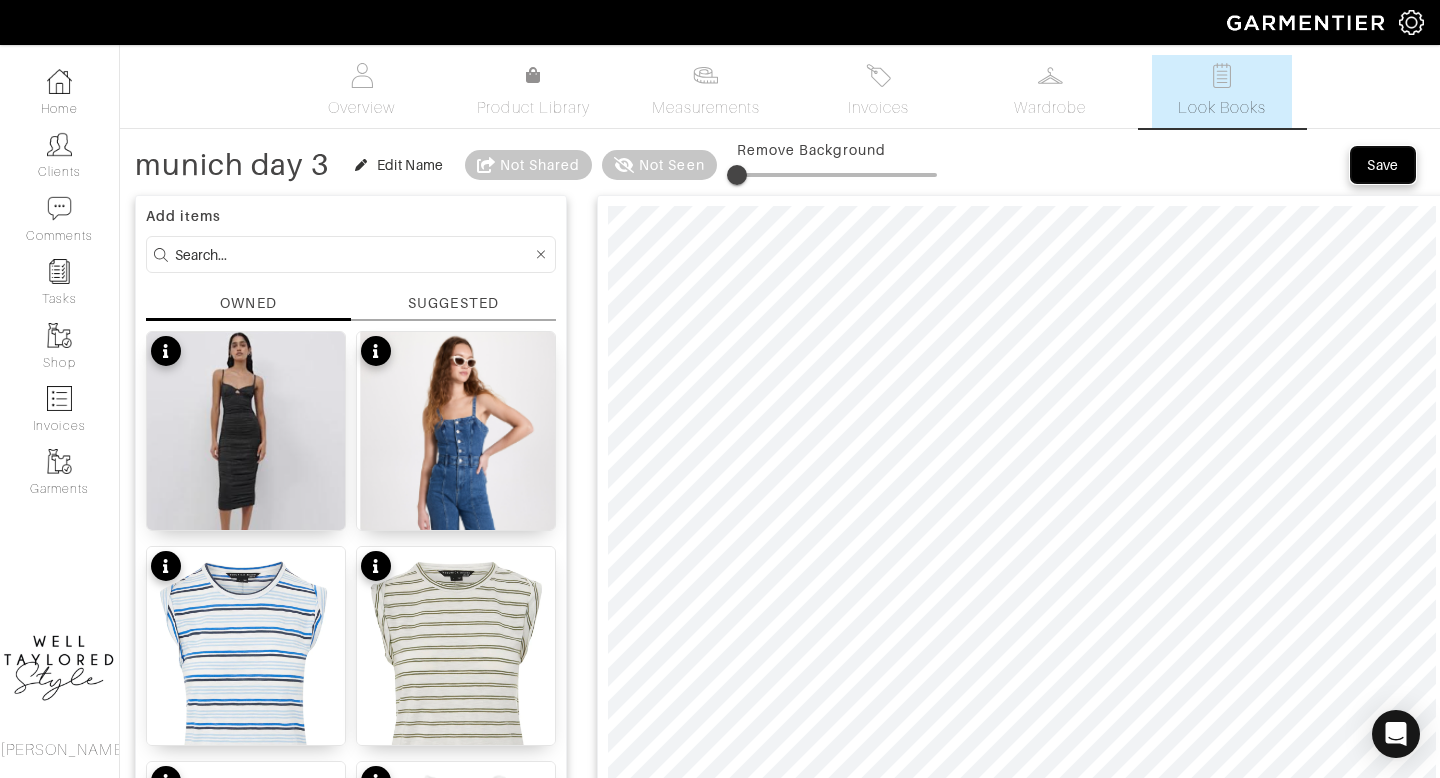 click on "Save" at bounding box center [1383, 165] 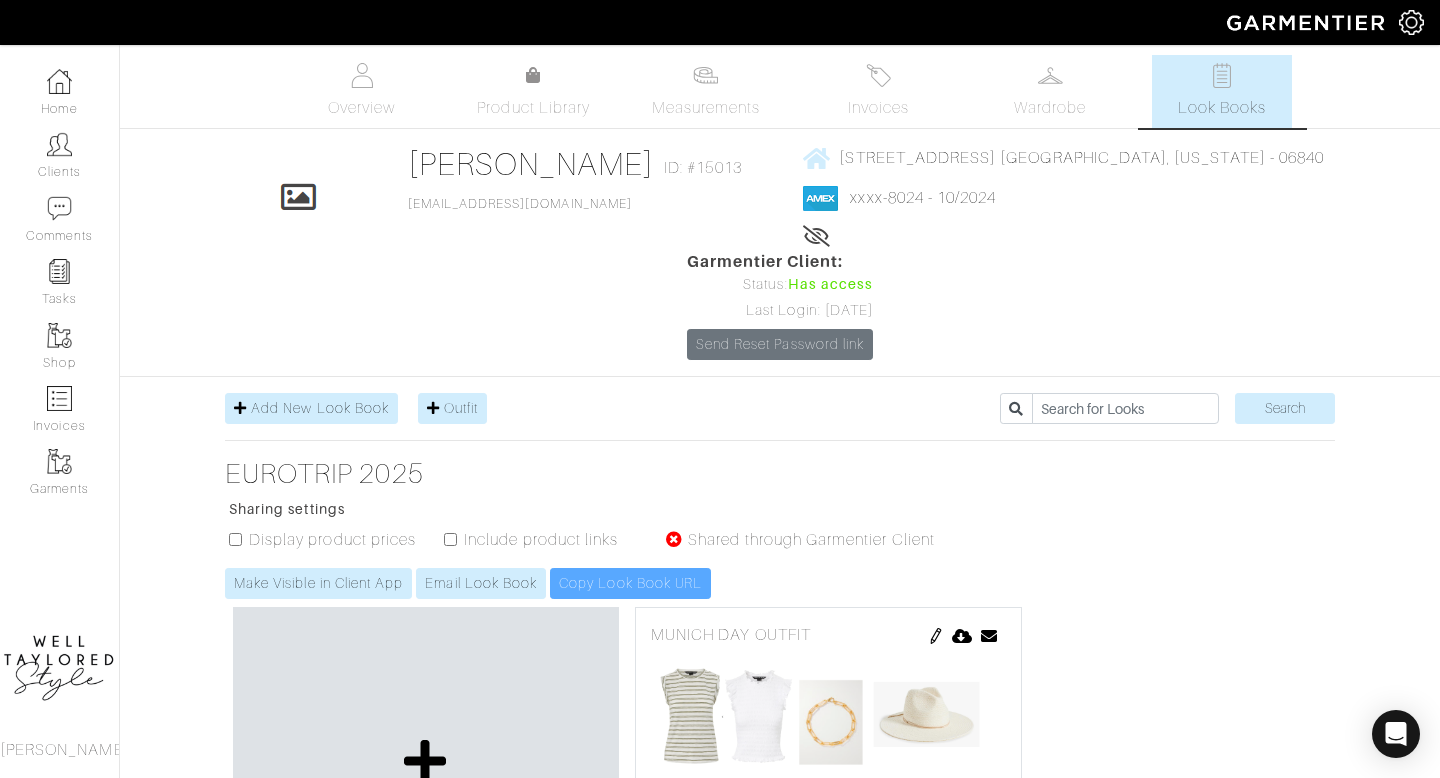 scroll, scrollTop: 381, scrollLeft: 0, axis: vertical 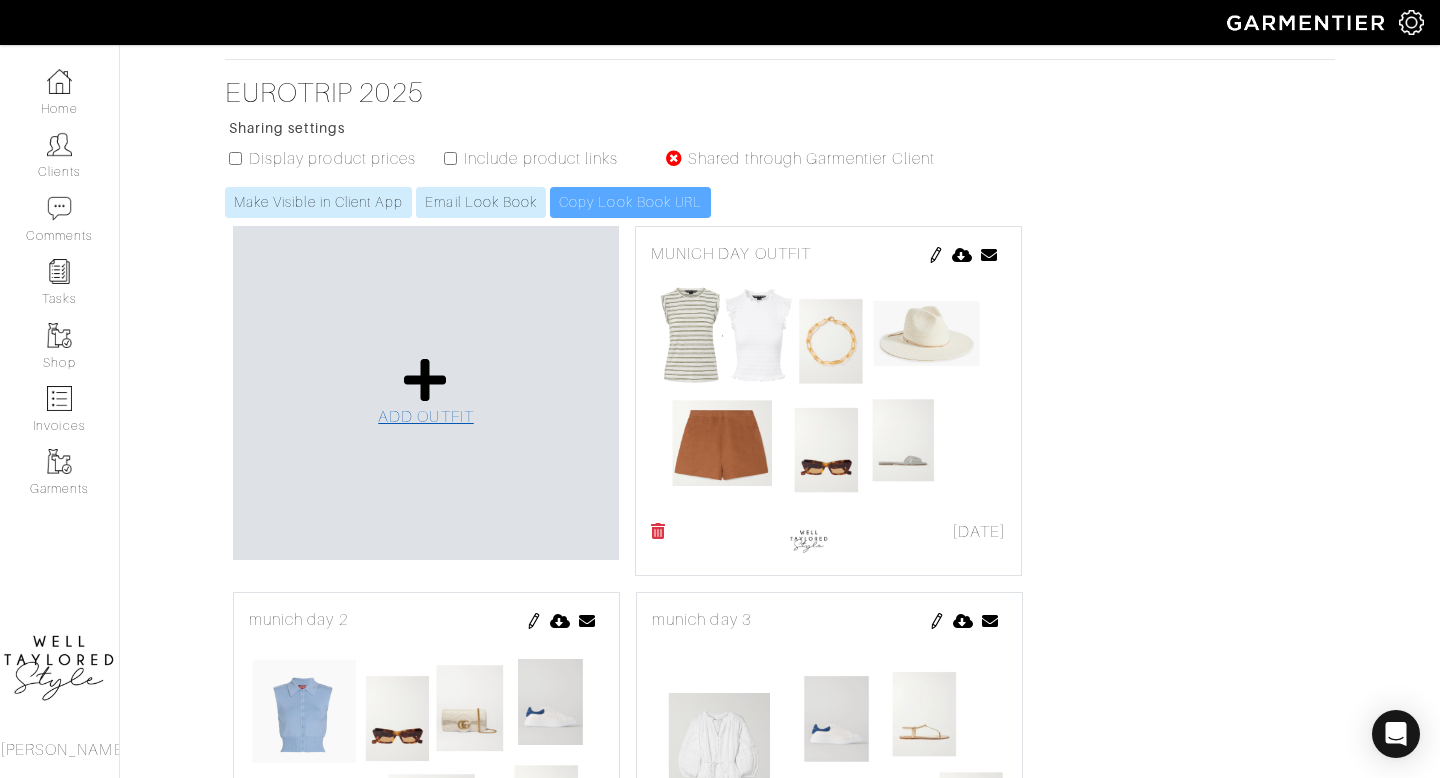 click on "ADD OUTFIT" at bounding box center (426, 392) 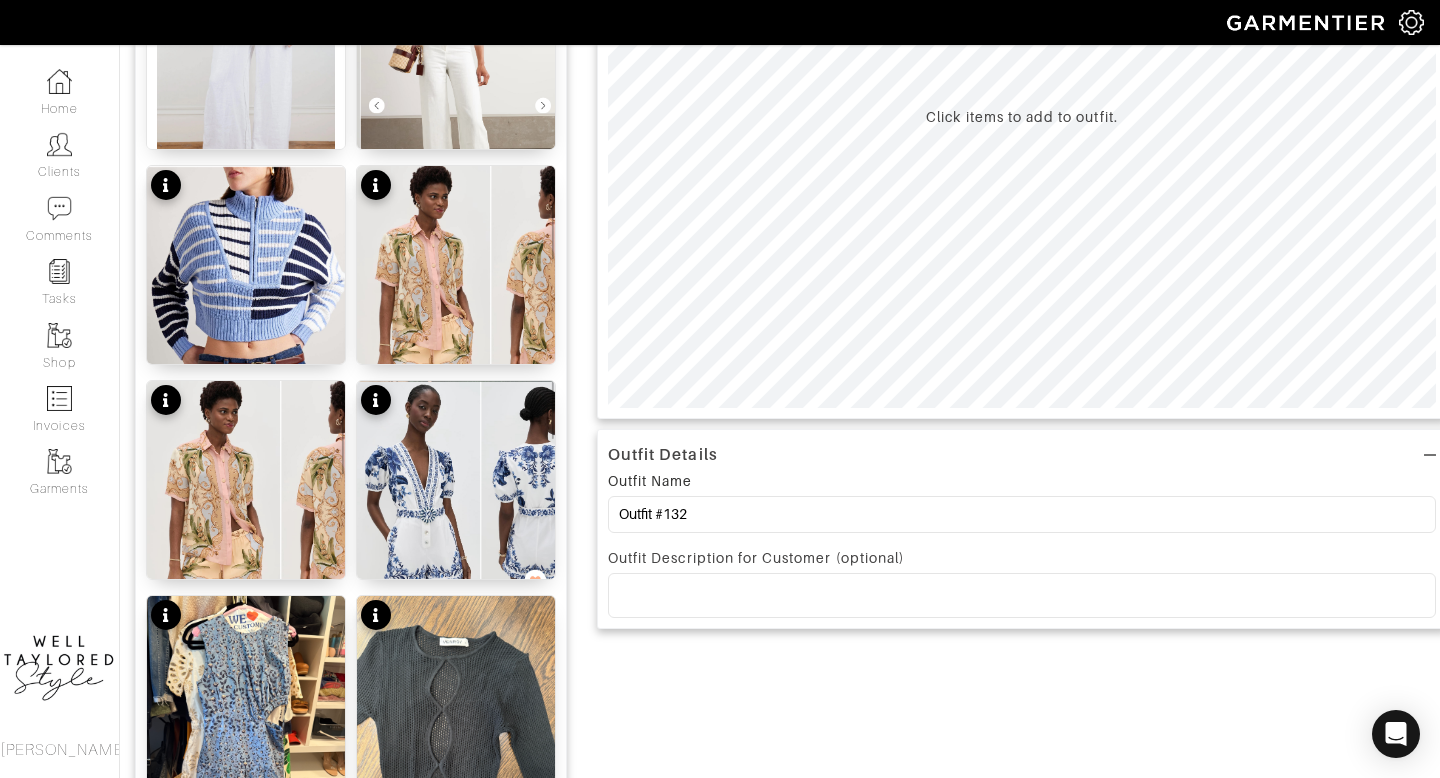 scroll, scrollTop: 0, scrollLeft: 0, axis: both 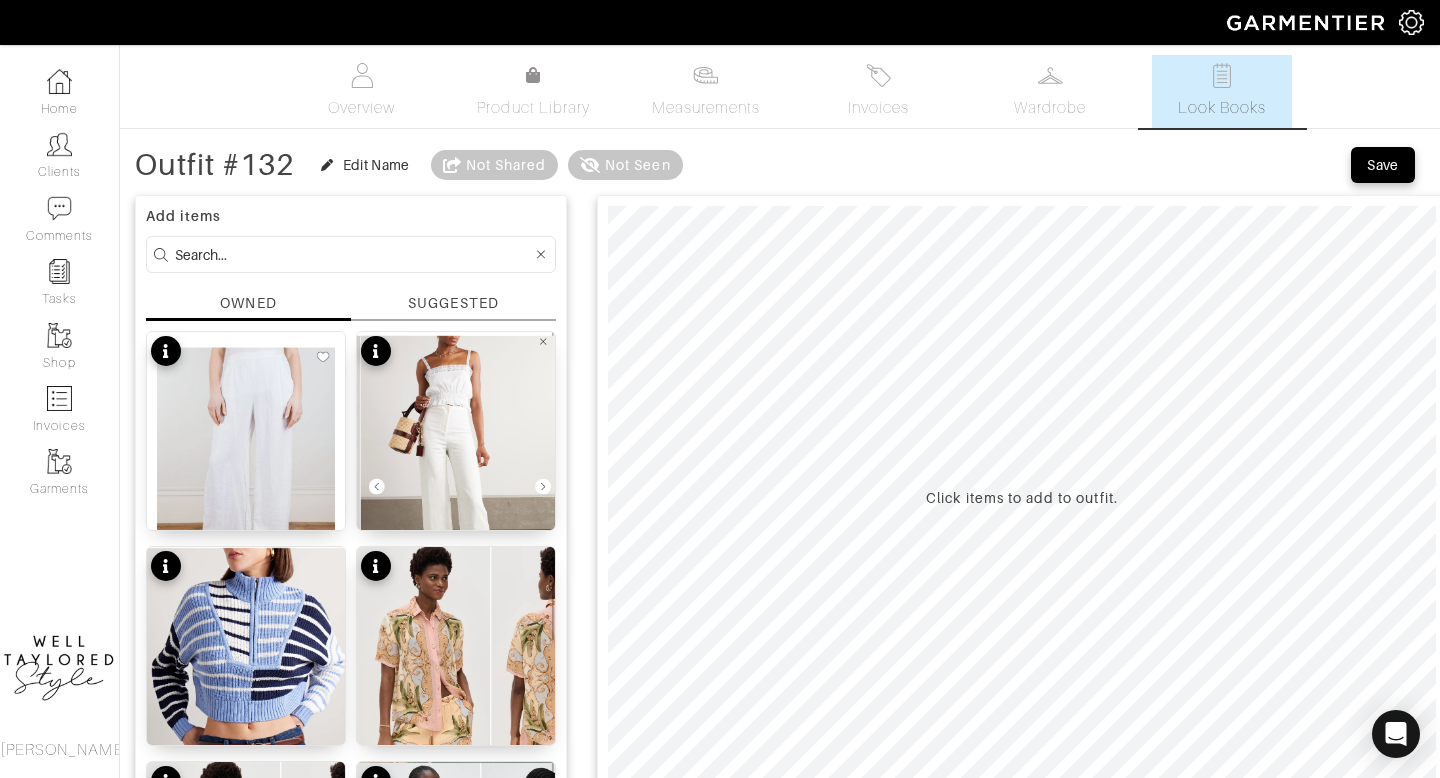 click on "Outfit #132" at bounding box center (1022, 895) 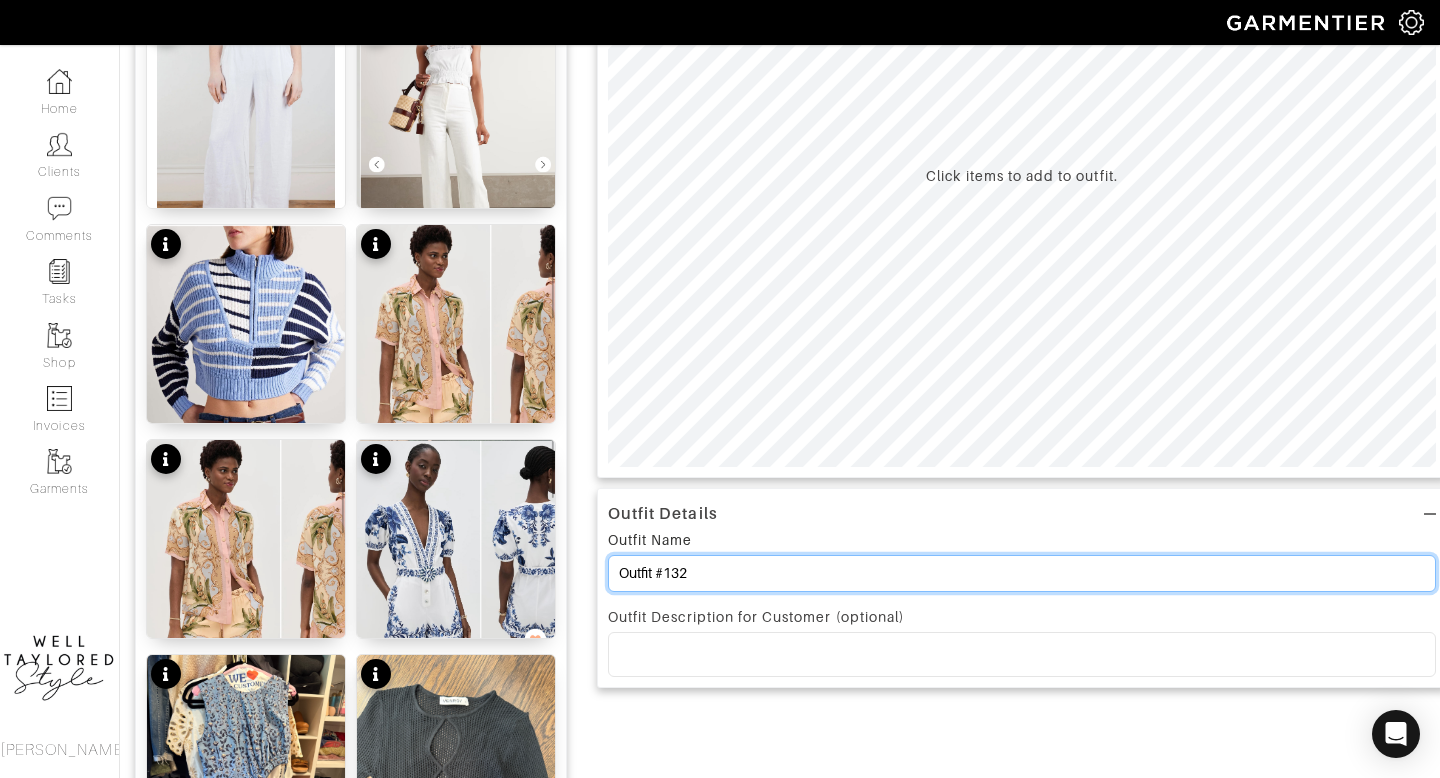 click on "Outfit #132" at bounding box center [1022, 573] 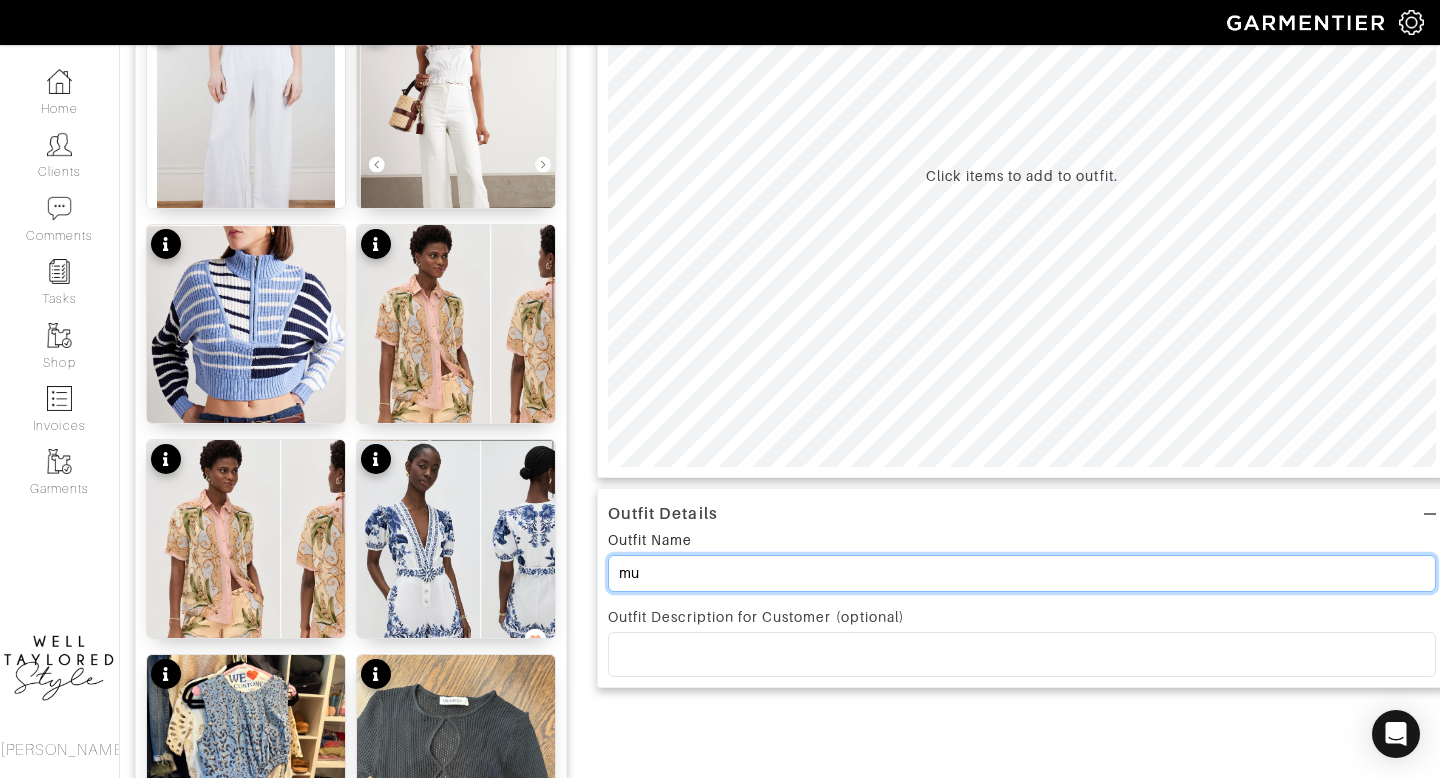 type on "m" 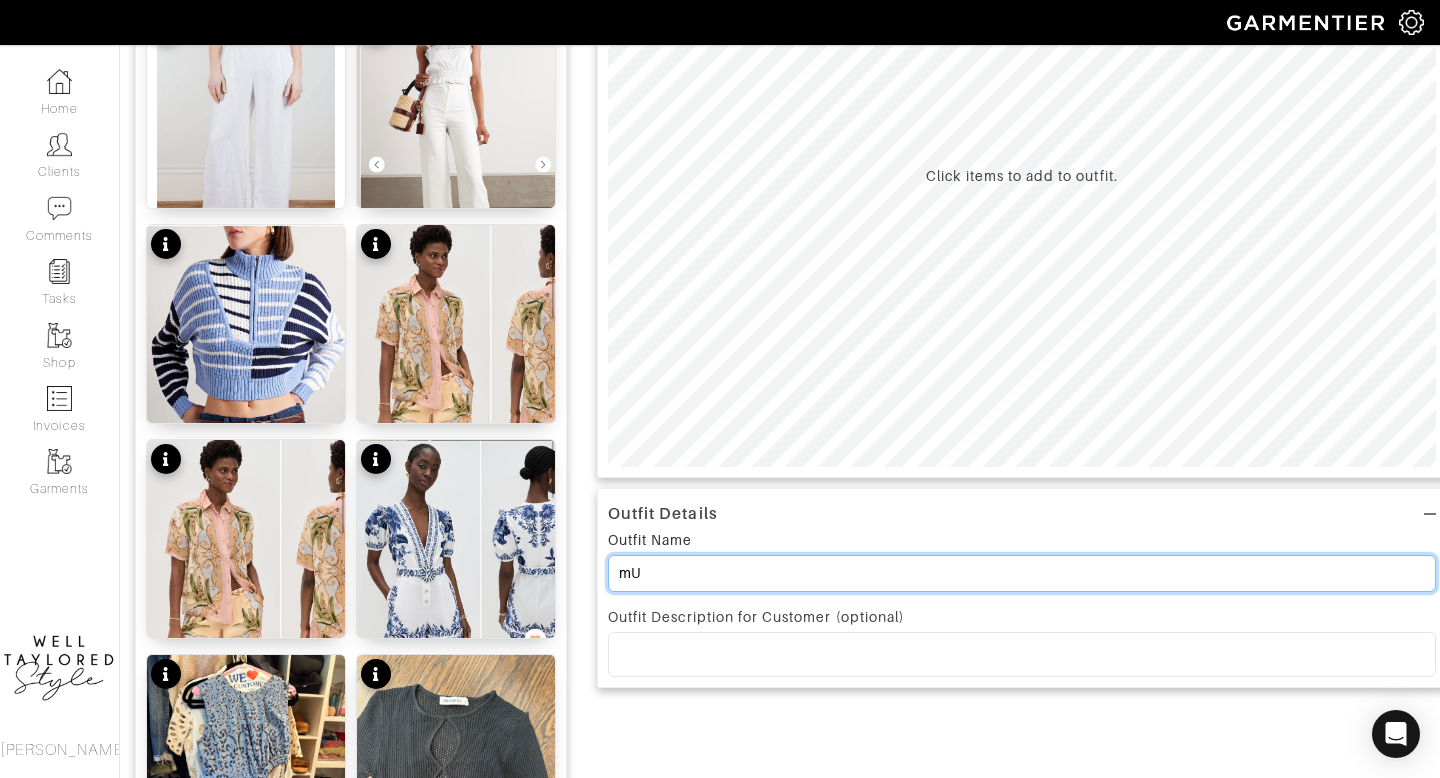 type on "m" 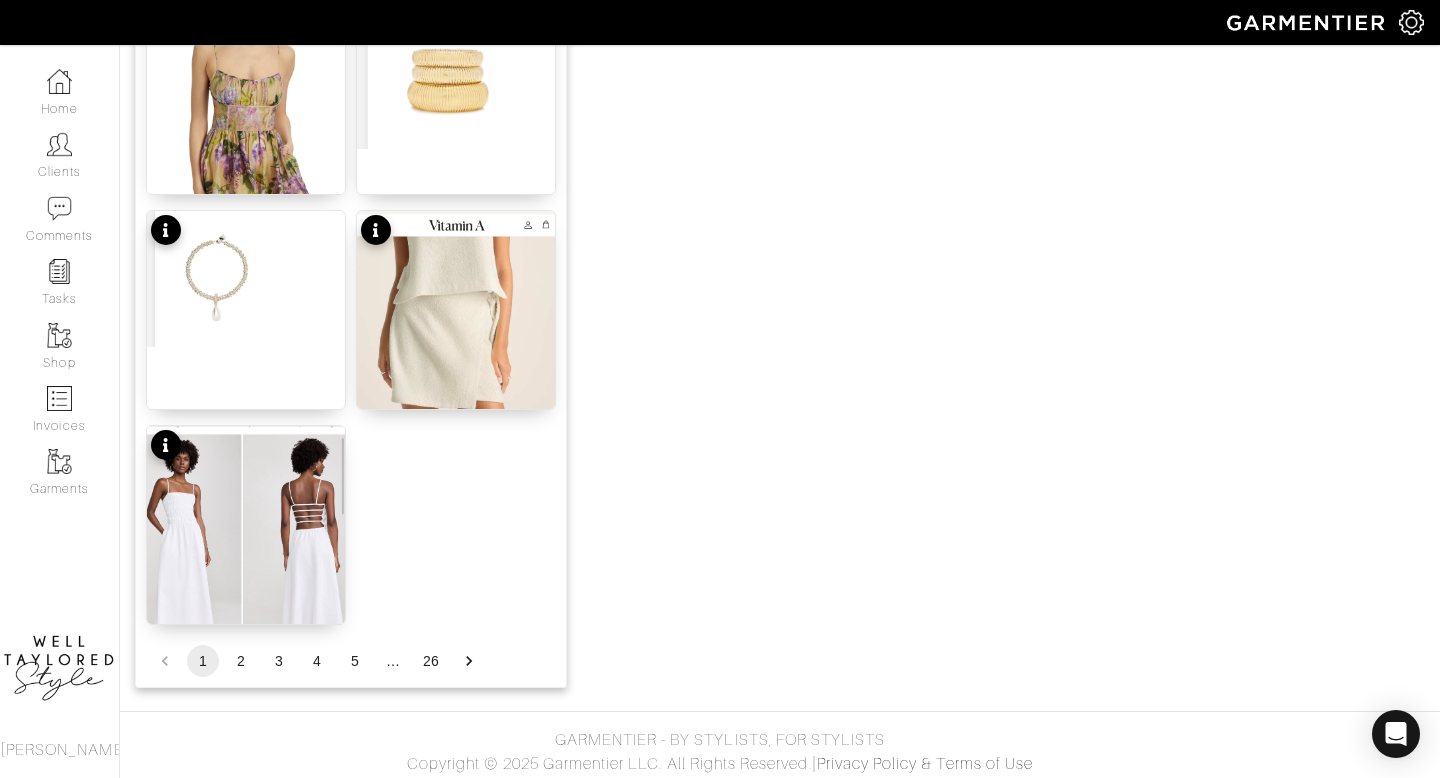 scroll, scrollTop: 2492, scrollLeft: 0, axis: vertical 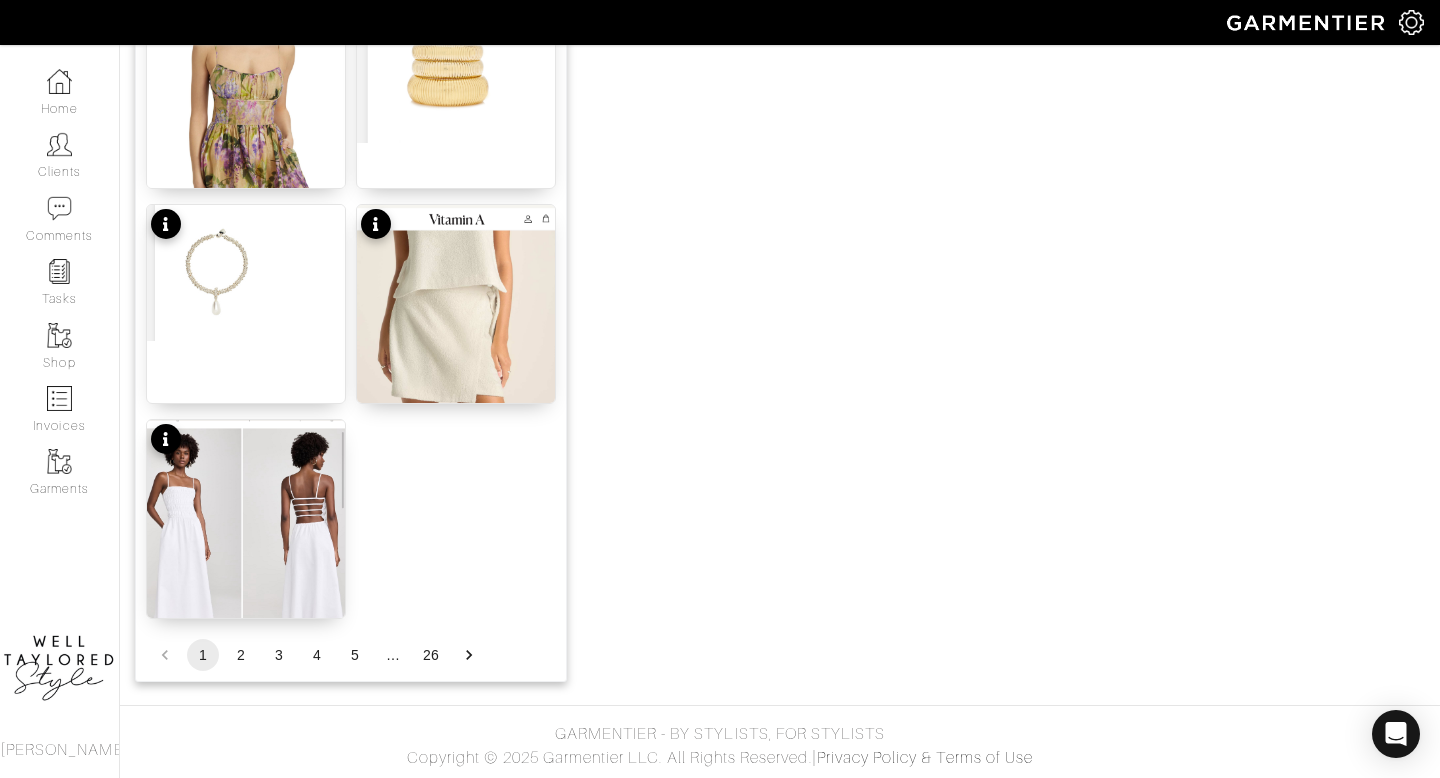 type on "MUNICH DINNER" 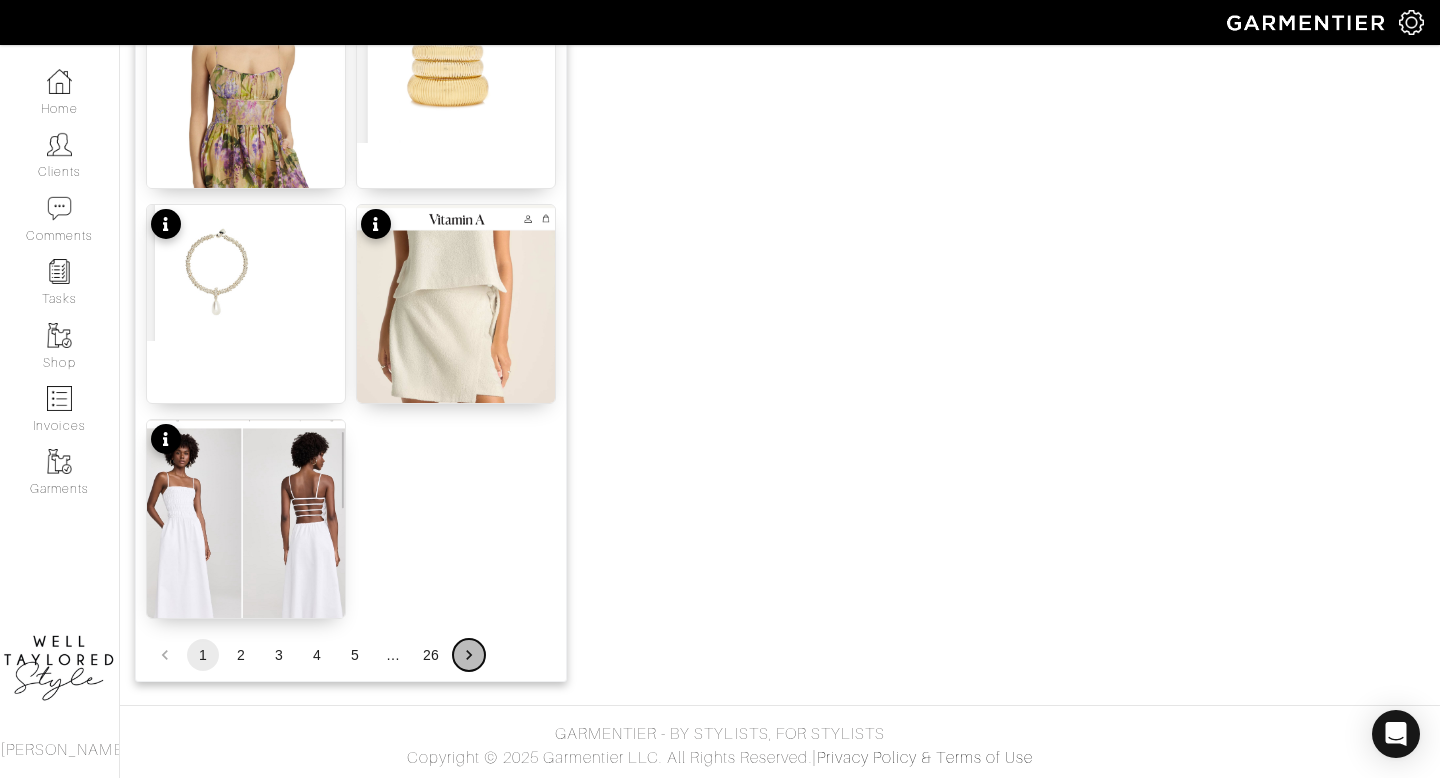 click 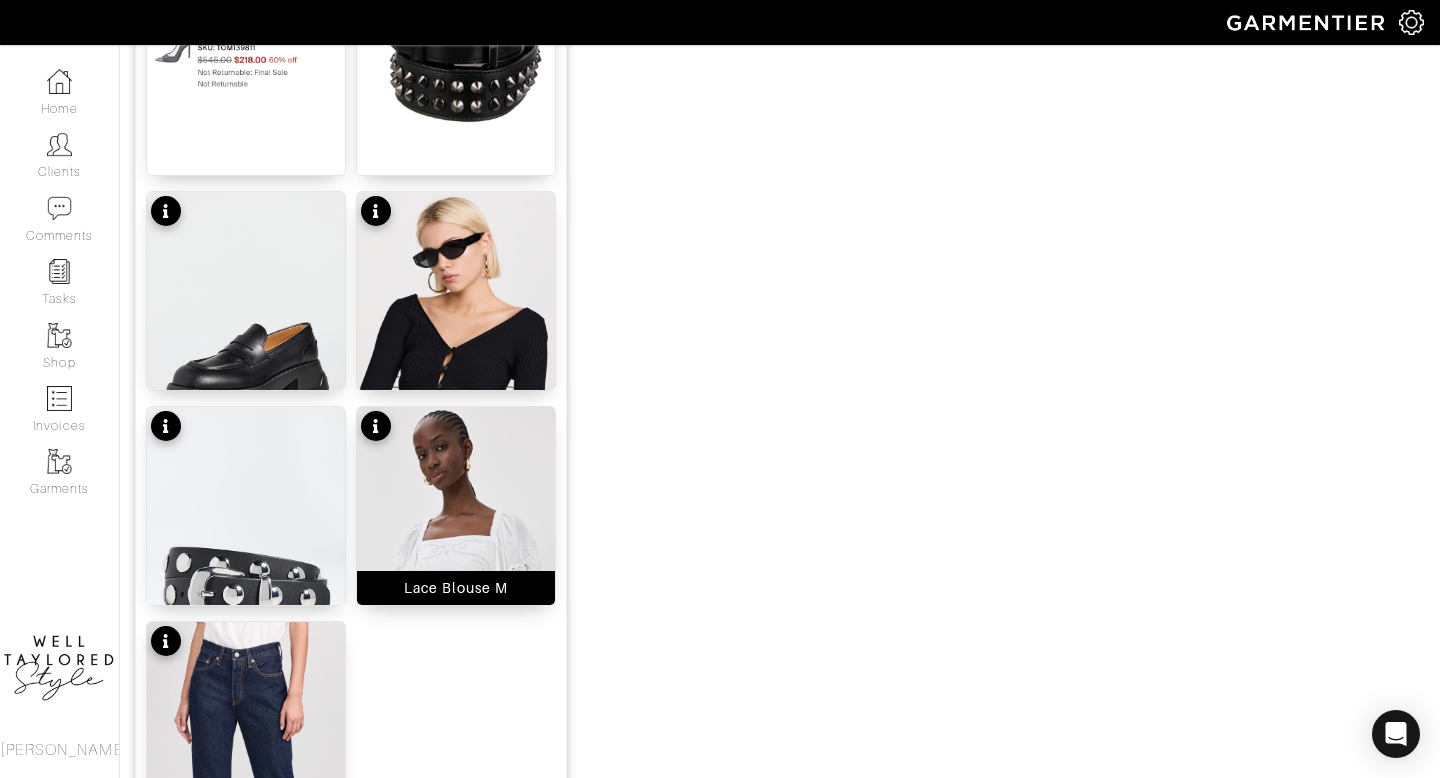 scroll, scrollTop: 2492, scrollLeft: 0, axis: vertical 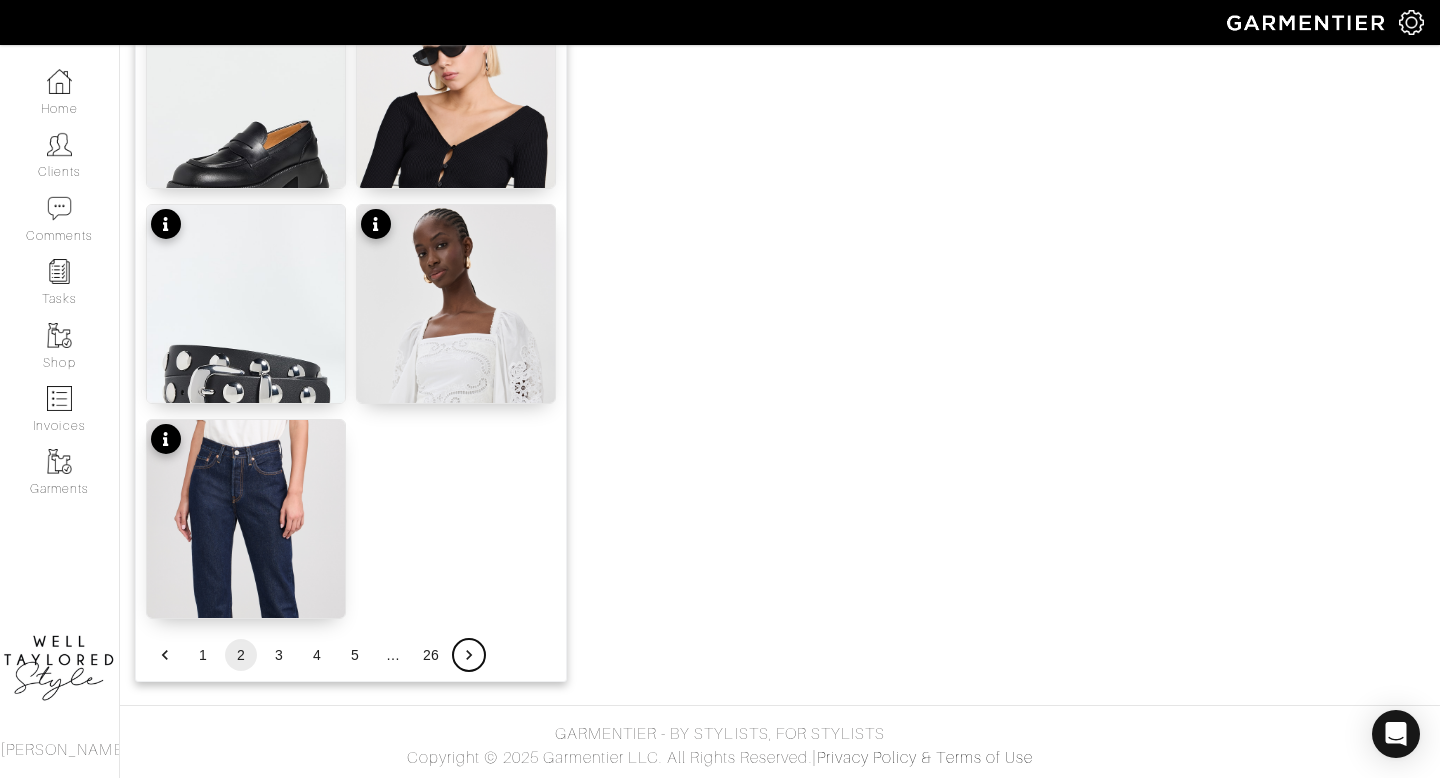 click 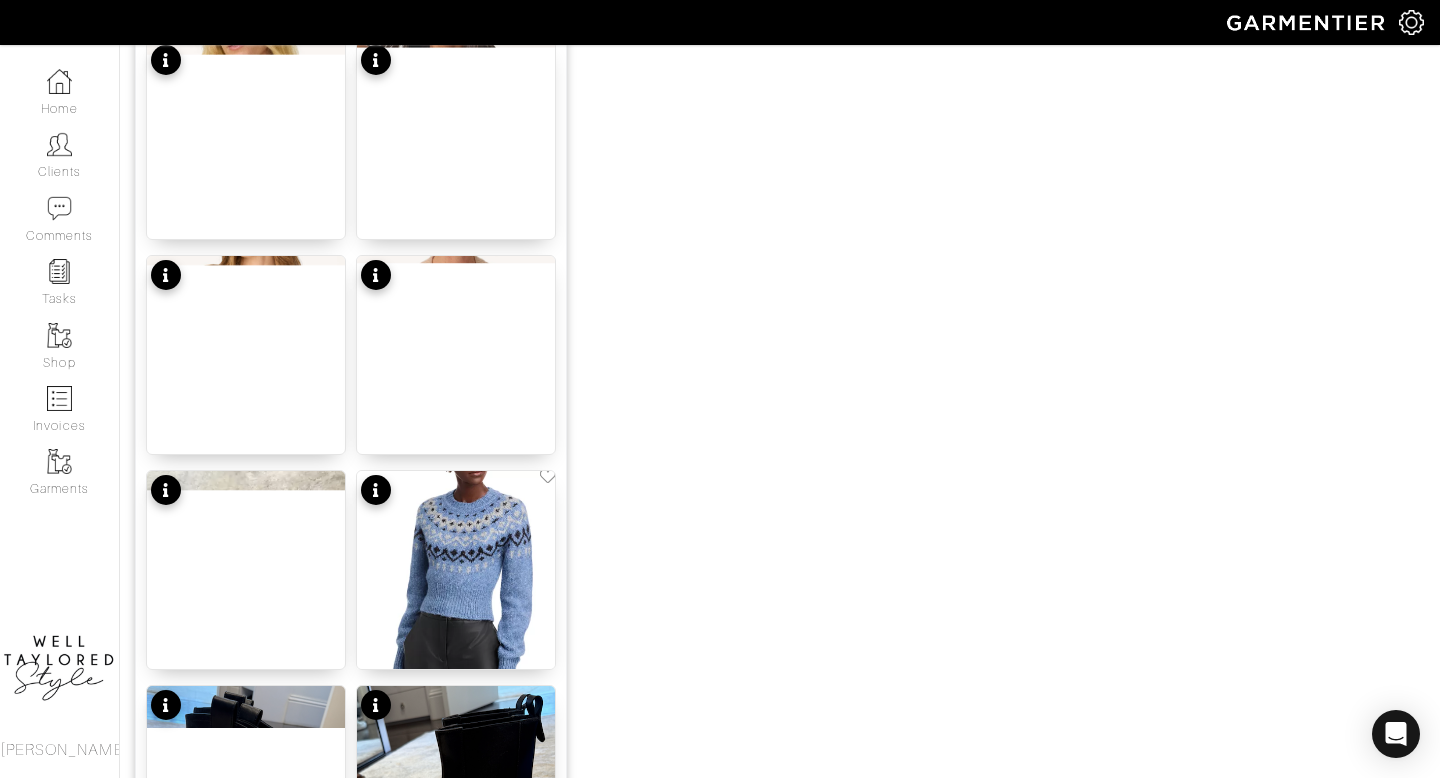 scroll, scrollTop: 2492, scrollLeft: 0, axis: vertical 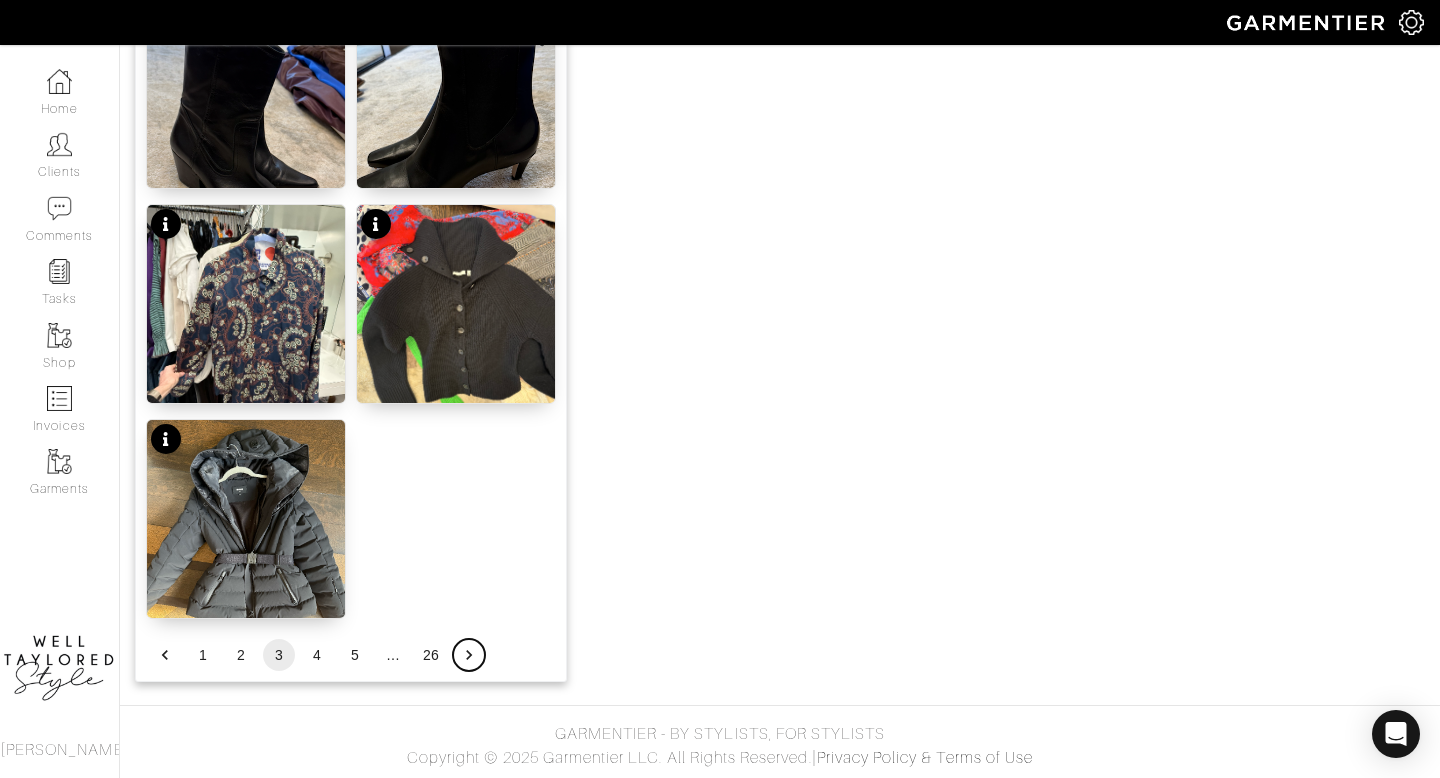 click at bounding box center (469, 655) 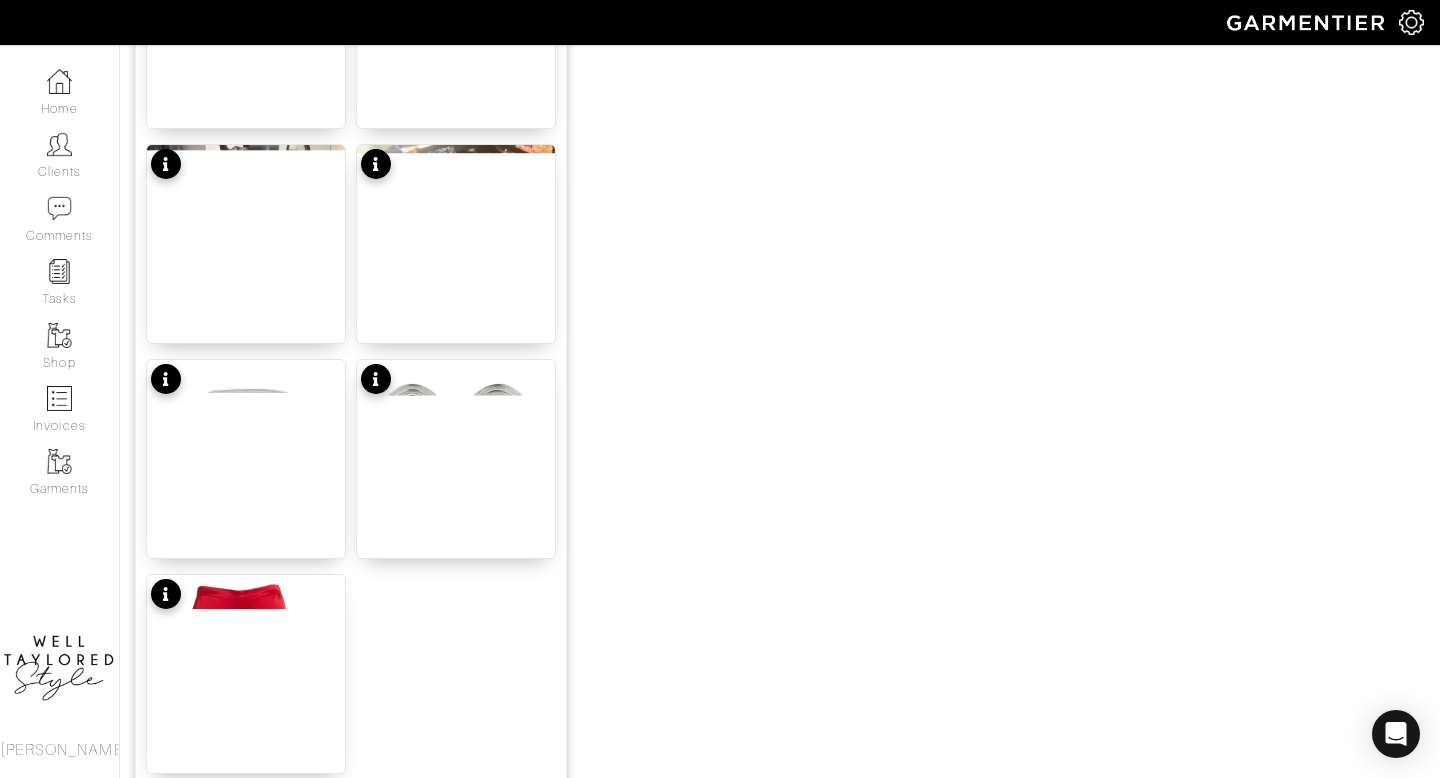 scroll, scrollTop: 2292, scrollLeft: 0, axis: vertical 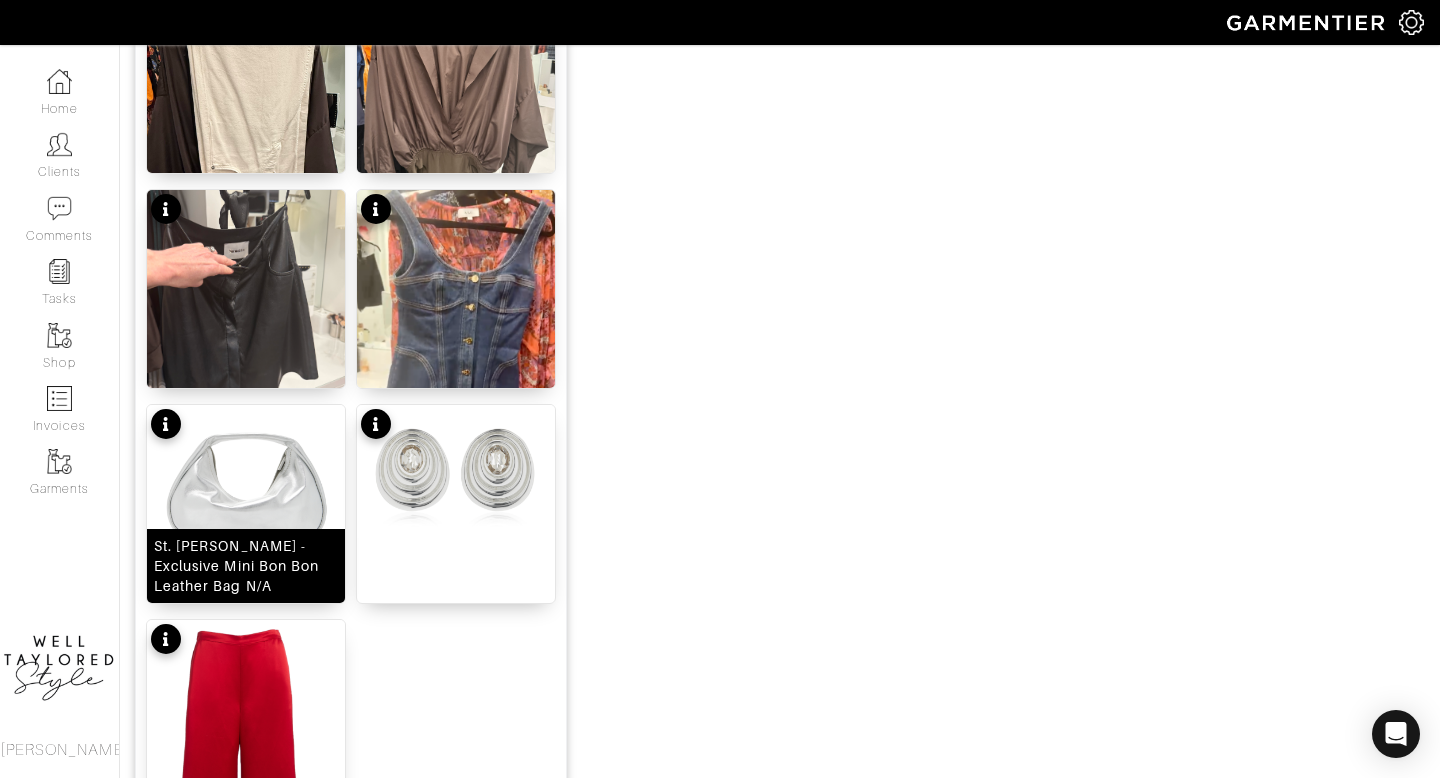 click at bounding box center [246, 494] 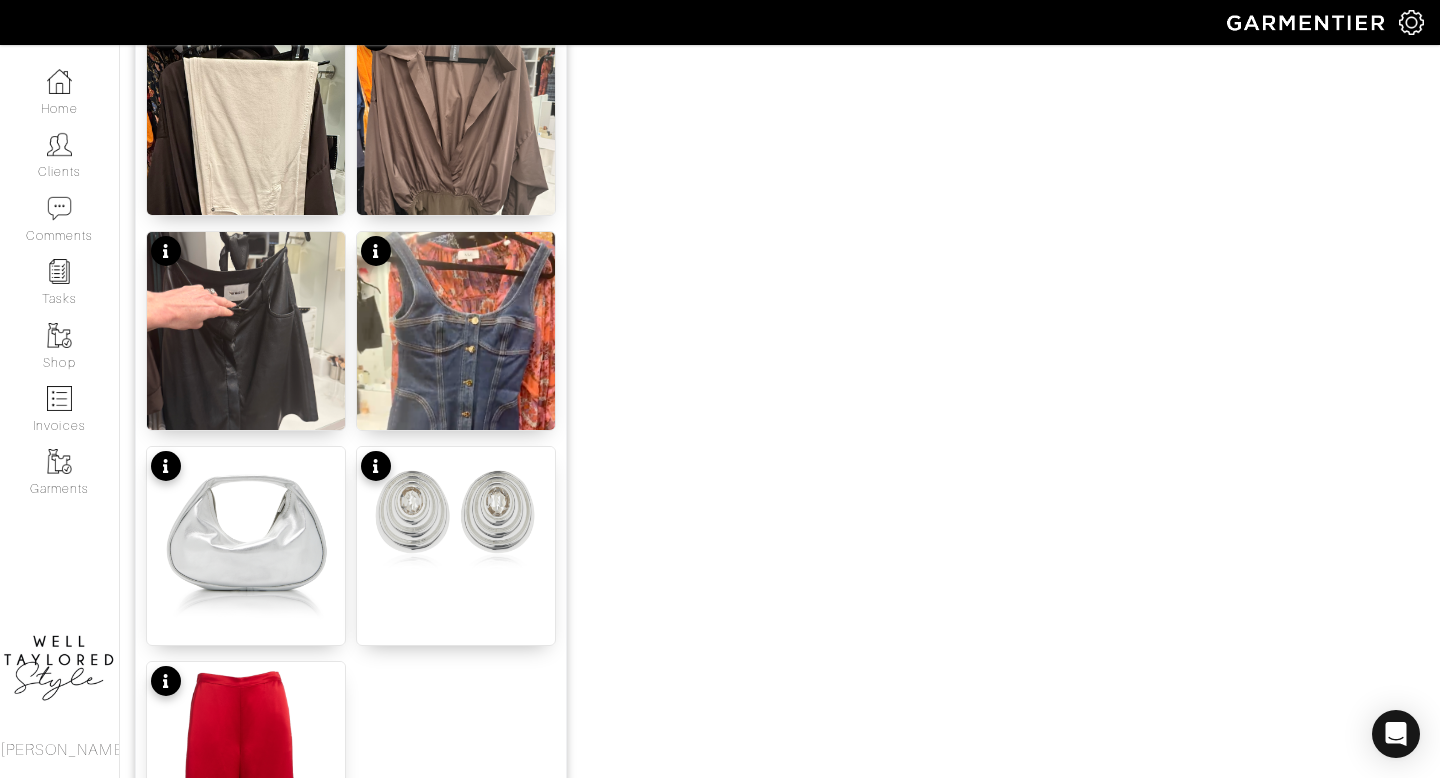 scroll, scrollTop: 2492, scrollLeft: 0, axis: vertical 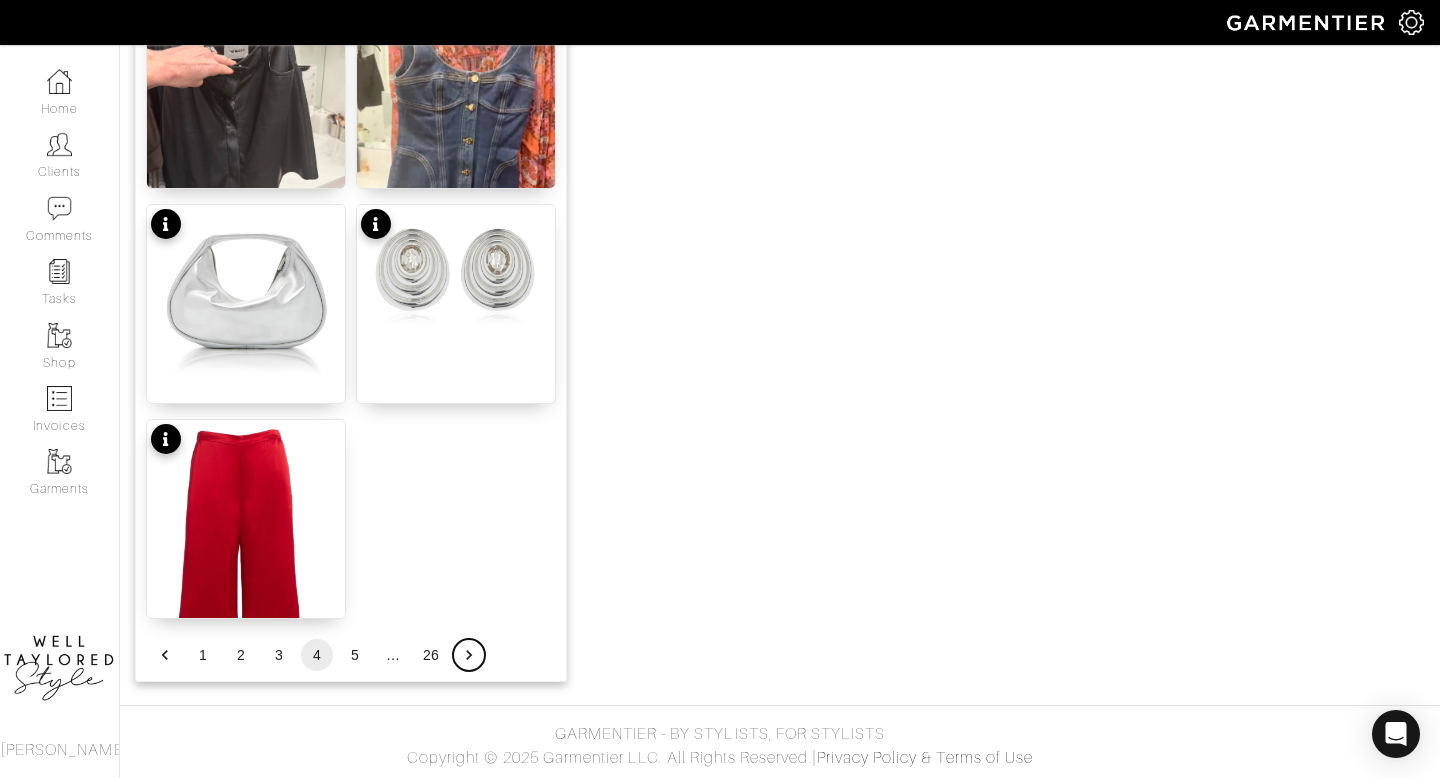click 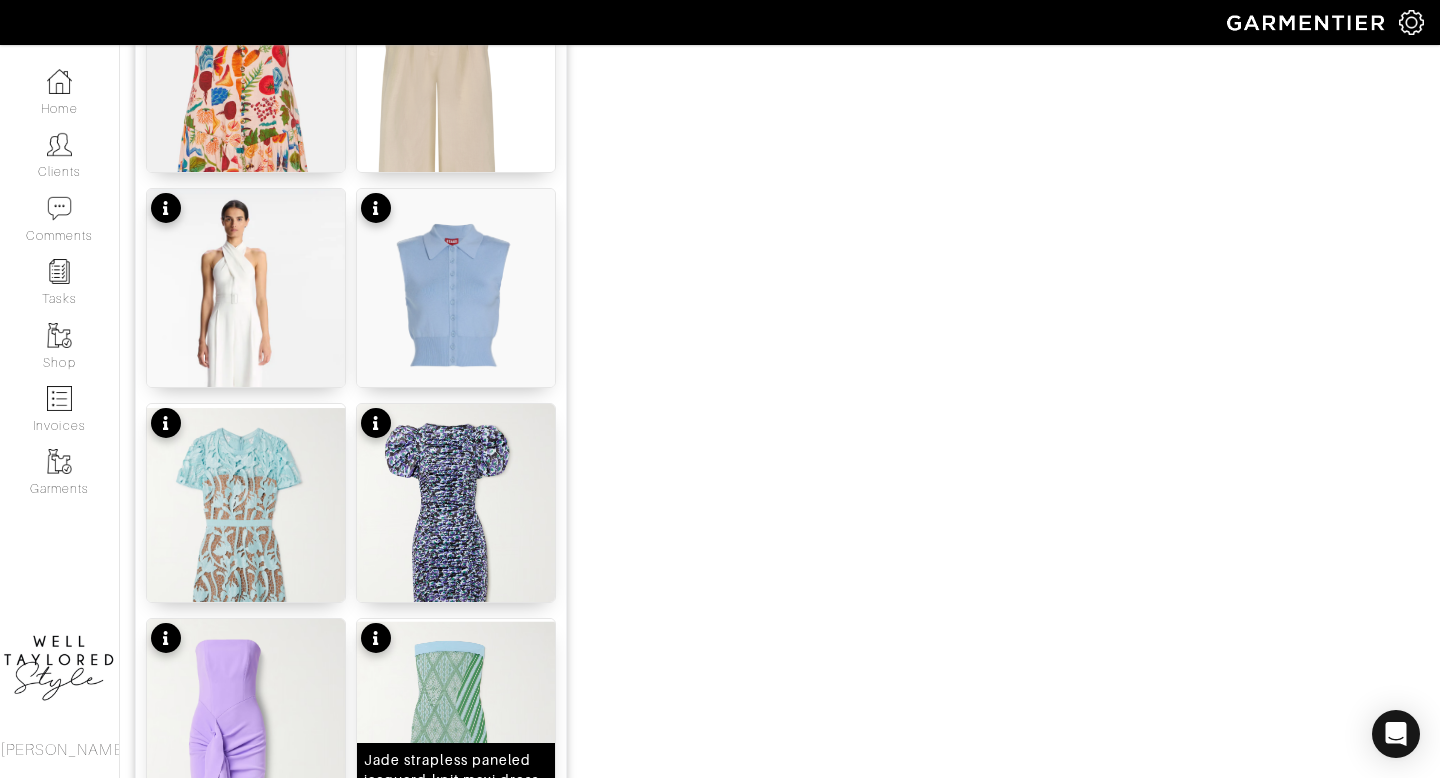 scroll, scrollTop: 1184, scrollLeft: 0, axis: vertical 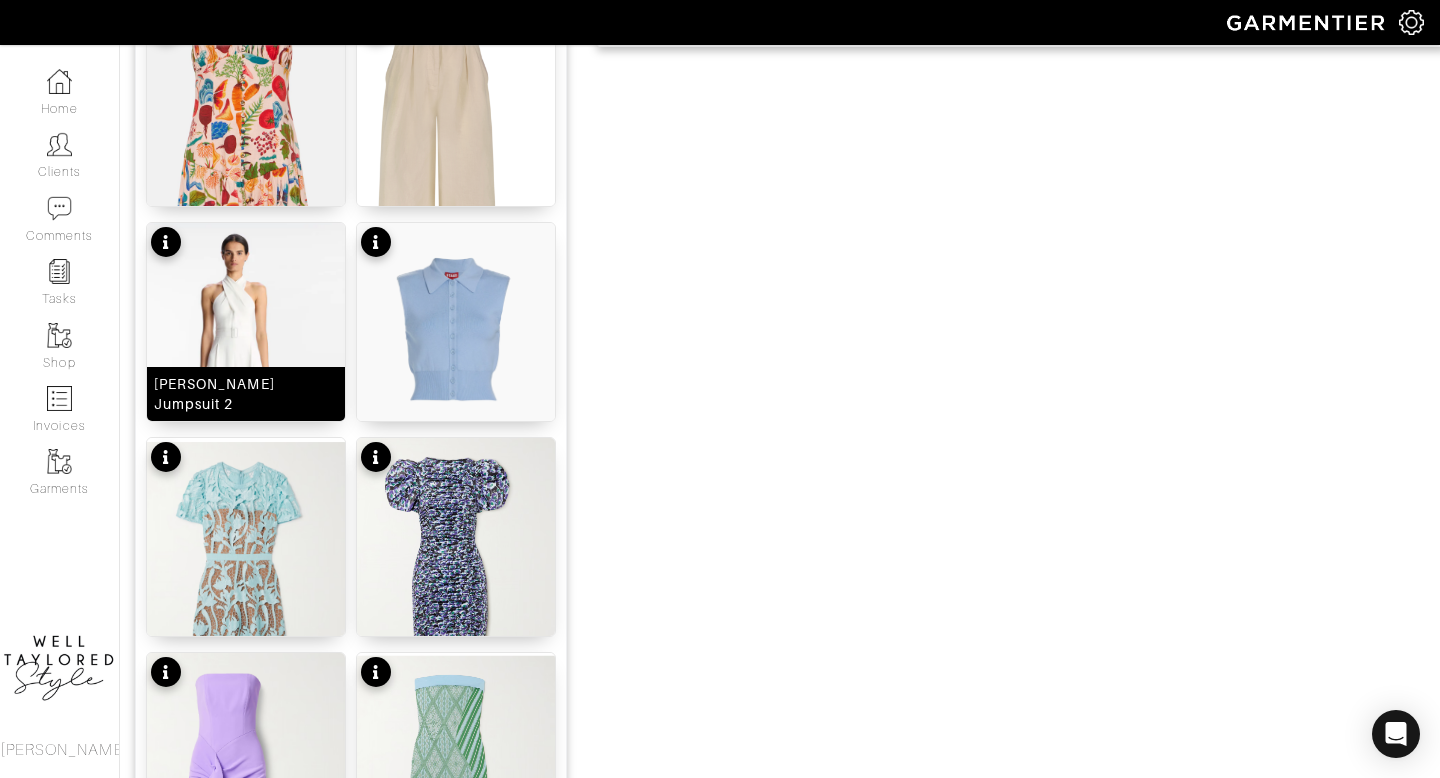 click at bounding box center [246, 380] 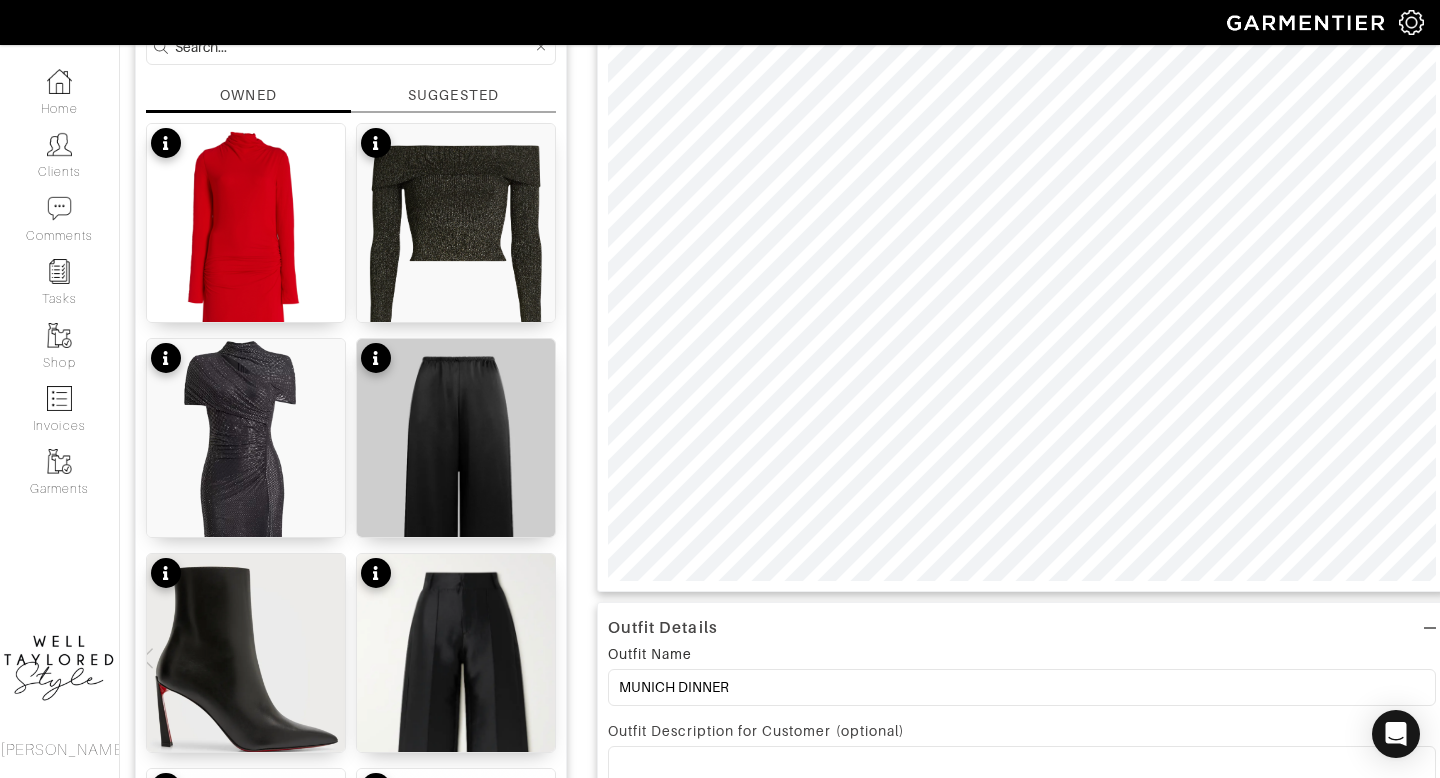 scroll, scrollTop: 146, scrollLeft: 0, axis: vertical 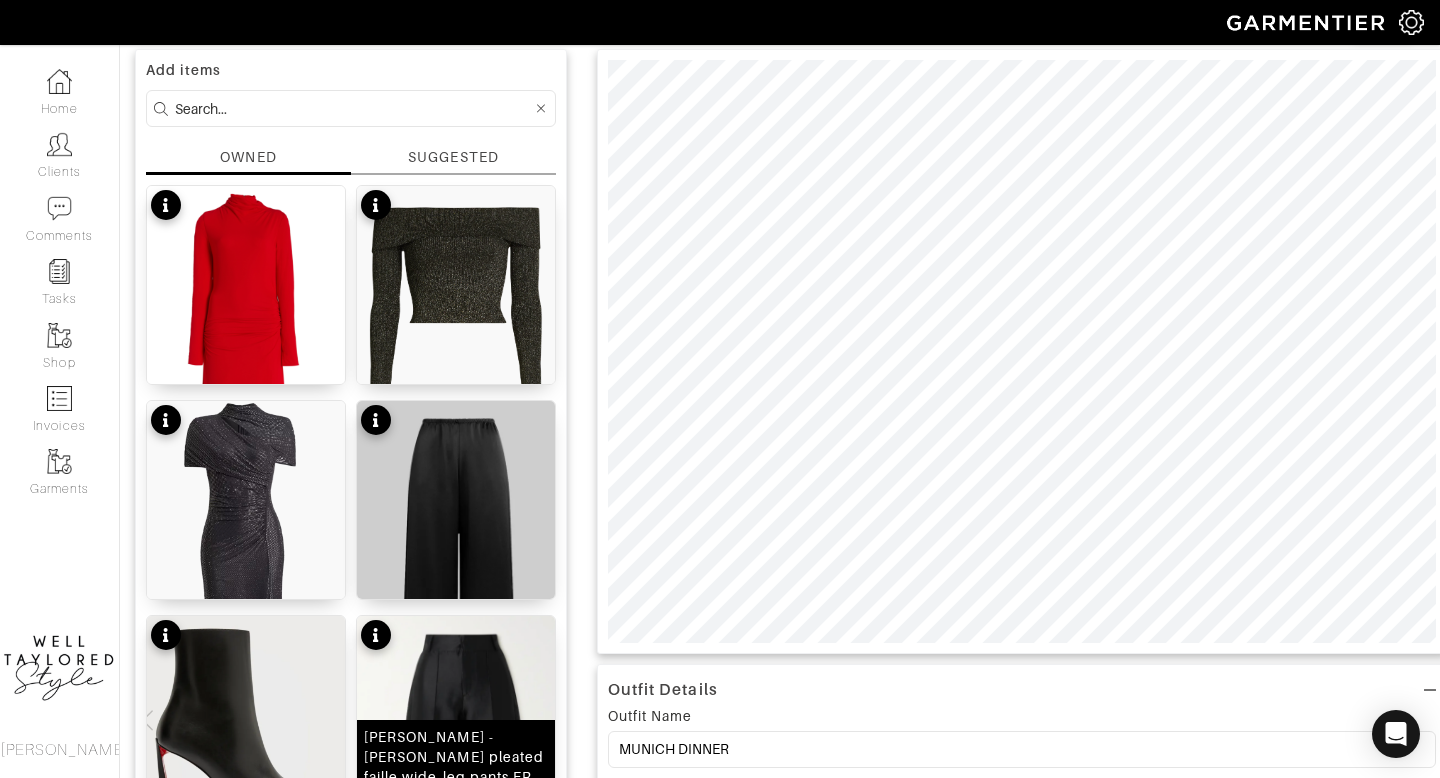 click at bounding box center [456, 779] 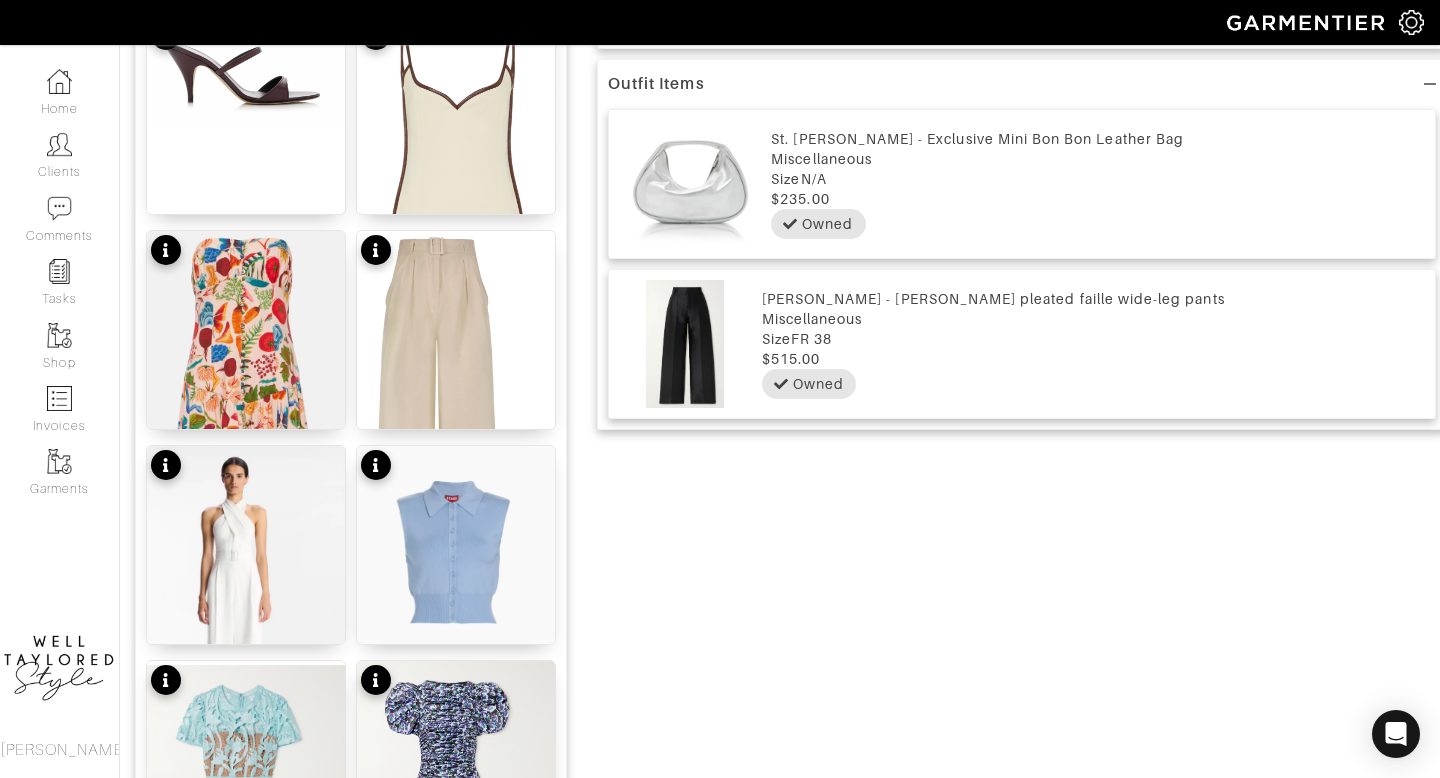 scroll, scrollTop: 966, scrollLeft: 0, axis: vertical 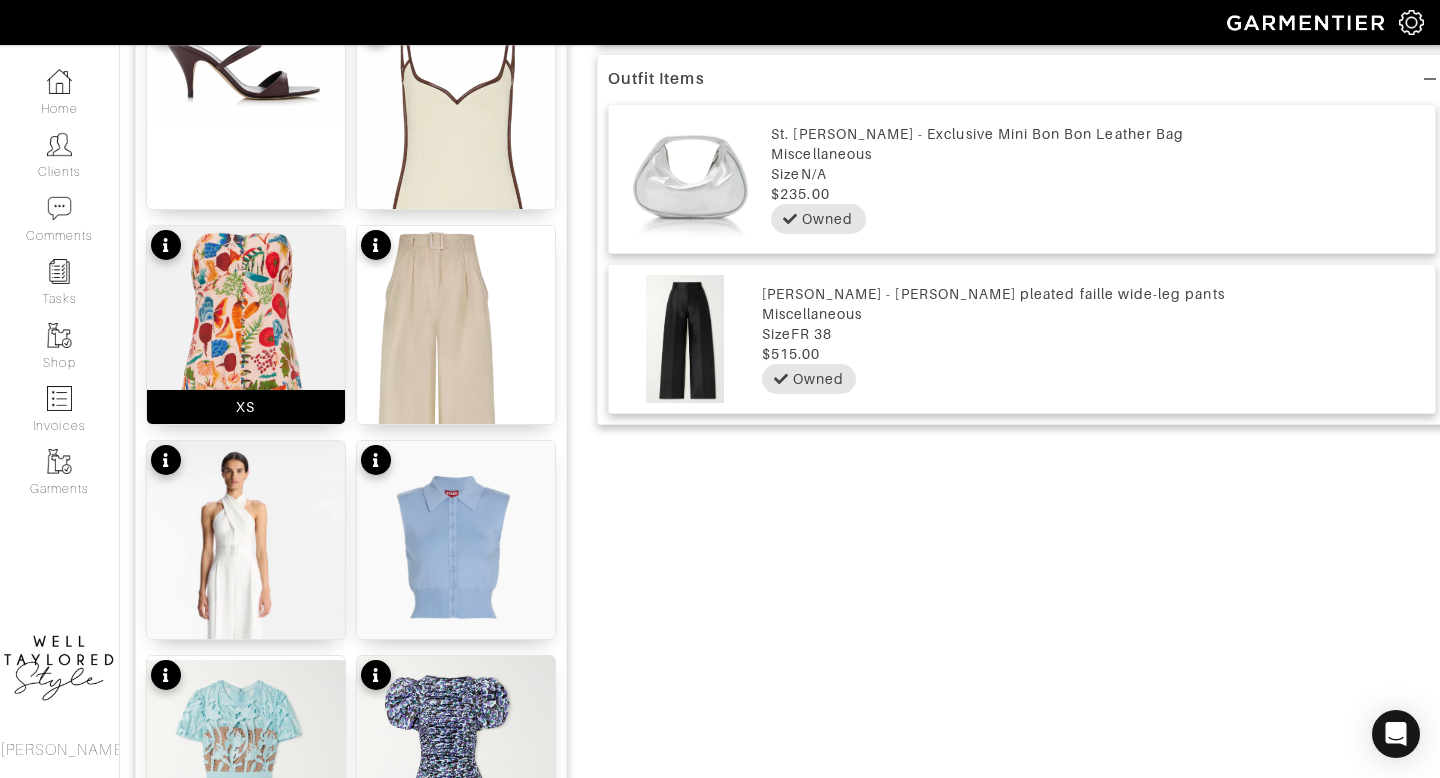 click at bounding box center (246, 450) 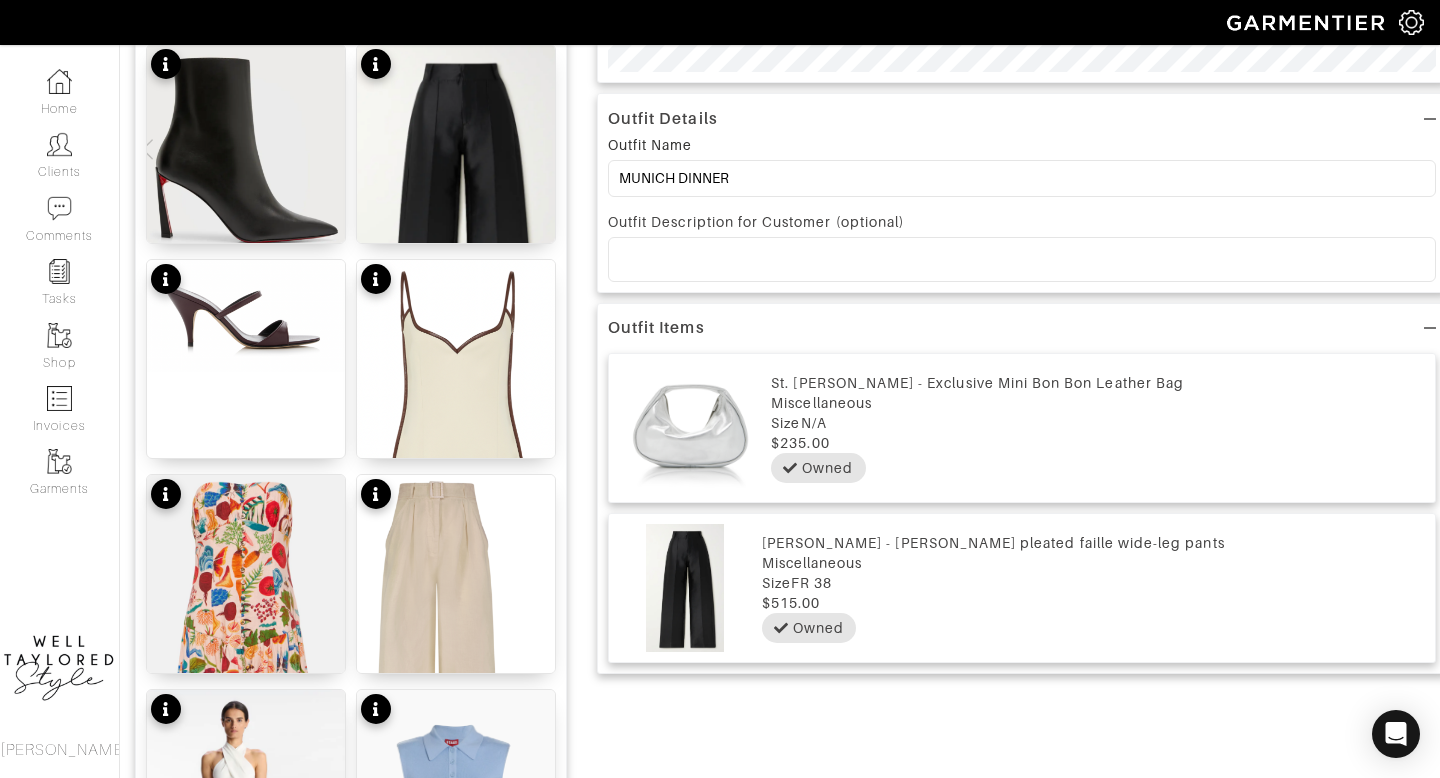 scroll, scrollTop: 1025, scrollLeft: 0, axis: vertical 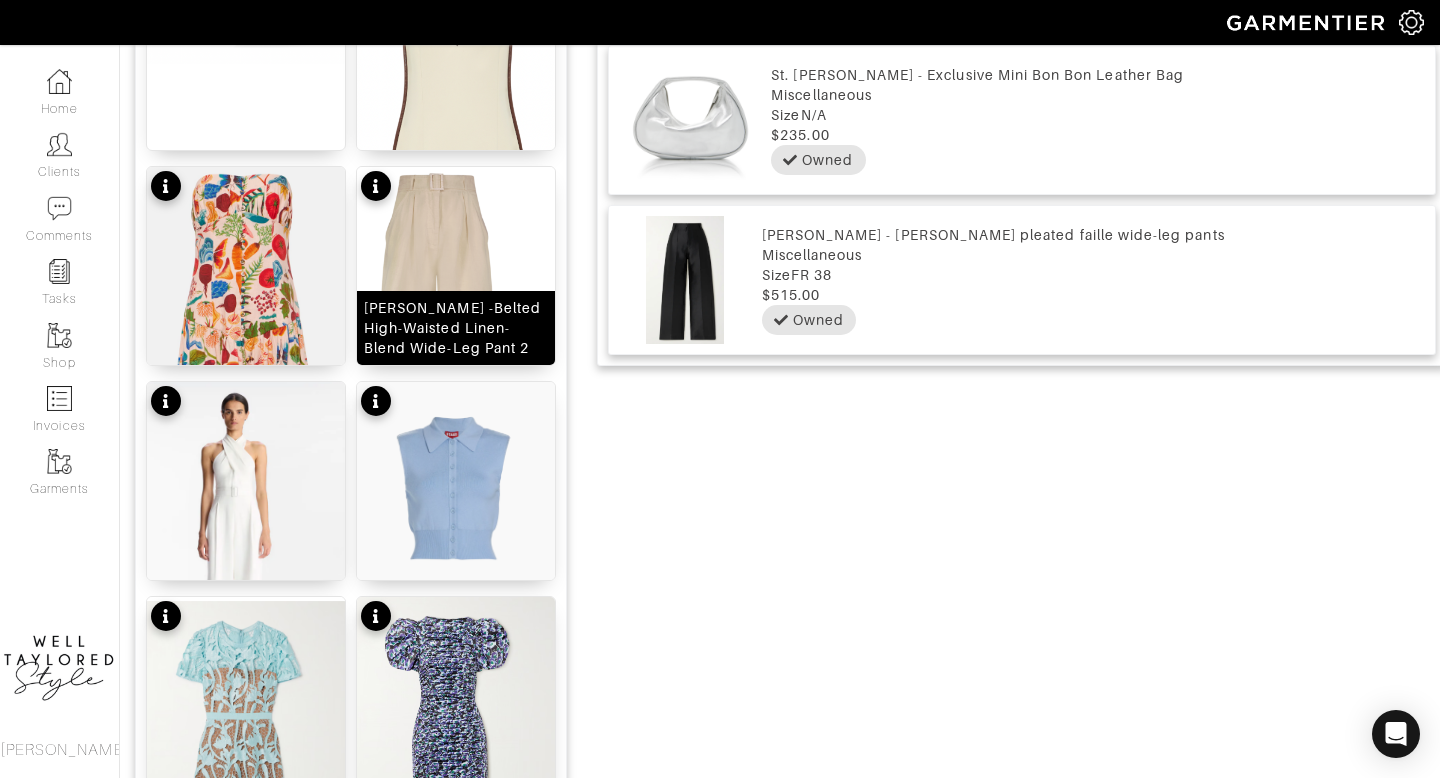 click at bounding box center (456, 353) 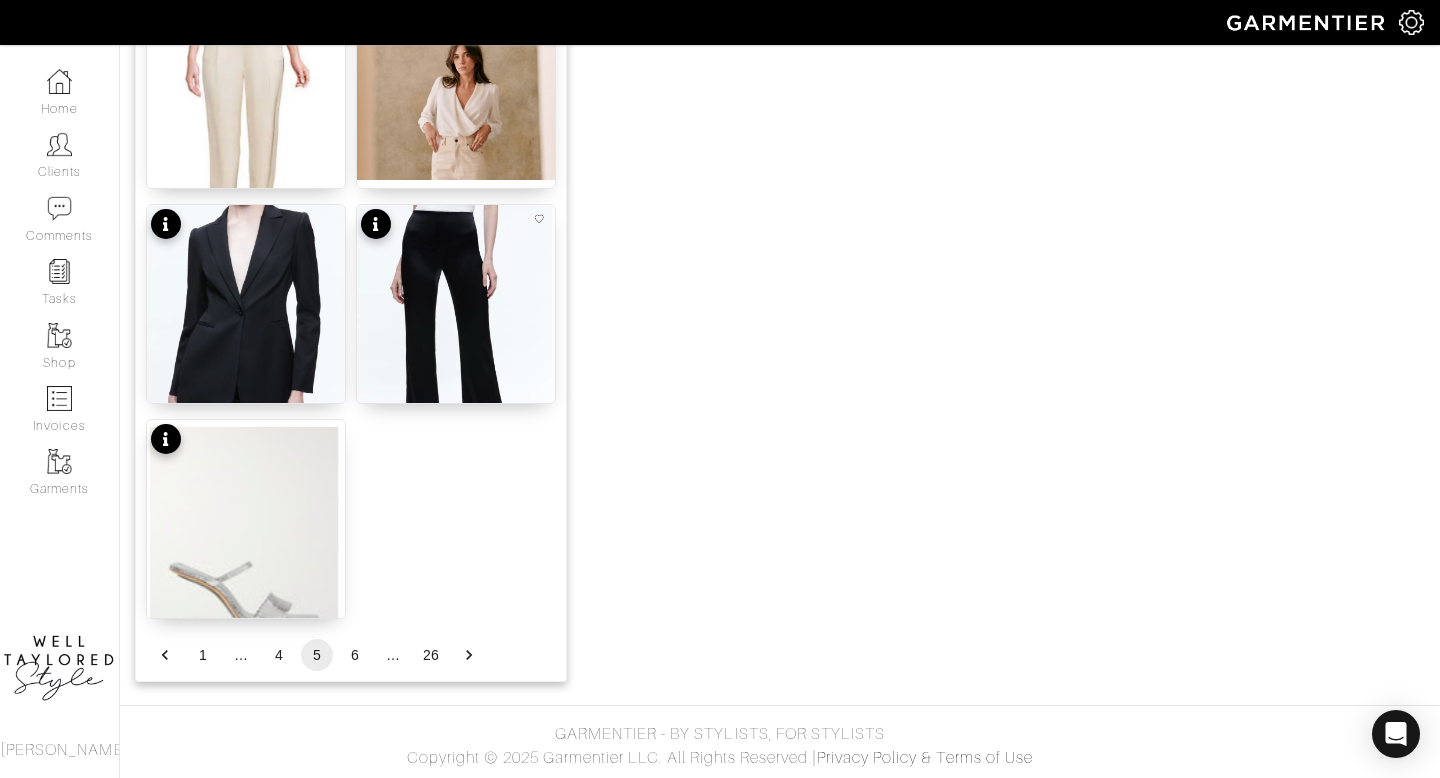 scroll, scrollTop: 2492, scrollLeft: 0, axis: vertical 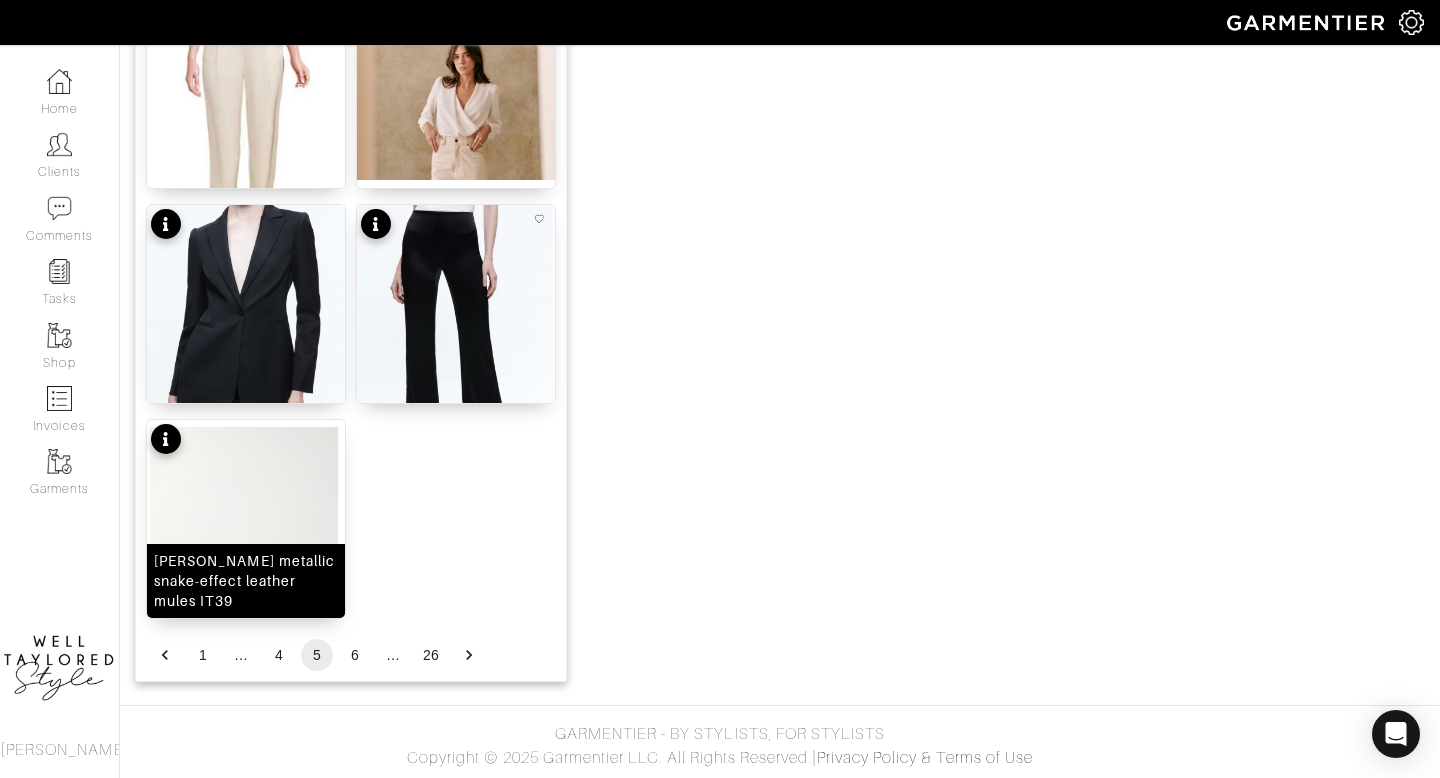 click at bounding box center (246, 555) 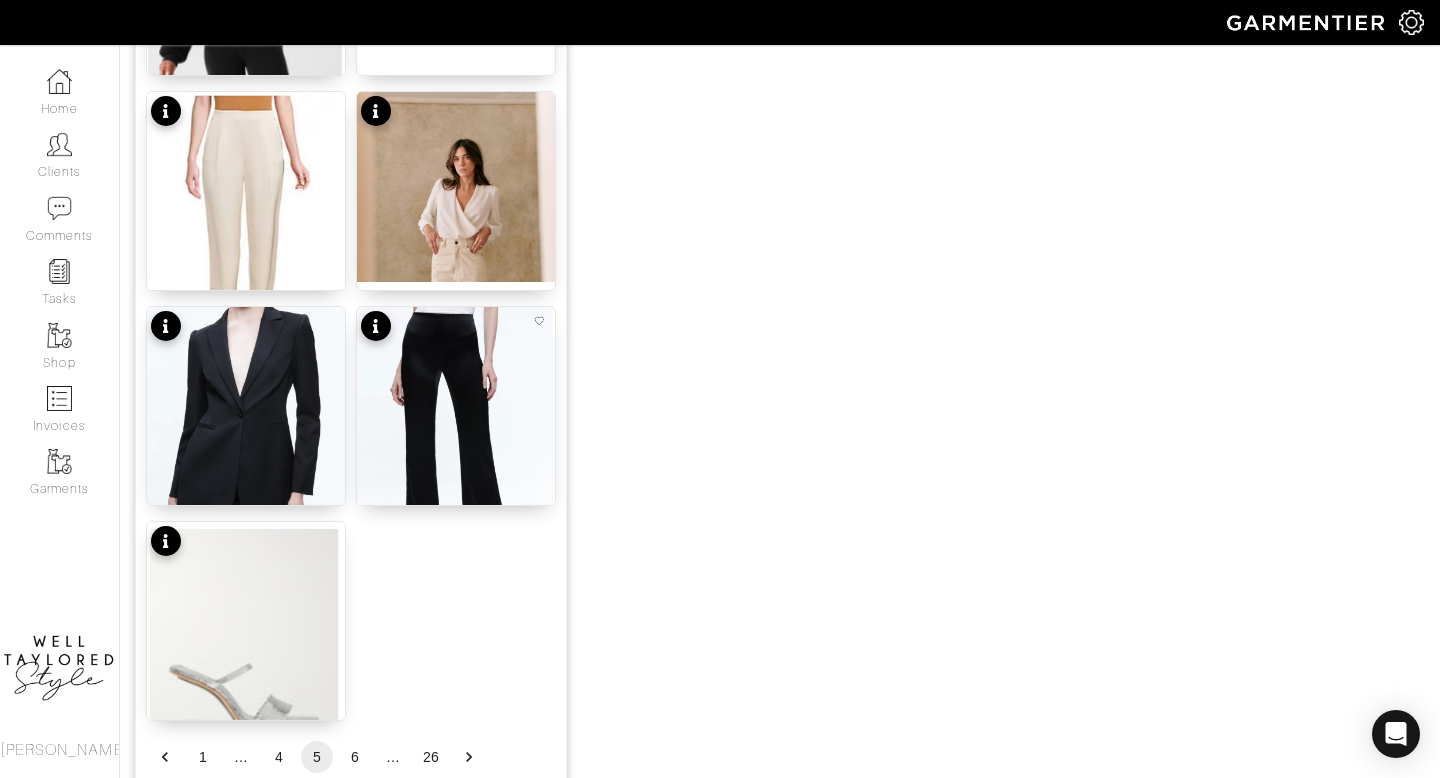 scroll, scrollTop: 2492, scrollLeft: 0, axis: vertical 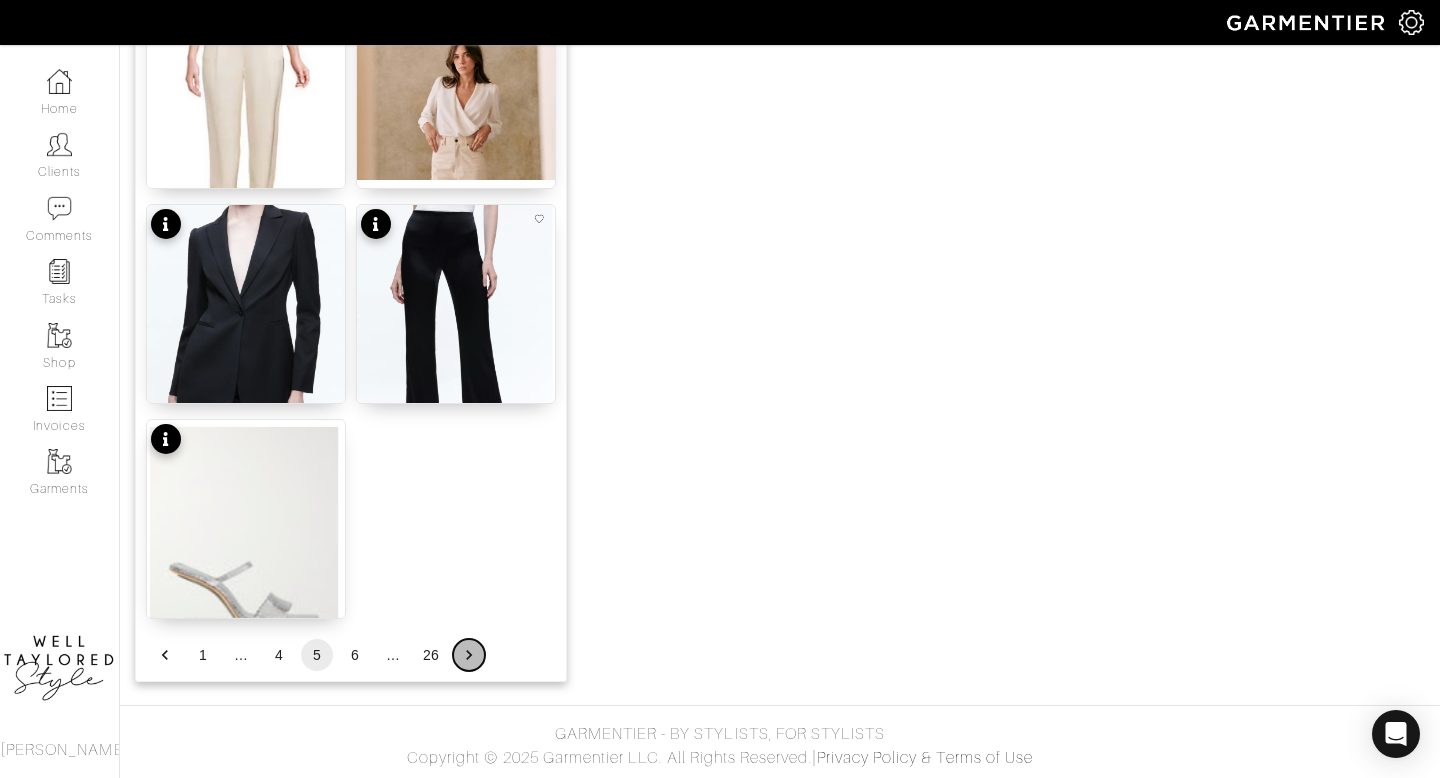 click 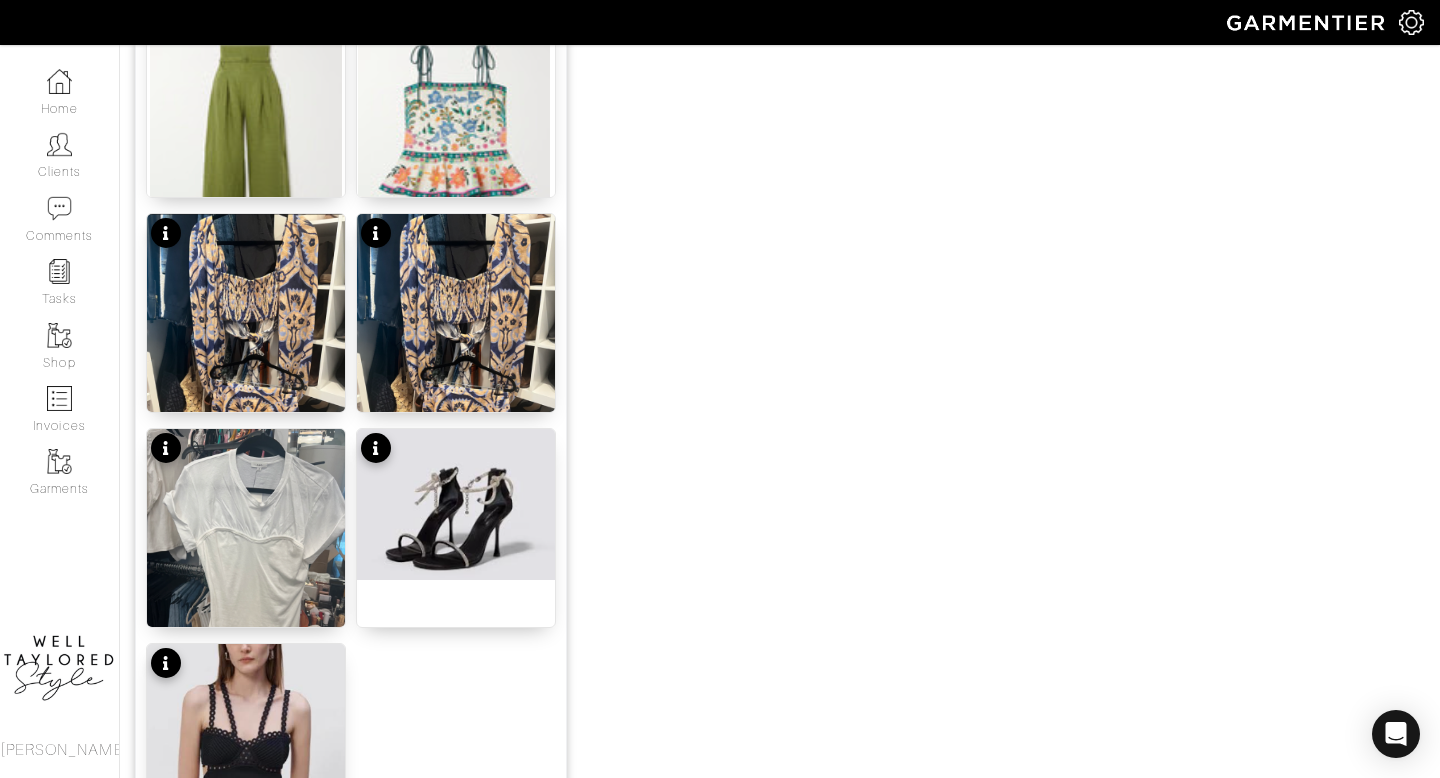 scroll, scrollTop: 2492, scrollLeft: 0, axis: vertical 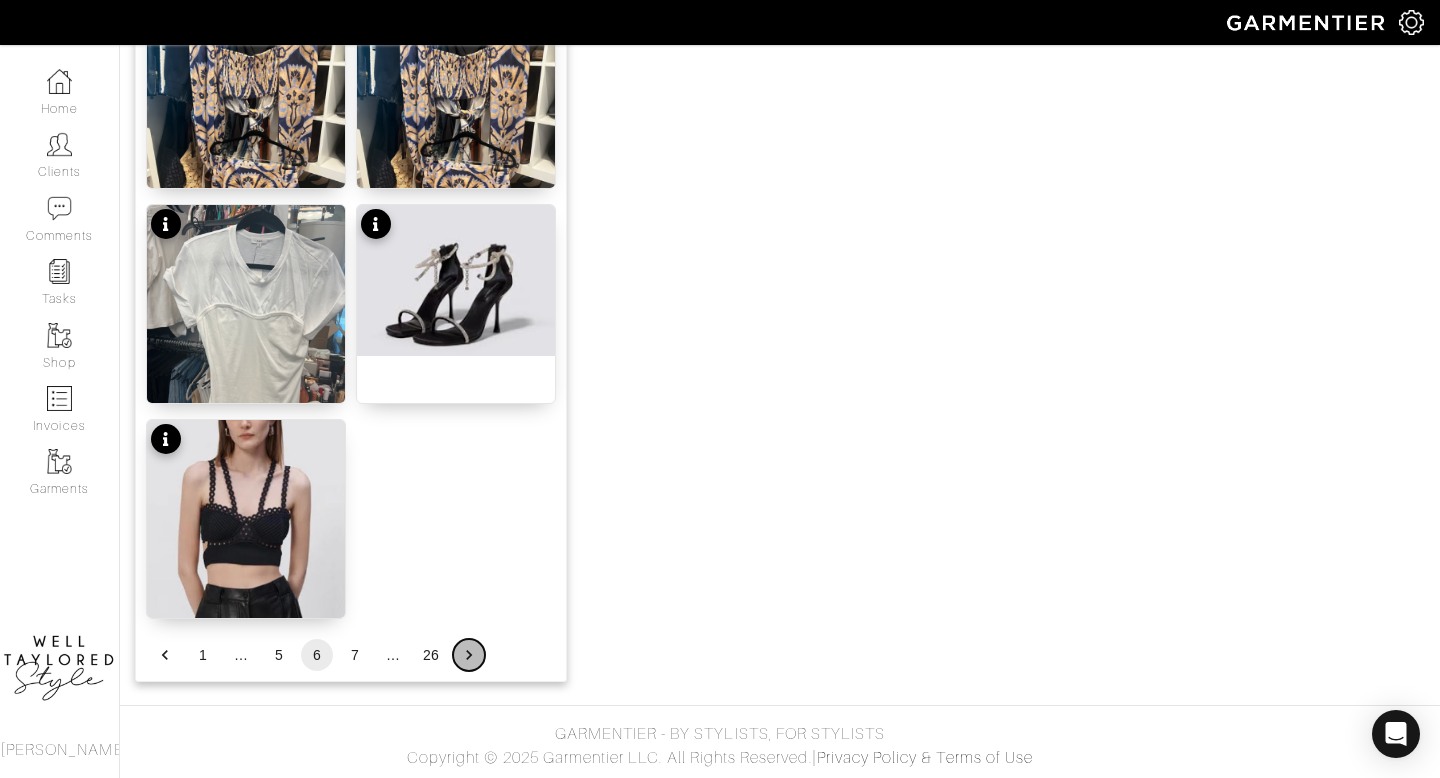 click 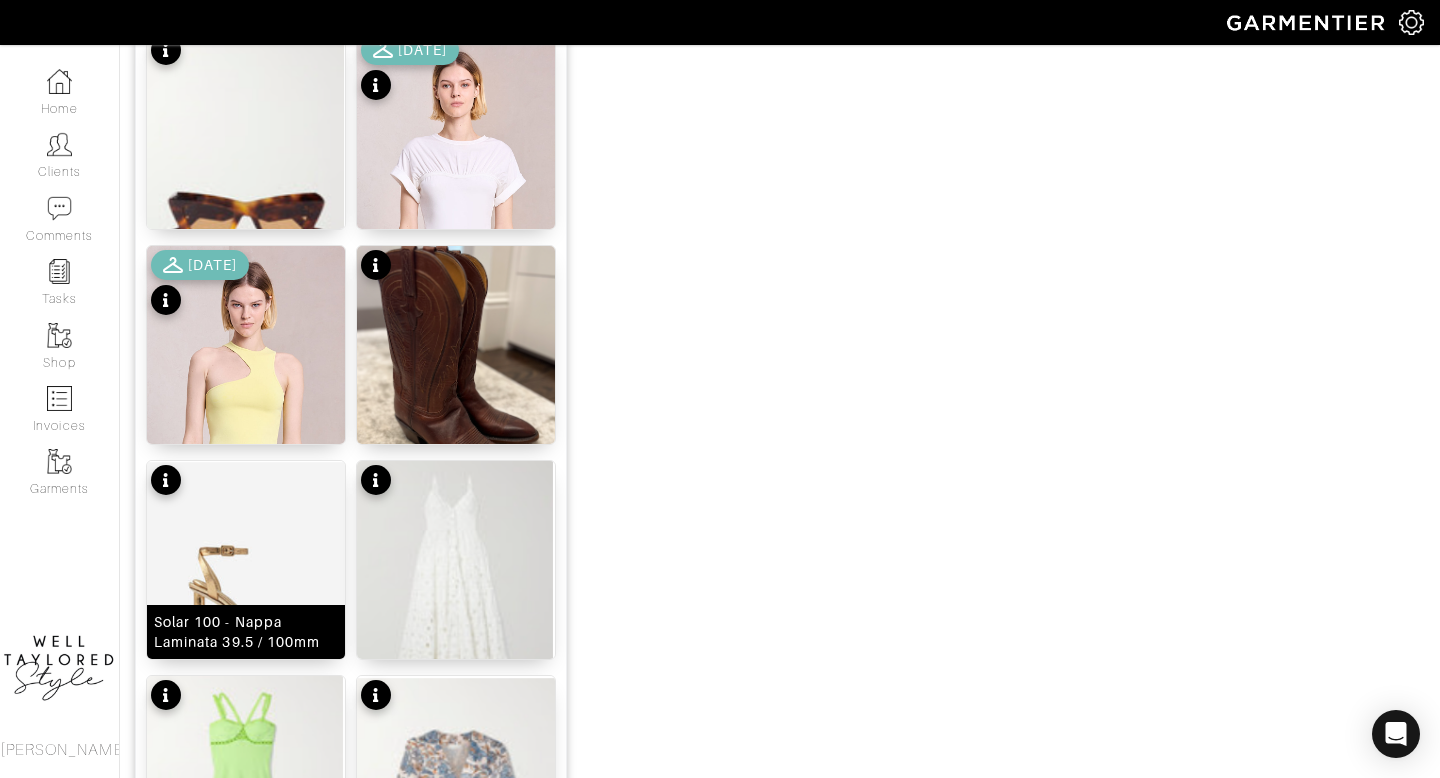 scroll, scrollTop: 1533, scrollLeft: 0, axis: vertical 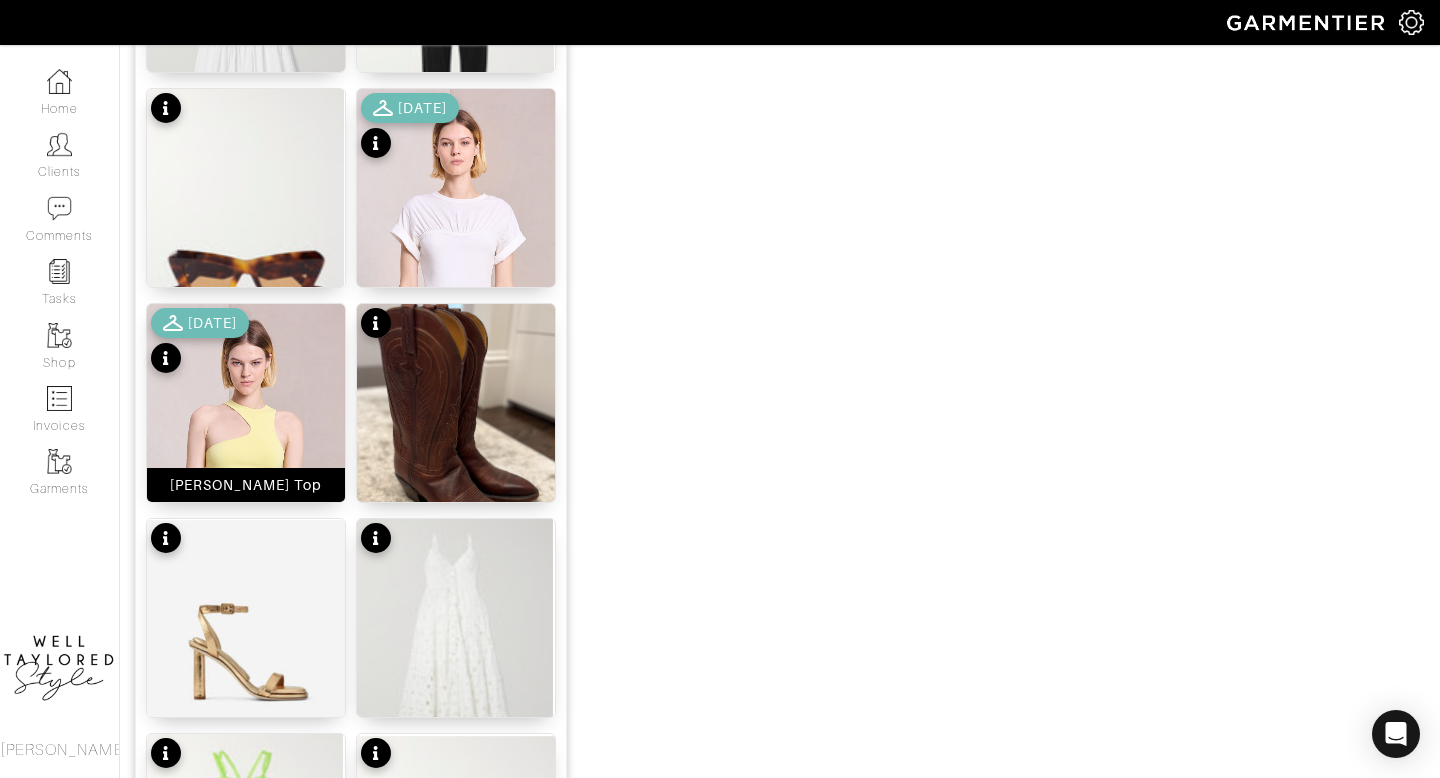 click at bounding box center [246, 439] 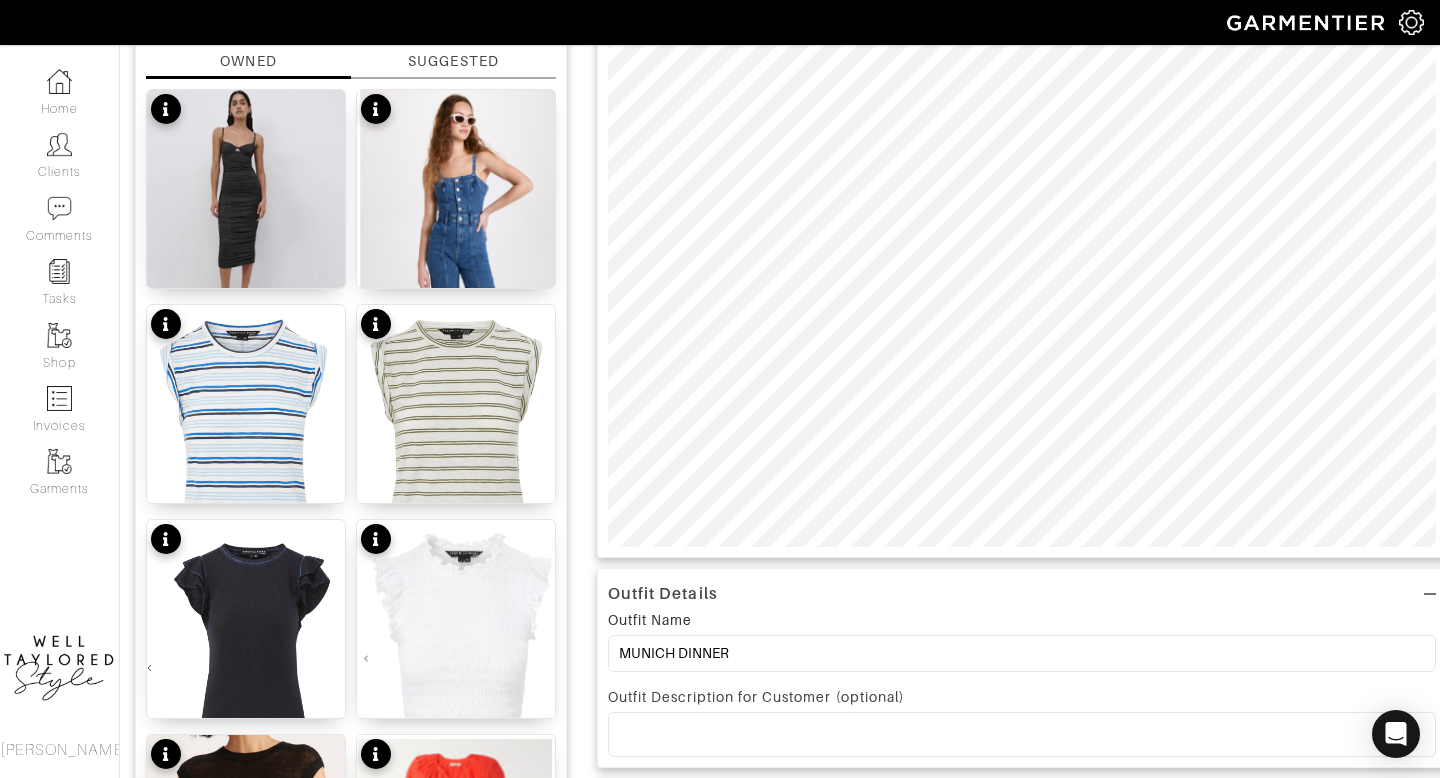 scroll, scrollTop: 0, scrollLeft: 0, axis: both 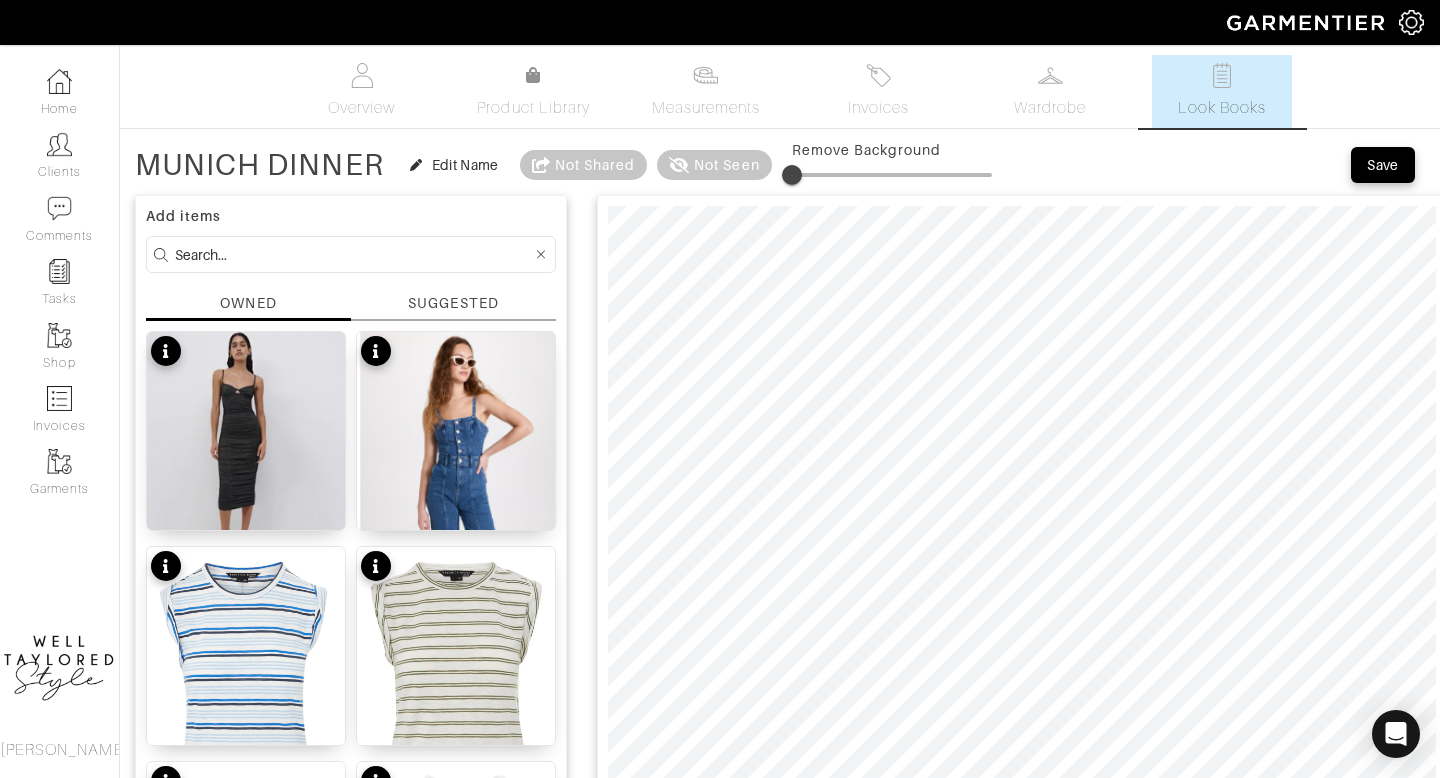 click at bounding box center [1022, 497] 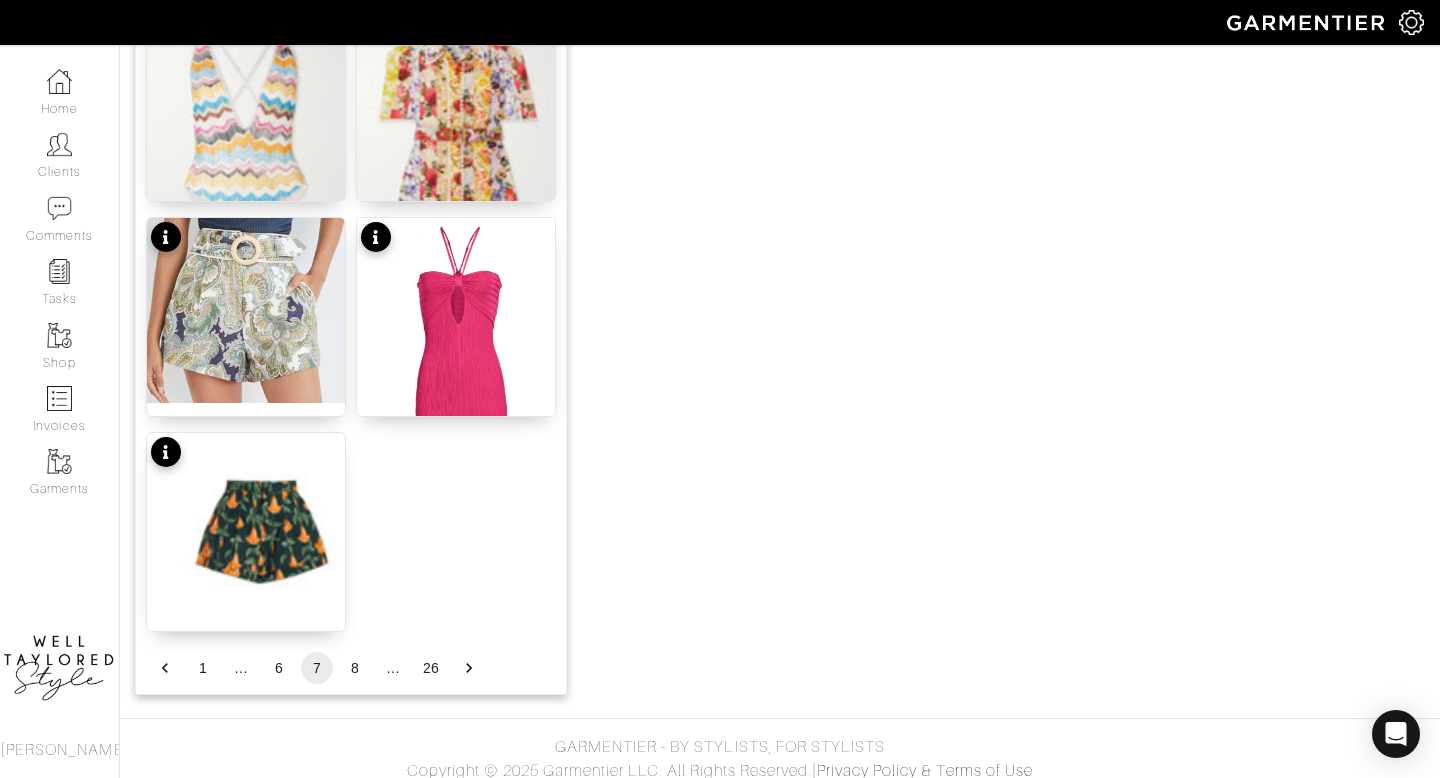 scroll, scrollTop: 2478, scrollLeft: 0, axis: vertical 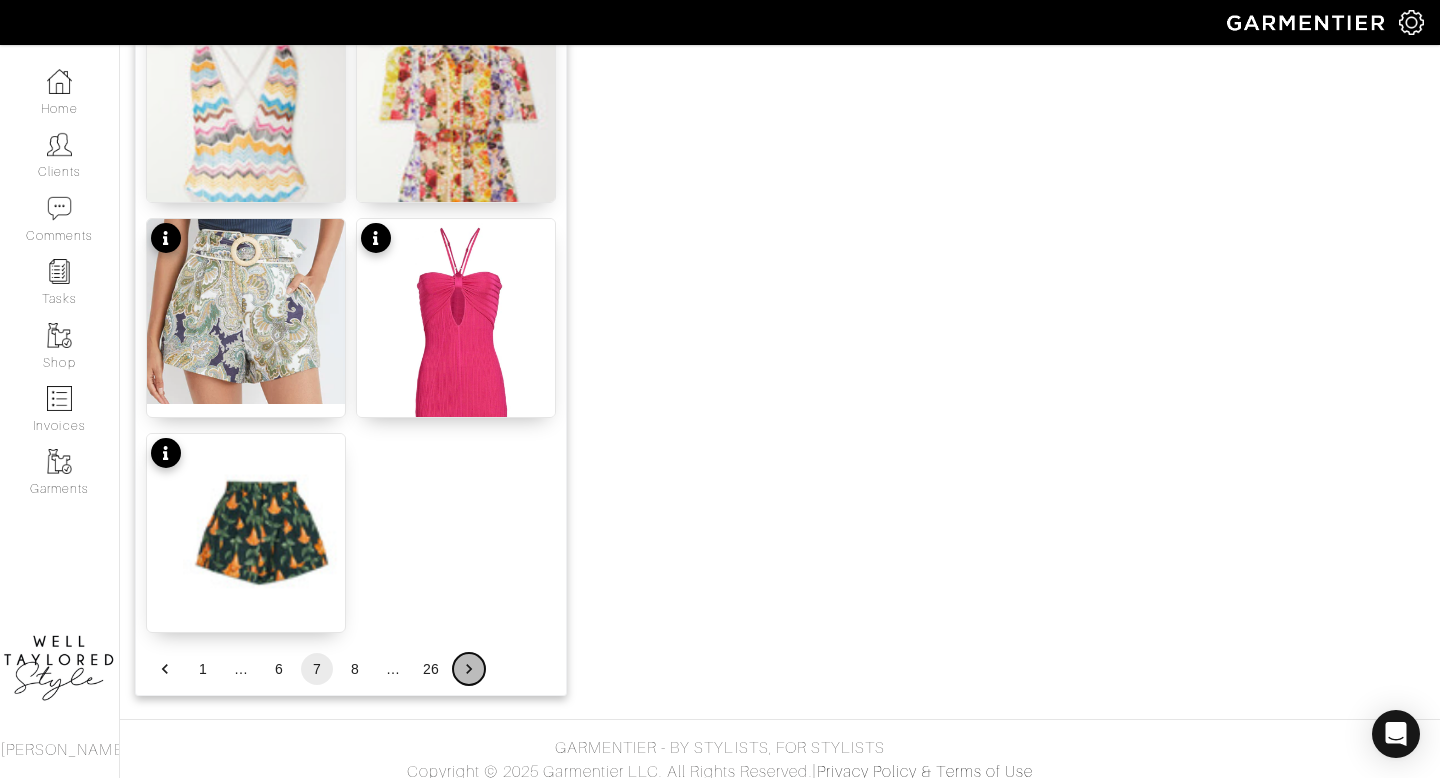 click 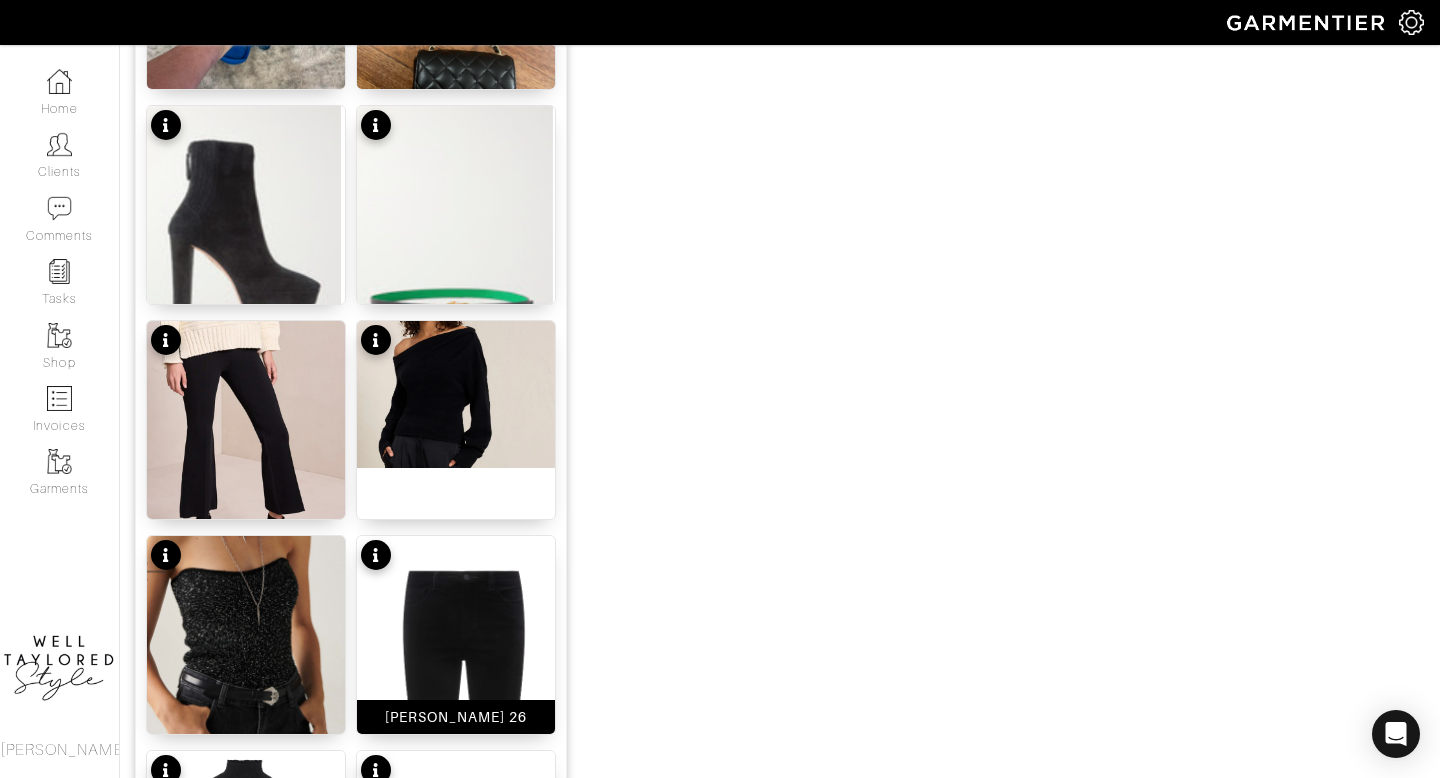 scroll, scrollTop: 2492, scrollLeft: 0, axis: vertical 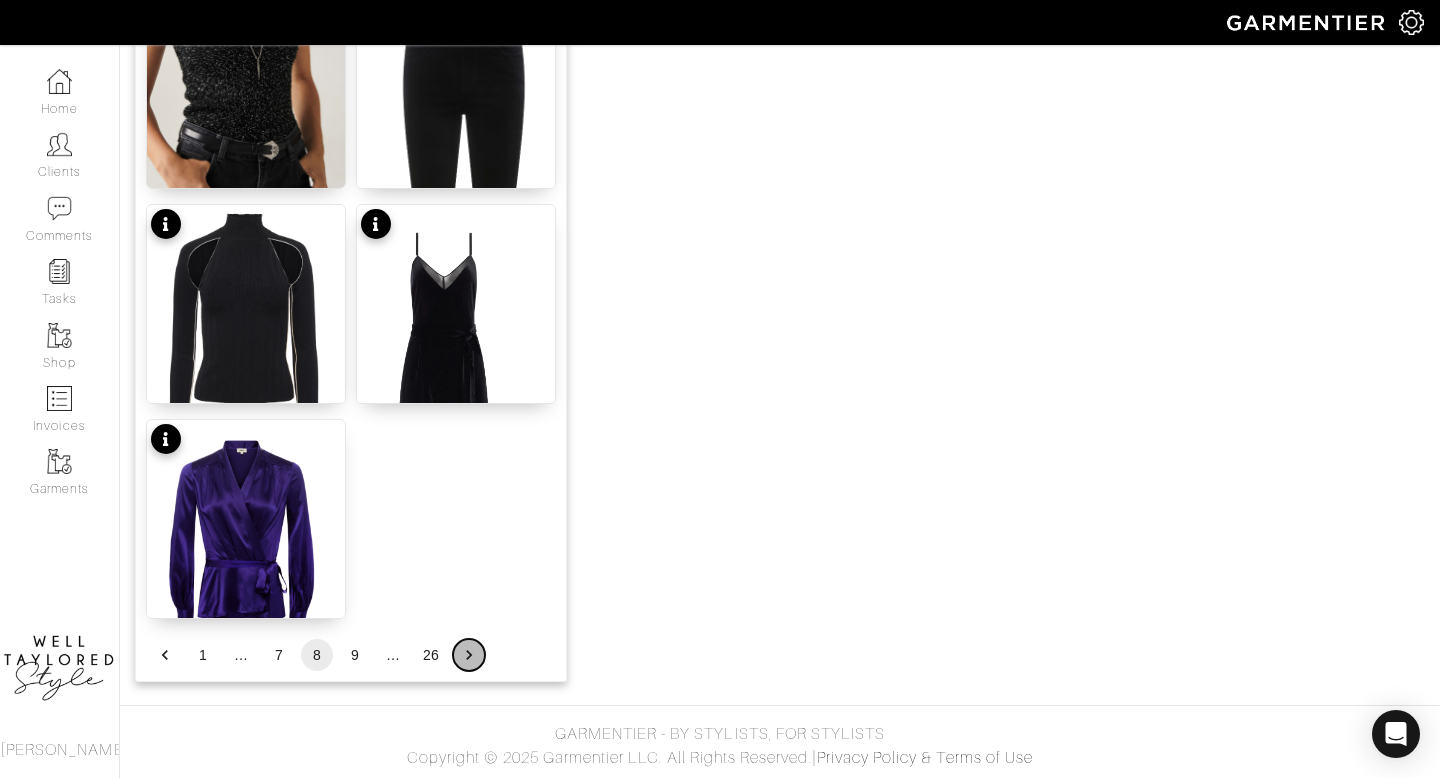 click 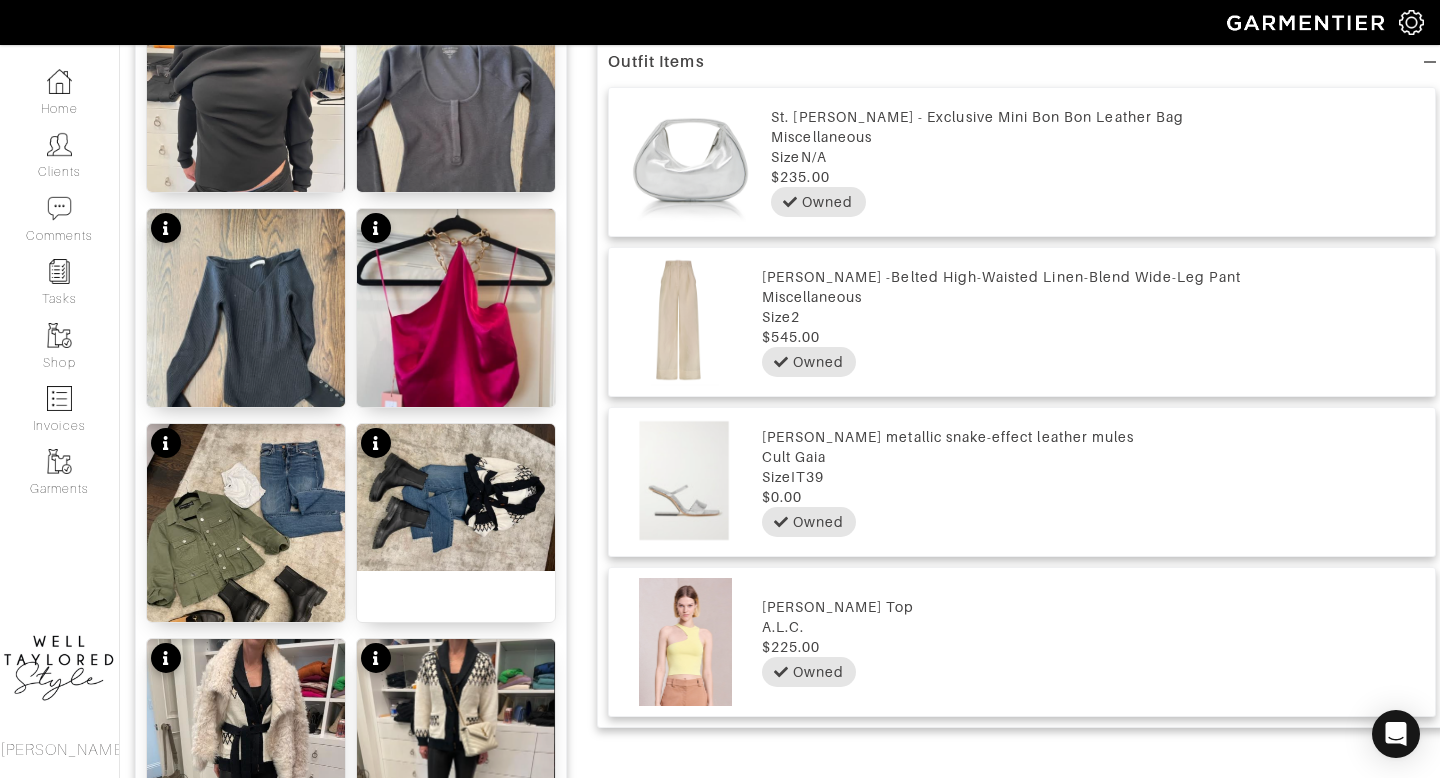 scroll, scrollTop: 984, scrollLeft: 0, axis: vertical 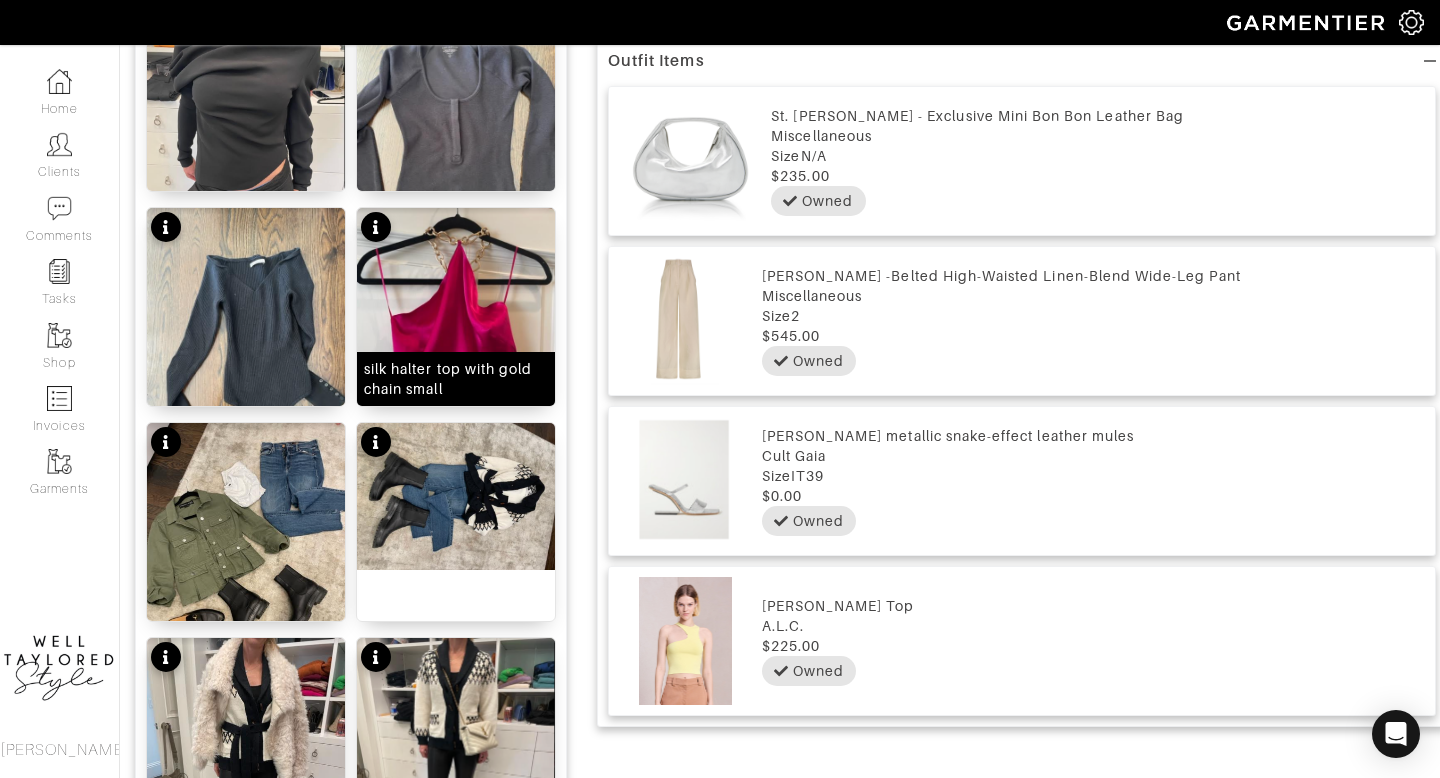 click at bounding box center [456, 339] 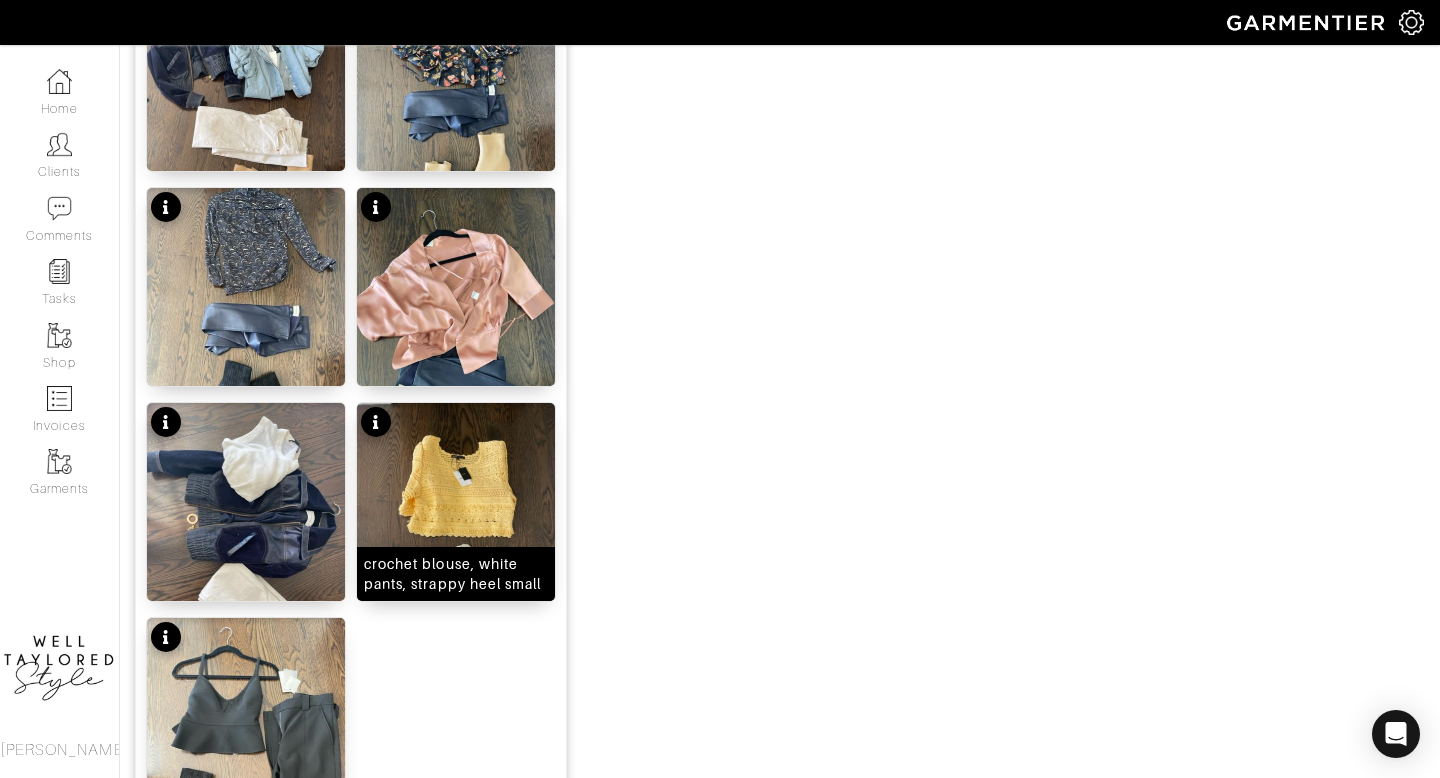 scroll, scrollTop: 2492, scrollLeft: 0, axis: vertical 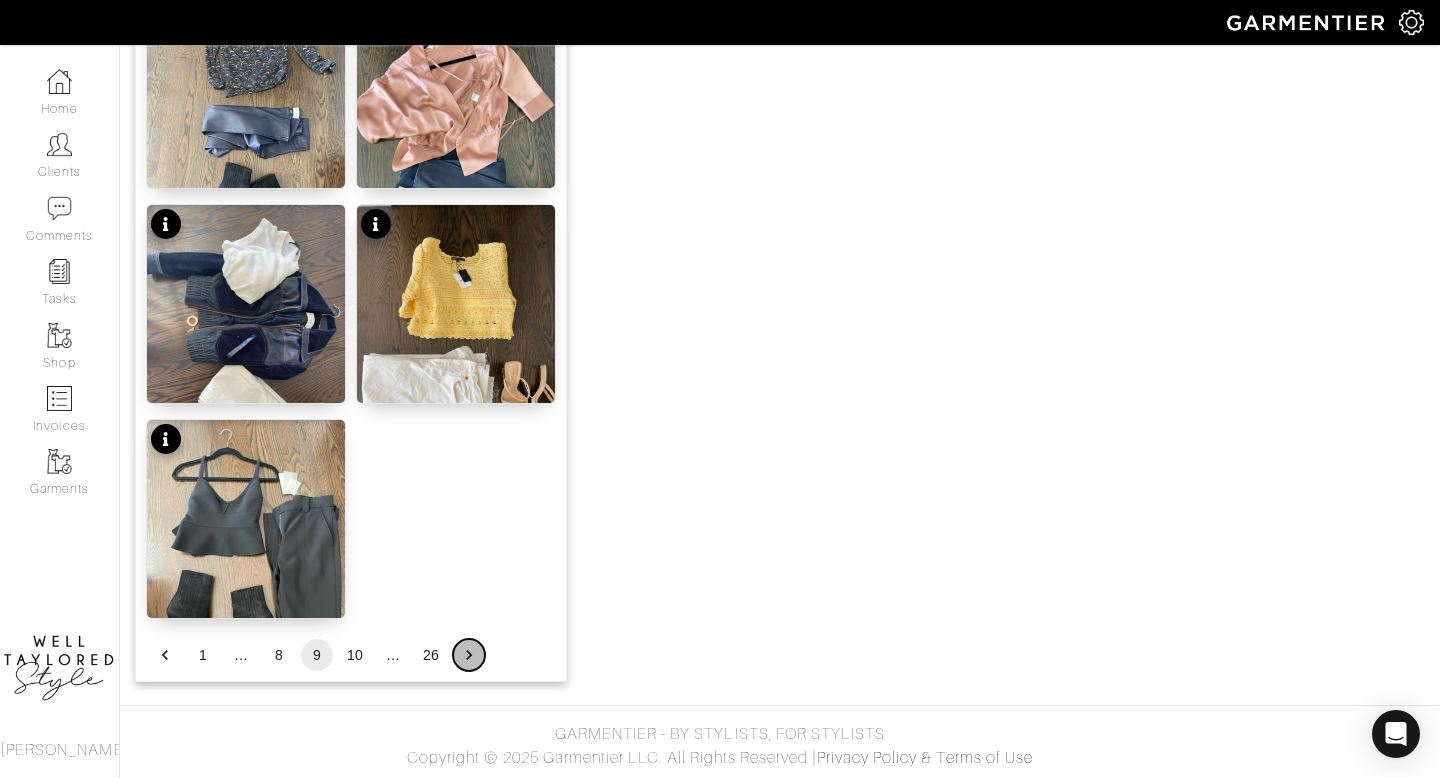 click 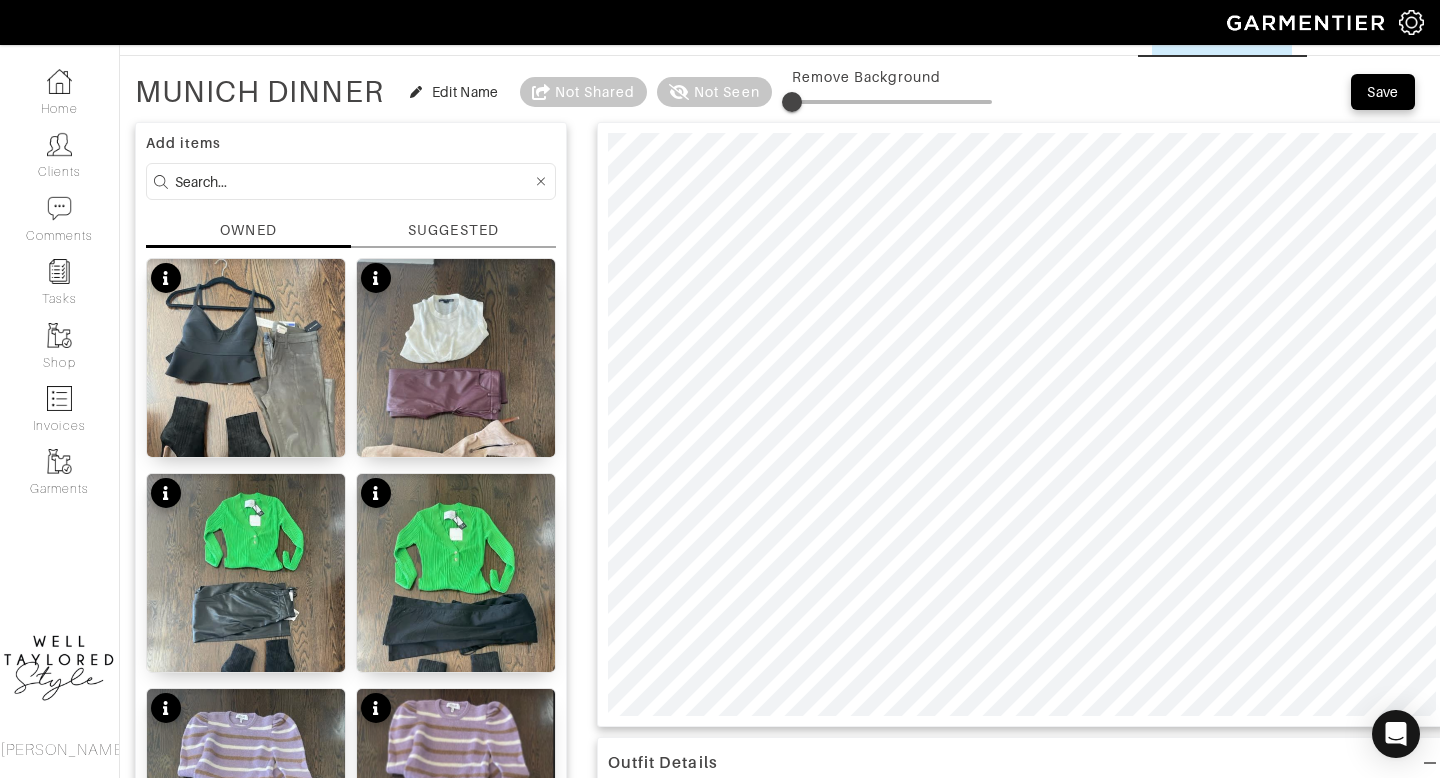 scroll, scrollTop: 0, scrollLeft: 0, axis: both 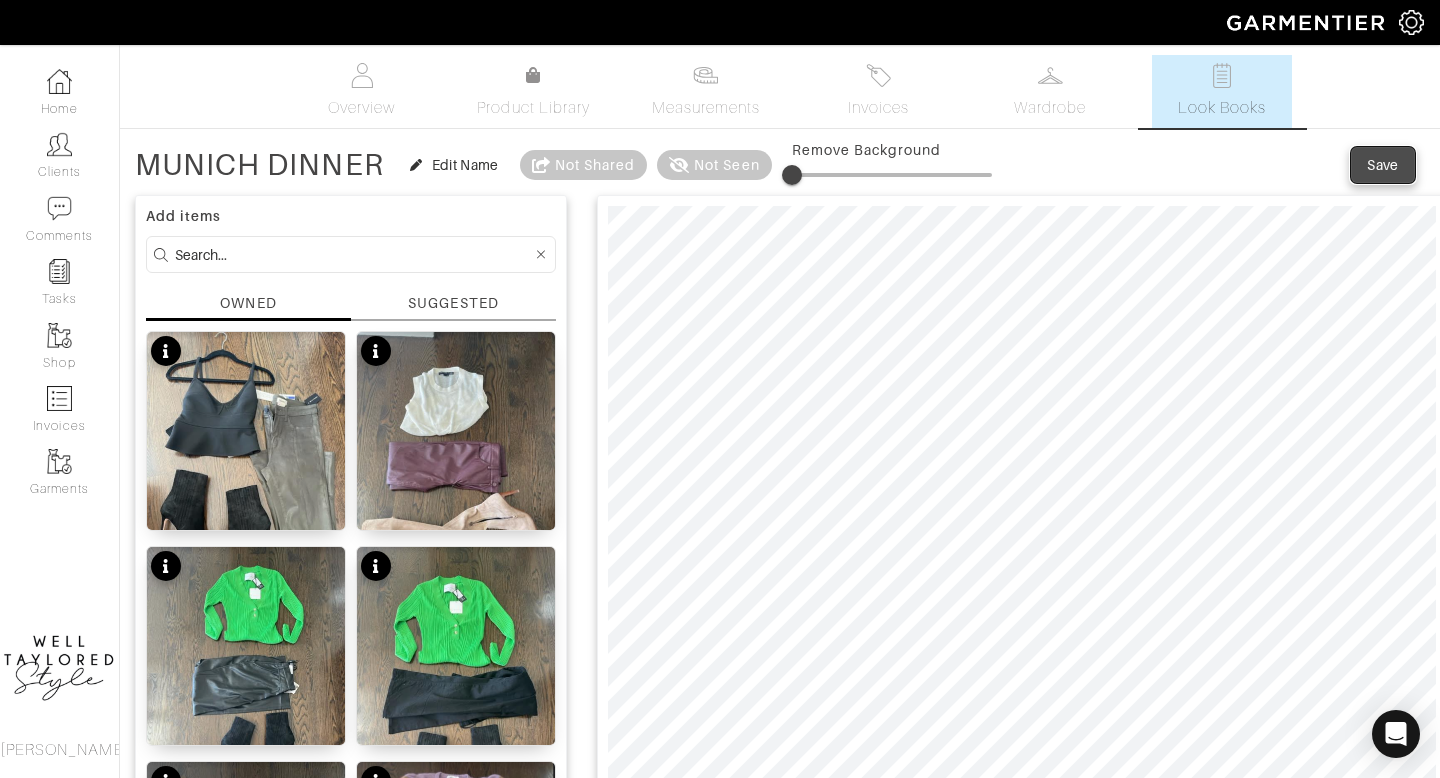 click on "Save" at bounding box center (1383, 165) 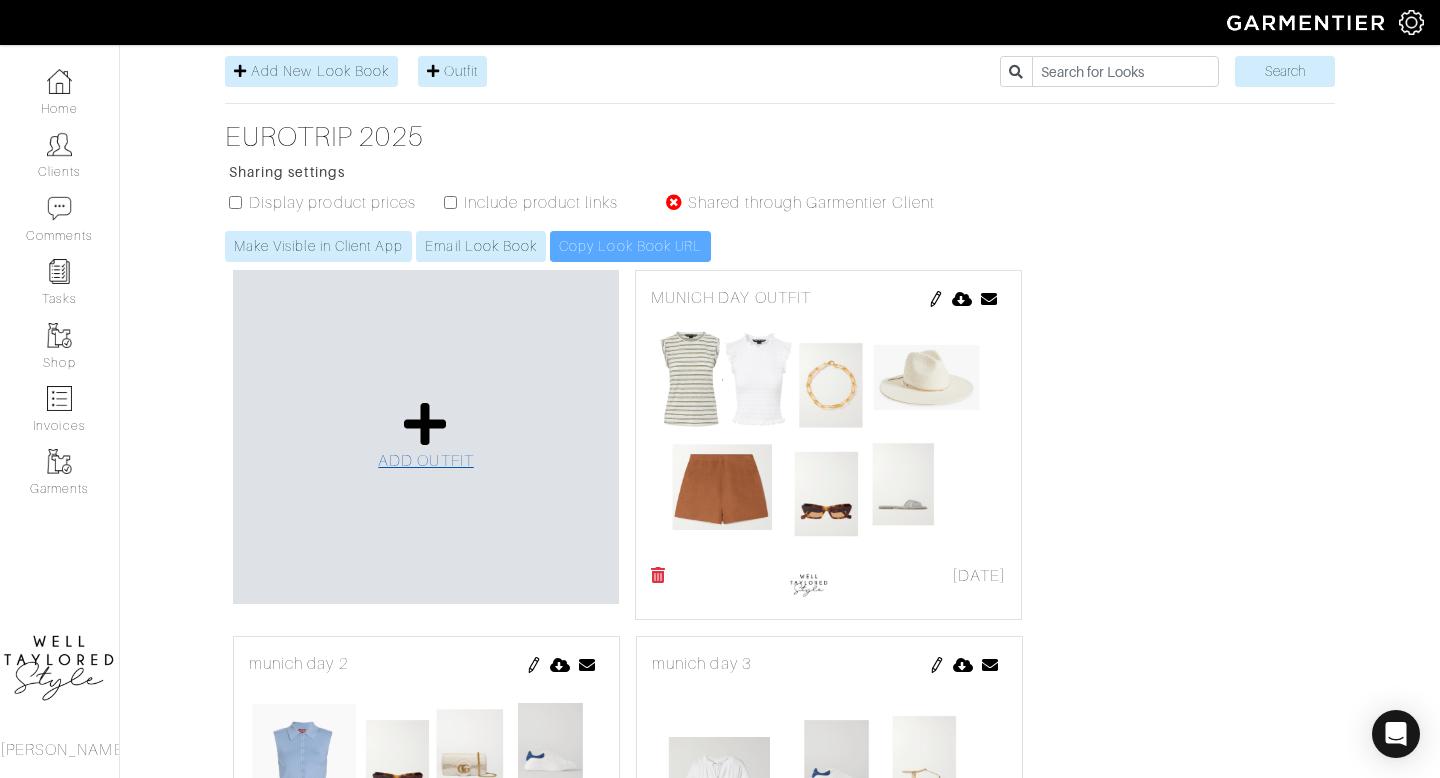 scroll, scrollTop: 337, scrollLeft: 0, axis: vertical 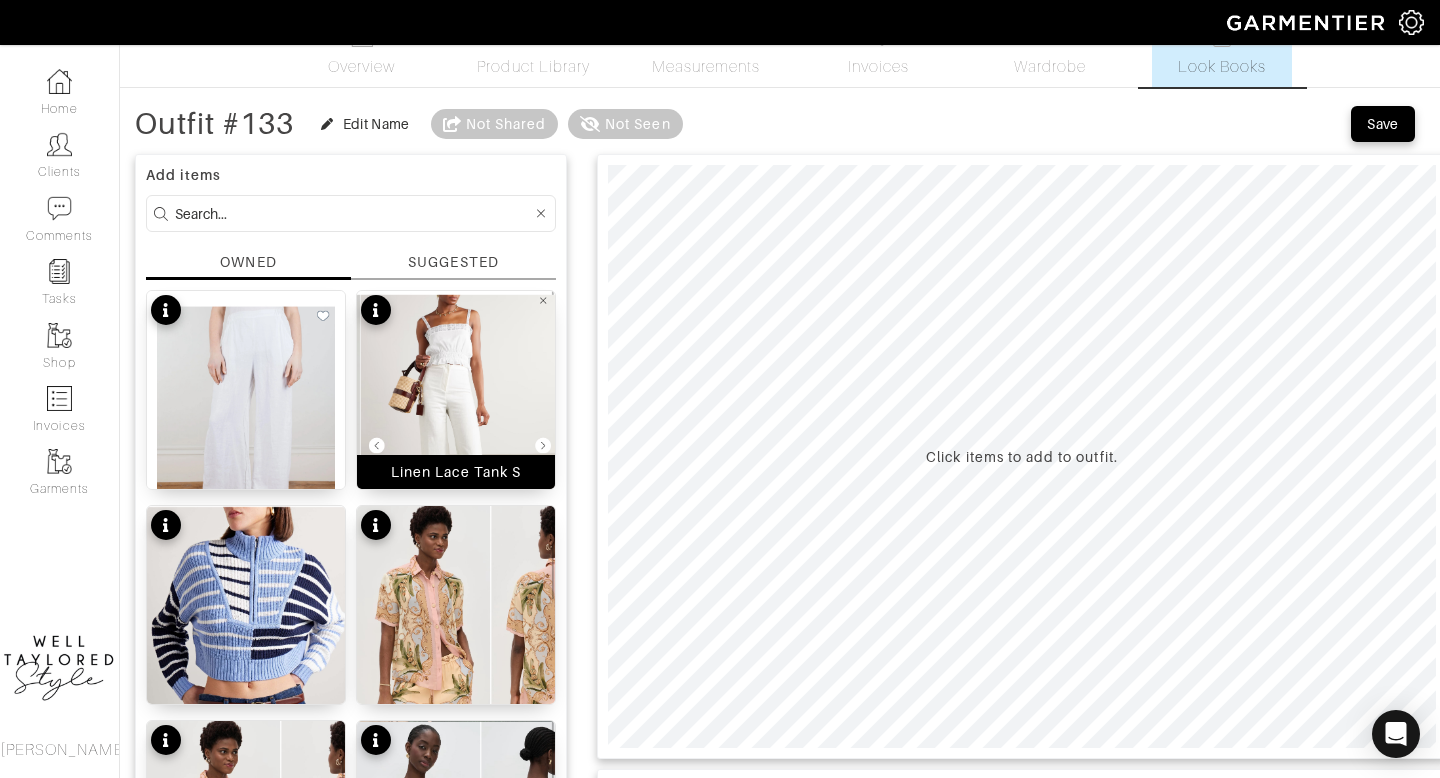 click at bounding box center [456, 432] 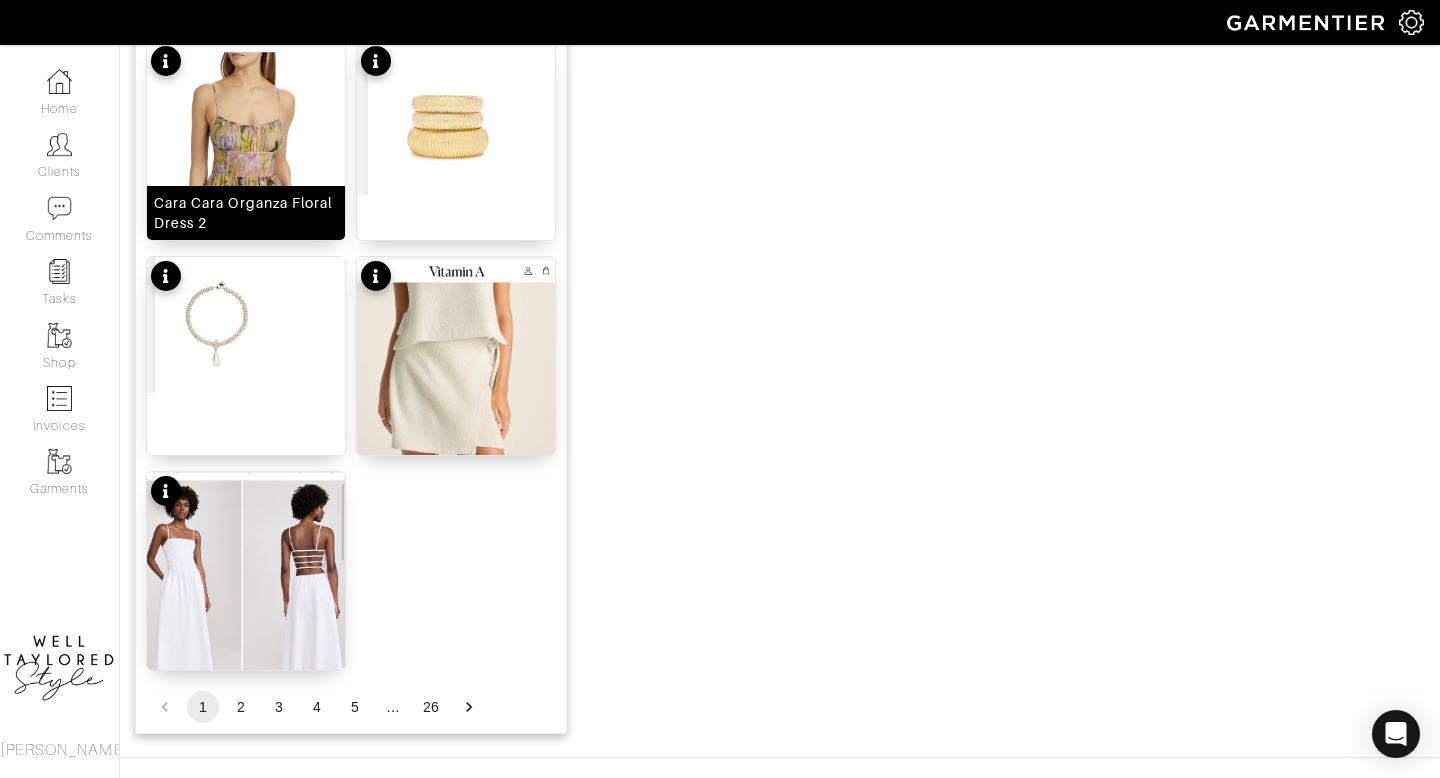 scroll, scrollTop: 2482, scrollLeft: 0, axis: vertical 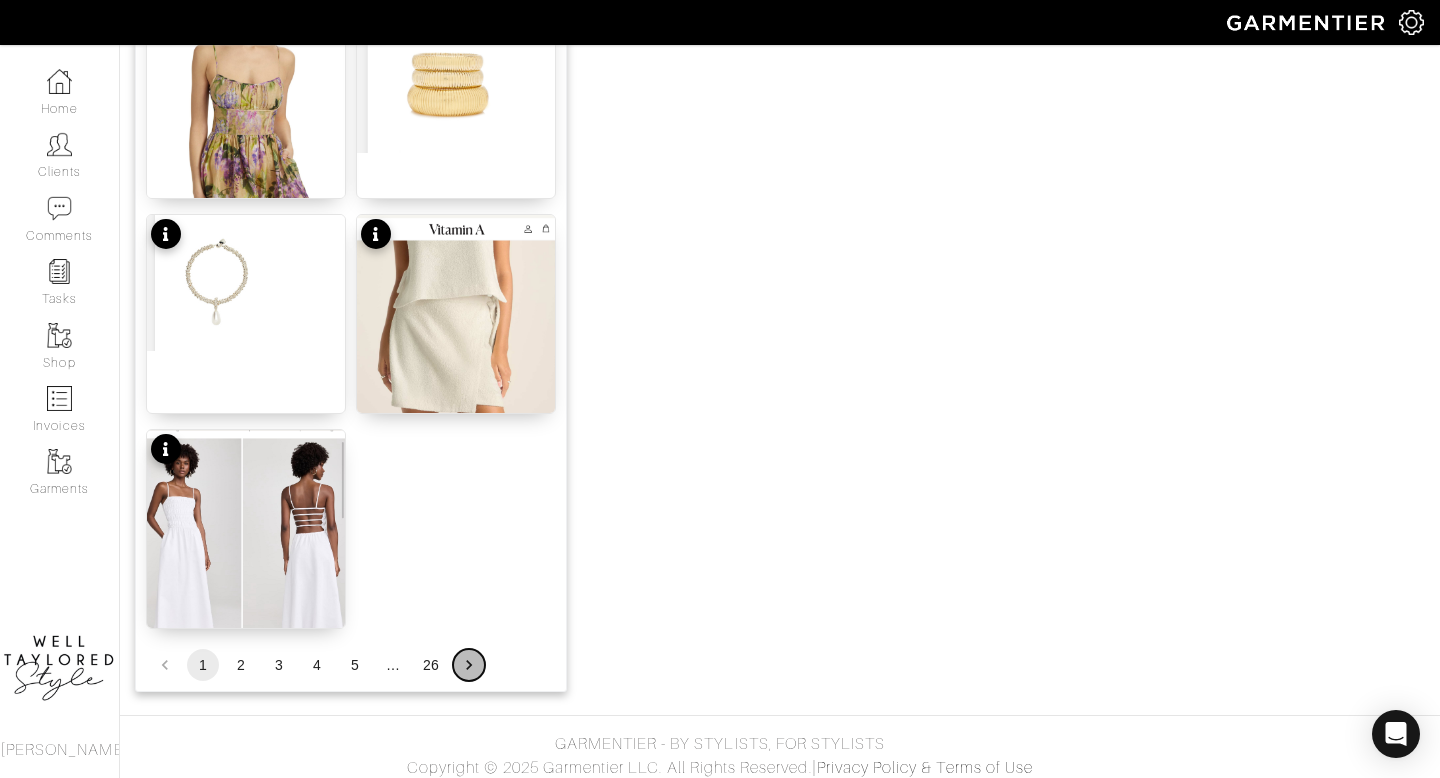 click 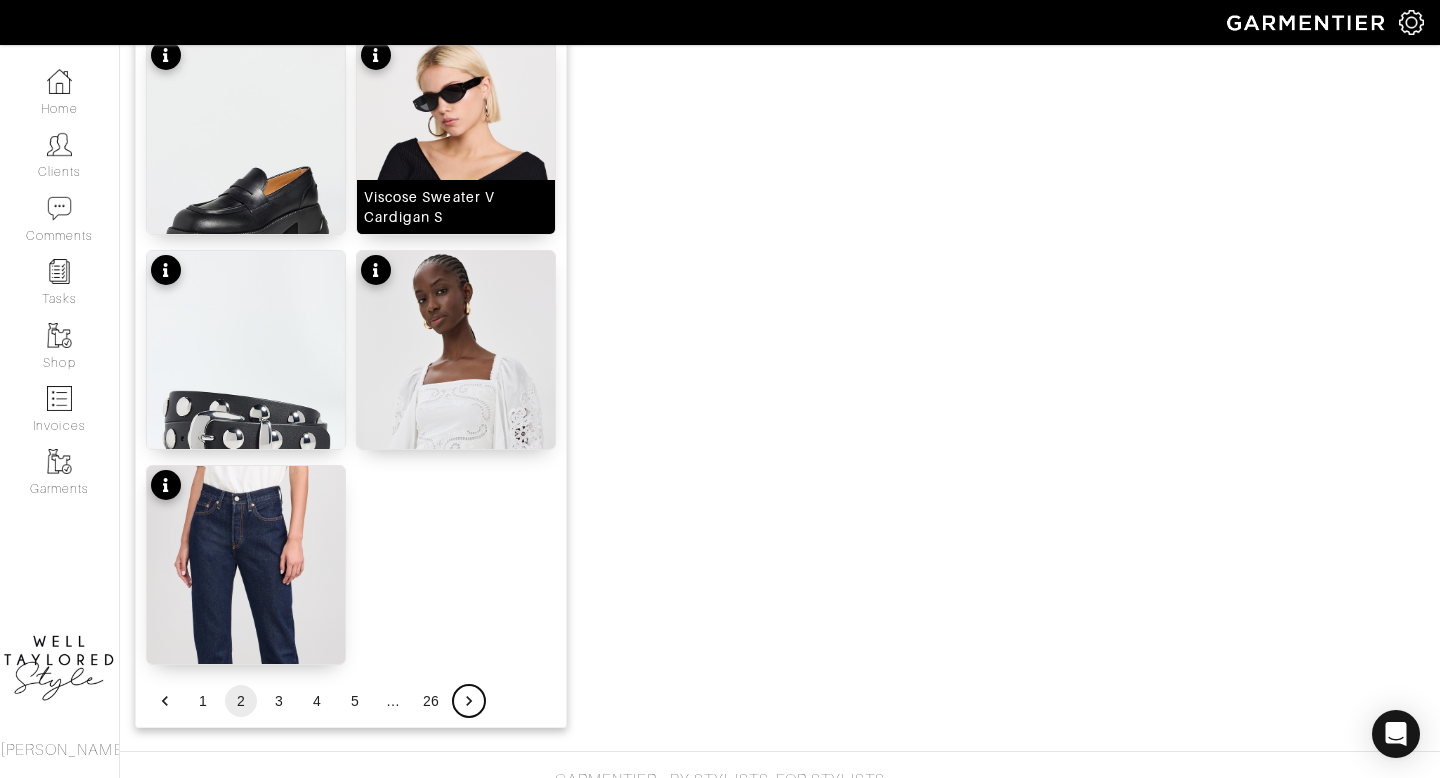 scroll, scrollTop: 2492, scrollLeft: 0, axis: vertical 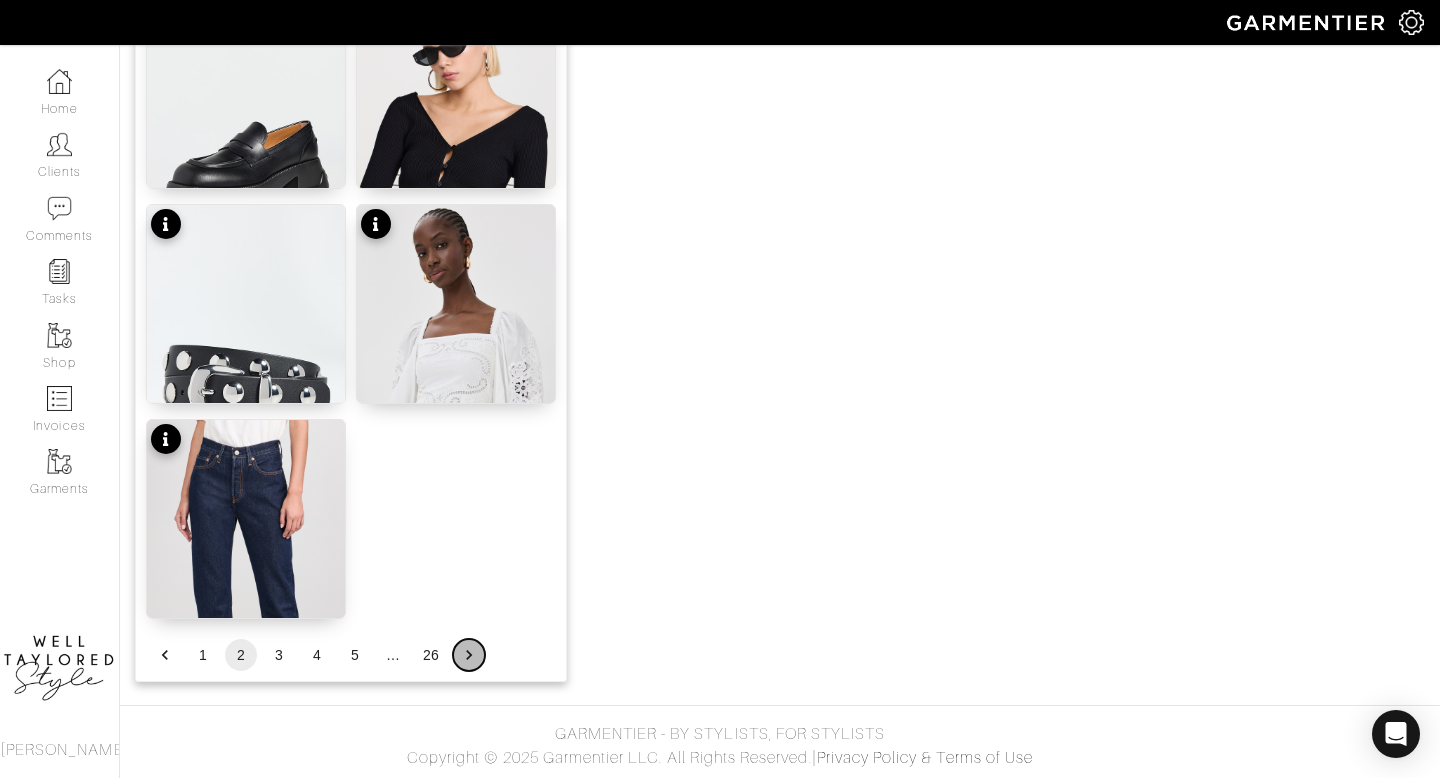 click 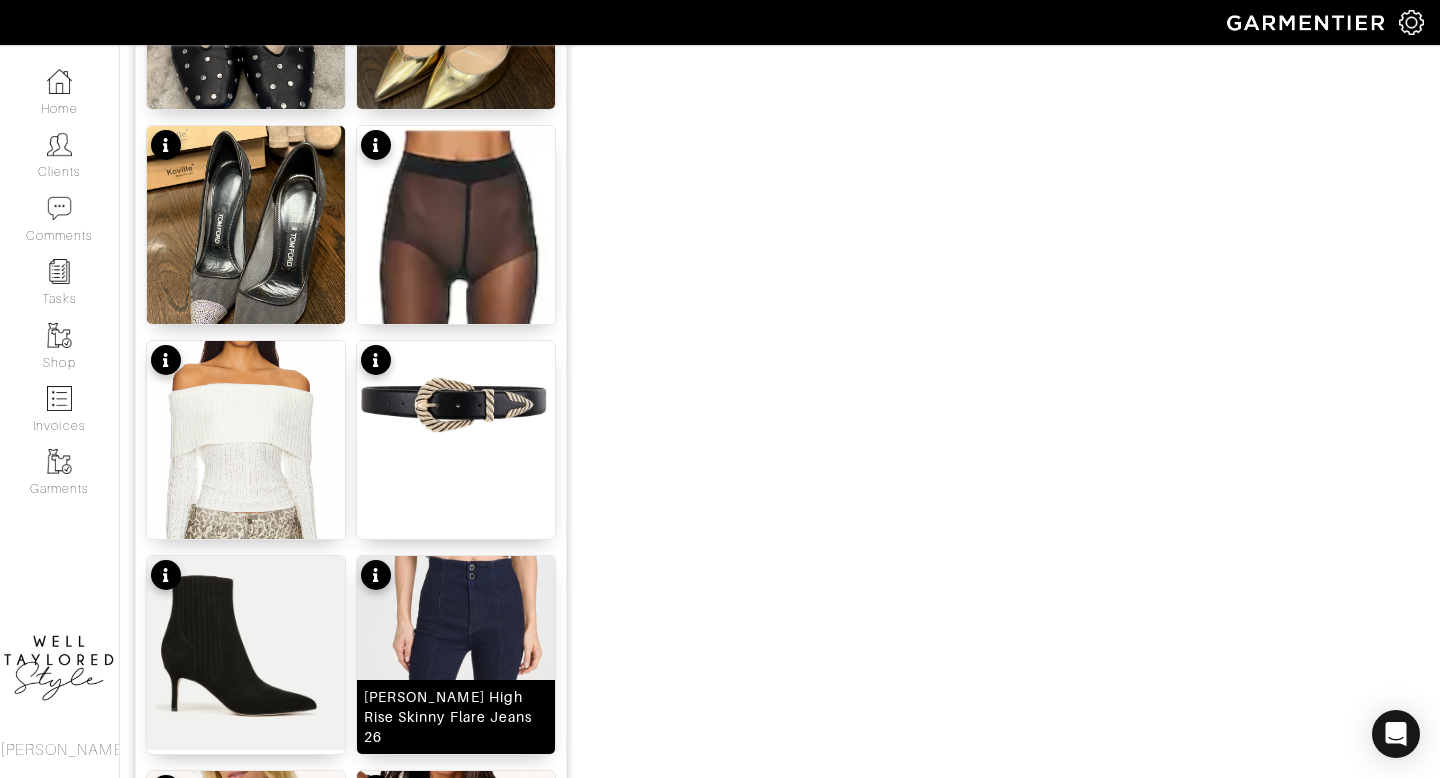 scroll, scrollTop: 908, scrollLeft: 0, axis: vertical 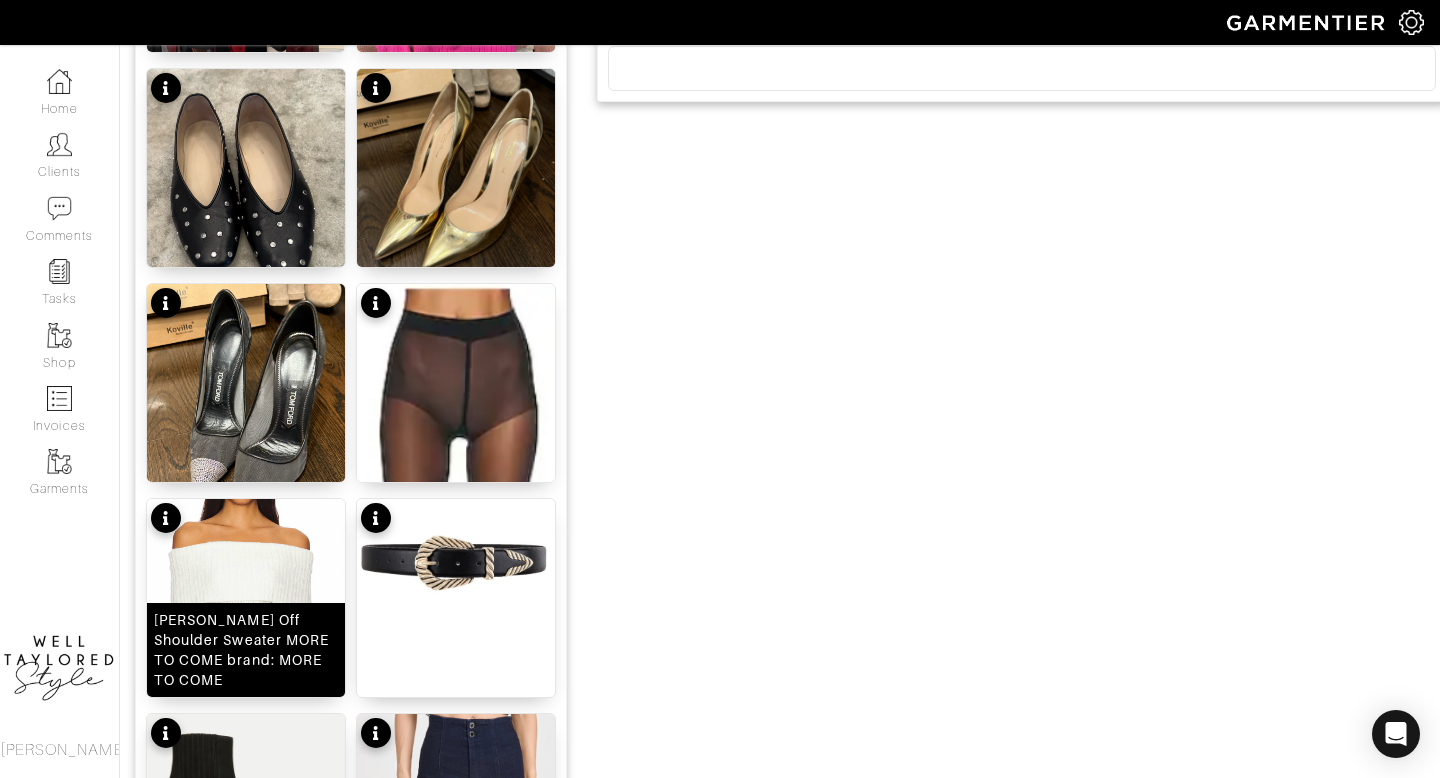 click at bounding box center [246, 644] 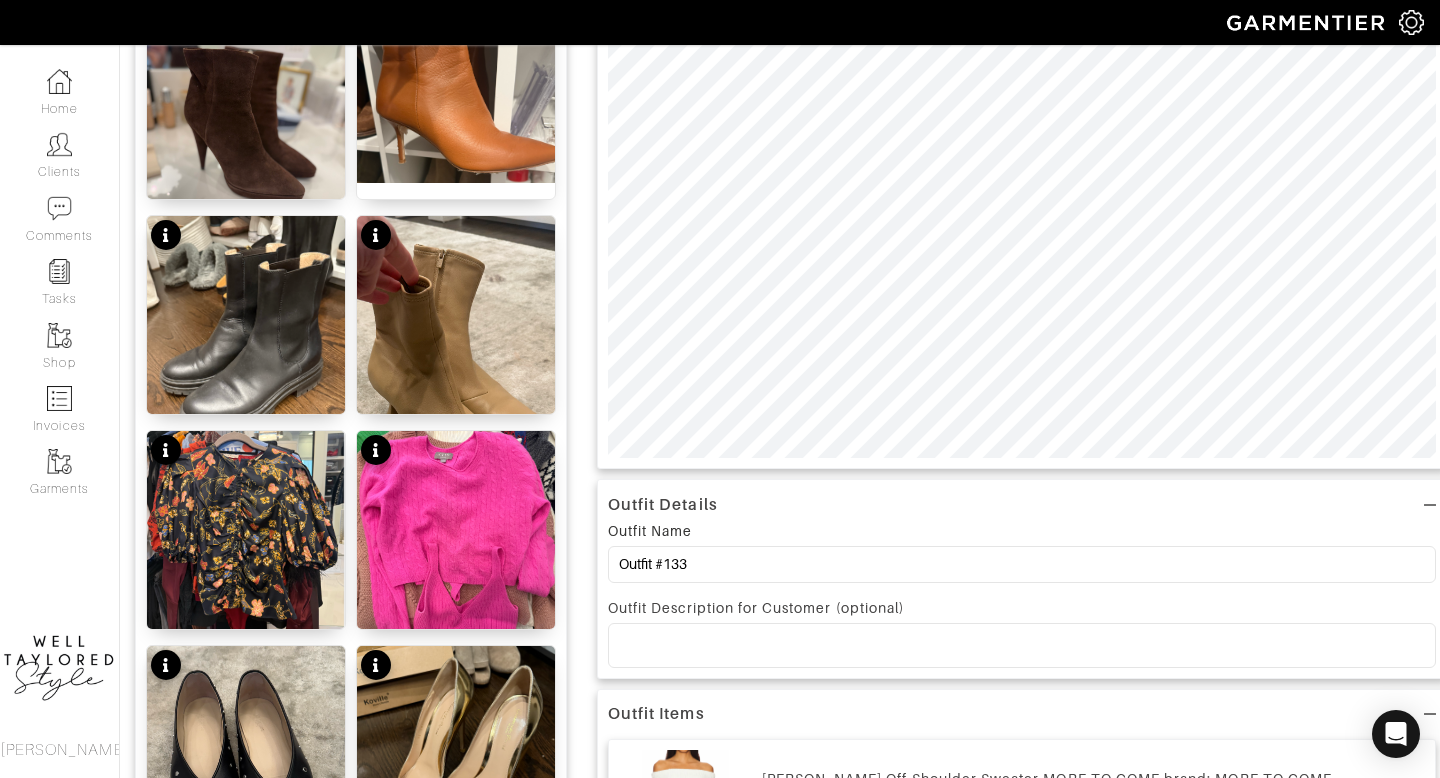 scroll, scrollTop: 0, scrollLeft: 0, axis: both 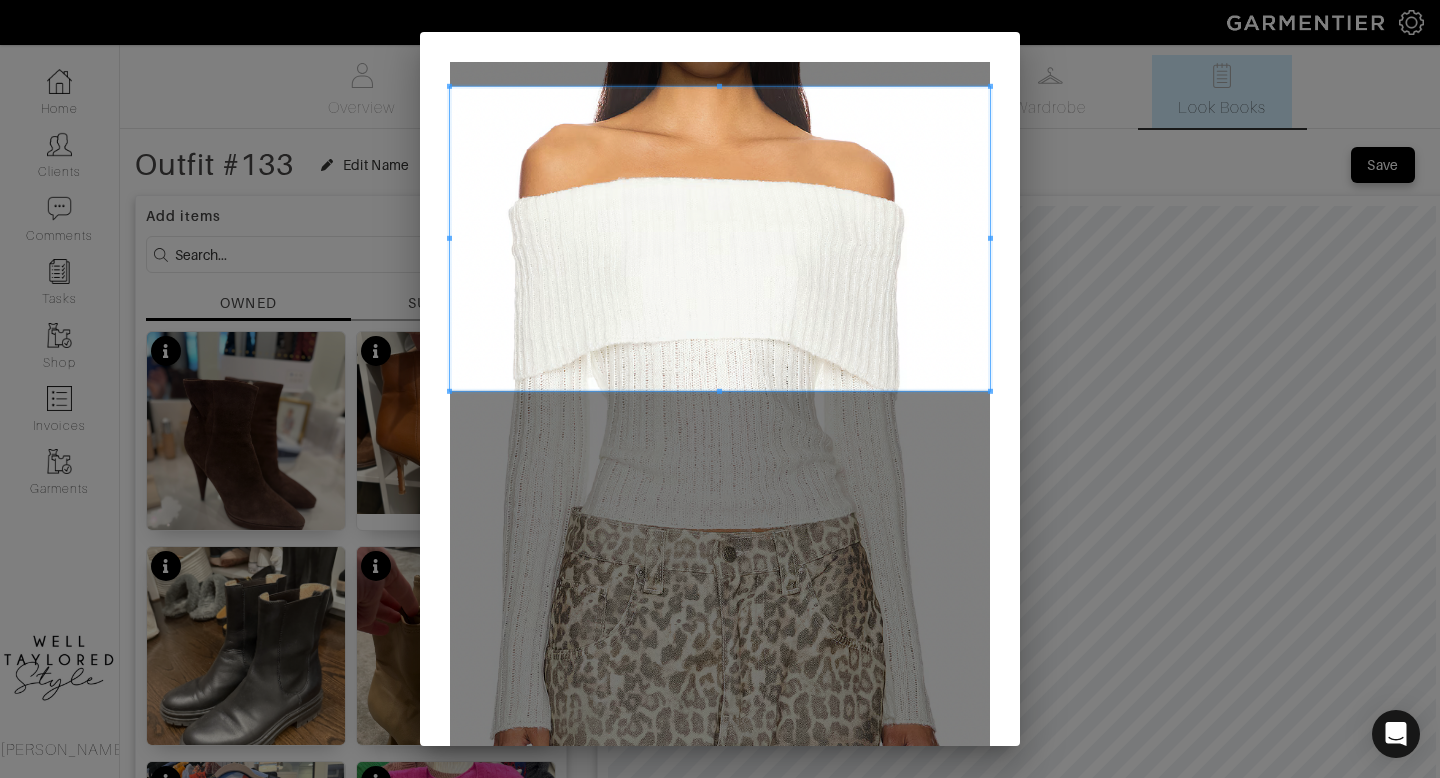 click at bounding box center [720, 239] 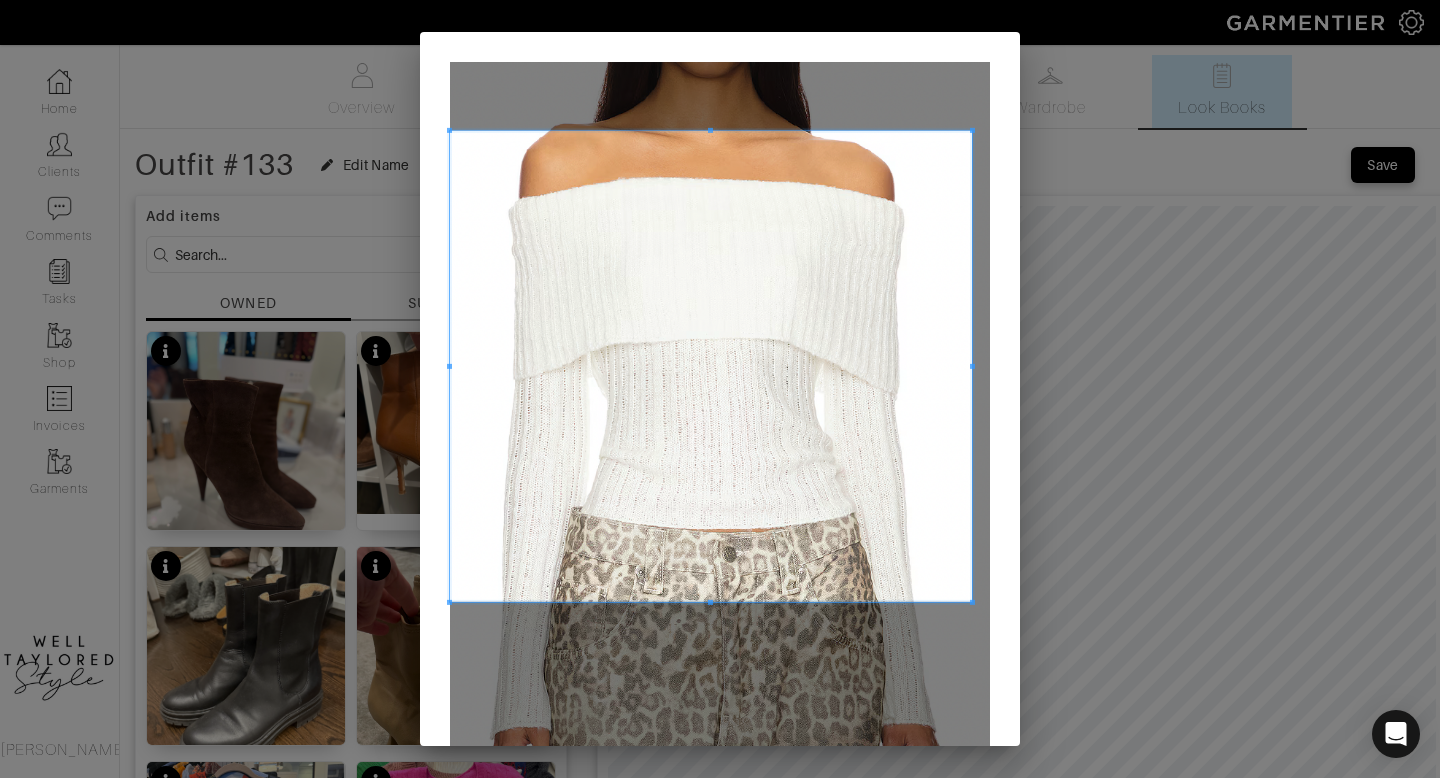 click at bounding box center (720, 459) 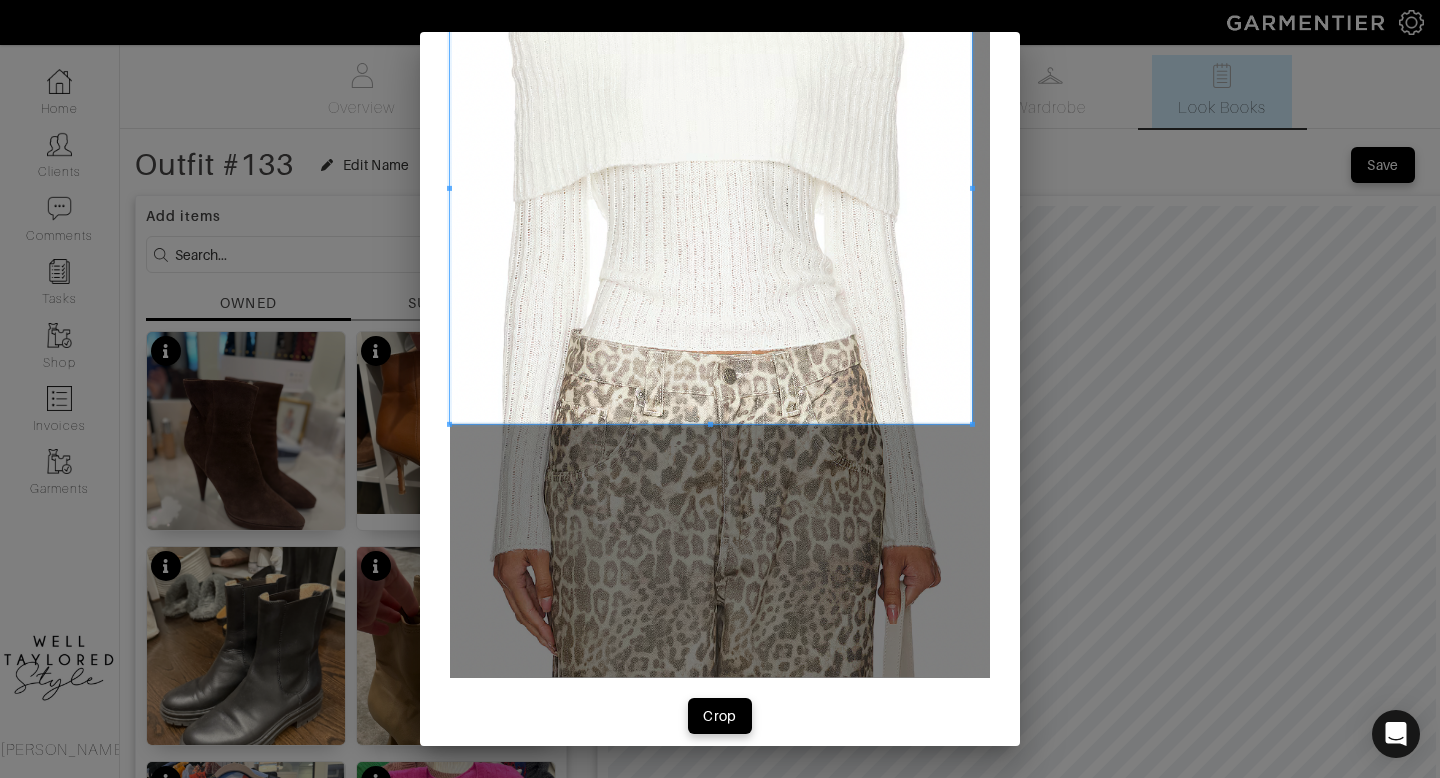 scroll, scrollTop: 175, scrollLeft: 0, axis: vertical 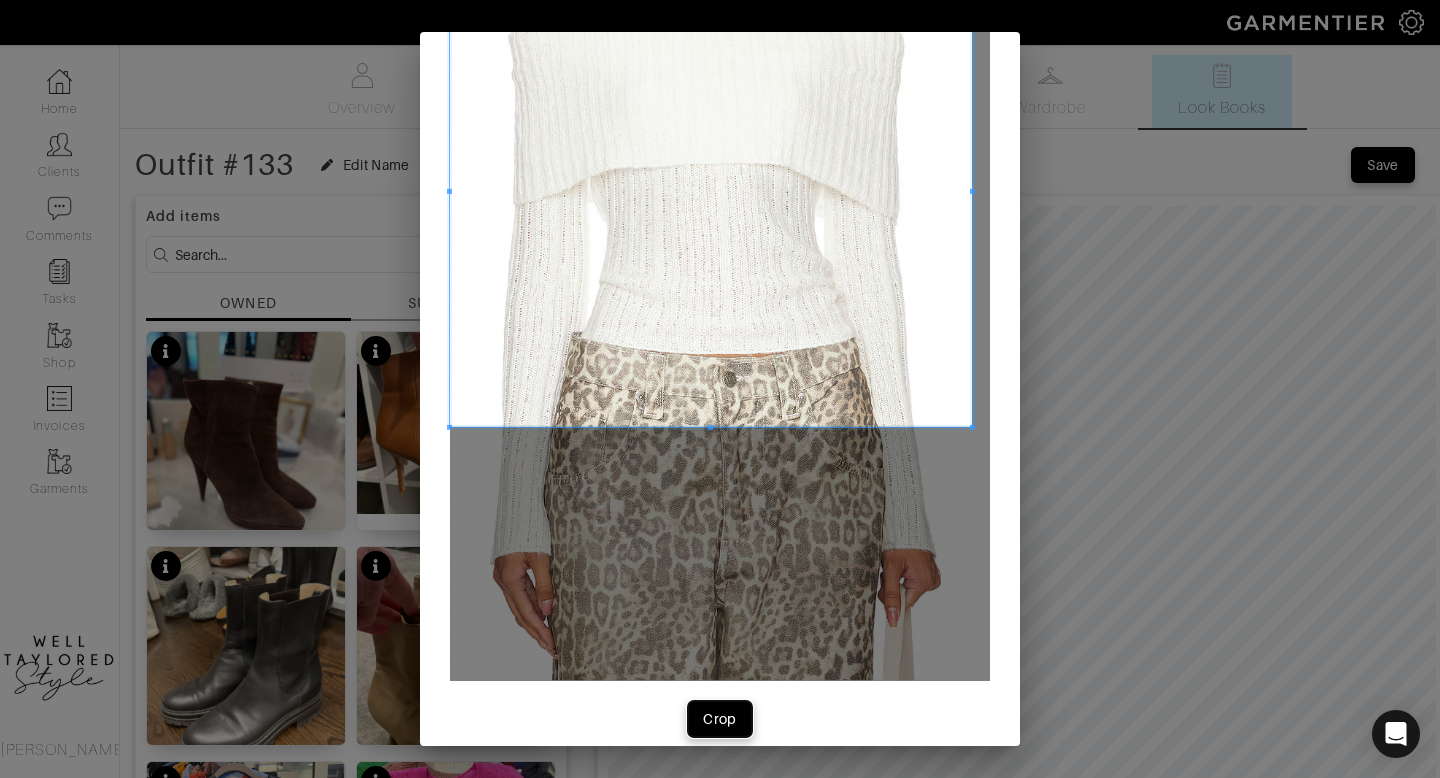 click on "Crop" at bounding box center [720, 719] 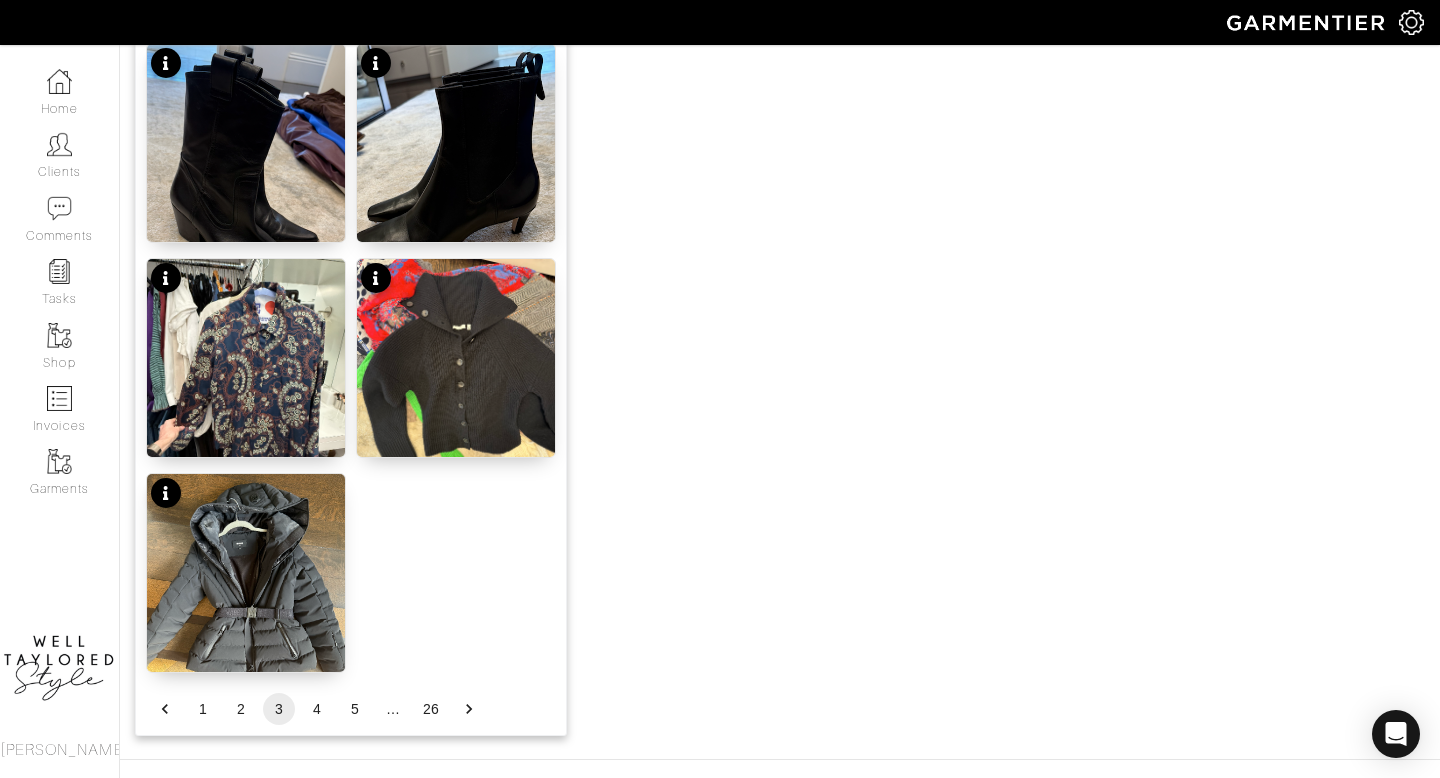 scroll, scrollTop: 2492, scrollLeft: 0, axis: vertical 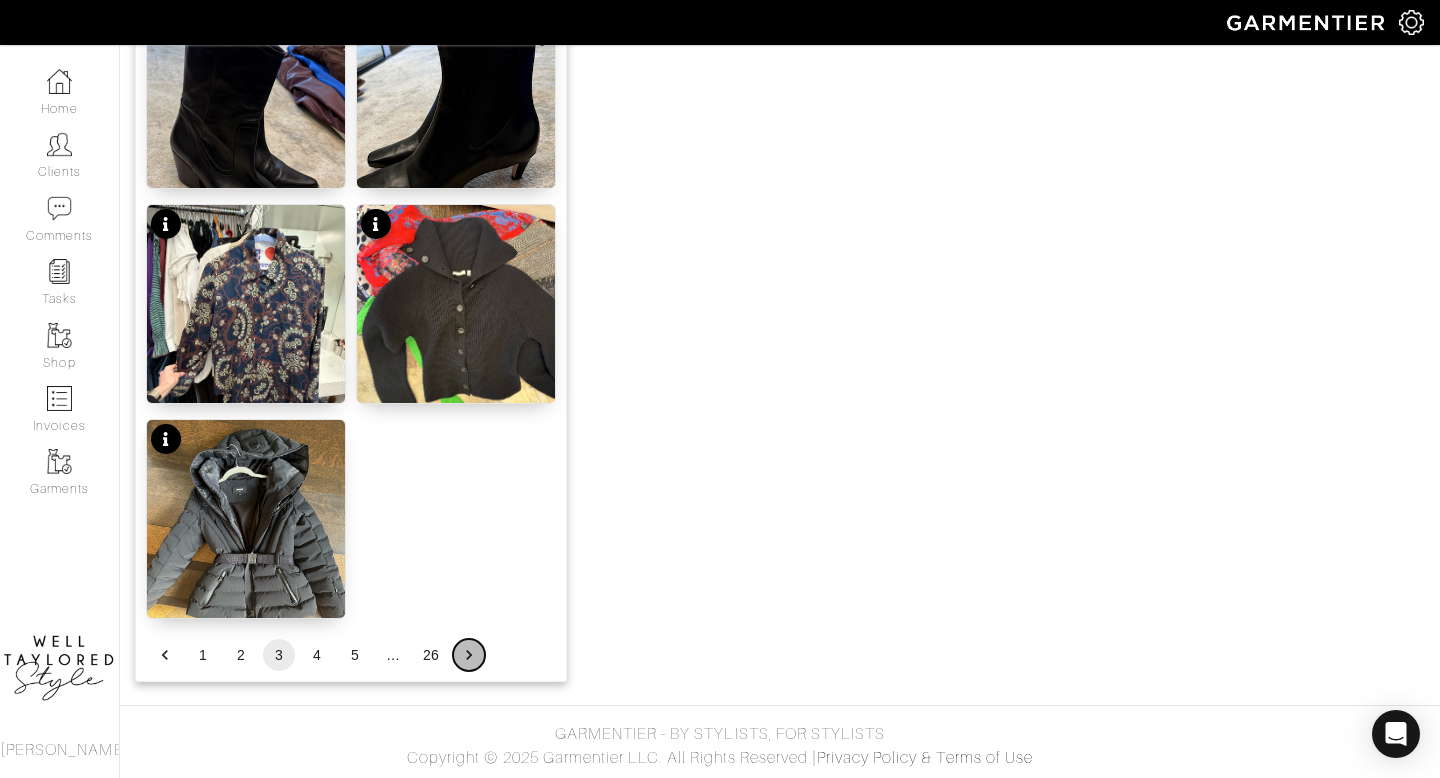 click 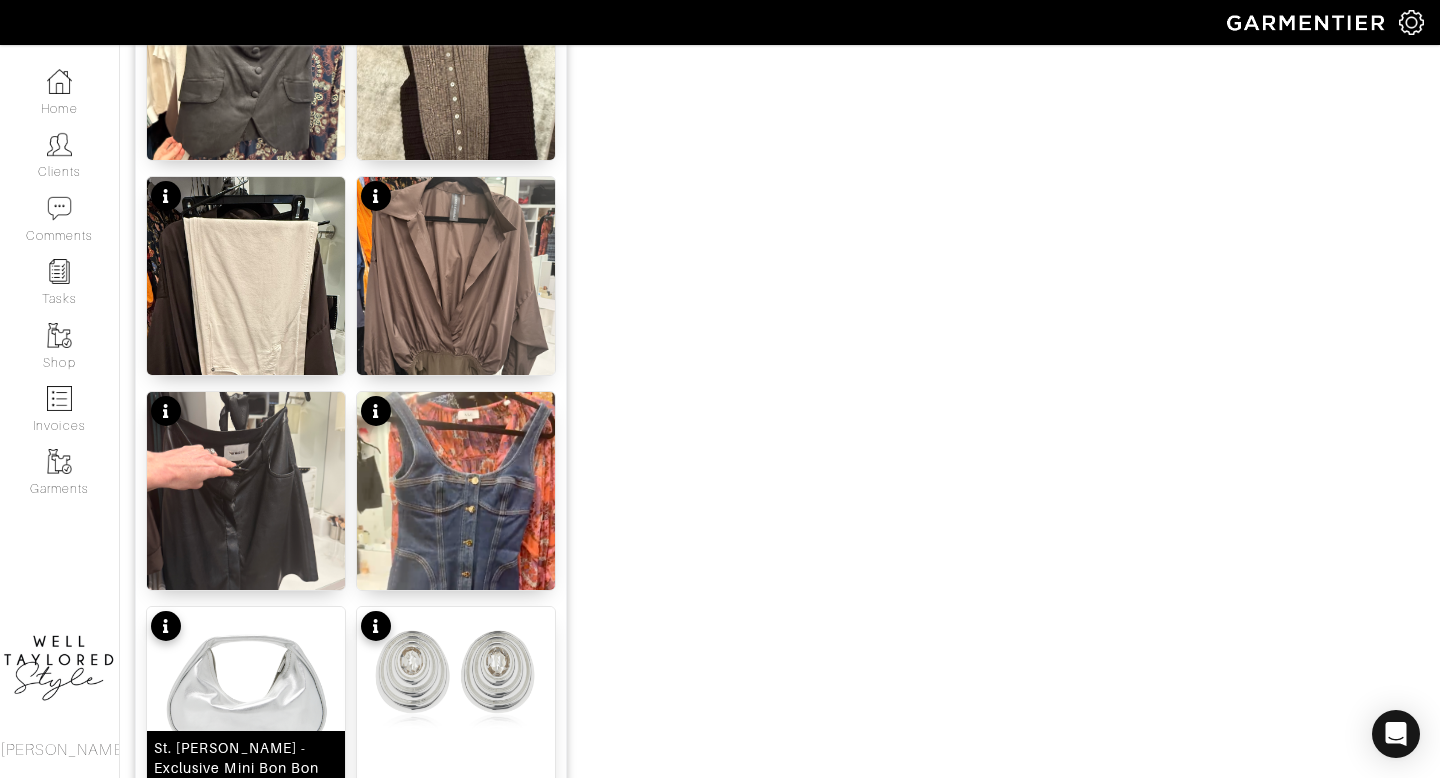 scroll, scrollTop: 2492, scrollLeft: 0, axis: vertical 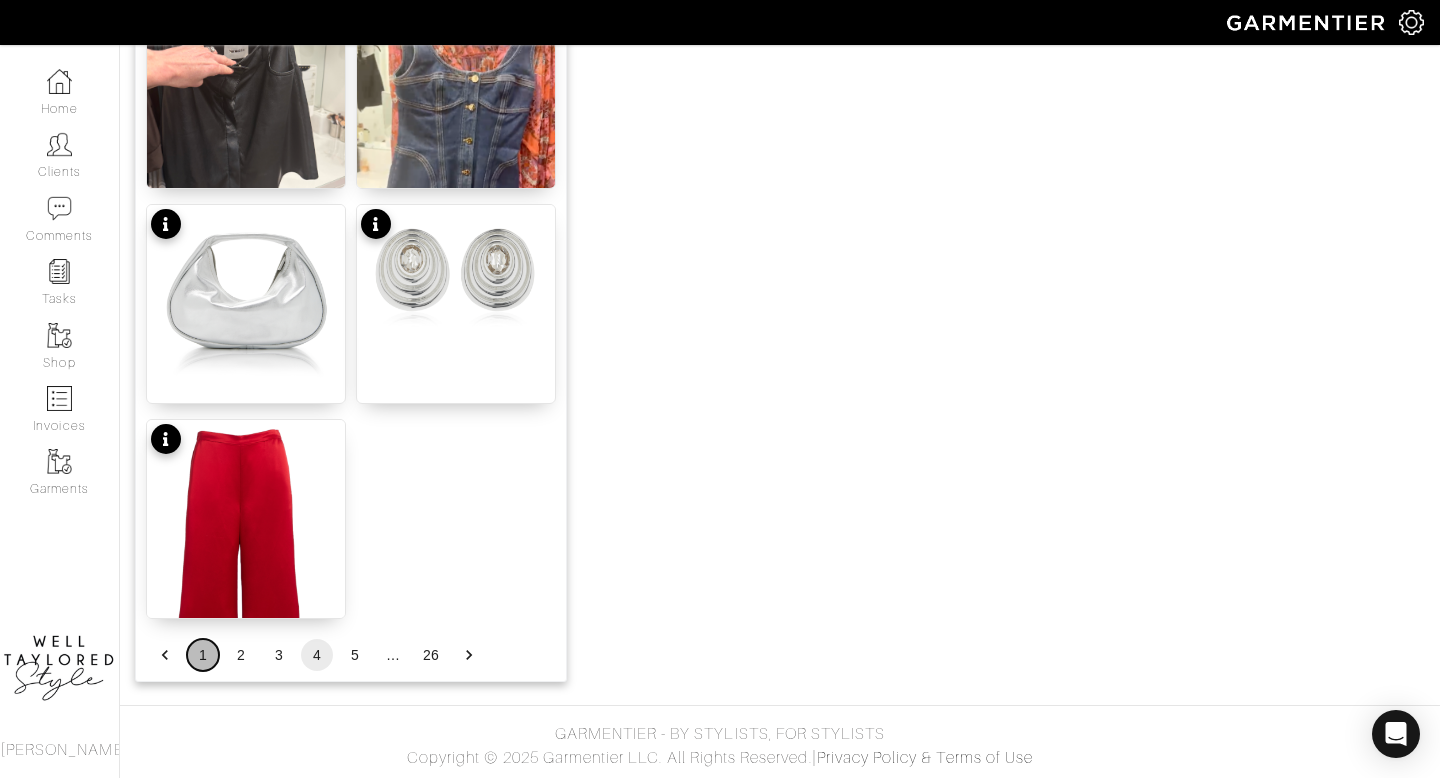 click on "1" at bounding box center [203, 655] 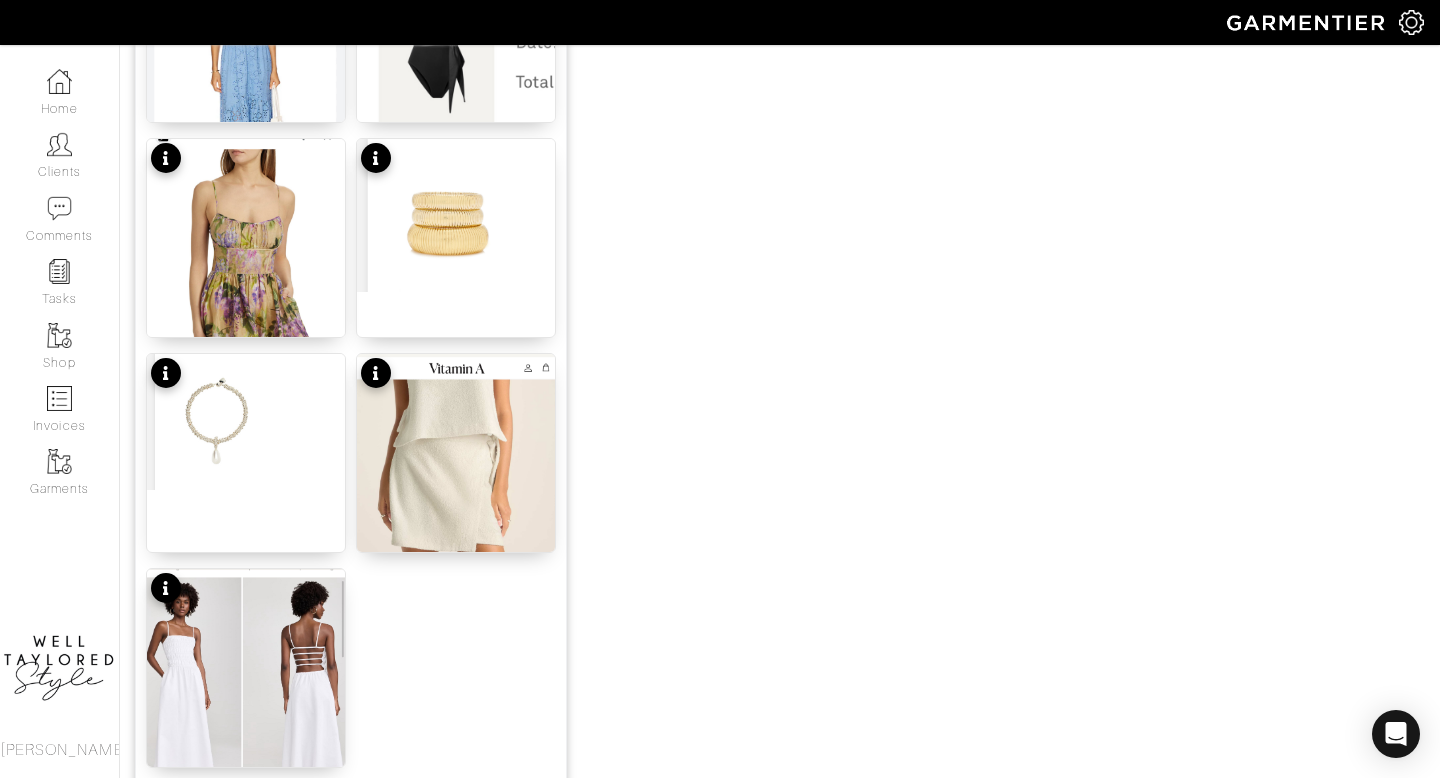 scroll, scrollTop: 2492, scrollLeft: 0, axis: vertical 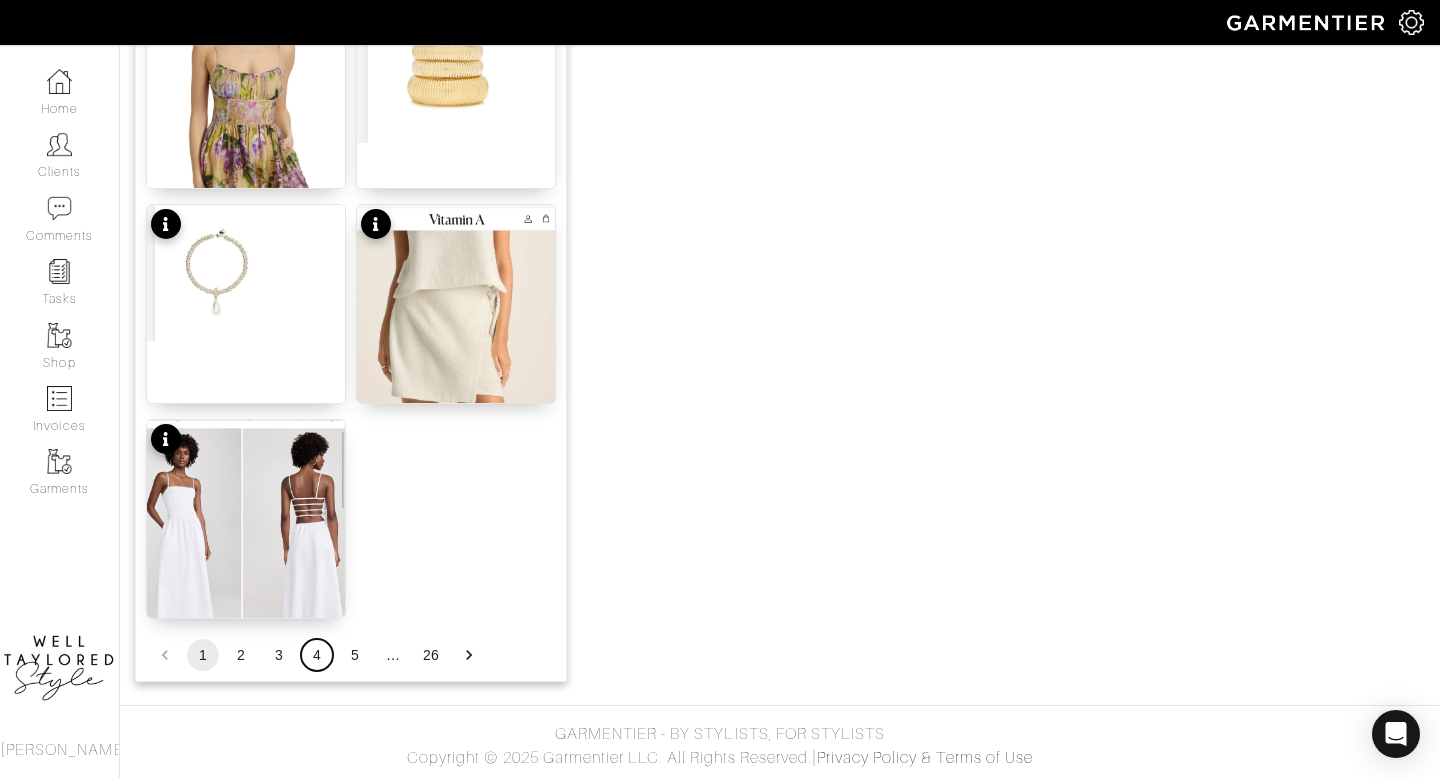 click on "4" at bounding box center [317, 655] 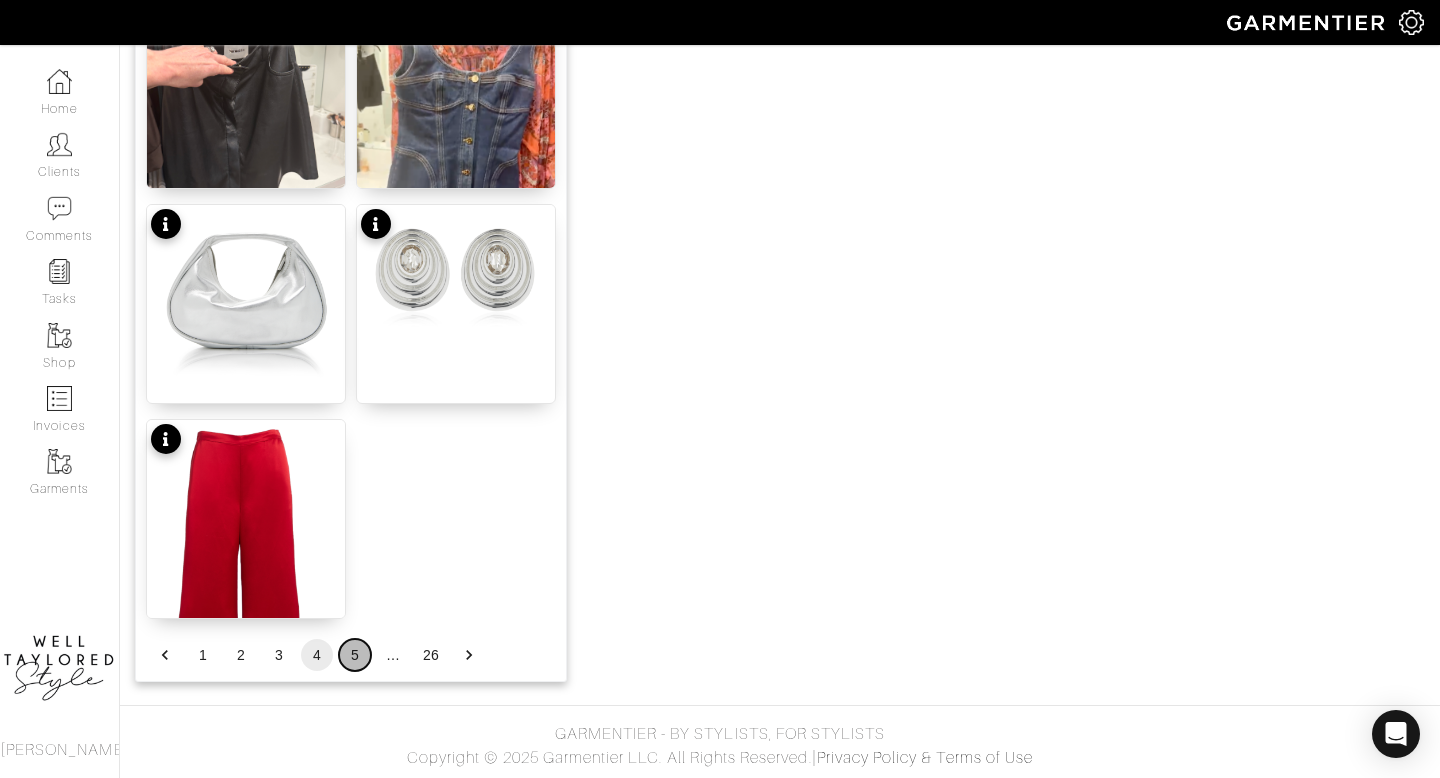 click on "5" at bounding box center (355, 655) 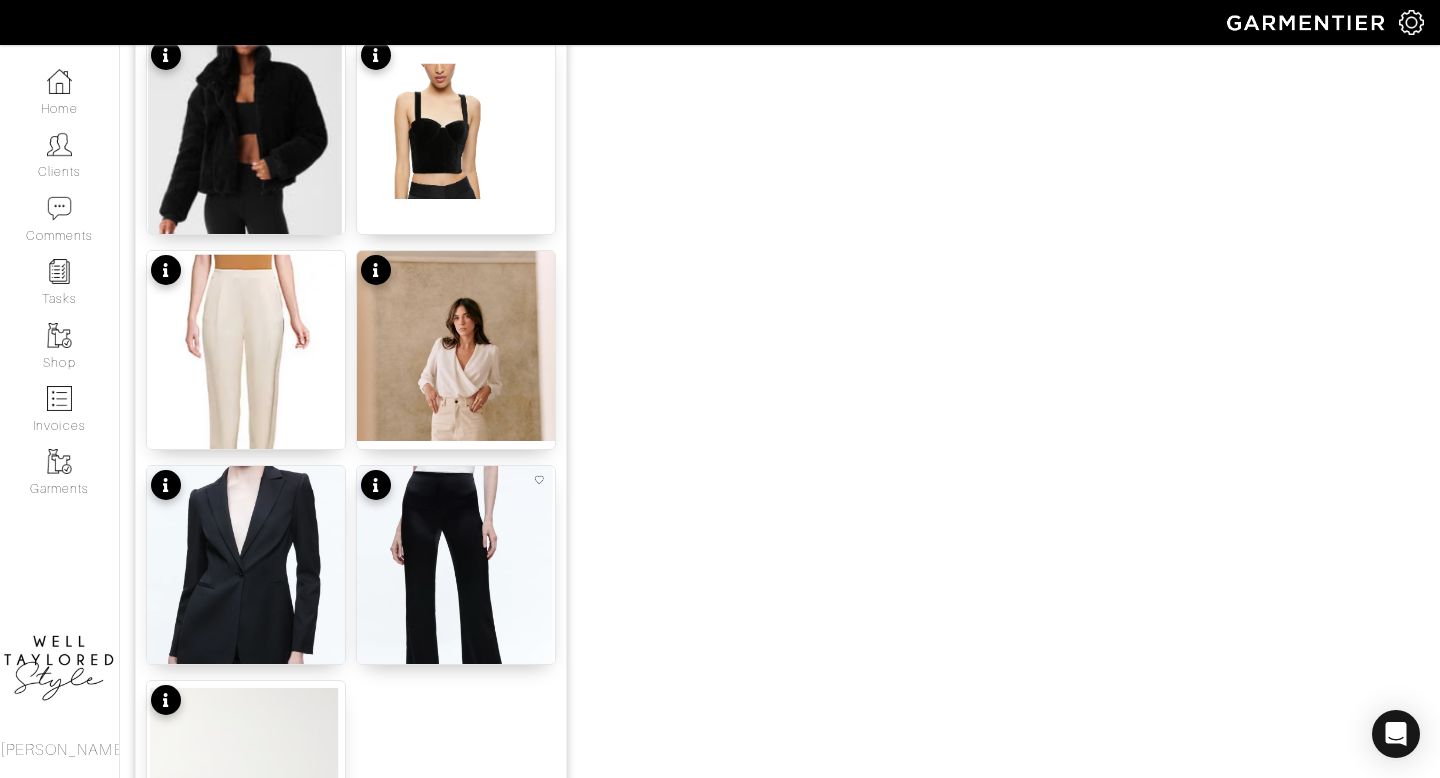 scroll, scrollTop: 2220, scrollLeft: 0, axis: vertical 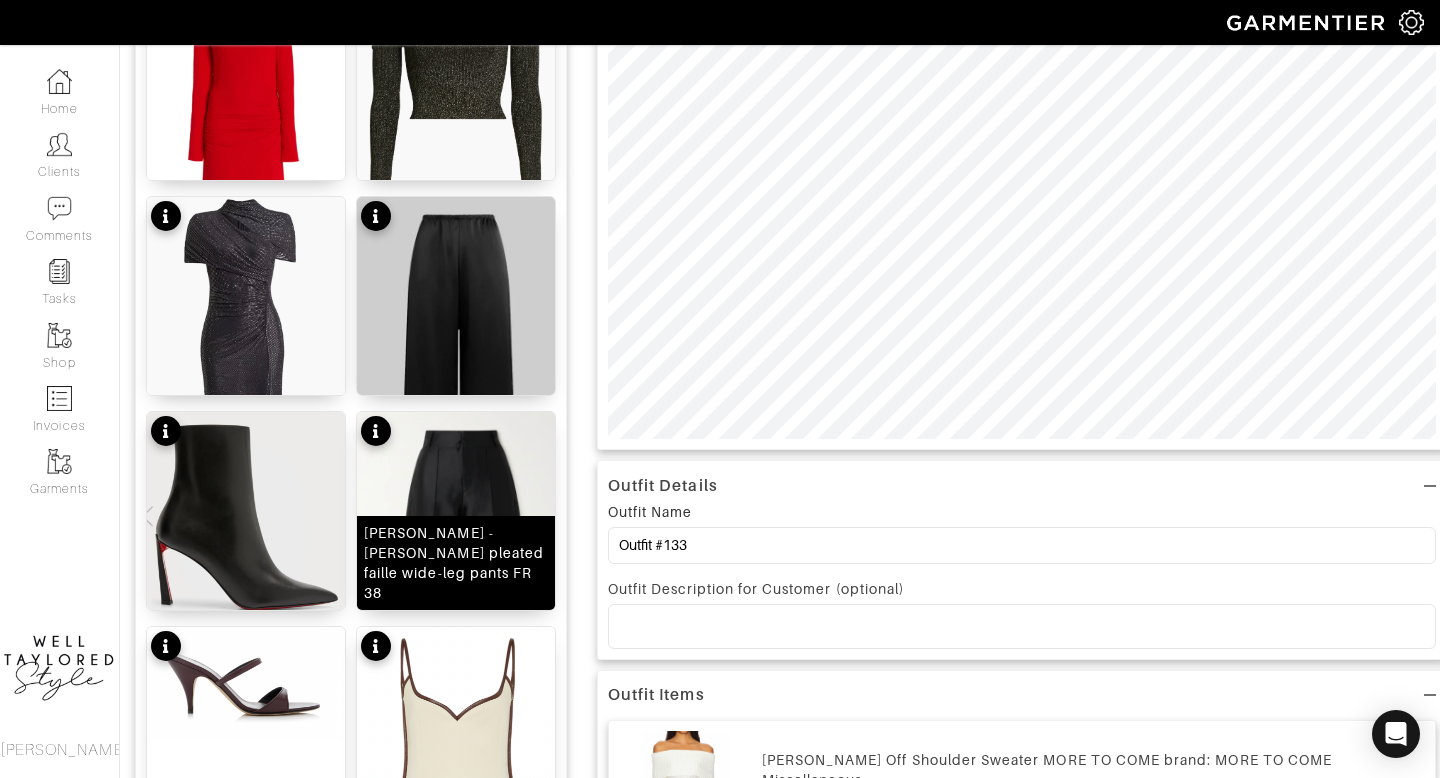 click at bounding box center [456, 575] 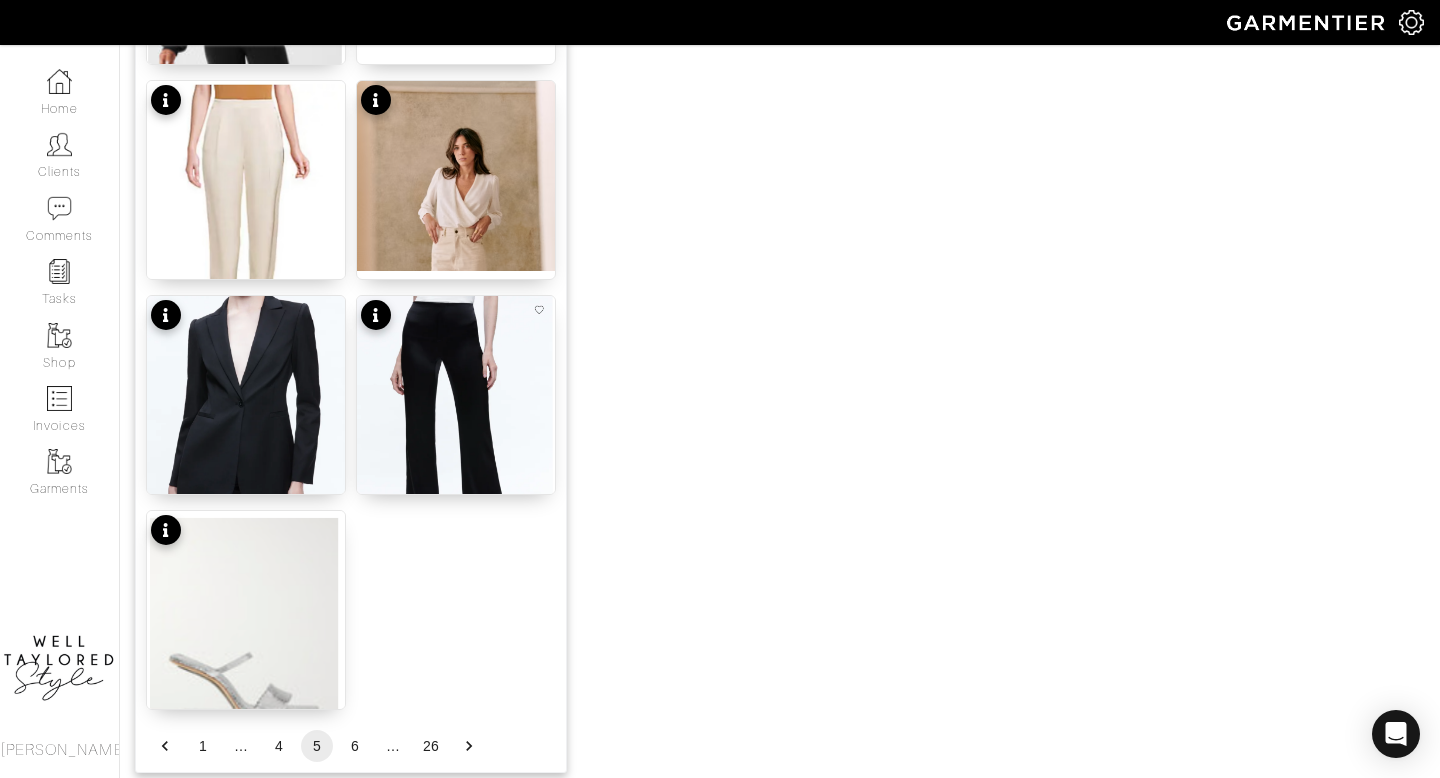 scroll, scrollTop: 2492, scrollLeft: 0, axis: vertical 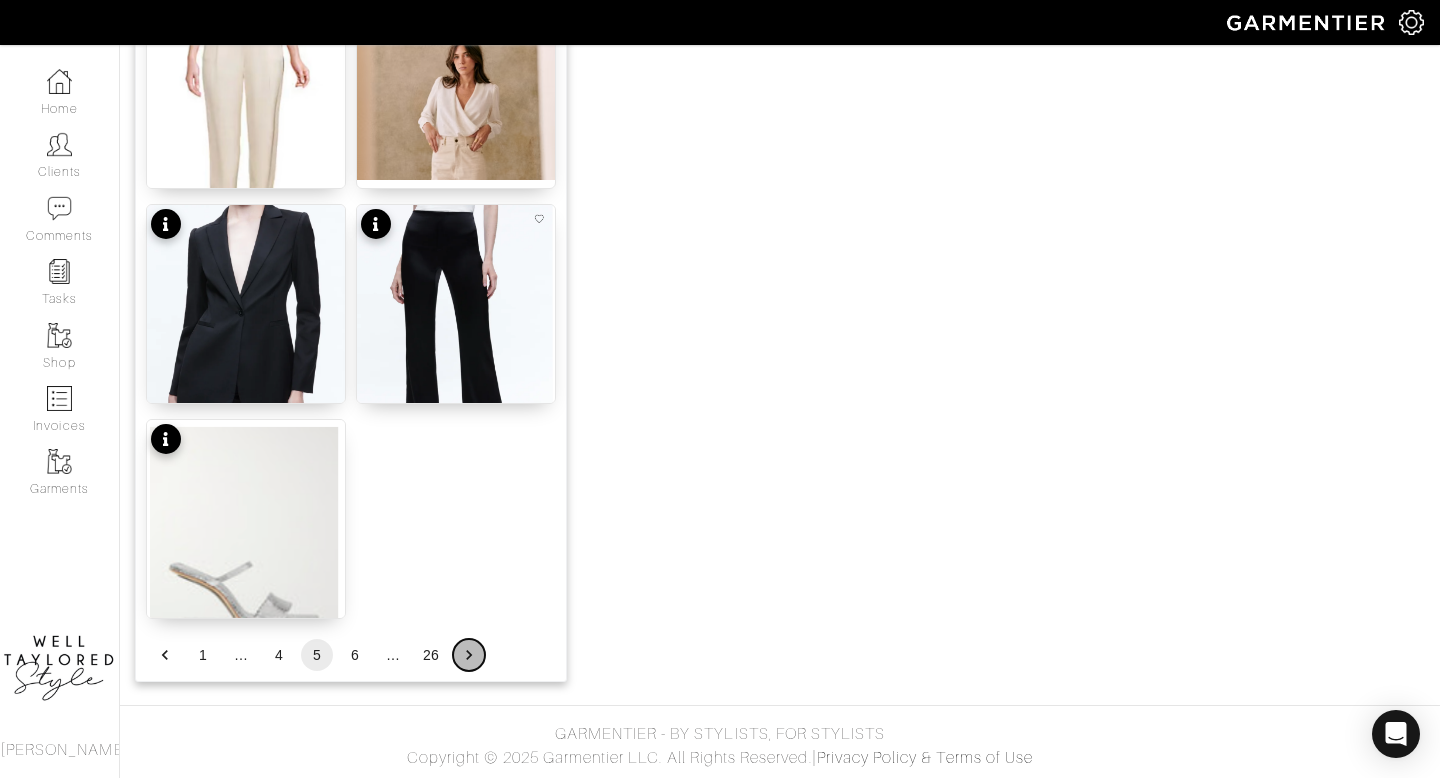 click 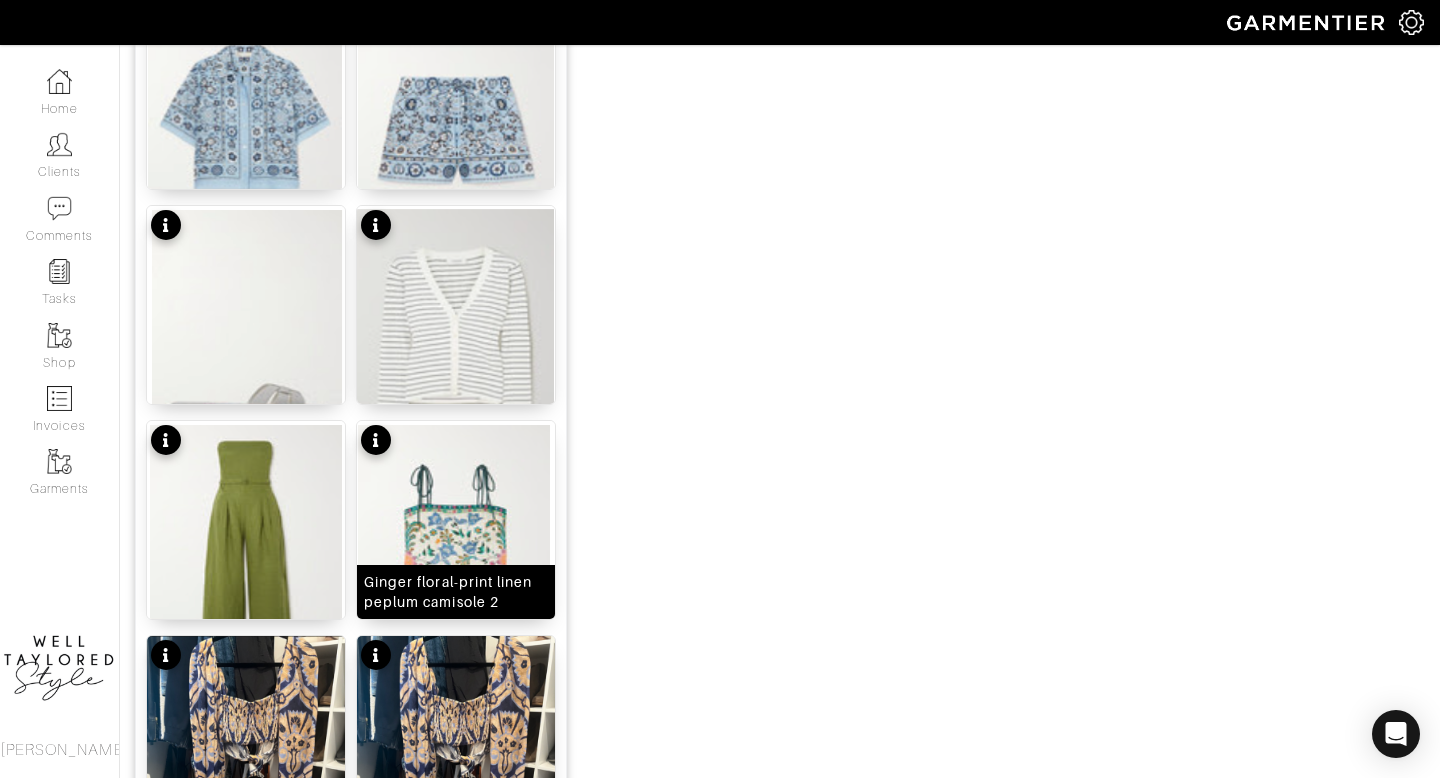scroll, scrollTop: 1838, scrollLeft: 0, axis: vertical 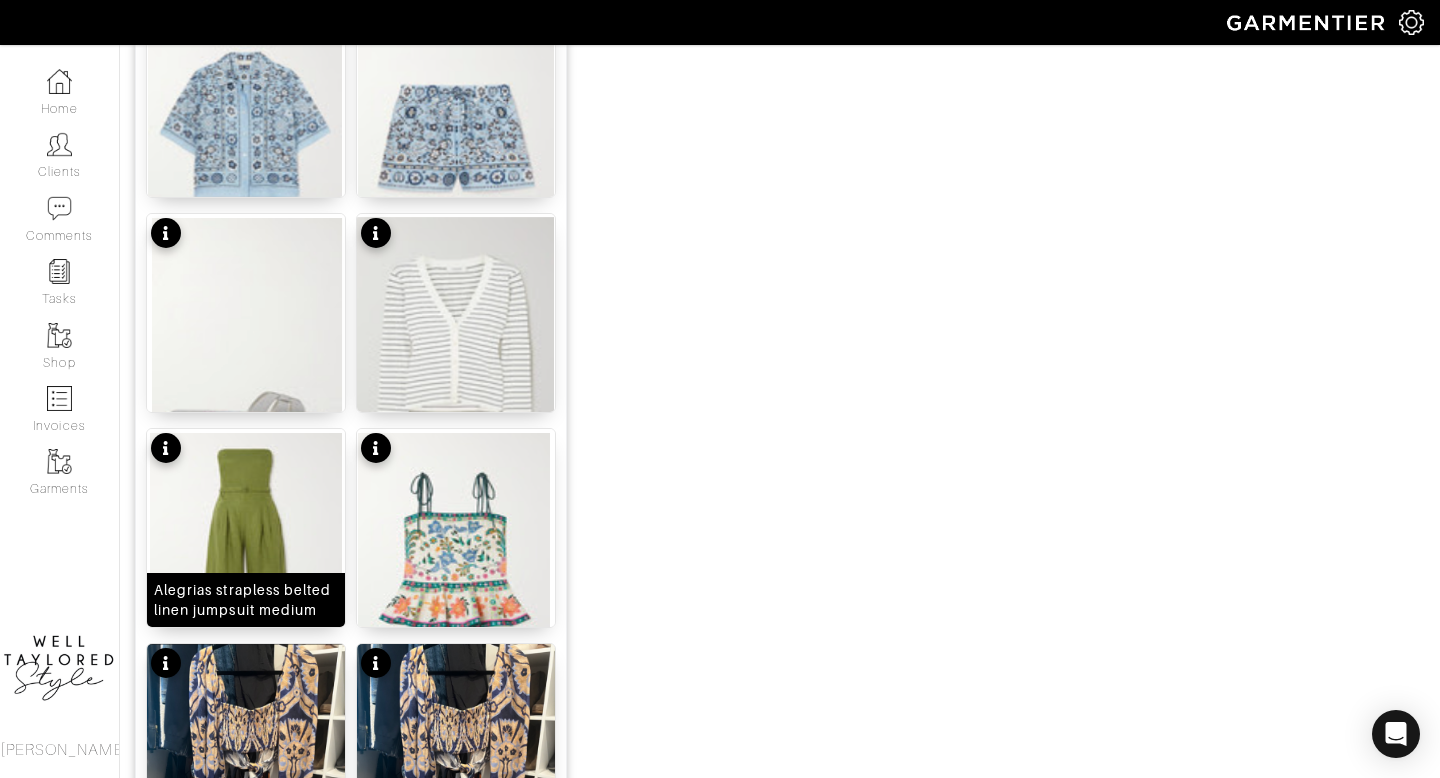 click at bounding box center [246, 562] 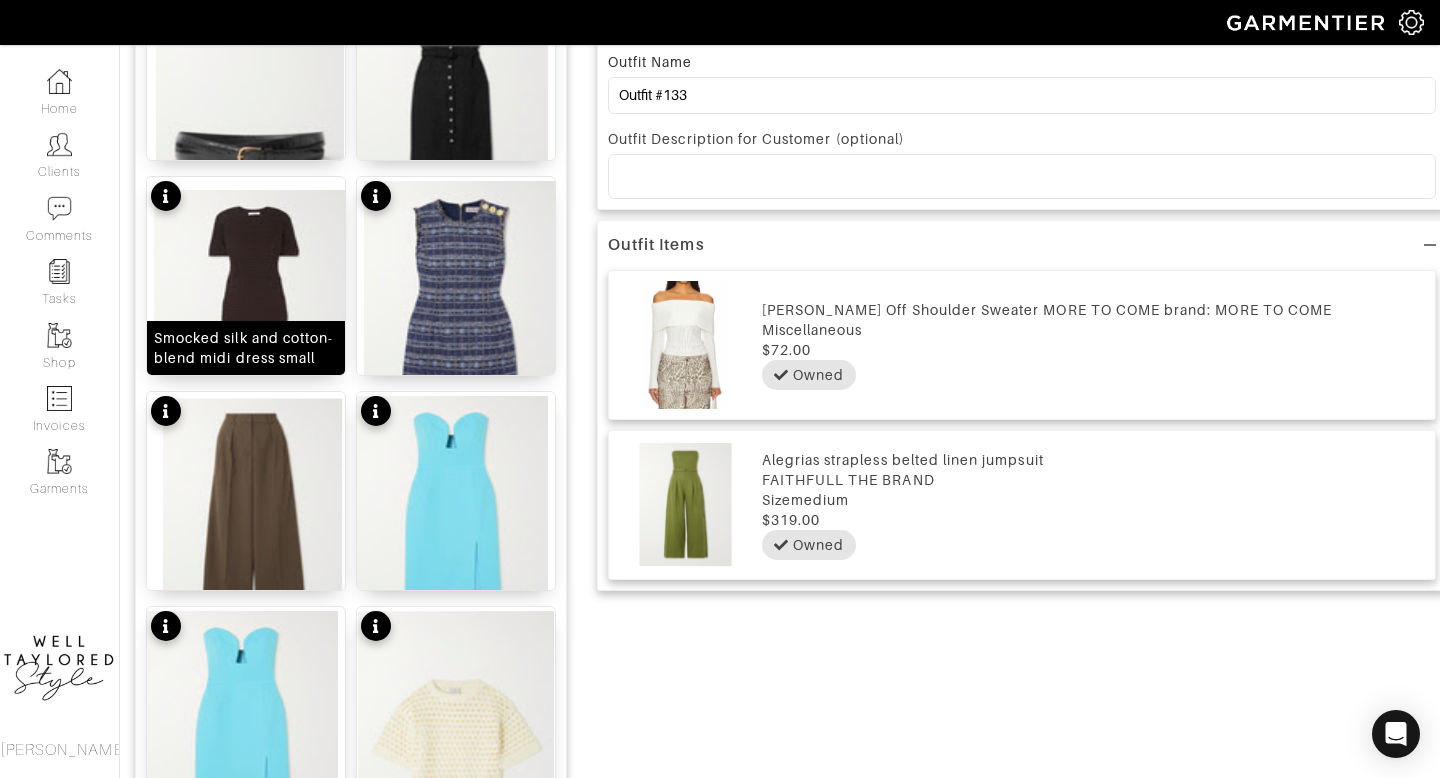 scroll, scrollTop: 807, scrollLeft: 0, axis: vertical 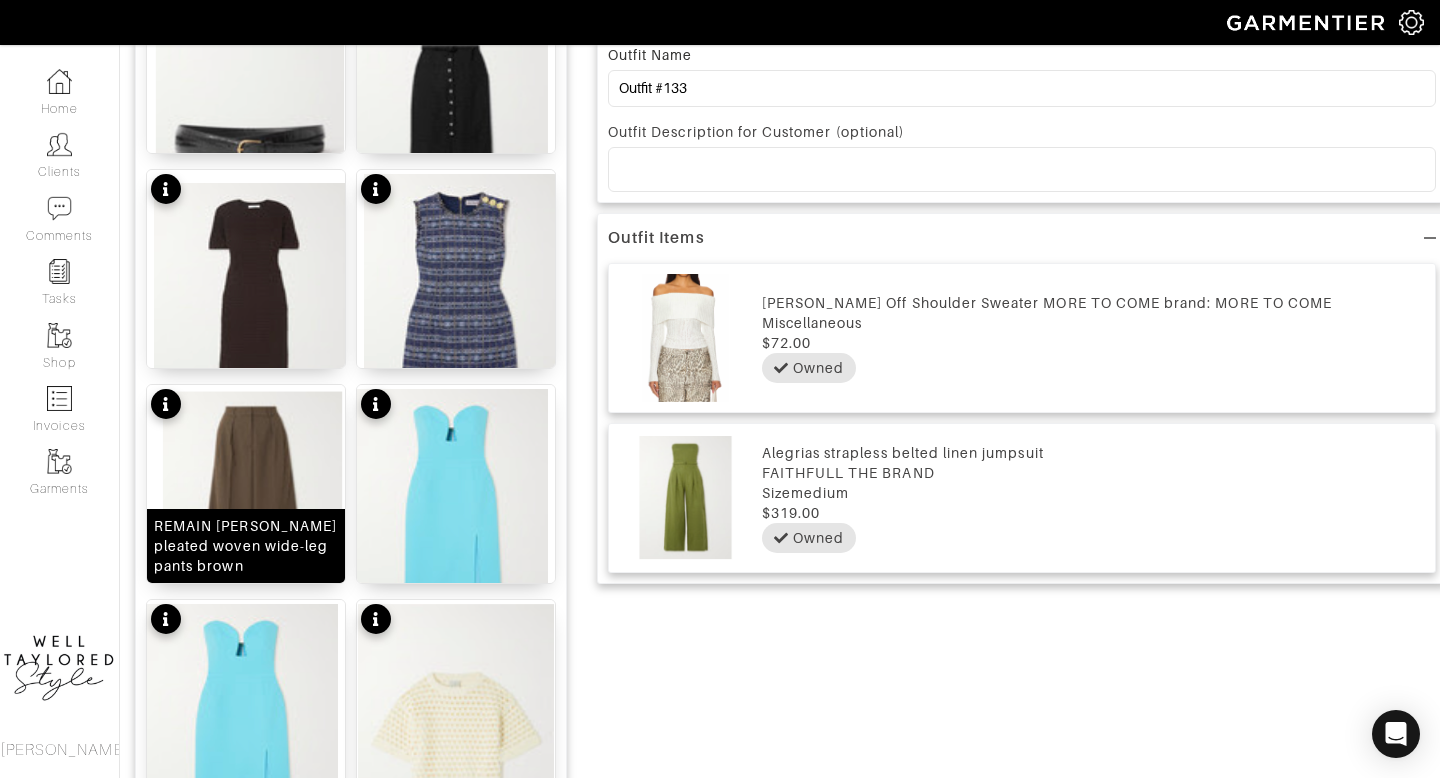 click at bounding box center [246, 508] 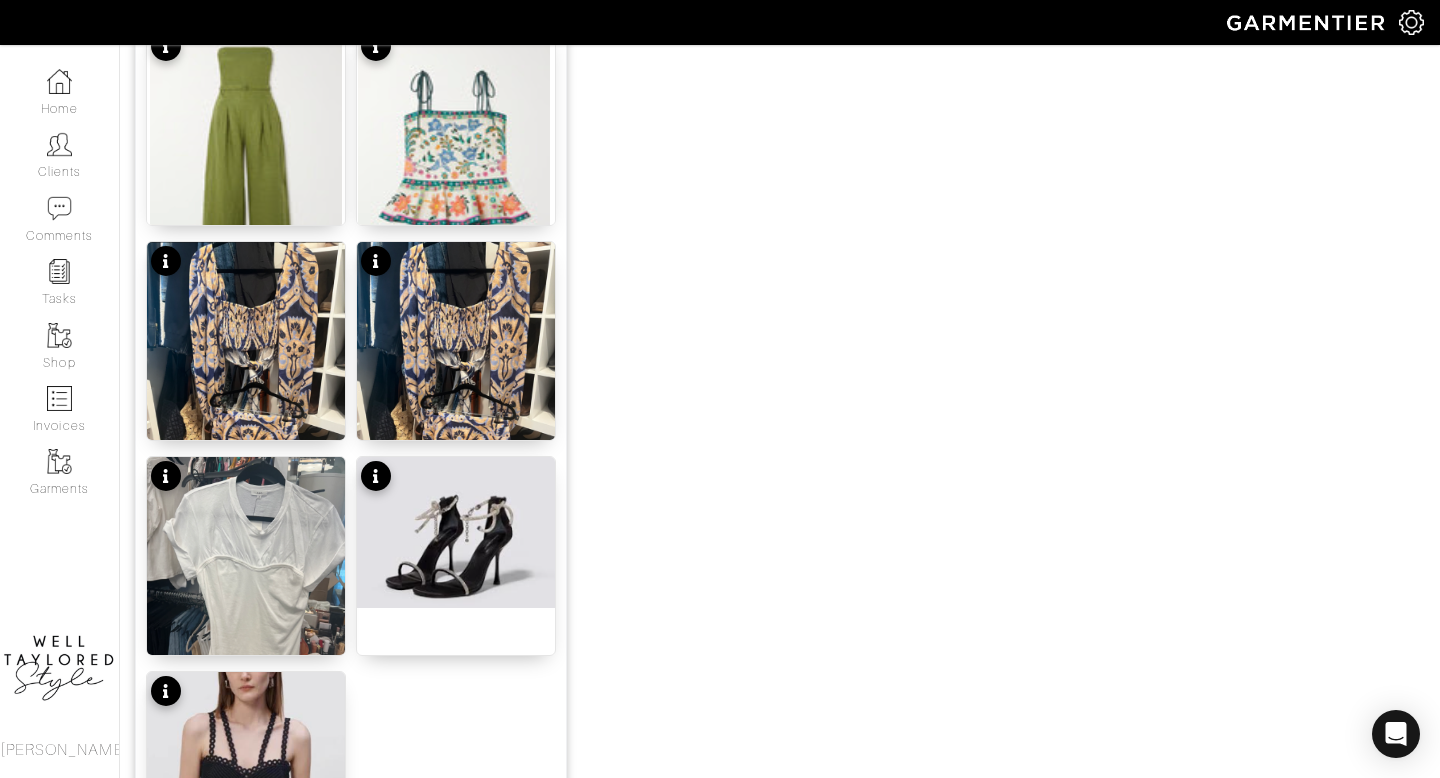 scroll, scrollTop: 2492, scrollLeft: 0, axis: vertical 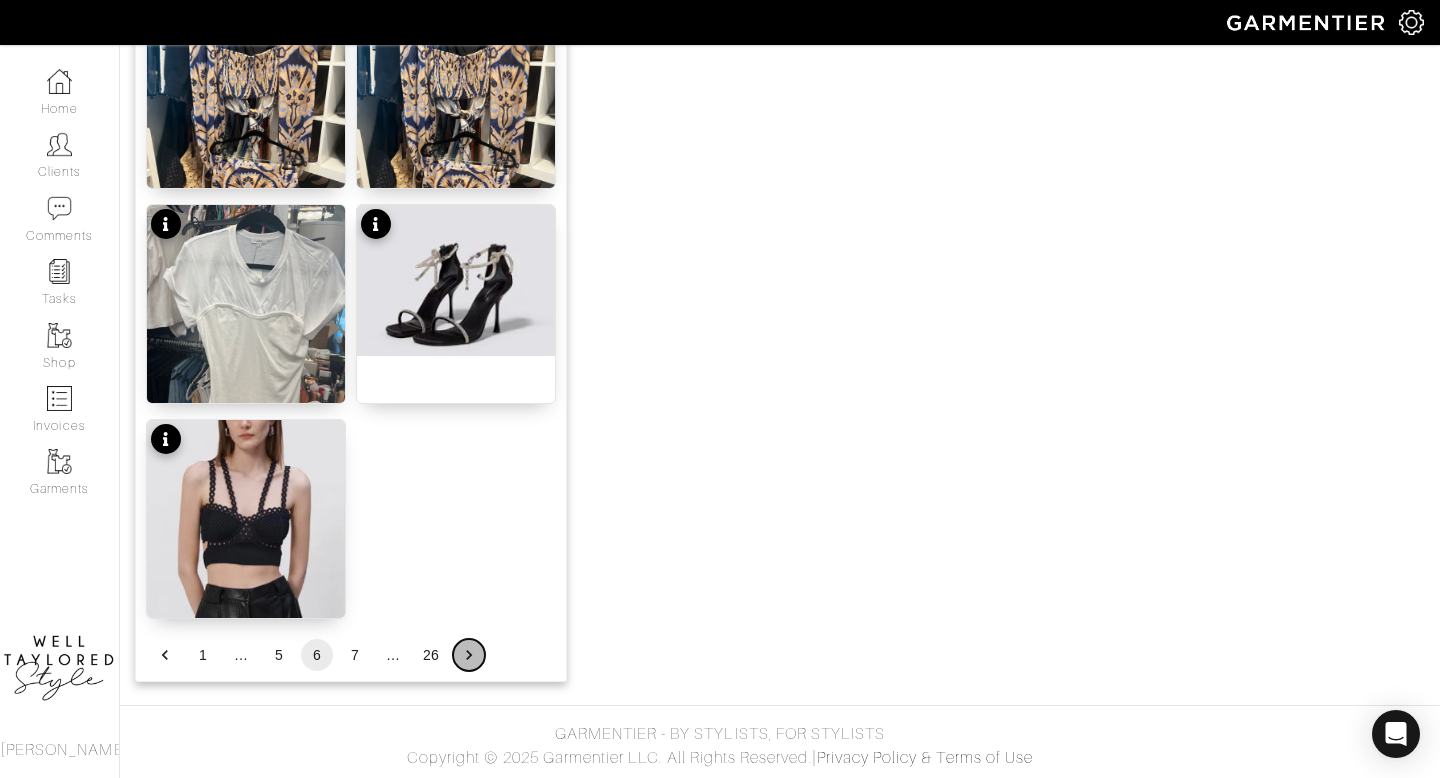 click 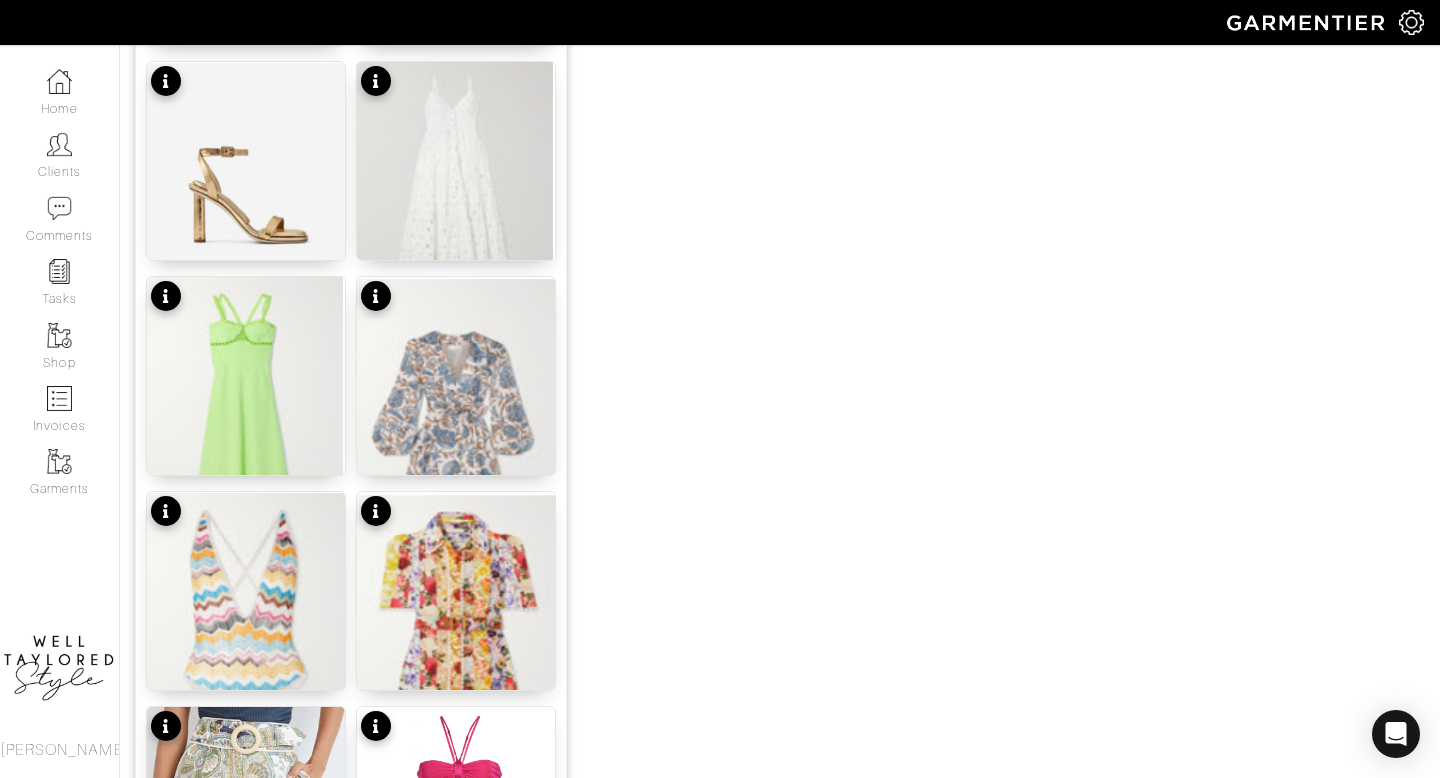 scroll, scrollTop: 2492, scrollLeft: 0, axis: vertical 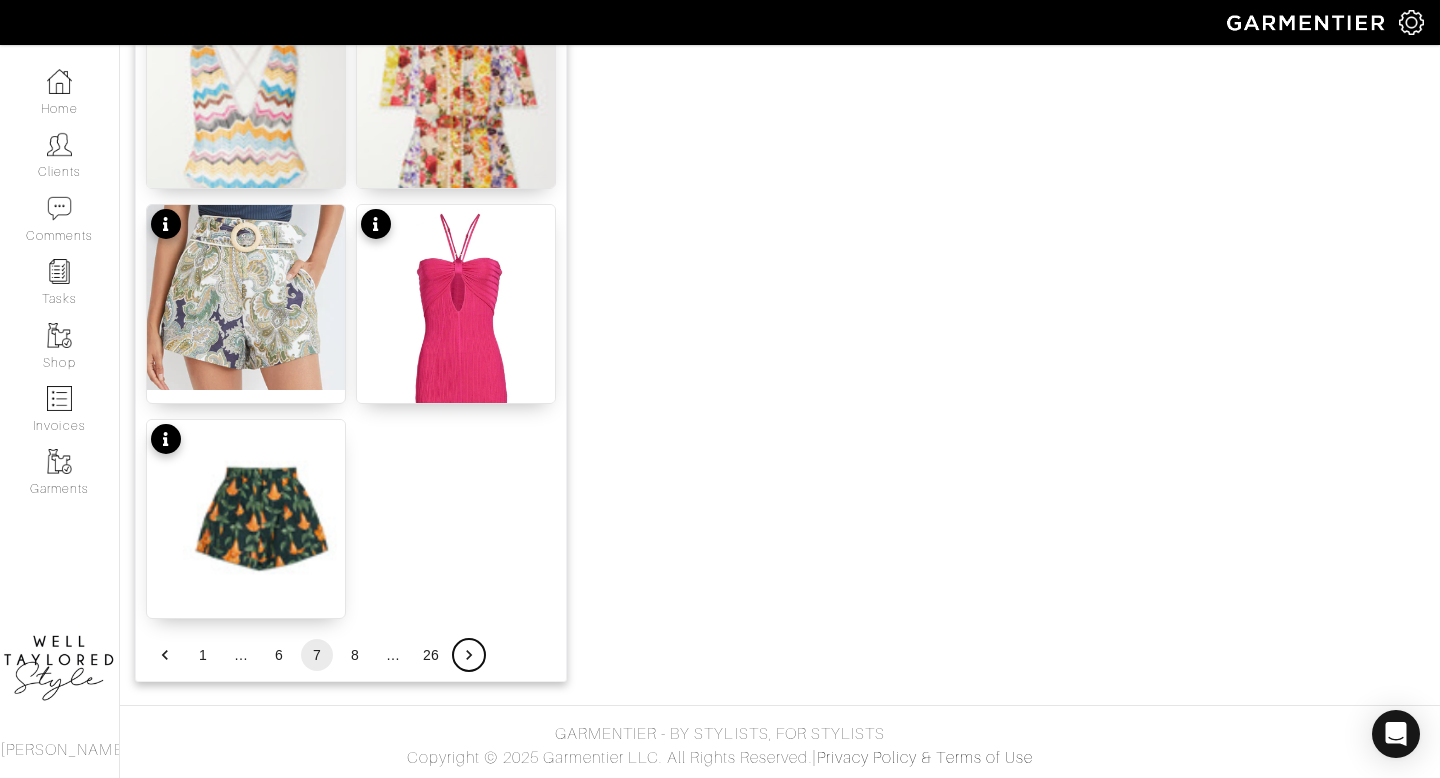 click 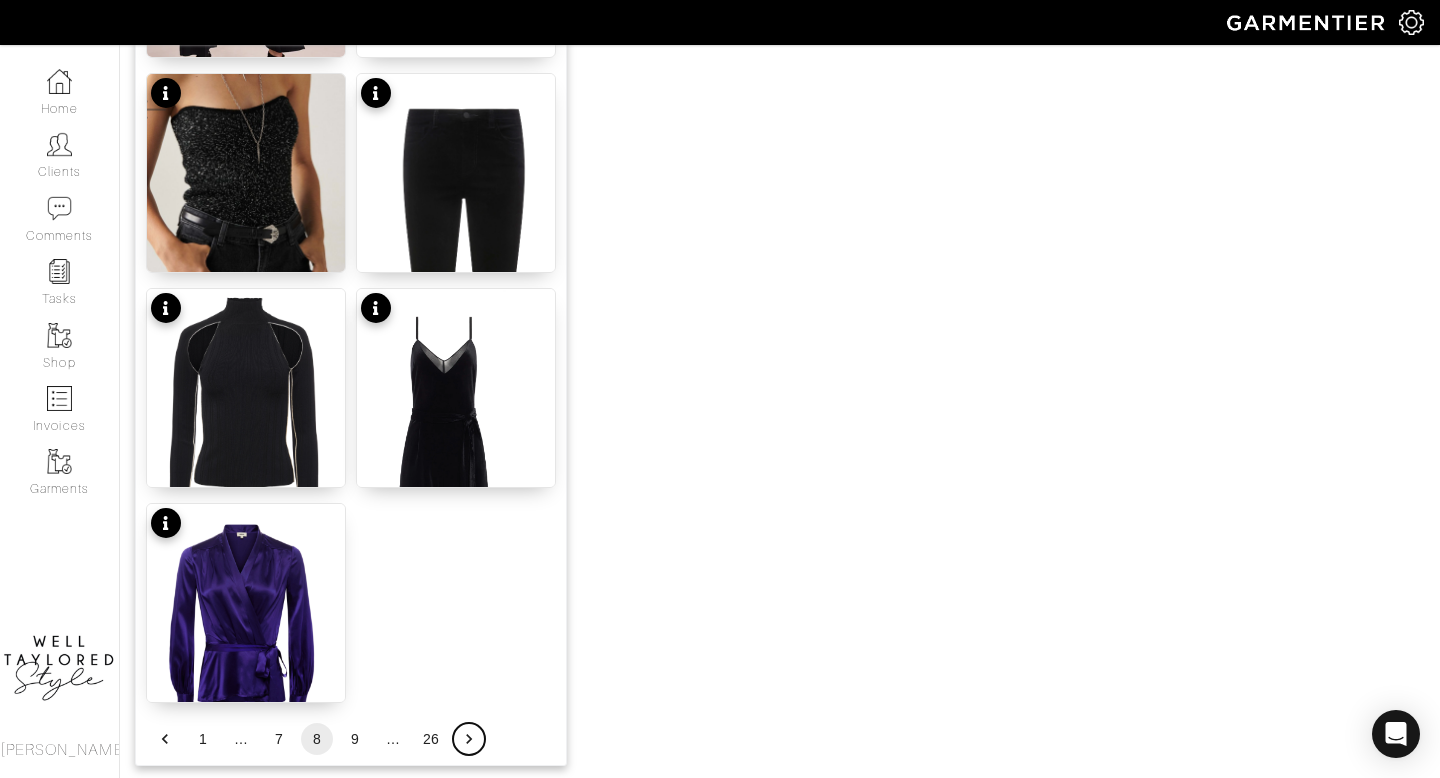 scroll, scrollTop: 2492, scrollLeft: 0, axis: vertical 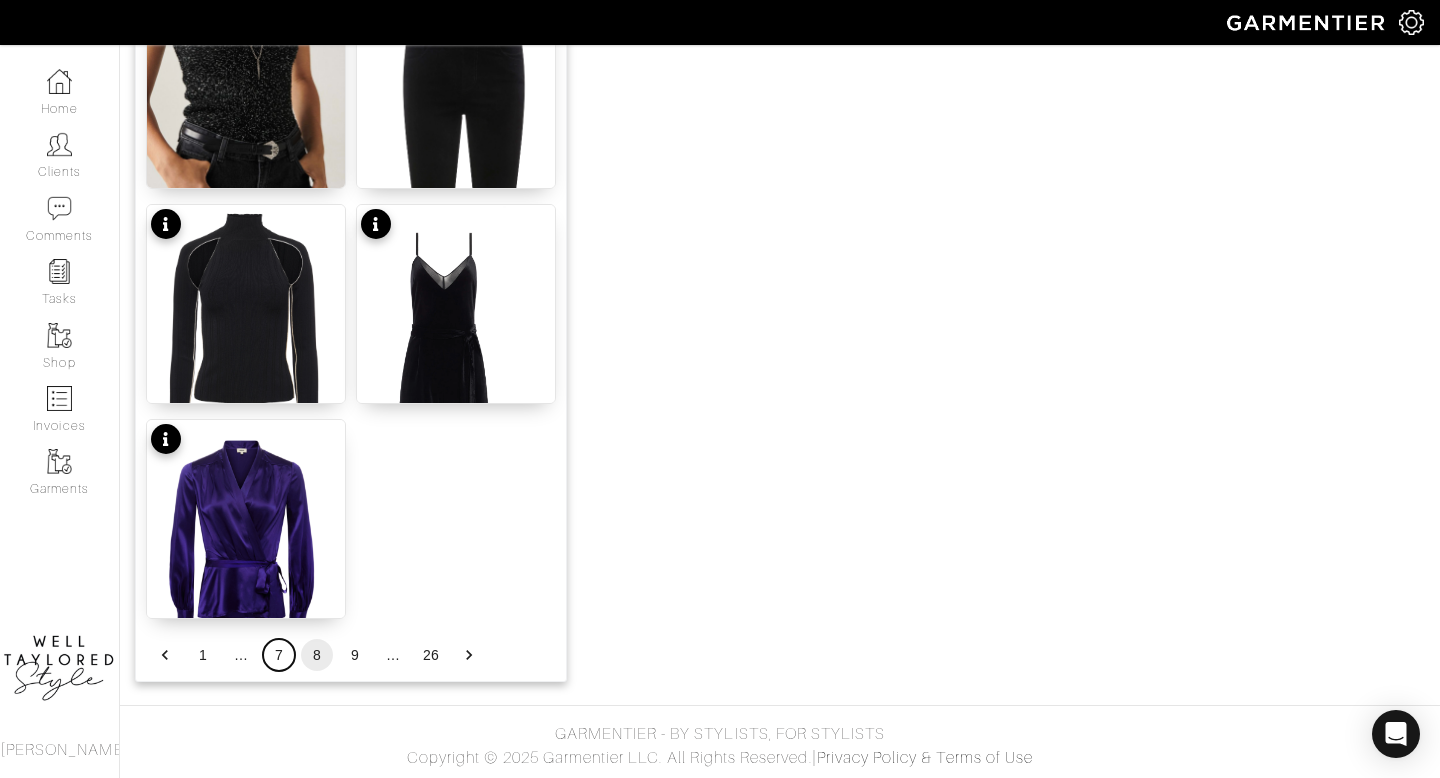 click on "7" at bounding box center (279, 655) 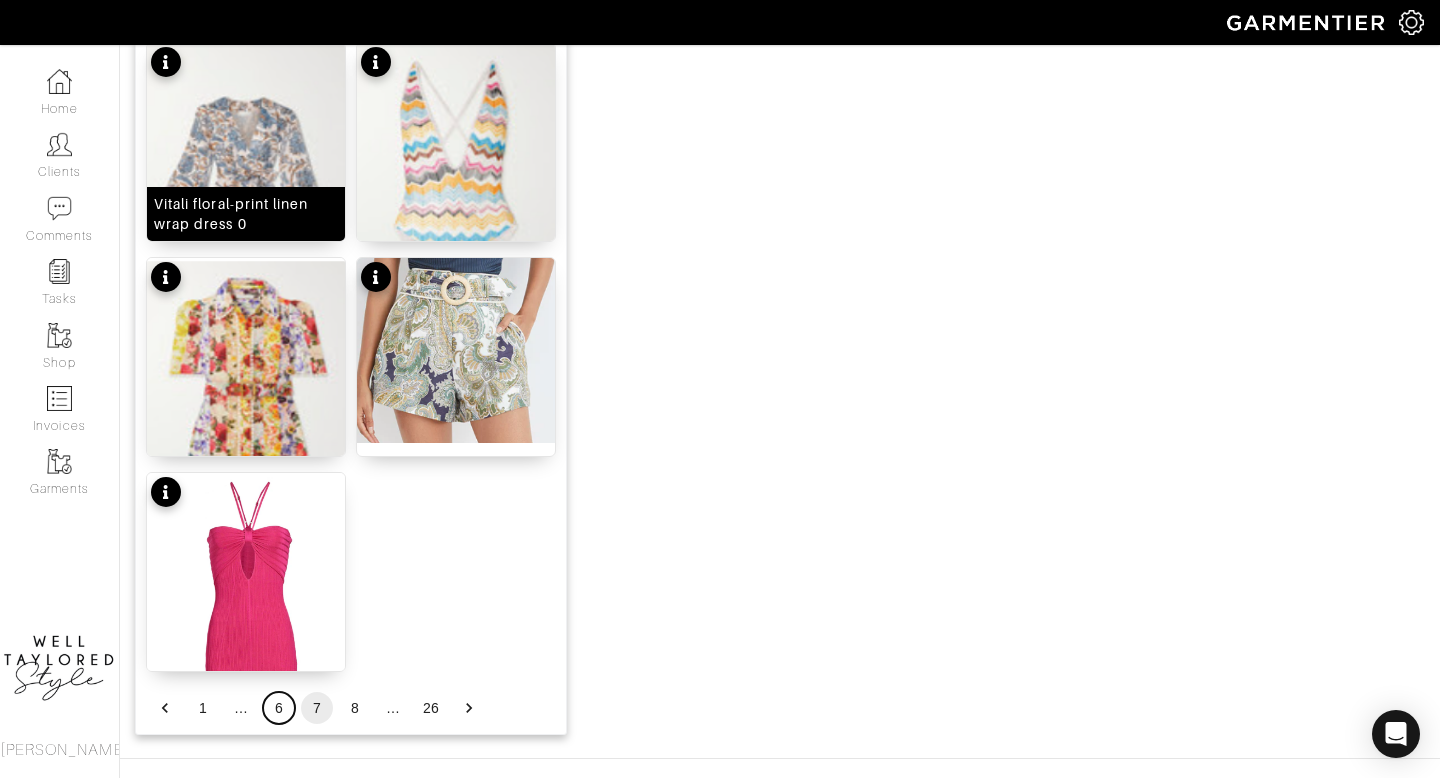scroll, scrollTop: 2446, scrollLeft: 0, axis: vertical 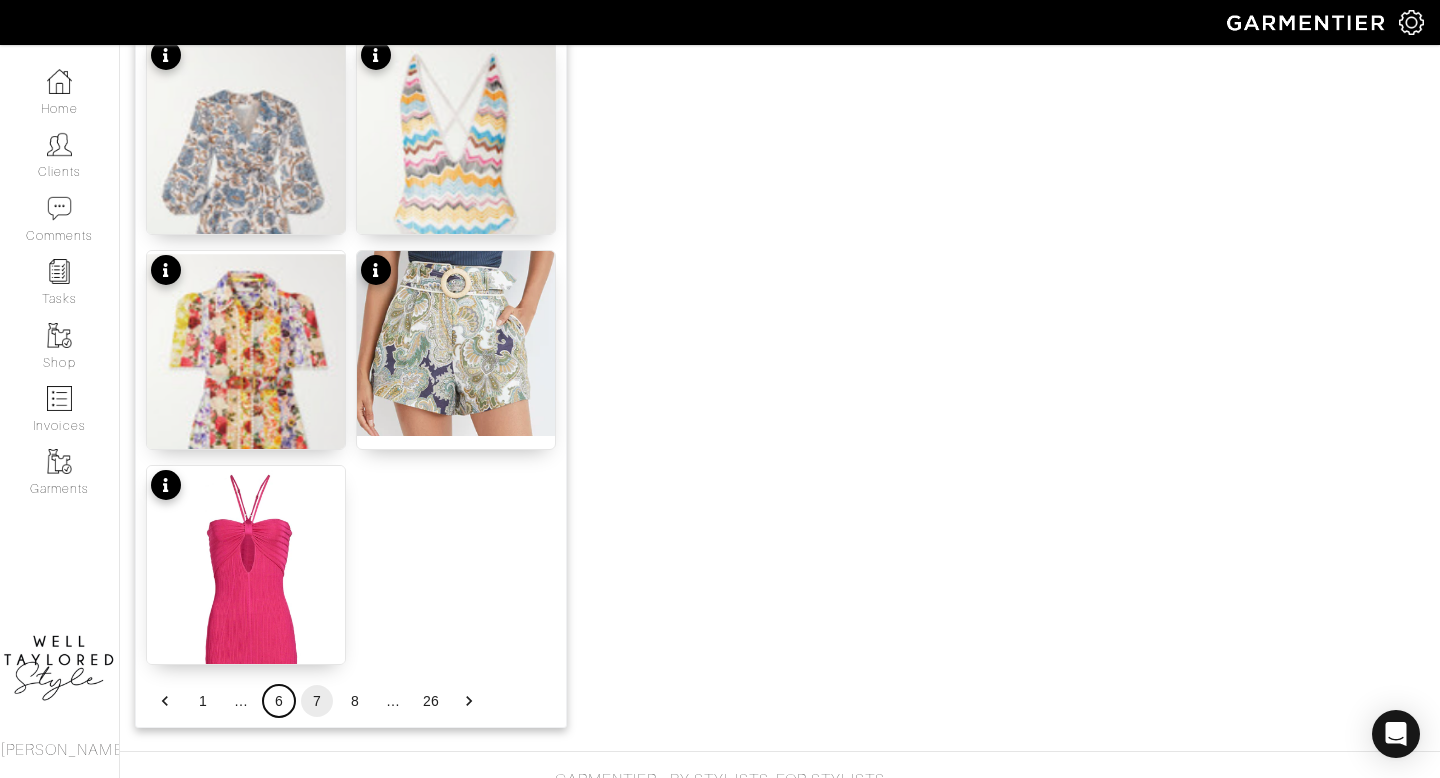 click on "6" at bounding box center (279, 701) 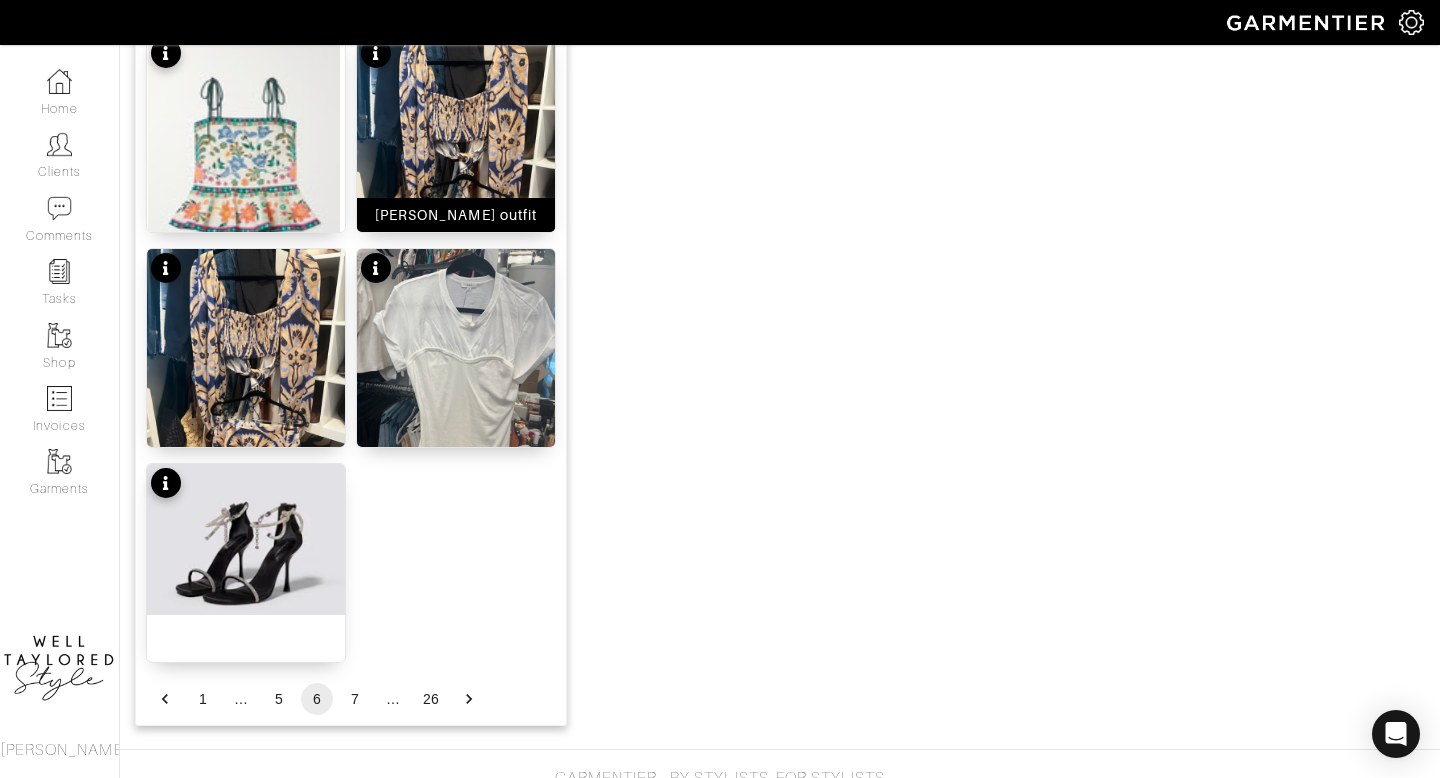 scroll, scrollTop: 2492, scrollLeft: 0, axis: vertical 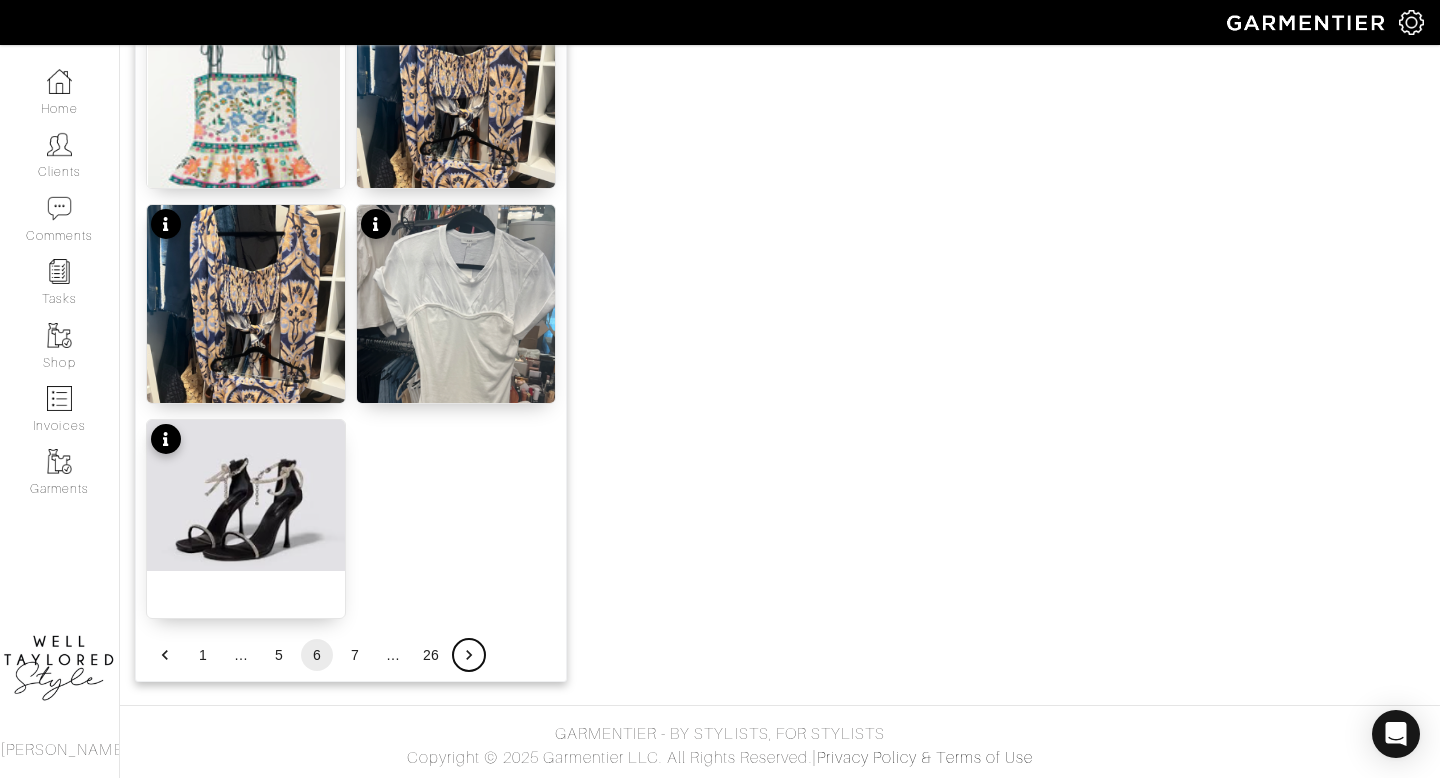 click 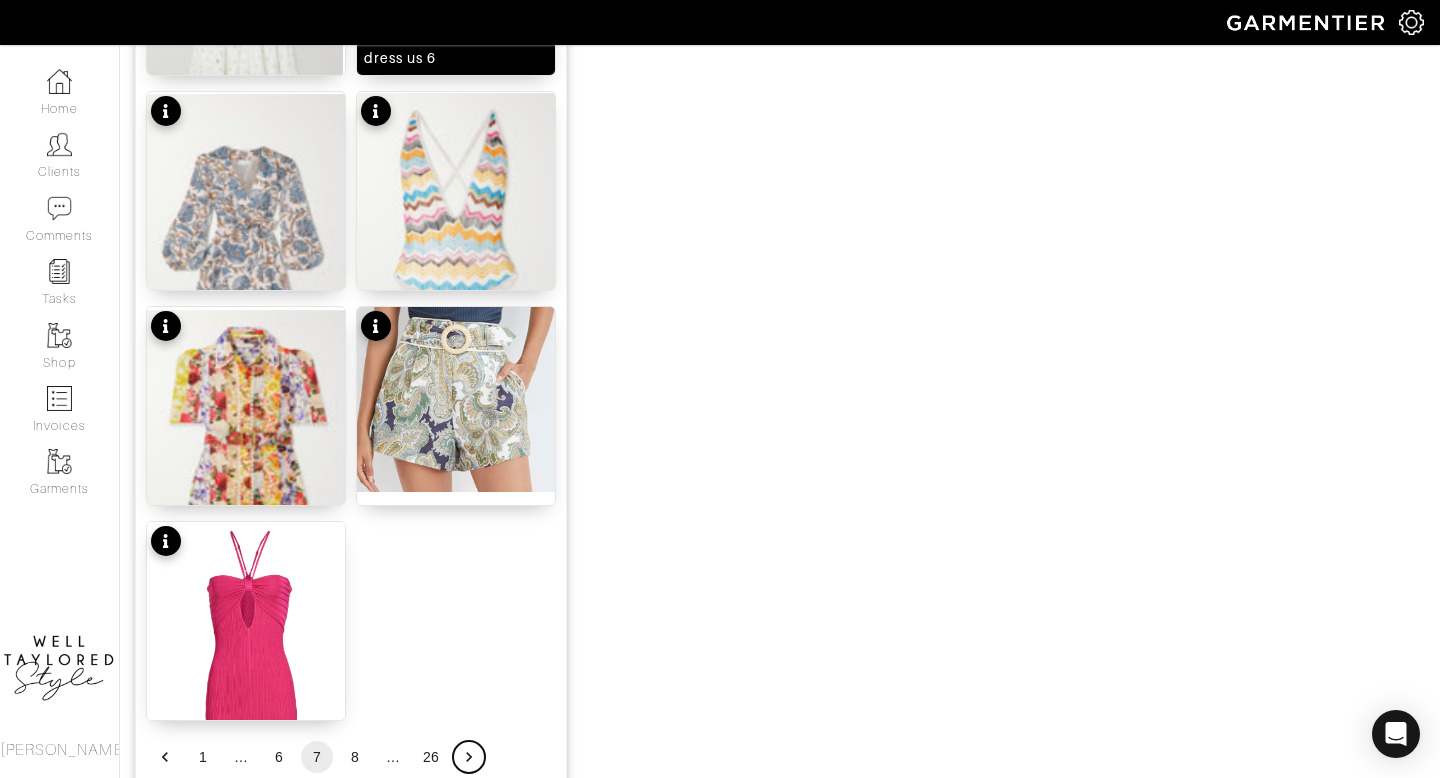 scroll, scrollTop: 2492, scrollLeft: 0, axis: vertical 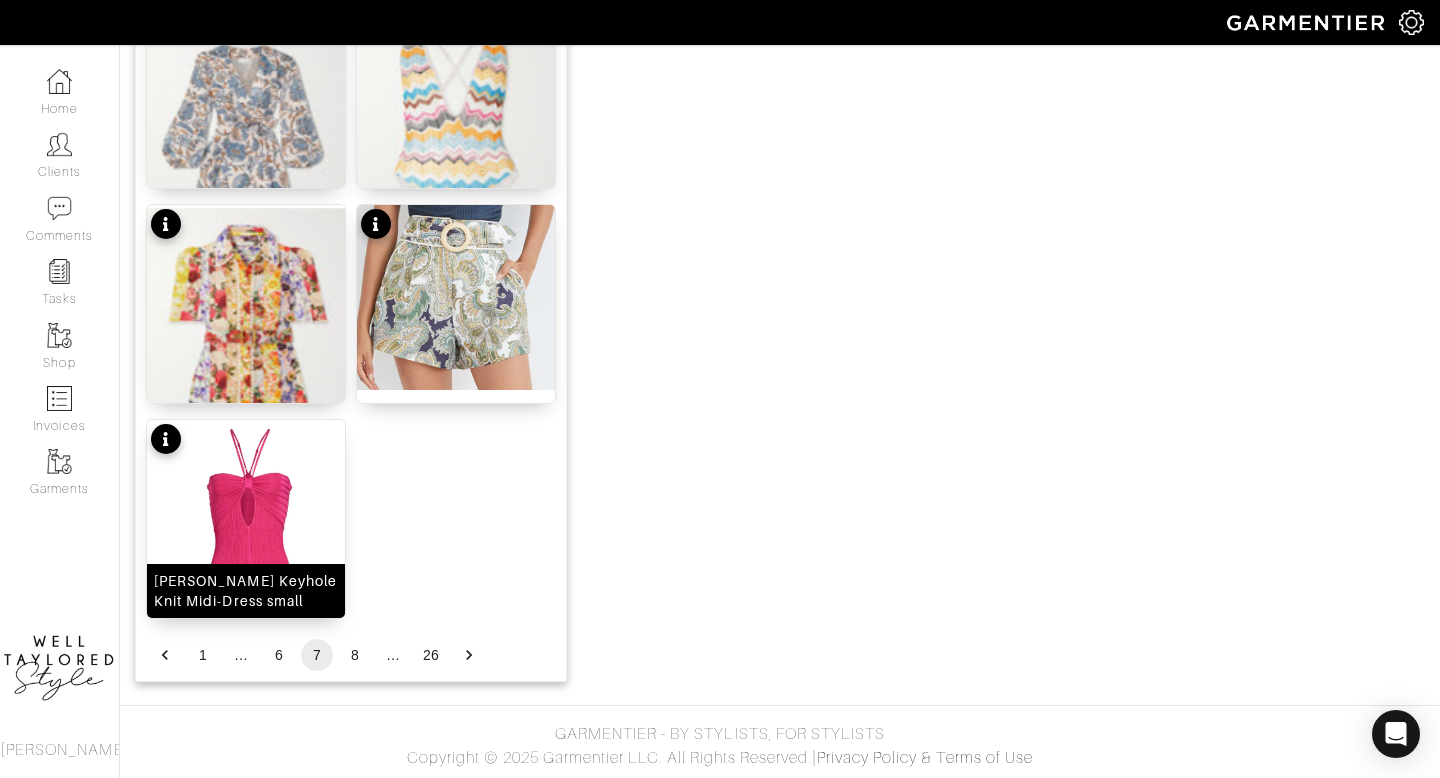 click at bounding box center [246, 610] 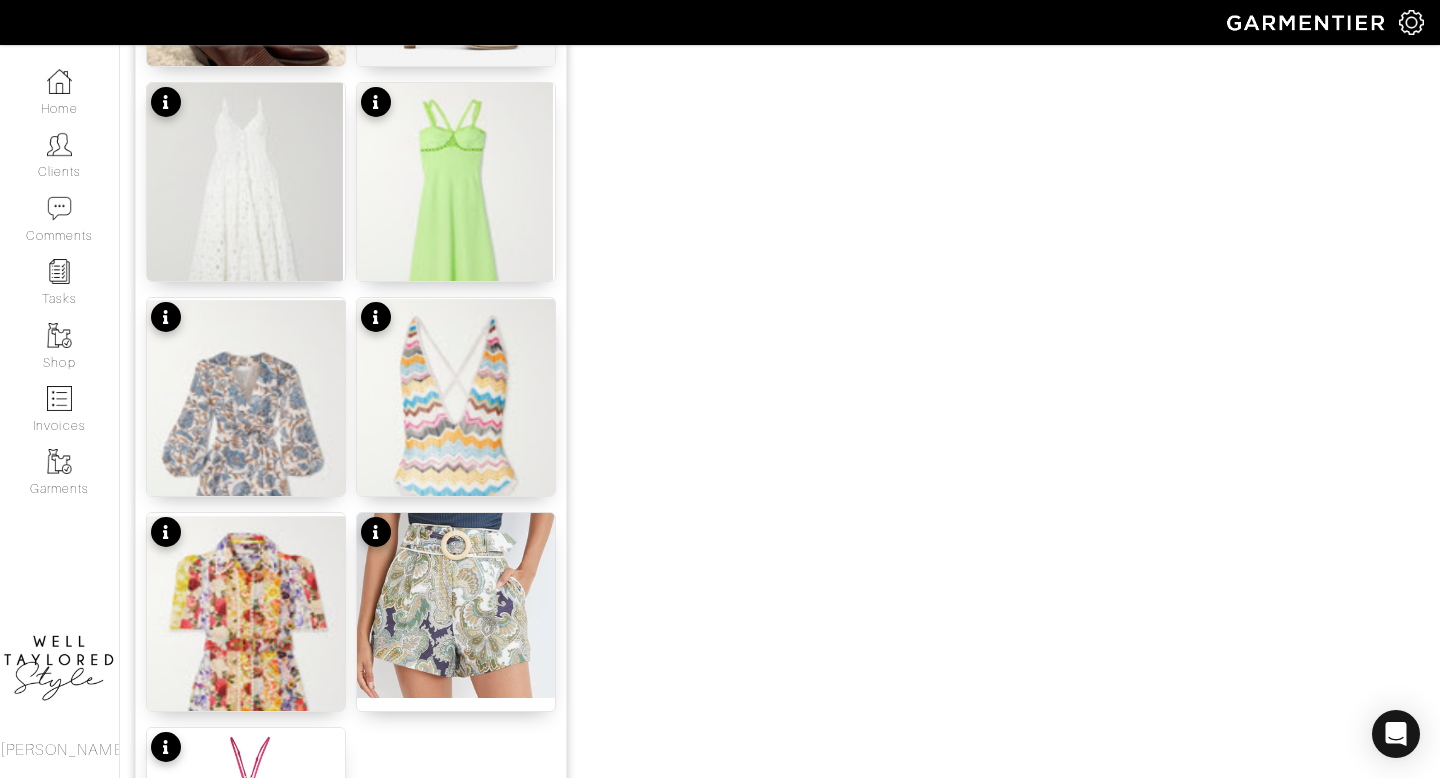 scroll, scrollTop: 2492, scrollLeft: 0, axis: vertical 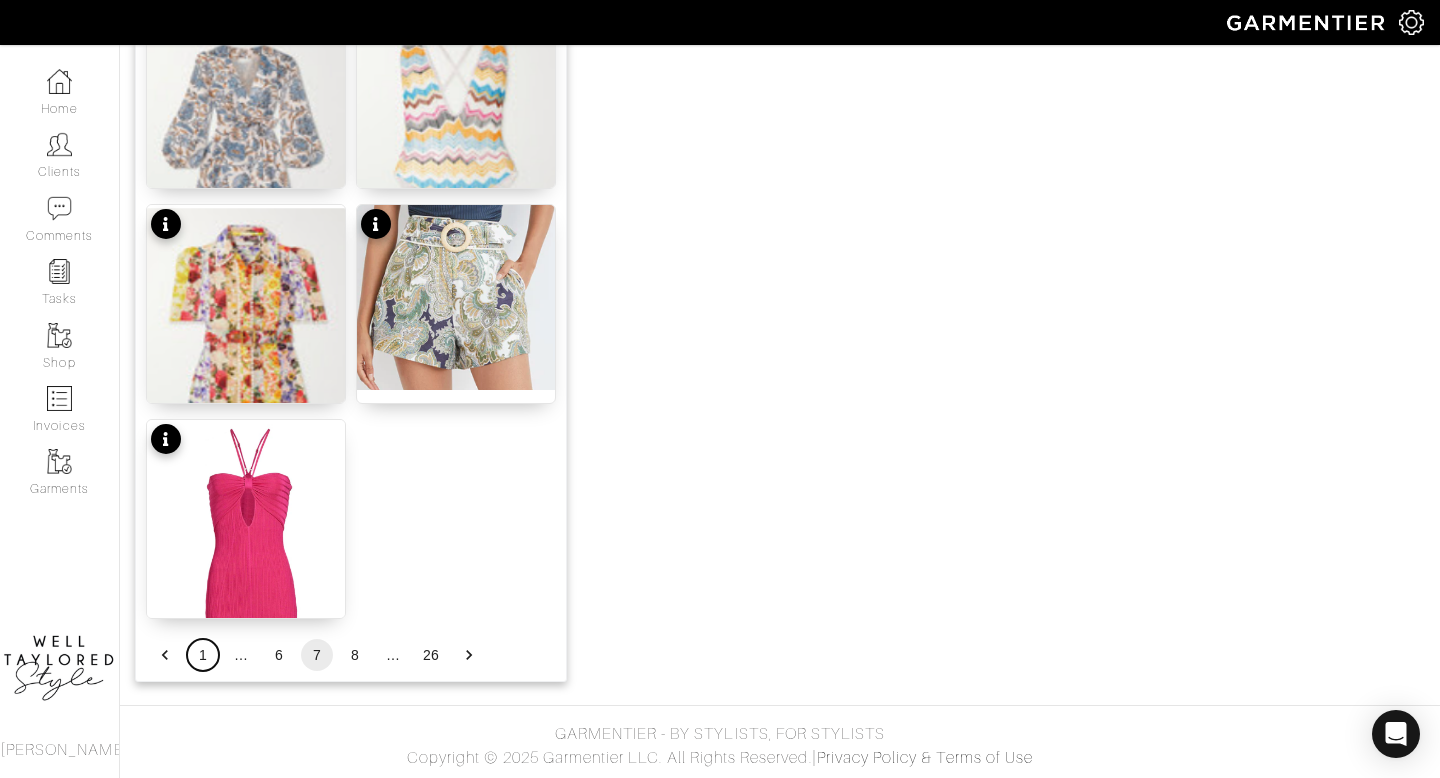 click on "1" at bounding box center [203, 655] 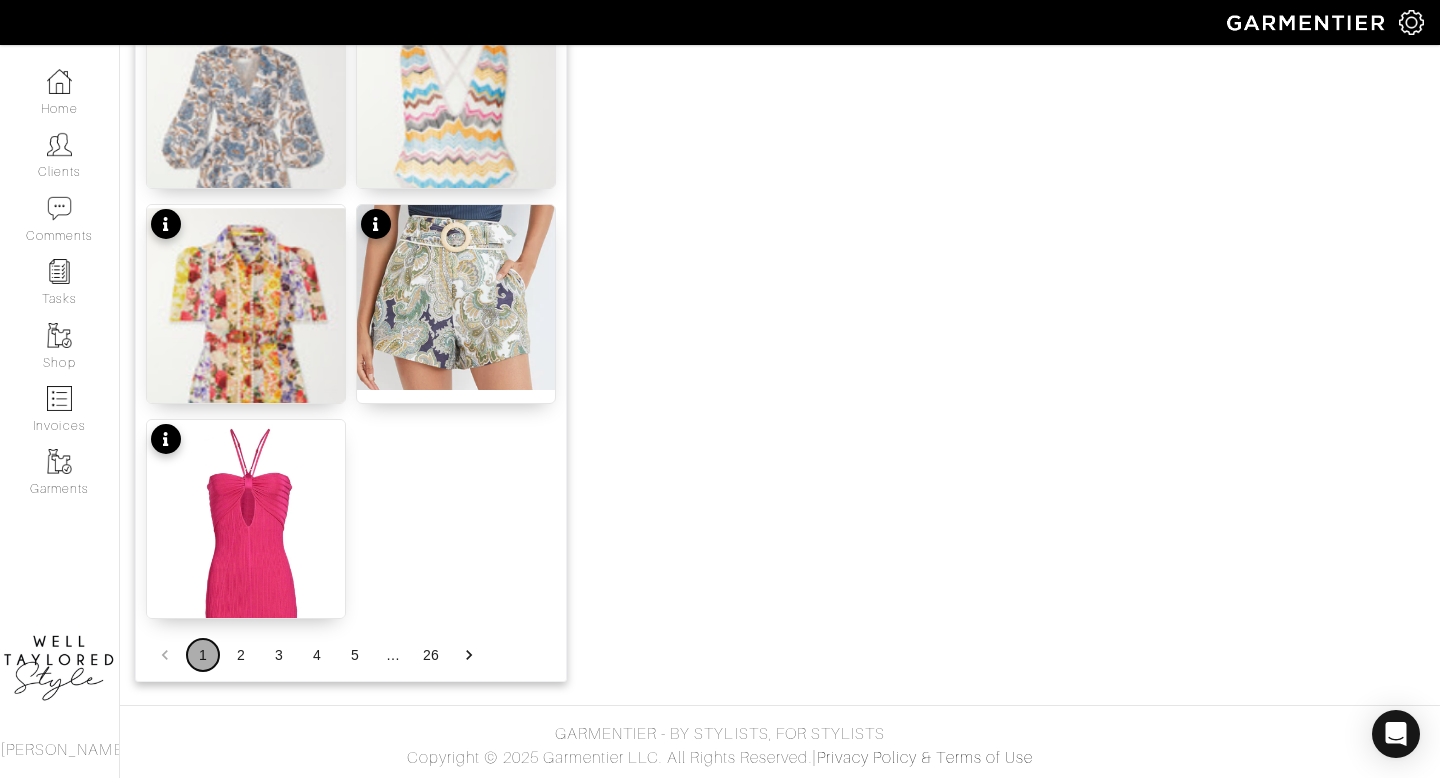 click on "1" at bounding box center (203, 655) 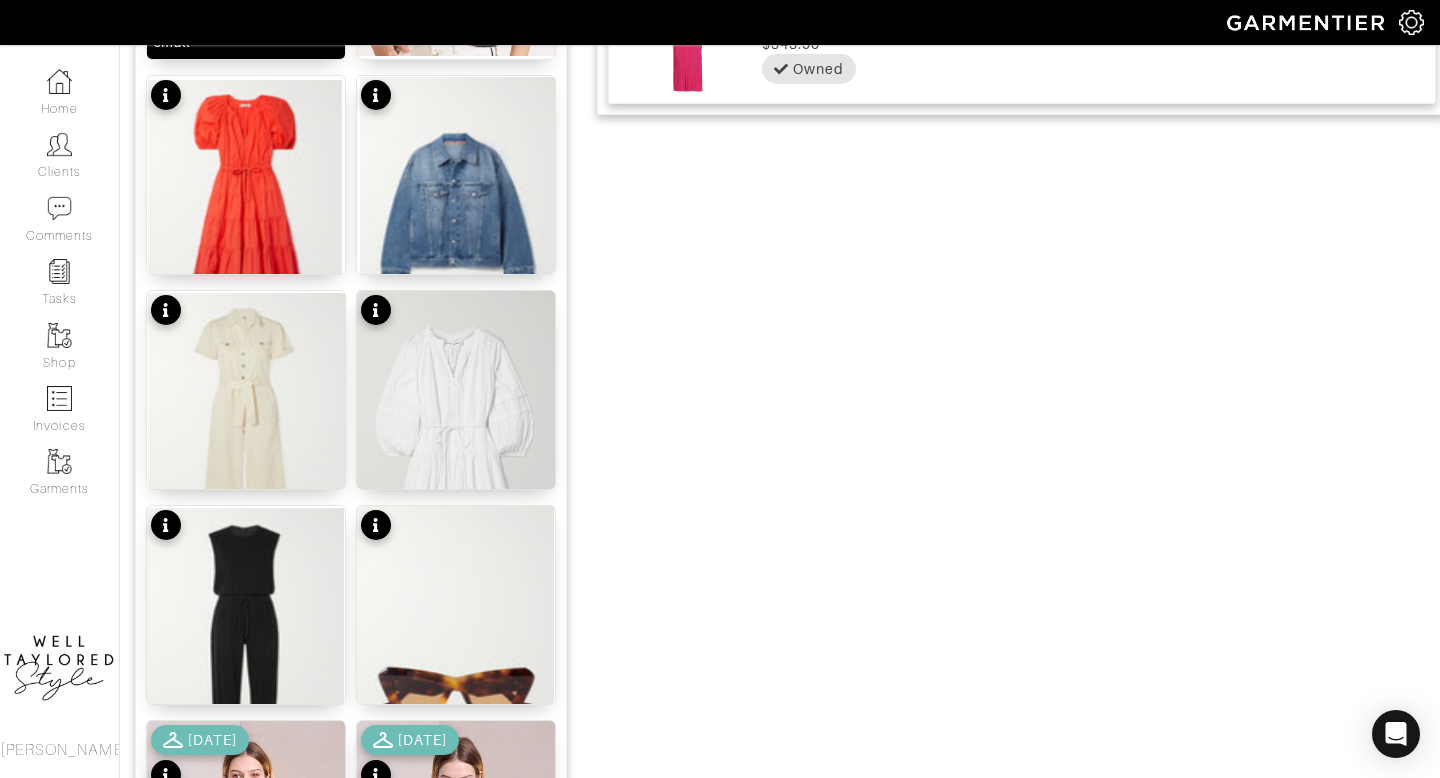 scroll, scrollTop: 1044, scrollLeft: 0, axis: vertical 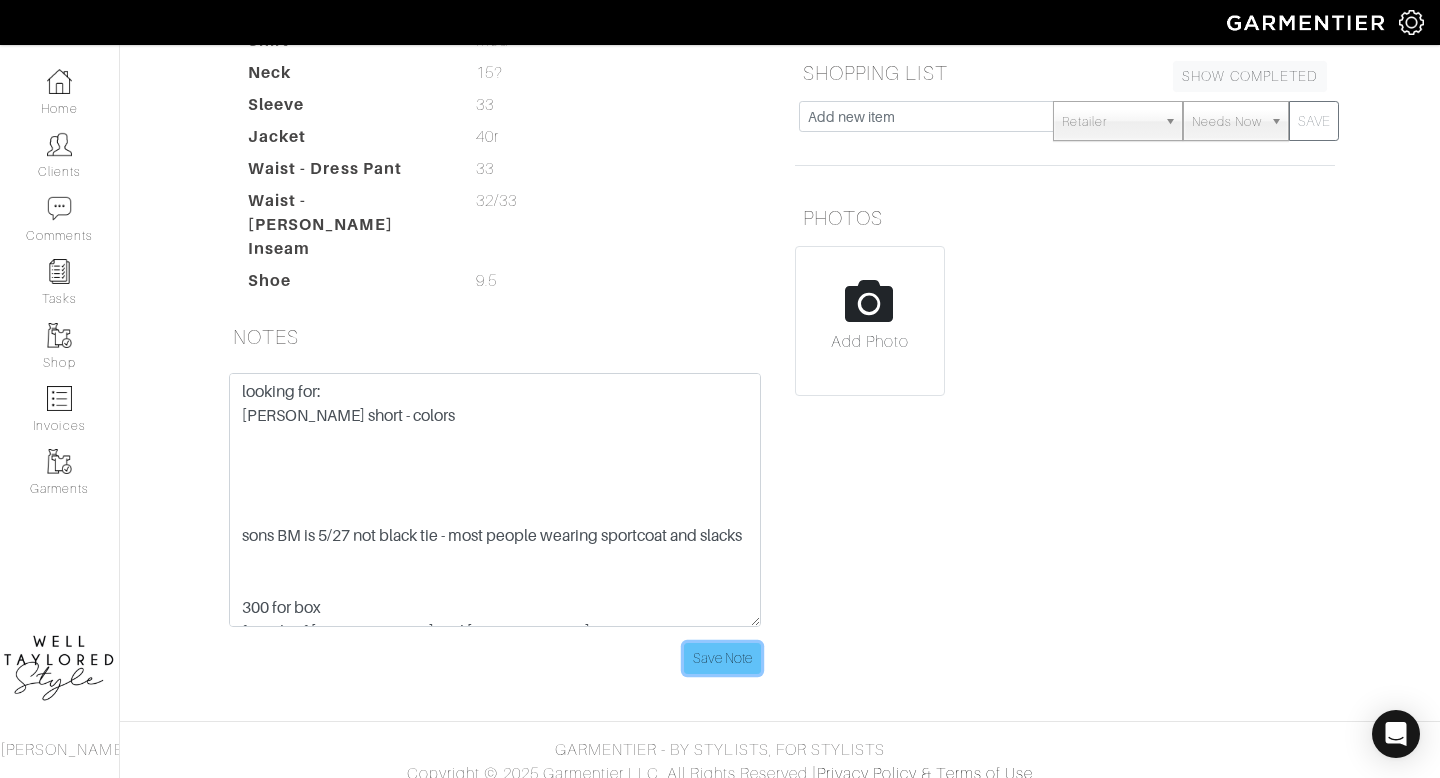 click on "Save Note" at bounding box center (722, 658) 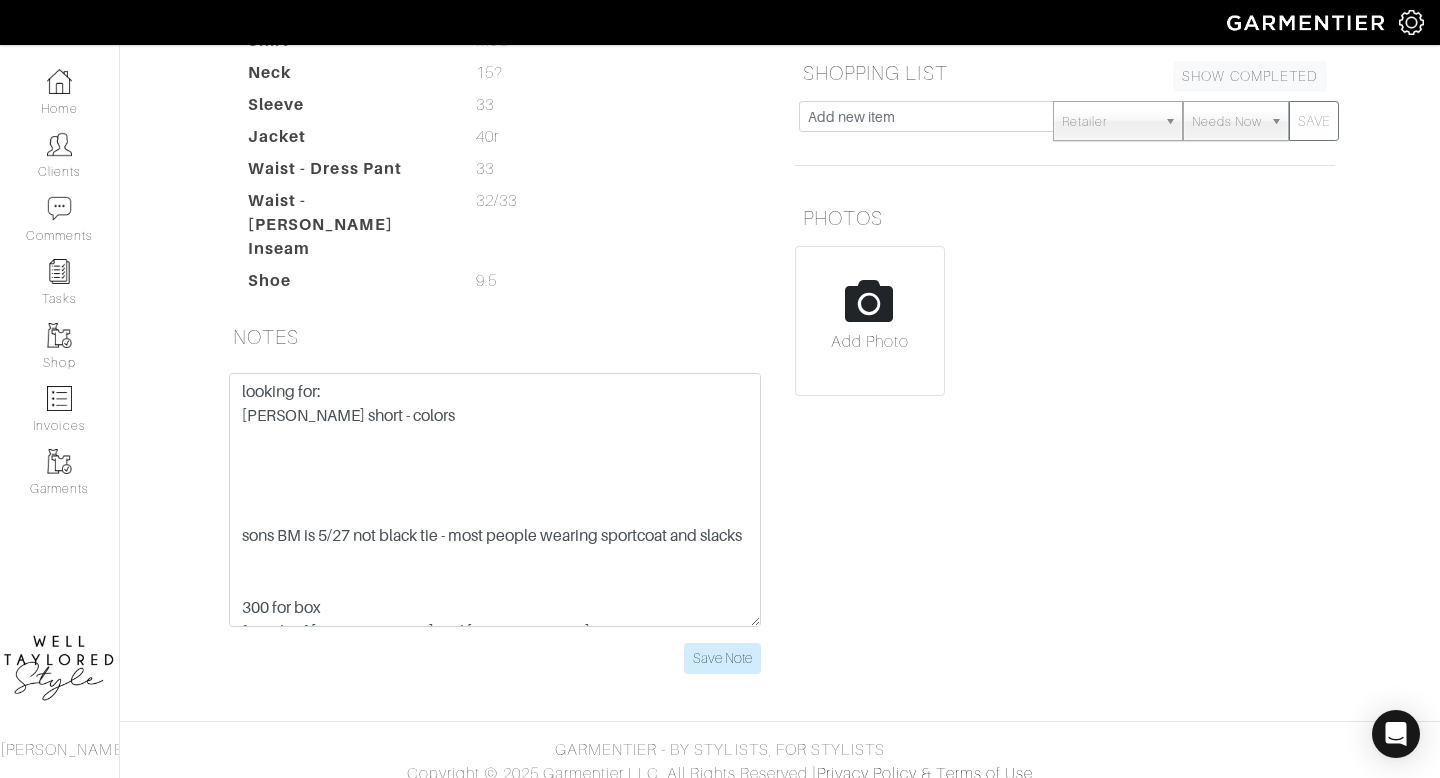 scroll, scrollTop: 0, scrollLeft: 0, axis: both 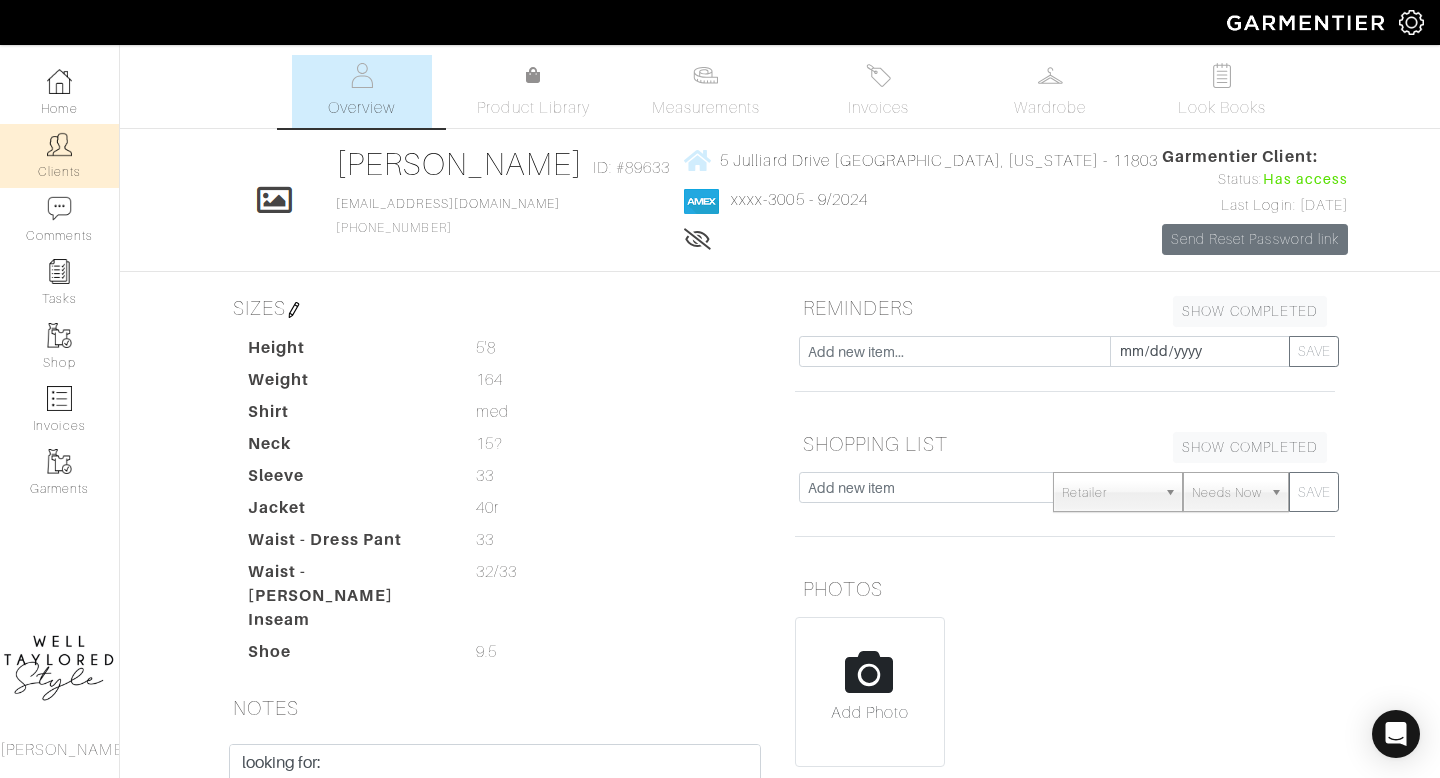 click on "Clients" at bounding box center (59, 155) 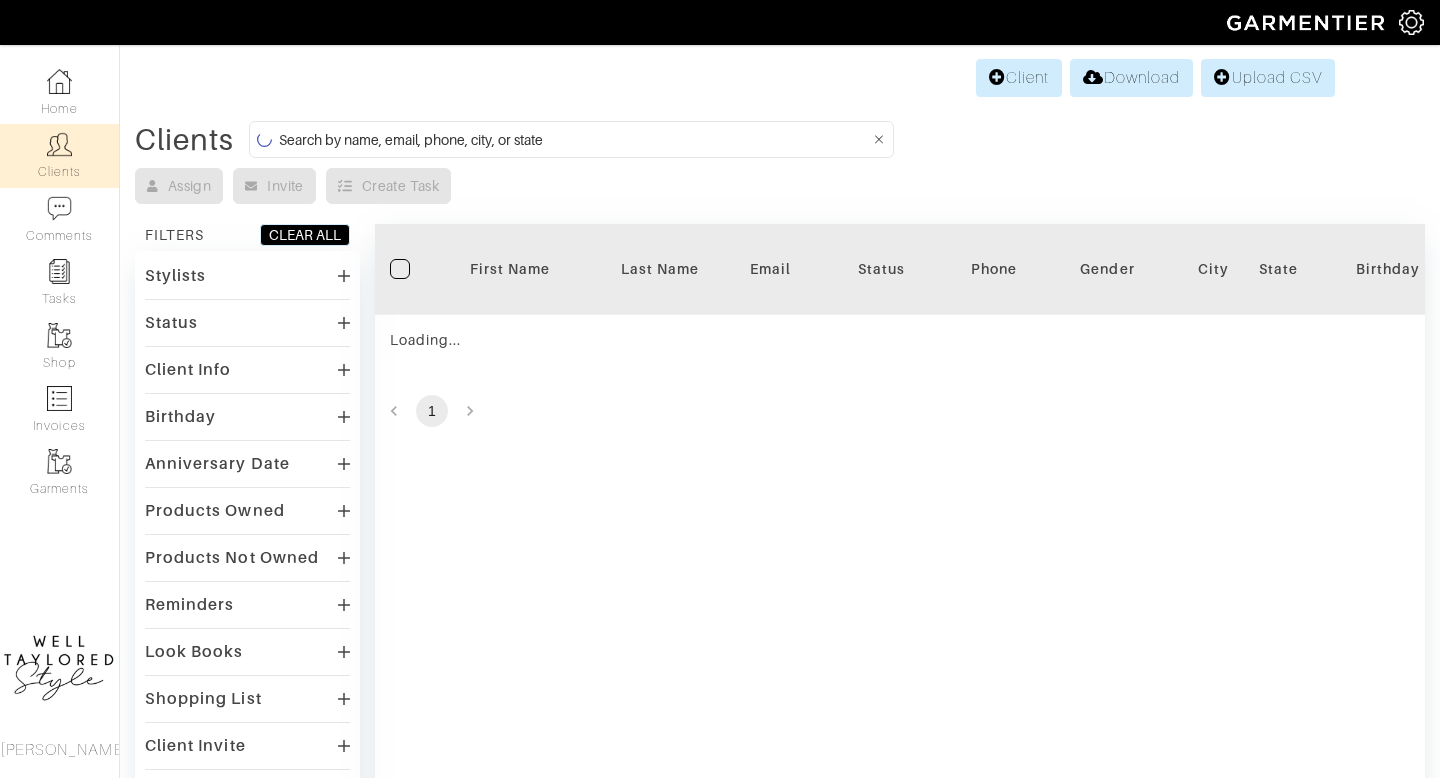 click at bounding box center (574, 139) 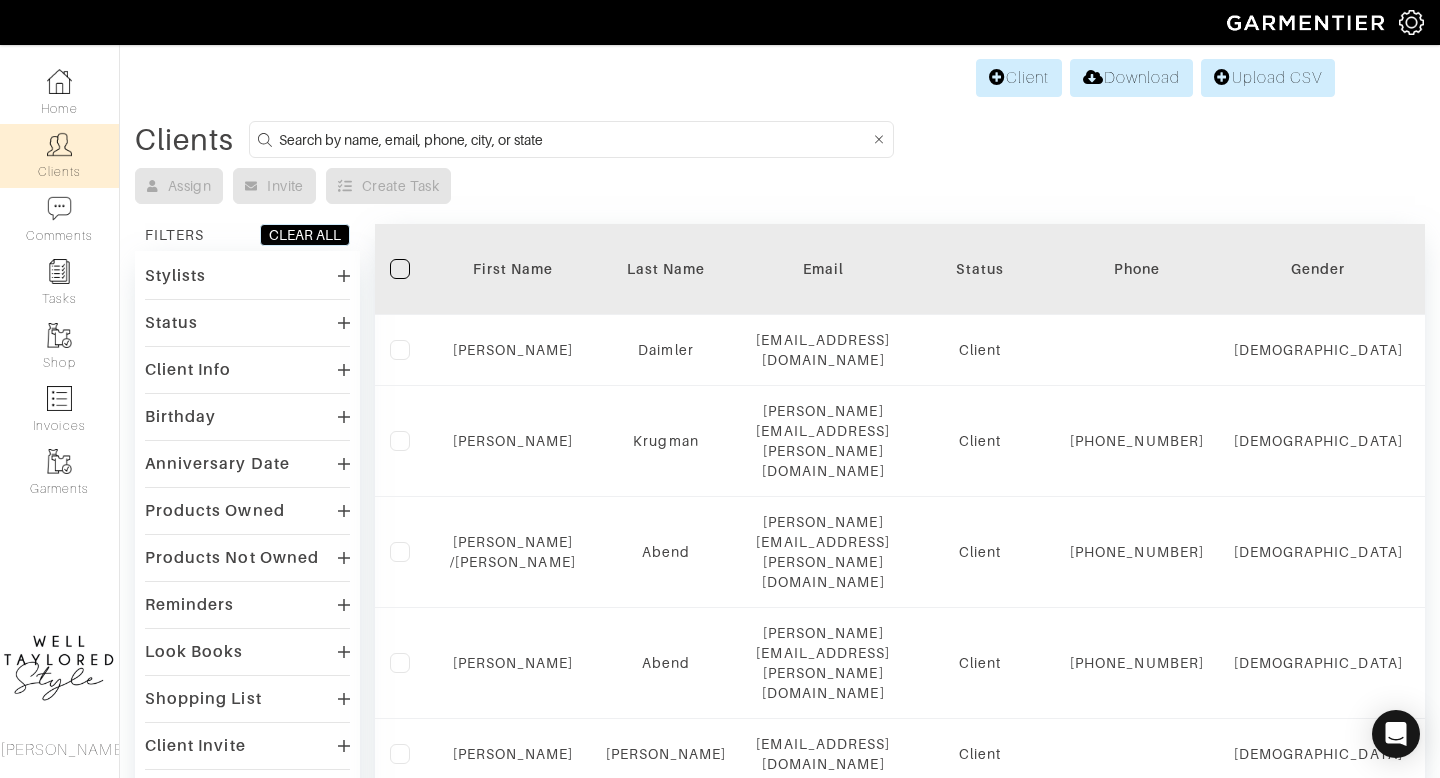 click at bounding box center (574, 139) 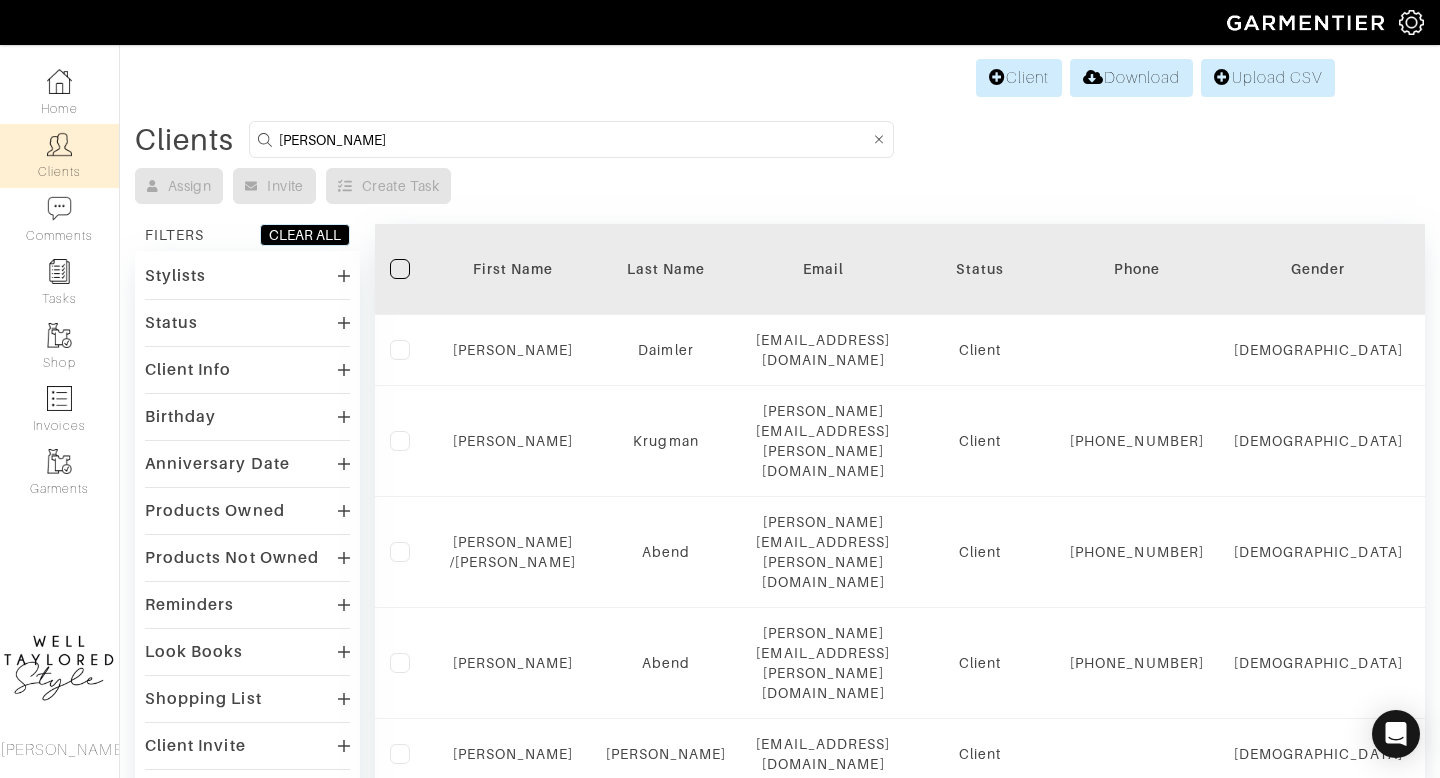 type on "KOLB" 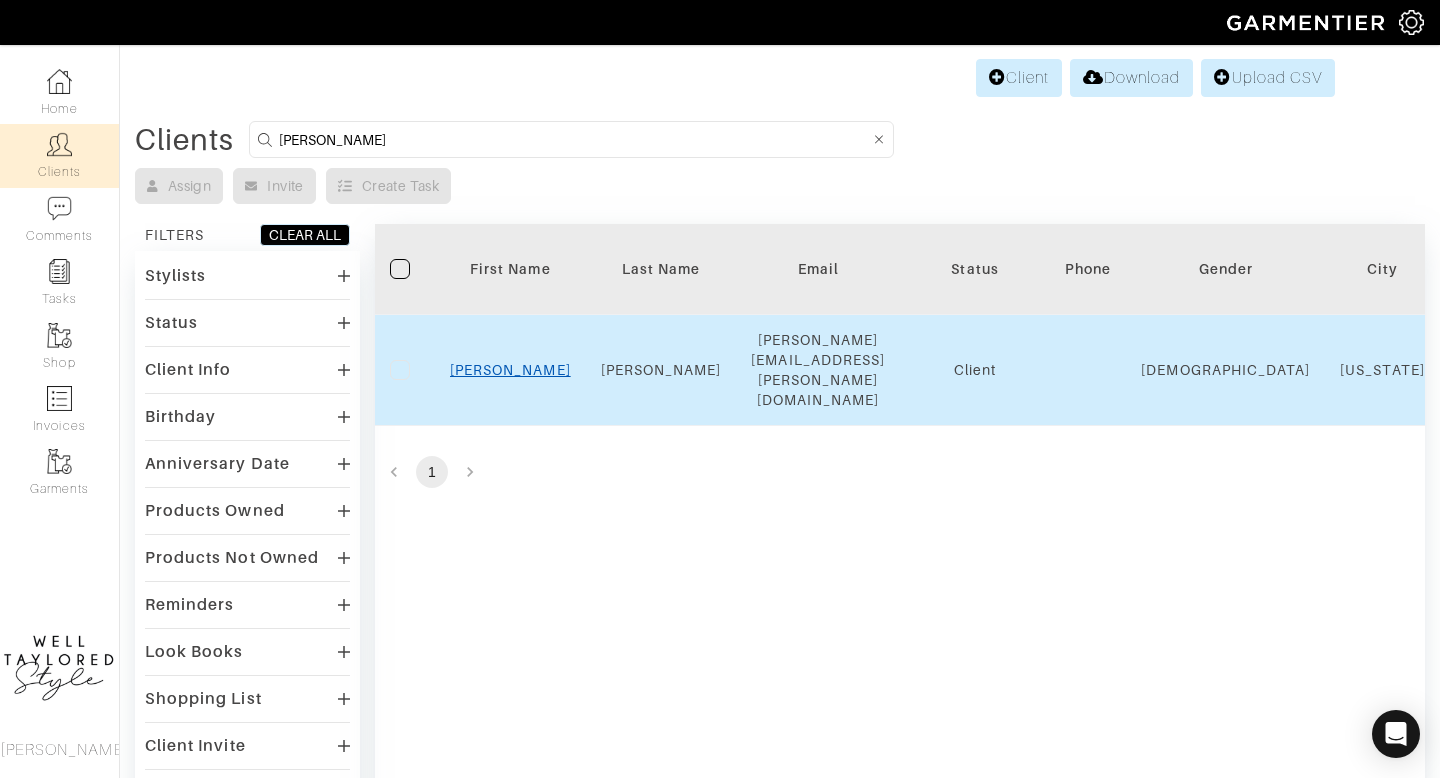 click on "Kolb" at bounding box center [510, 370] 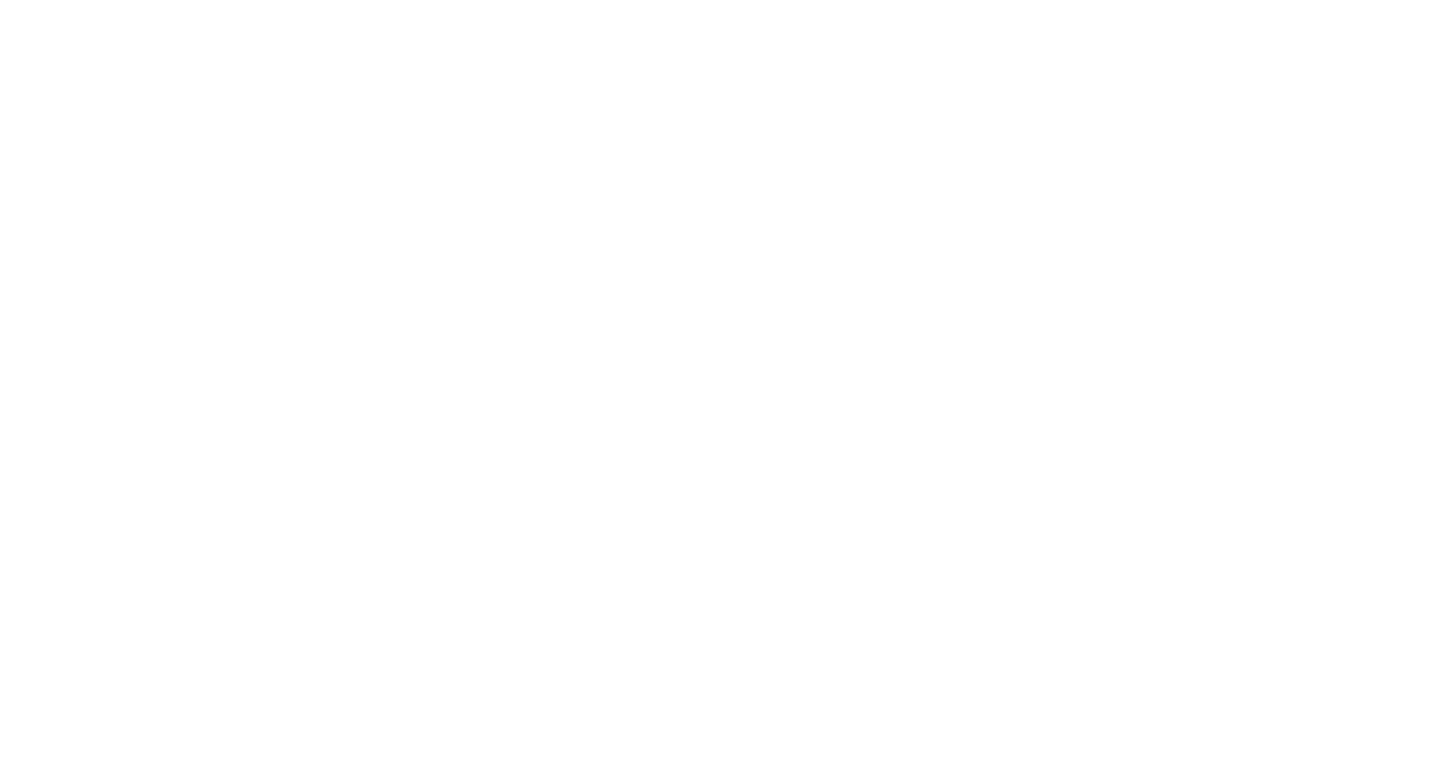 scroll, scrollTop: 0, scrollLeft: 0, axis: both 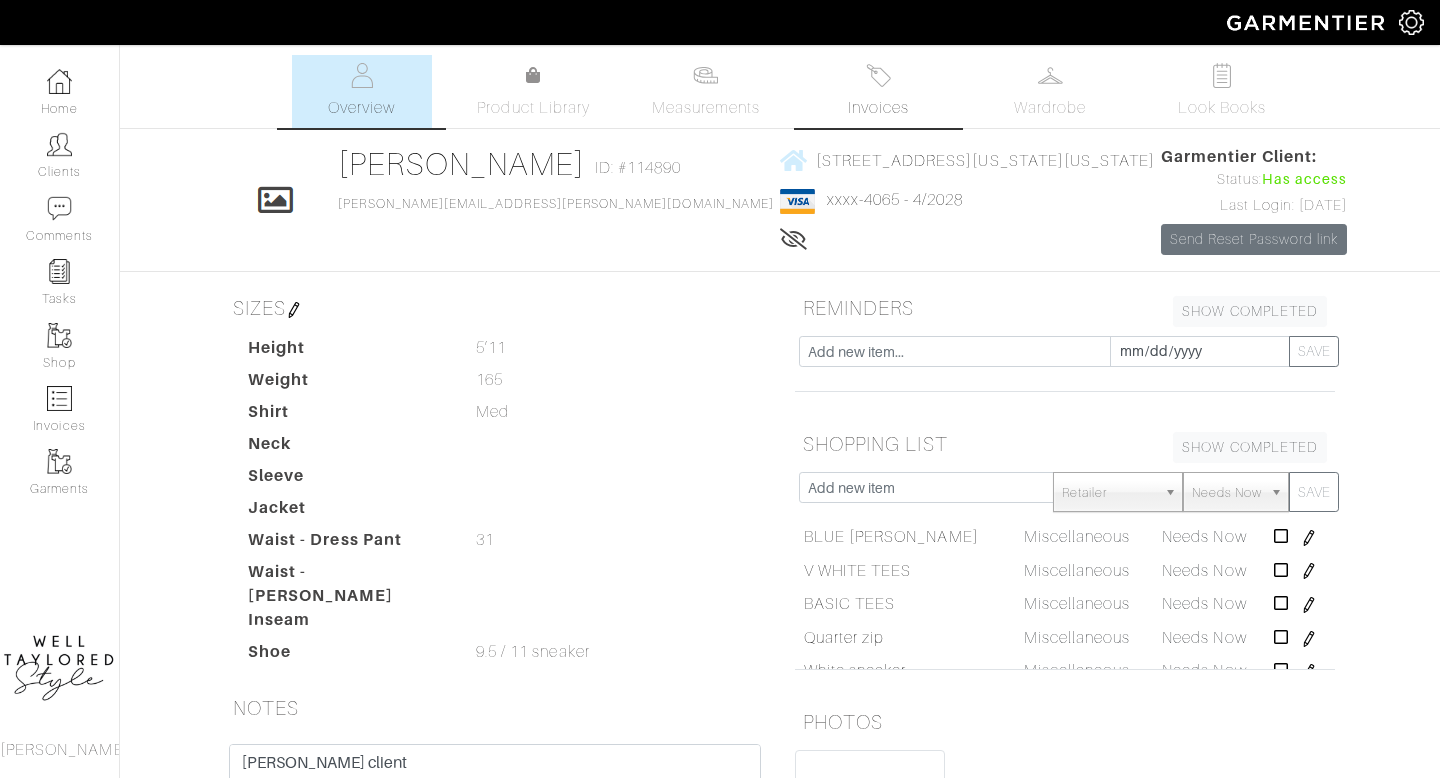 click on "Invoices" at bounding box center (878, 108) 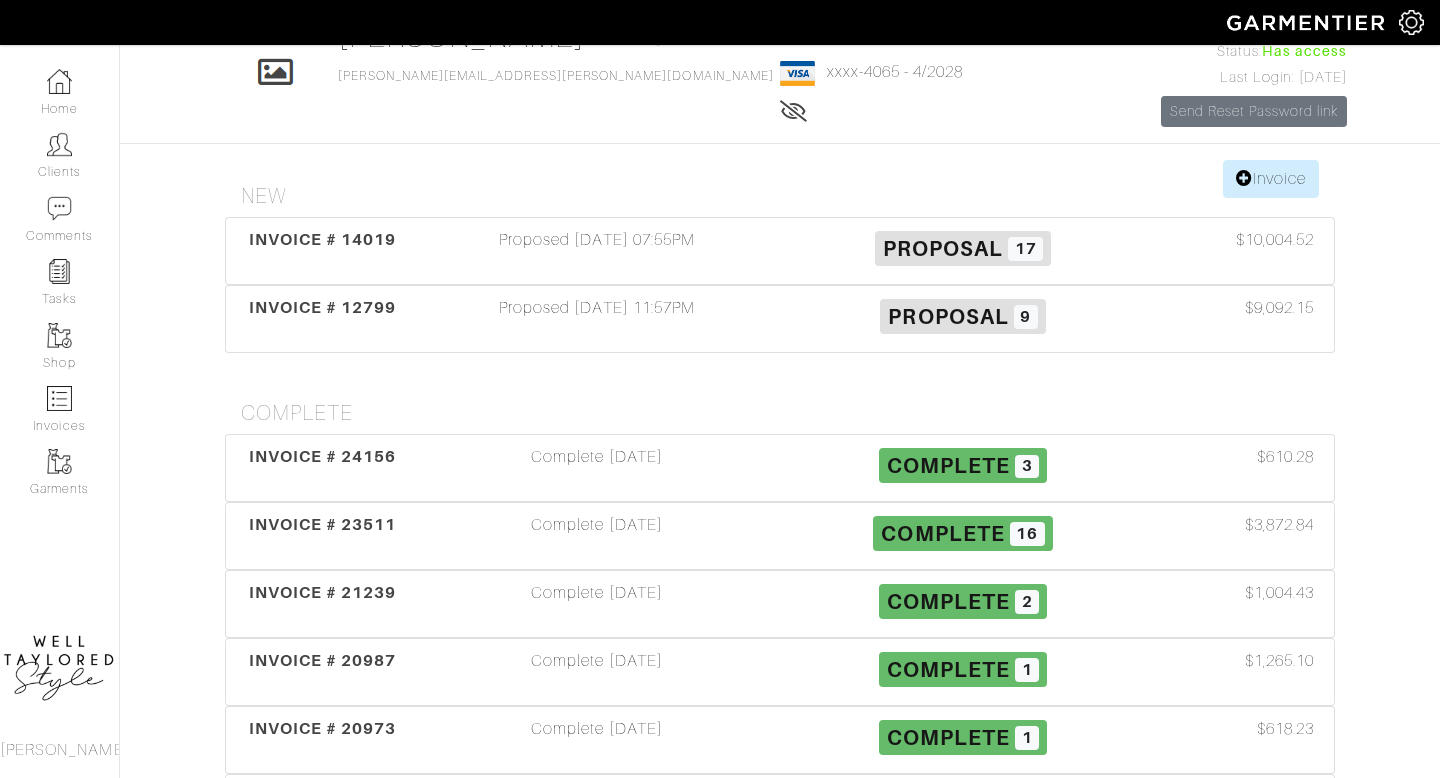 scroll, scrollTop: 167, scrollLeft: 0, axis: vertical 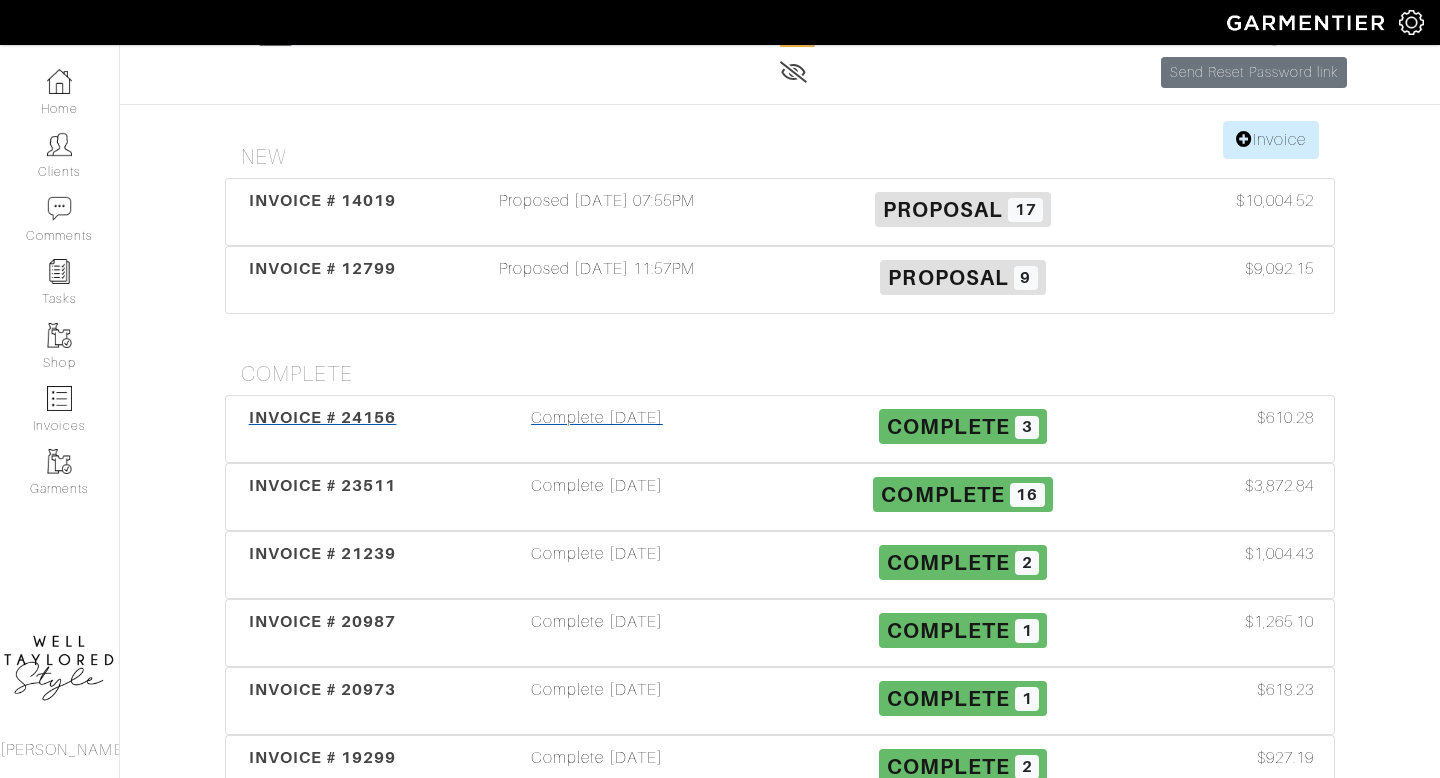 click on "Complete 07/21/25" at bounding box center [597, 429] 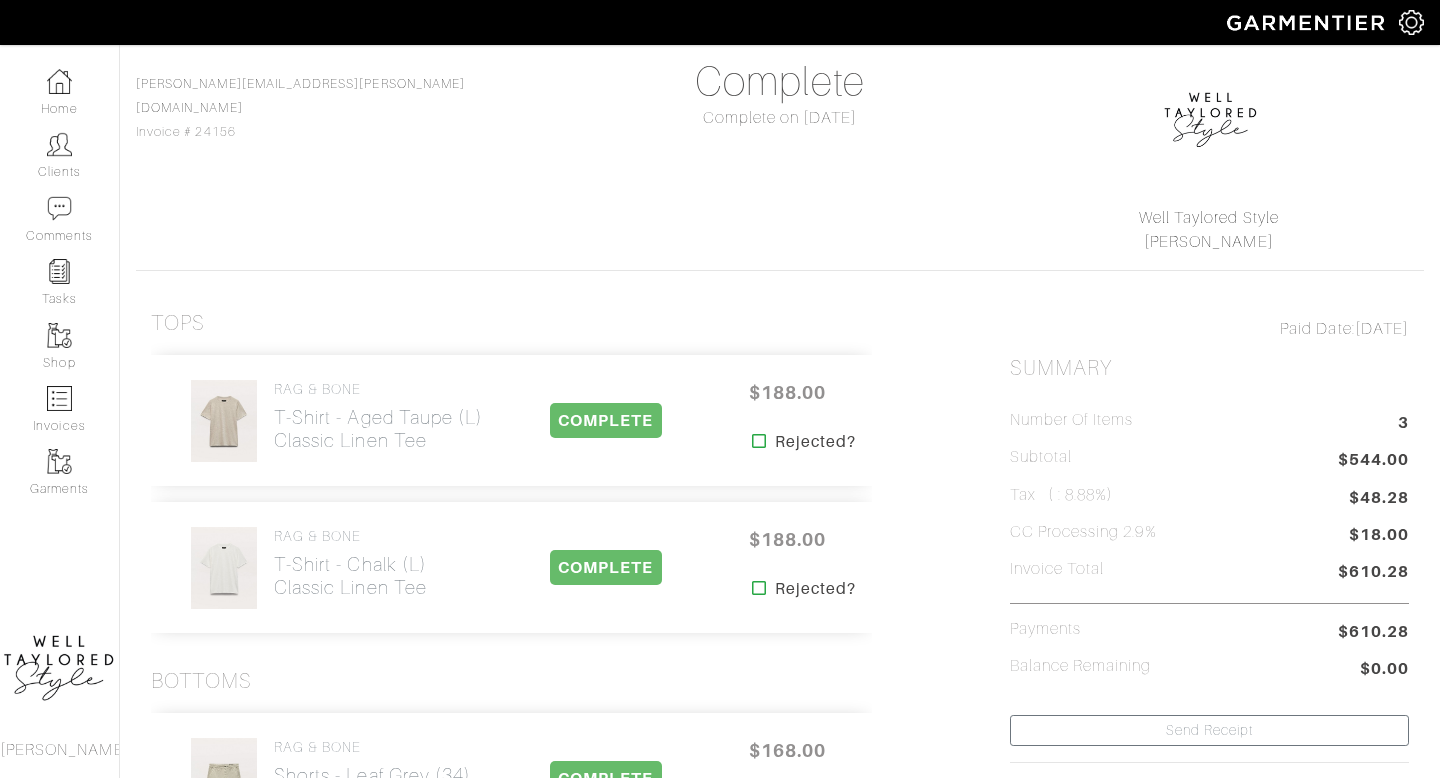 scroll, scrollTop: 0, scrollLeft: 0, axis: both 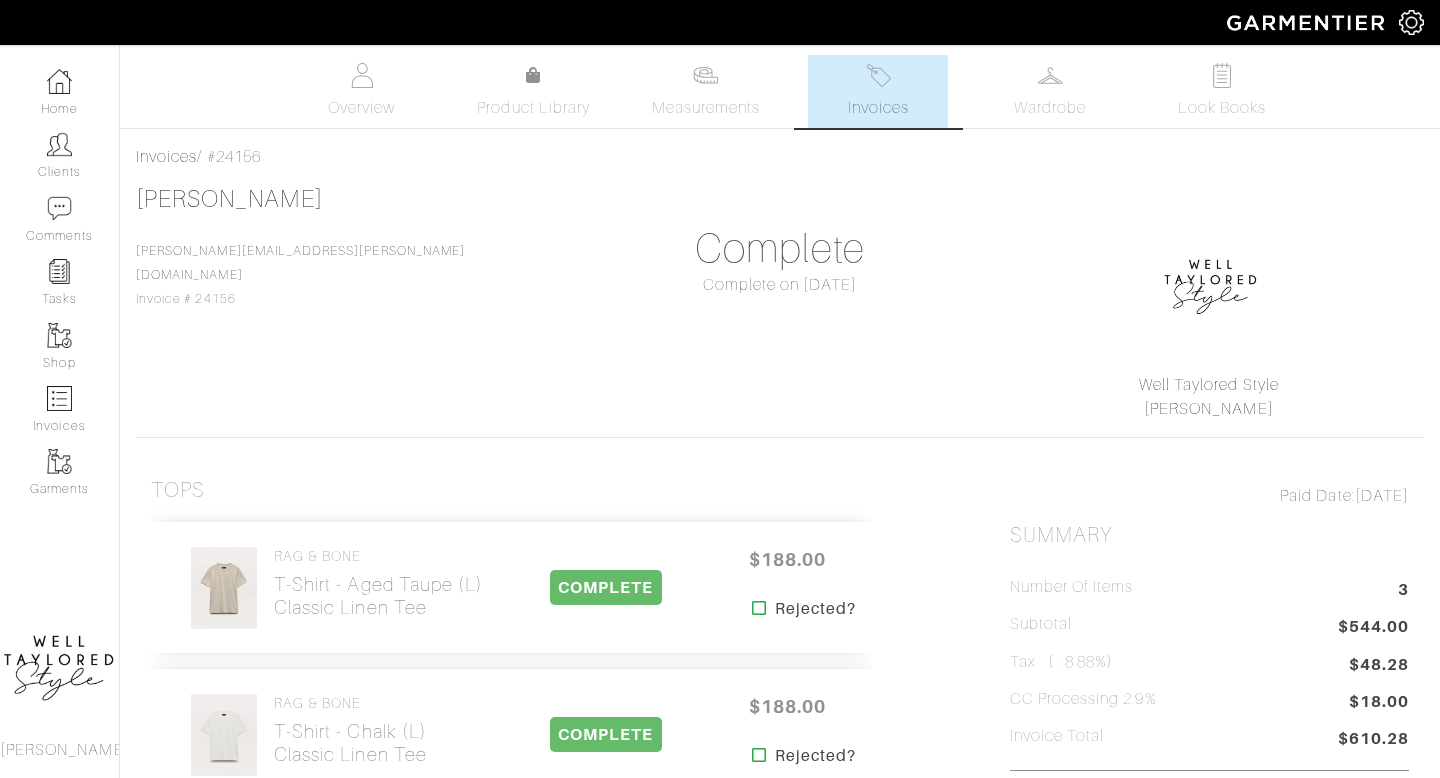 click on "Invoices" at bounding box center [878, 108] 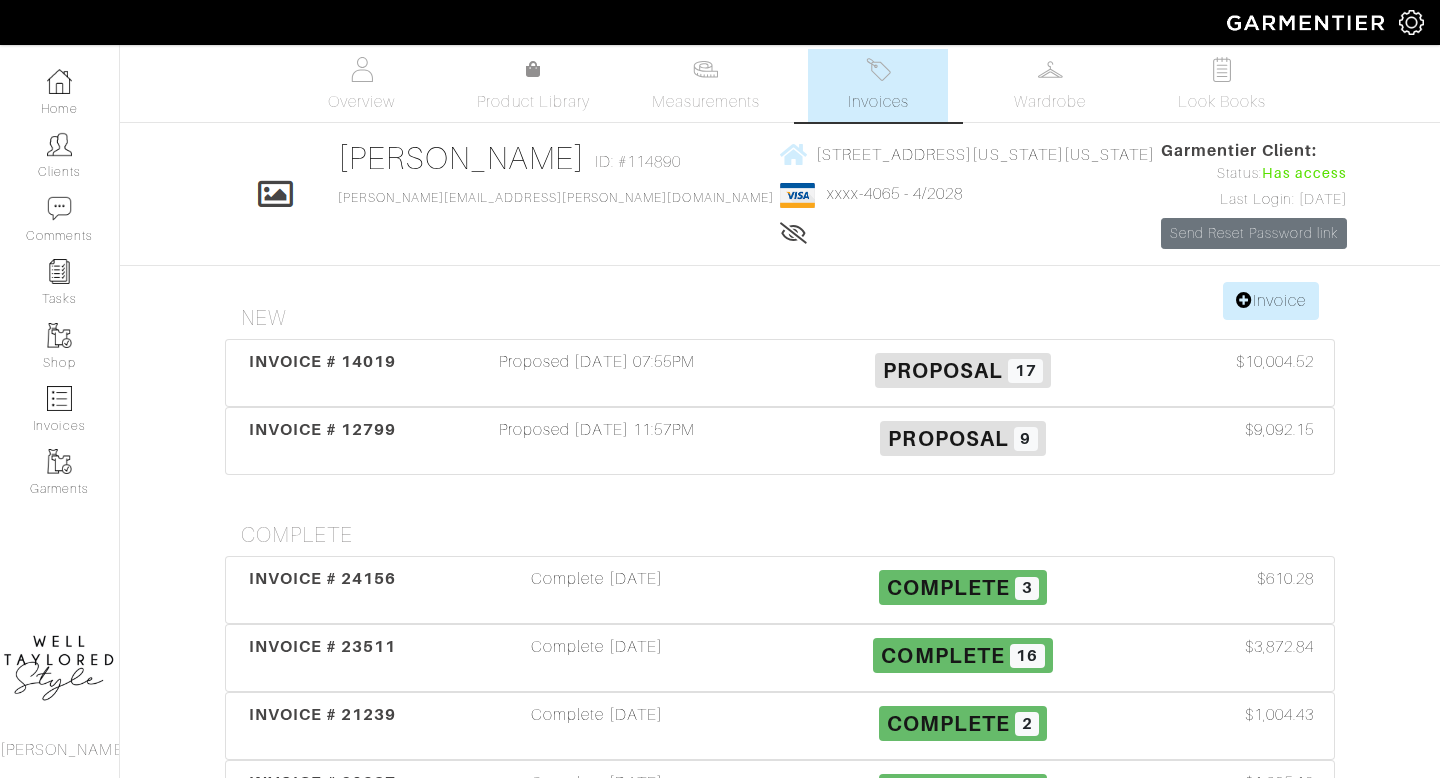 scroll, scrollTop: 87, scrollLeft: 0, axis: vertical 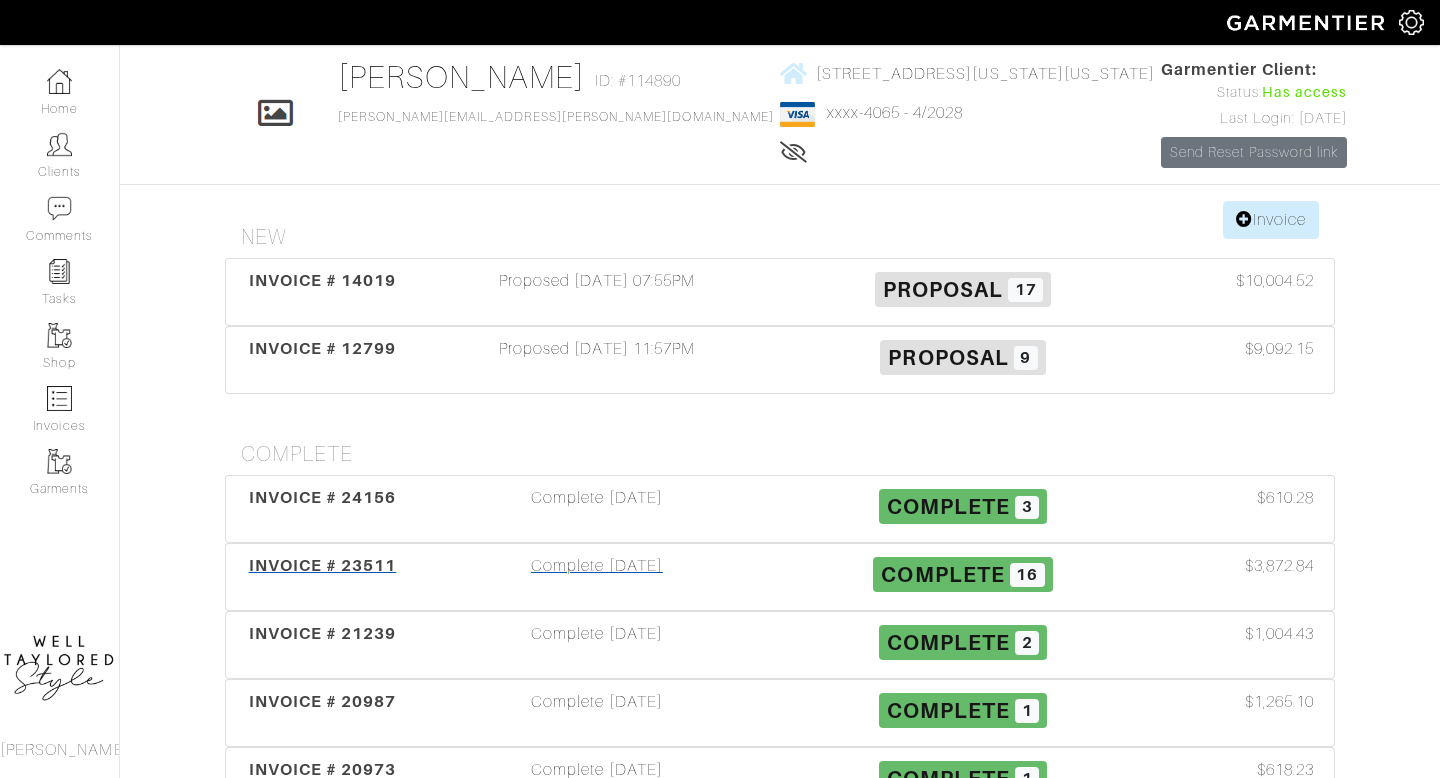 click on "INVOICE # 23511
Complete 05/07/25
Complete
16
$3,872.84" at bounding box center (780, 577) 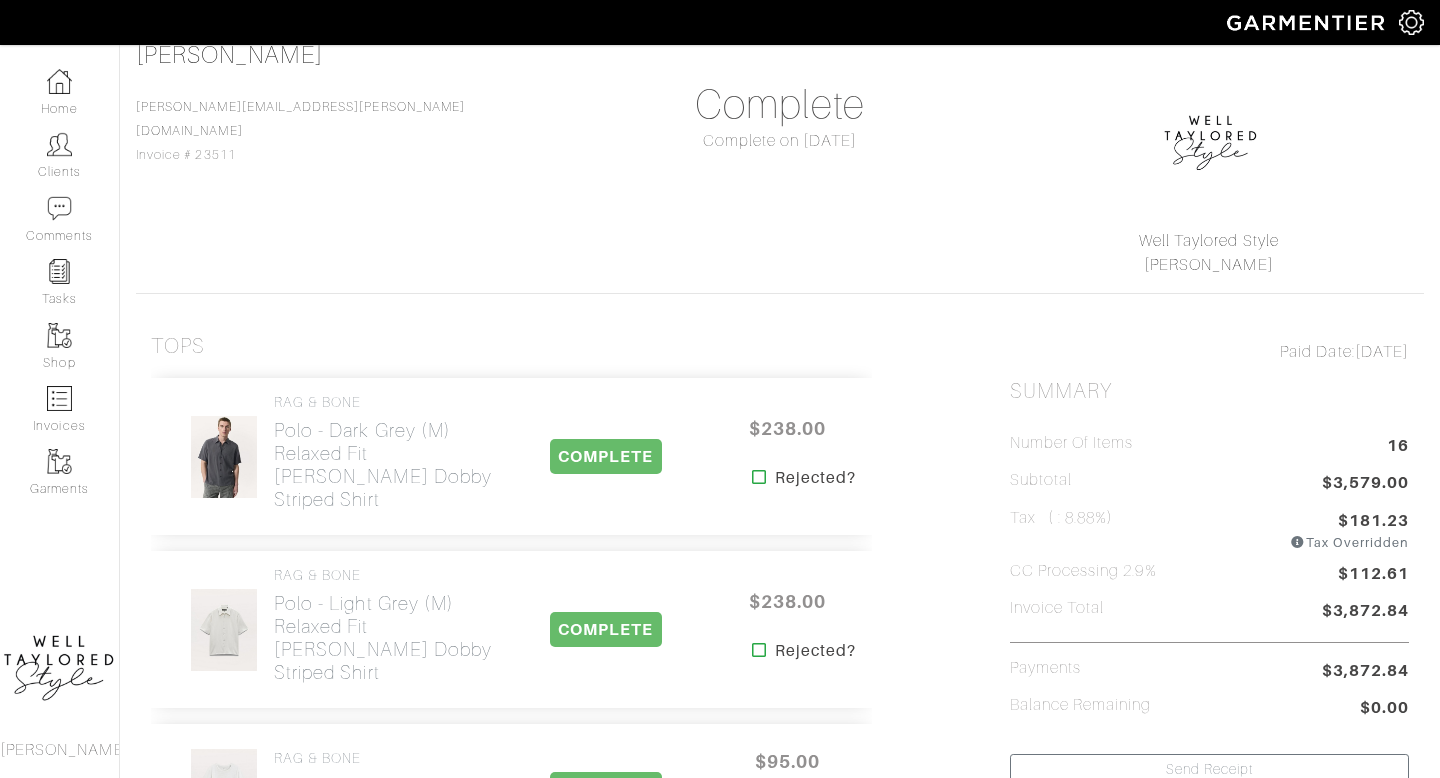 scroll, scrollTop: 0, scrollLeft: 0, axis: both 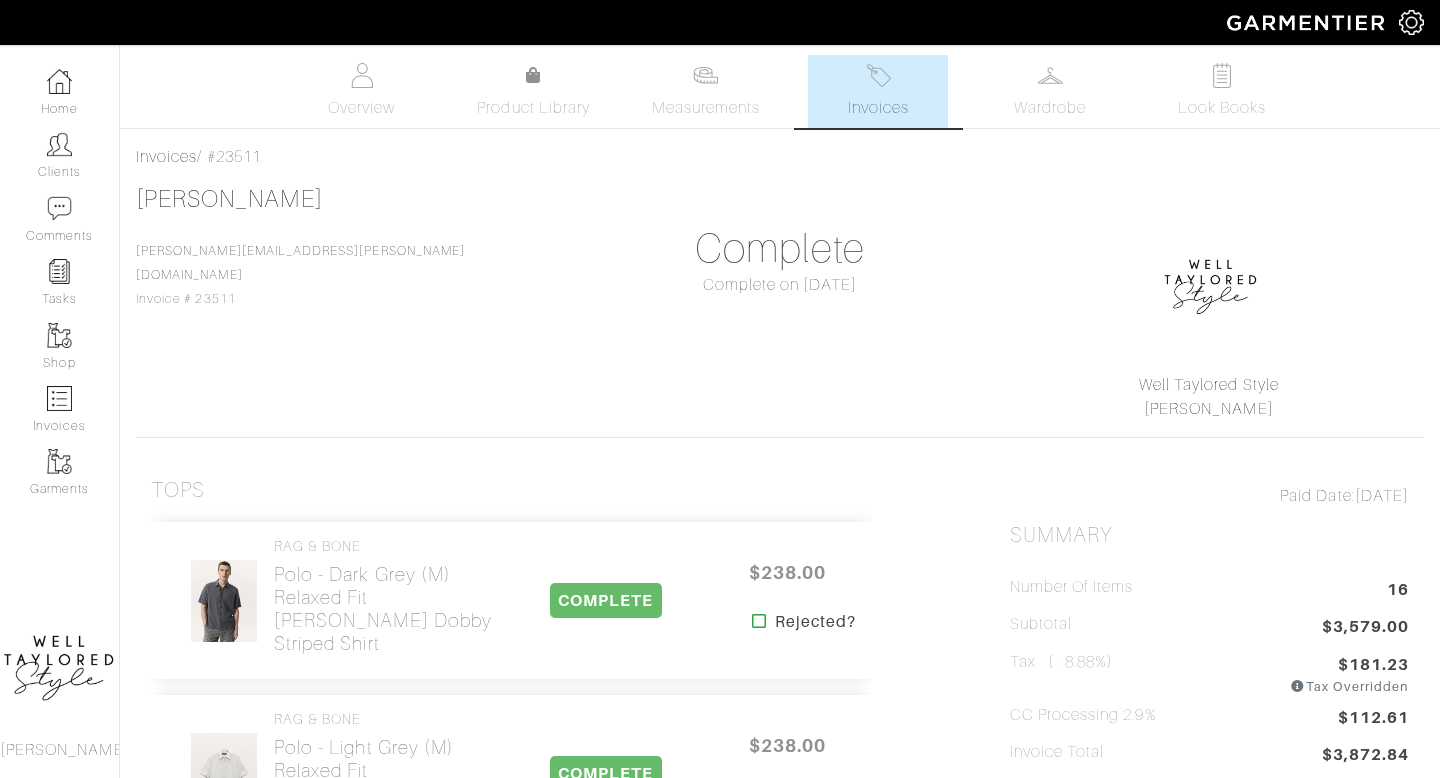 click at bounding box center [878, 75] 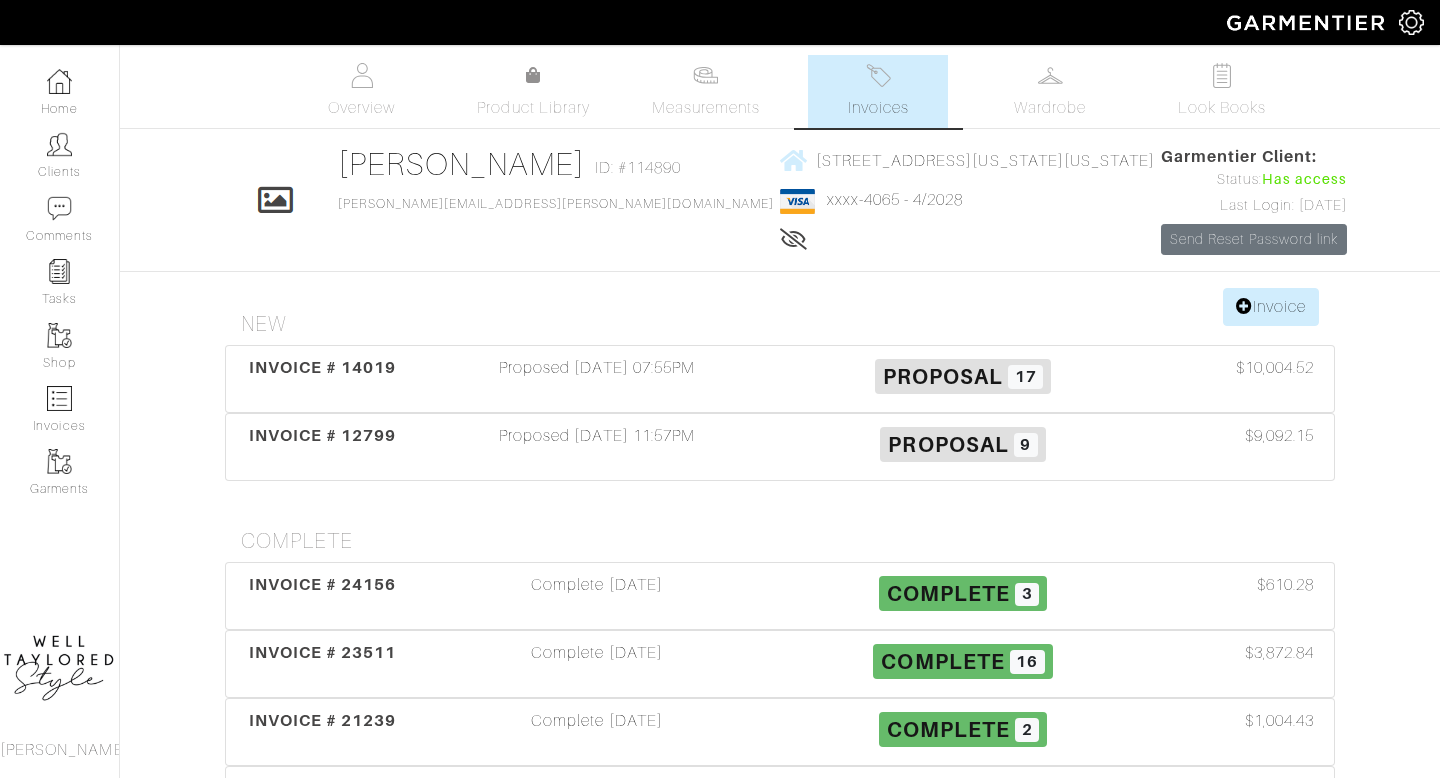 click on "Kolb Raymond
Invoices
Overview
Measurements
Product Library
Invoices
Wardrobe
Look Books
Overview
Product Library
Measurements
Invoices" at bounding box center [720, 944] 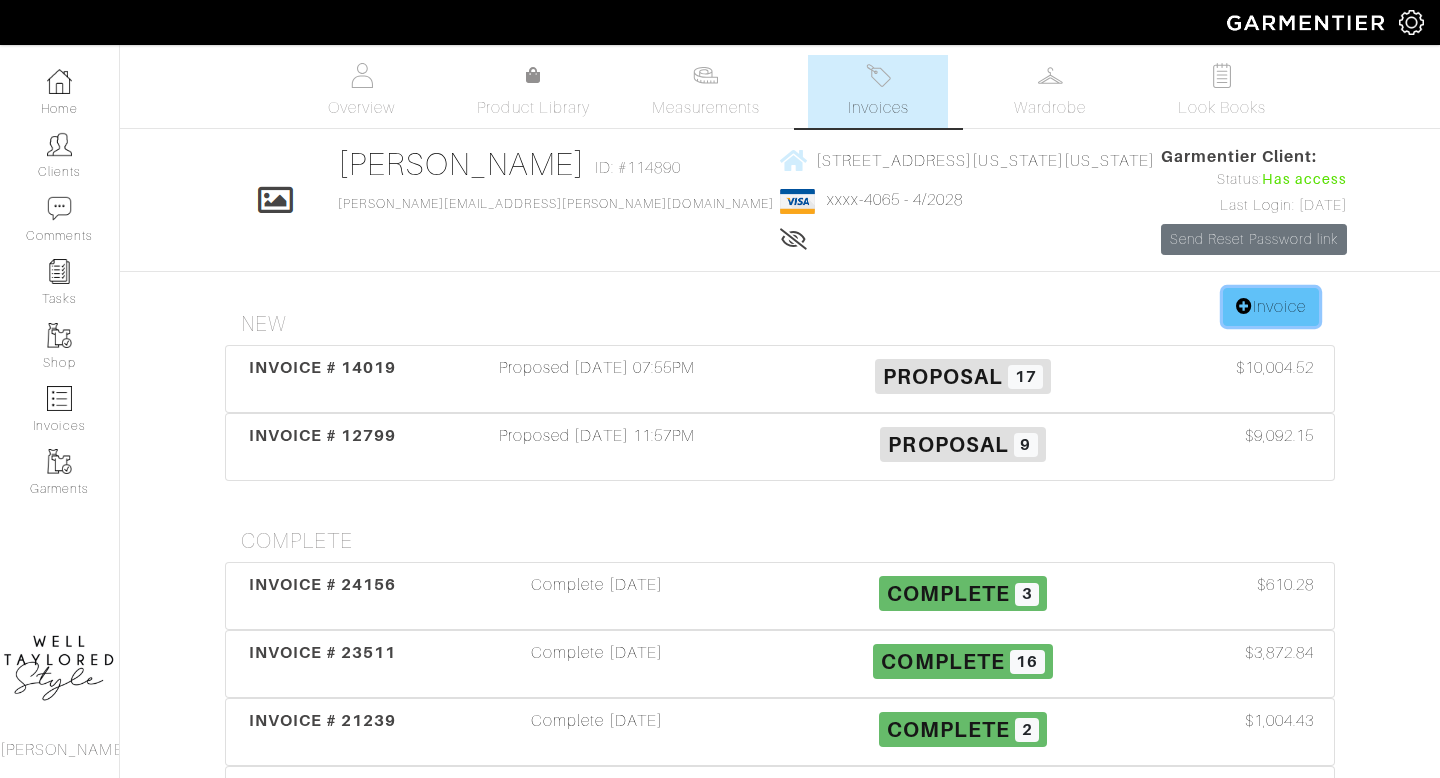 click on "Invoice" at bounding box center [1271, 307] 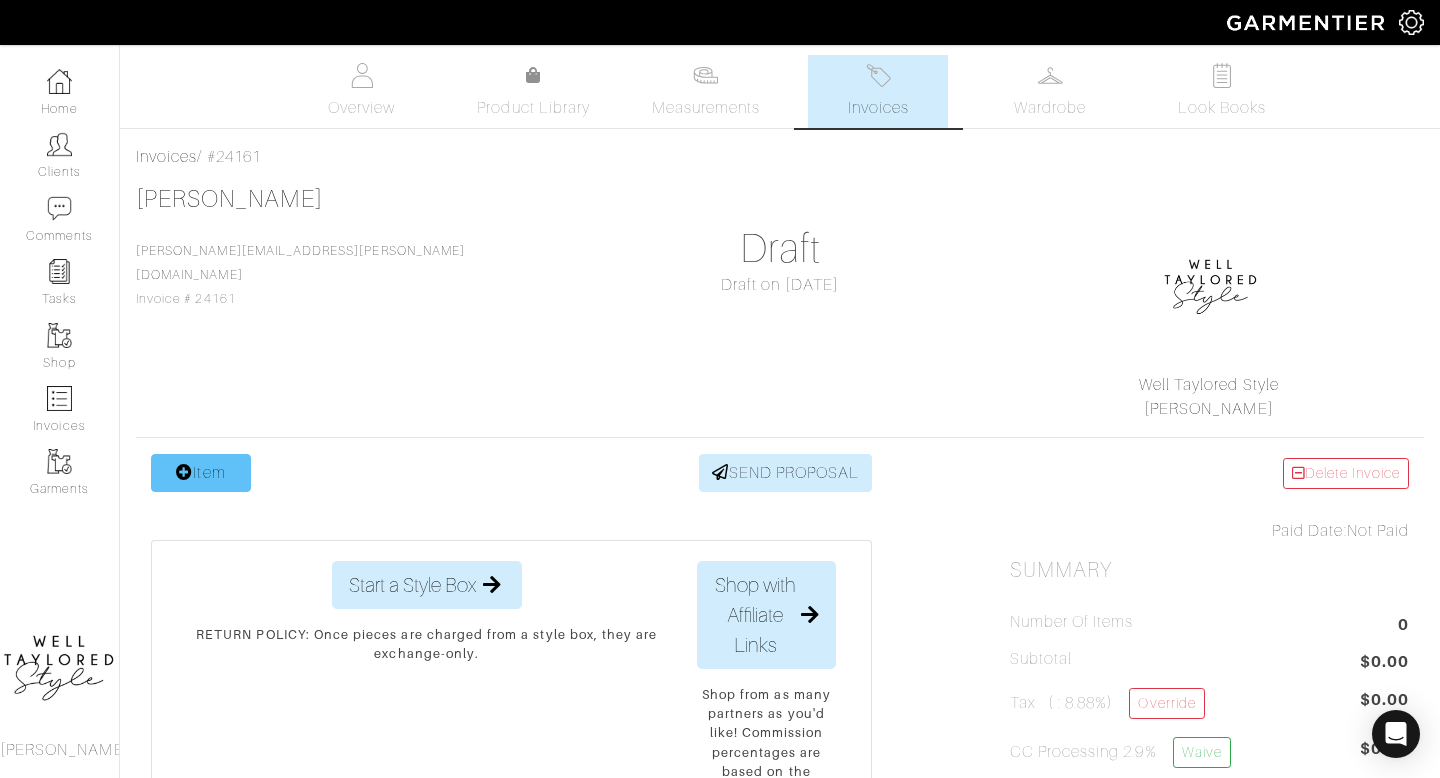 scroll, scrollTop: 0, scrollLeft: 0, axis: both 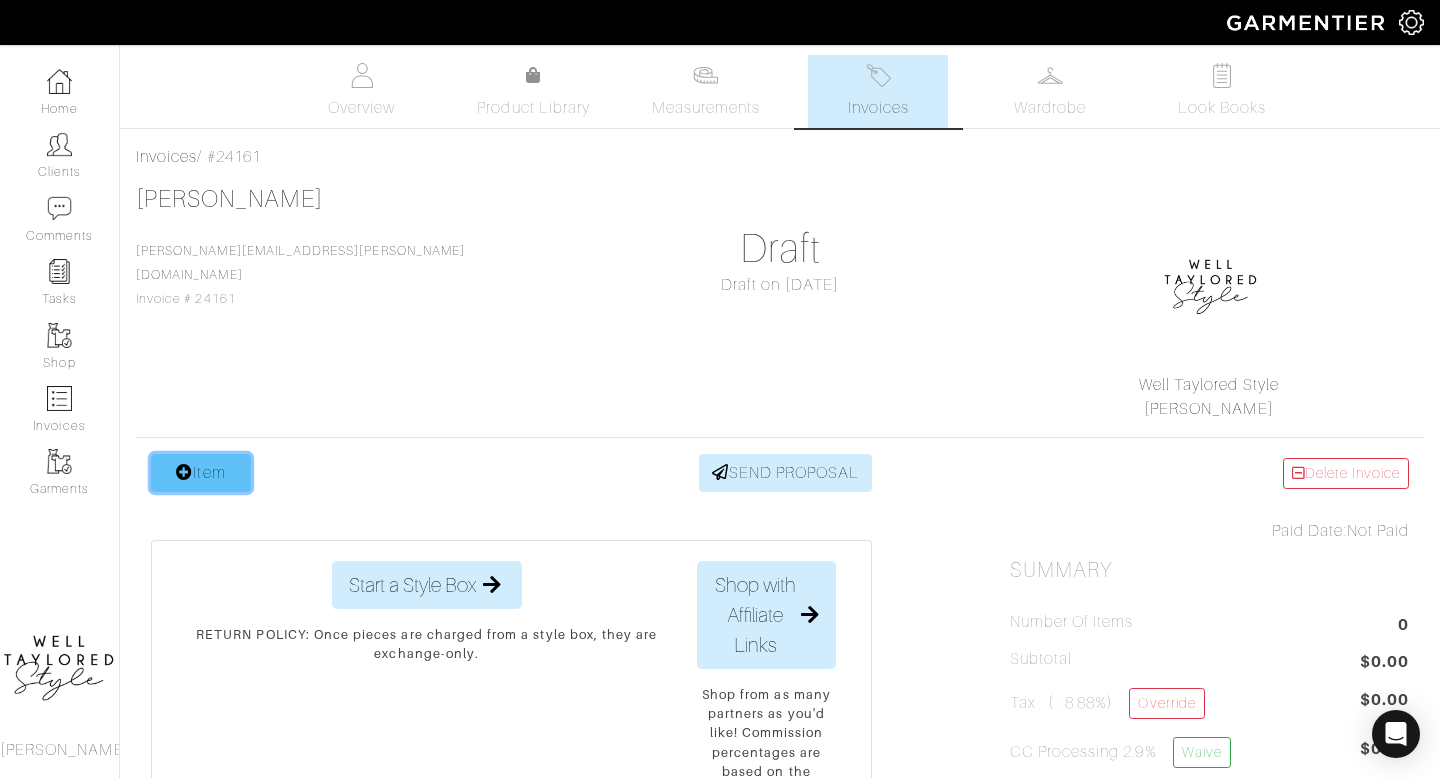 click on "Item" at bounding box center [201, 473] 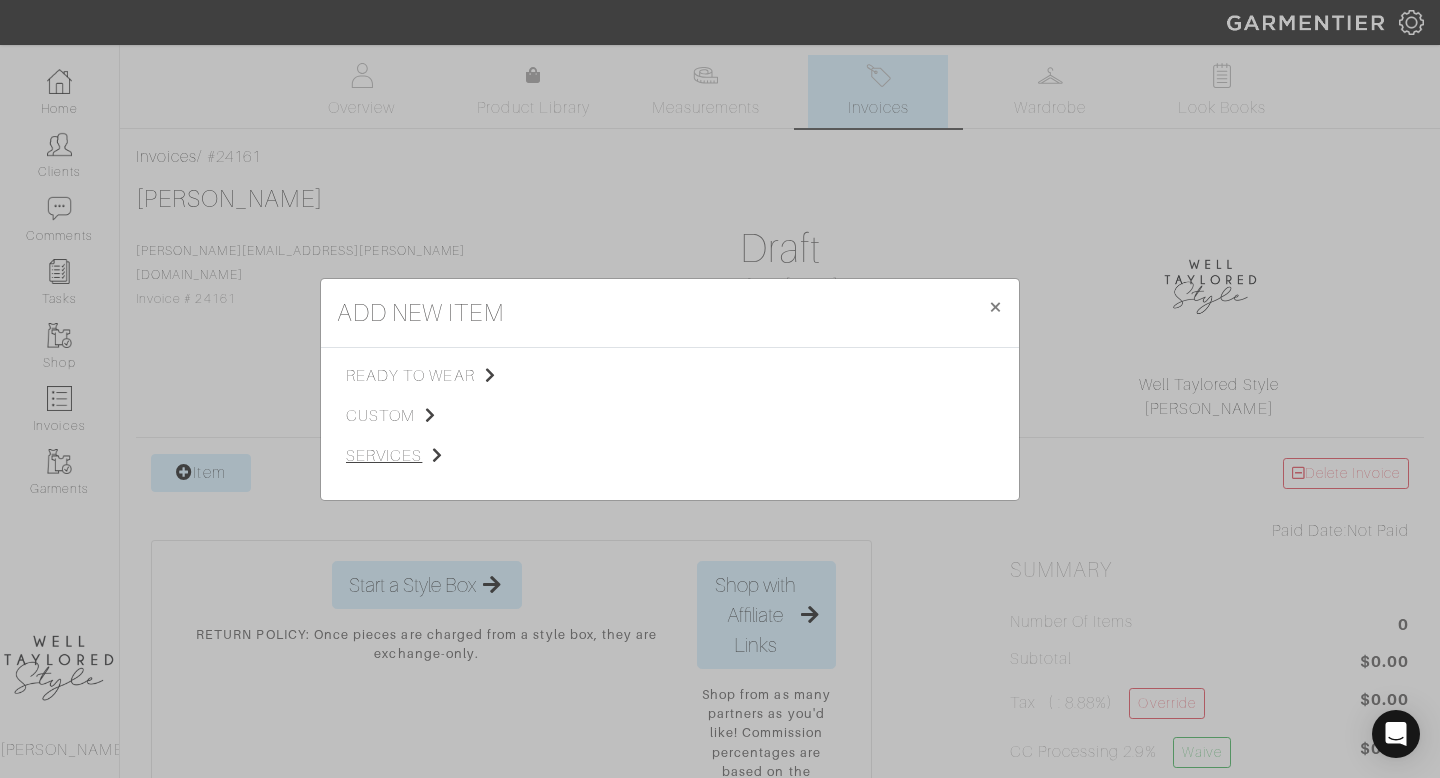 click on "services" at bounding box center (446, 456) 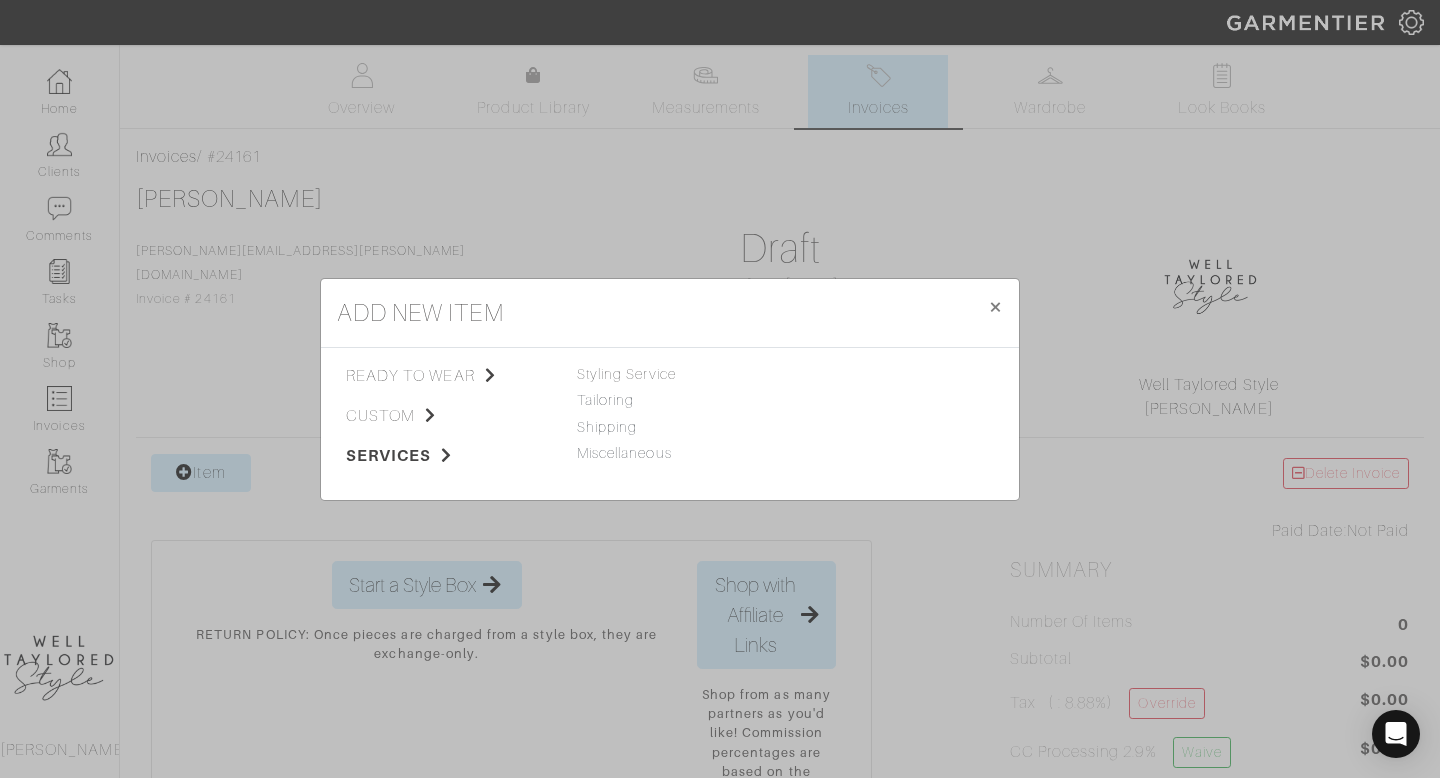 click on "ready to wear
custom
services
Tops
Bottoms
Sport Coats
Suiting
Outerwear
Shoes
Swimwear
Accessories
Other
Custom Shirt
Custom Pant
Custom Sport Coat
Custom Suit
Custom Vest
Custom Outerwear
Shipping" at bounding box center (670, 424) 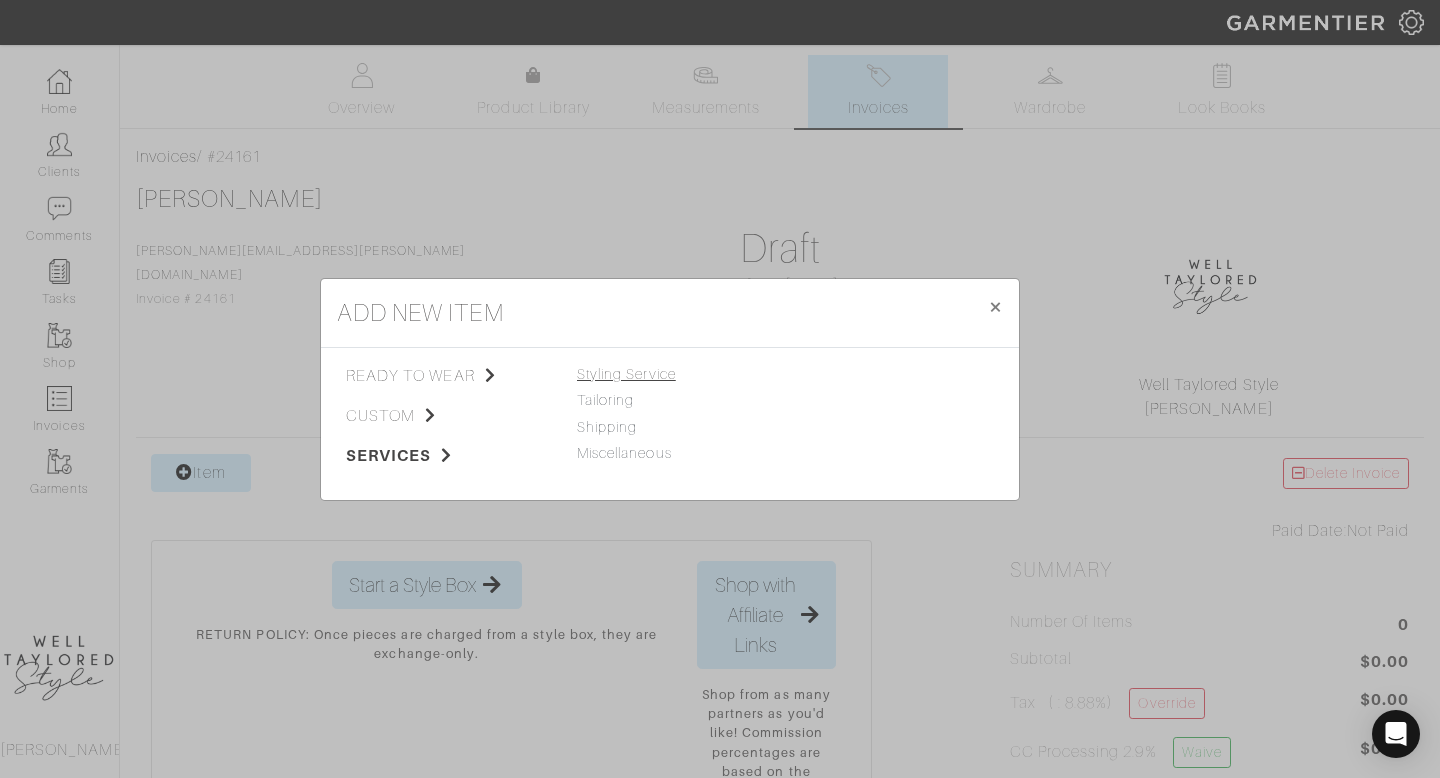 click on "Styling Service" at bounding box center [626, 374] 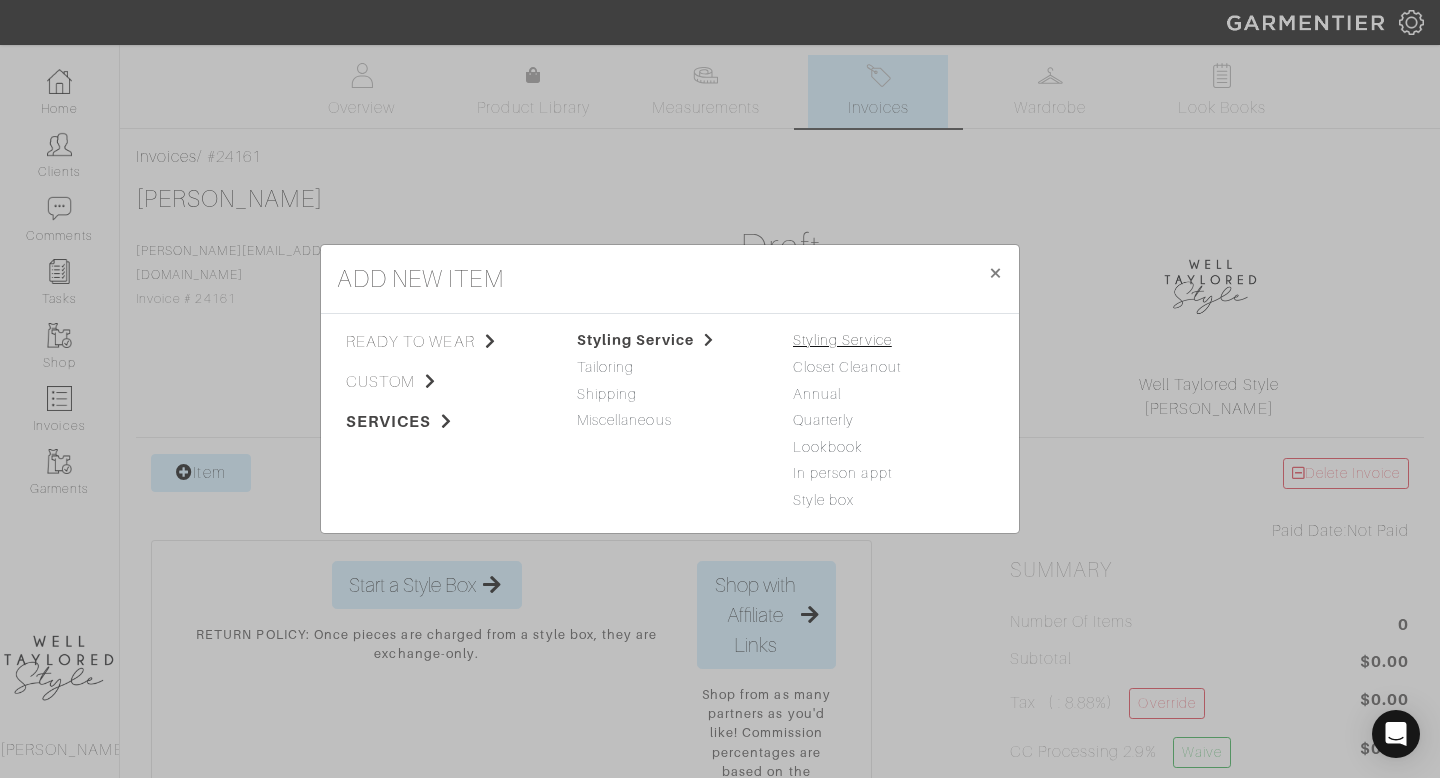 click on "Styling Service" at bounding box center [842, 340] 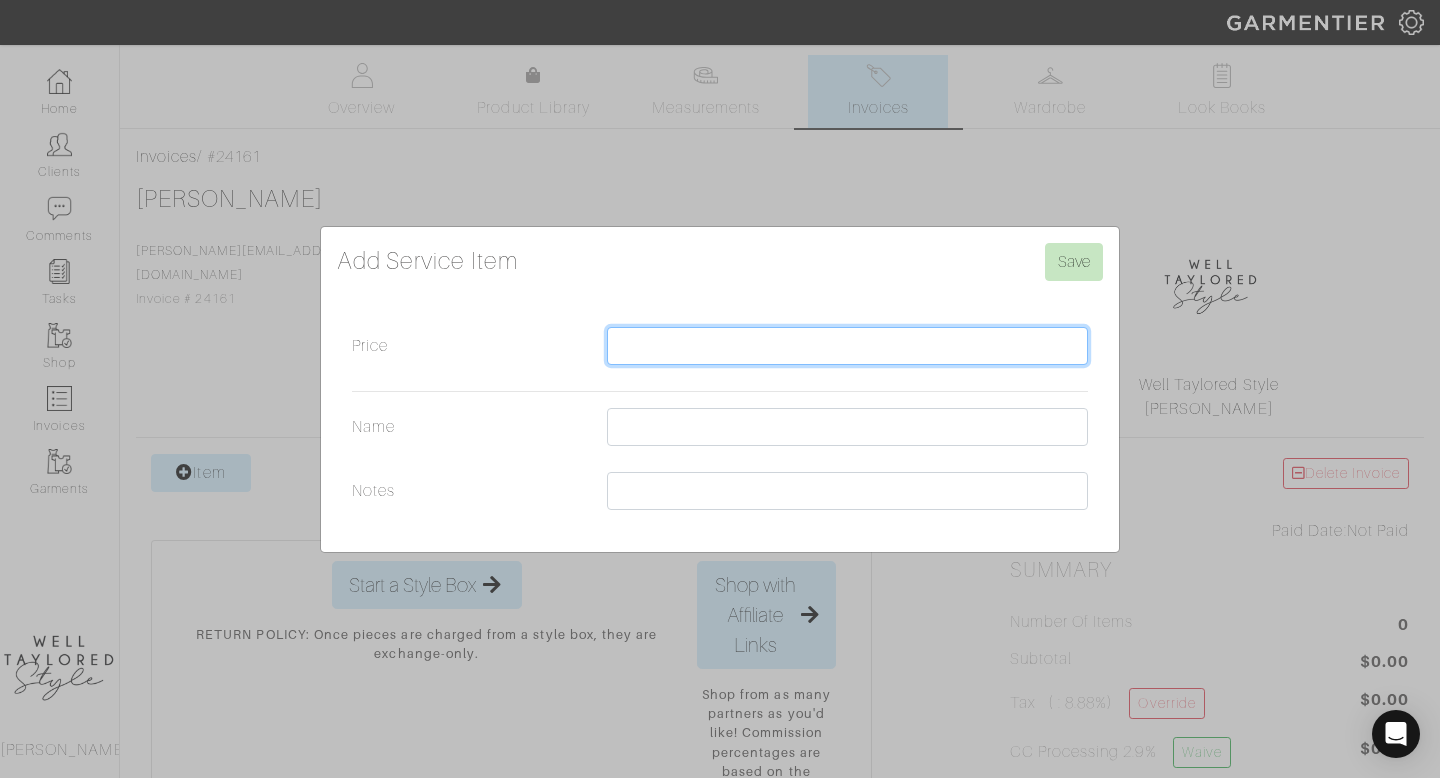 click on "Price" at bounding box center [847, 346] 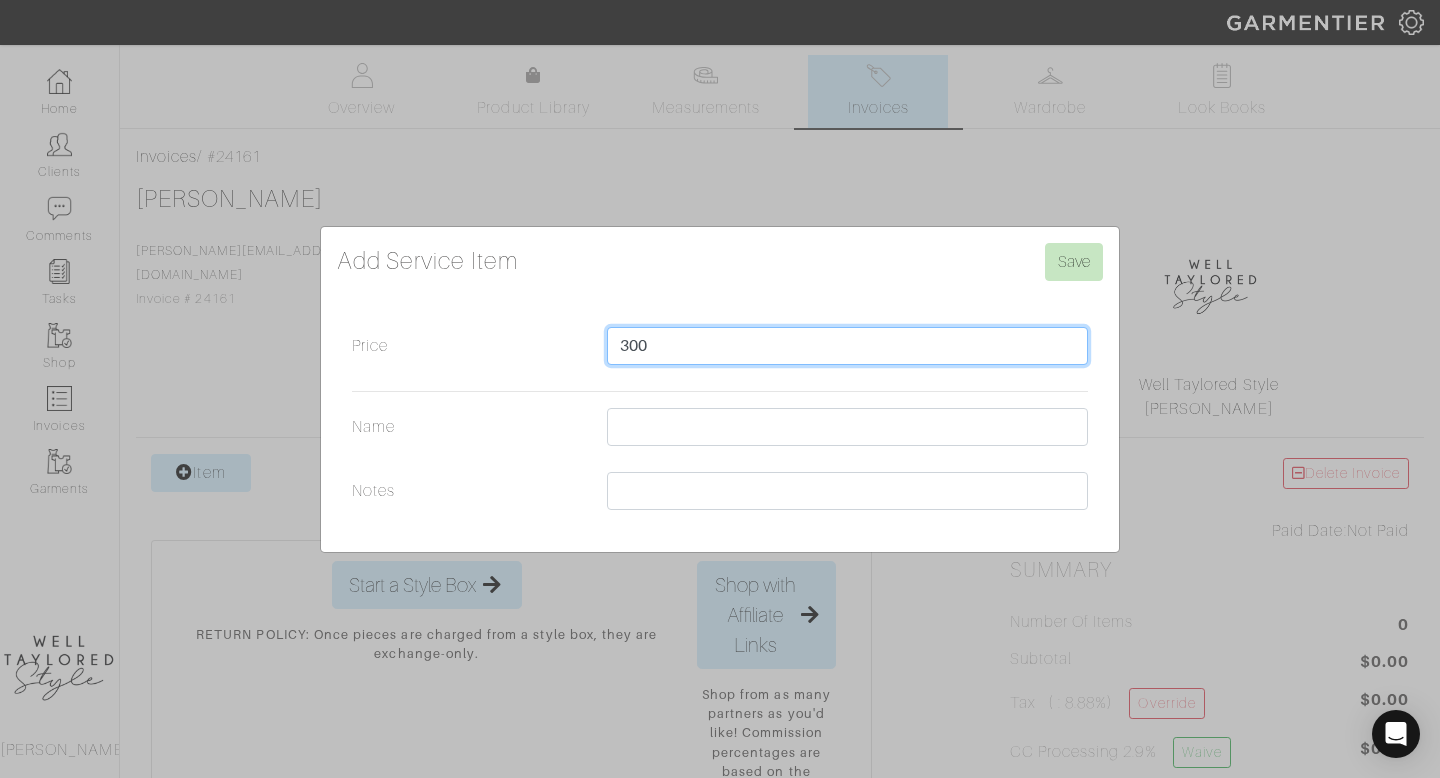type on "300" 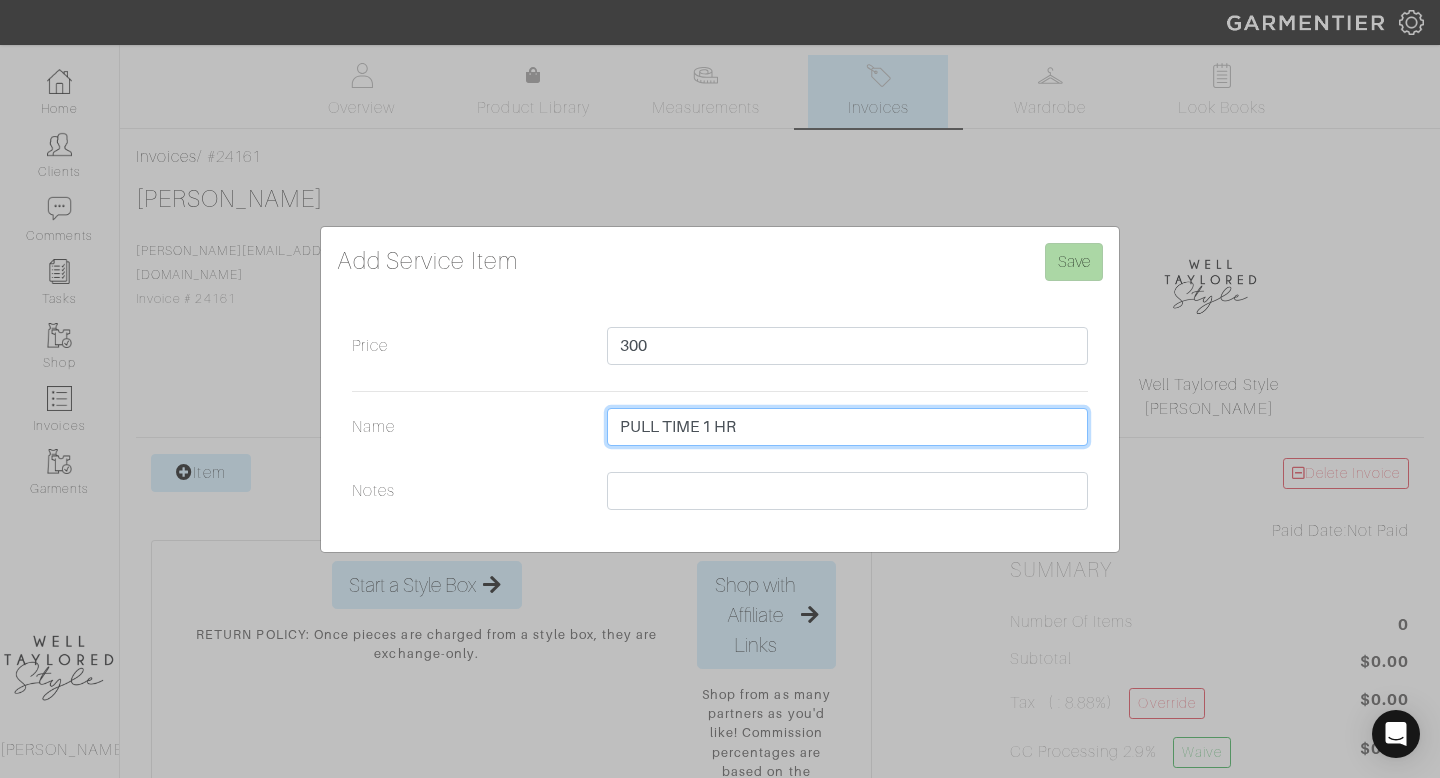 type on "PULL TIME 1 HR" 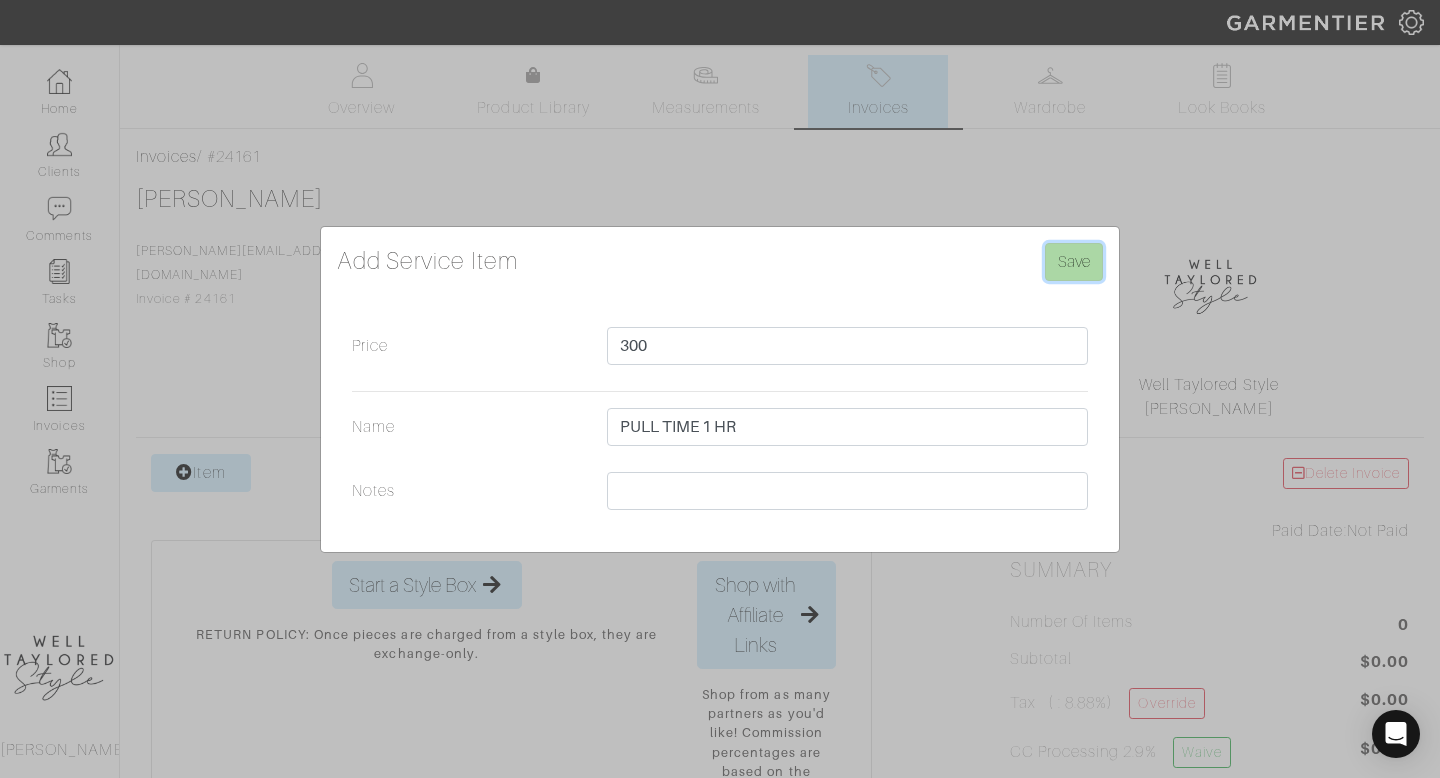 click on "Save" at bounding box center (1074, 262) 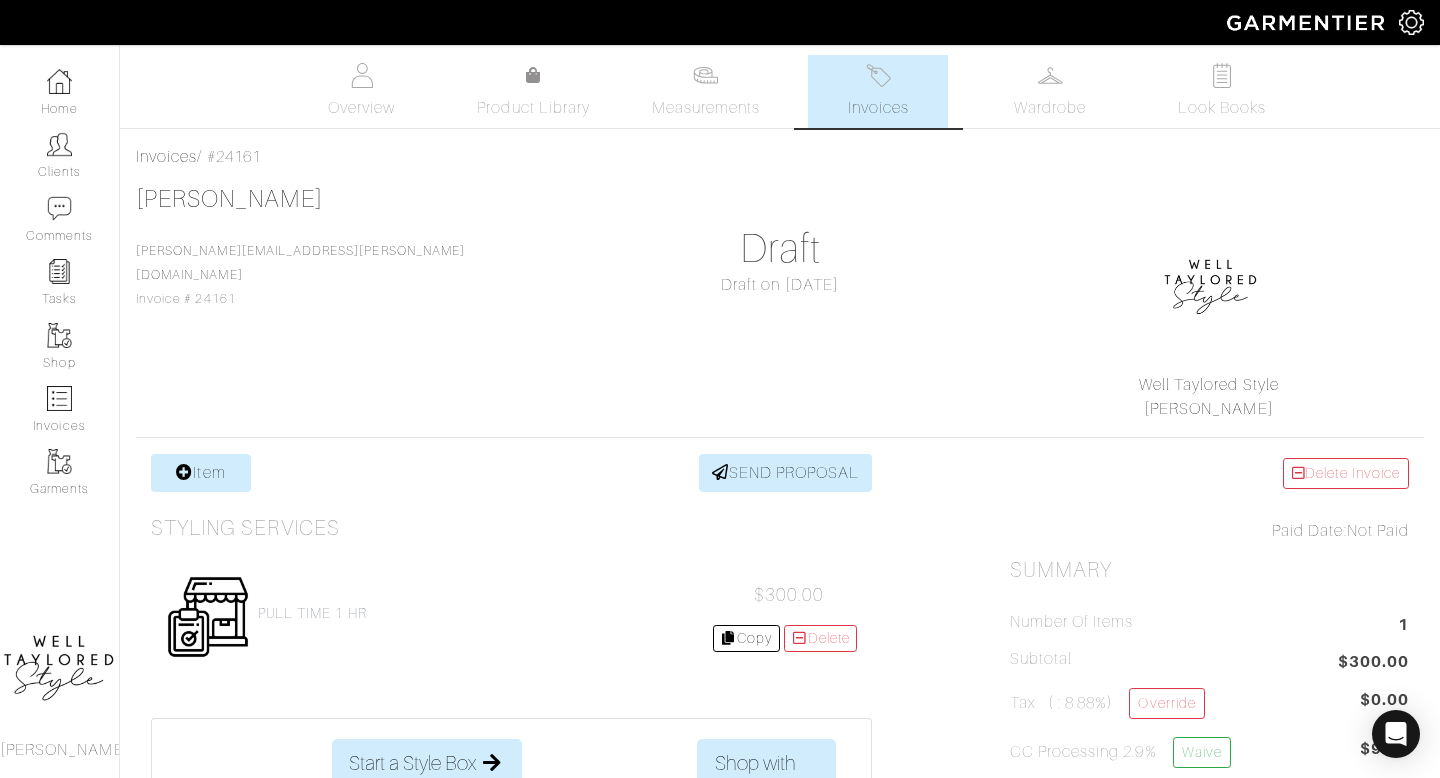 scroll, scrollTop: 0, scrollLeft: 0, axis: both 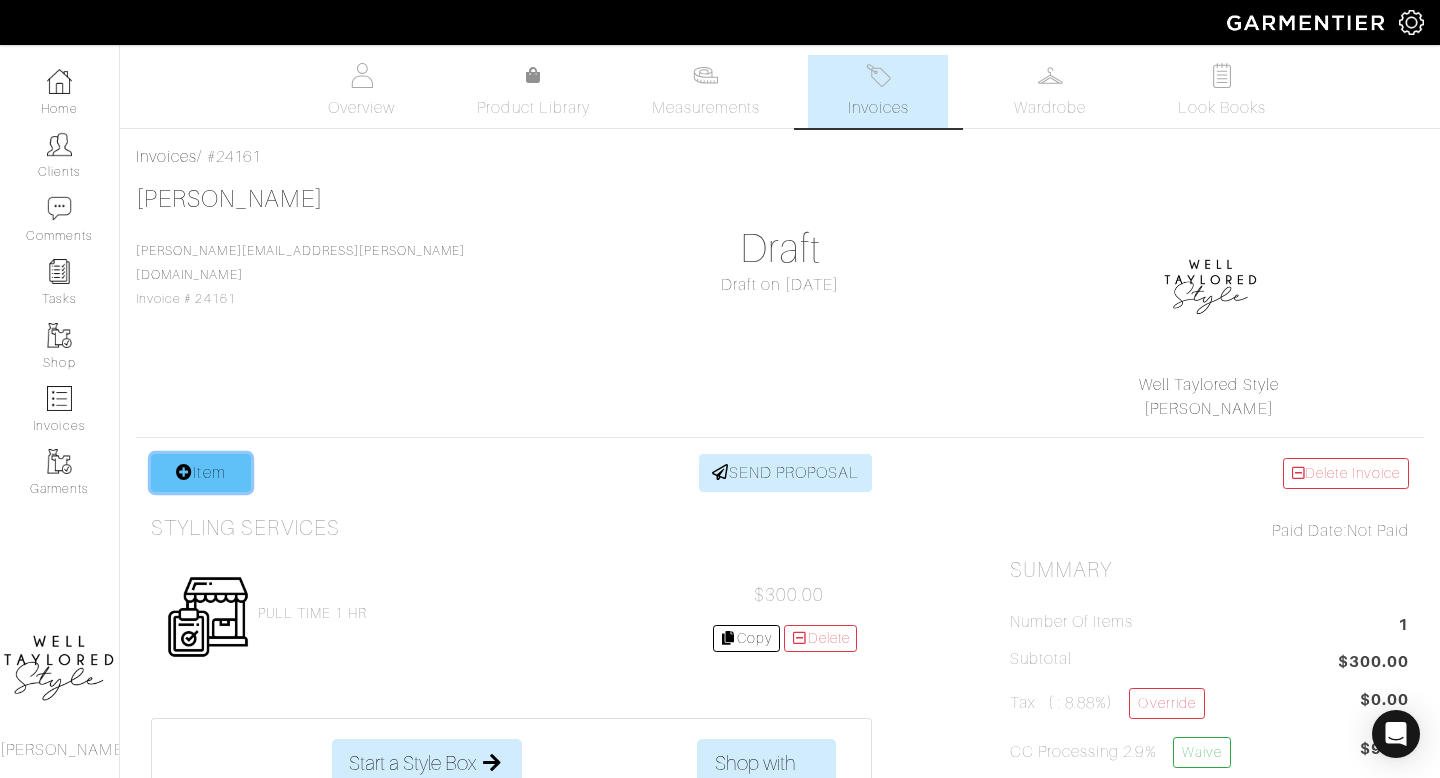 click on "Item" at bounding box center (201, 473) 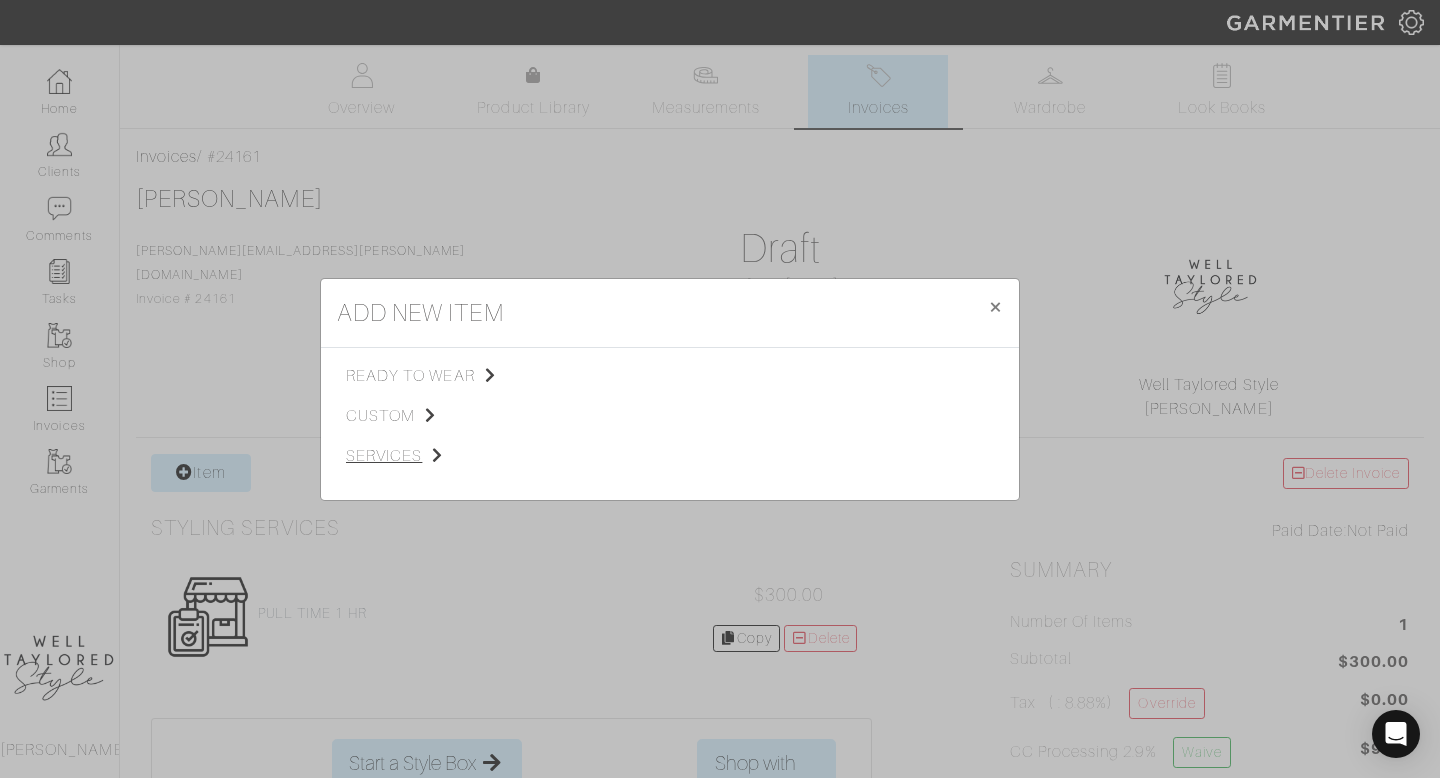 click on "services" at bounding box center [446, 456] 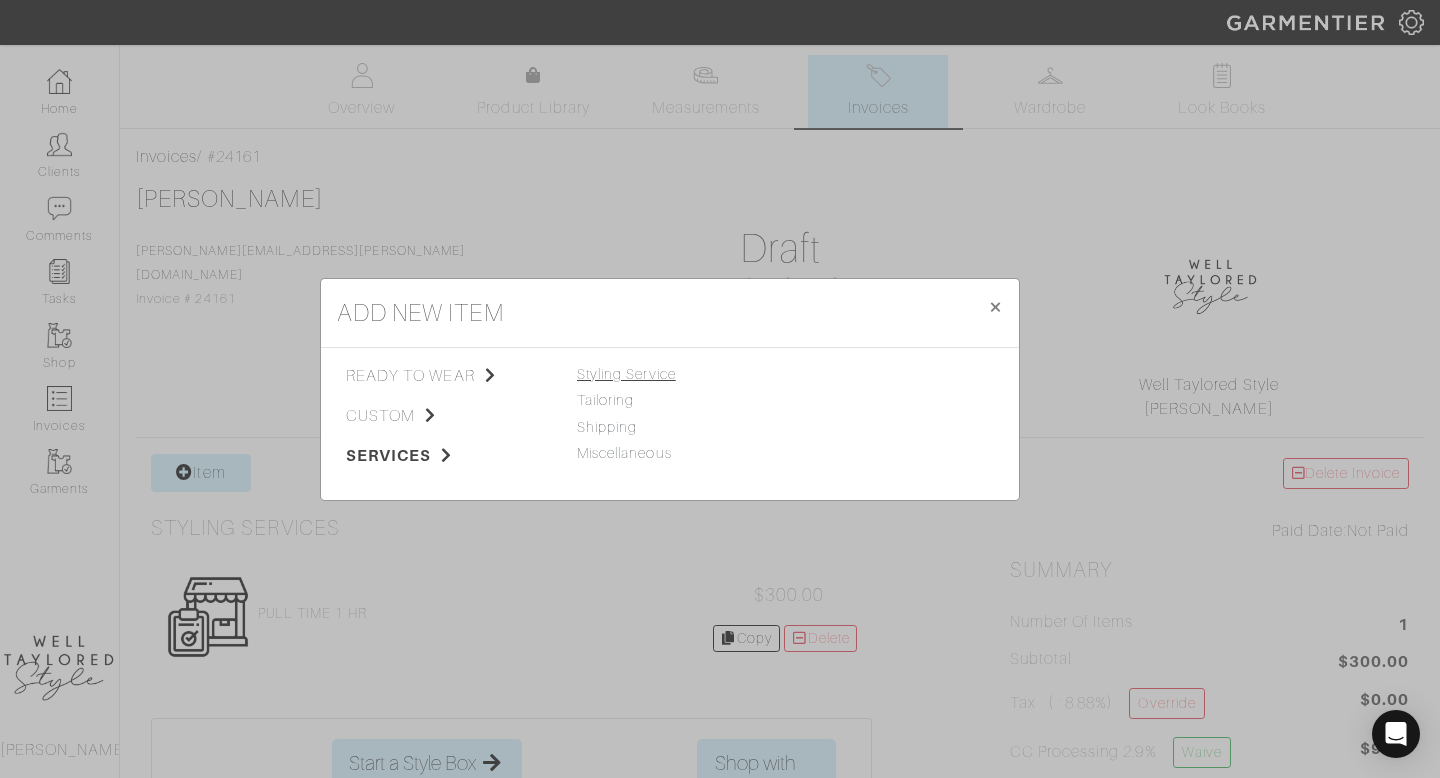 click on "Styling Service" at bounding box center [626, 374] 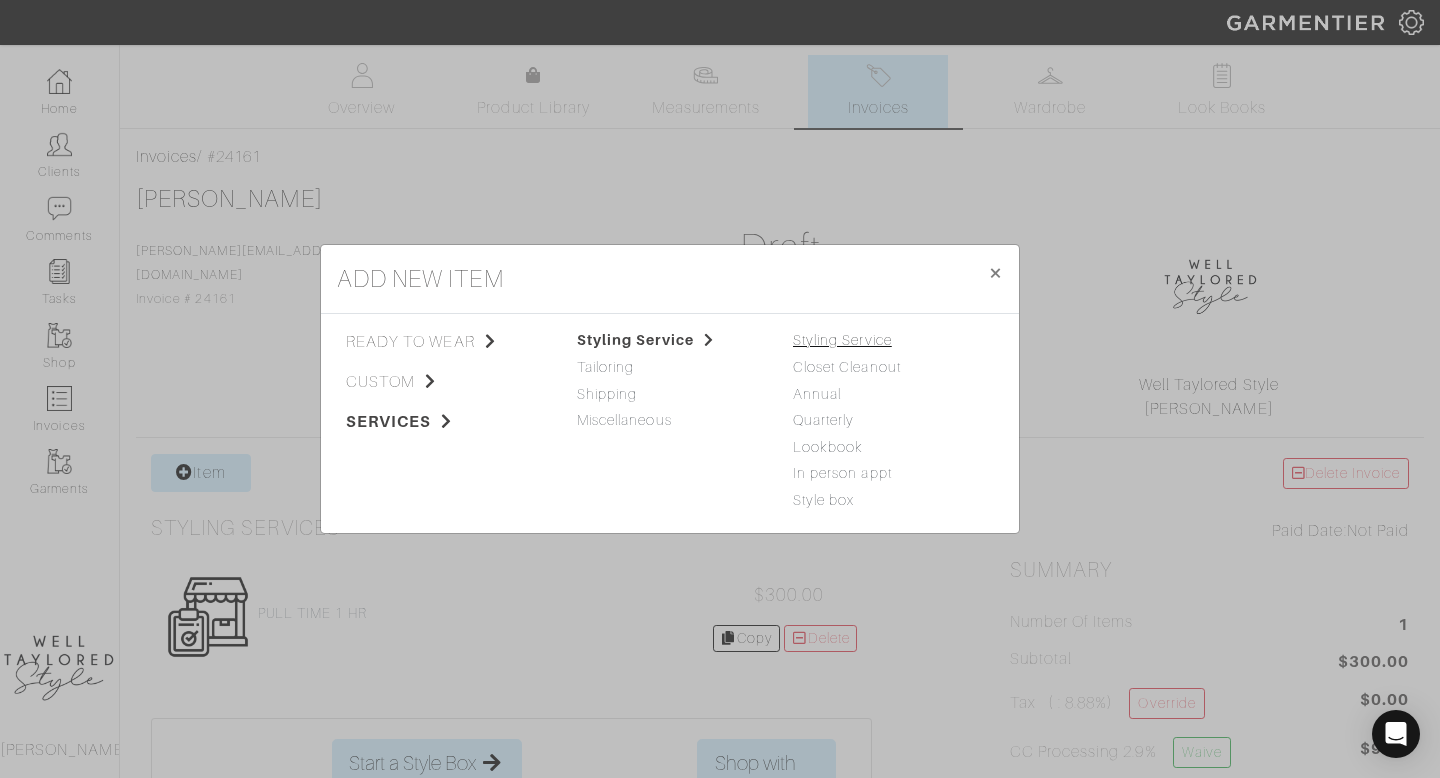 click on "Styling Service" at bounding box center [842, 340] 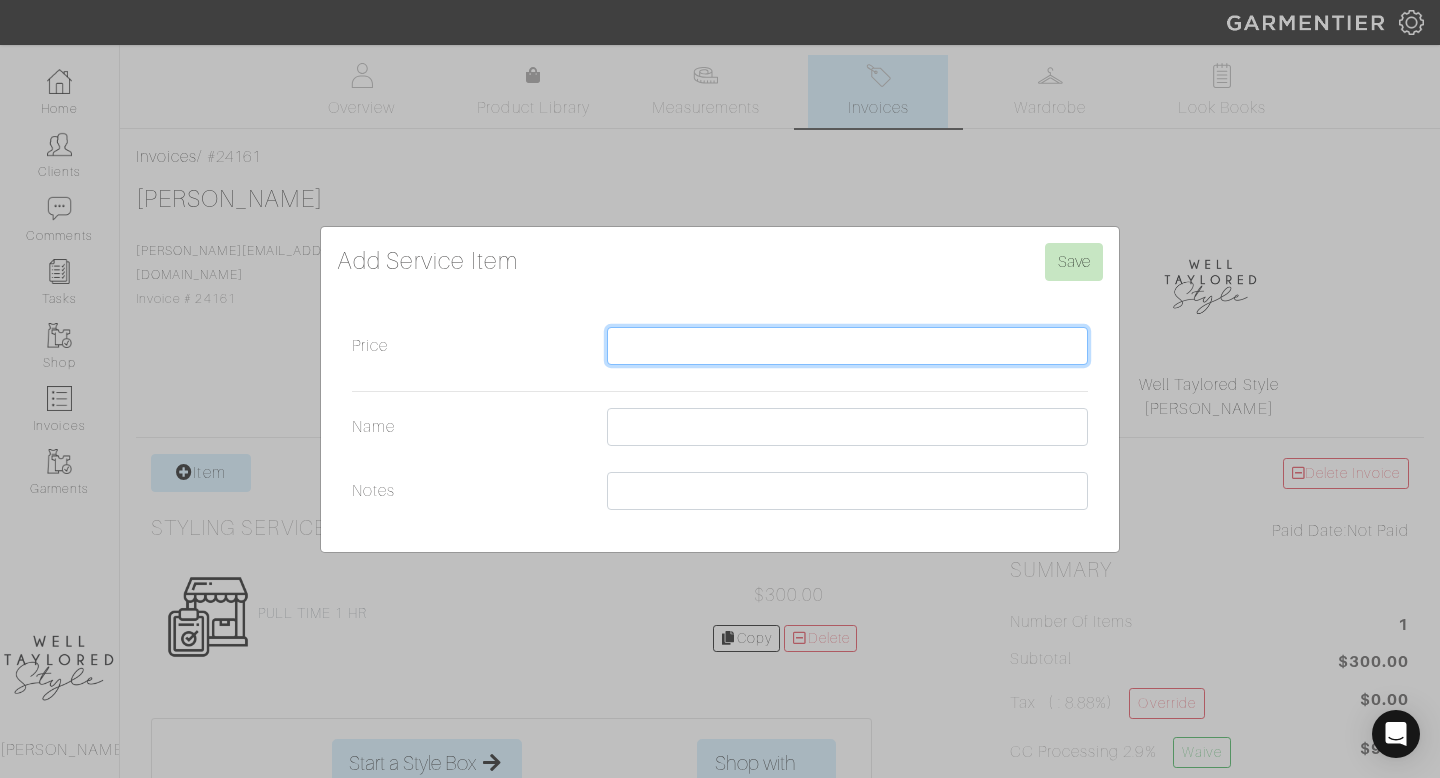 click on "Price" at bounding box center (847, 346) 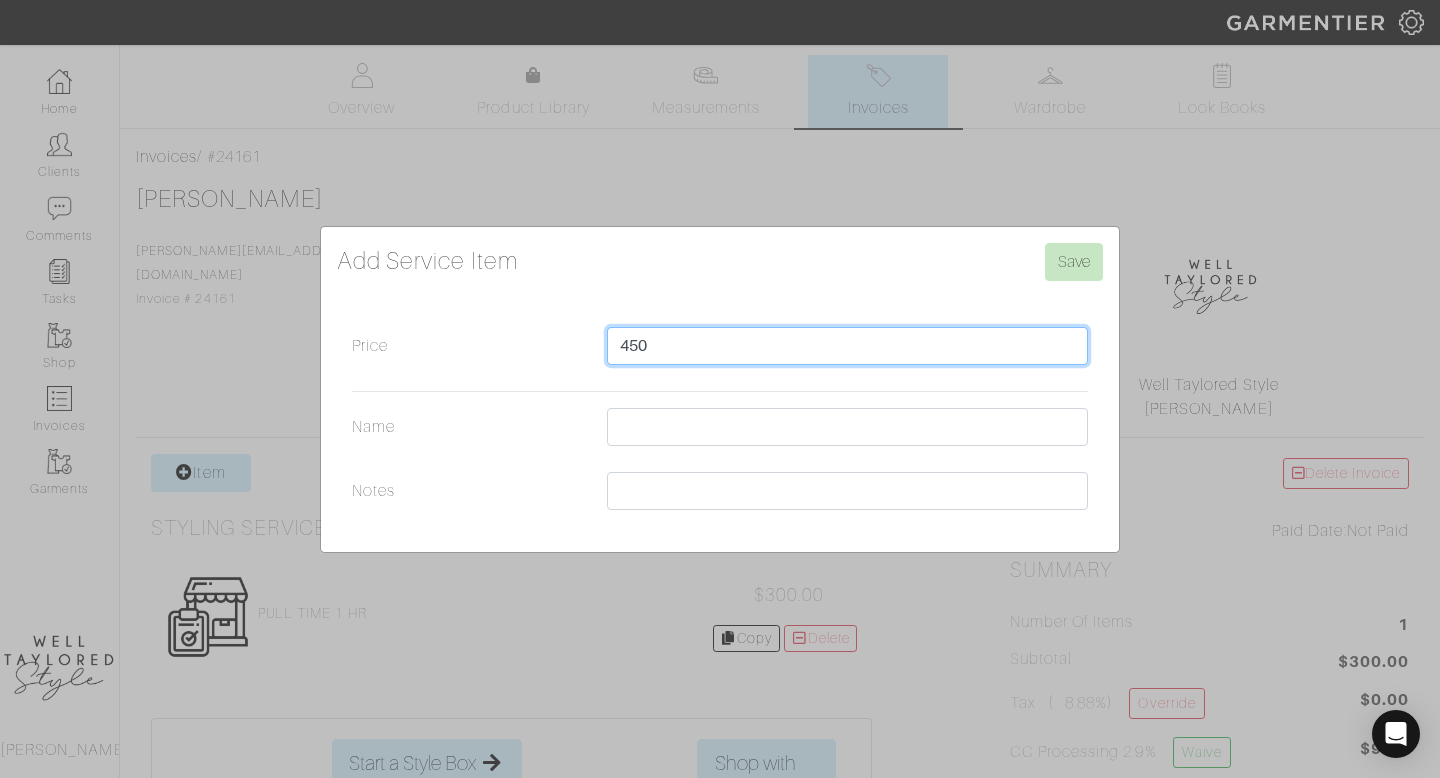 type on "450" 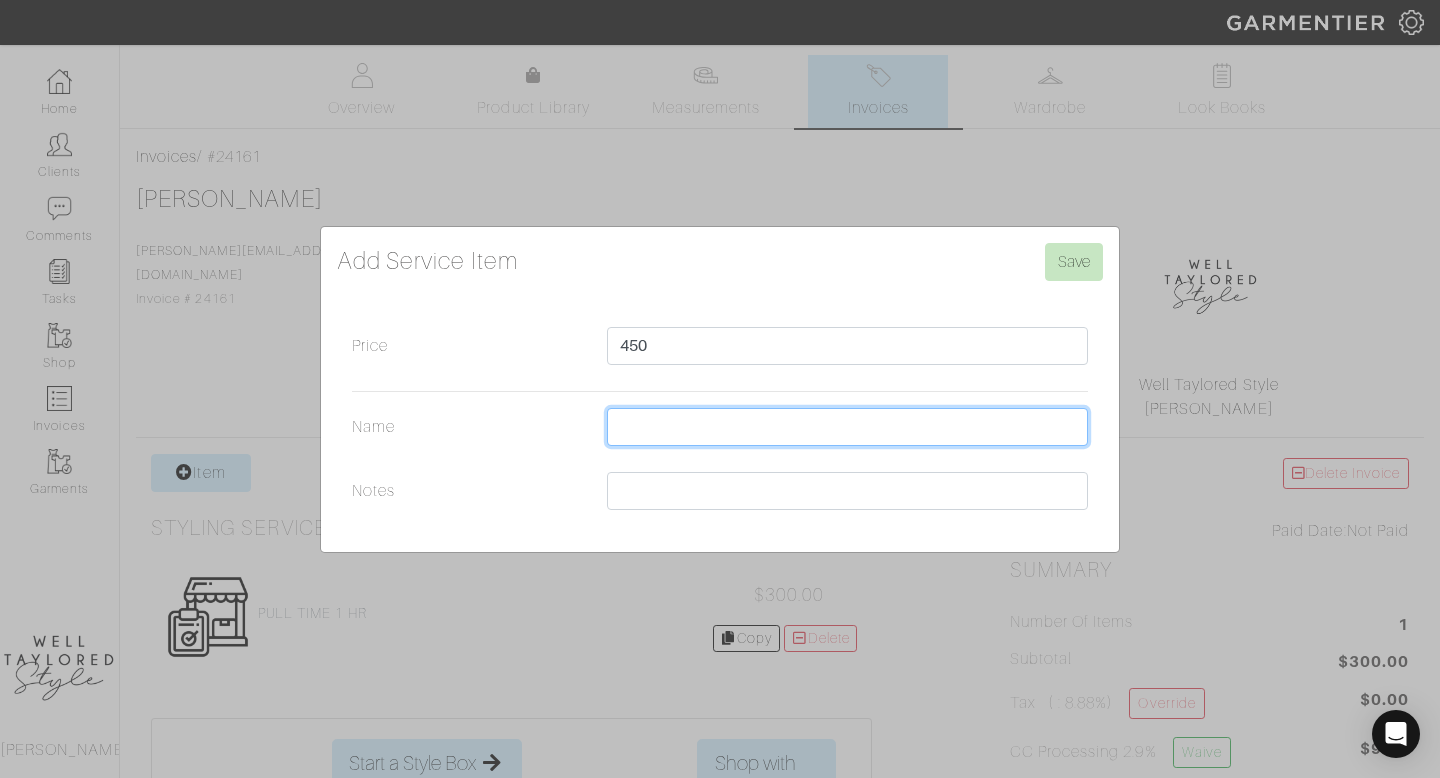 type on "1" 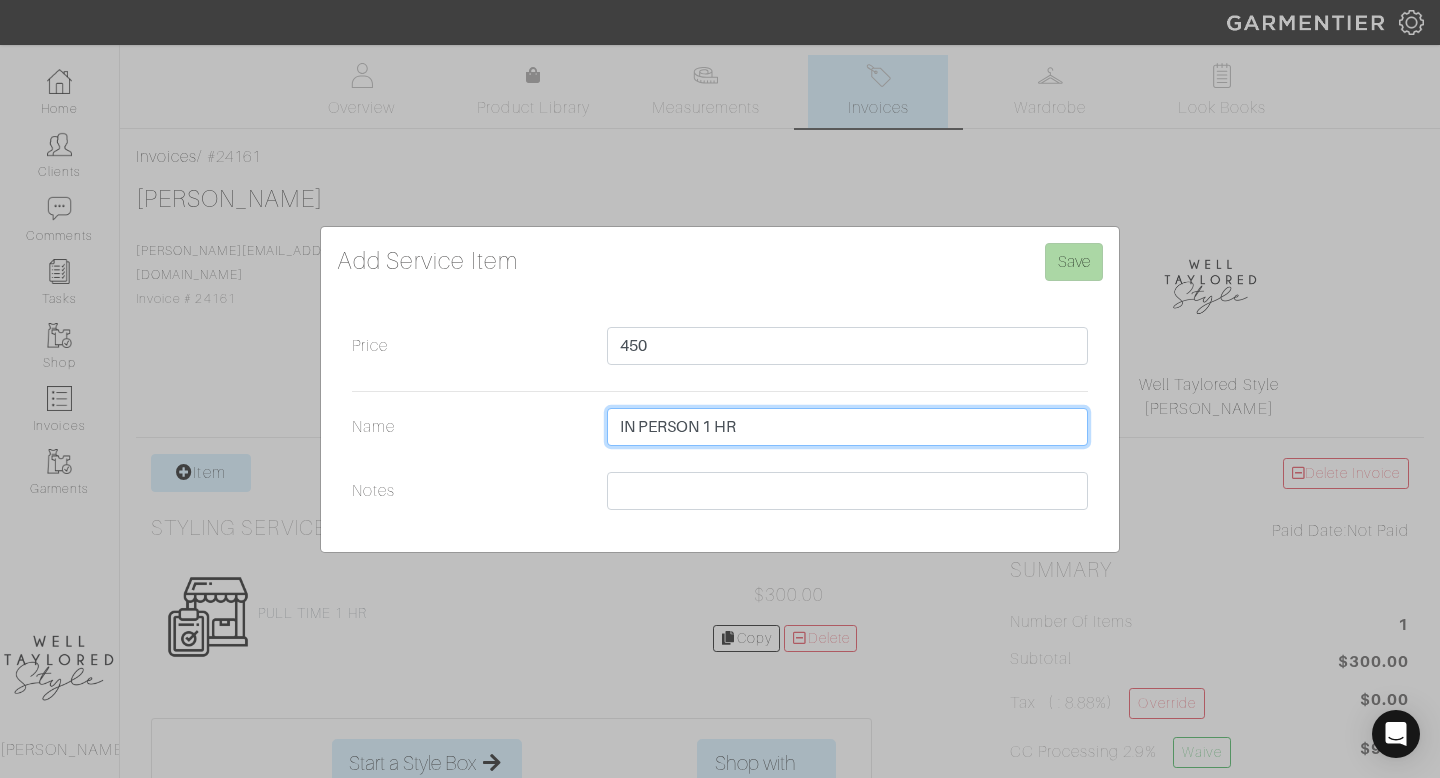type on "IN PERSON 1 HR" 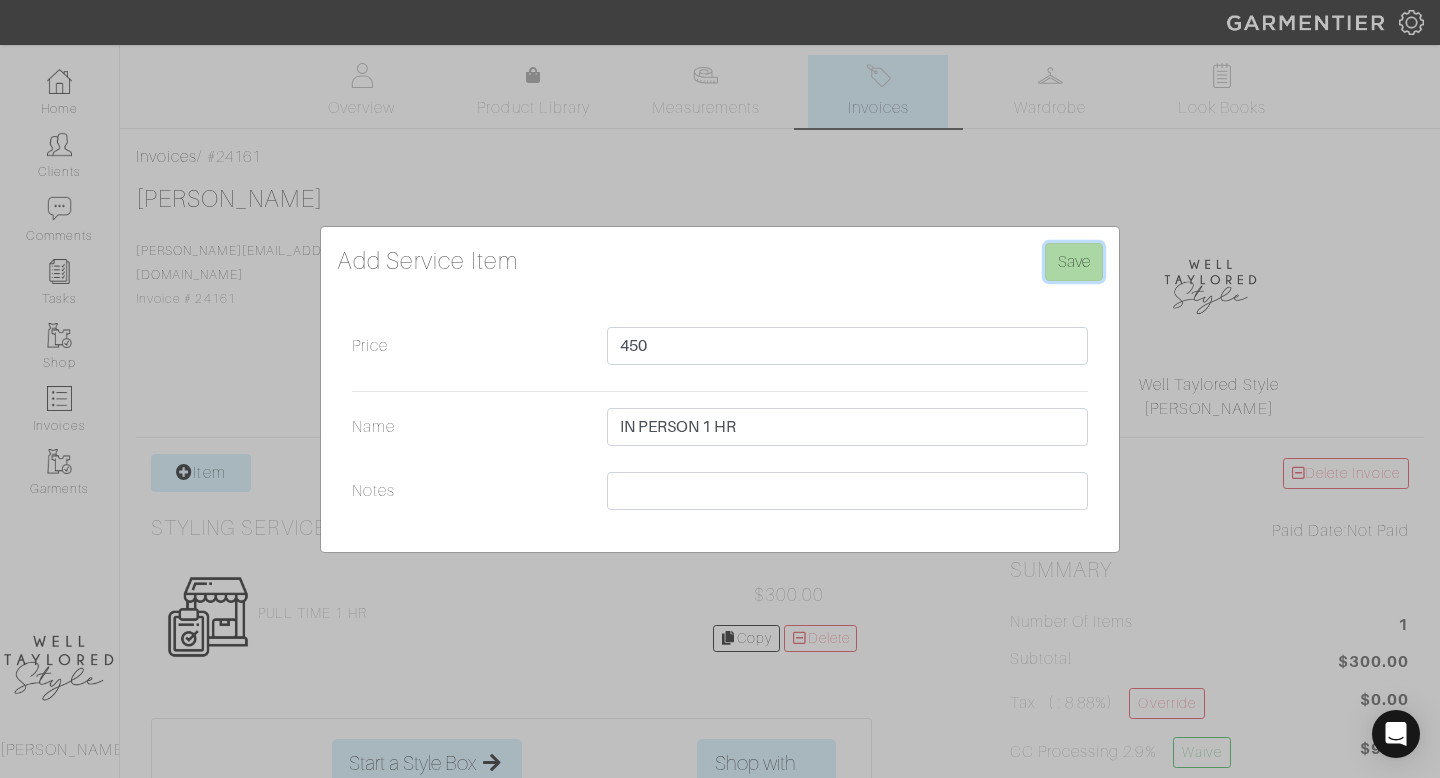 click on "Save" at bounding box center (1074, 262) 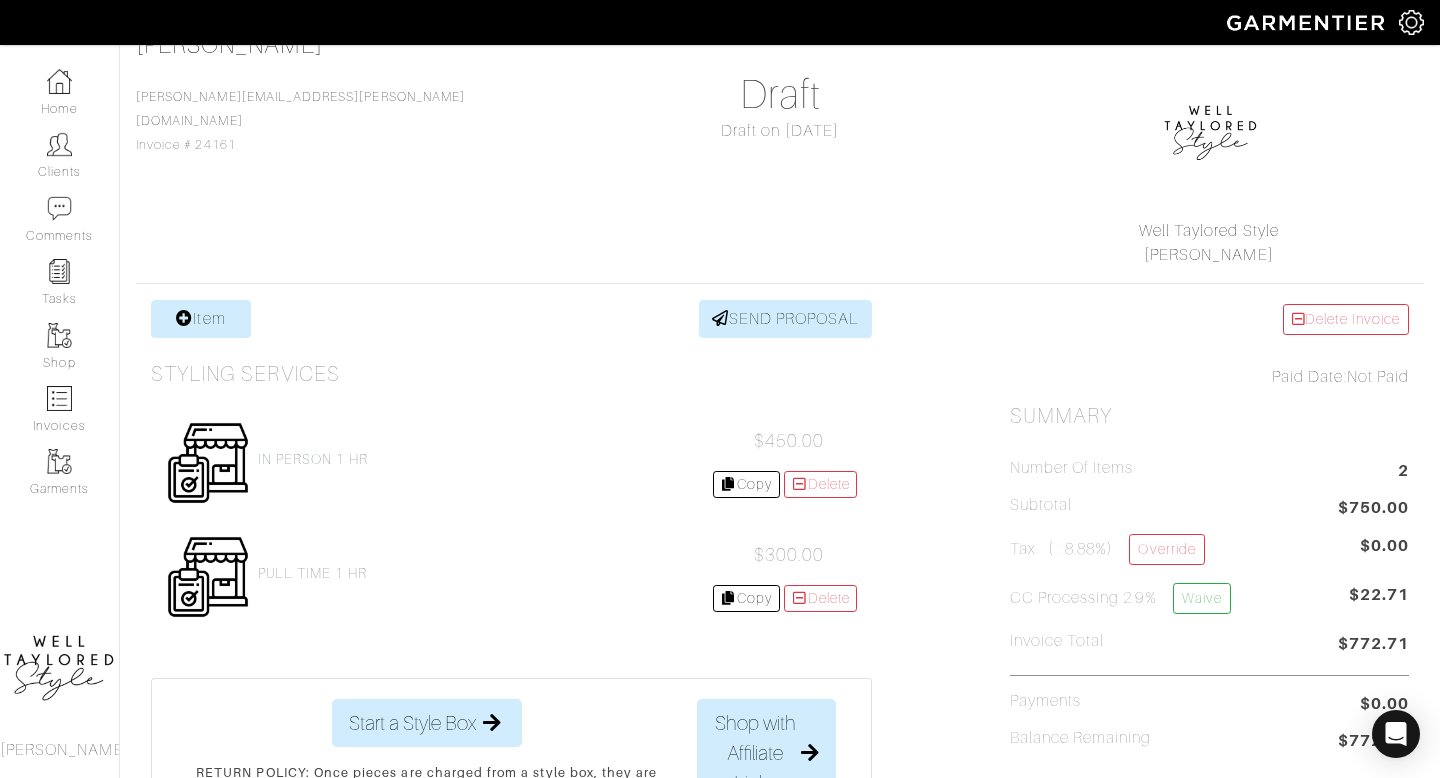 scroll, scrollTop: 155, scrollLeft: 0, axis: vertical 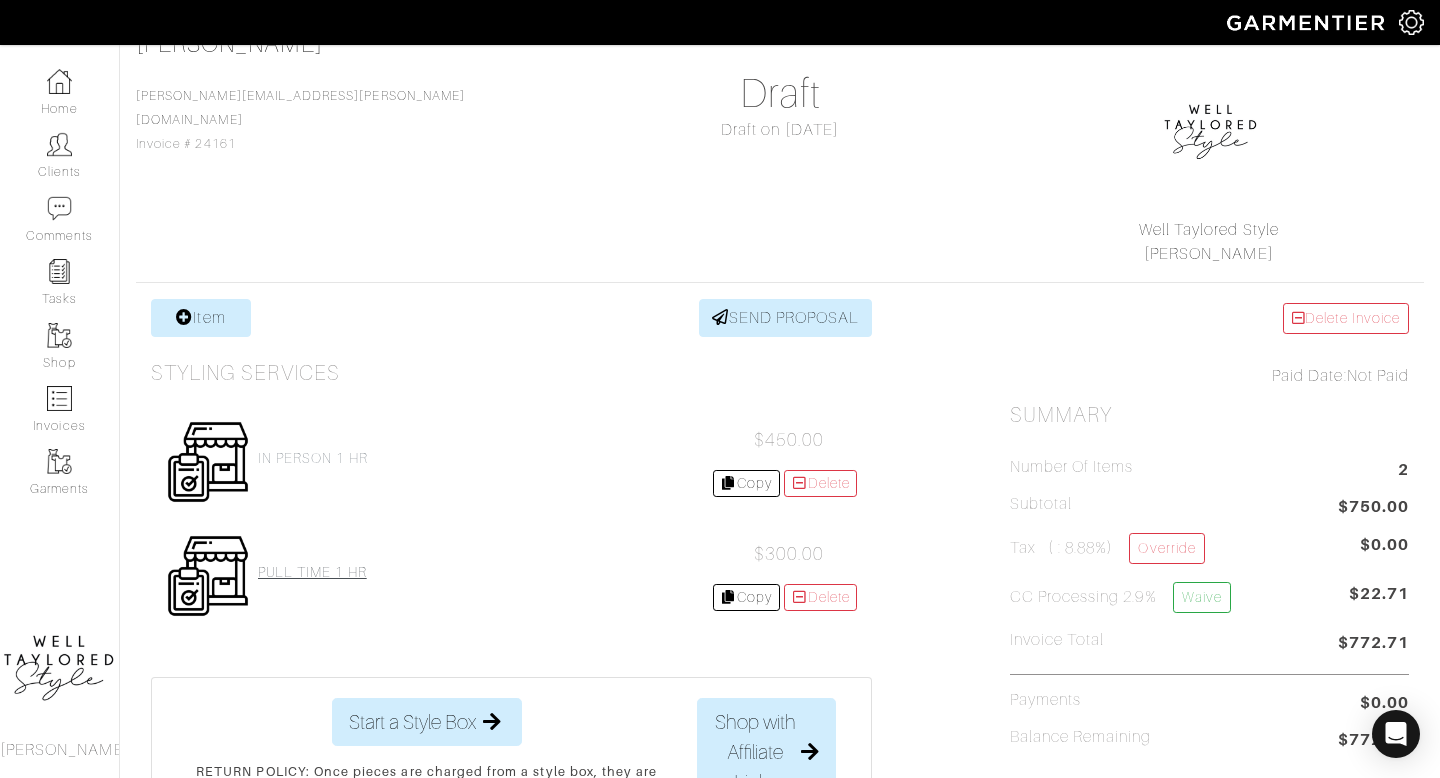 click on "PULL TIME 1 HR" at bounding box center (312, 572) 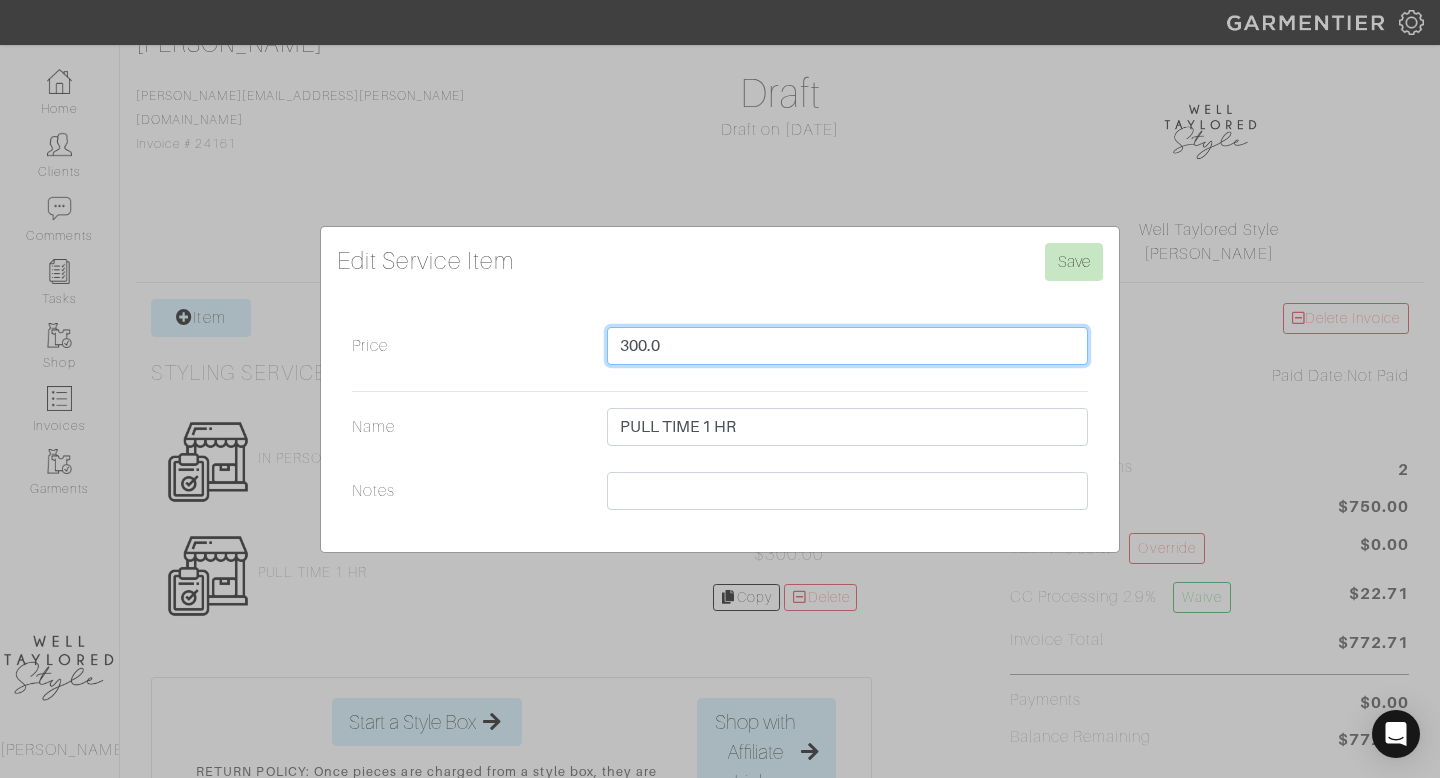 click on "300.0" at bounding box center (847, 346) 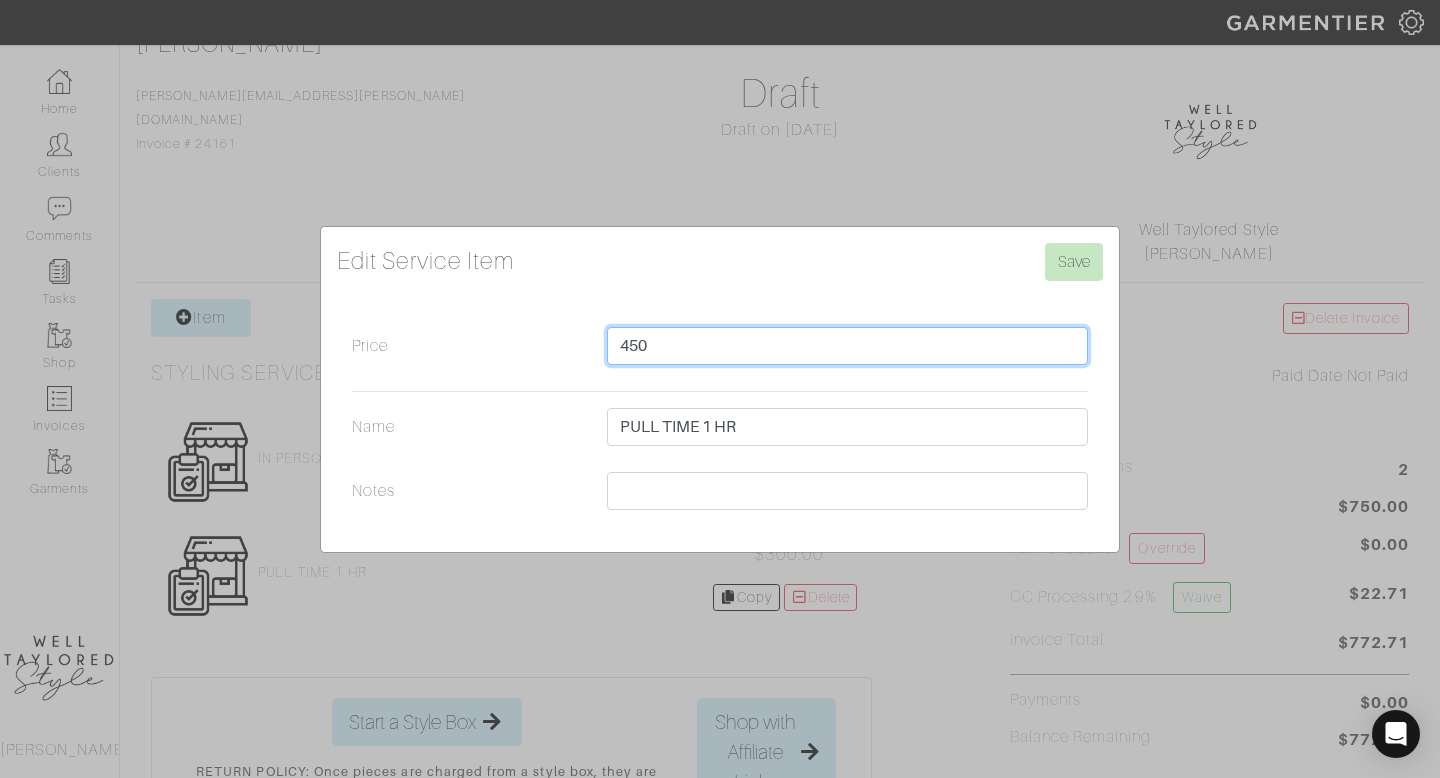type on "450" 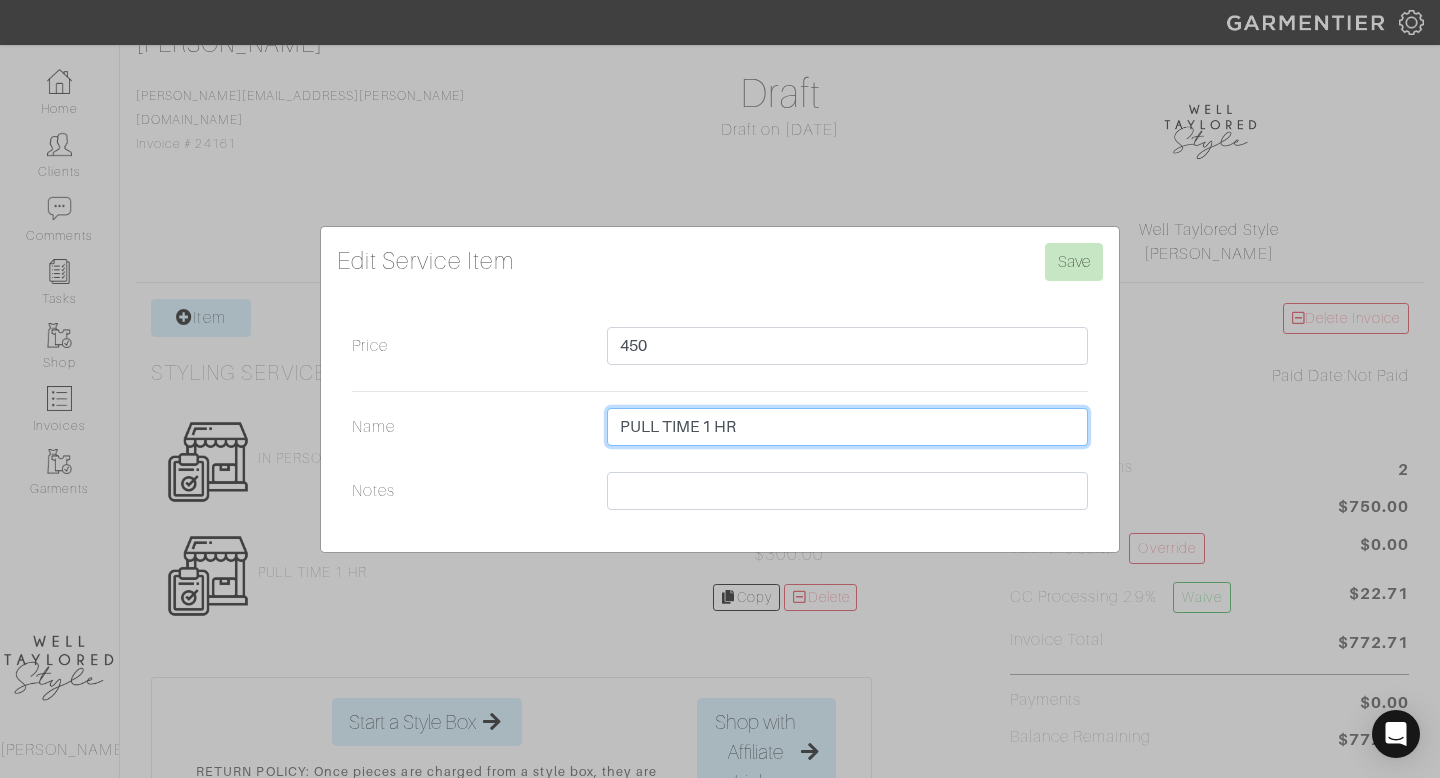 click on "PULL TIME 1 HR" at bounding box center [847, 427] 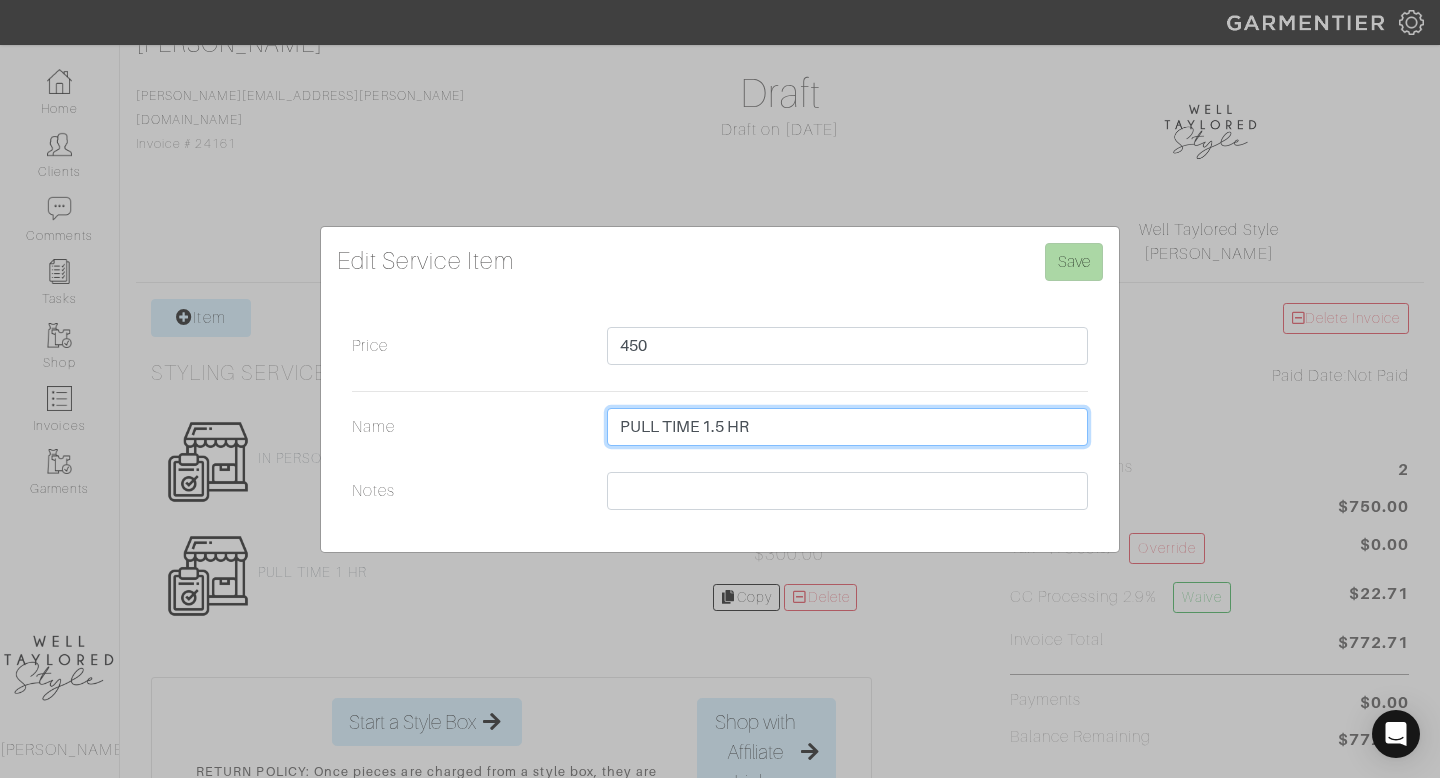 type on "PULL TIME 1.5 HR" 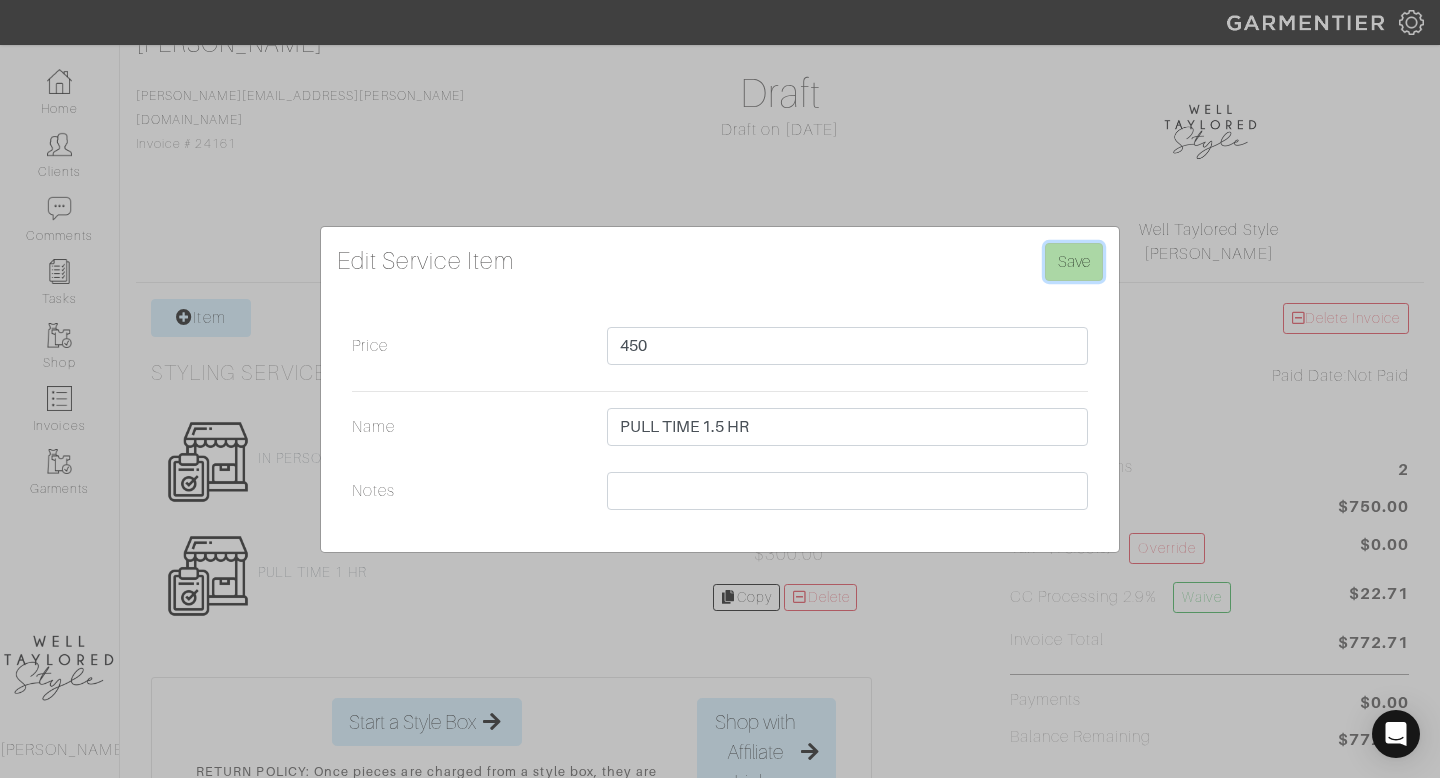 click on "Save" at bounding box center (1074, 262) 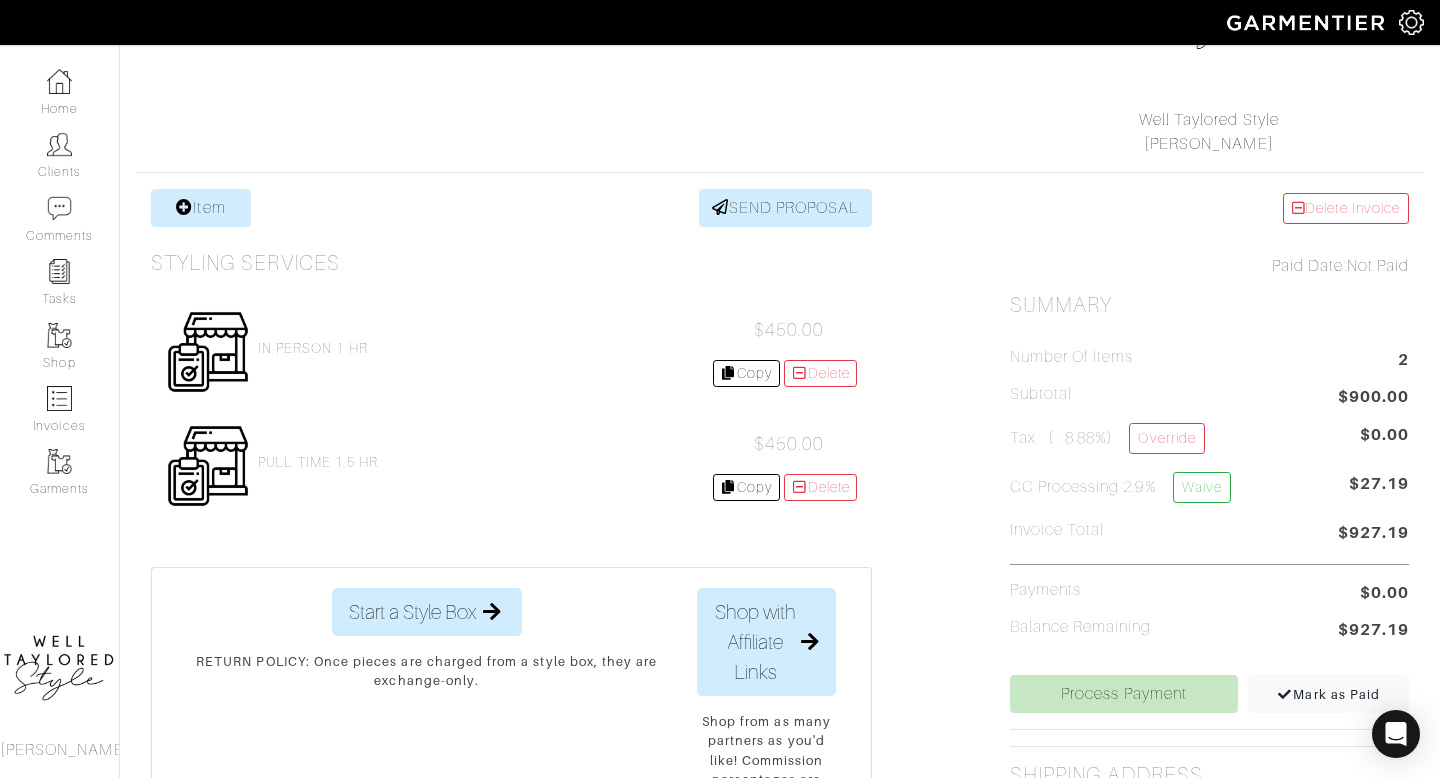 scroll, scrollTop: 279, scrollLeft: 0, axis: vertical 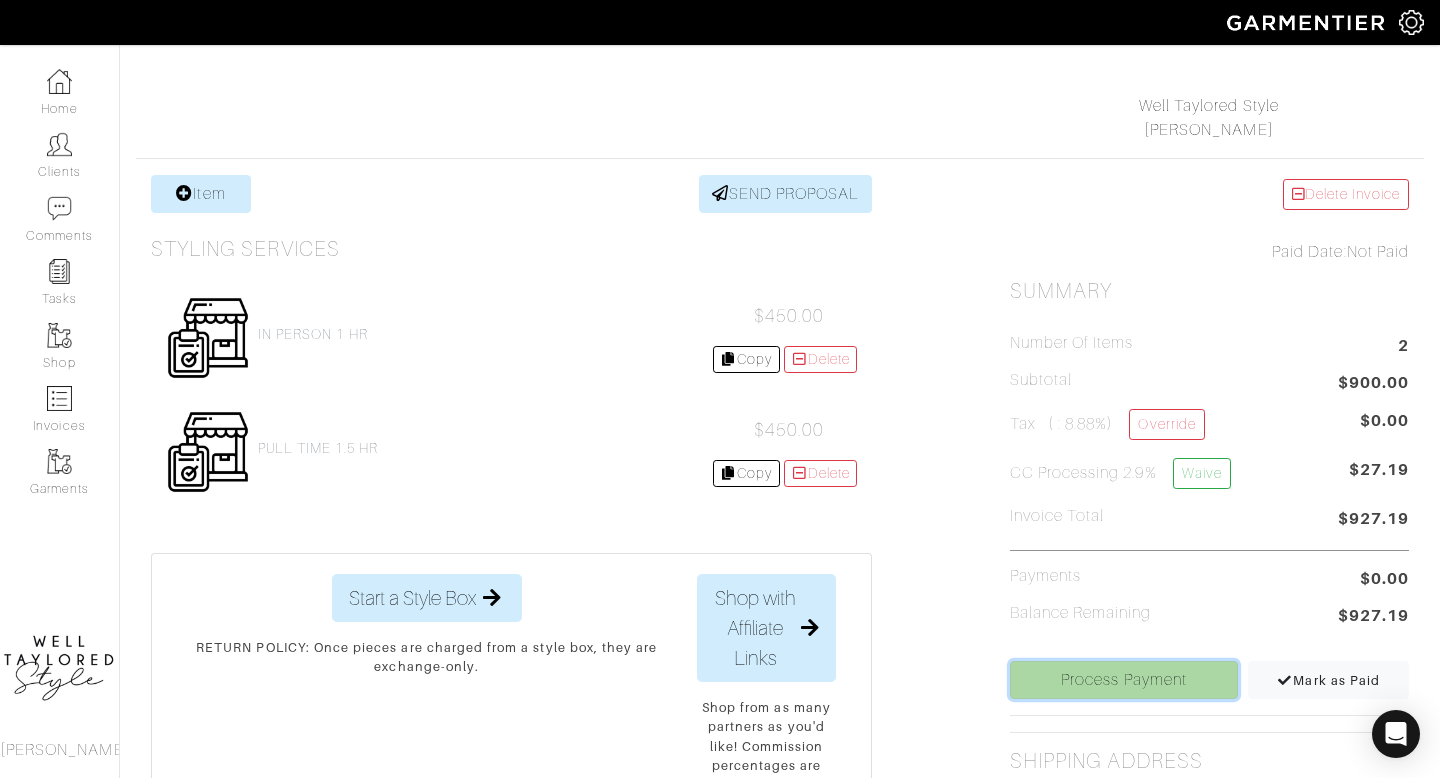 click on "Process Payment" at bounding box center (1124, 680) 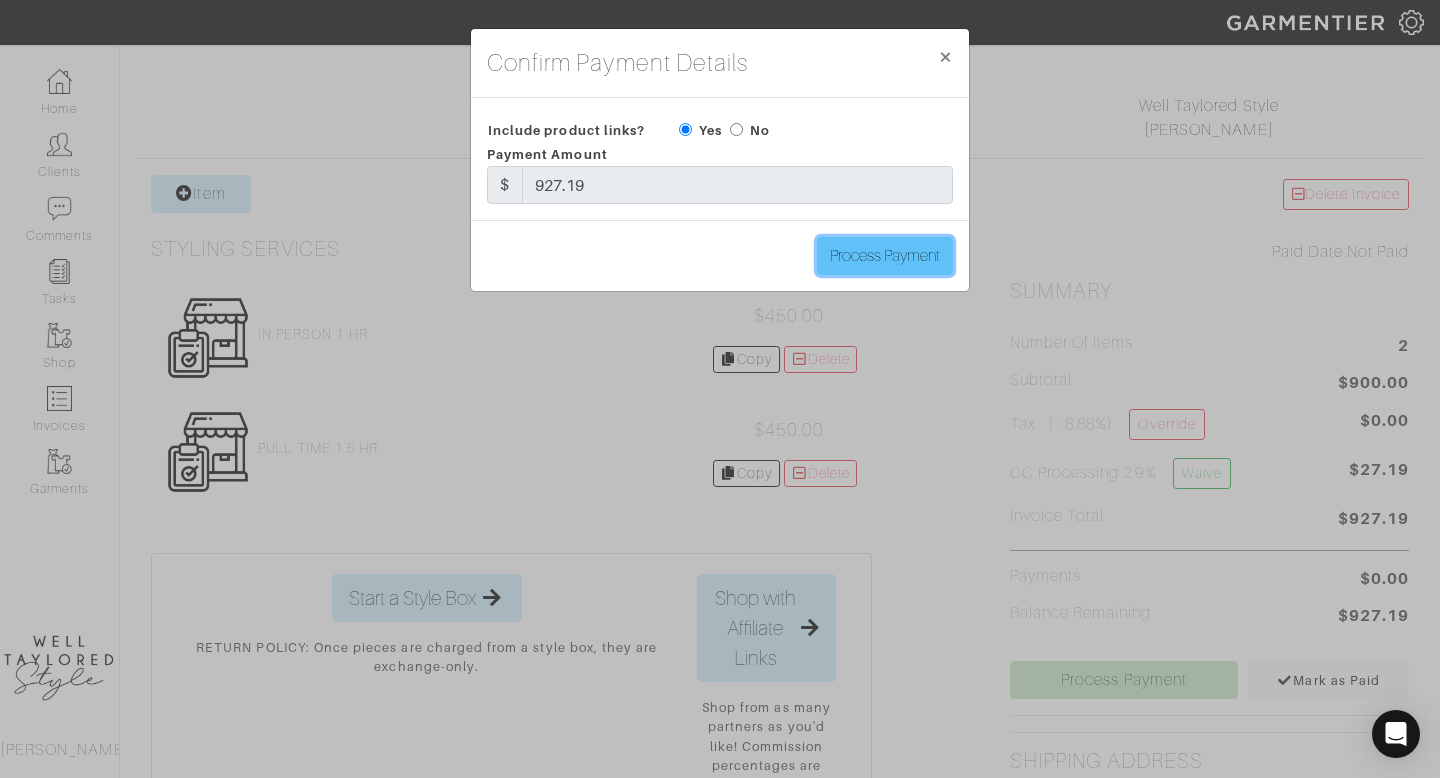 click on "Process Payment" at bounding box center [885, 256] 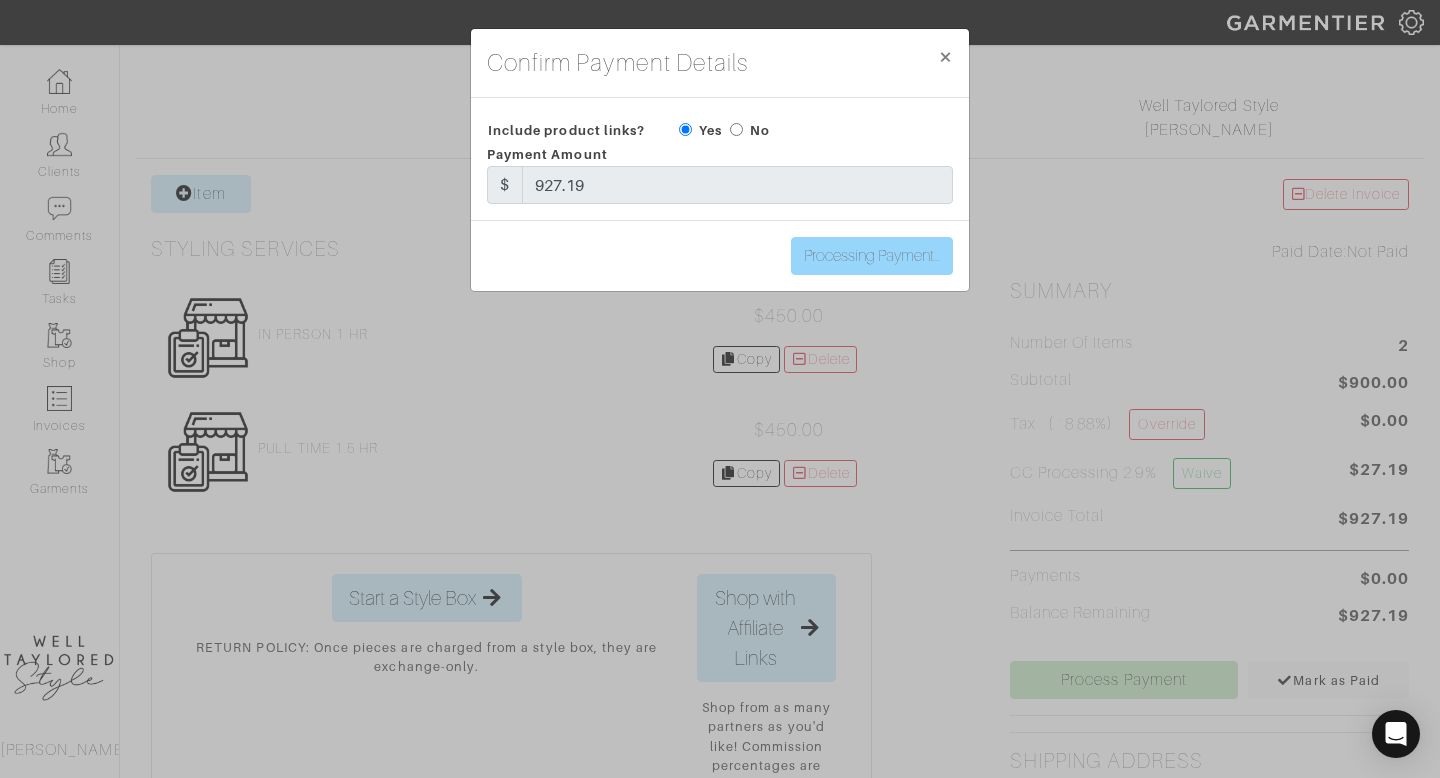 type on "Process Payment" 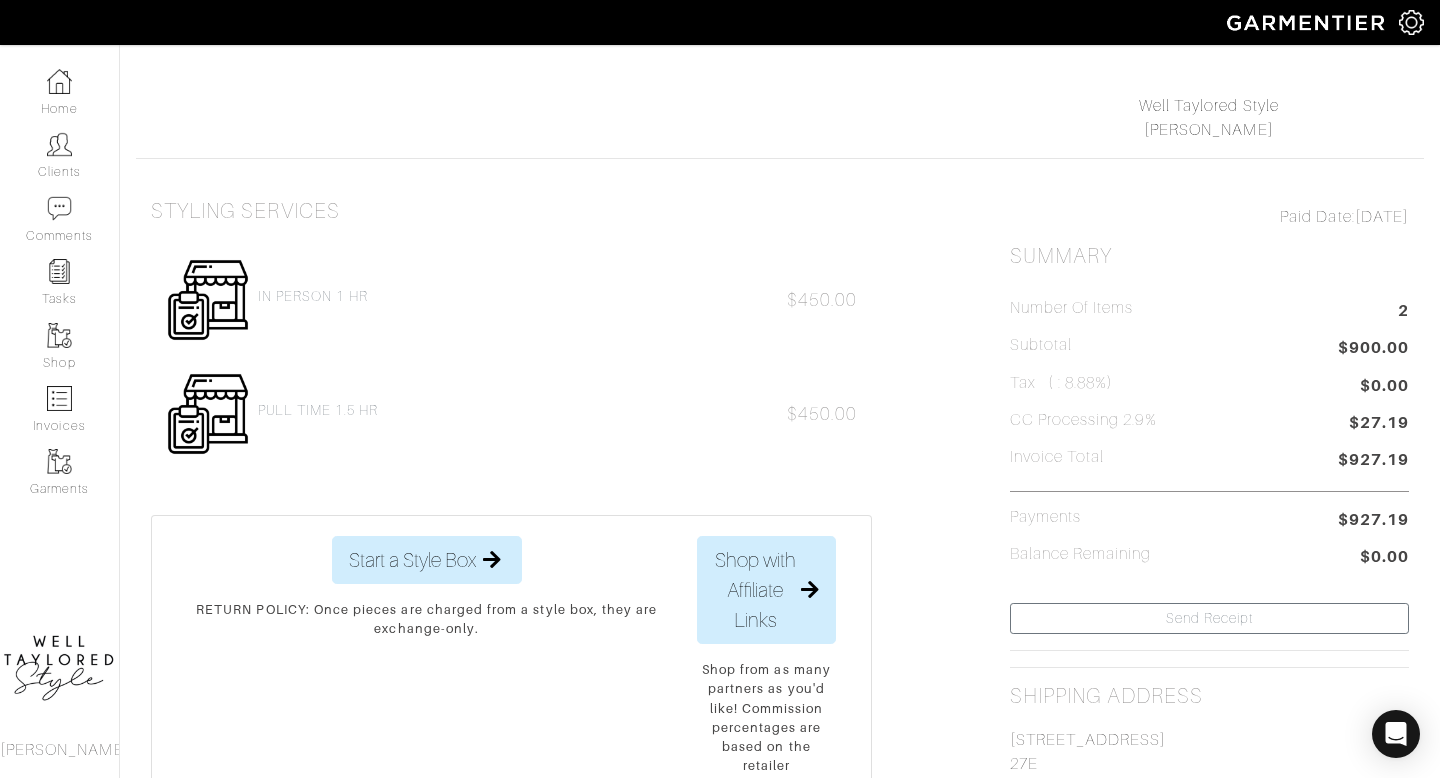 scroll, scrollTop: 0, scrollLeft: 0, axis: both 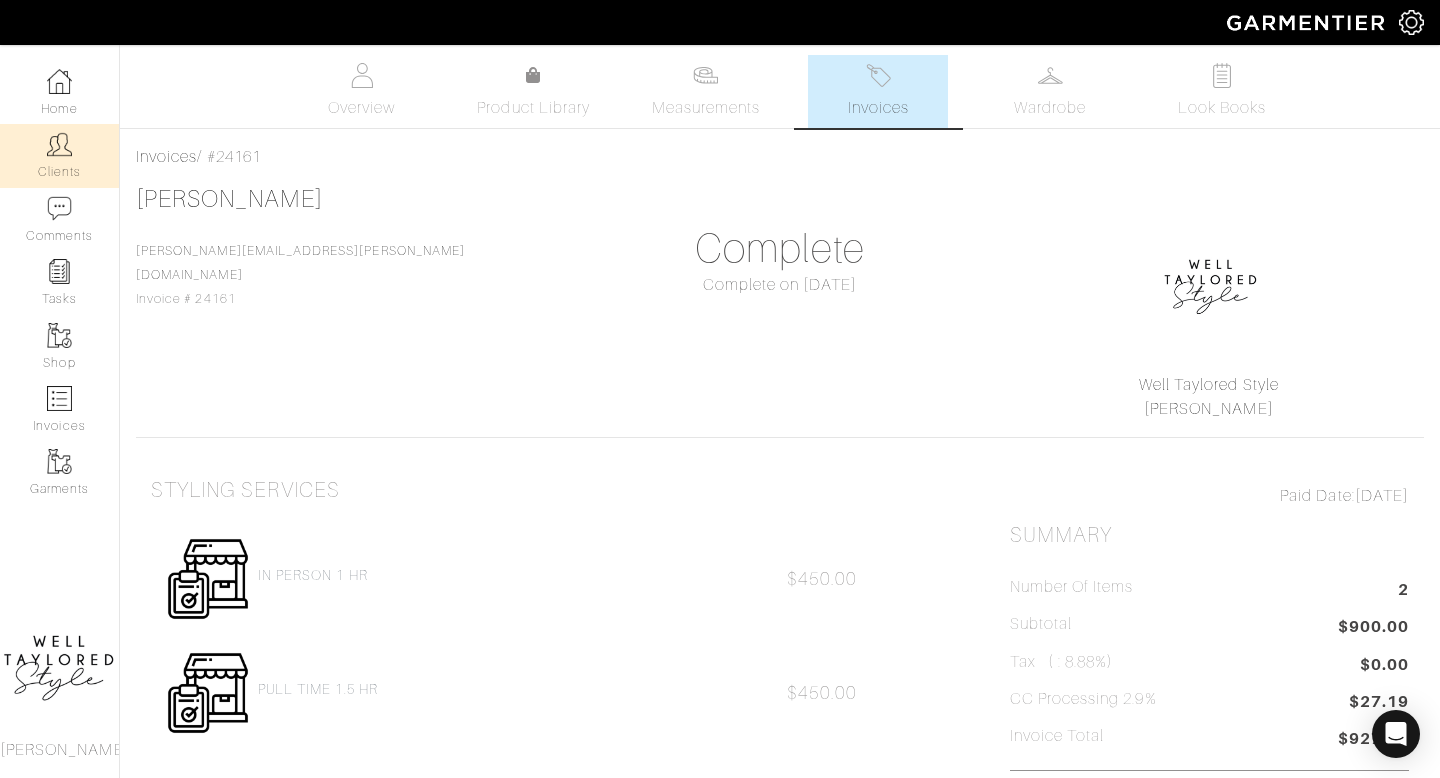 click on "Clients" at bounding box center [59, 155] 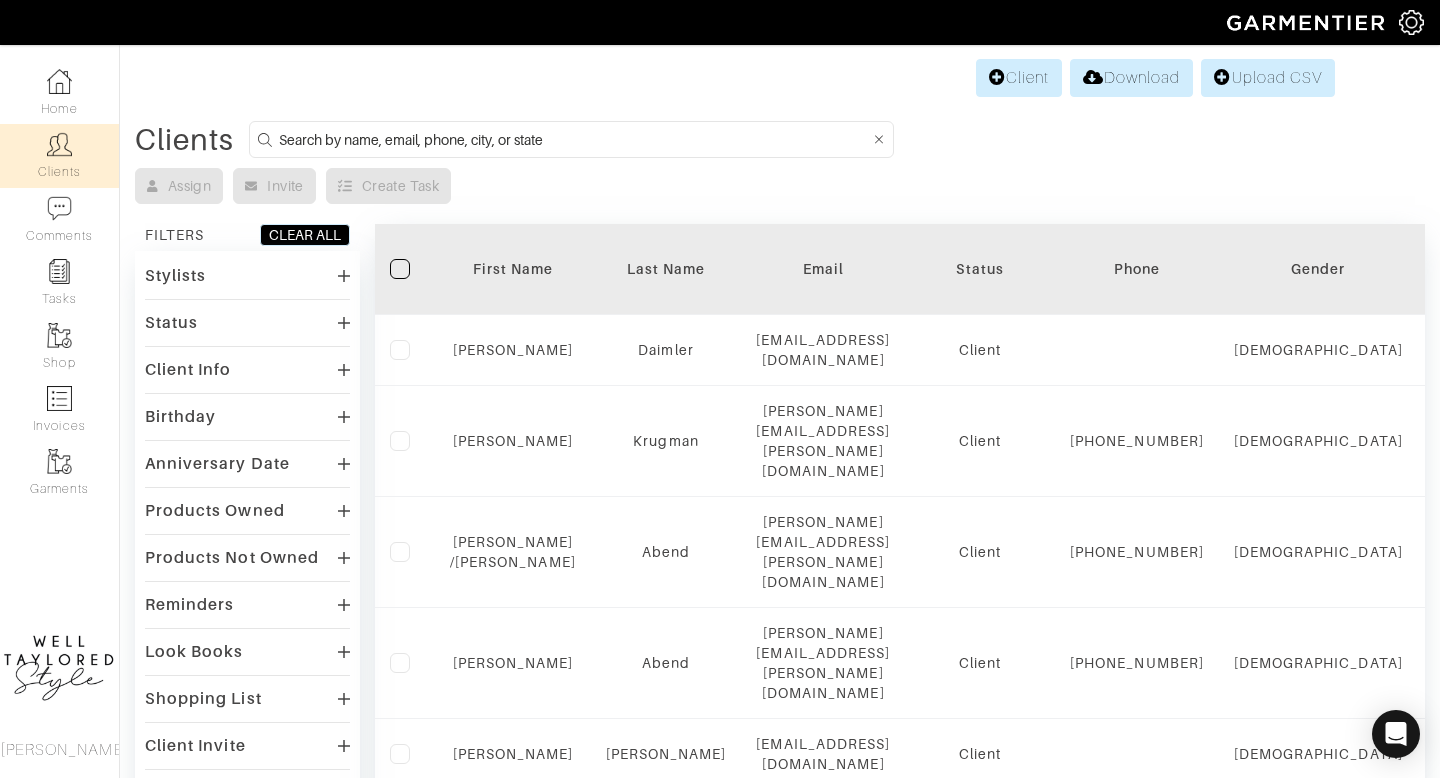 click at bounding box center (574, 139) 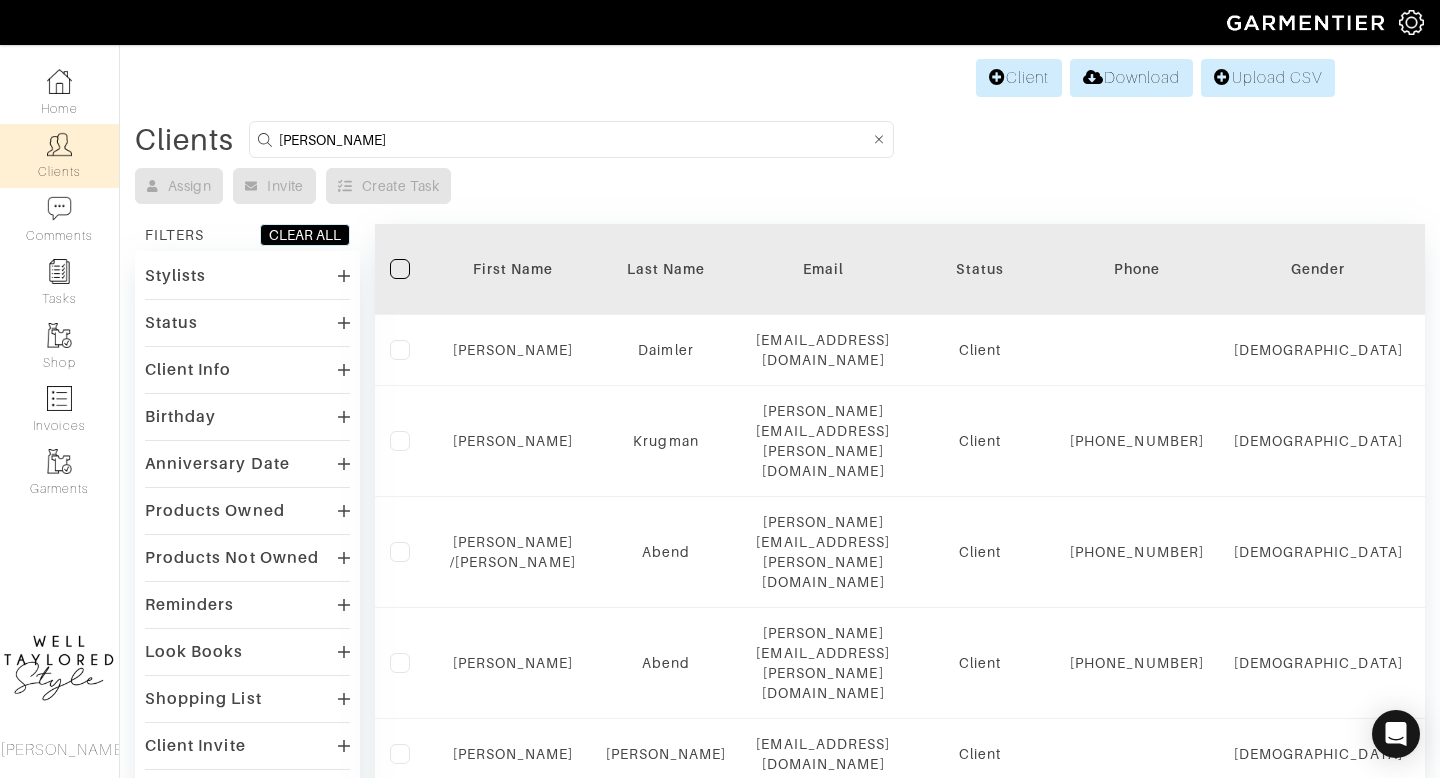 type on "mike asmar" 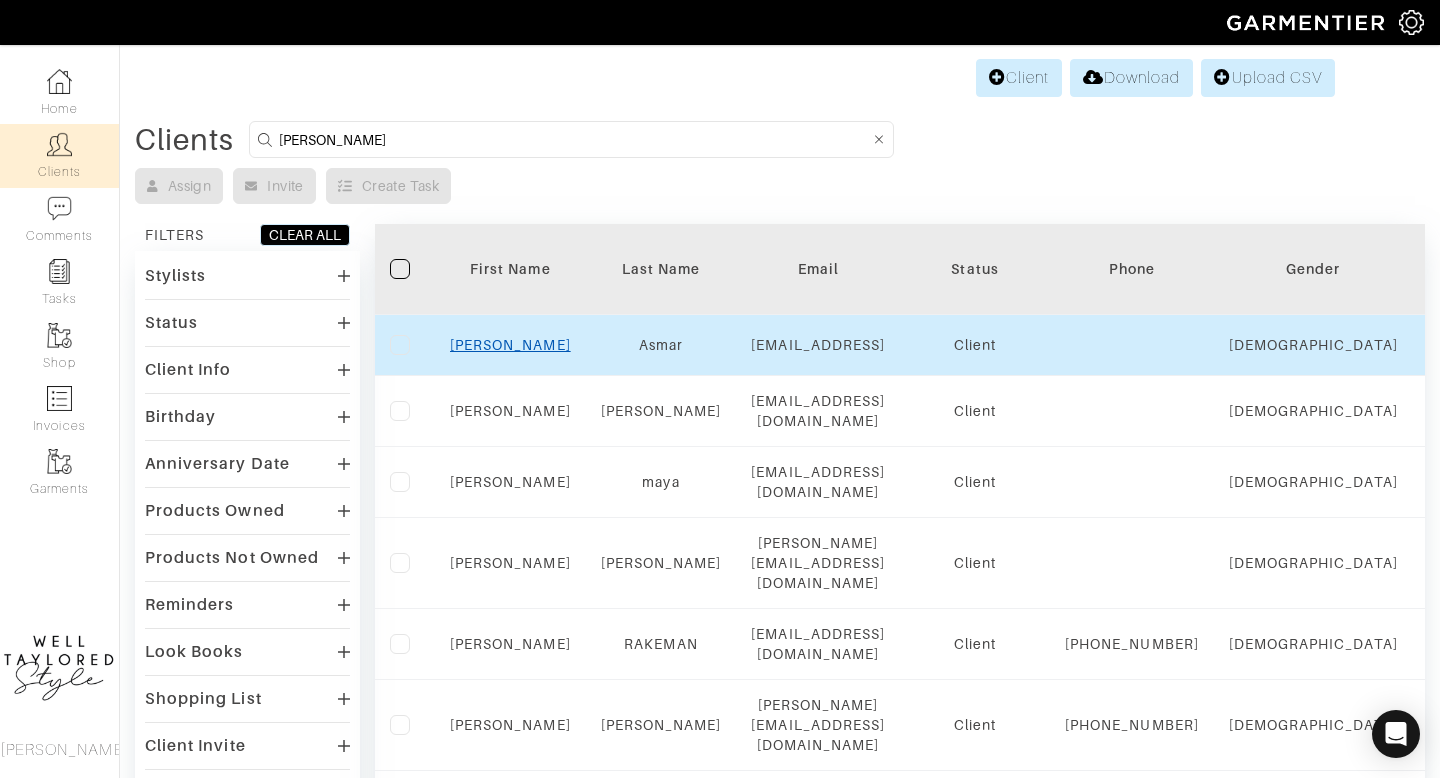 click on "Mike" at bounding box center (510, 345) 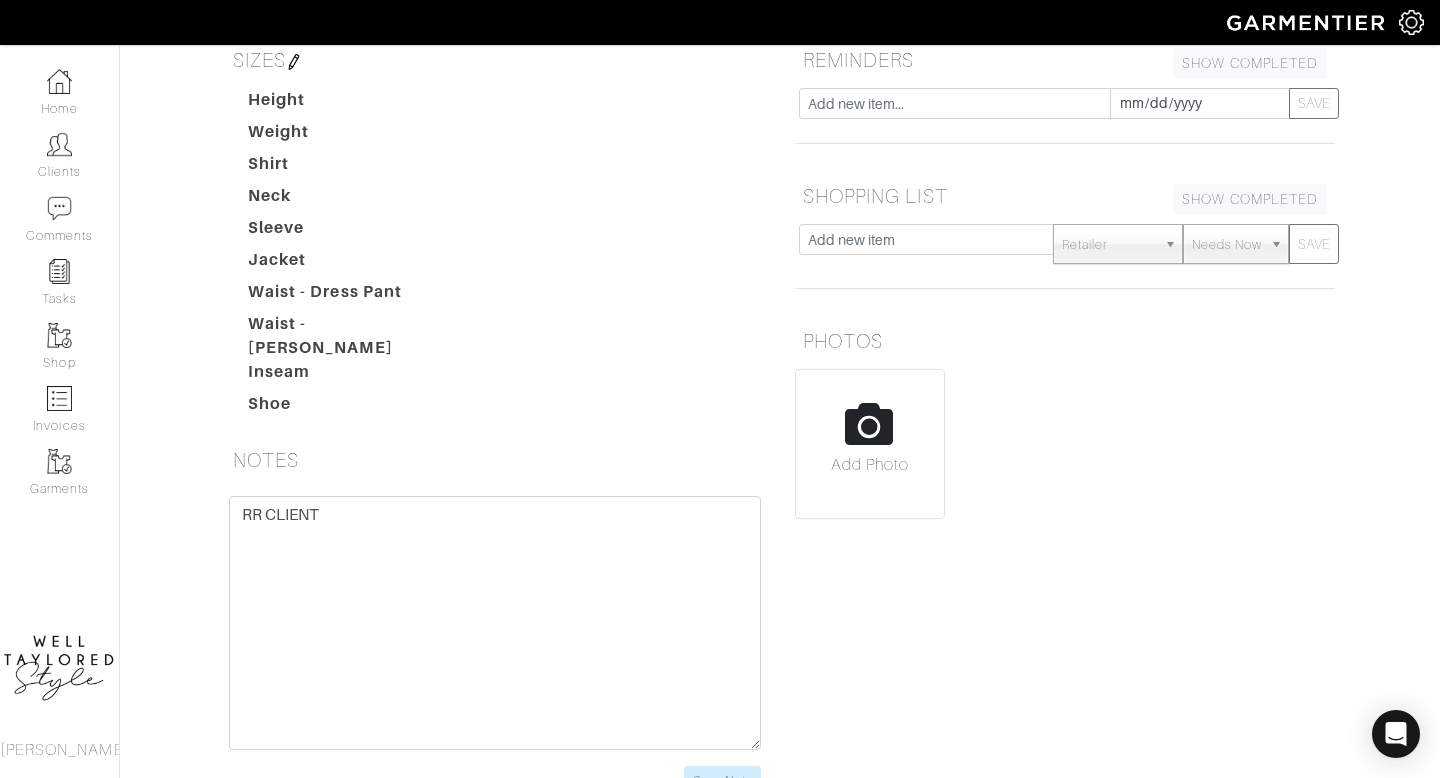scroll, scrollTop: 0, scrollLeft: 0, axis: both 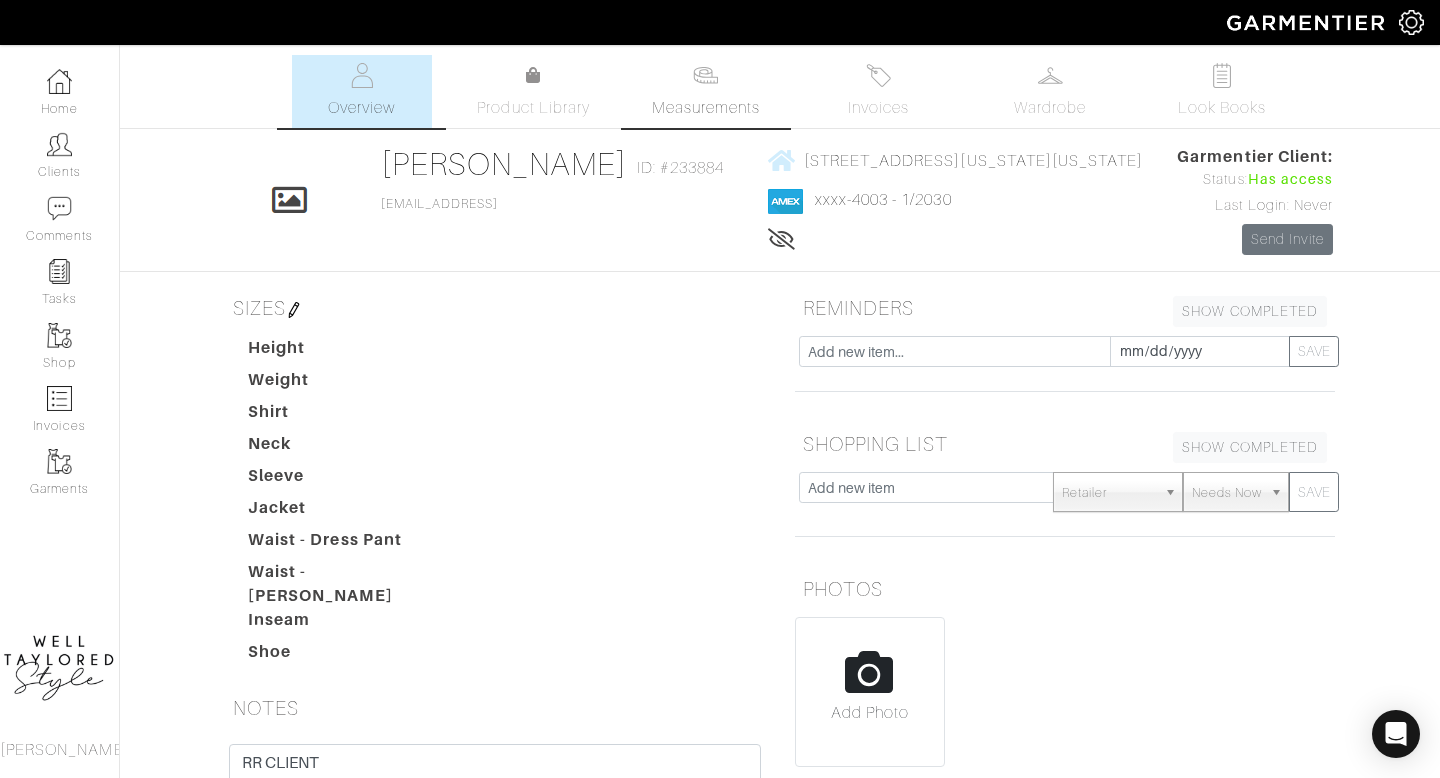 click on "Measurements" at bounding box center (706, 108) 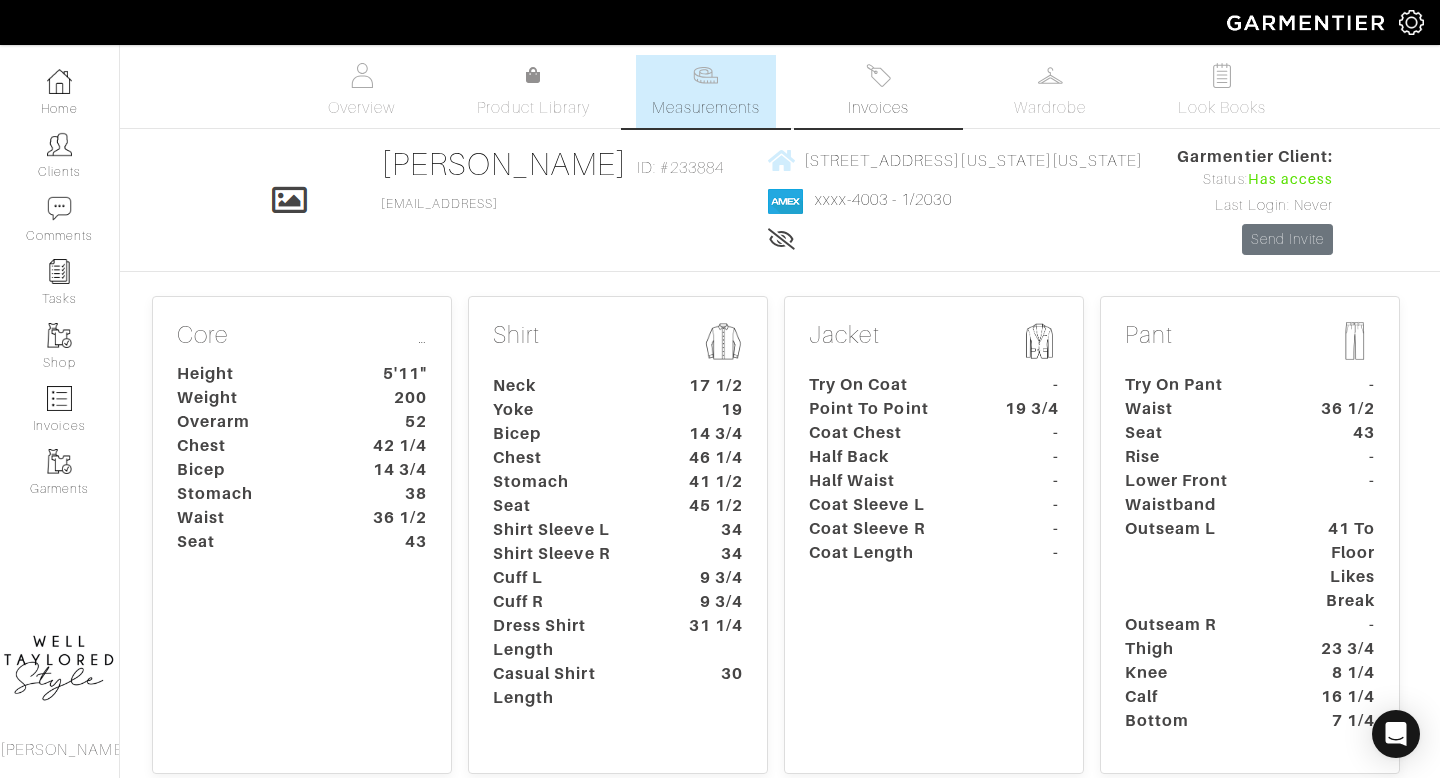 click on "Invoices" at bounding box center [878, 91] 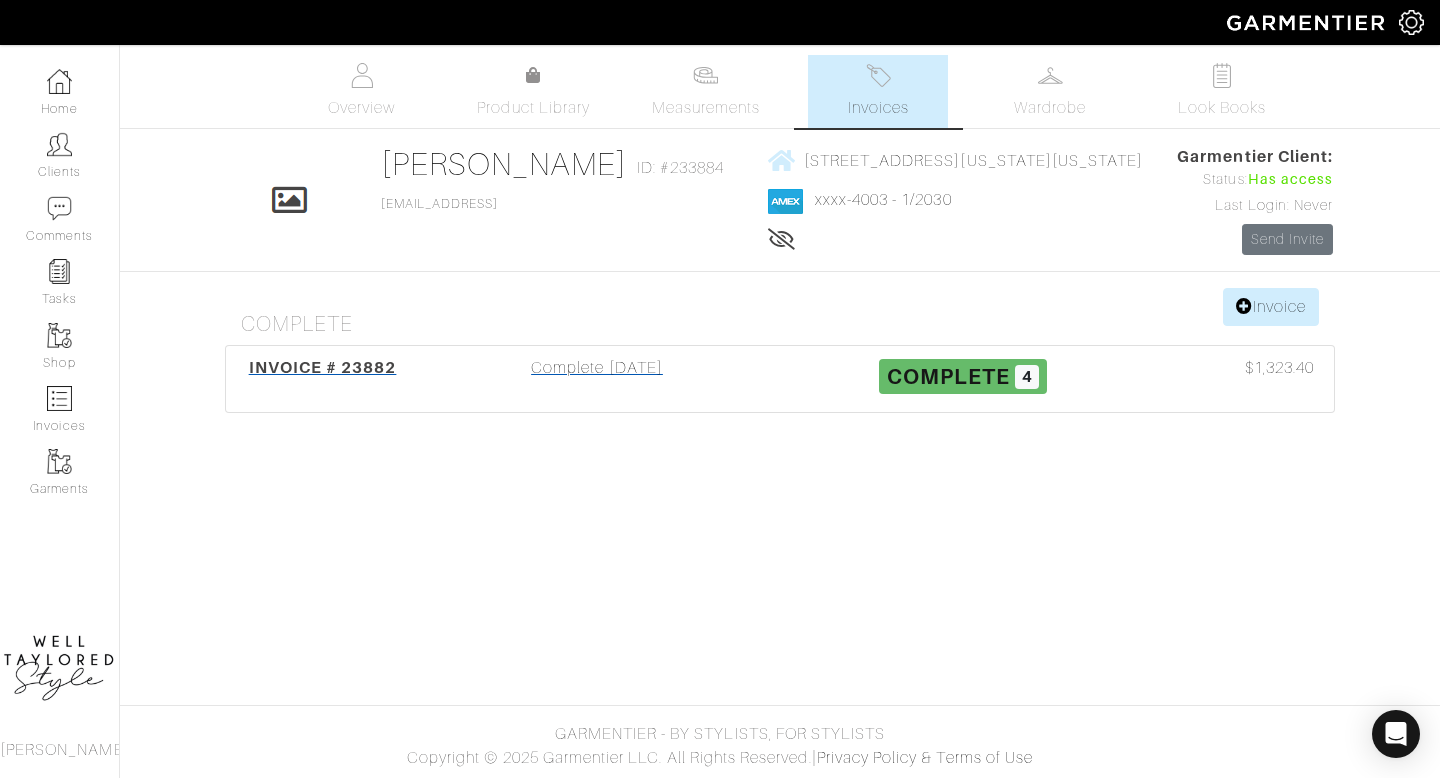 click on "Complete [DATE]" at bounding box center [597, 379] 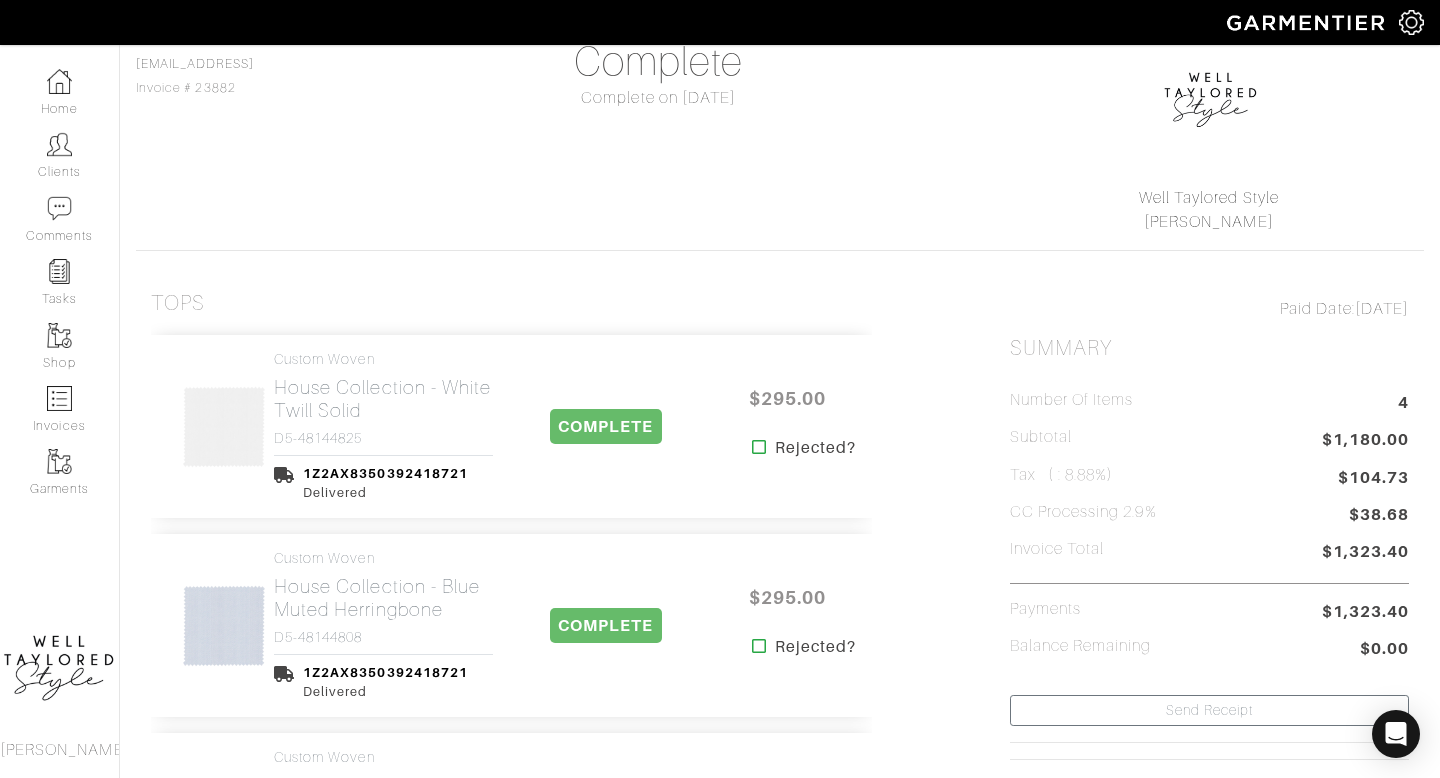 scroll, scrollTop: 0, scrollLeft: 0, axis: both 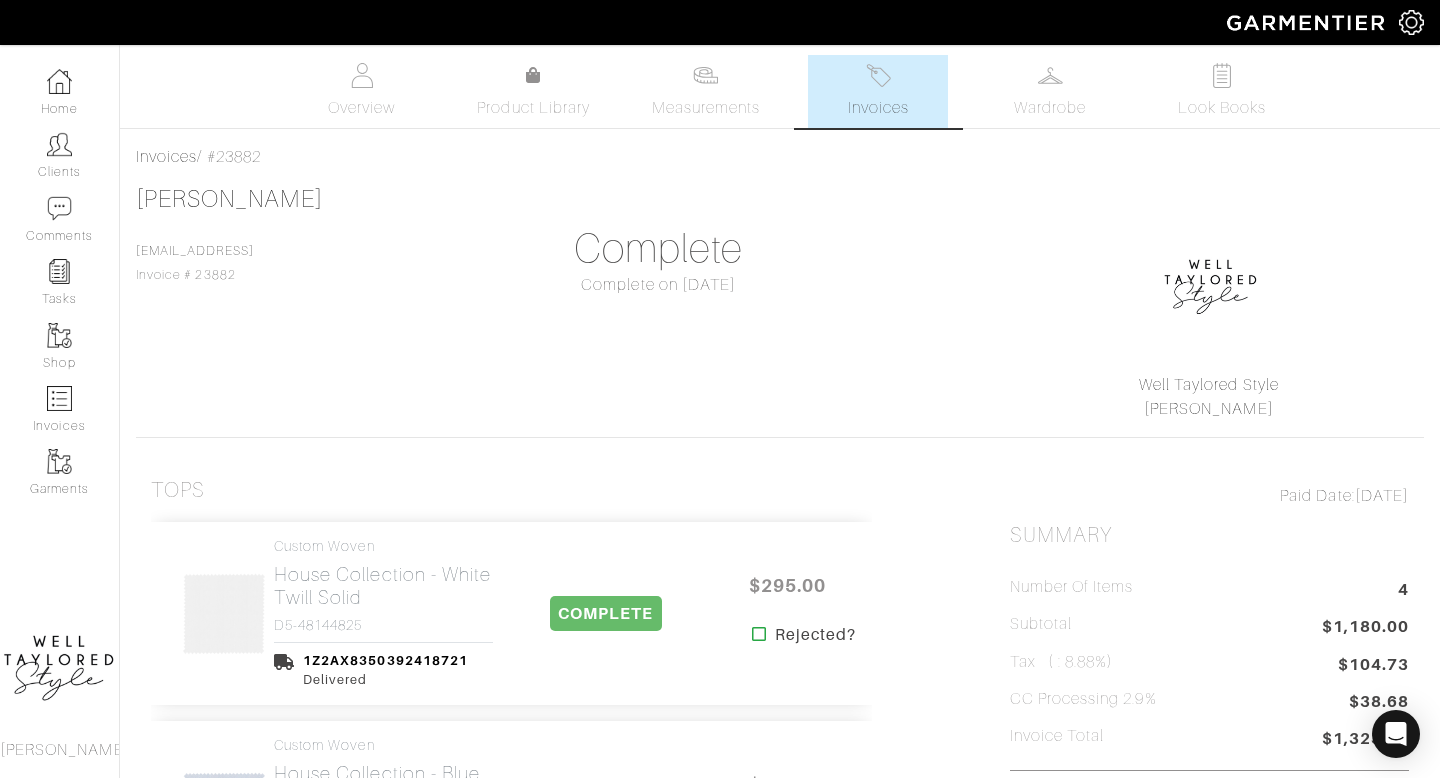 drag, startPoint x: 284, startPoint y: 159, endPoint x: 215, endPoint y: 152, distance: 69.354164 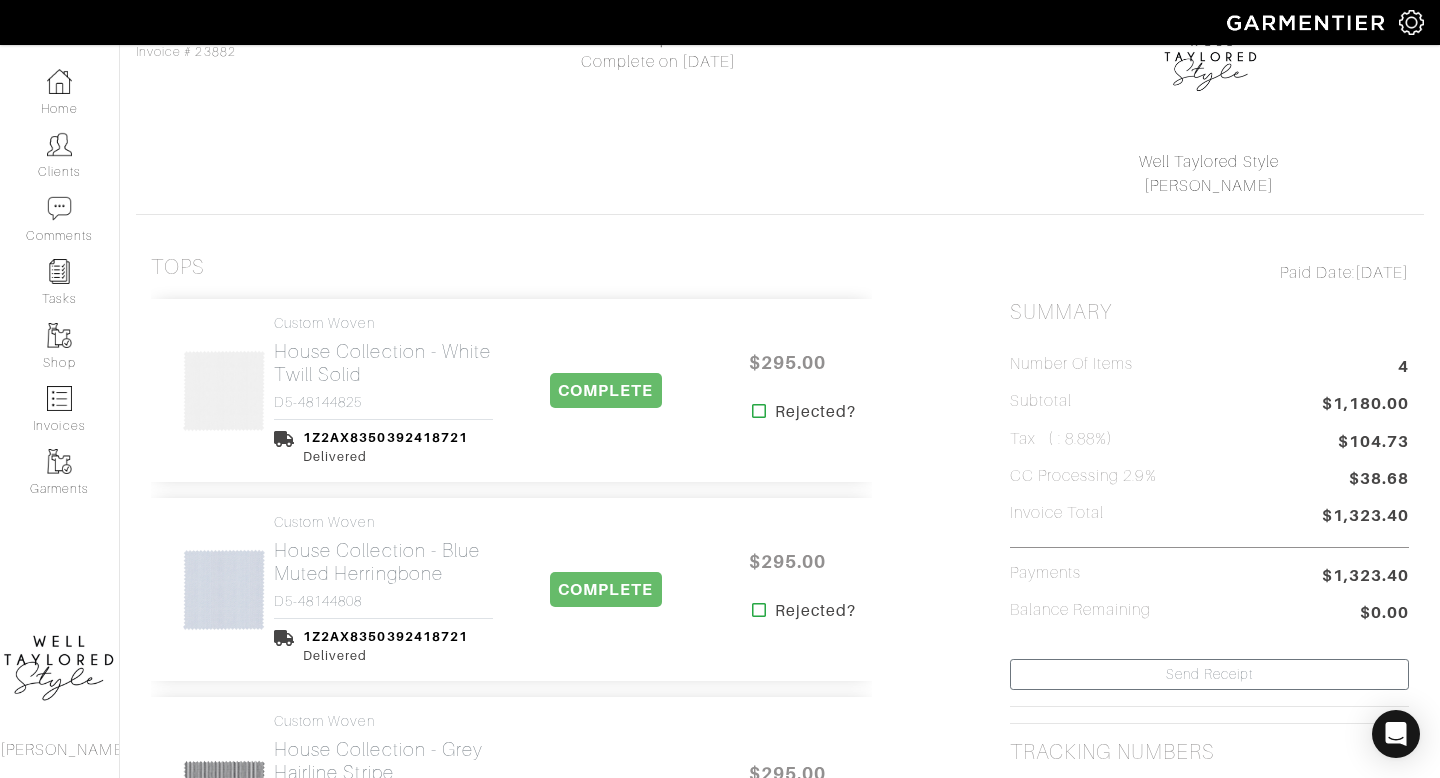 scroll, scrollTop: 225, scrollLeft: 0, axis: vertical 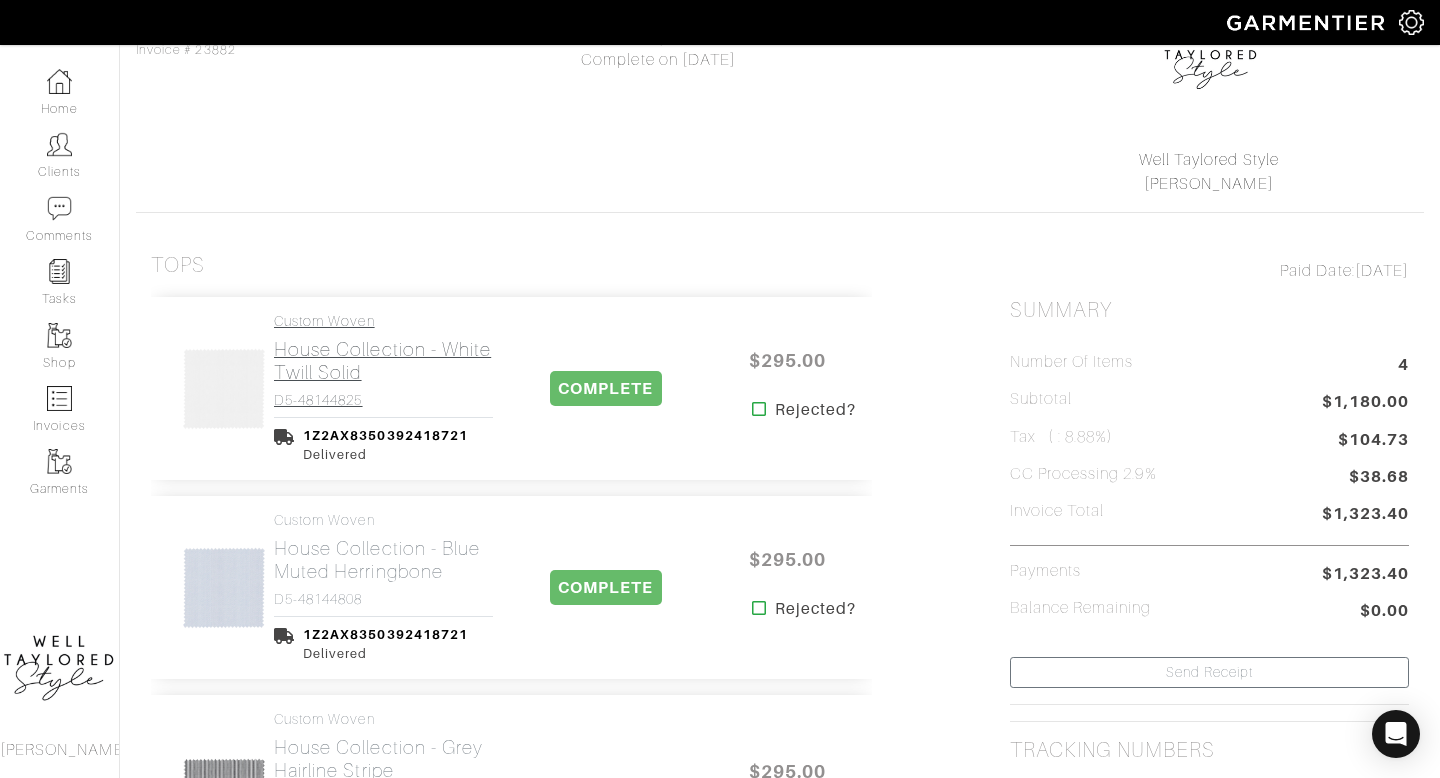 click on "House Collection -
White Twill Solid" at bounding box center (383, 361) 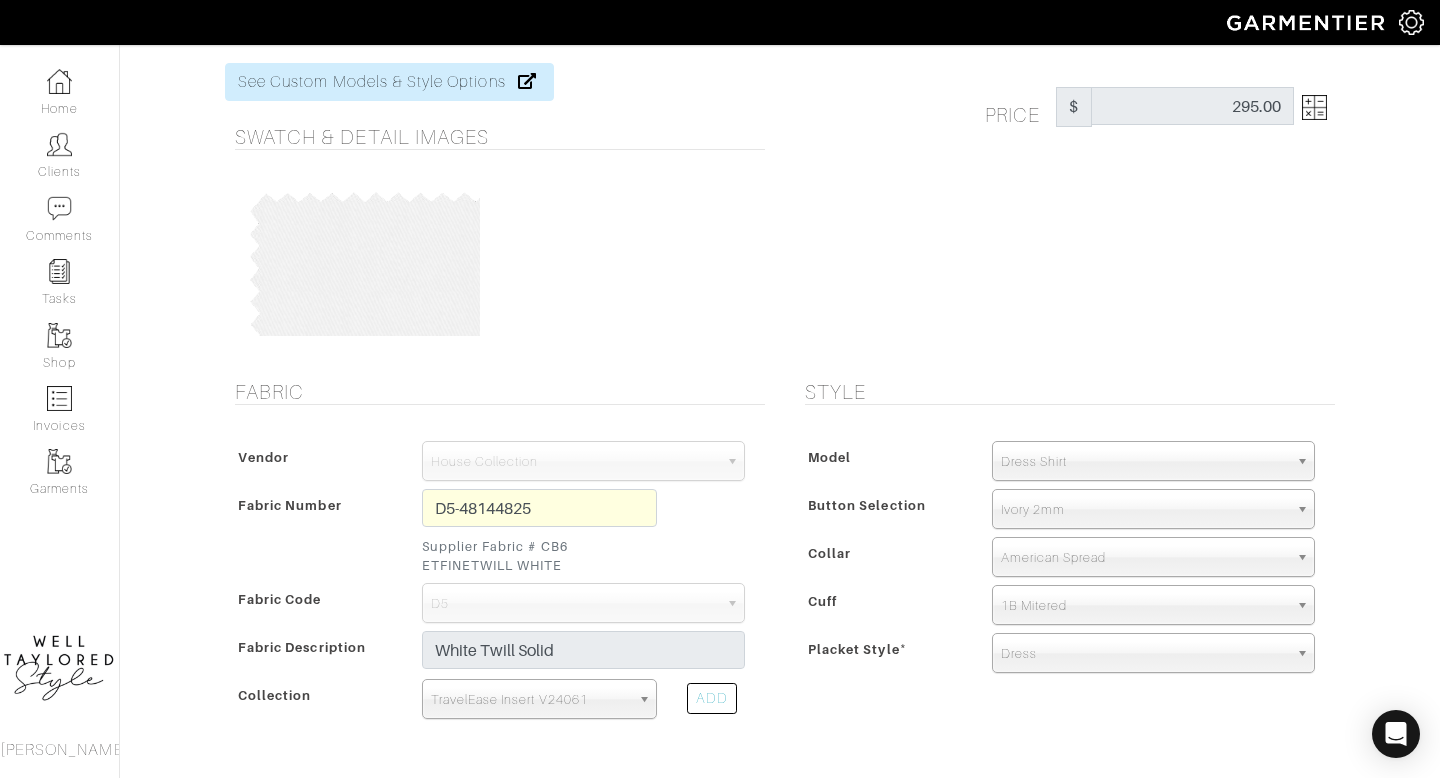 scroll, scrollTop: 0, scrollLeft: 0, axis: both 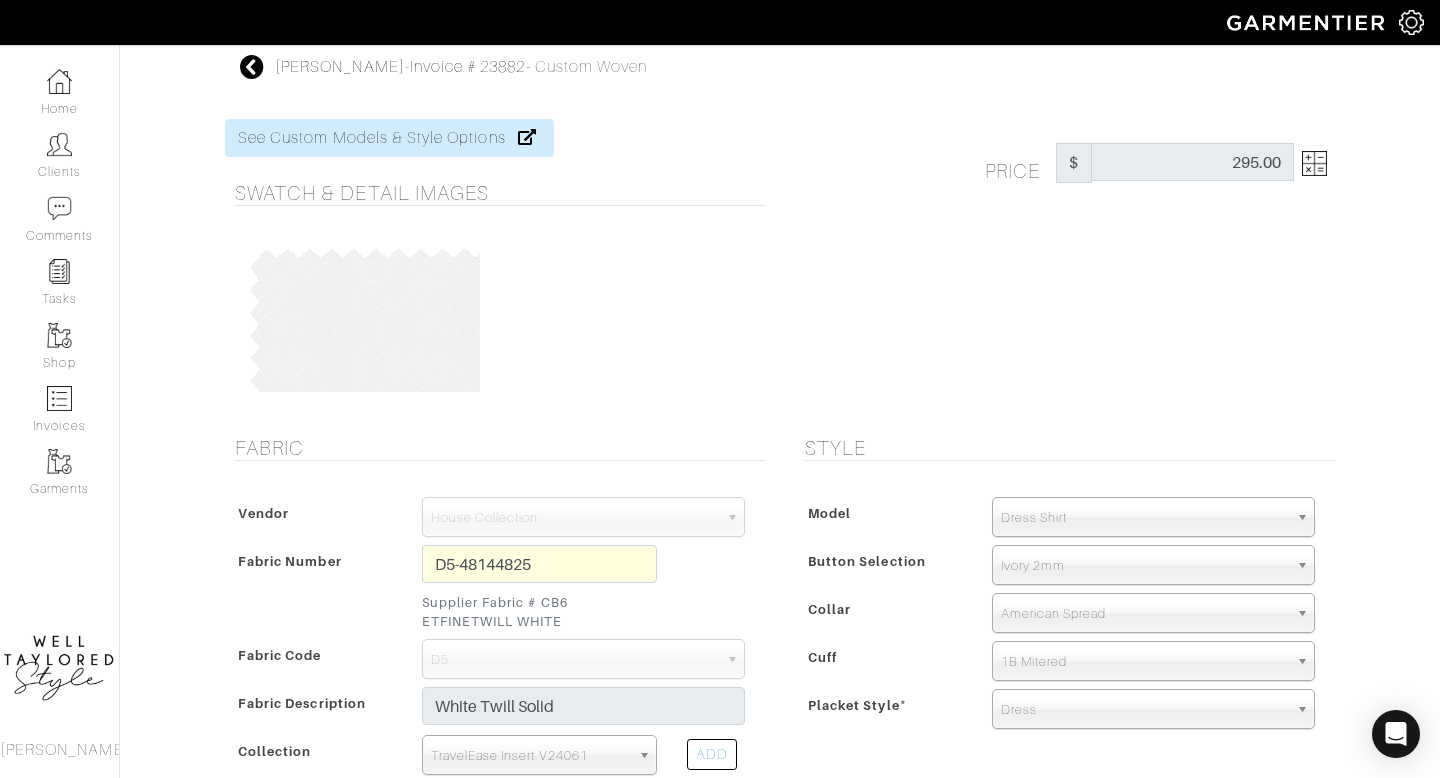 click on "[PERSON_NAME]  -
Invoice # 23882  -
Custom Woven
See Custom Models & Style Options
Swatch & Detail Images
Price $ 295.00" at bounding box center [780, 868] 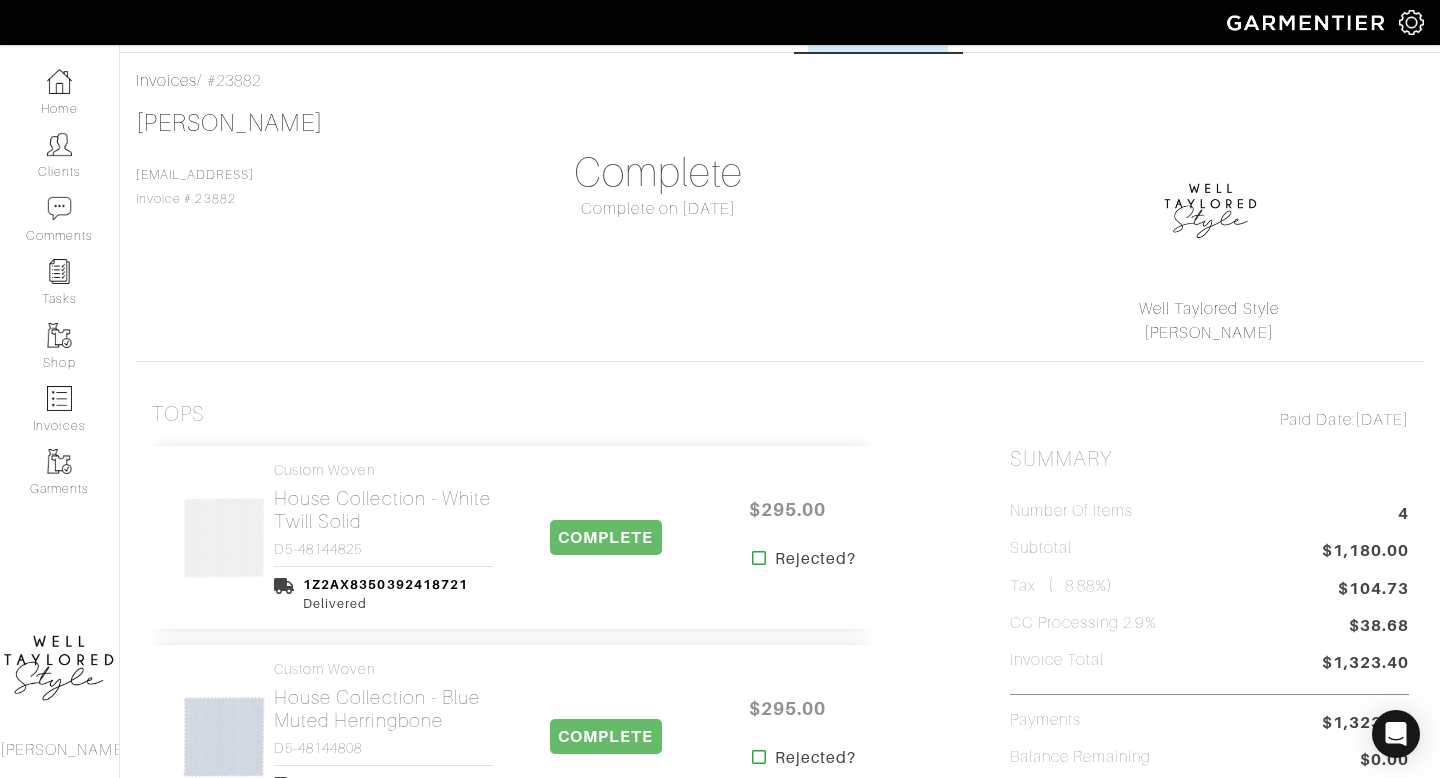 scroll, scrollTop: 0, scrollLeft: 0, axis: both 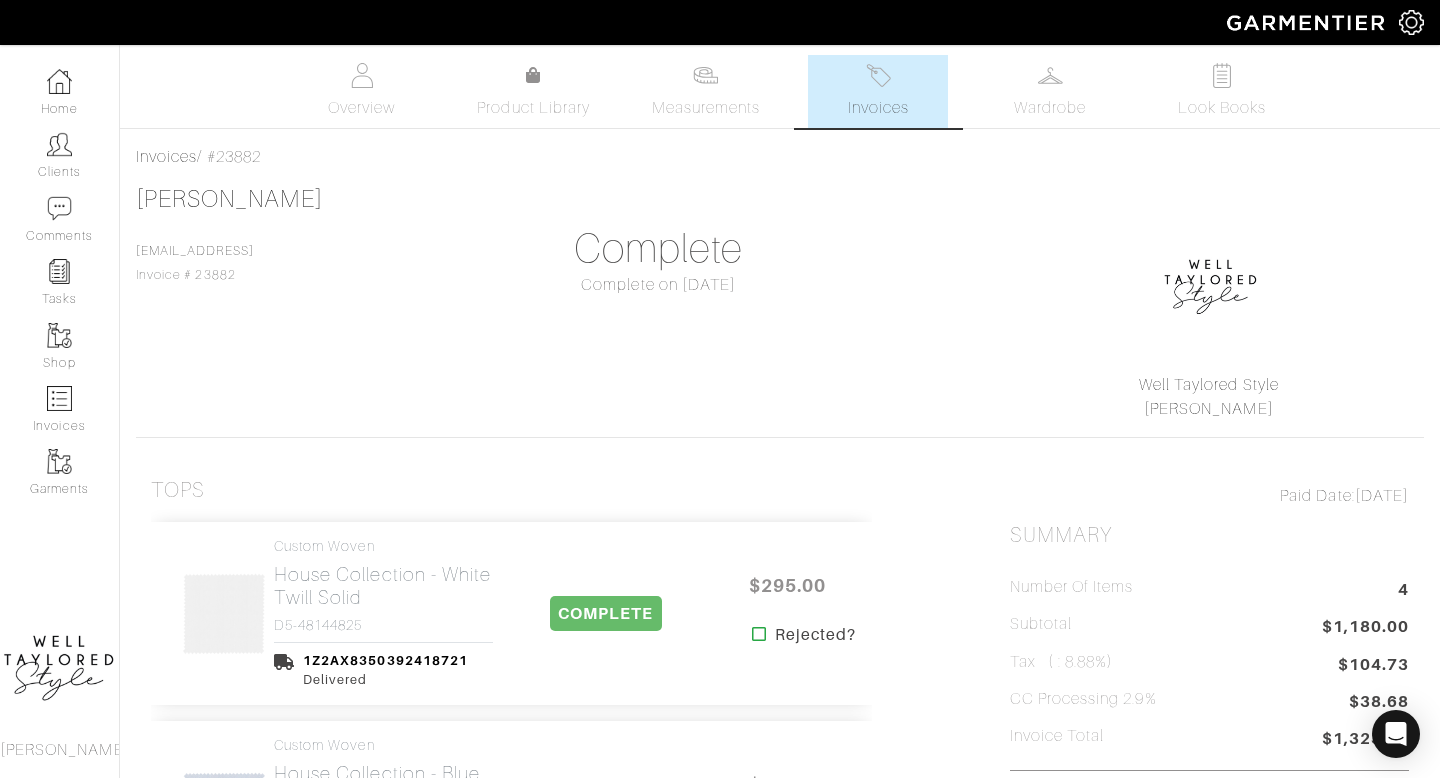 click on "Invoices" at bounding box center (878, 108) 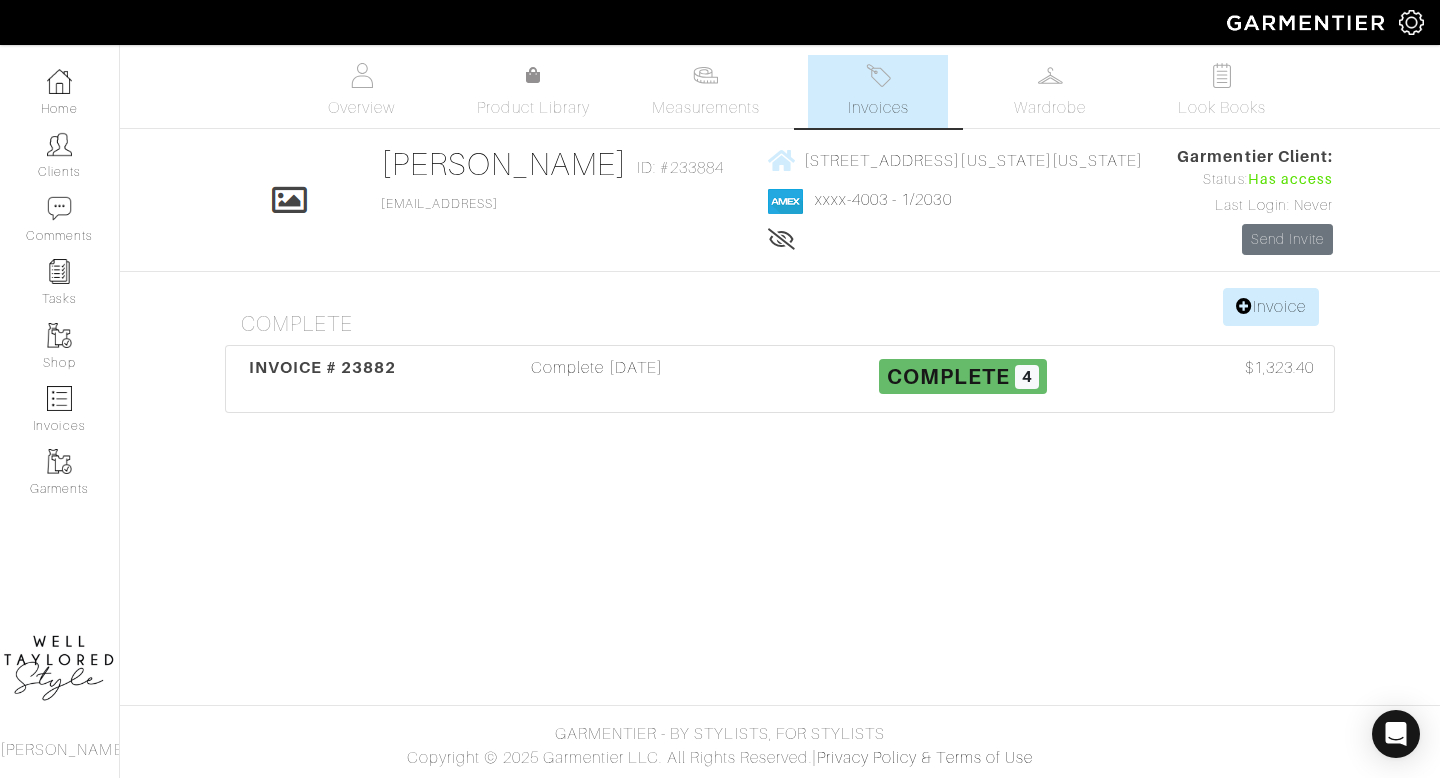 click on "Complete" at bounding box center [788, 324] 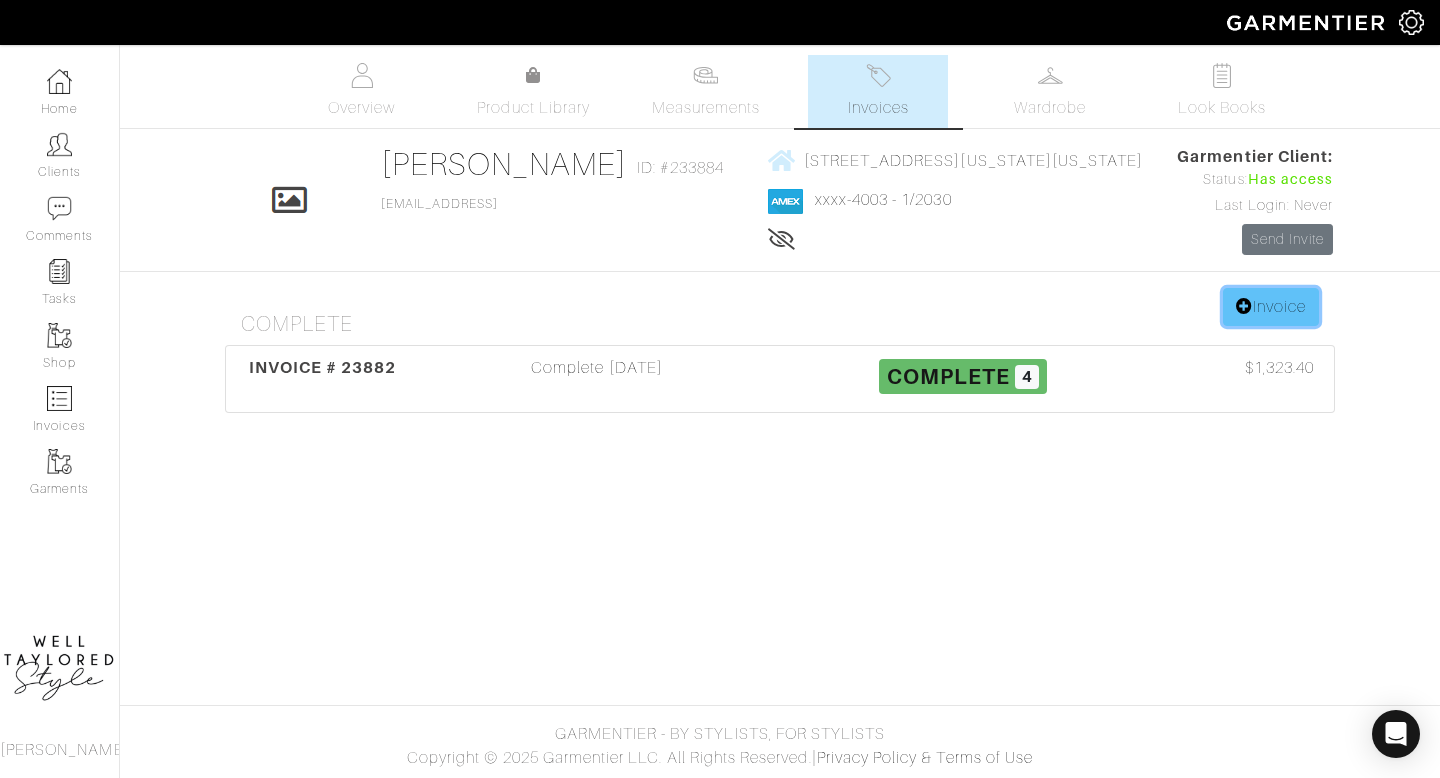 click on "Invoice" at bounding box center (1271, 307) 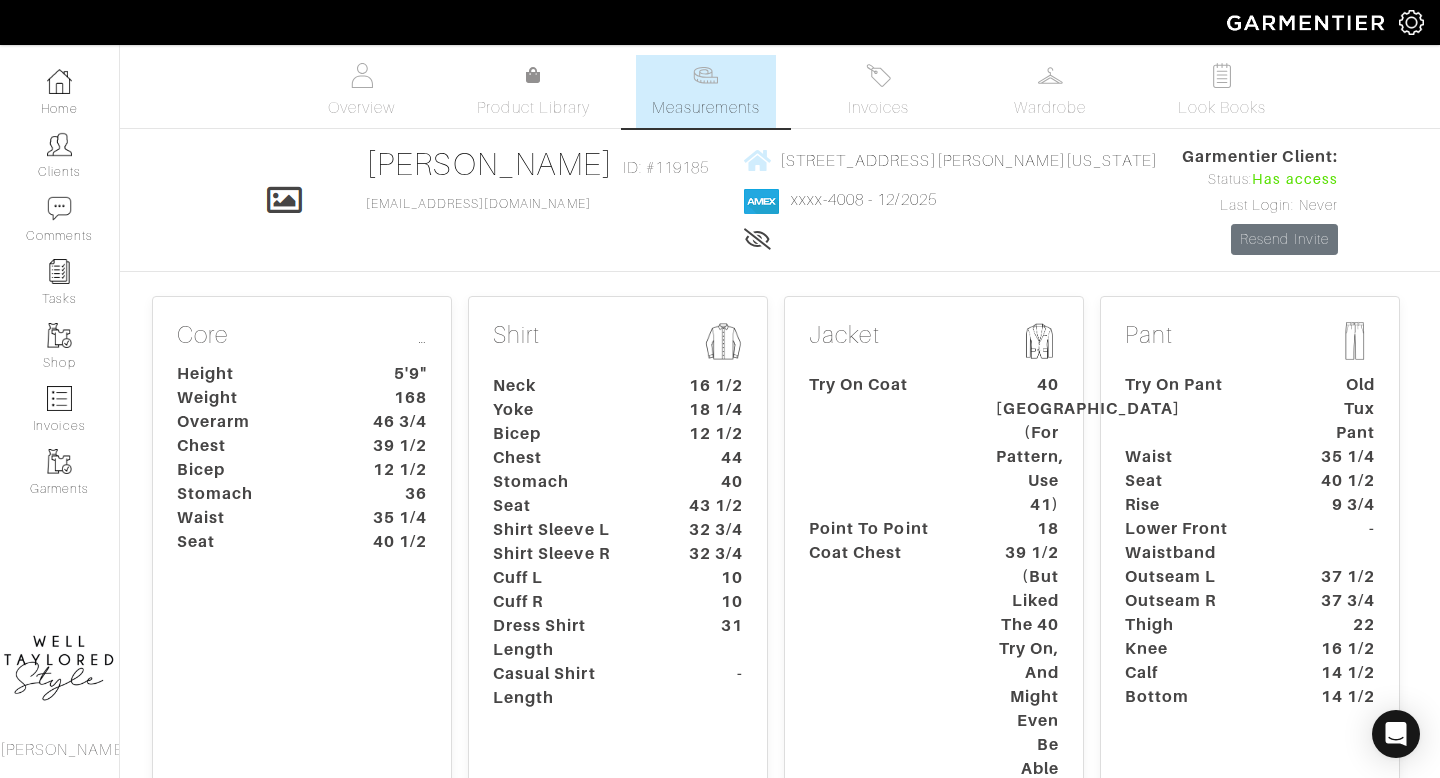 scroll, scrollTop: 0, scrollLeft: 0, axis: both 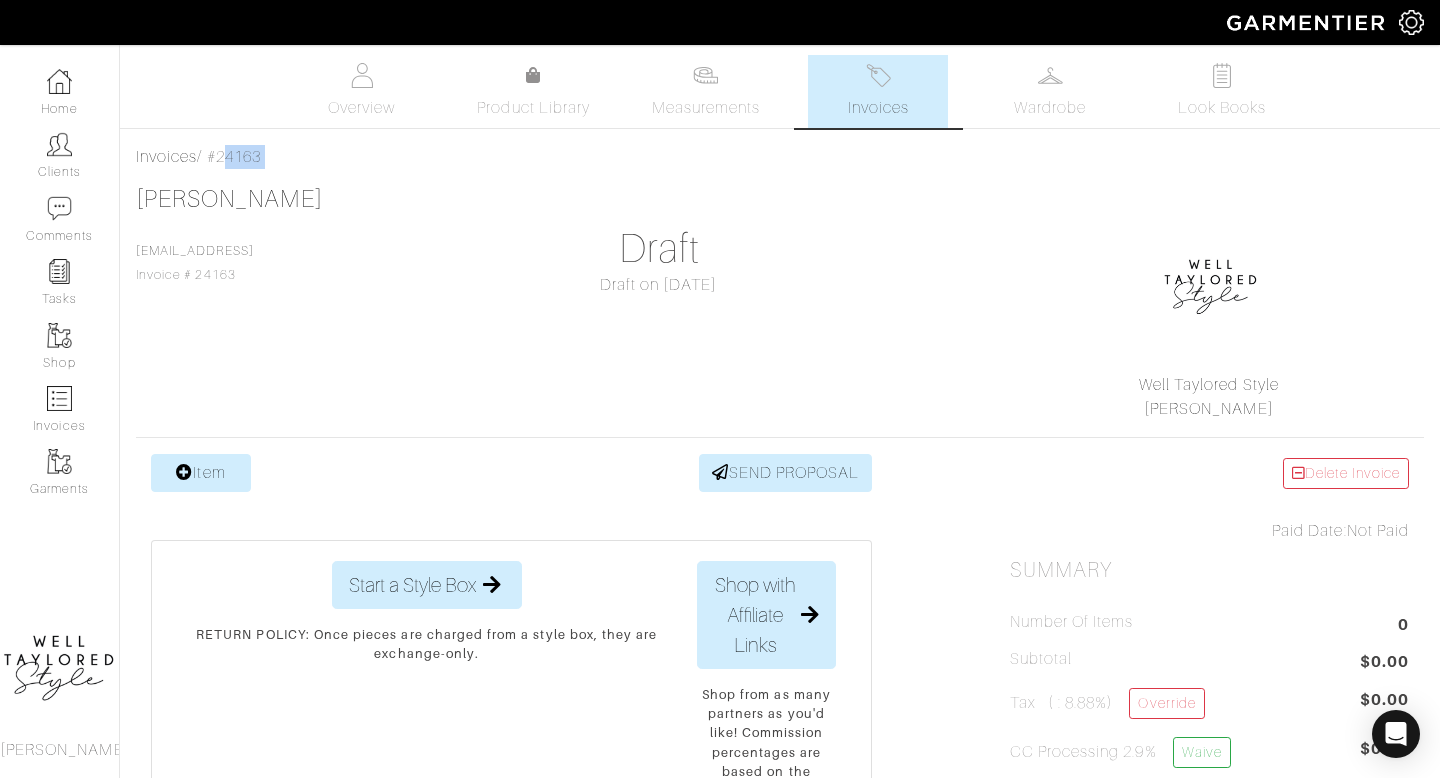 drag, startPoint x: 293, startPoint y: 169, endPoint x: 217, endPoint y: 161, distance: 76.41989 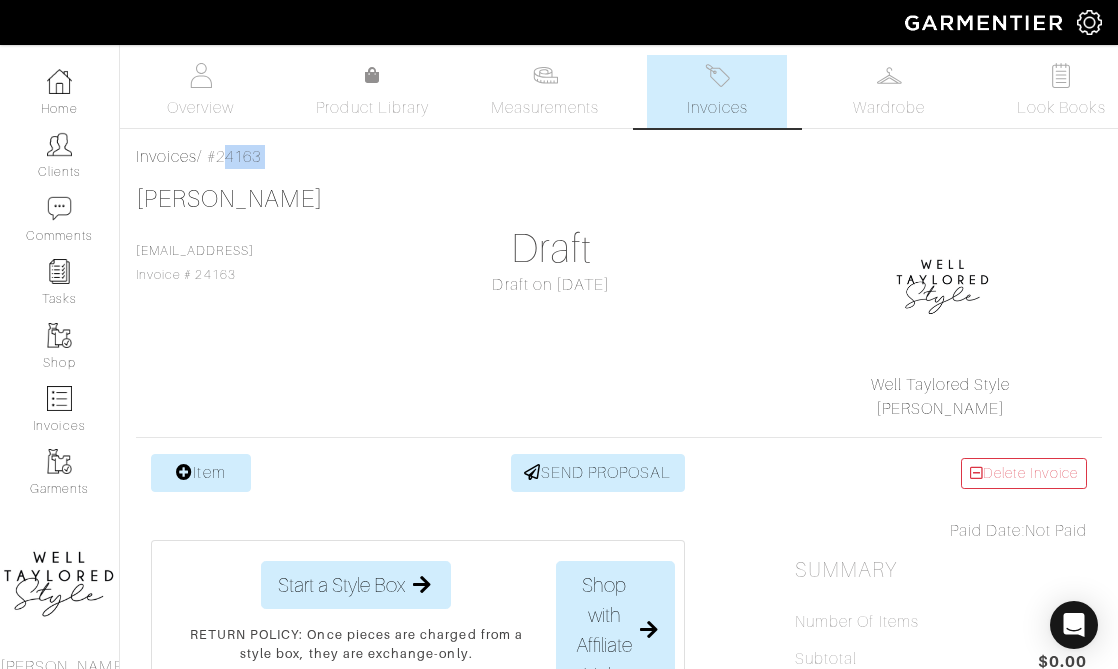 click on "Invoices" at bounding box center [717, 108] 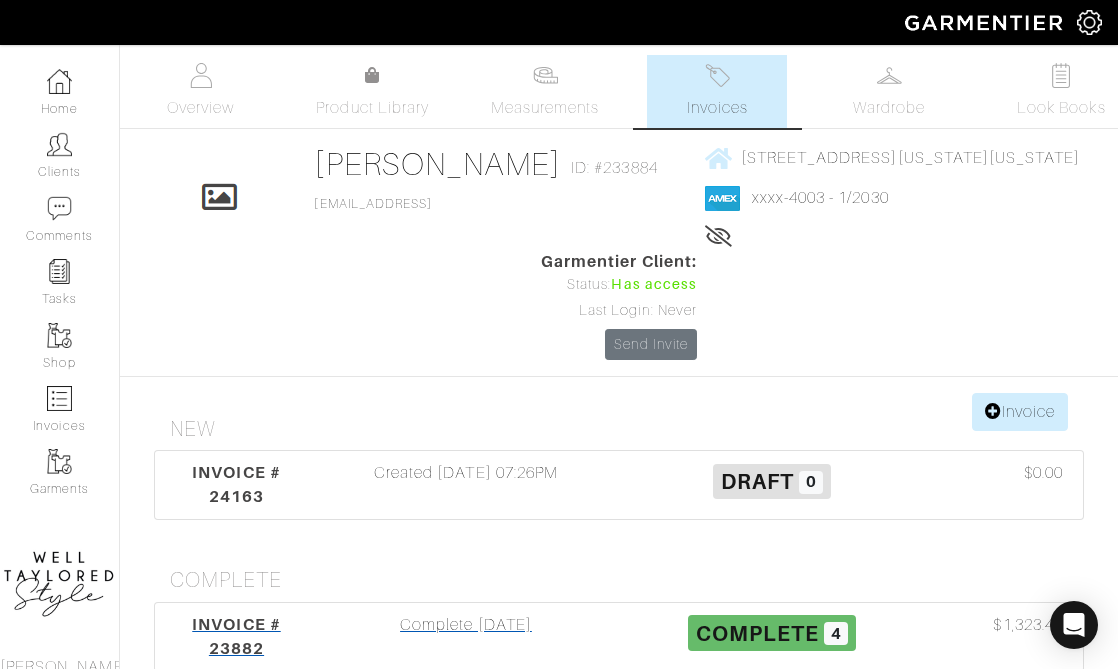 click on "Complete 07/01/25" at bounding box center [466, 637] 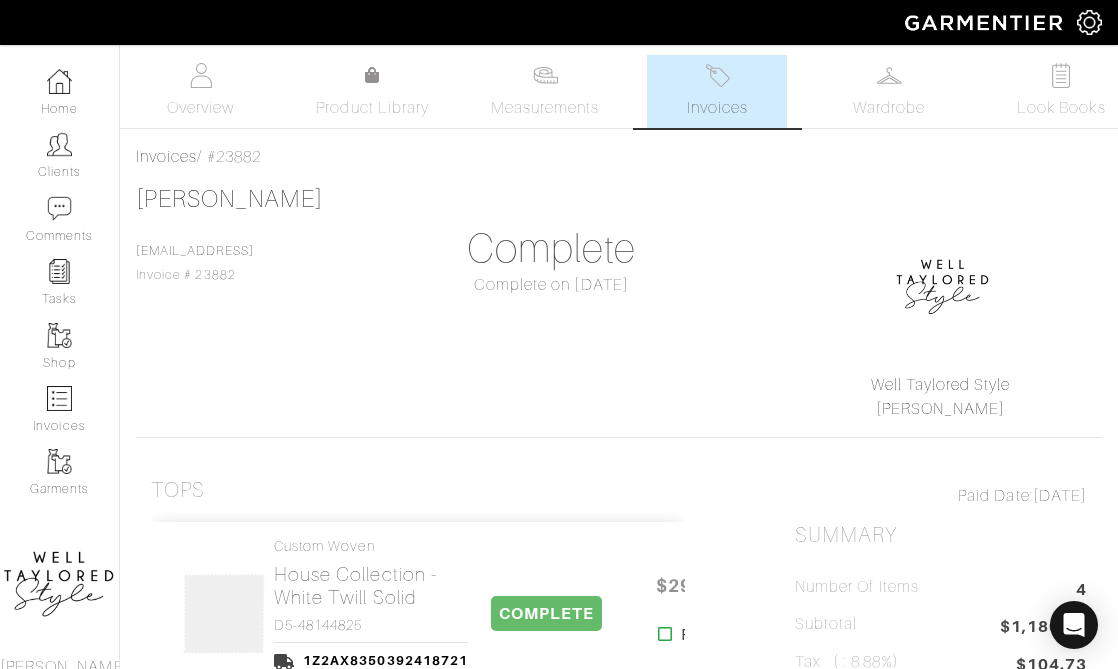 click on "House Collection -
White Twill Solid" at bounding box center [371, 586] 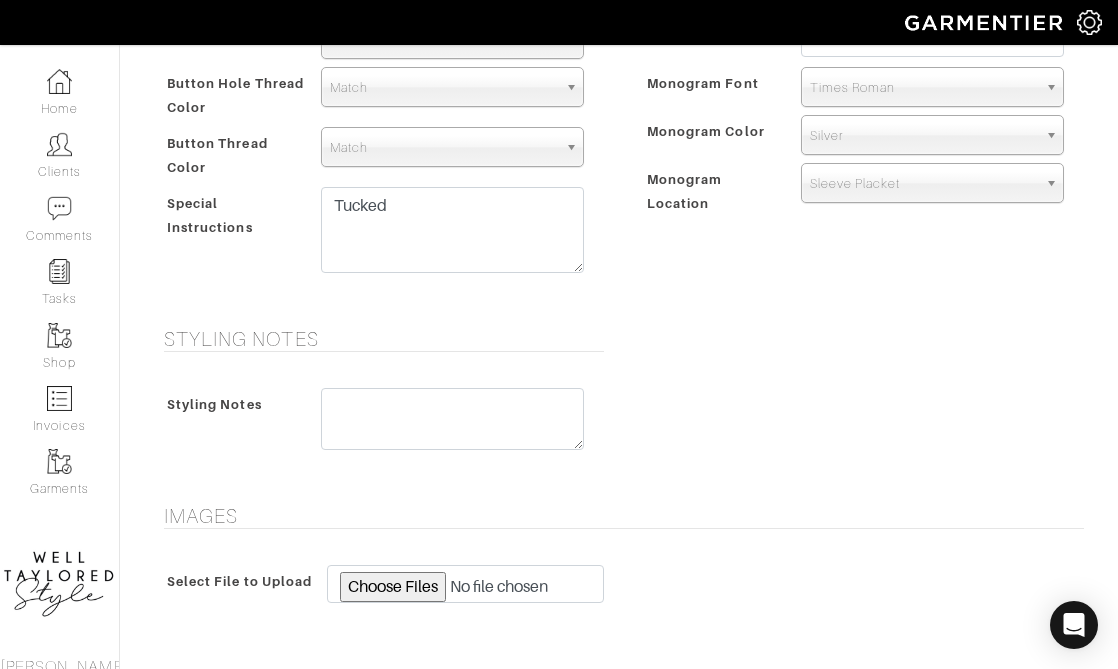 scroll, scrollTop: 0, scrollLeft: 0, axis: both 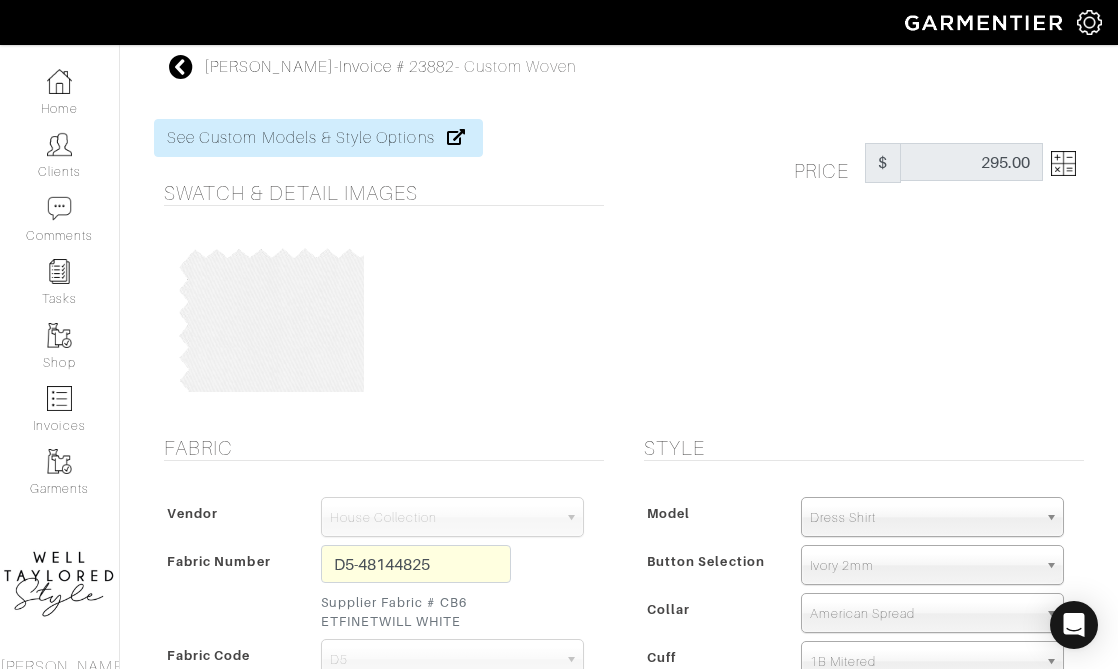 click at bounding box center (181, 67) 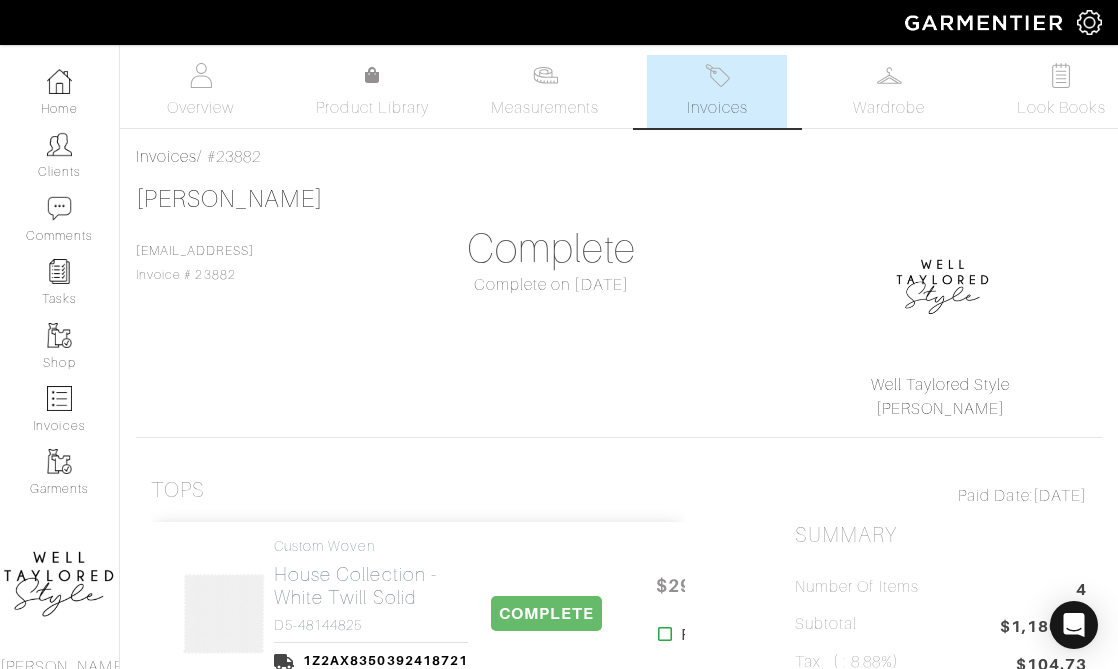 click on "Invoices" at bounding box center (717, 108) 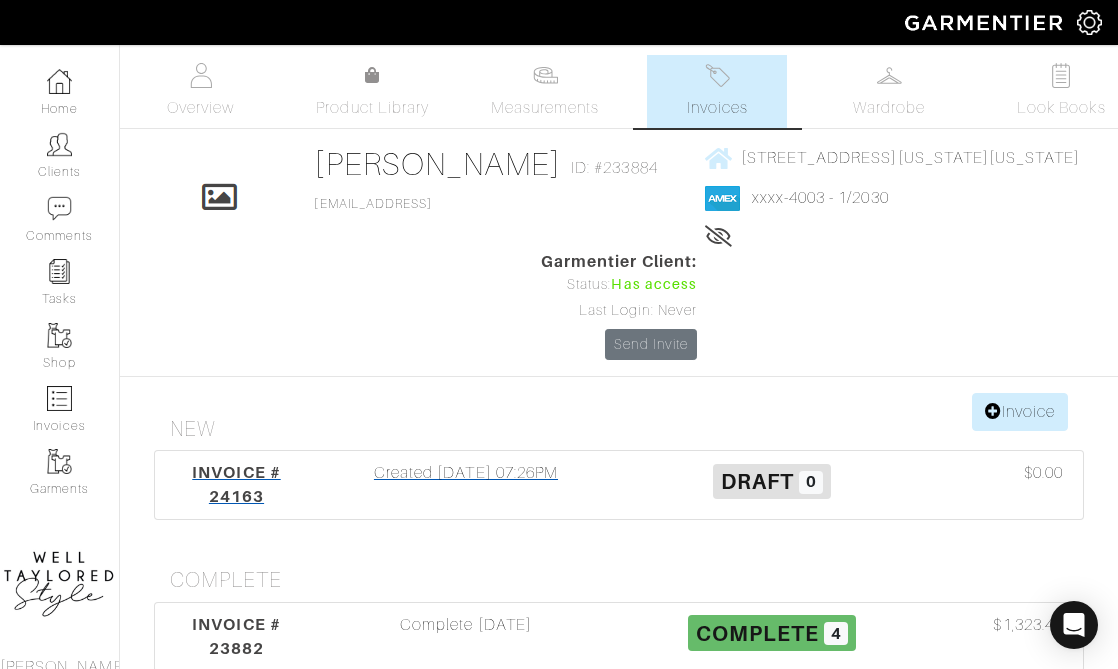 click on "Created 07/21/25 07:26PM" at bounding box center [466, 485] 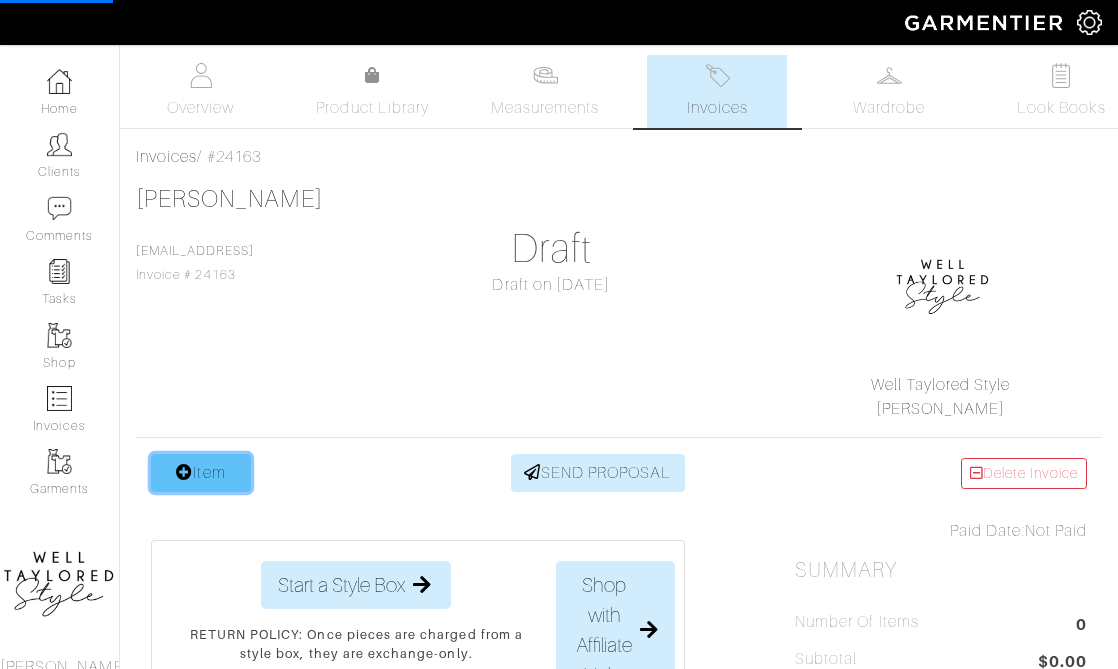 click at bounding box center [184, 472] 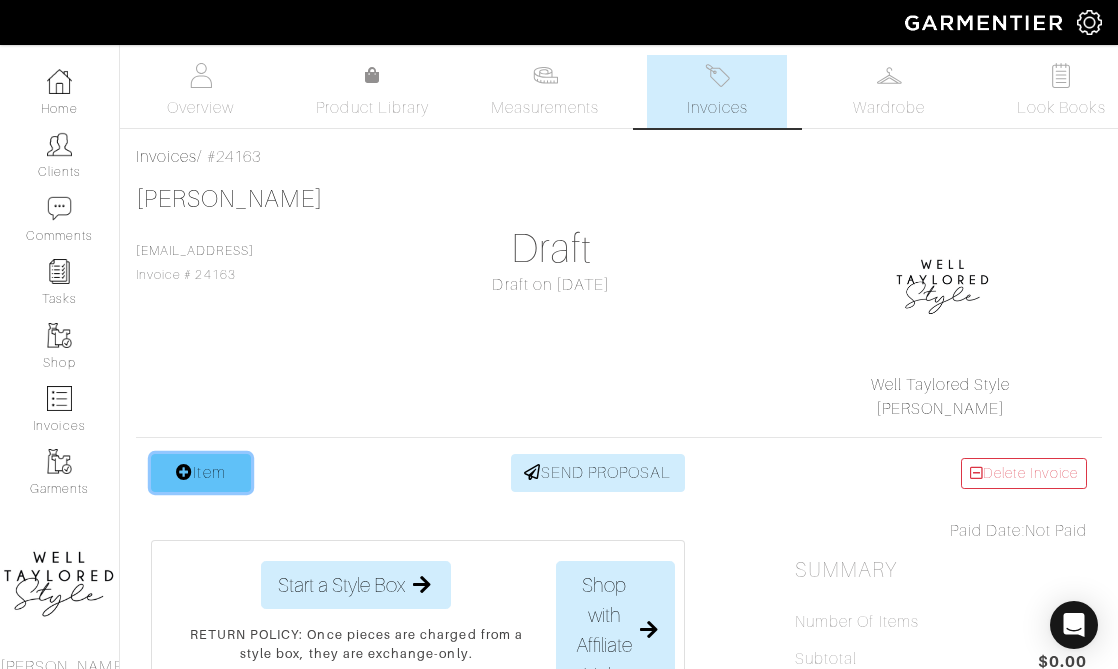 click on "Item" at bounding box center (201, 473) 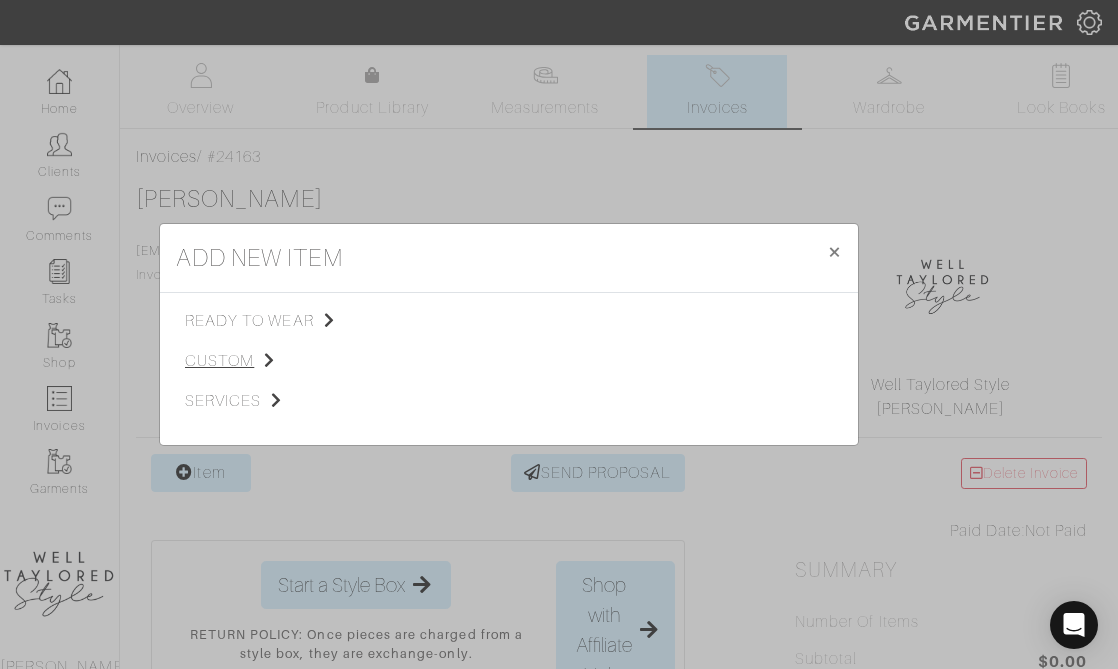 click on "custom" at bounding box center [285, 361] 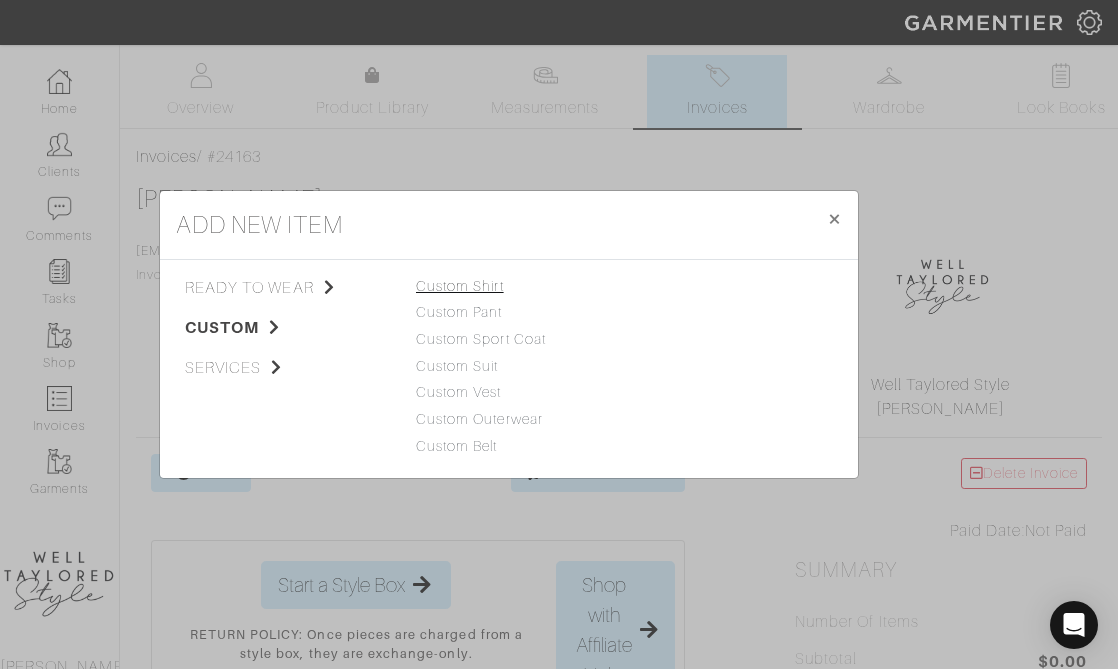 click on "Custom Shirt" at bounding box center [460, 286] 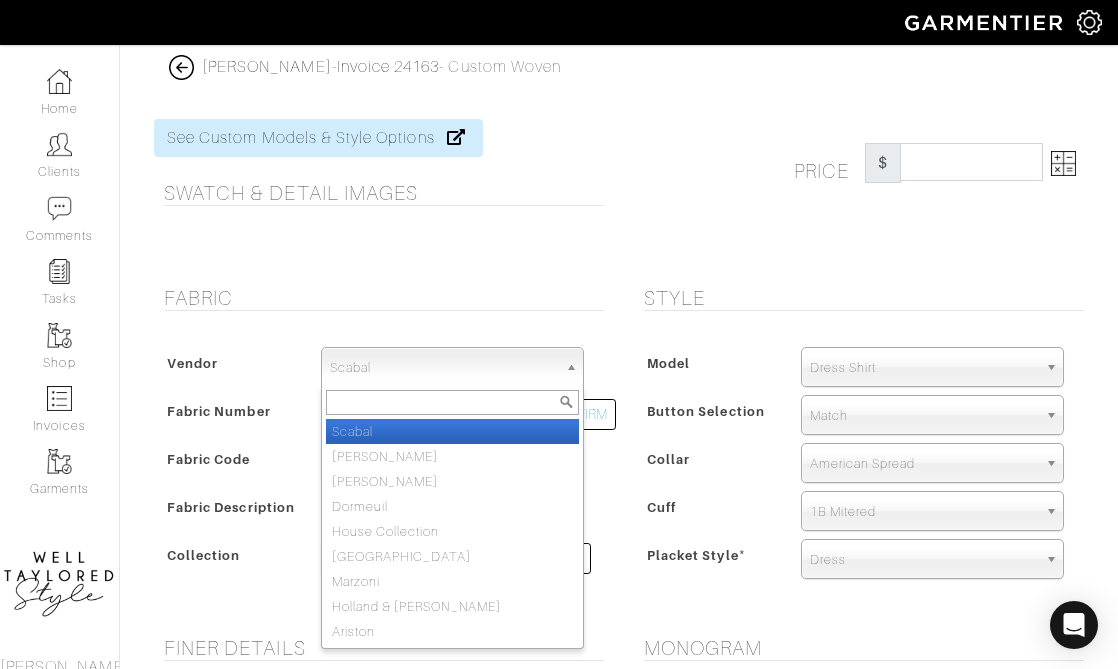 click on "Scabal" at bounding box center (443, 368) 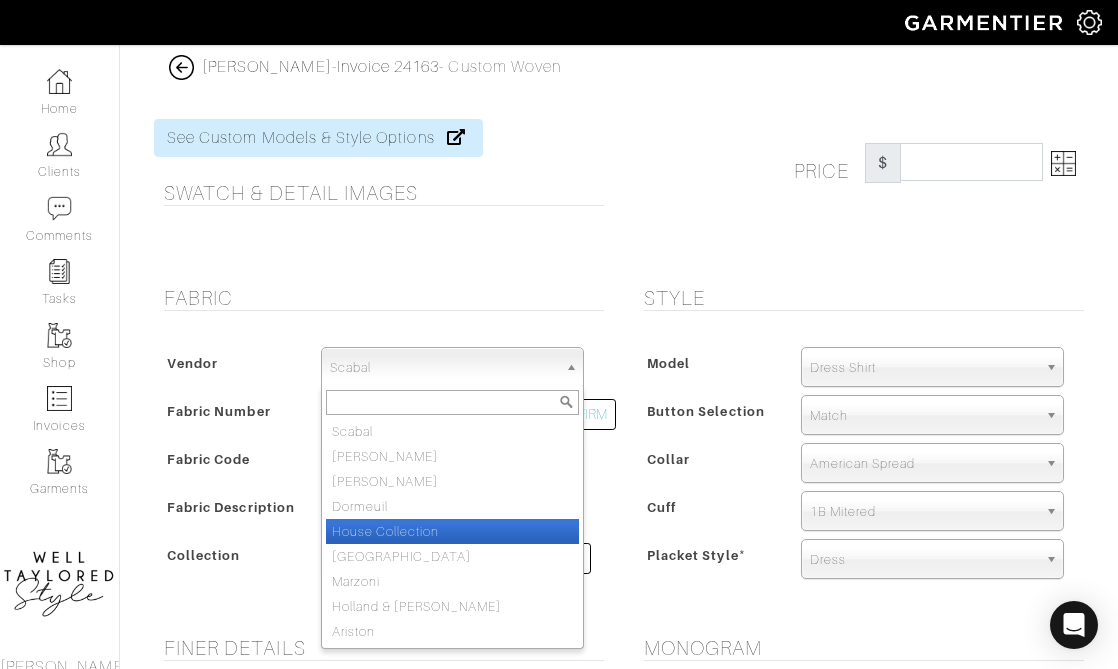 click on "House Collection" at bounding box center (452, 531) 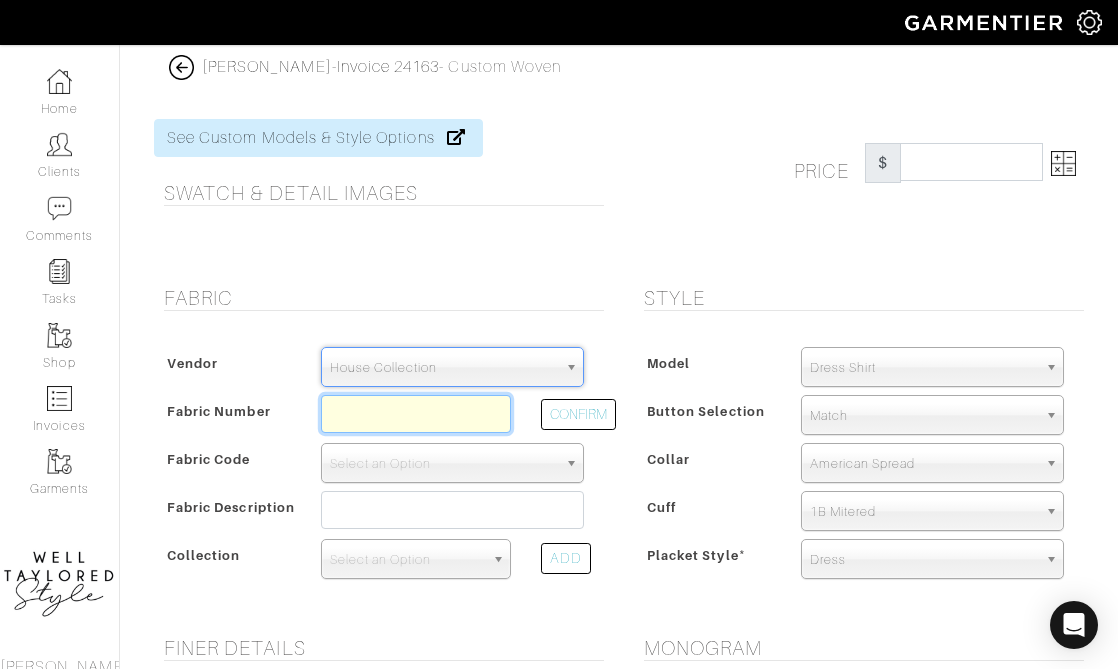 click at bounding box center (416, 414) 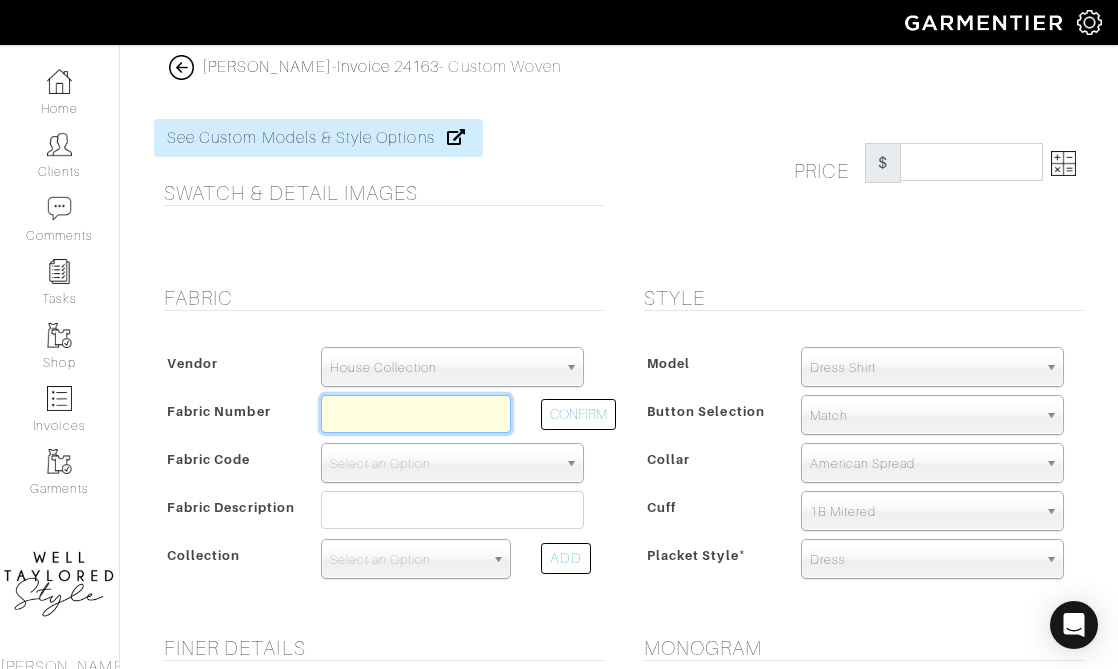 paste on "D5-48144817" 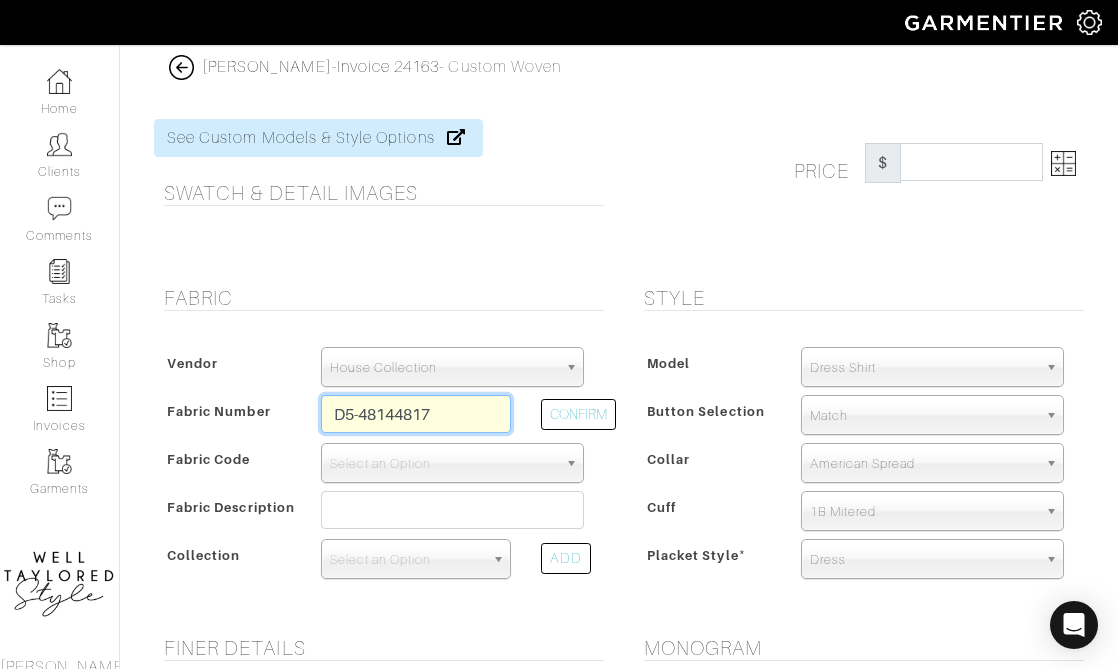 type on "D5-48144817" 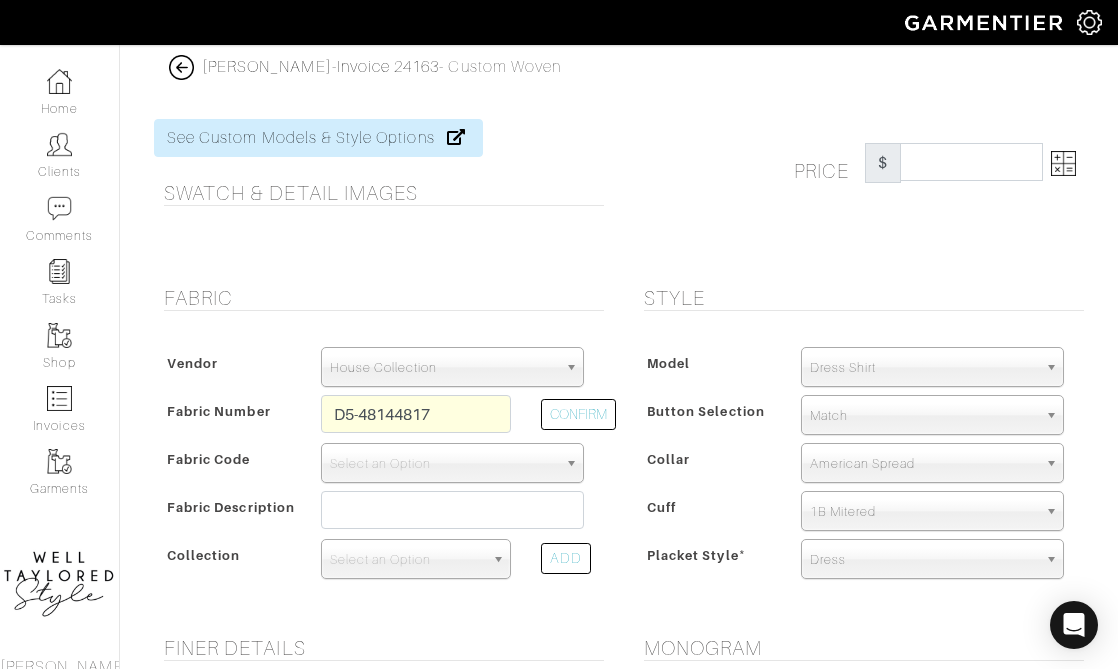 click on "CONFIRM" at bounding box center (562, 419) 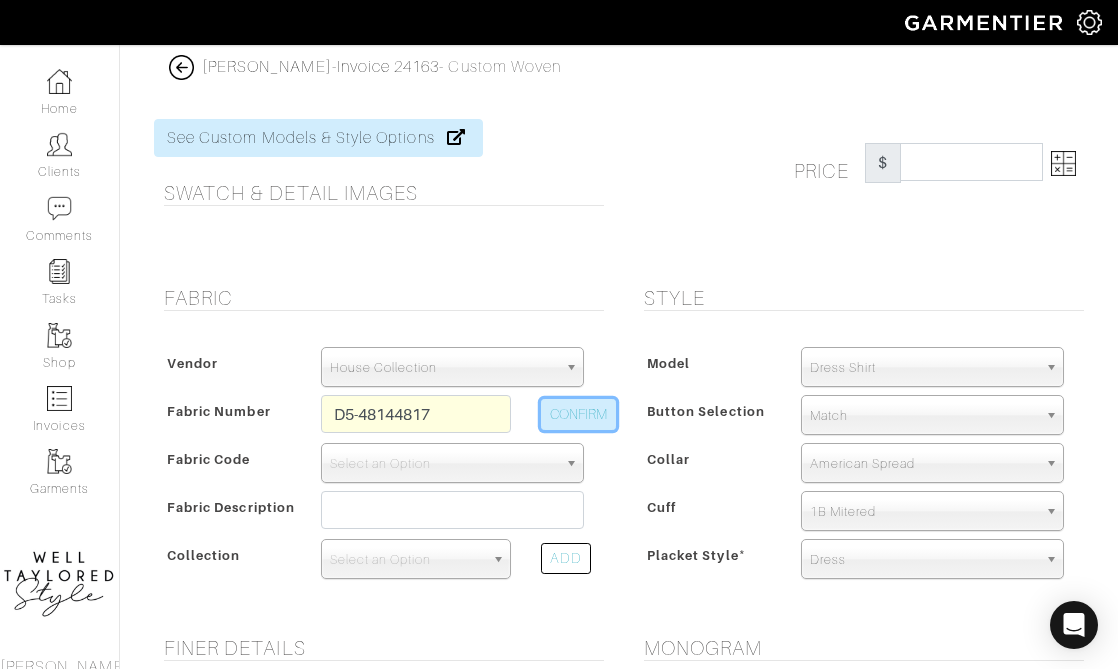 click on "CONFIRM" at bounding box center [578, 414] 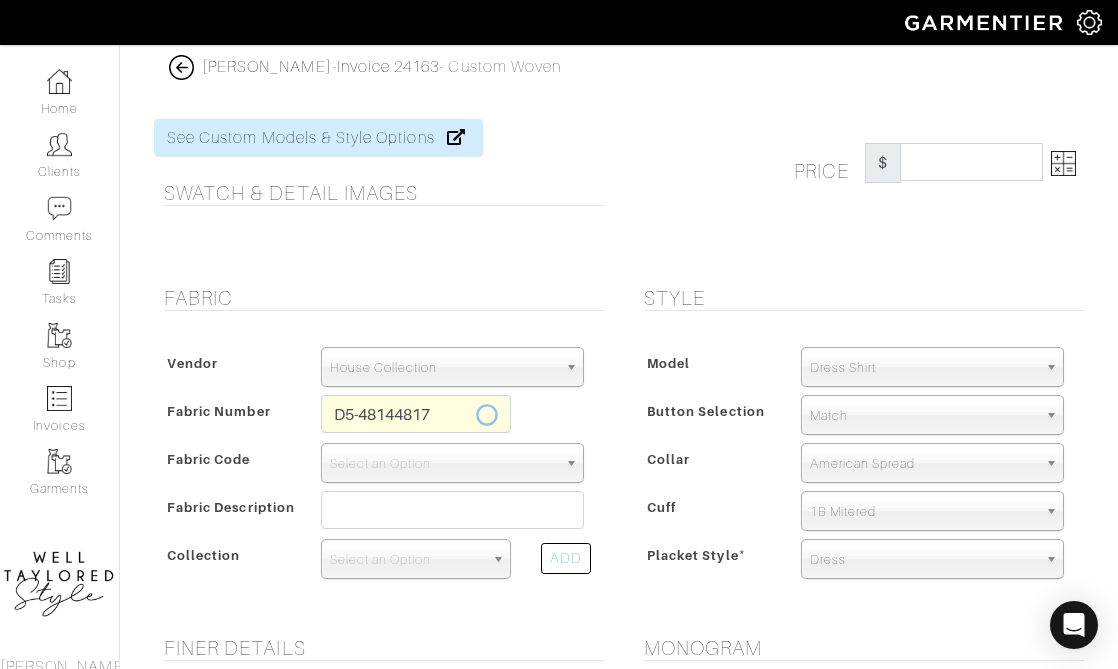 select on "5571" 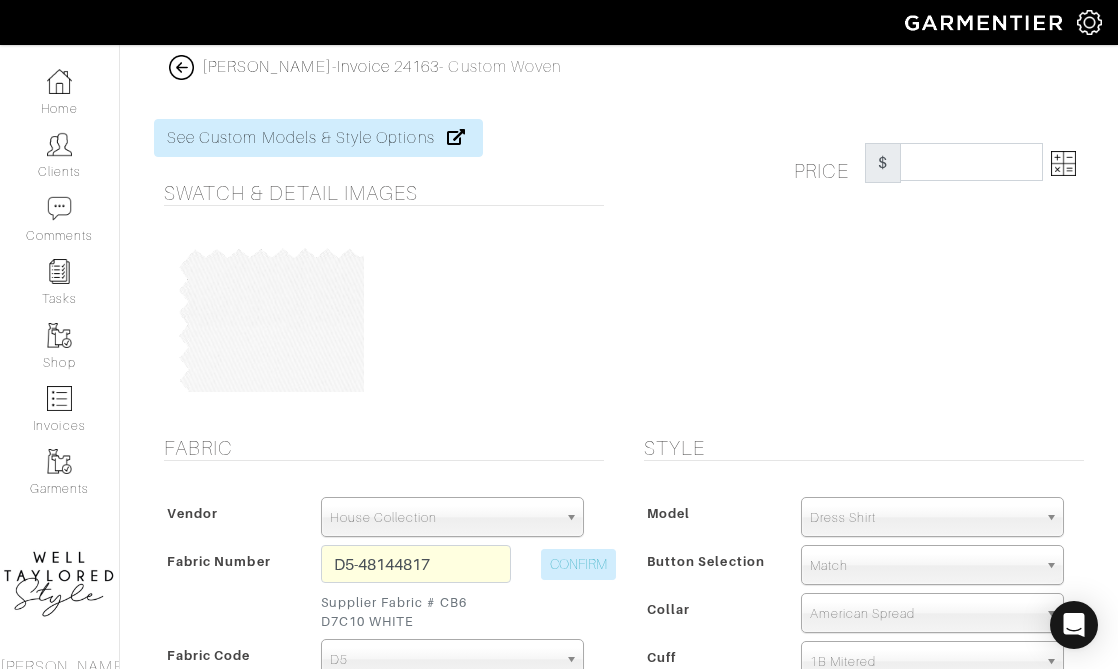 type on "240.00" 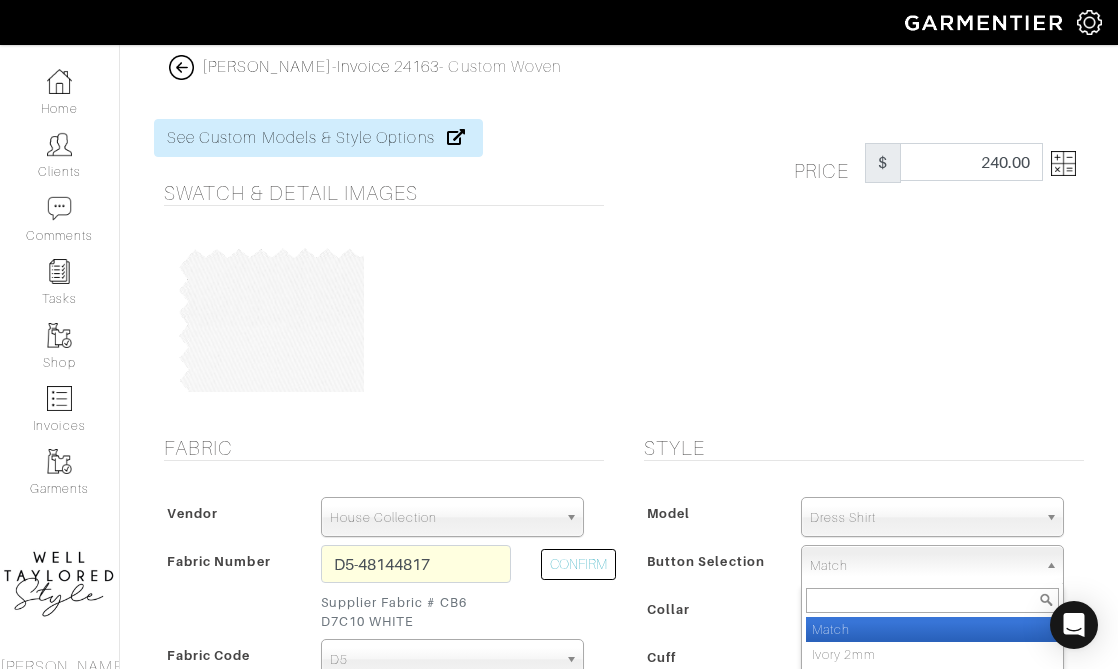 click on "Match" at bounding box center [923, 566] 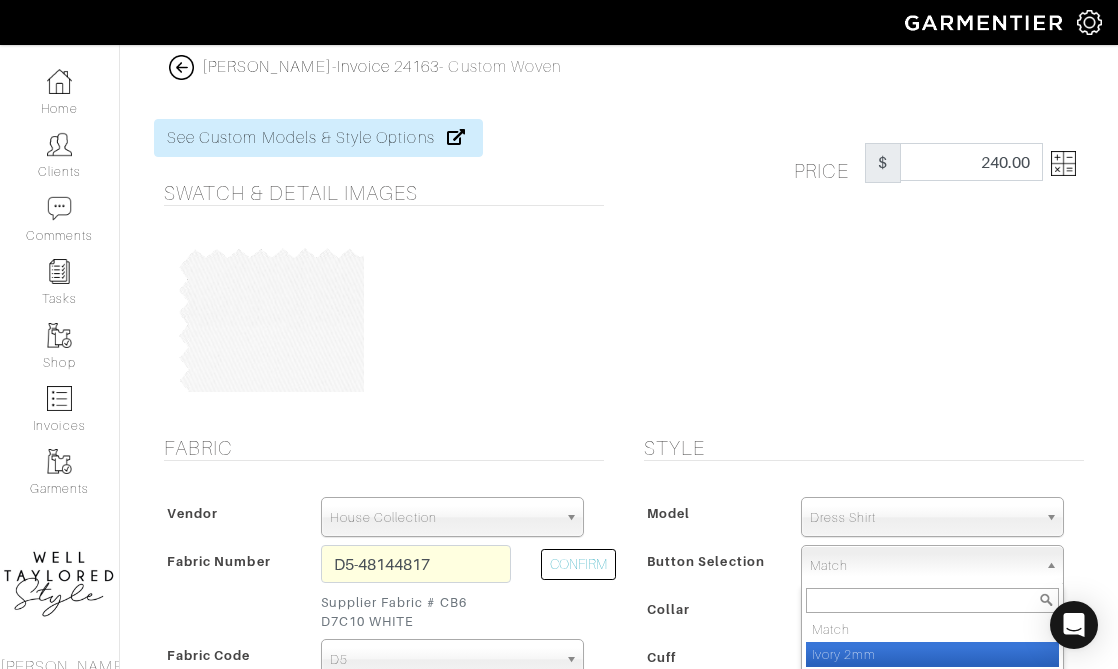click on "Ivory 2mm" at bounding box center [932, 654] 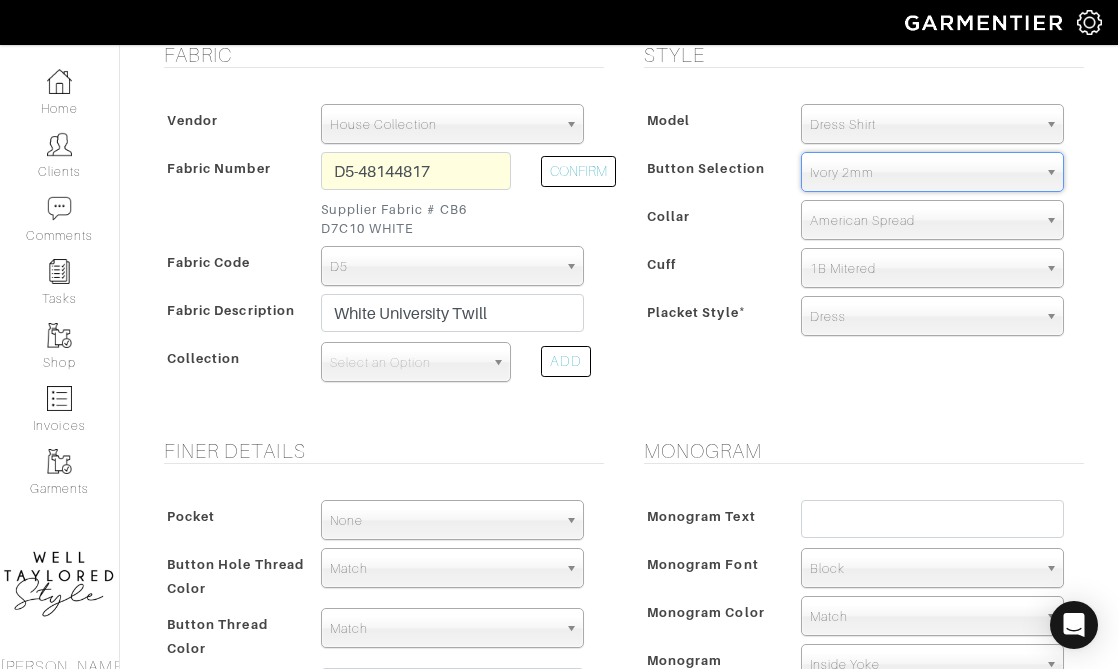 scroll, scrollTop: 408, scrollLeft: 0, axis: vertical 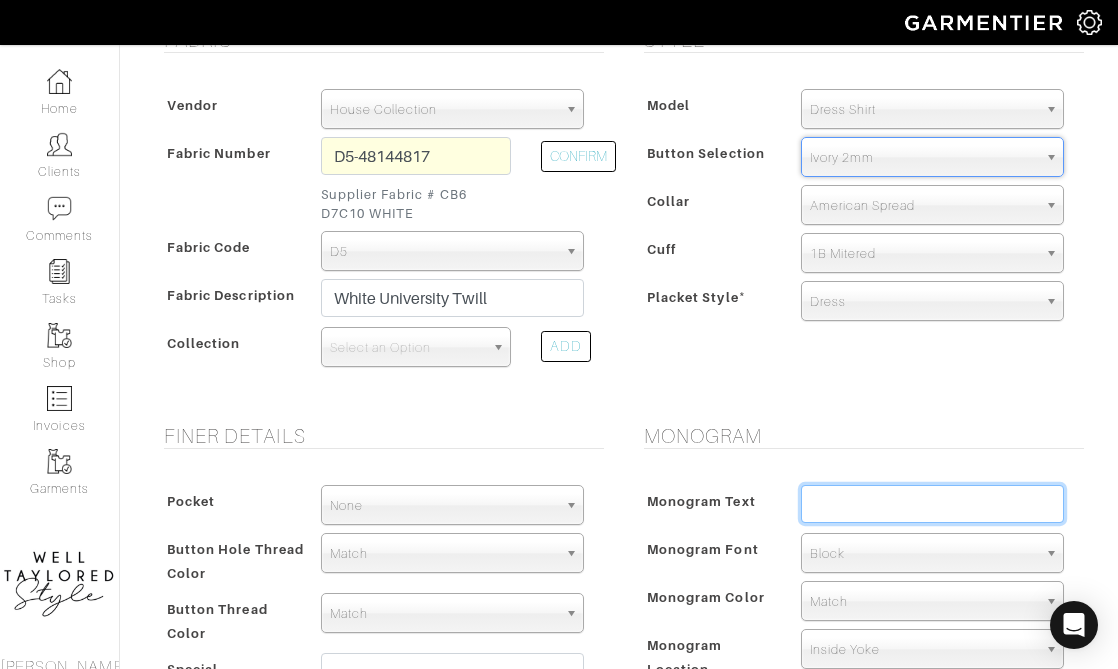 click at bounding box center [932, 504] 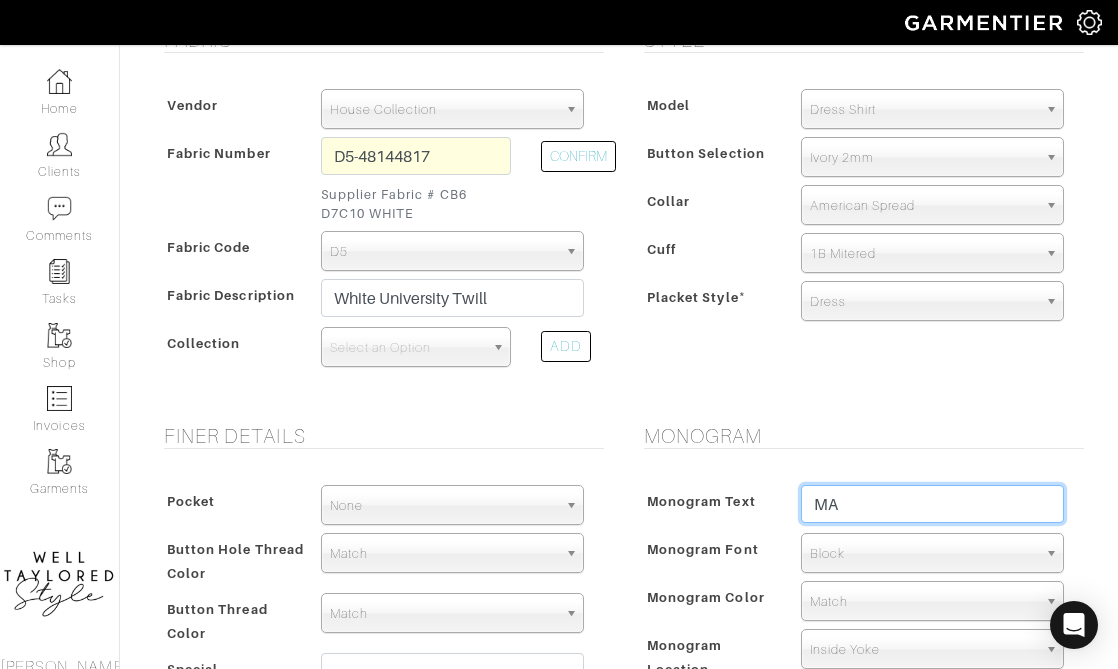 type on "MA" 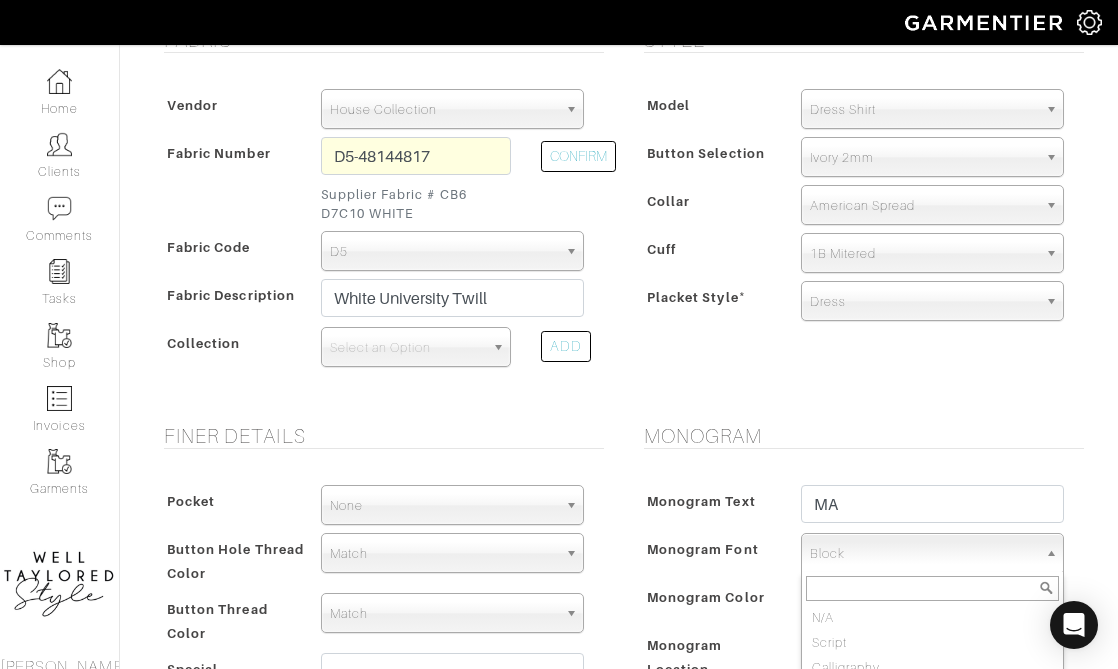 click on "Block" at bounding box center [923, 554] 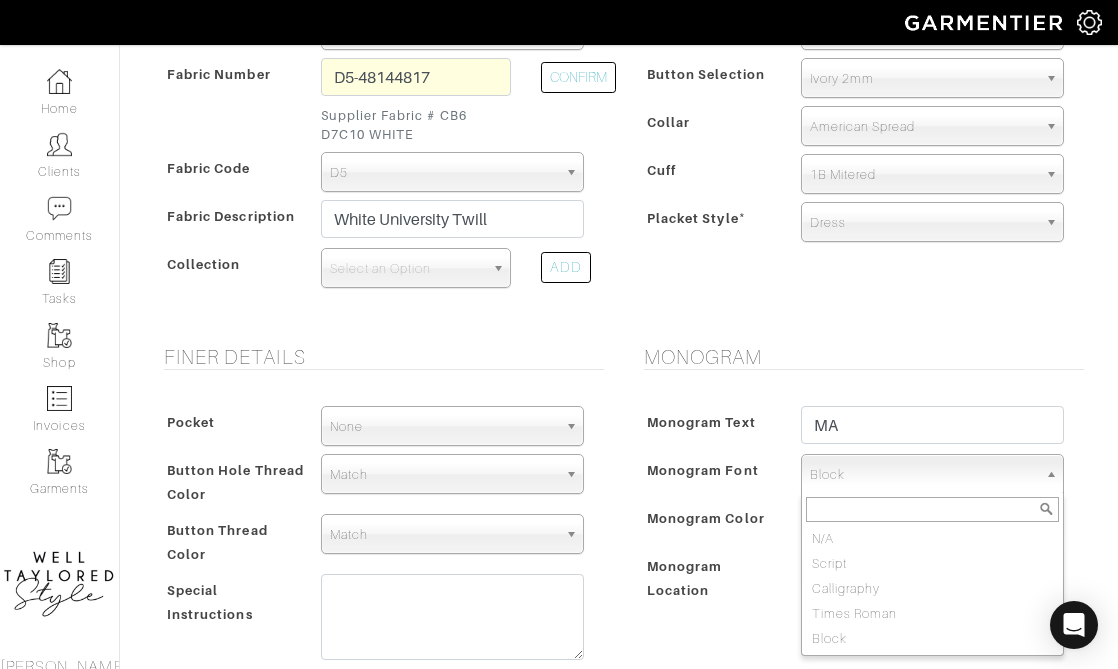 scroll, scrollTop: 486, scrollLeft: 0, axis: vertical 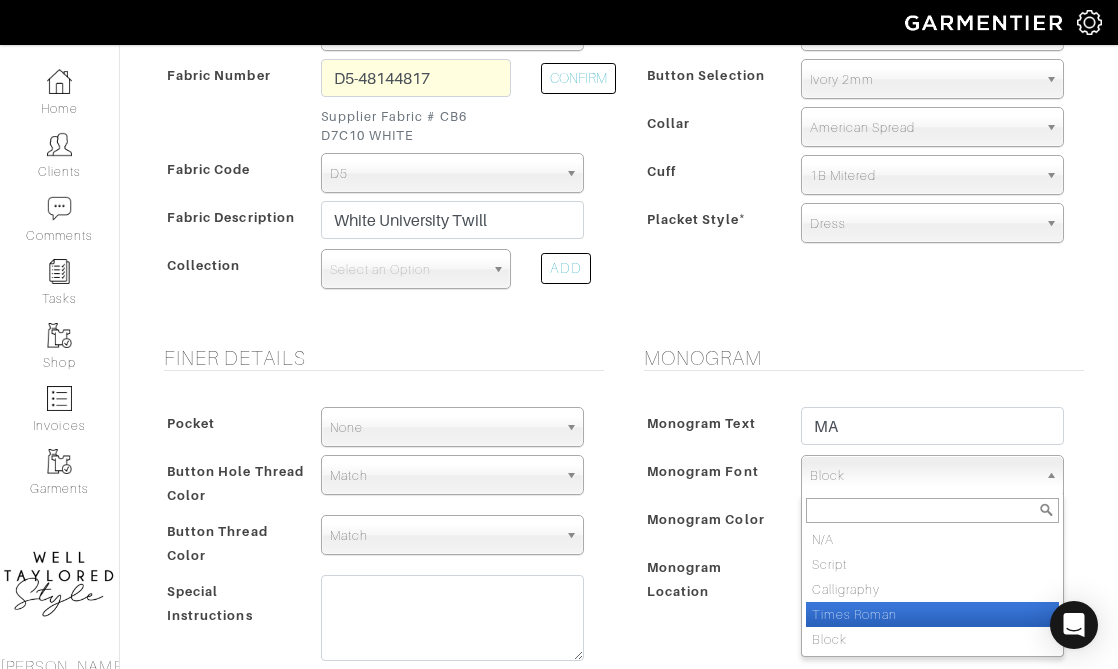 click on "Times Roman" at bounding box center (932, 614) 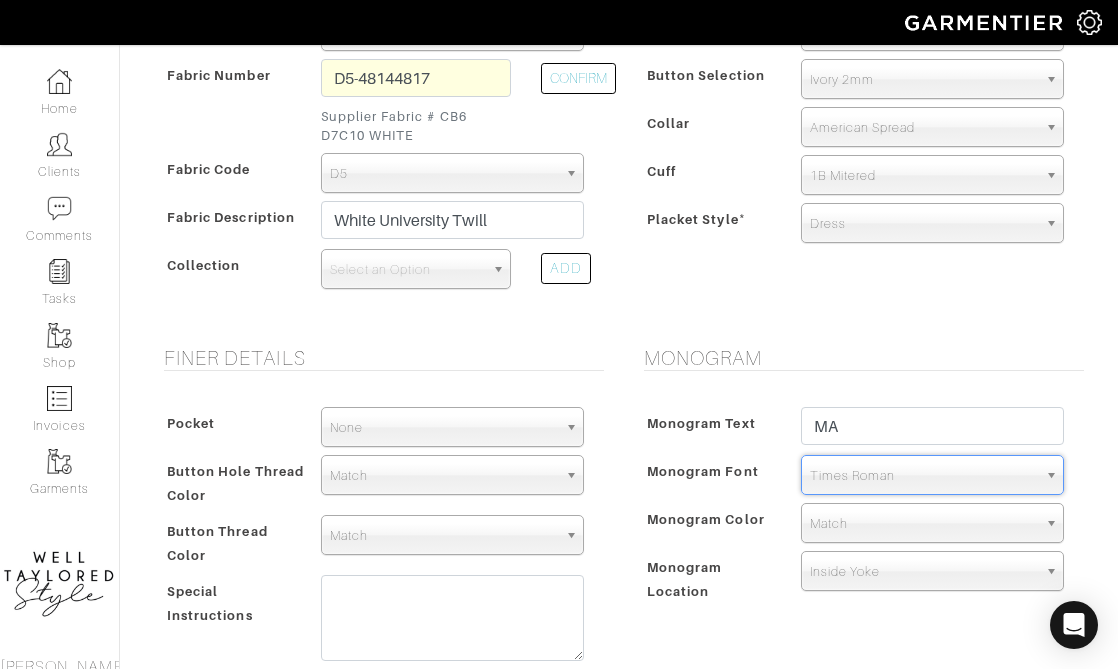 click on "Match" at bounding box center [923, 524] 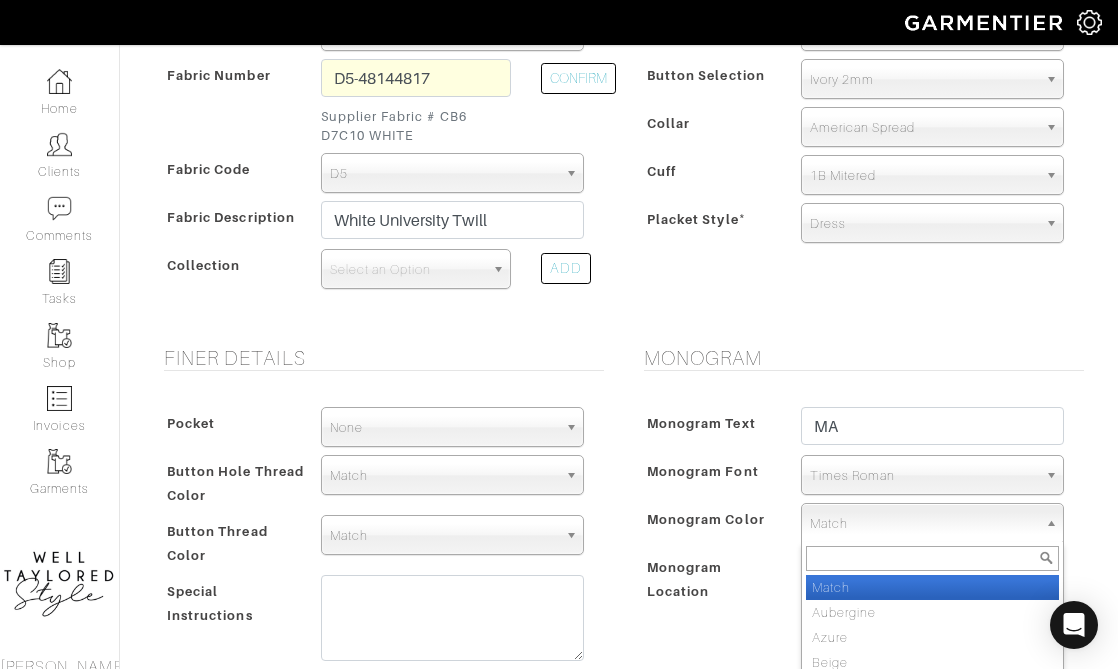 type on "I" 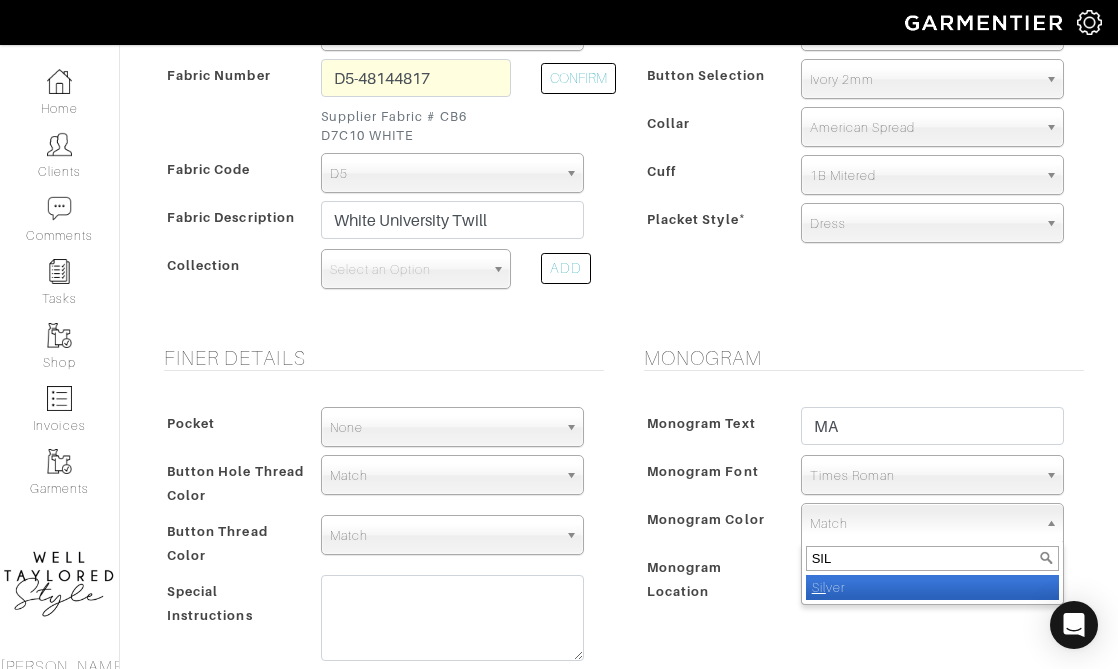 type on "SIL" 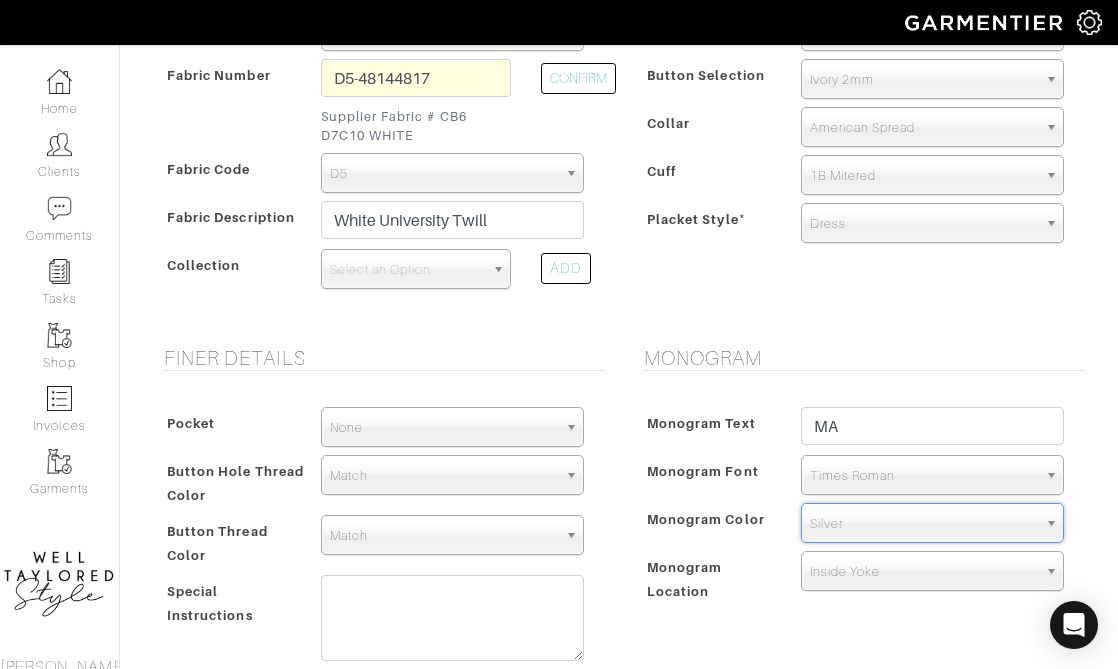 click on "Inside Yoke
Left Cuff
Right Cuff
Sleeve Placket
Waist
None
Inside Yoke" at bounding box center (932, 577) 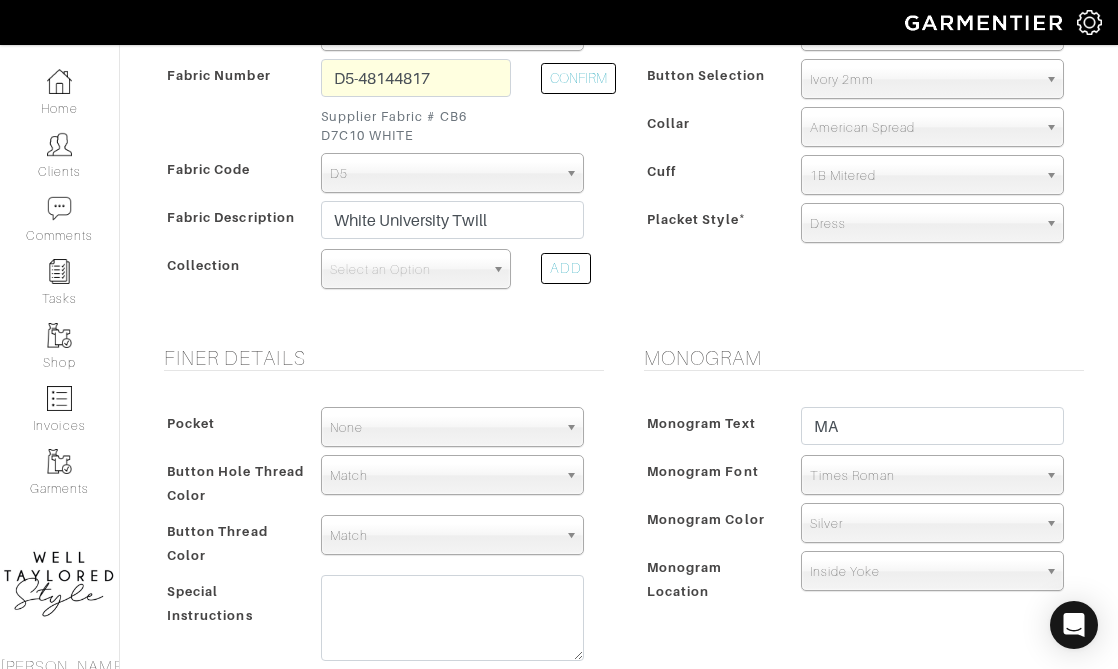 click on "Inside Yoke" at bounding box center (923, 572) 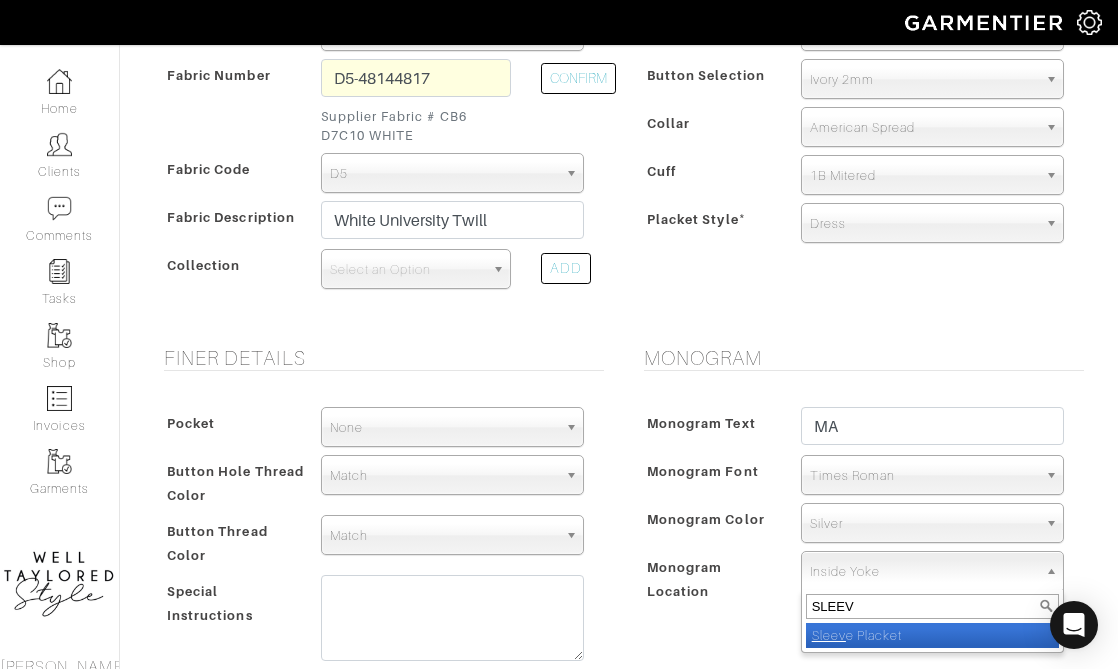type on "SLEEV" 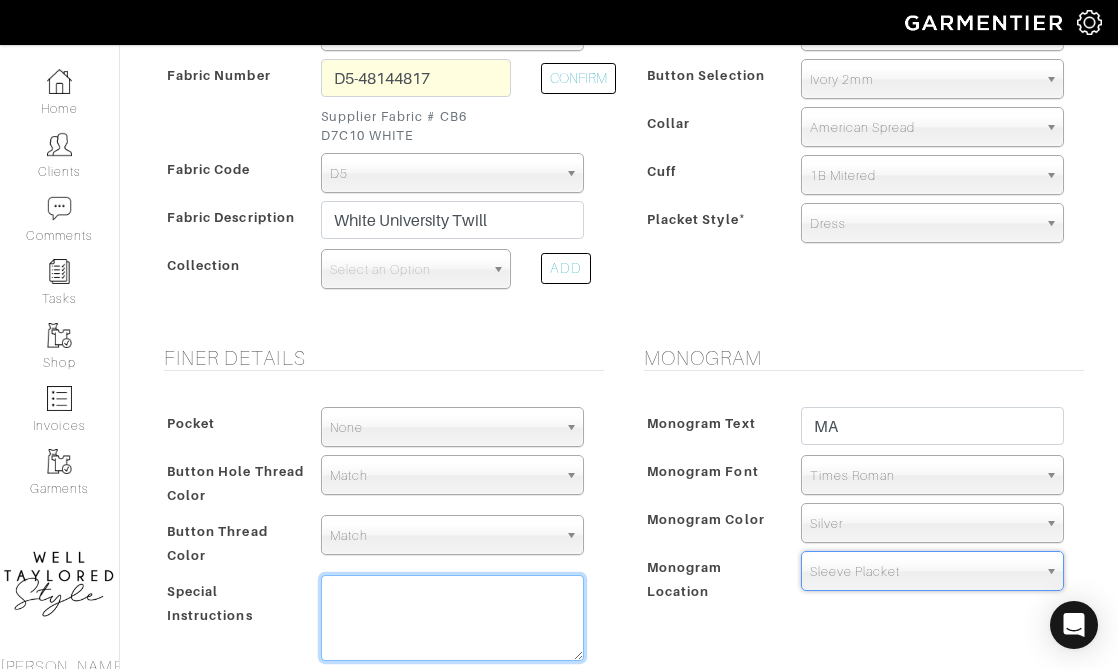 click at bounding box center [452, 618] 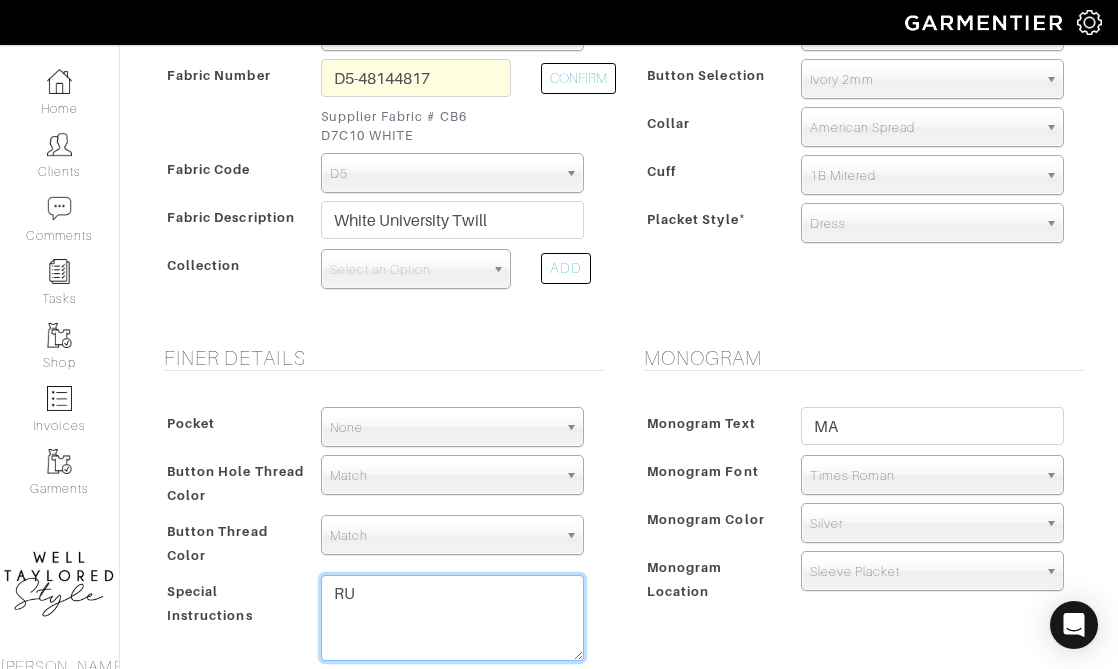 type on "R" 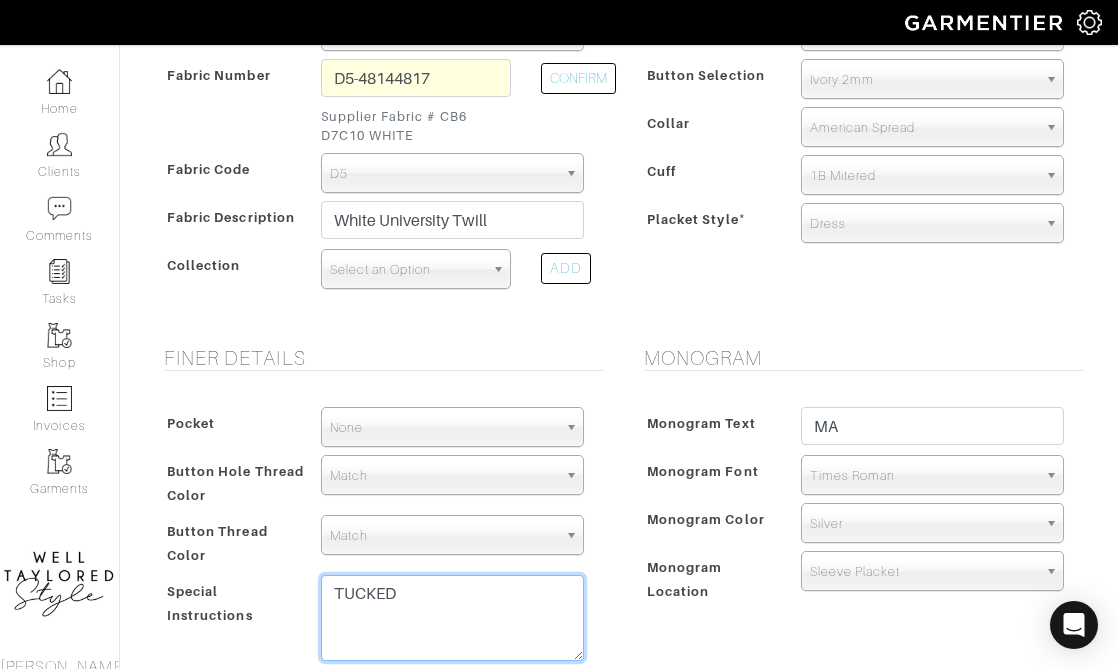 type on "TUCKED" 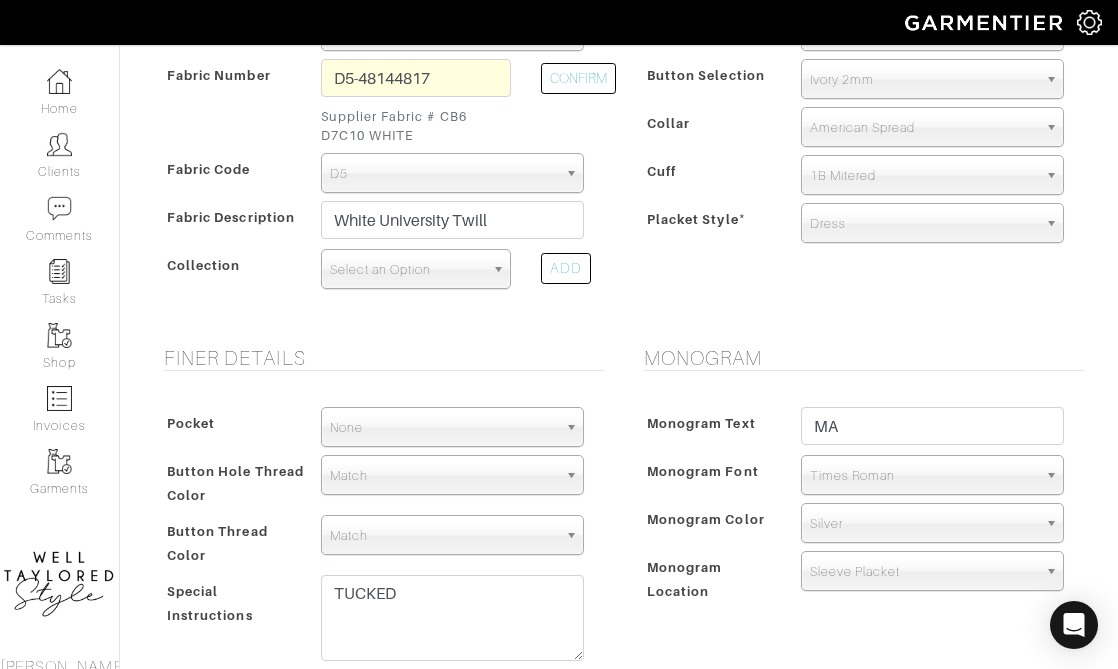 click on "Select an Option" at bounding box center [407, 270] 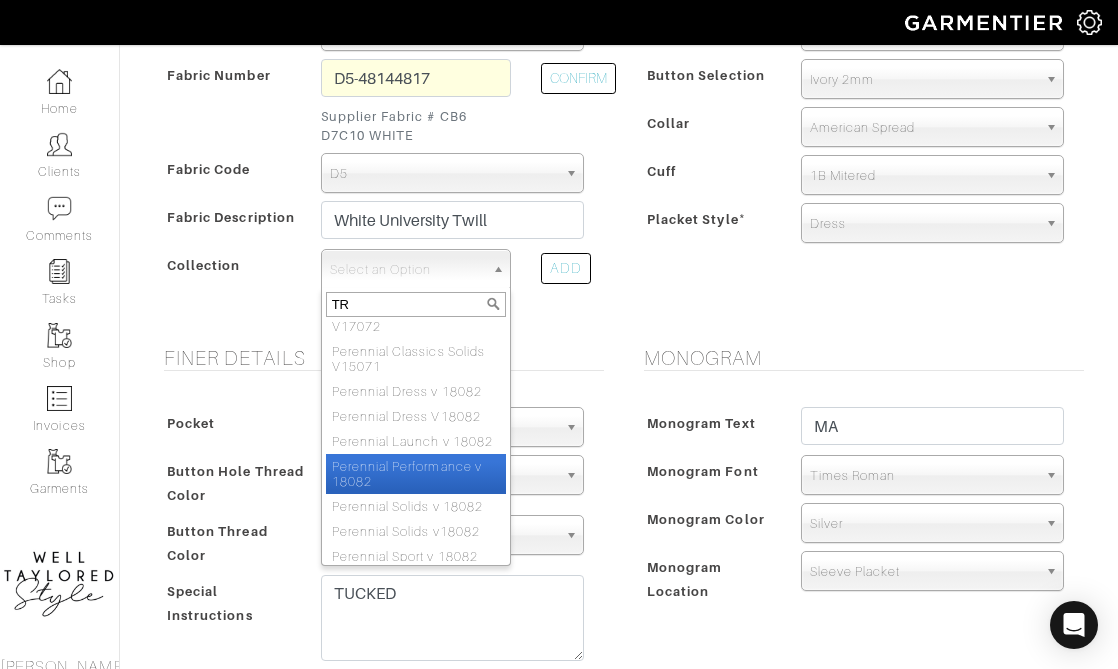 scroll, scrollTop: 0, scrollLeft: 0, axis: both 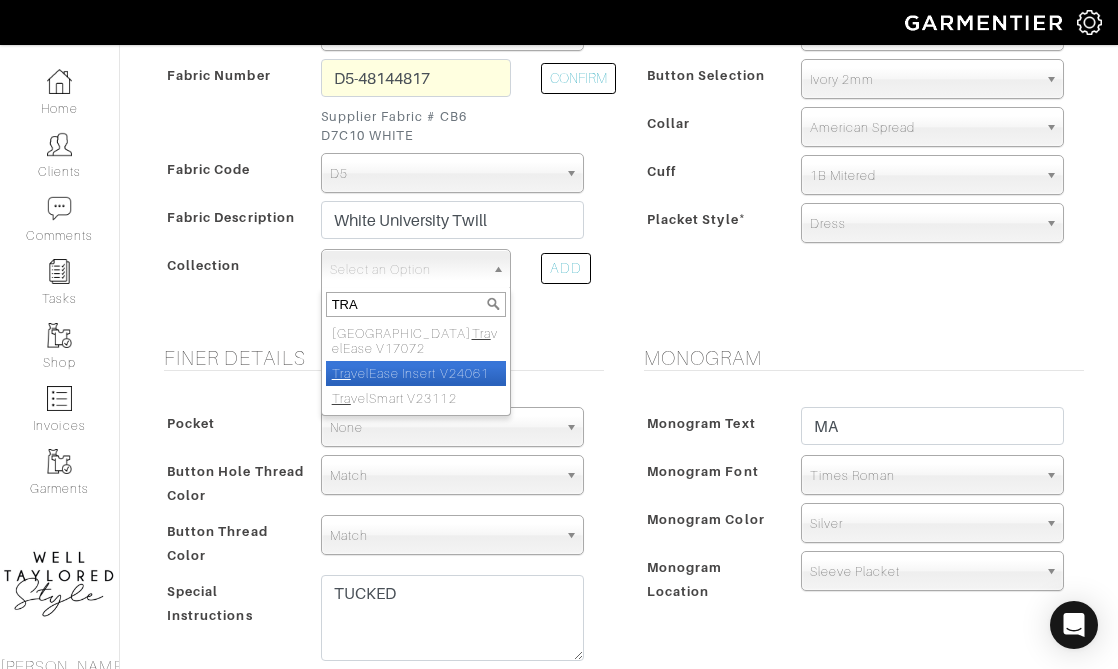 type on "TRA" 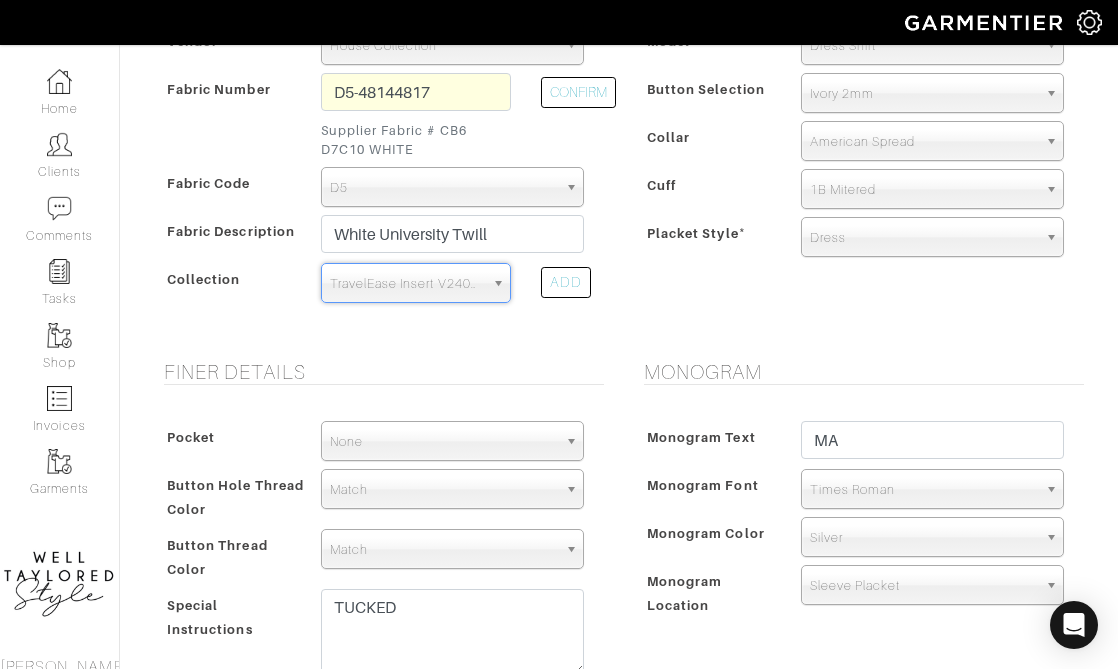 scroll, scrollTop: 1071, scrollLeft: 0, axis: vertical 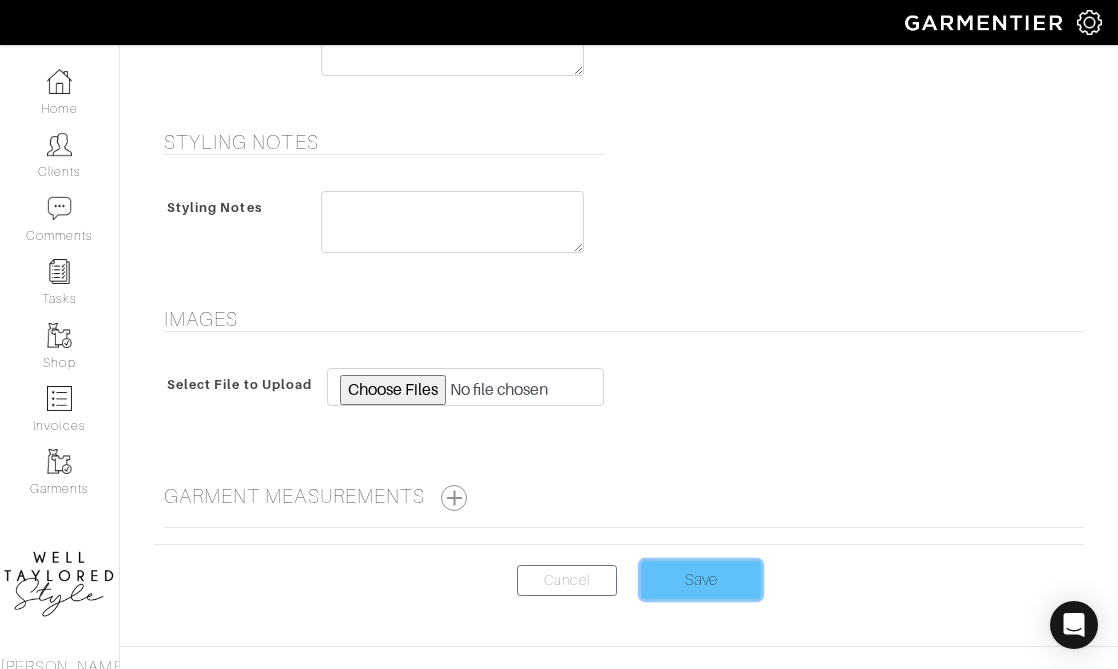 click on "Save" at bounding box center [701, 580] 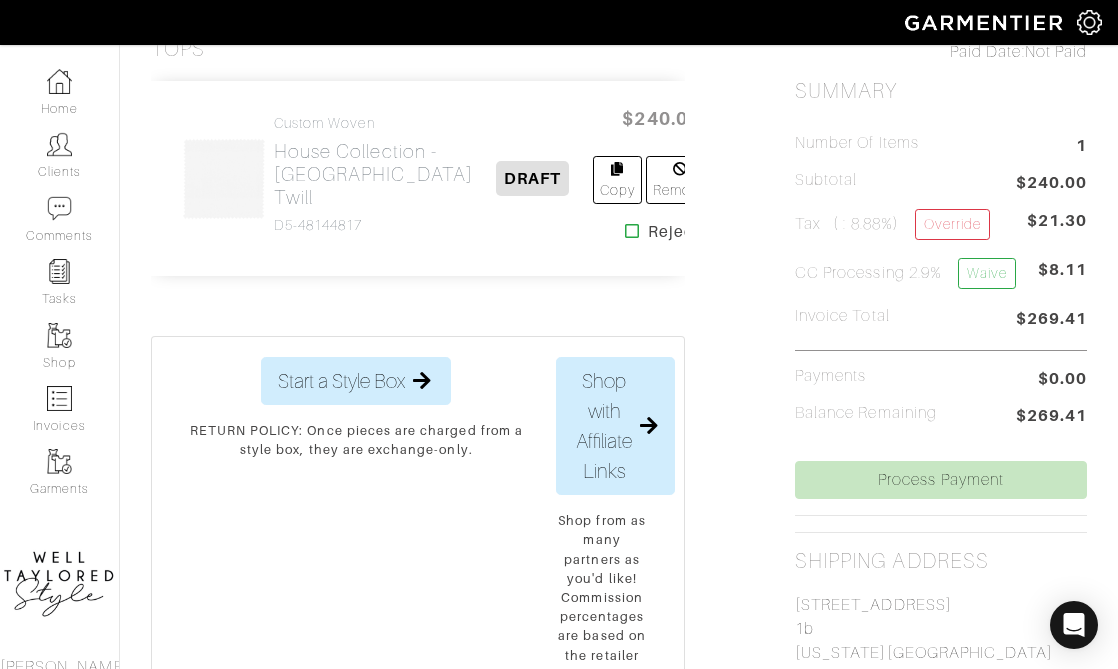 scroll, scrollTop: 0, scrollLeft: 0, axis: both 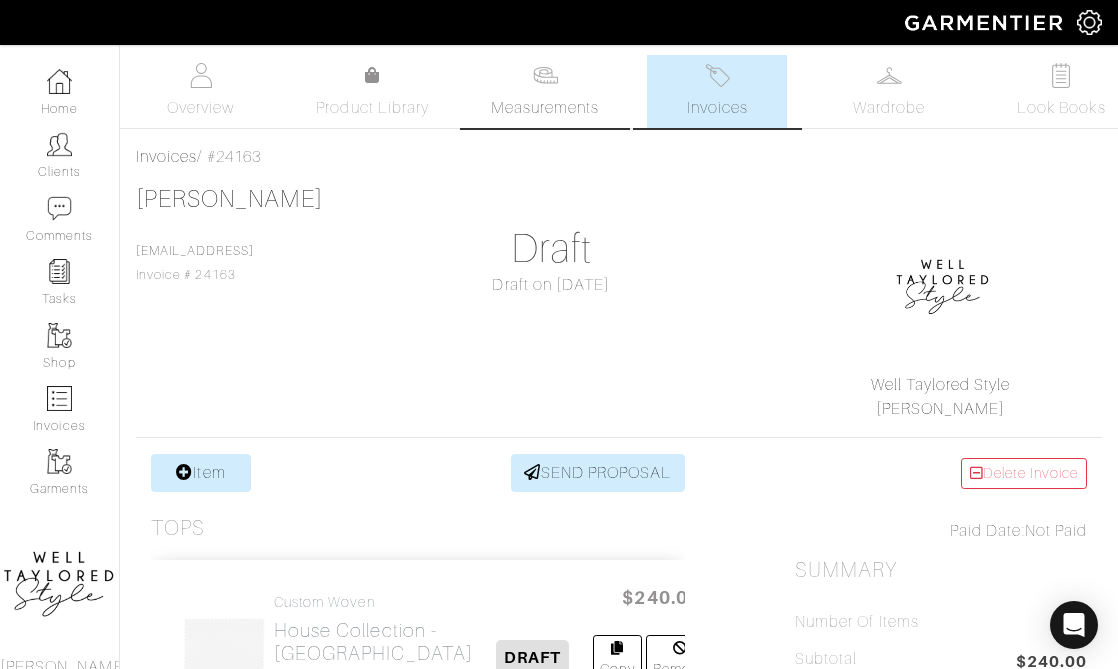click on "Measurements" at bounding box center [545, 108] 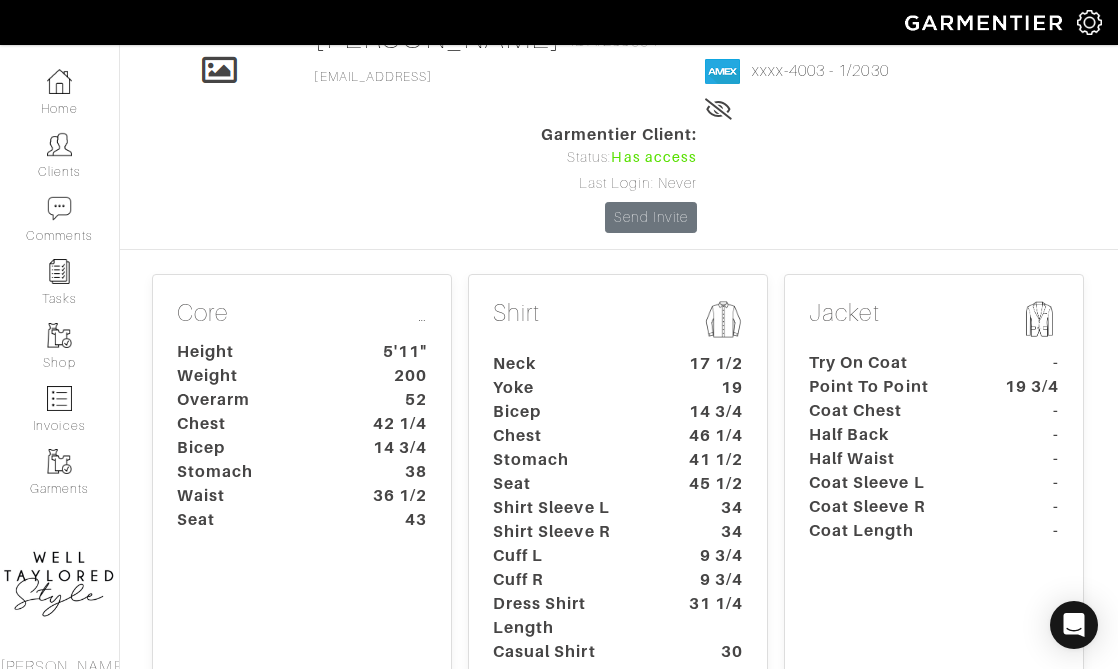 scroll, scrollTop: 126, scrollLeft: 0, axis: vertical 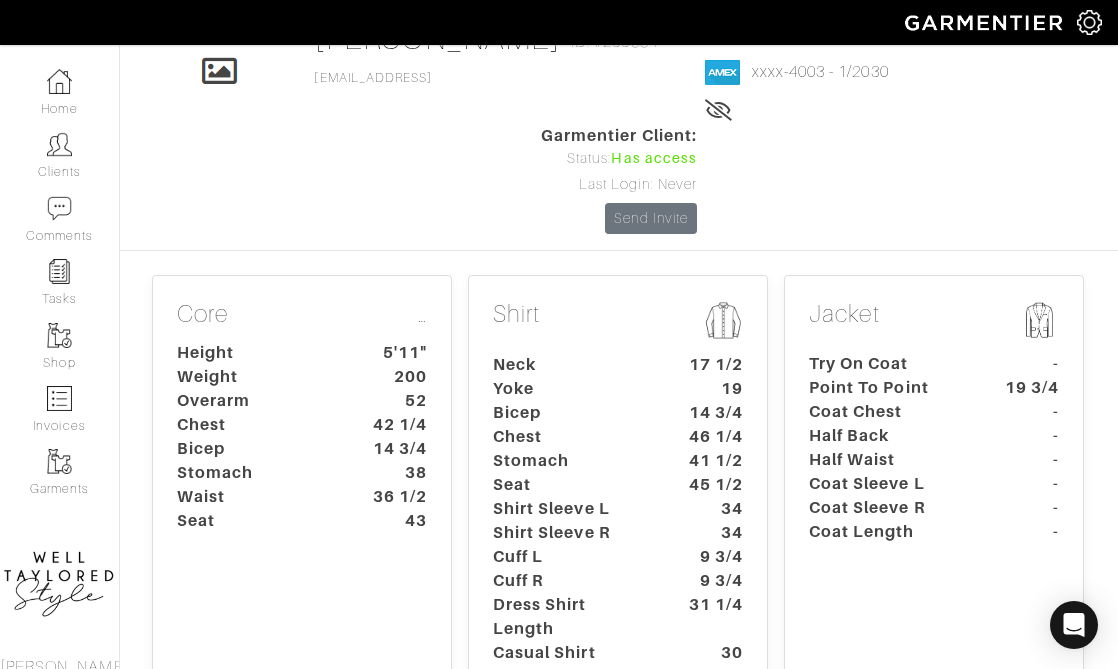 click on "Chest" at bounding box center [571, 437] 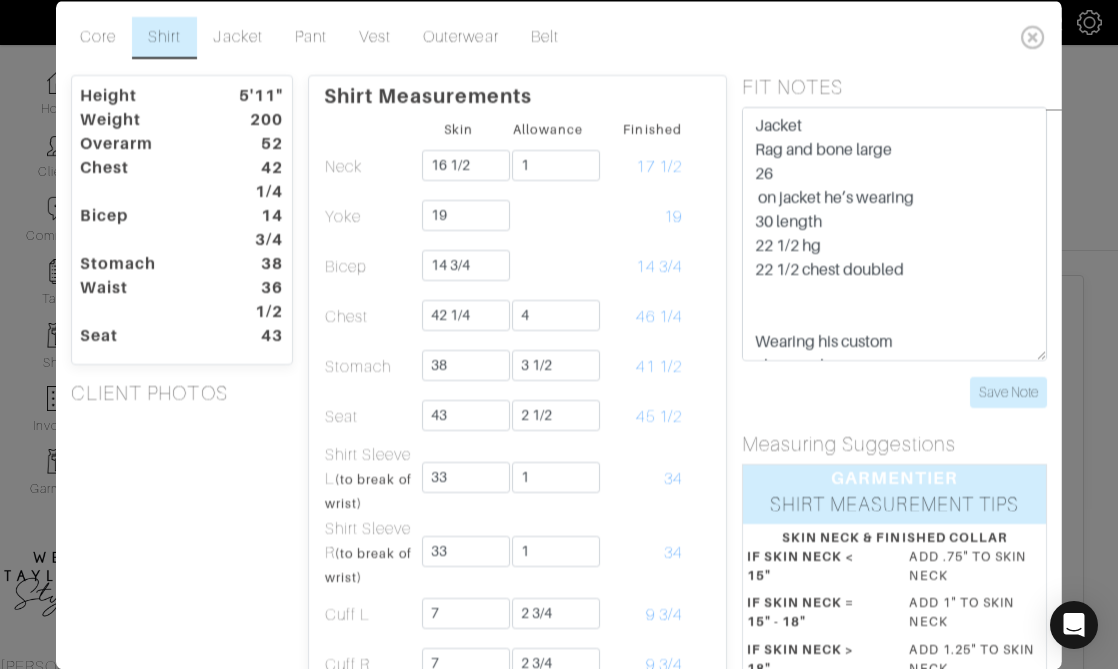 scroll, scrollTop: 117, scrollLeft: 0, axis: vertical 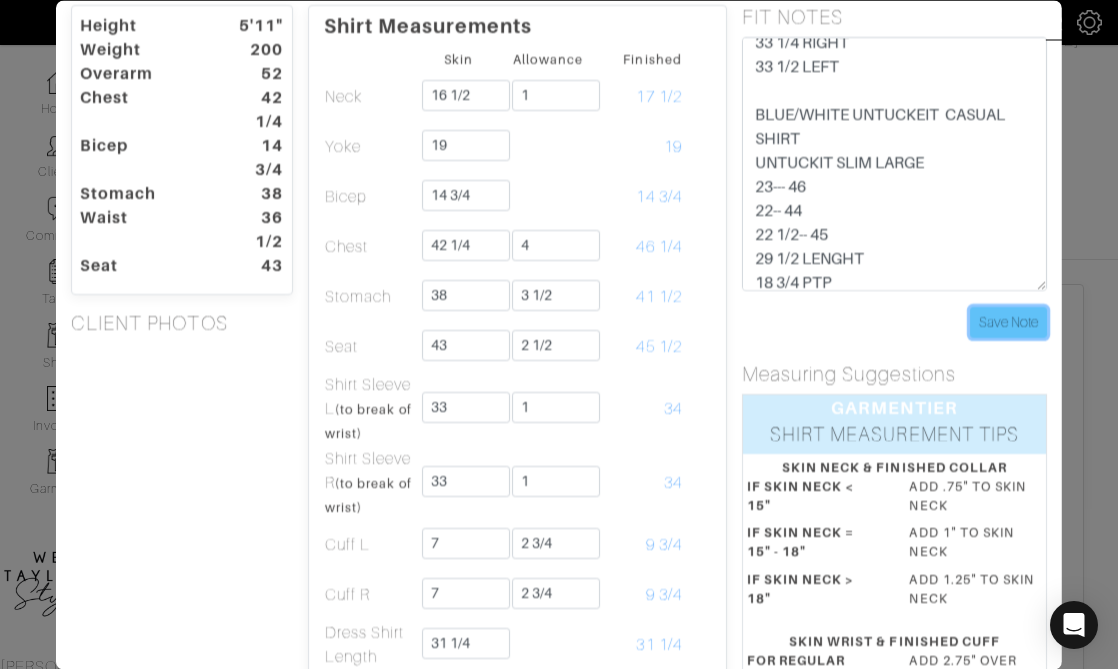 click on "Save Note" at bounding box center (1008, 322) 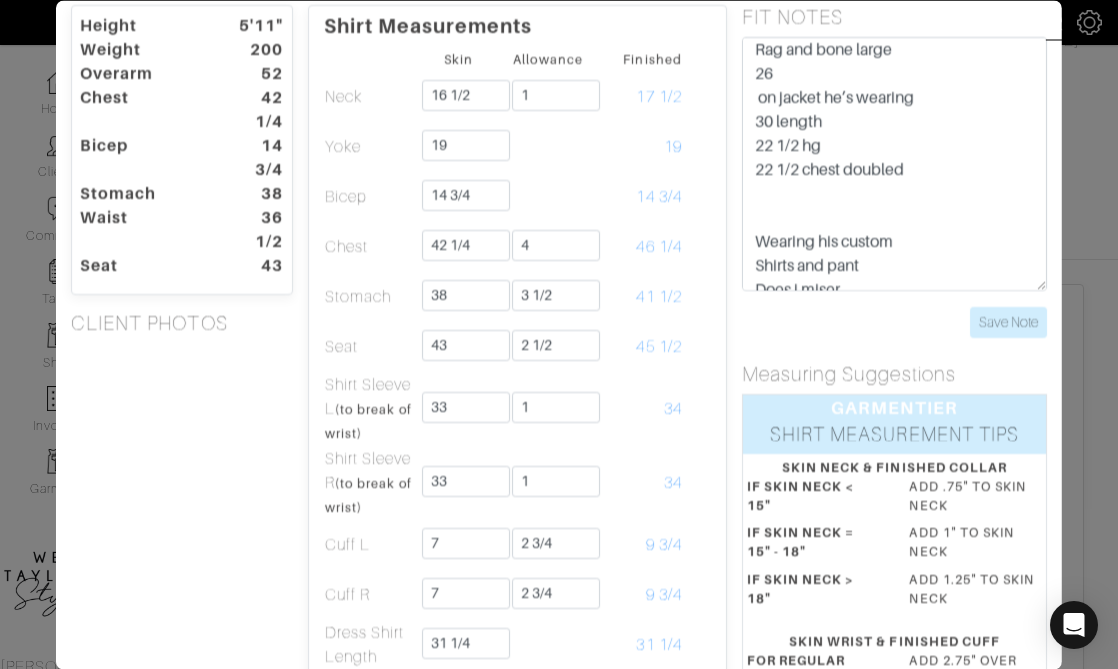 scroll, scrollTop: 0, scrollLeft: 0, axis: both 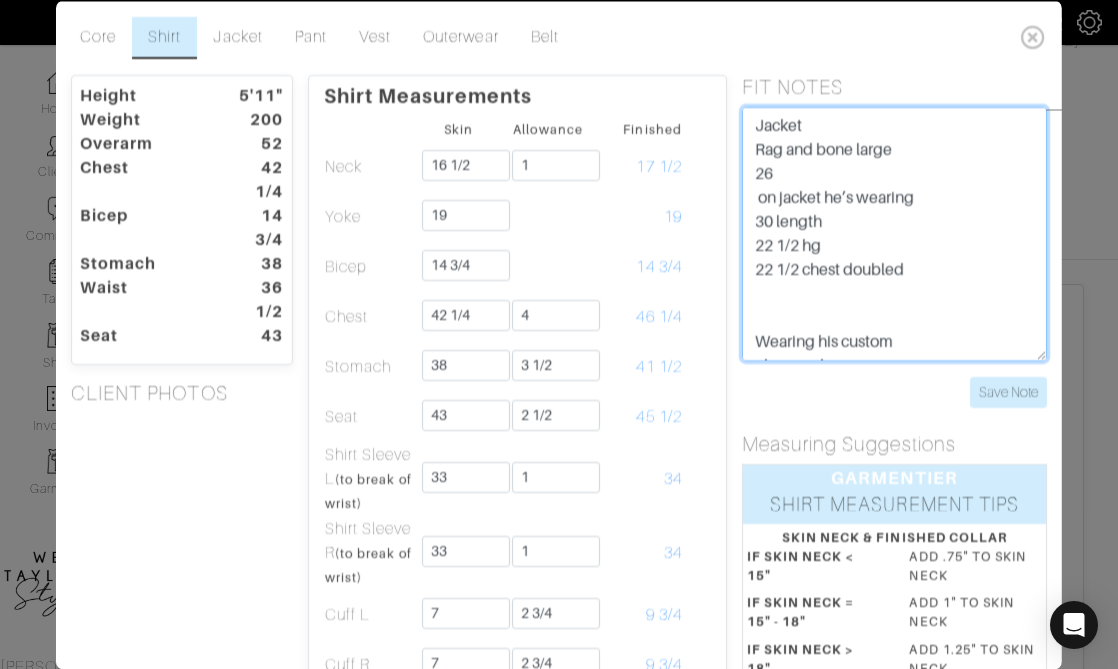 click on "Jacket
Rag and bone large
26
on jacket he’s wearing
30 length
22 1/2 hg
22 1/2 chest doubled
Wearing his custom
Shirts and pant
Does j miser
WHITE:
BADGER AND WELSH BESPOKE
22 3/4 = 45 1/2
20 1/2 = 41
21 1/2 = 43
19 1/4 PTP
16.5 NECK
29LENGHT
33 1/4 RIGHT
33 1/2 LEFT
BLUE/WHITE UNTUCKEIT  CASUAL SHIRT
UNTUCKIT SLIM LARGE
23--- 46
22-- 44
22 1/2-- 45
29 1/2 LENGHT
18 3/4 PTP" at bounding box center (894, 233) 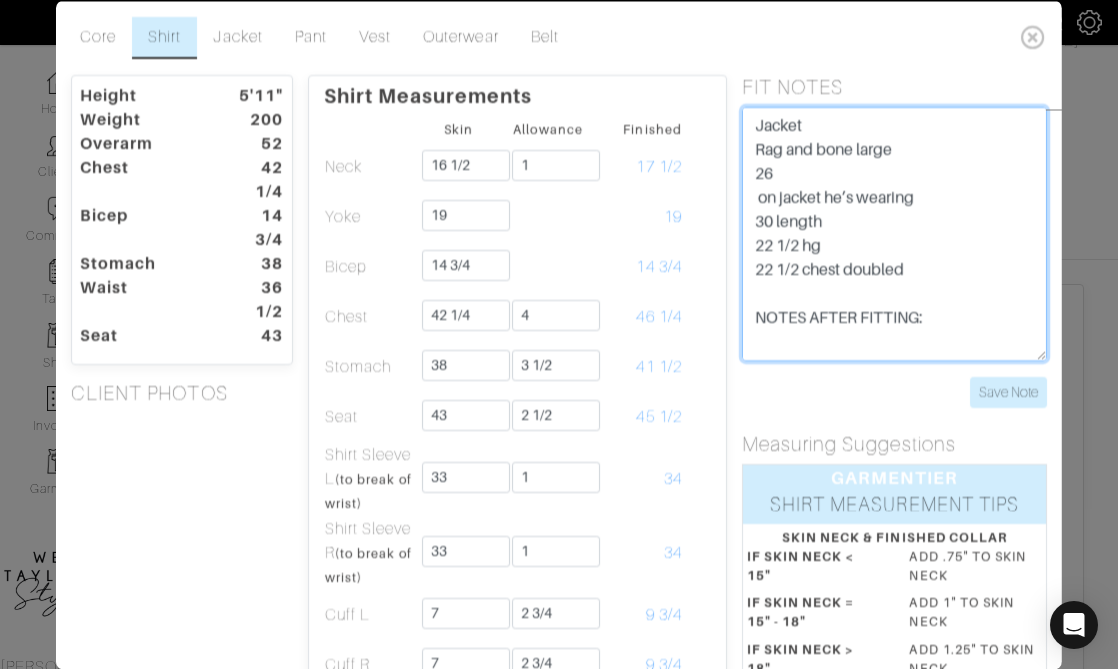 paste on "Shorten casual shirt 1/2 inch
Blue spec after wash perfect 23 1/2
21 1/2
23" 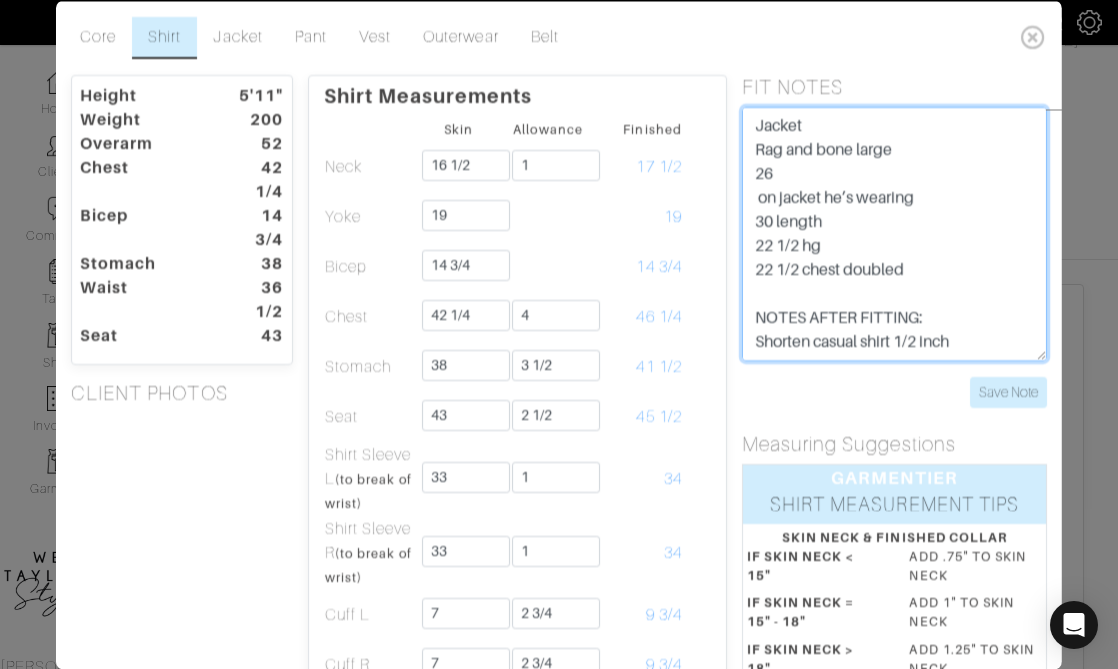 scroll, scrollTop: 111, scrollLeft: 0, axis: vertical 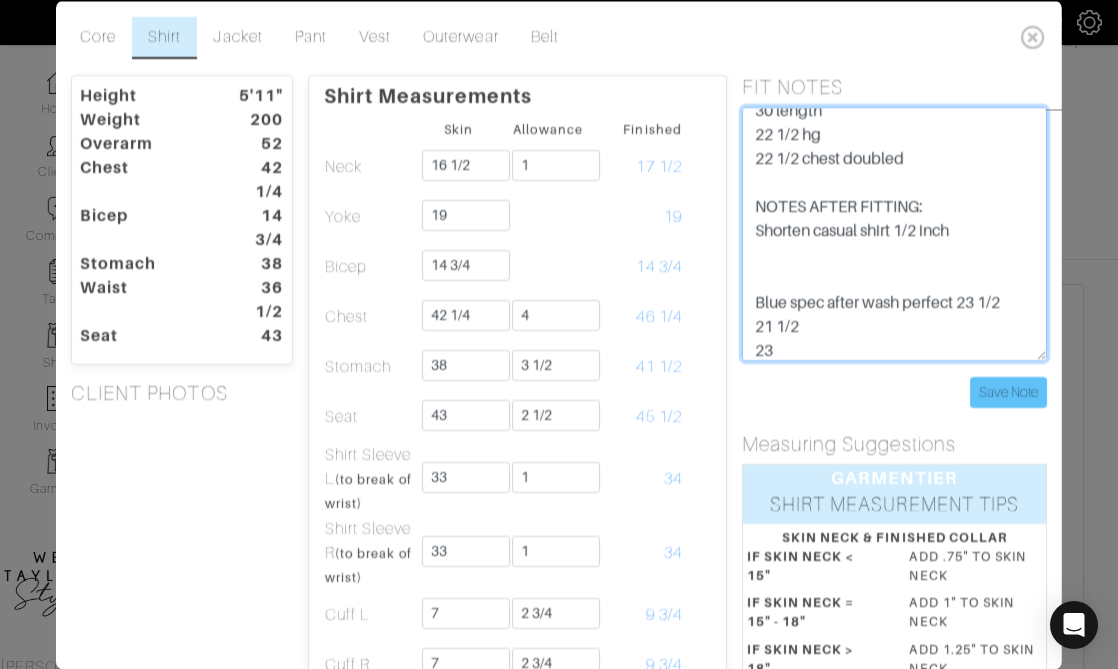 type on "Jacket
Rag and bone large
26
on jacket he’s wearing
30 length
22 1/2 hg
22 1/2 chest doubled
NOTES AFTER FITTING:
Shorten casual shirt 1/2 inch
Blue spec after wash perfect 23 1/2
21 1/2
23
Wearing his custom
Shirts and pant
Does j miser
WHITE:
BADGER AND WELSH BESPOKE
22 3/4 = 45 1/2
20 1/2 = 41
21 1/2 = 43
19 1/4 PTP
16.5 NECK
29LENGHT
33 1/4 RIGHT
33 1/2 LEFT
BLUE/WHITE UNTUCKEIT  CASUAL SHIRT
UNTUCKIT SLIM LARGE
23--- 46
22-- 44
22 1/2-- 45
29 1/2 LENGHT
18 3/4 PTP" 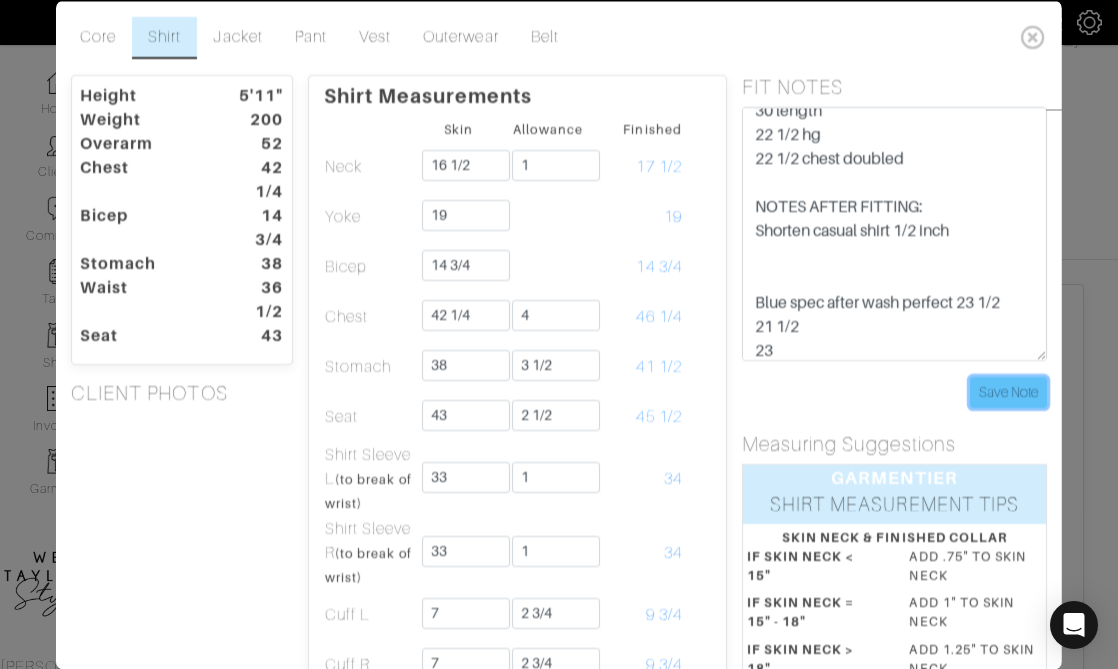 click on "Save Note" at bounding box center (1008, 391) 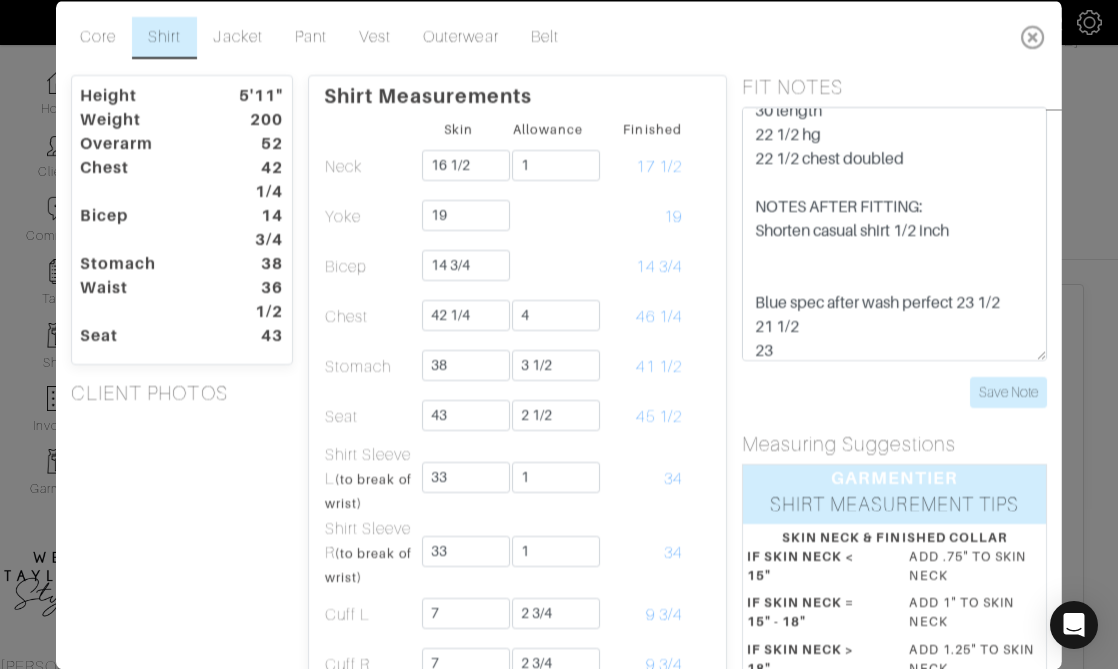 click at bounding box center (1033, 36) 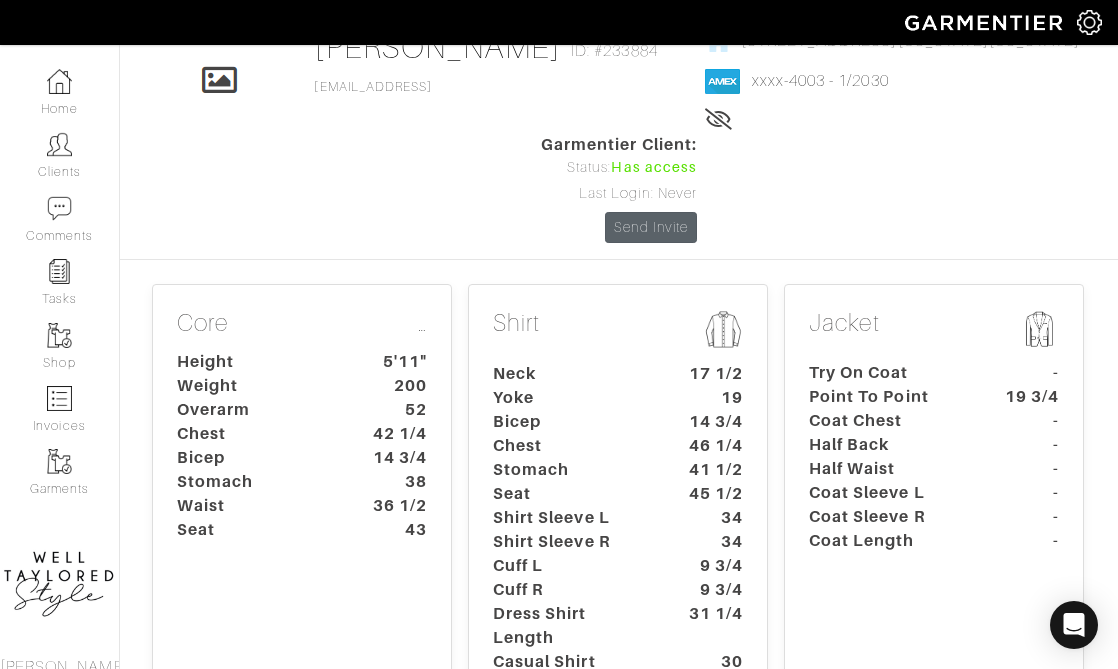 scroll, scrollTop: 0, scrollLeft: 0, axis: both 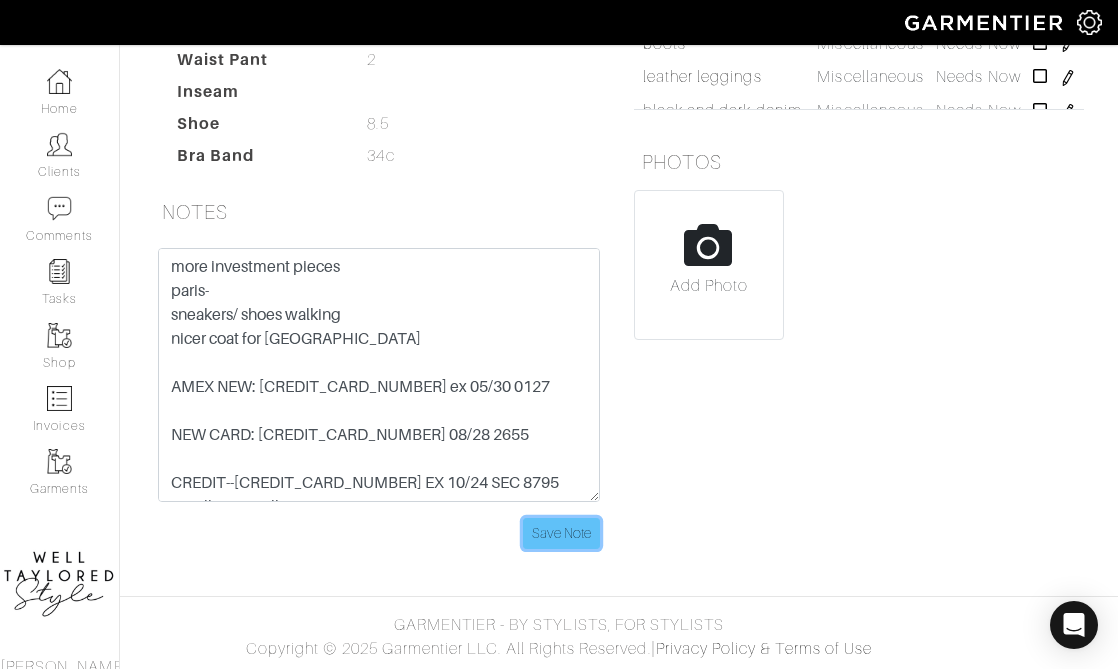 click on "Save Note" at bounding box center [561, 533] 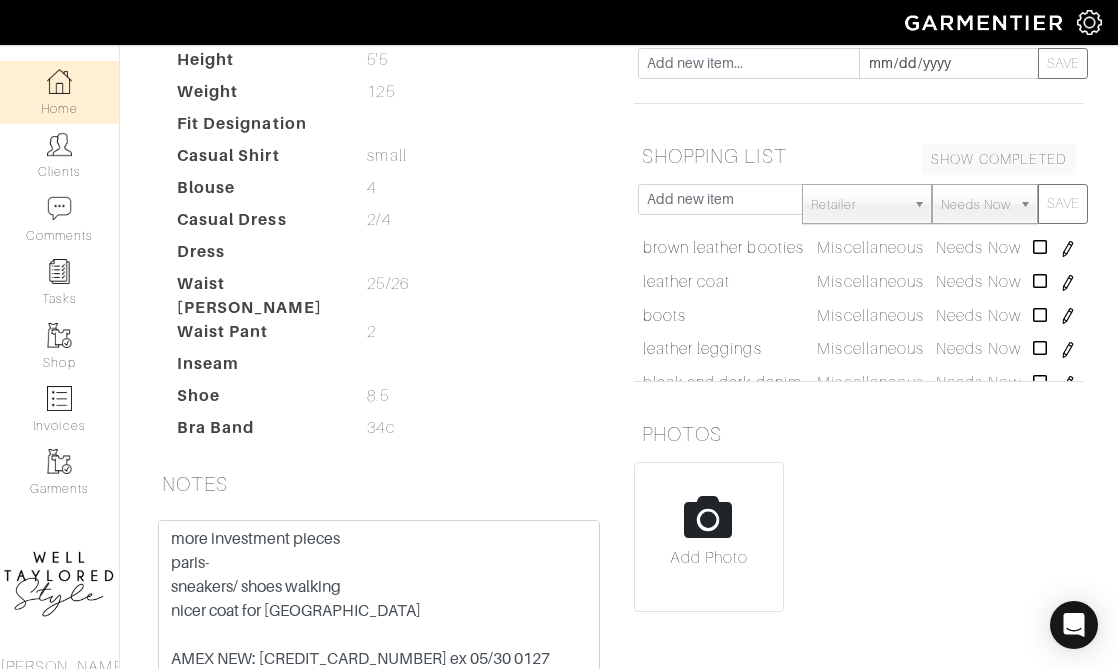 scroll, scrollTop: 0, scrollLeft: 0, axis: both 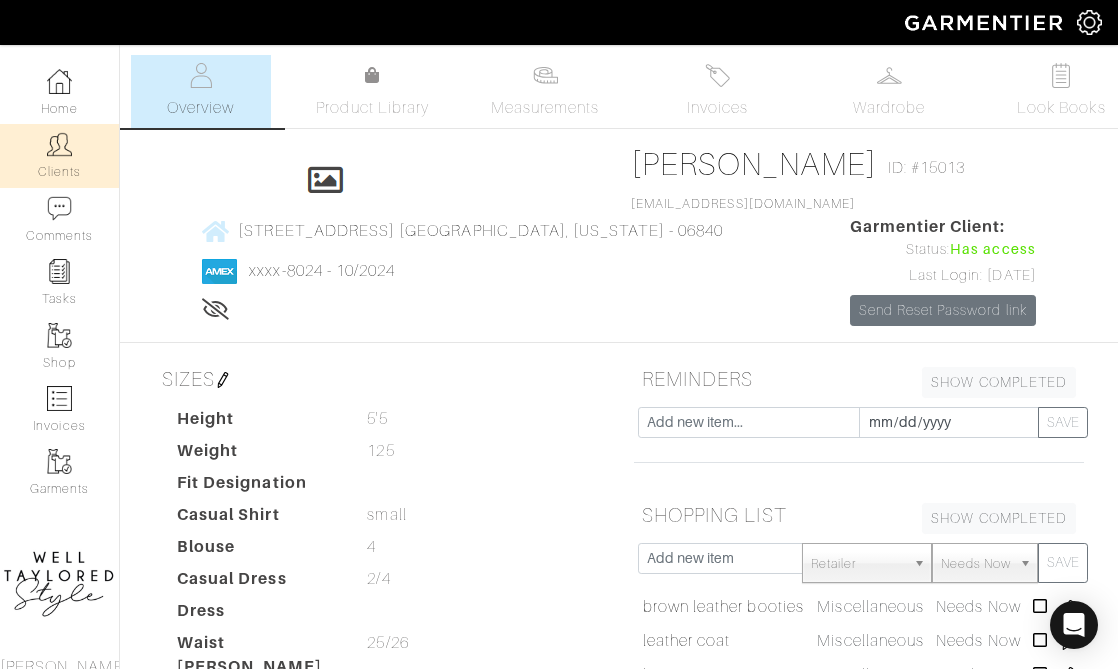 click on "Clients" at bounding box center [59, 155] 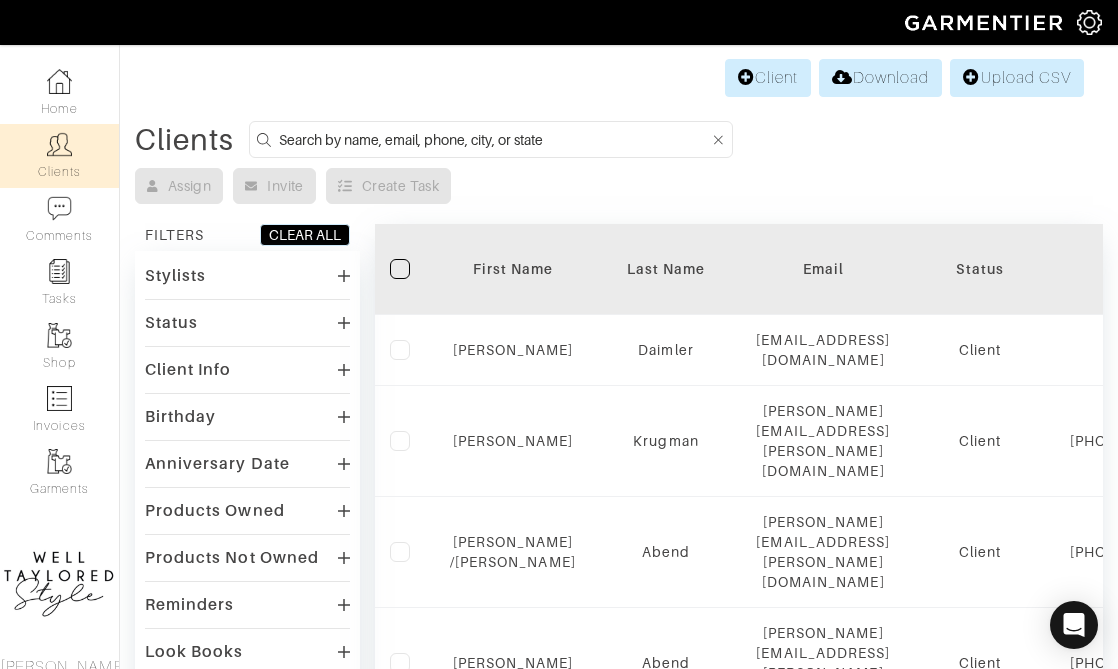 click at bounding box center [494, 139] 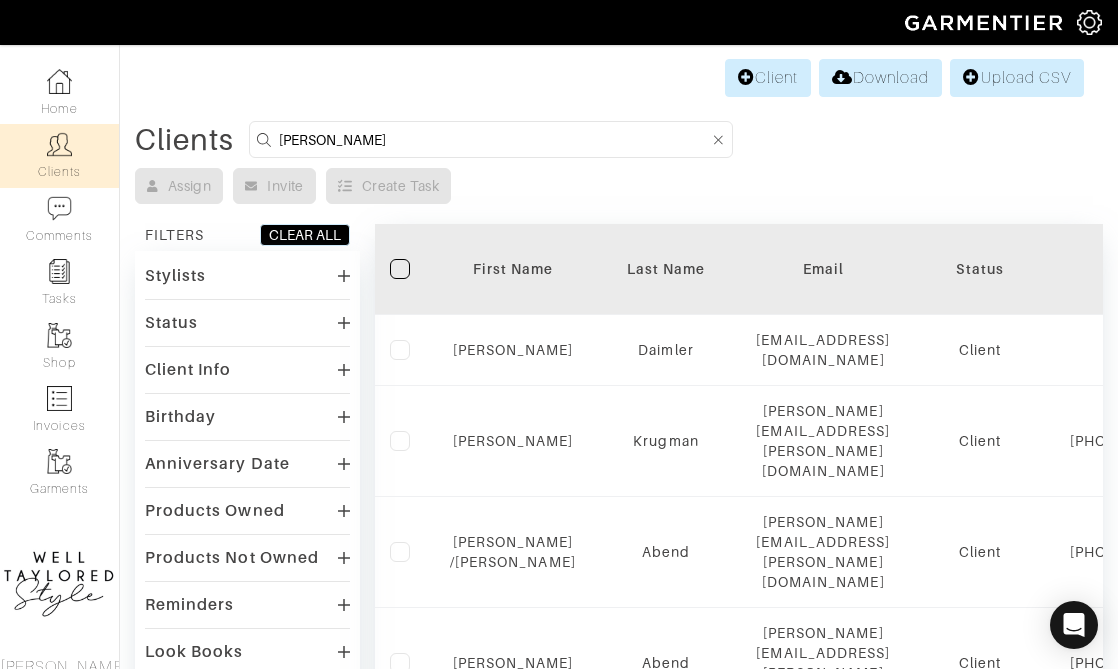 type on "KEVIN" 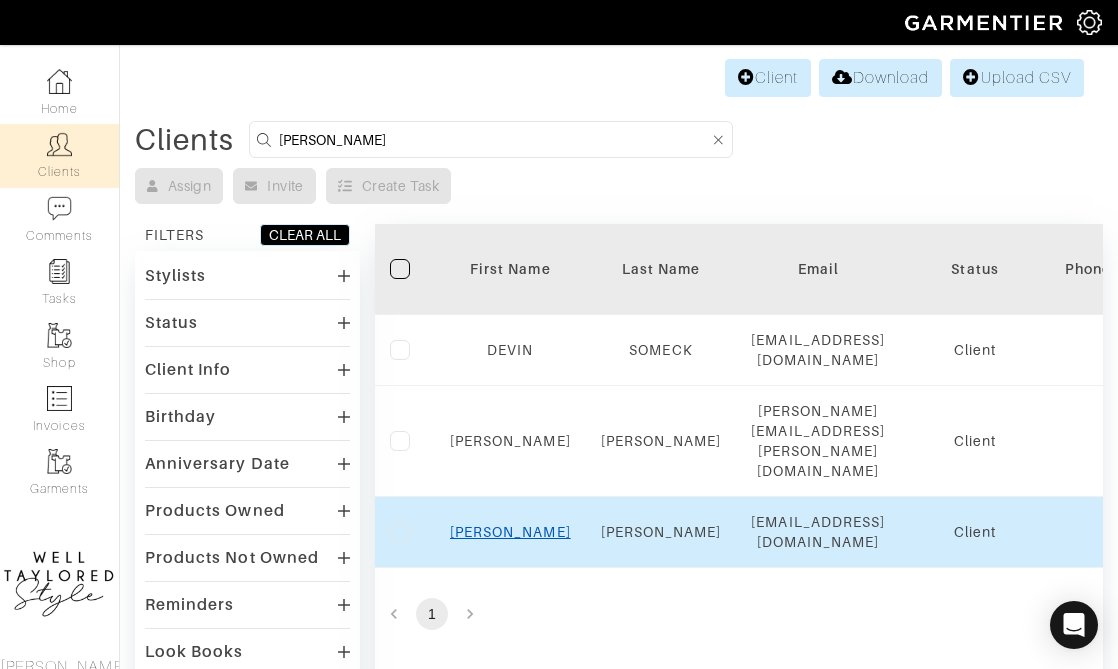 click on "kevin" at bounding box center [510, 532] 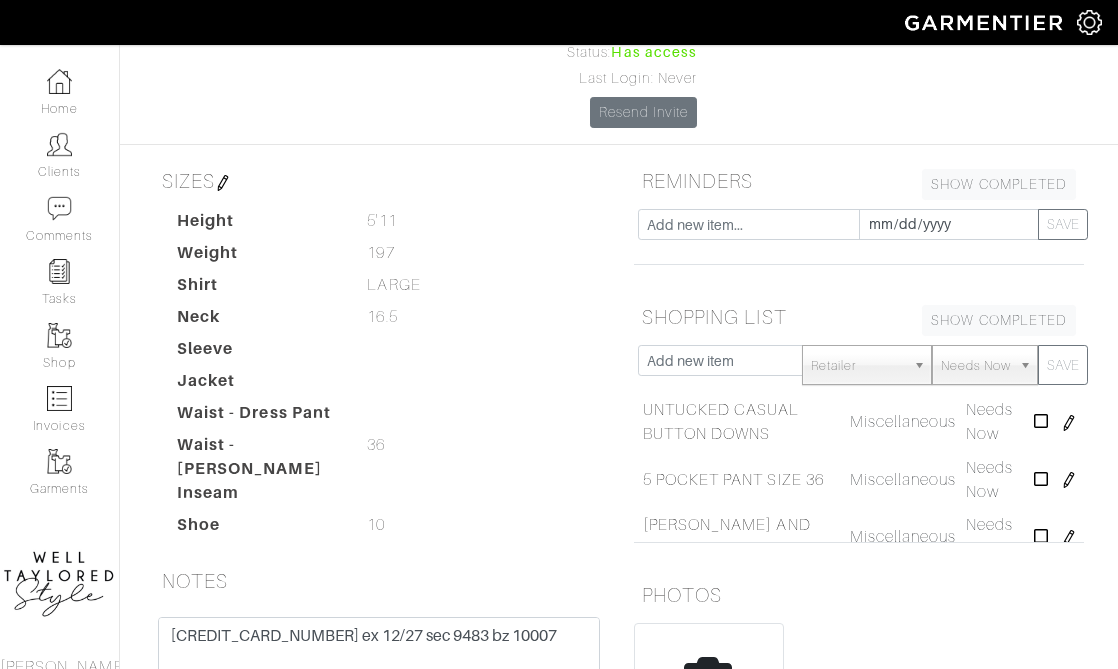 scroll, scrollTop: 241, scrollLeft: 0, axis: vertical 